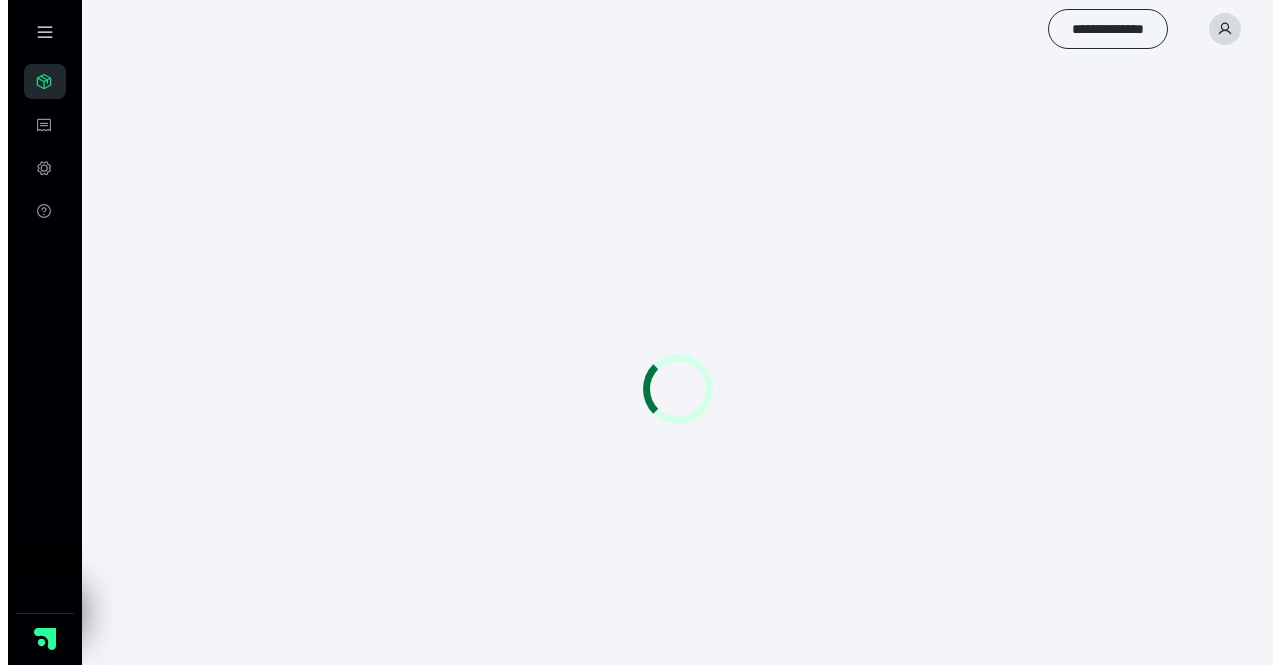 scroll, scrollTop: 0, scrollLeft: 0, axis: both 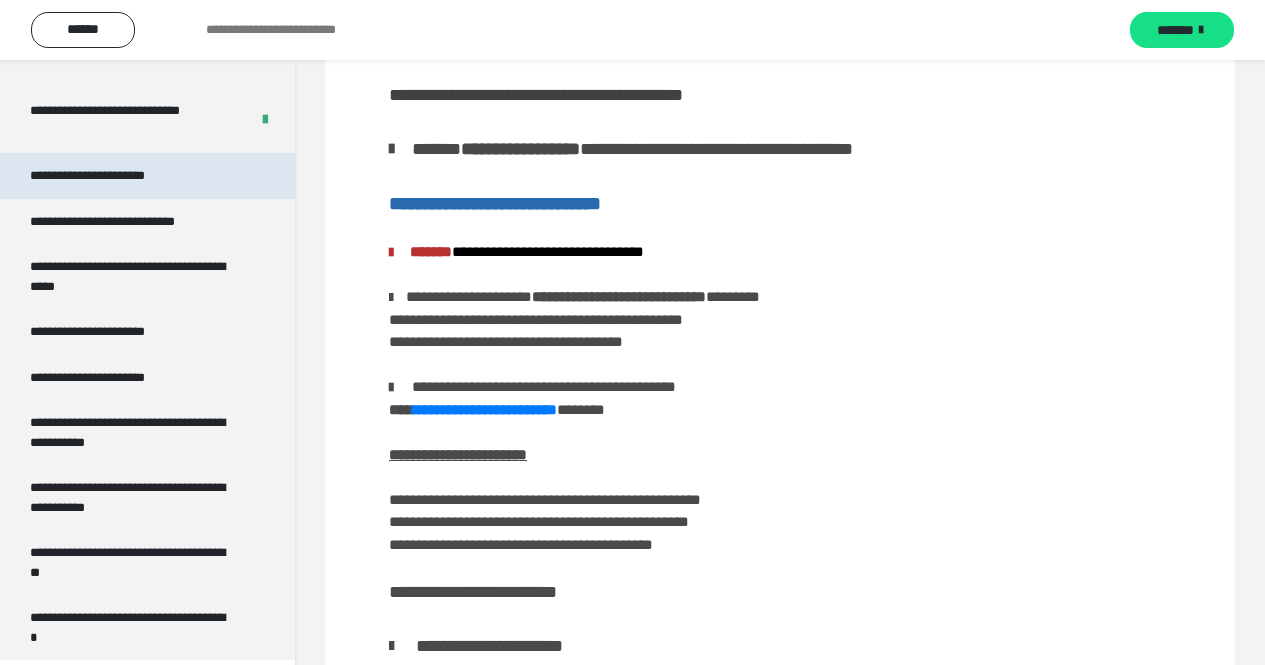 click on "**********" at bounding box center (109, 176) 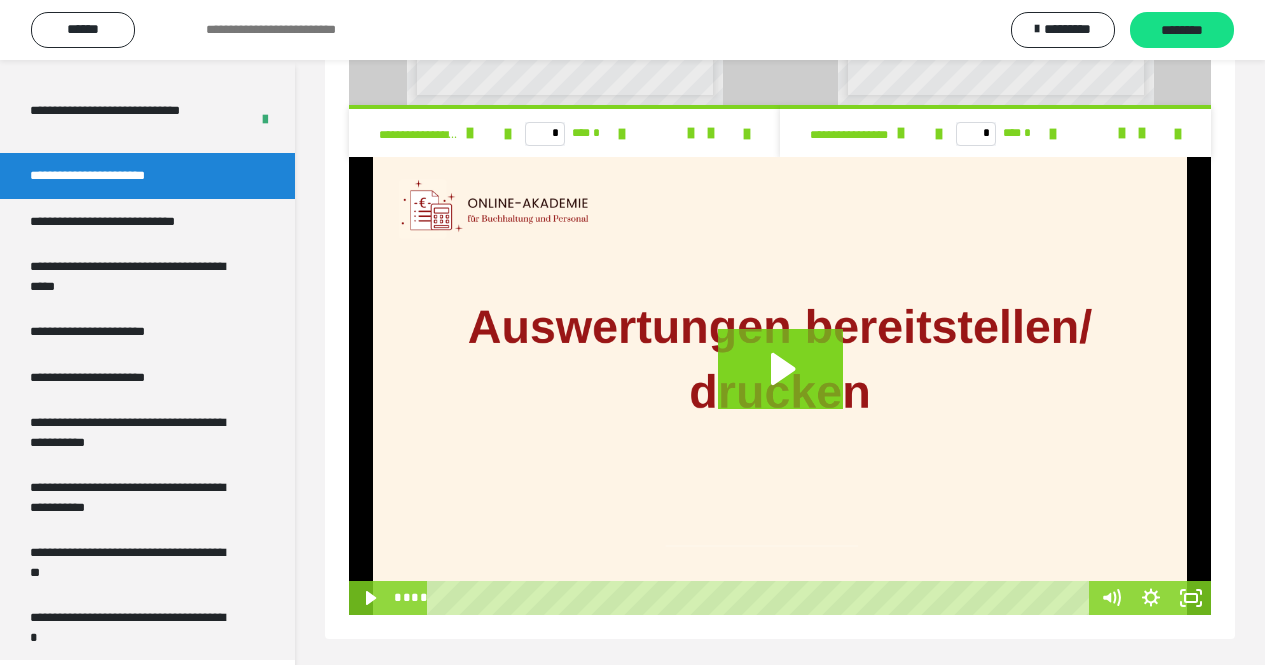 scroll, scrollTop: 1403, scrollLeft: 0, axis: vertical 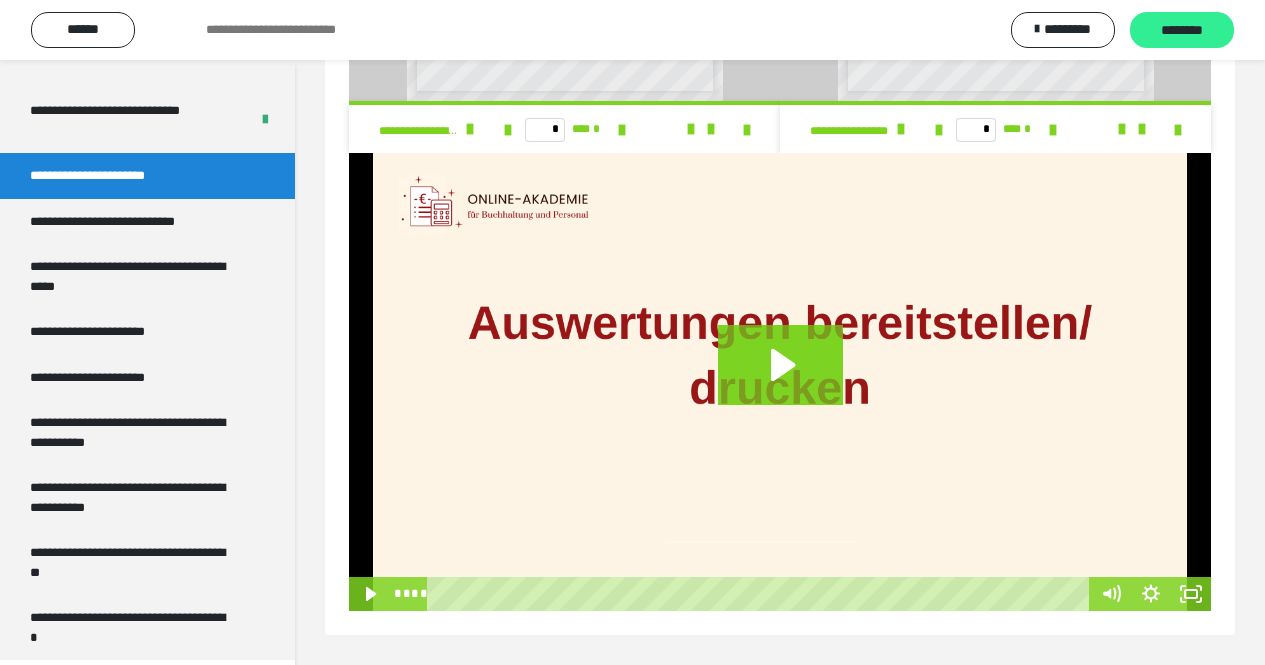 click on "********" at bounding box center [1182, 31] 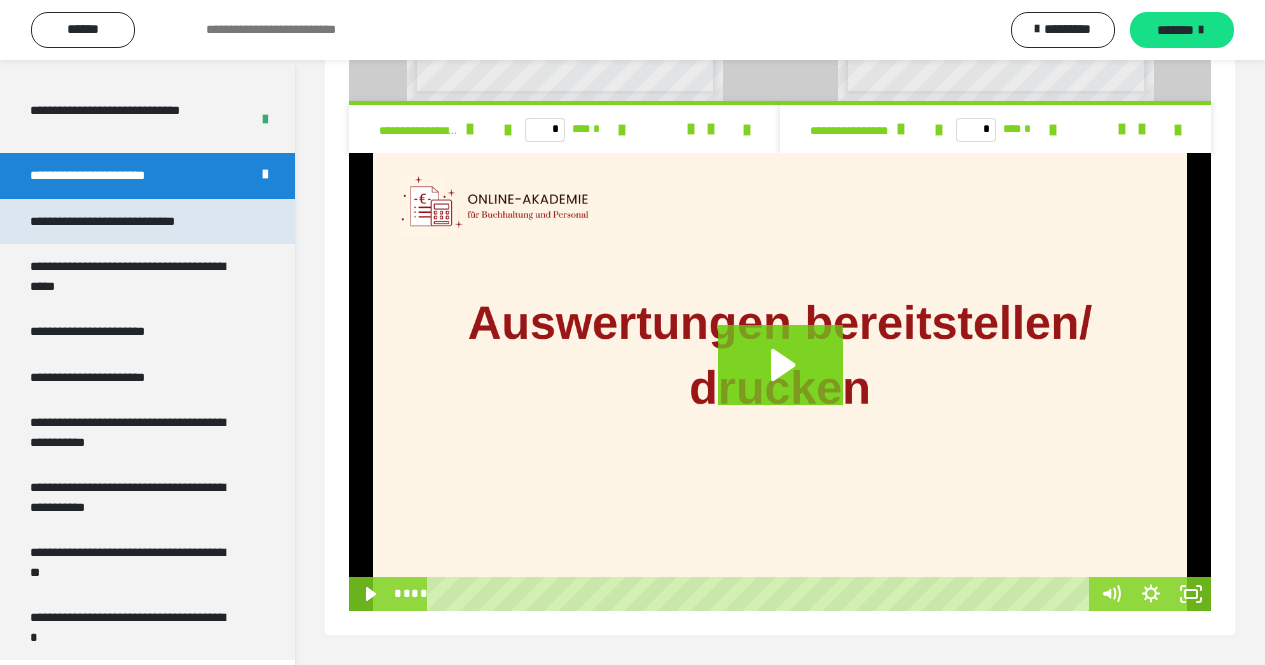 click on "**********" at bounding box center (129, 222) 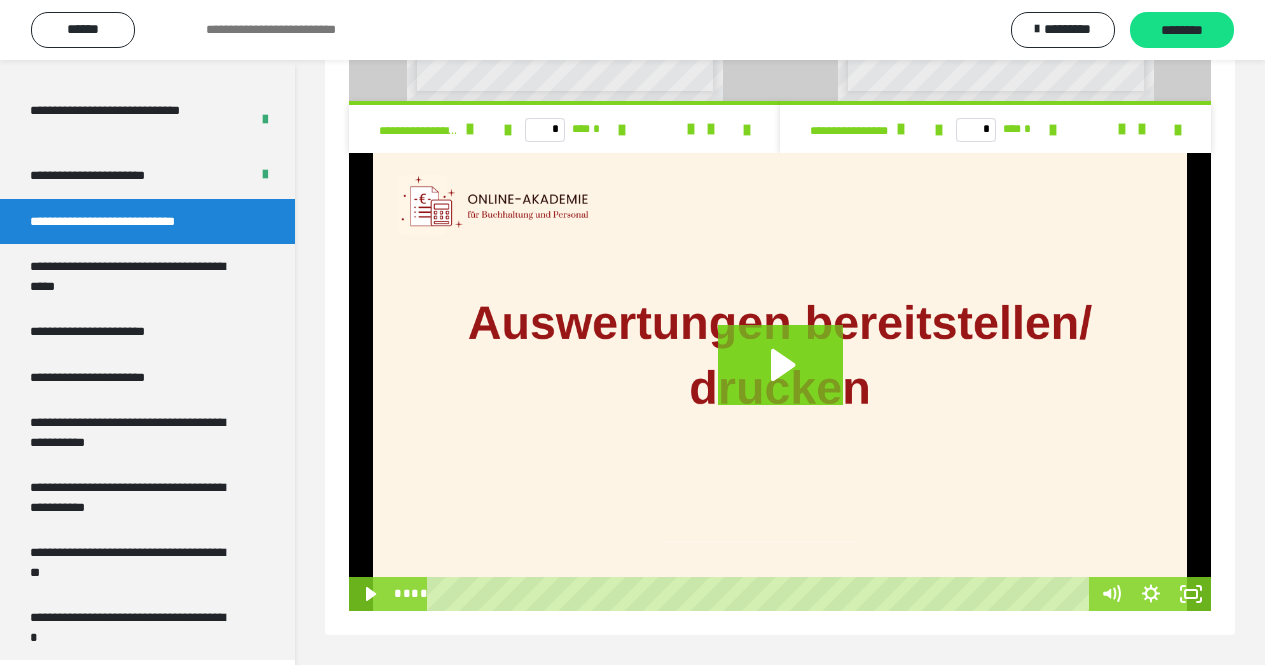 scroll, scrollTop: 60, scrollLeft: 0, axis: vertical 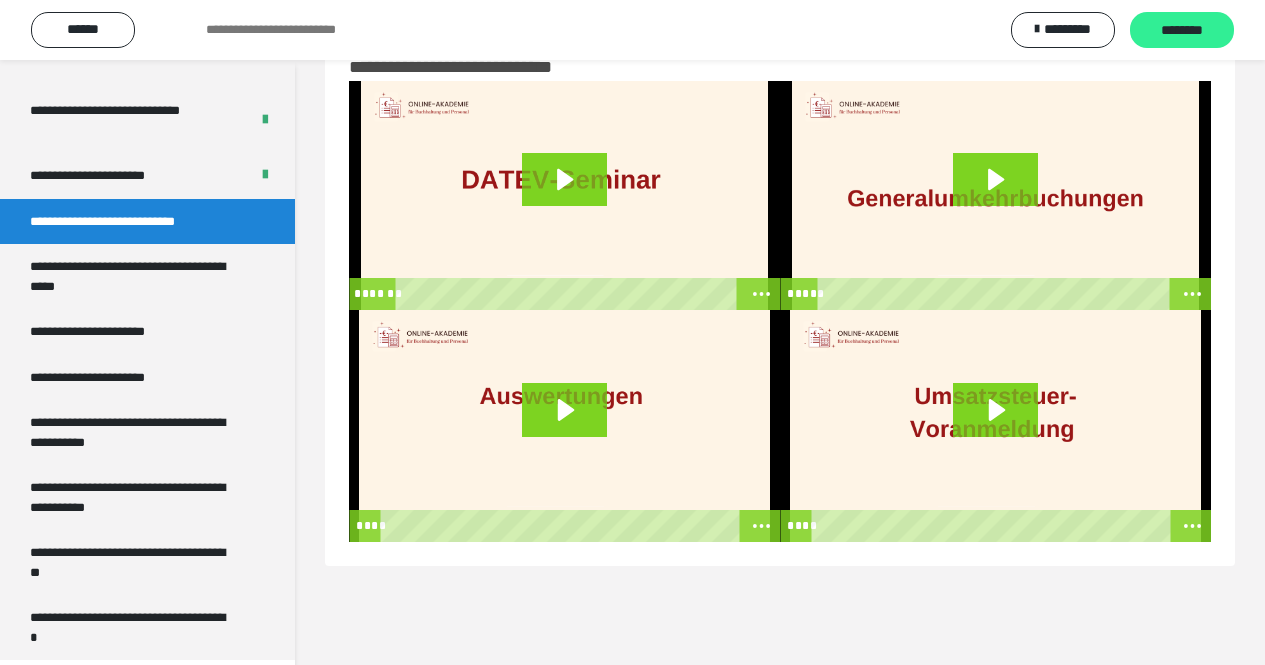 click on "********" at bounding box center (1182, 31) 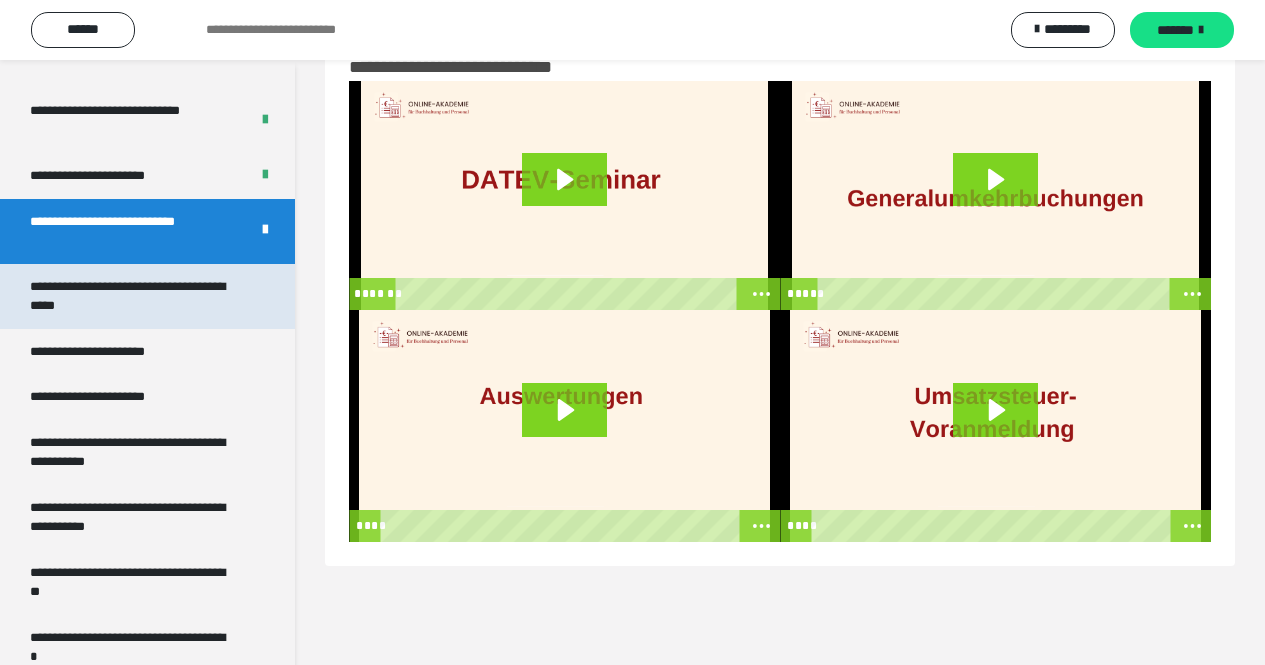 click on "**********" at bounding box center [132, 296] 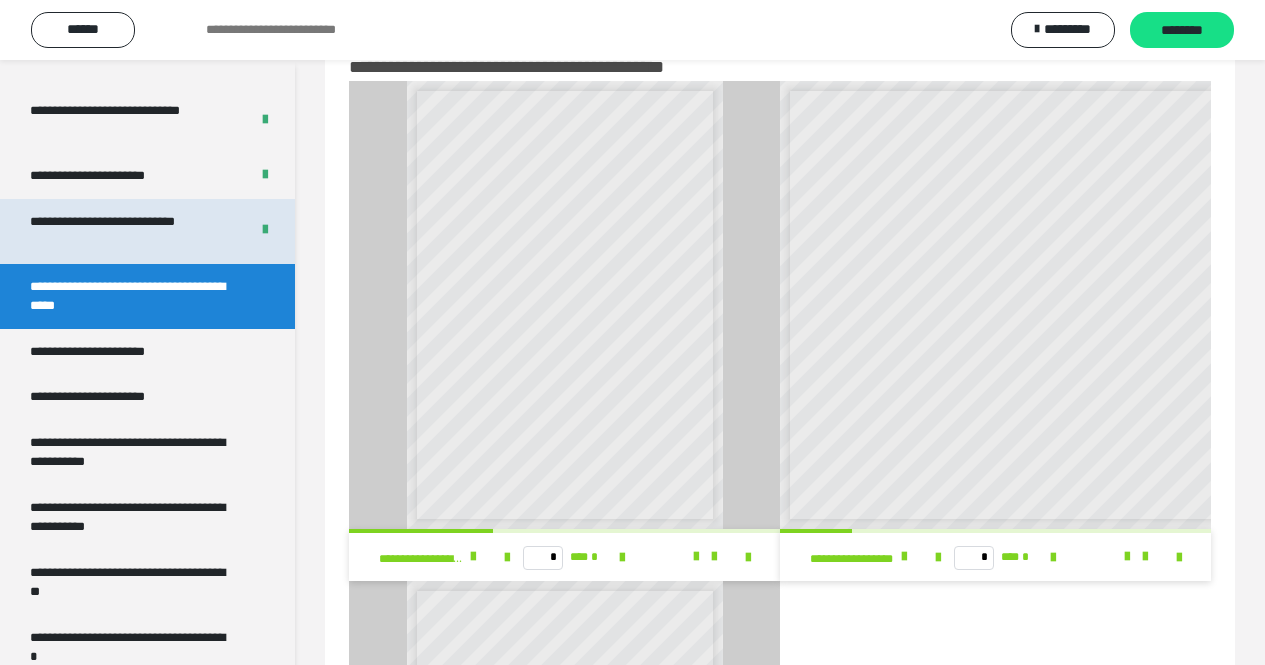 click on "**********" at bounding box center [124, 231] 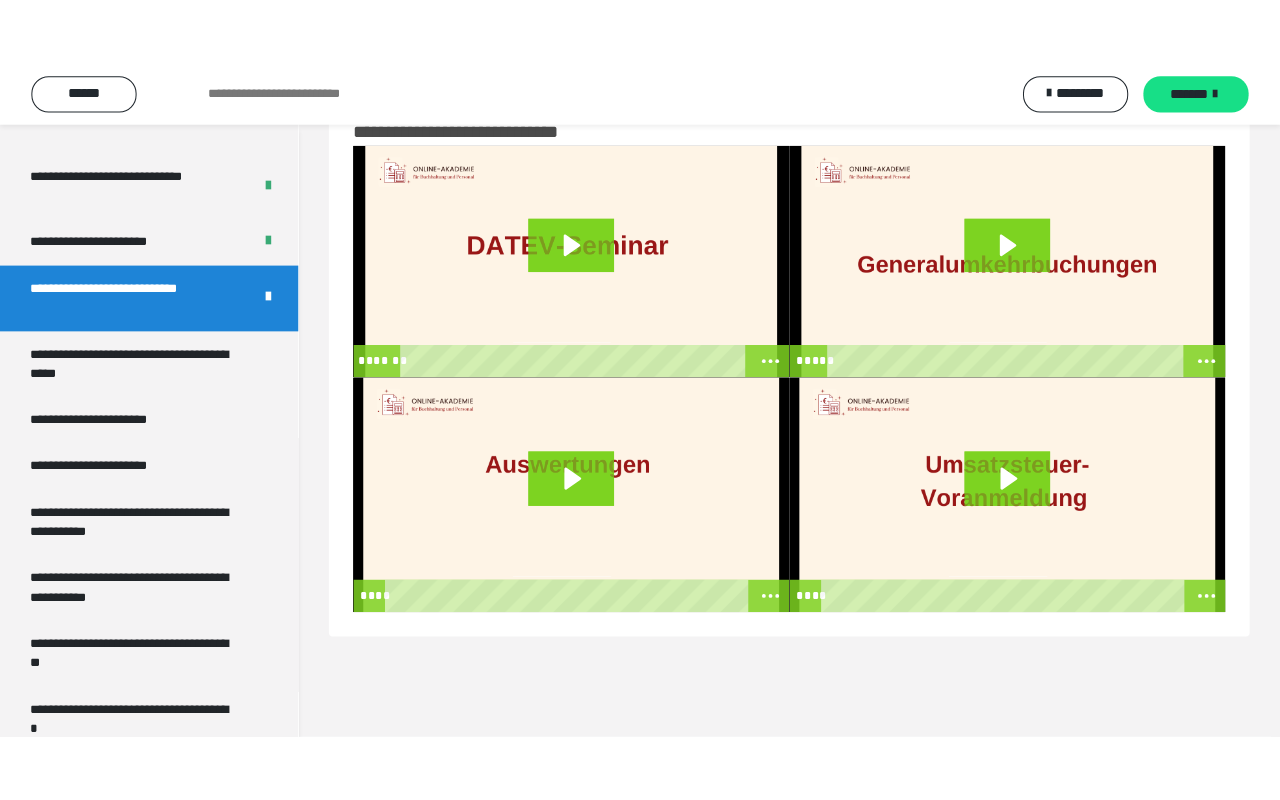 scroll, scrollTop: 0, scrollLeft: 0, axis: both 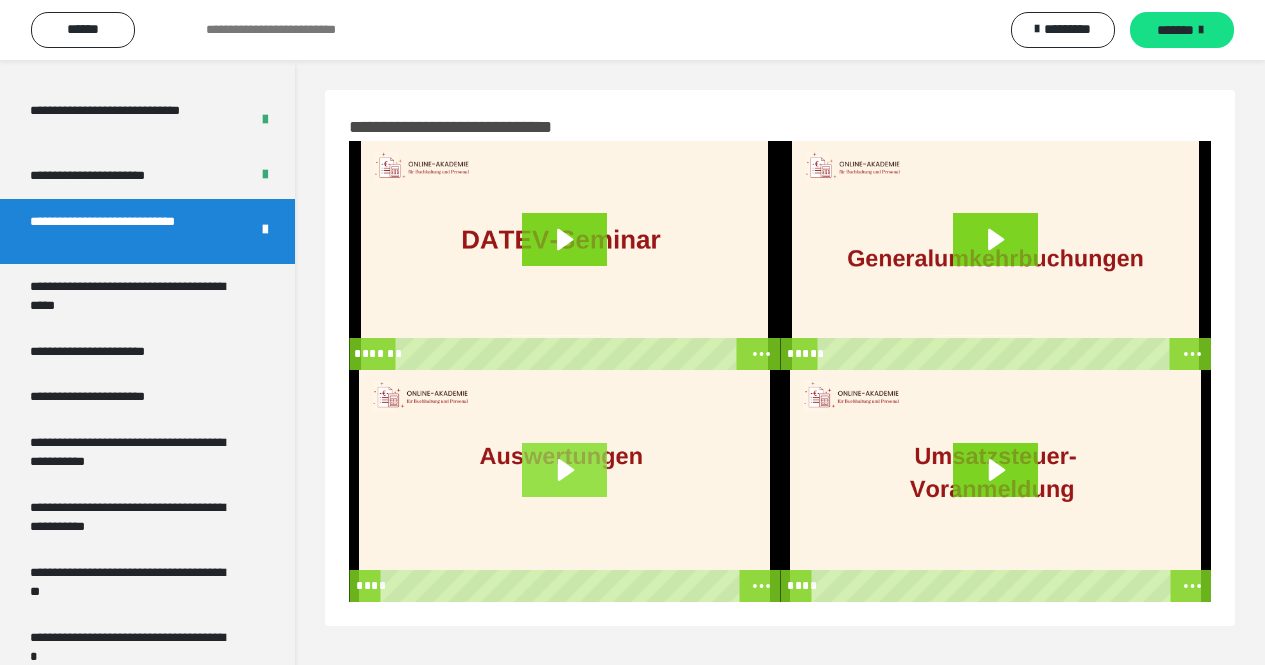 click 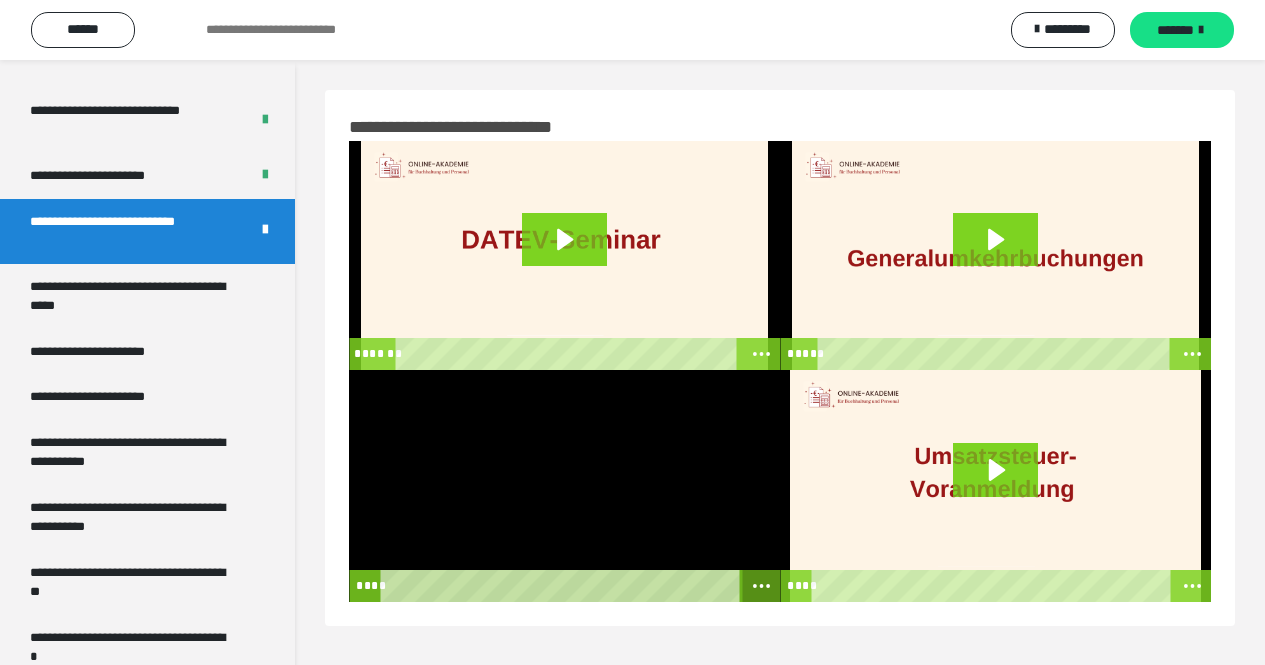 click 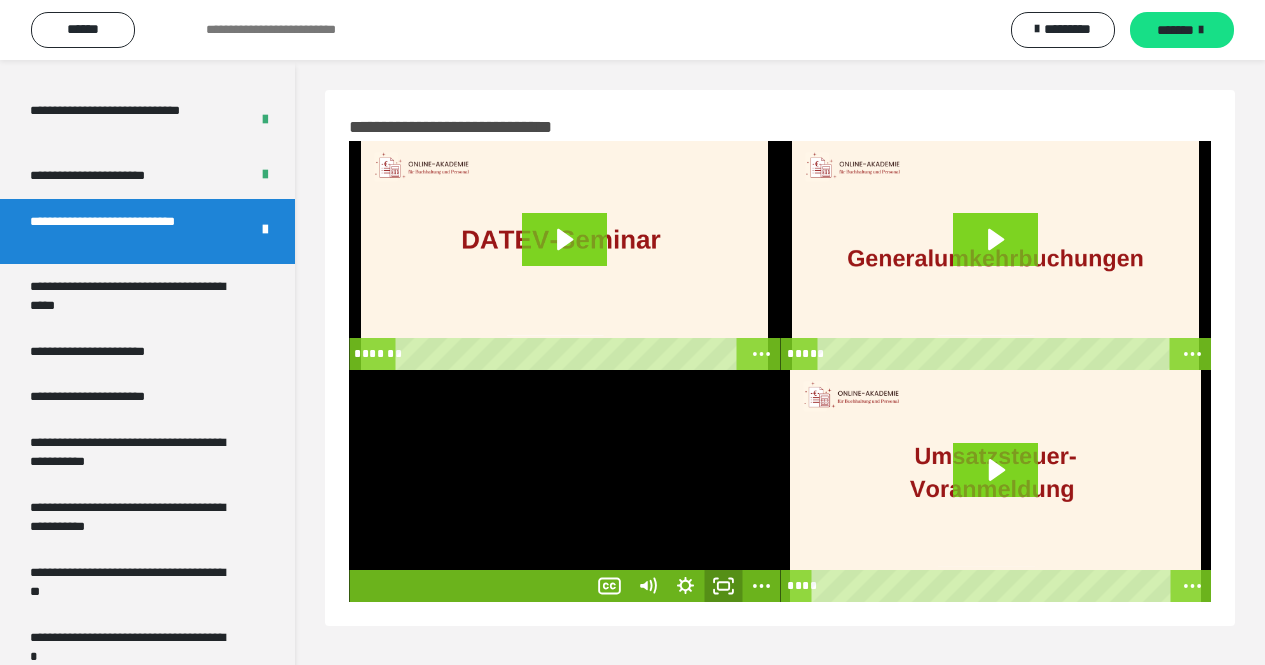 click 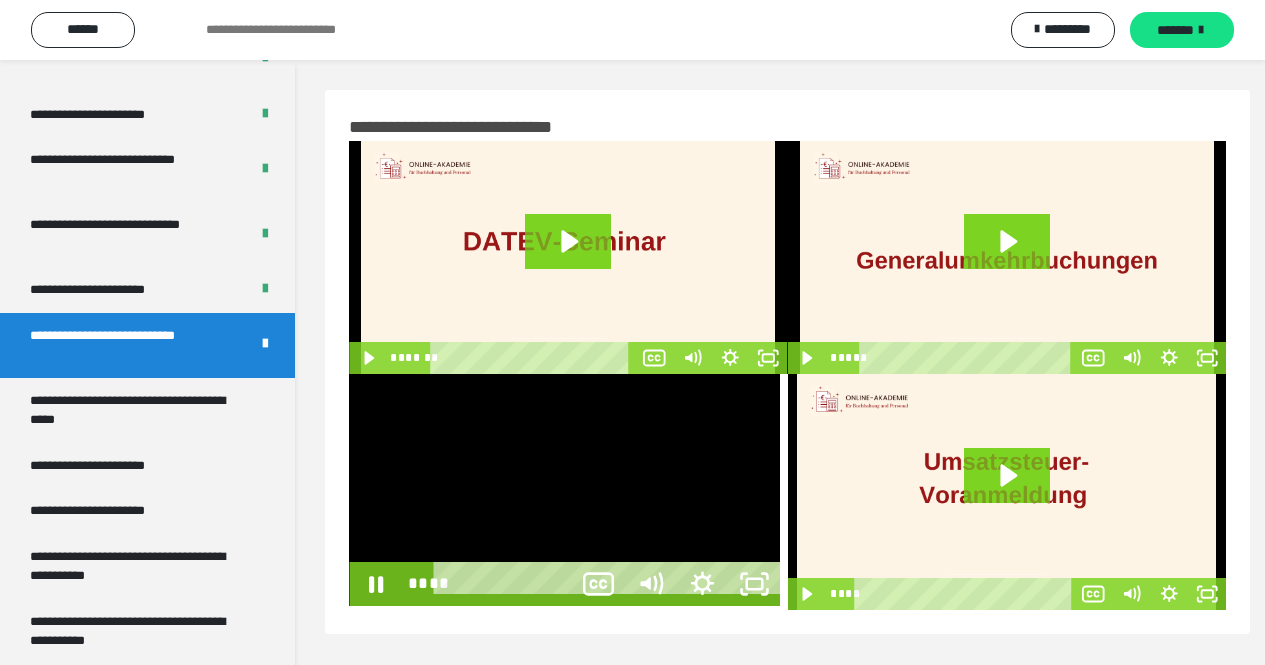 scroll, scrollTop: 3843, scrollLeft: 0, axis: vertical 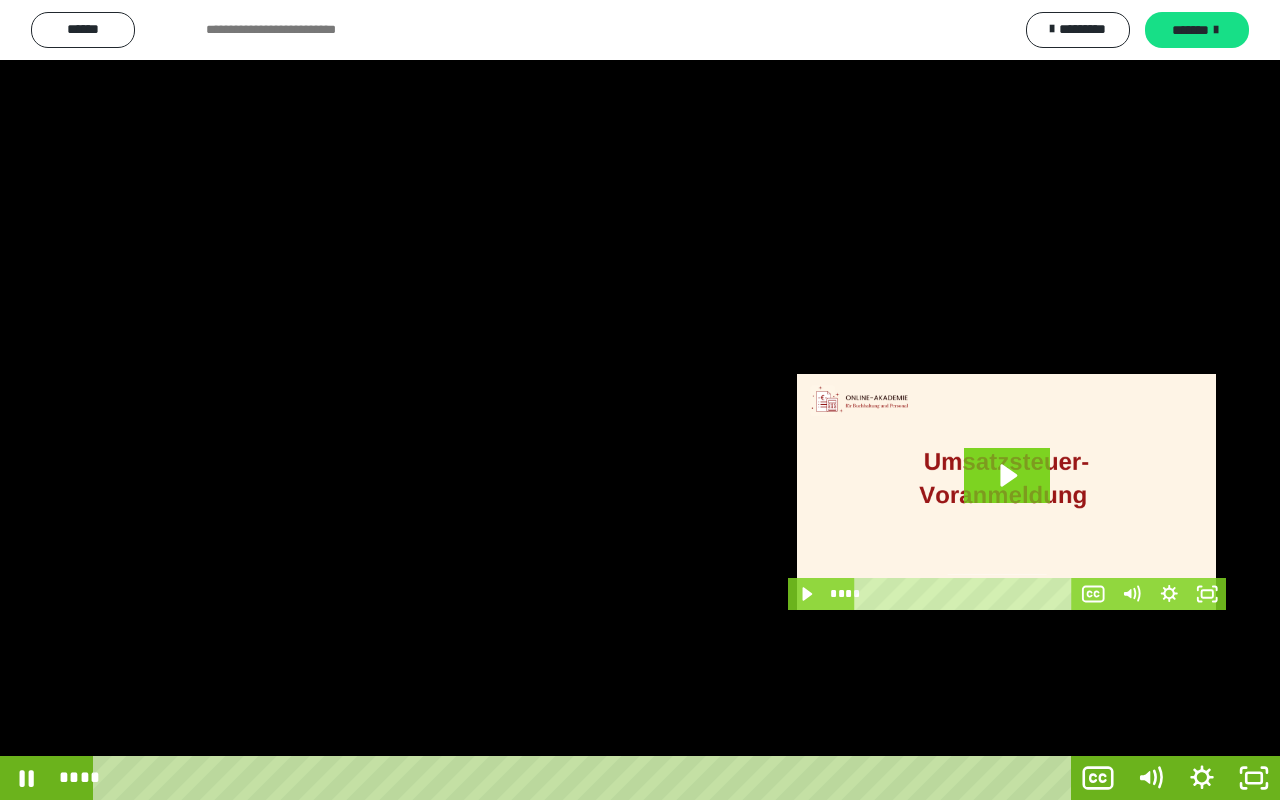 type 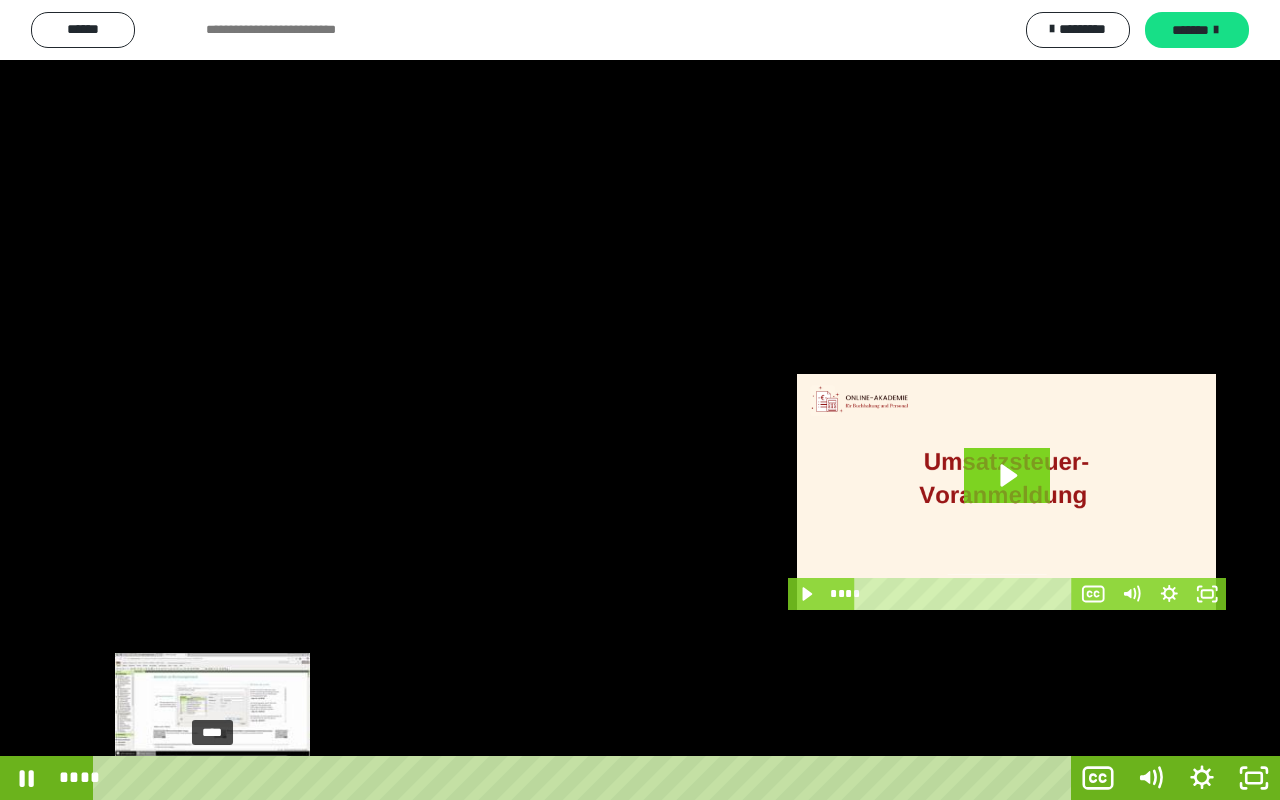 click on "****" at bounding box center [586, 778] 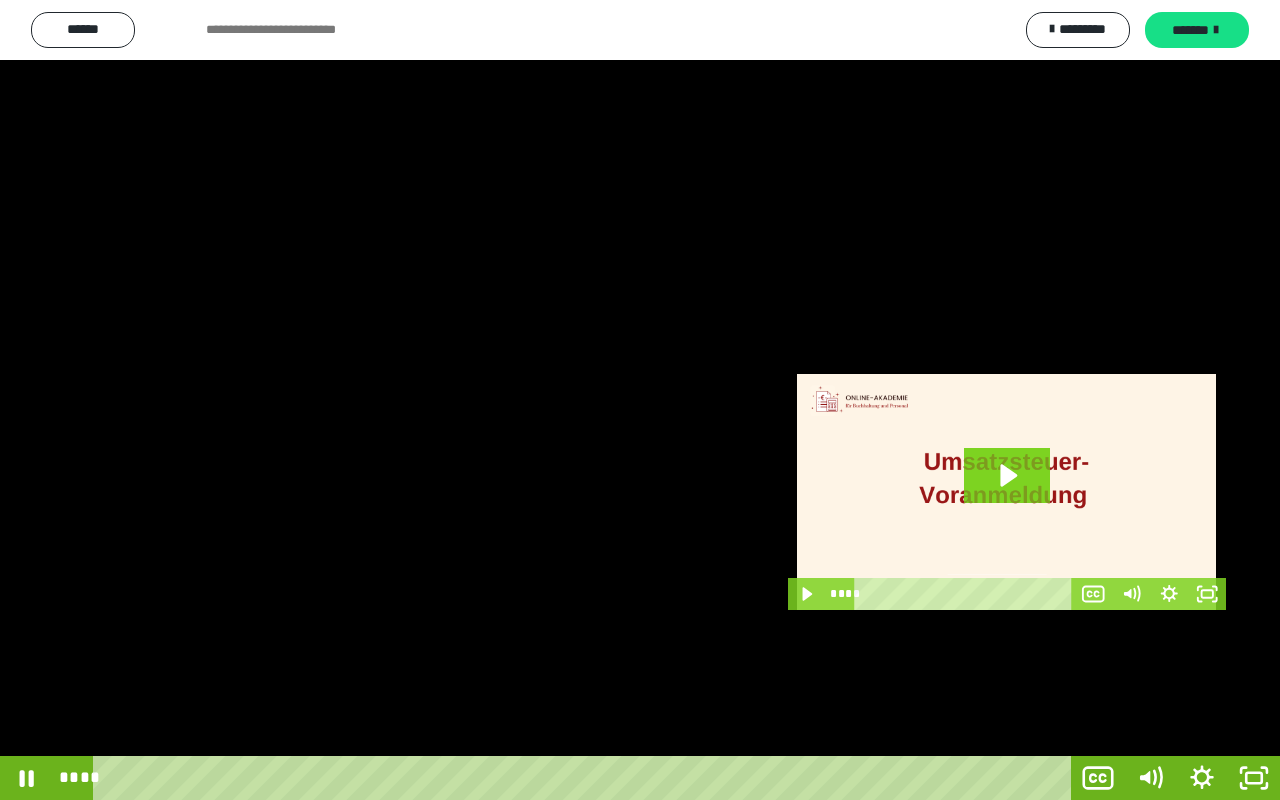 click at bounding box center (640, 400) 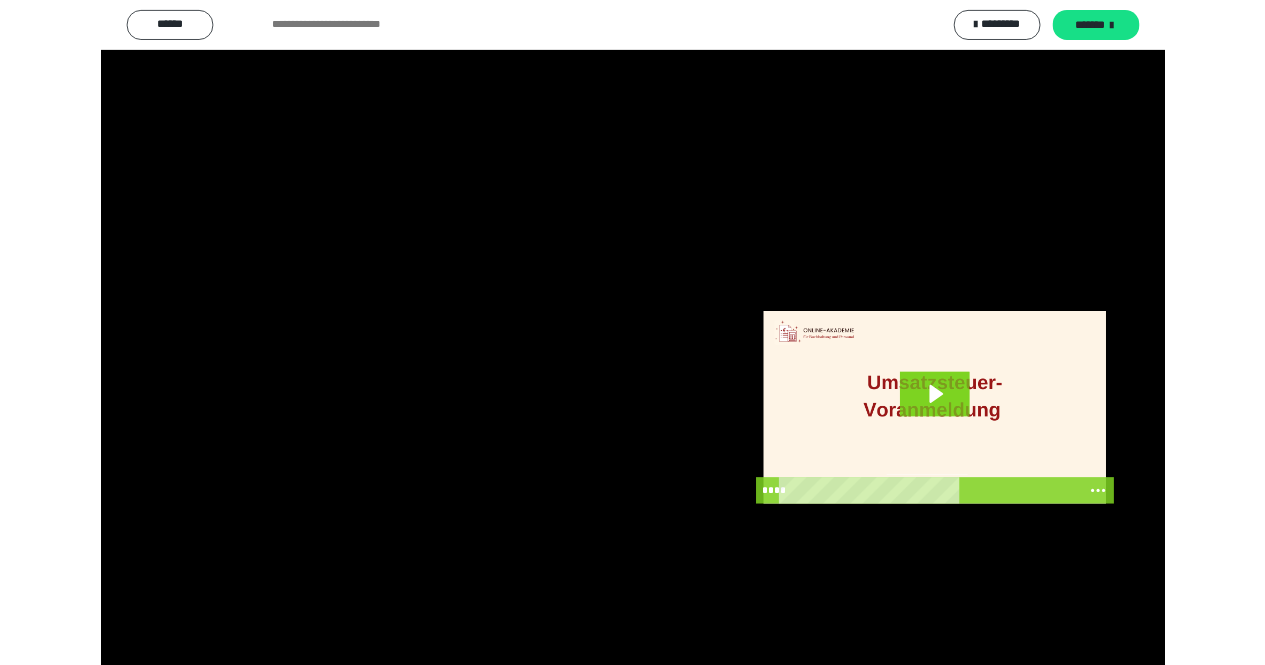 scroll, scrollTop: 3959, scrollLeft: 0, axis: vertical 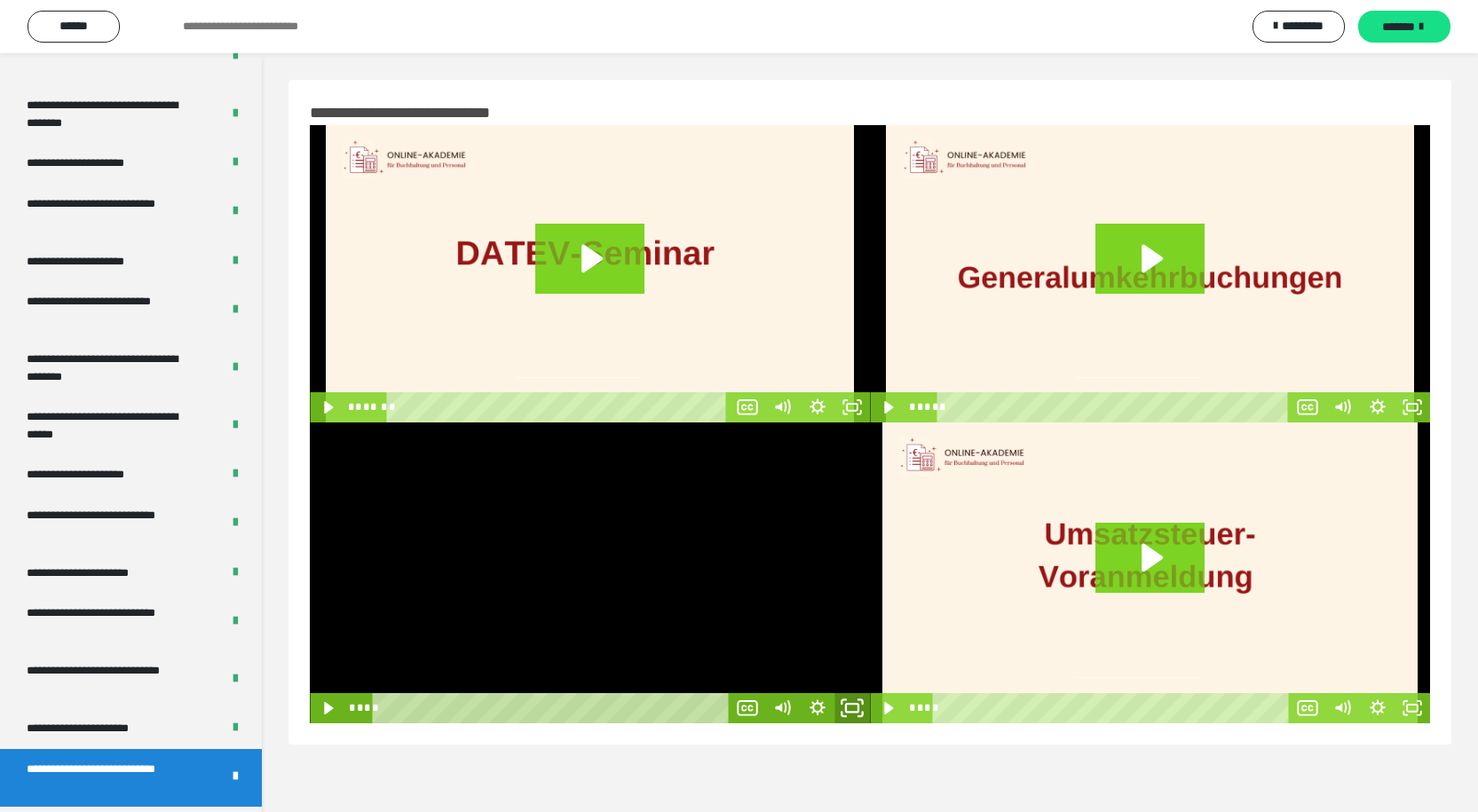 click 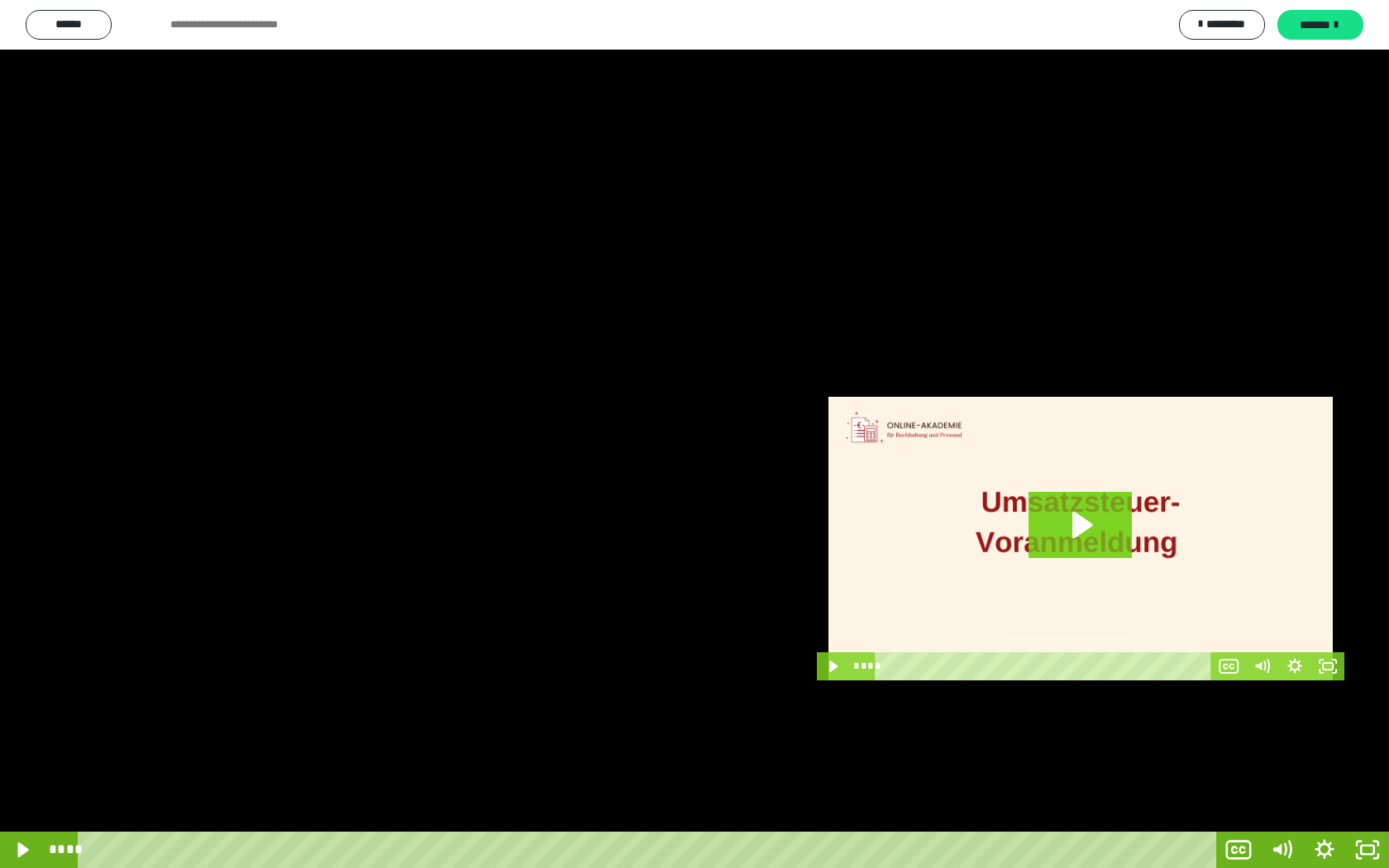 click at bounding box center (694, 434) 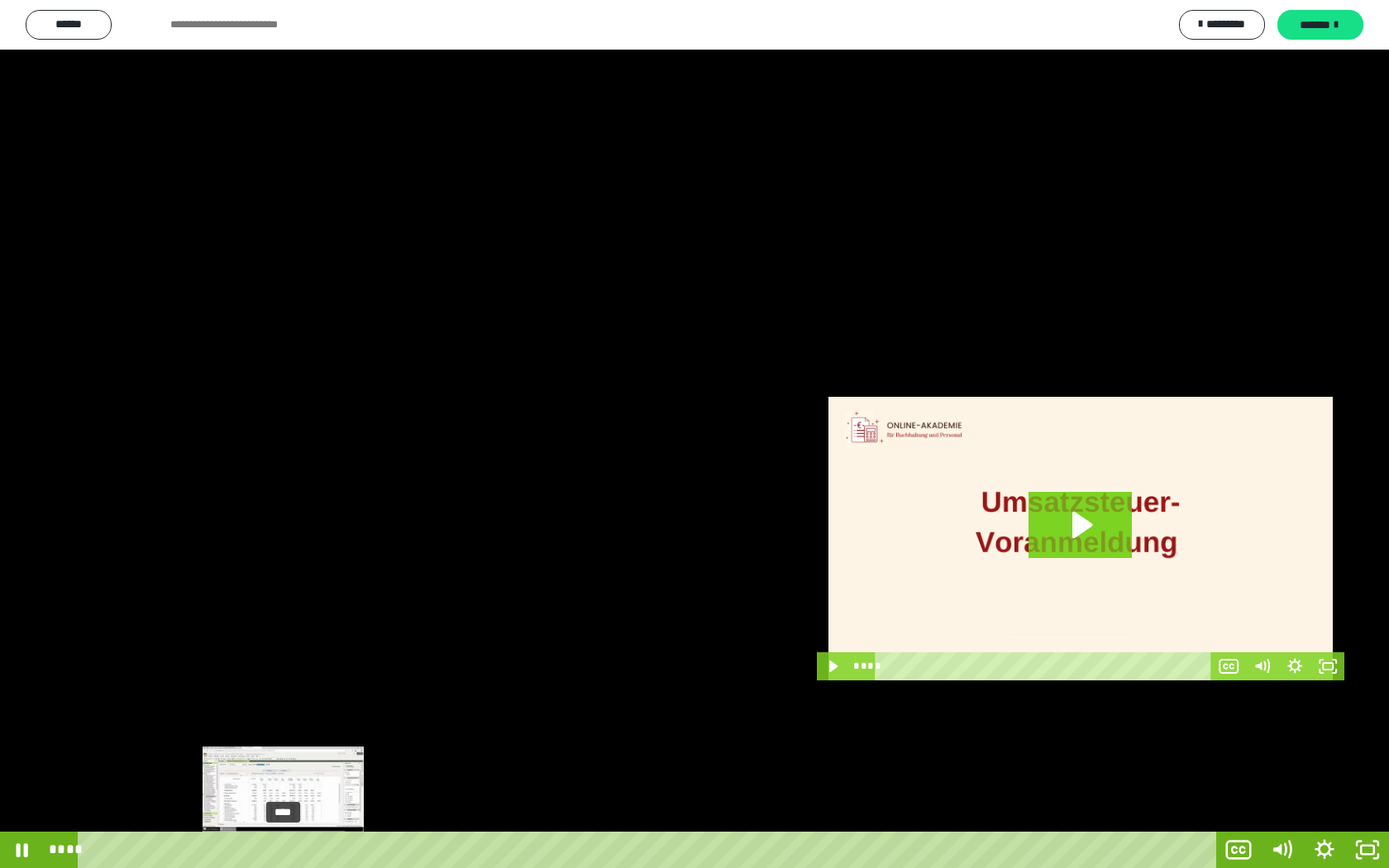 click on "****" at bounding box center [650, 850] 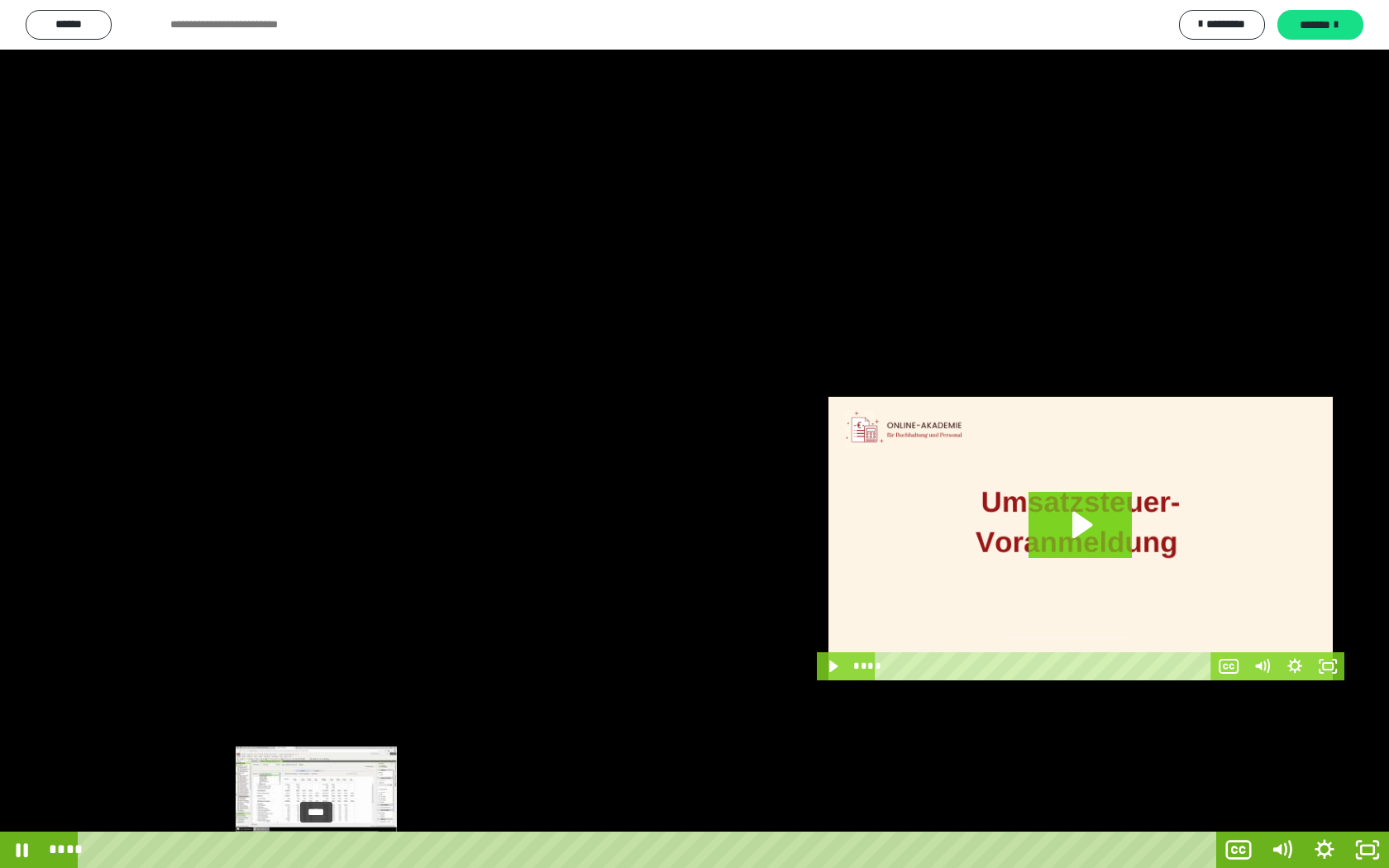 click on "****" at bounding box center (650, 850) 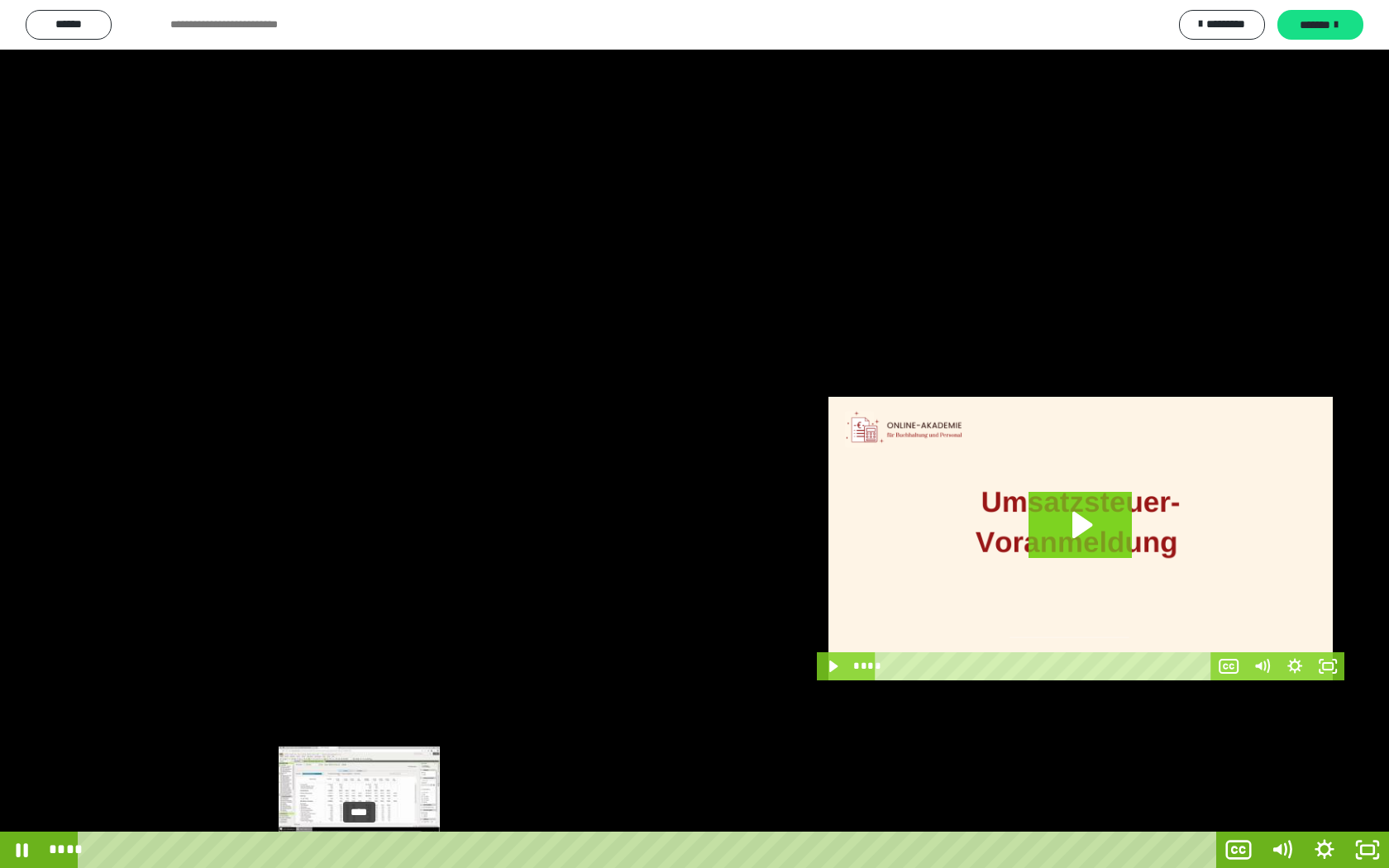 click on "****" at bounding box center [650, 850] 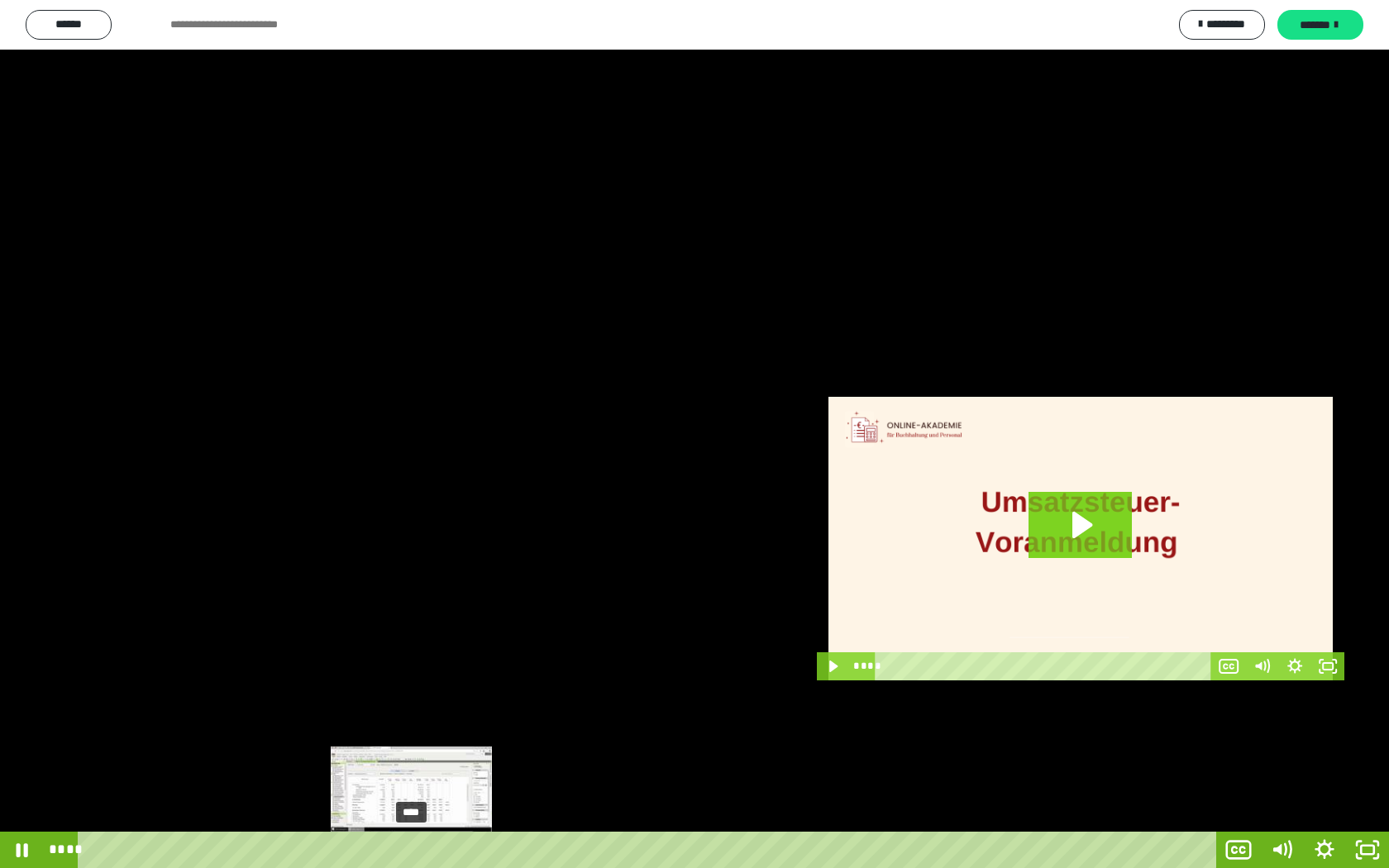 click on "****" at bounding box center (650, 850) 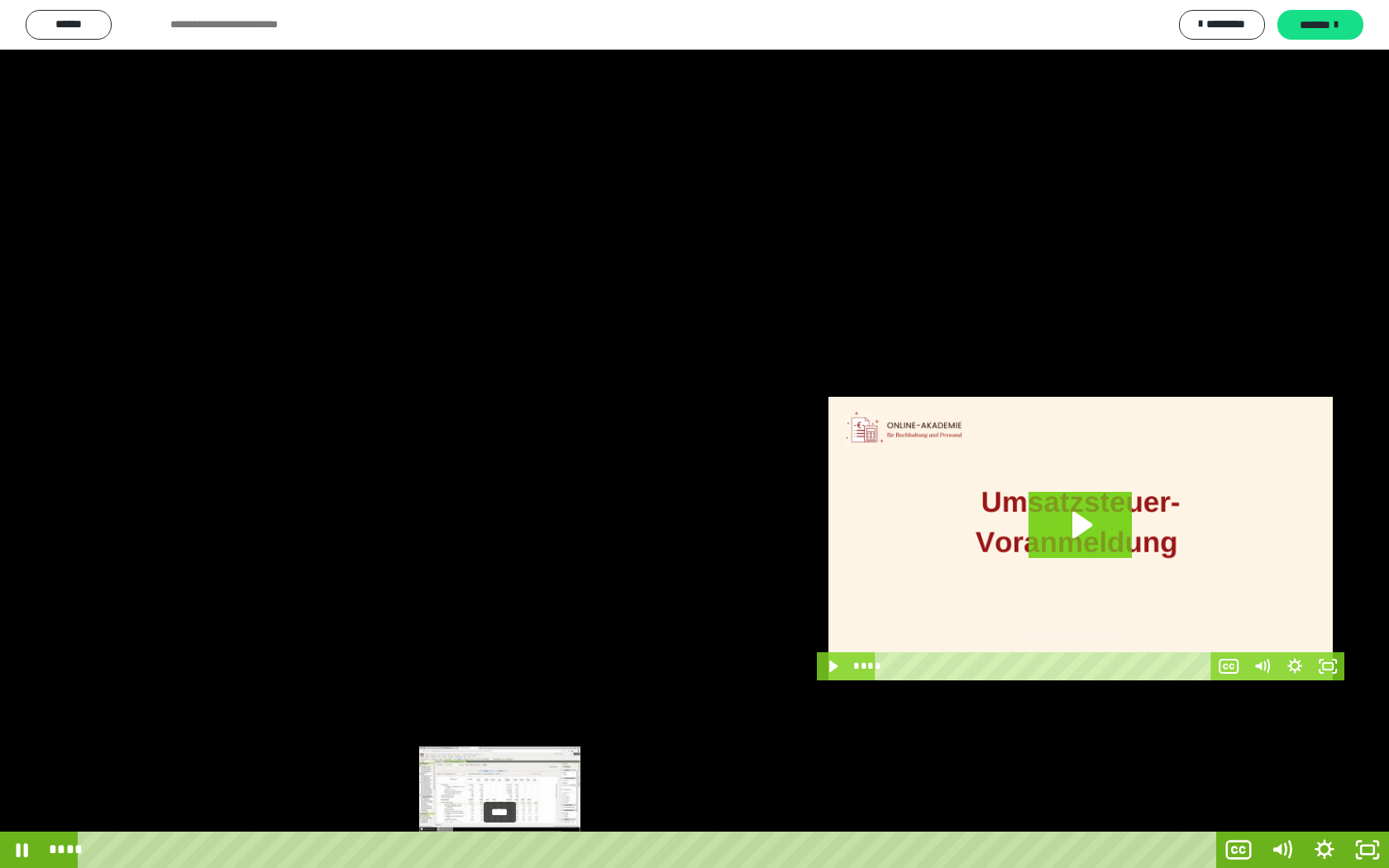 click on "****" at bounding box center [650, 850] 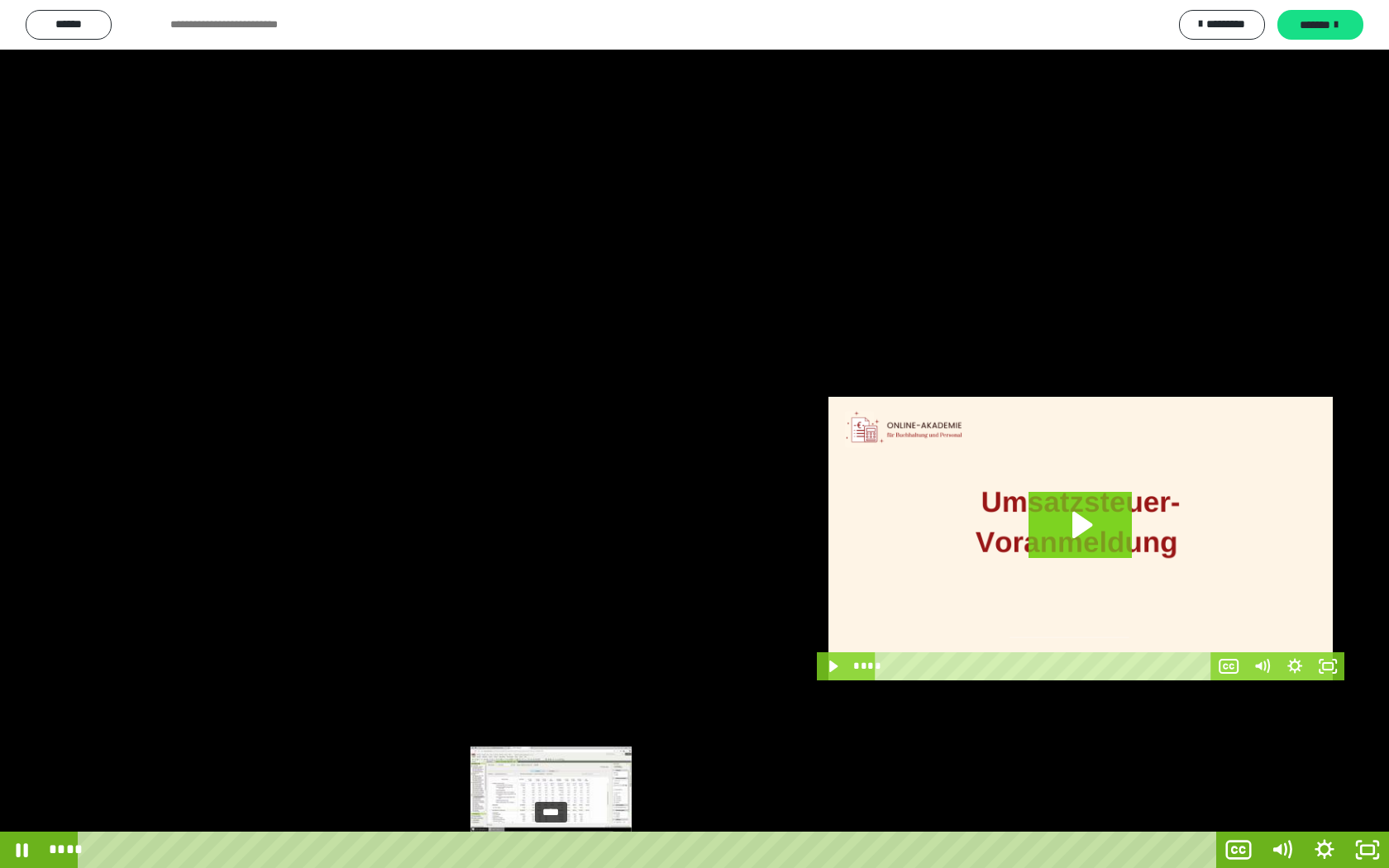 click on "****" at bounding box center [650, 850] 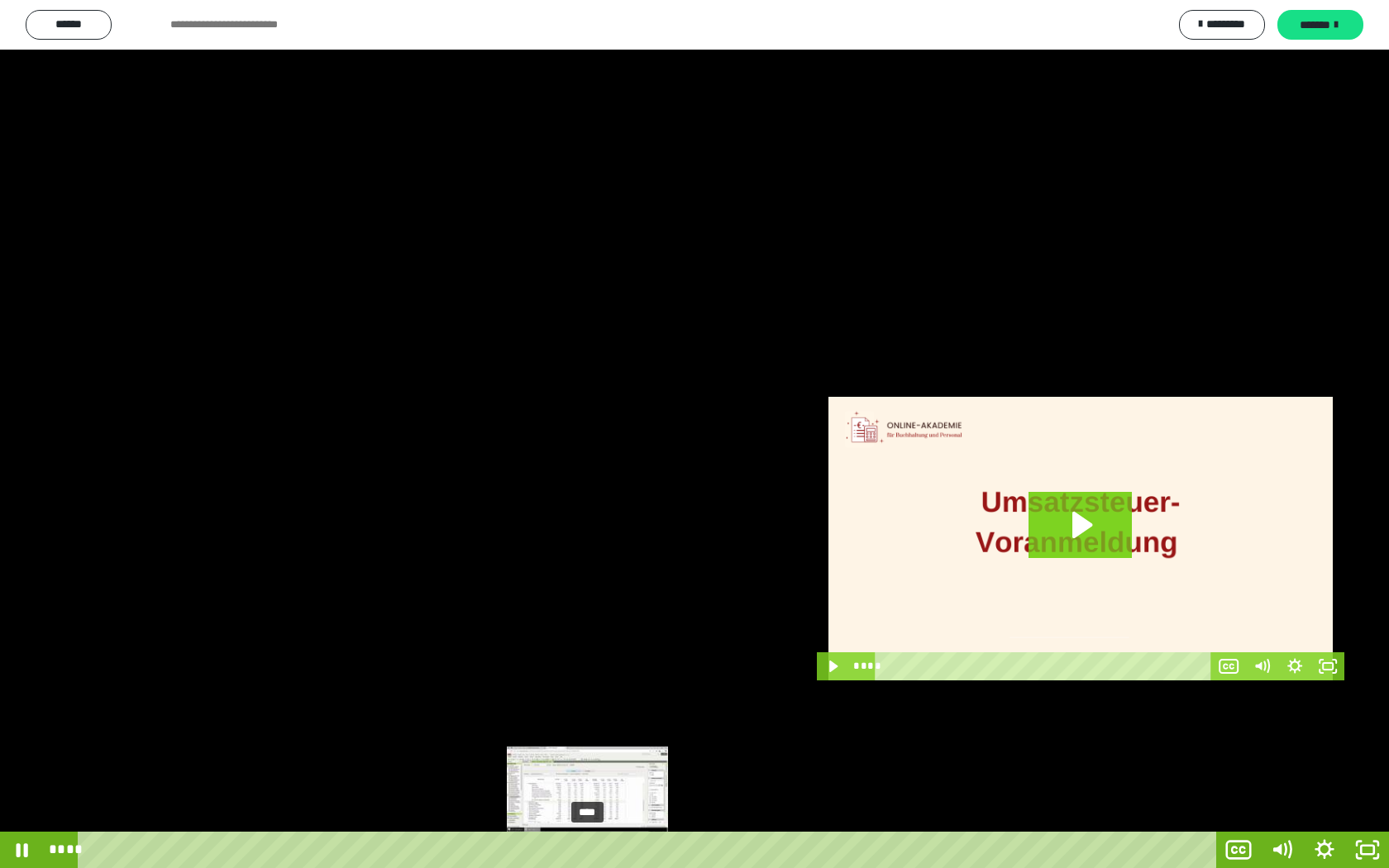 click on "****" at bounding box center [650, 850] 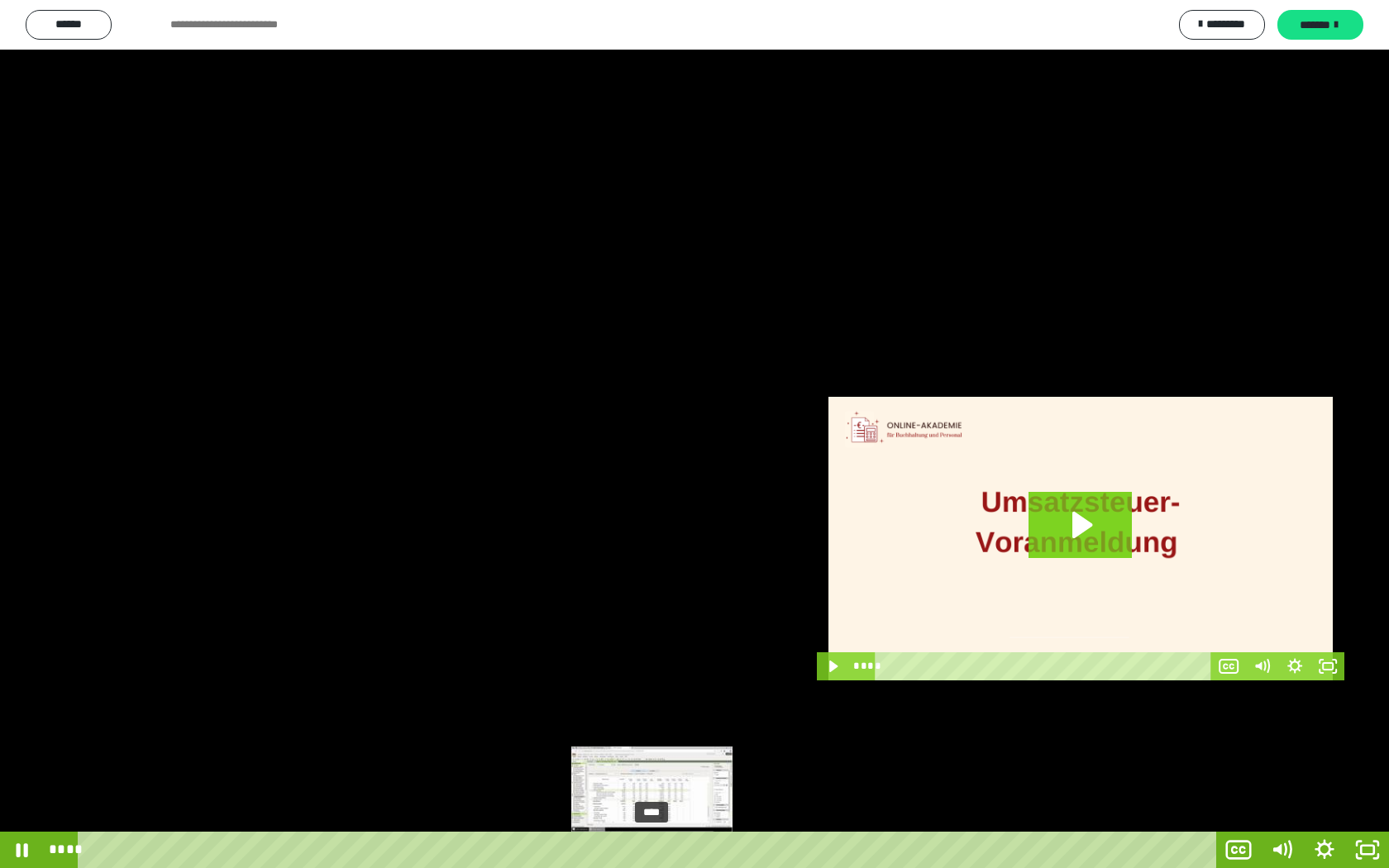 click on "****" at bounding box center (650, 850) 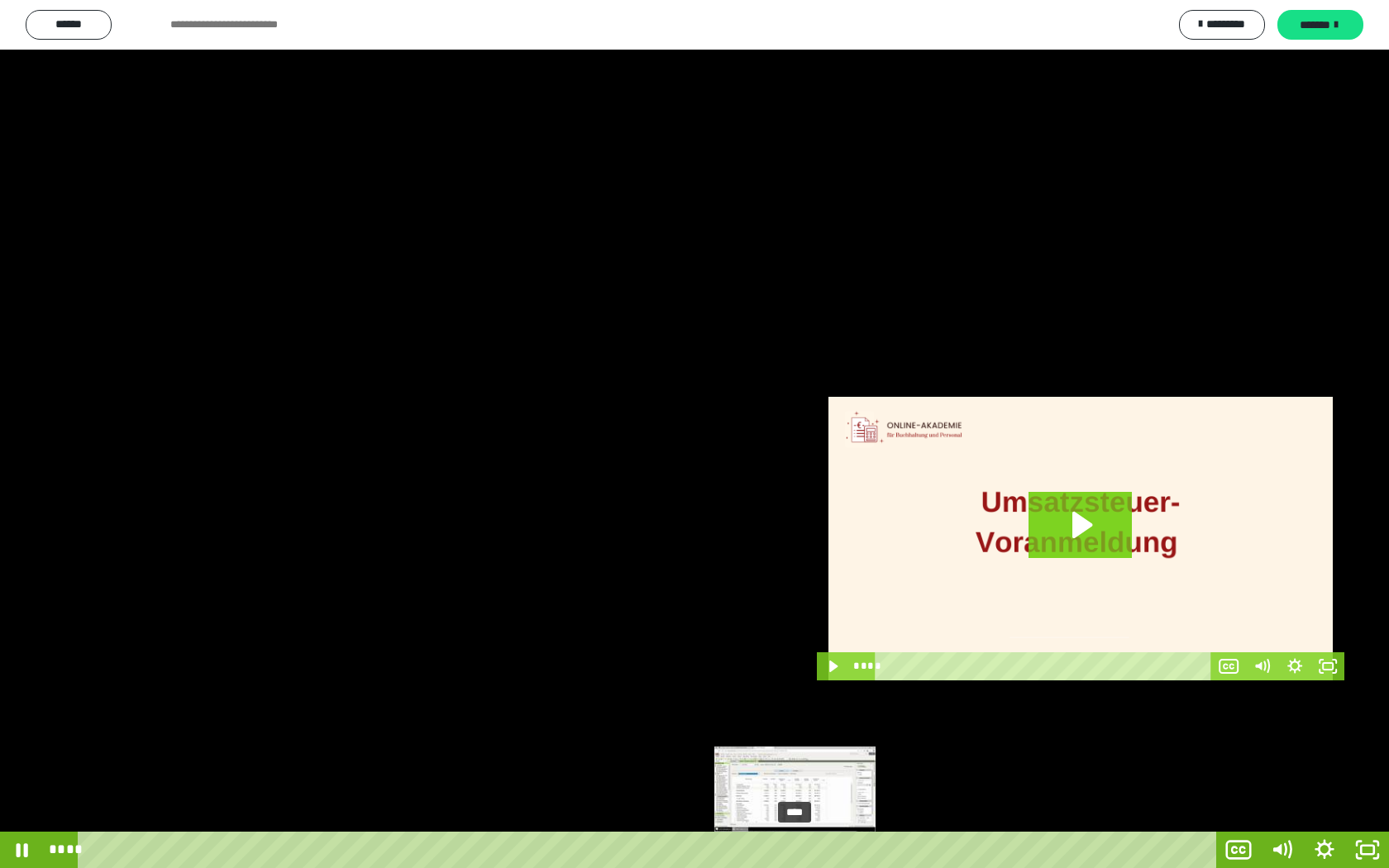 click on "****" at bounding box center [650, 850] 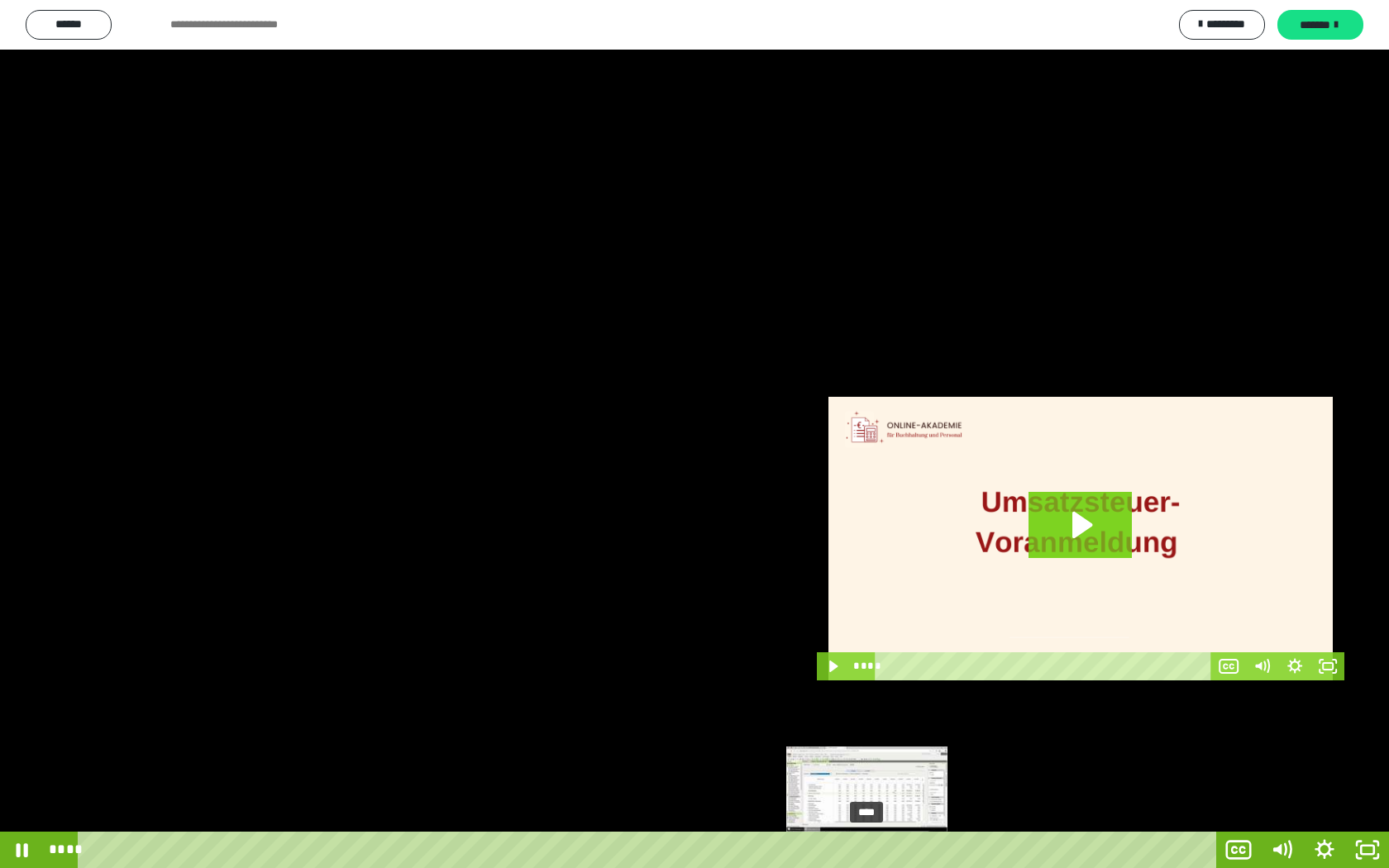 click on "****" at bounding box center [650, 850] 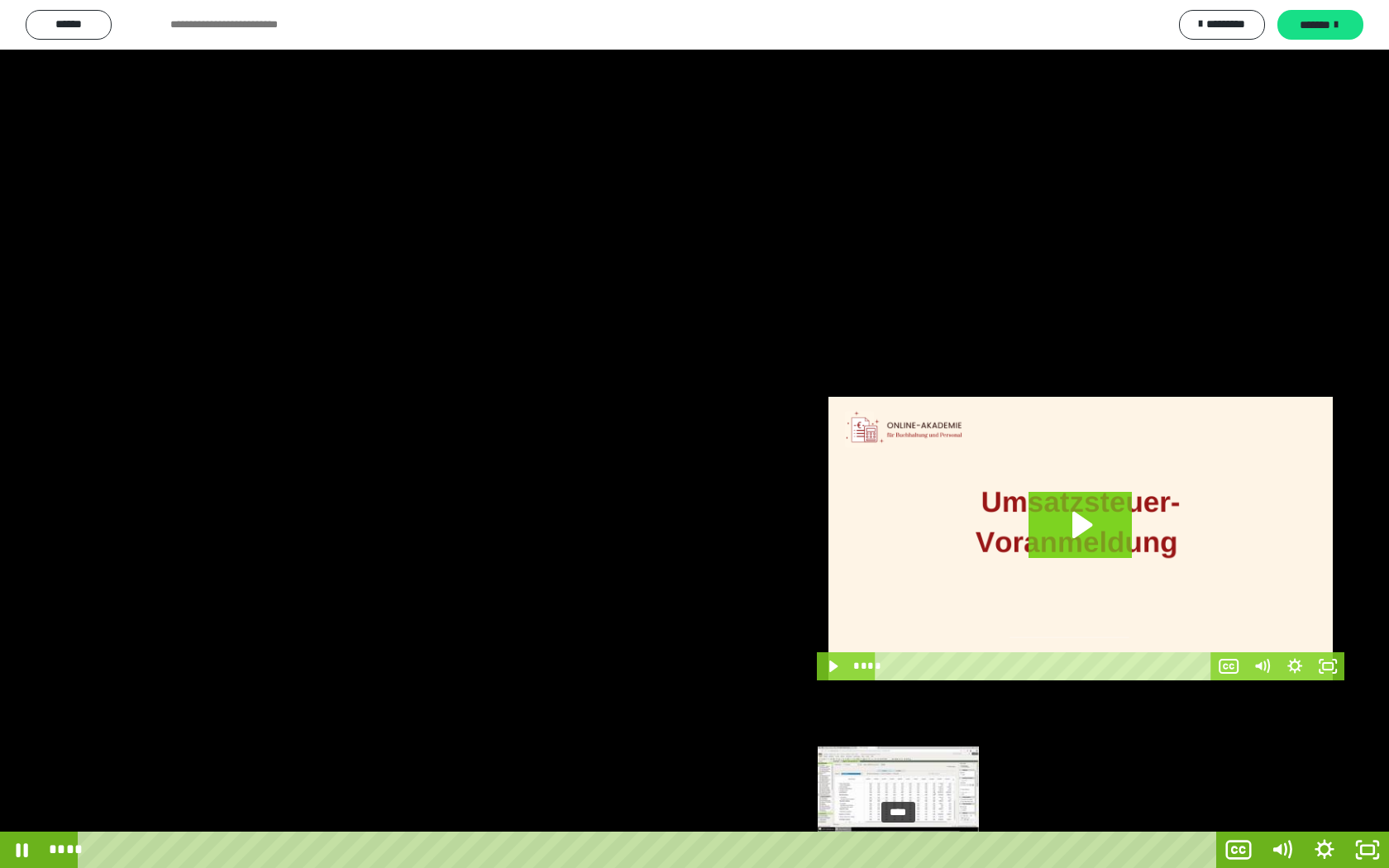 click on "****" at bounding box center [650, 850] 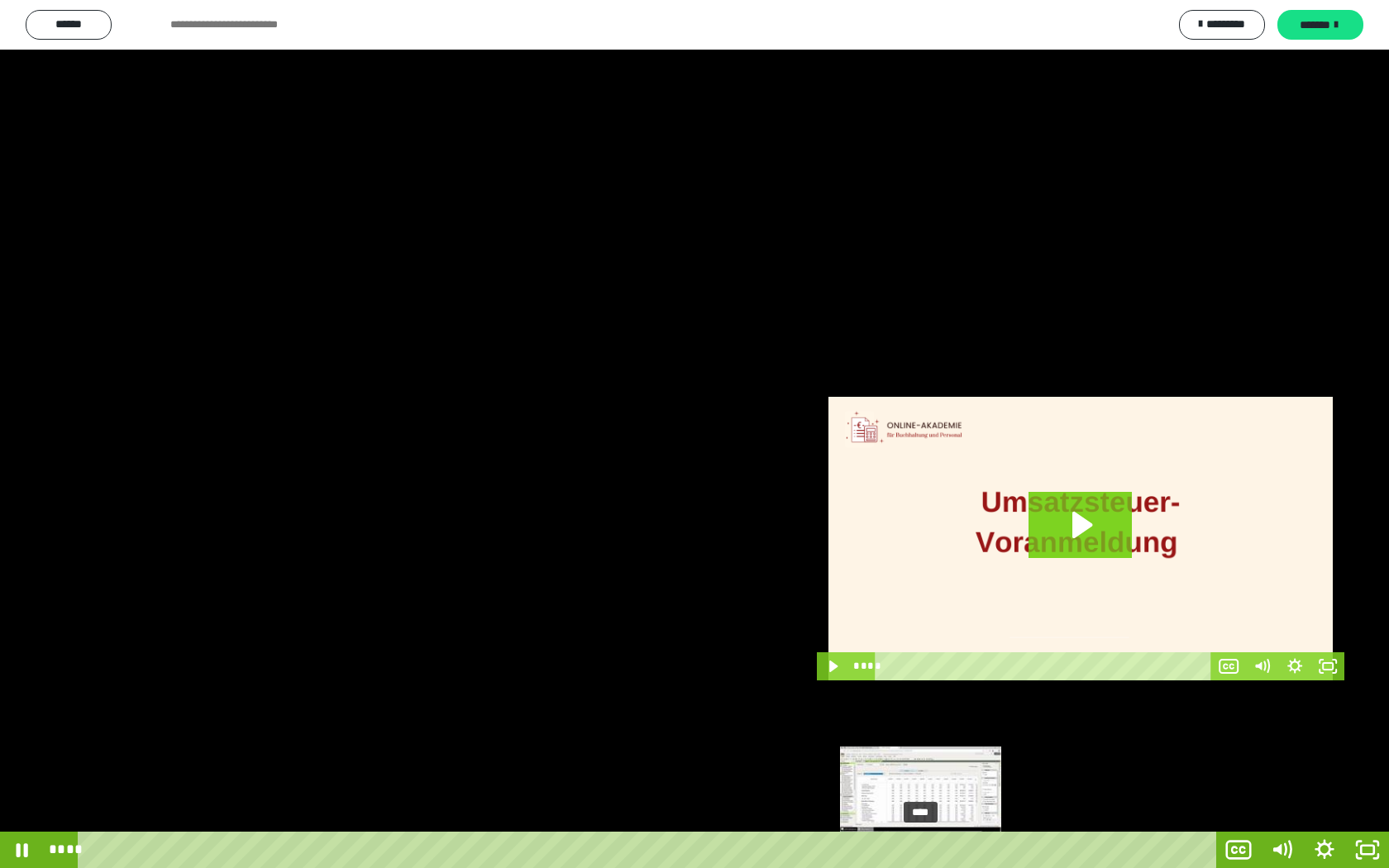 click on "****" at bounding box center [650, 850] 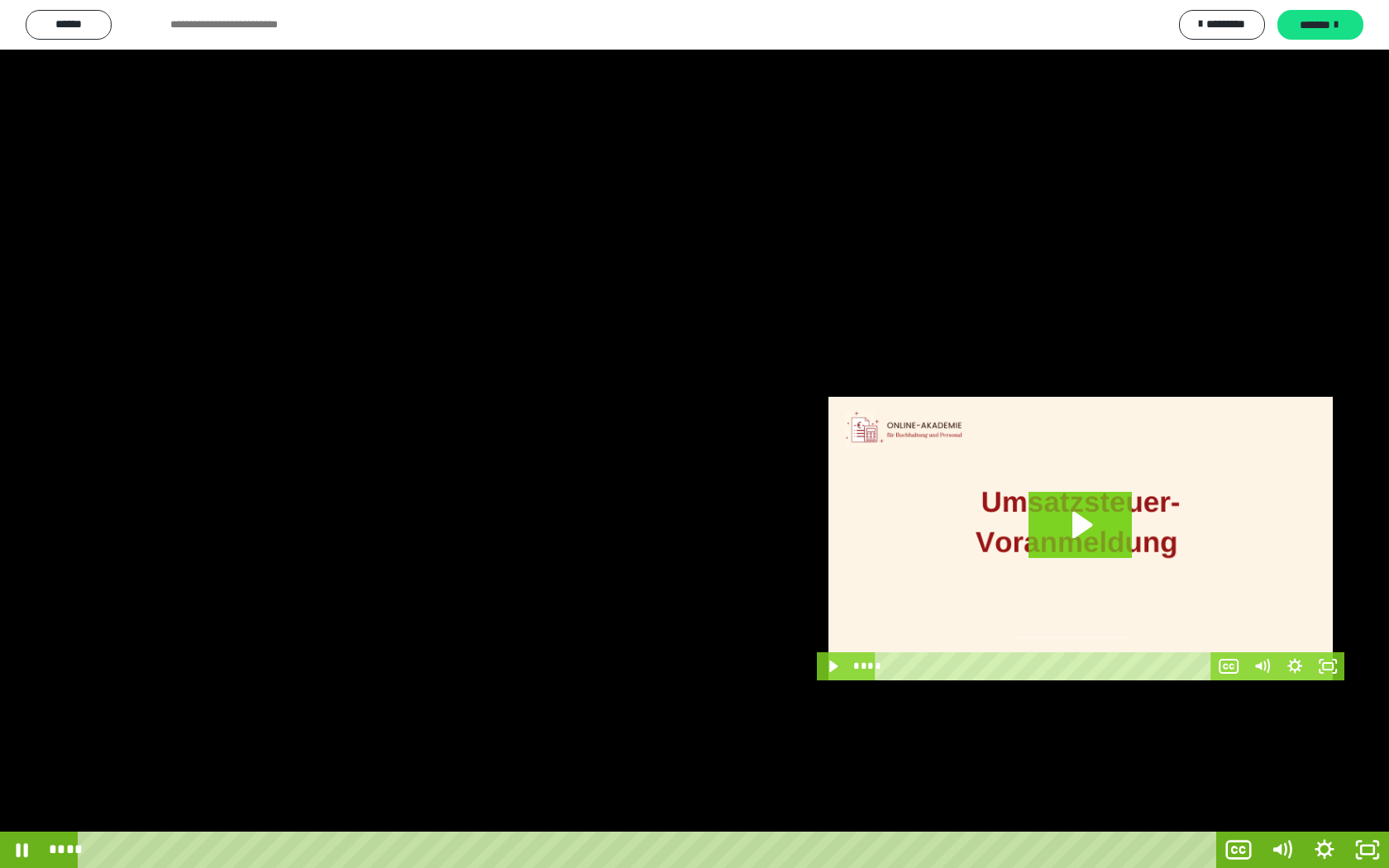 click at bounding box center [694, 434] 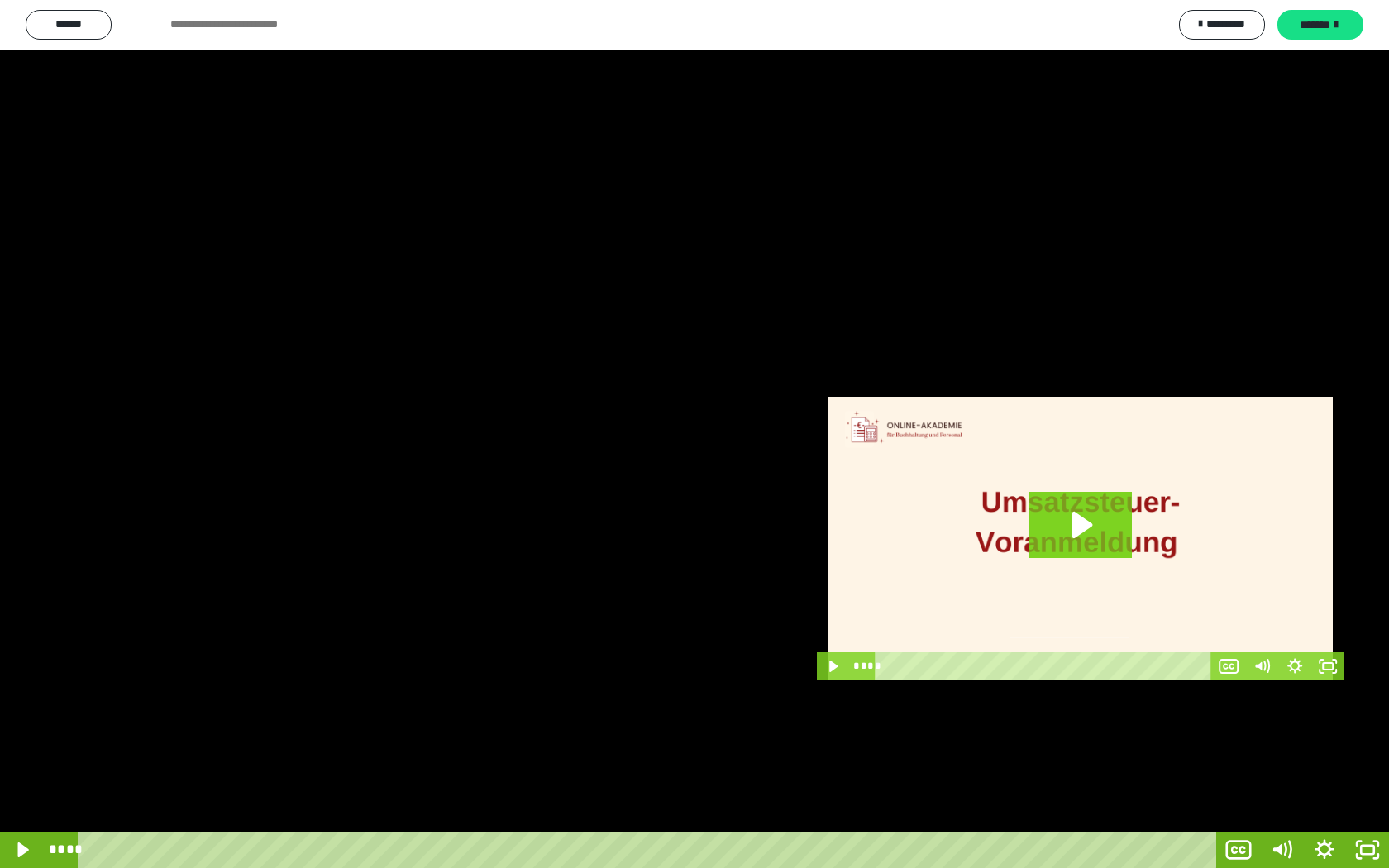 click at bounding box center (694, 434) 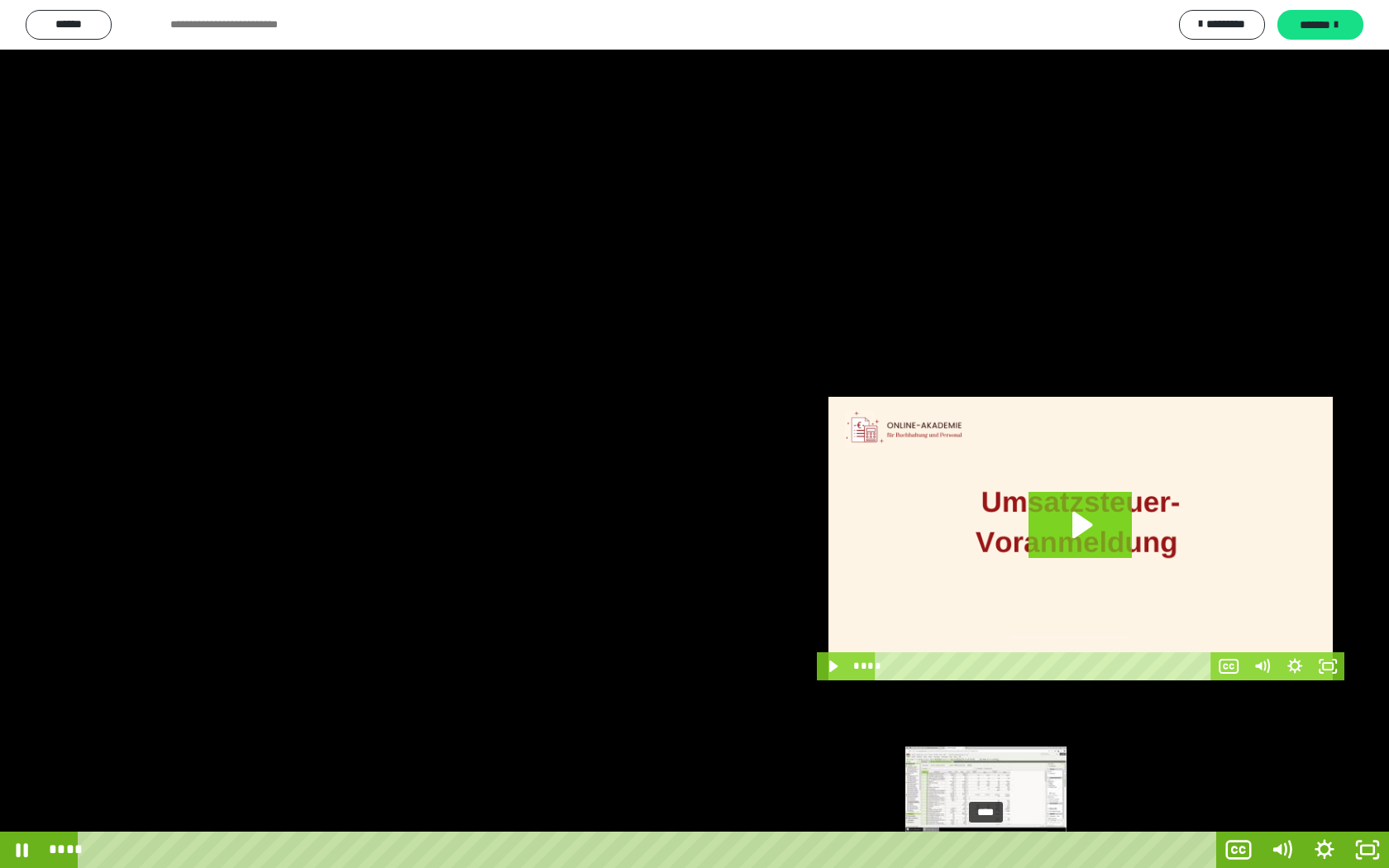 click on "****" at bounding box center (650, 850) 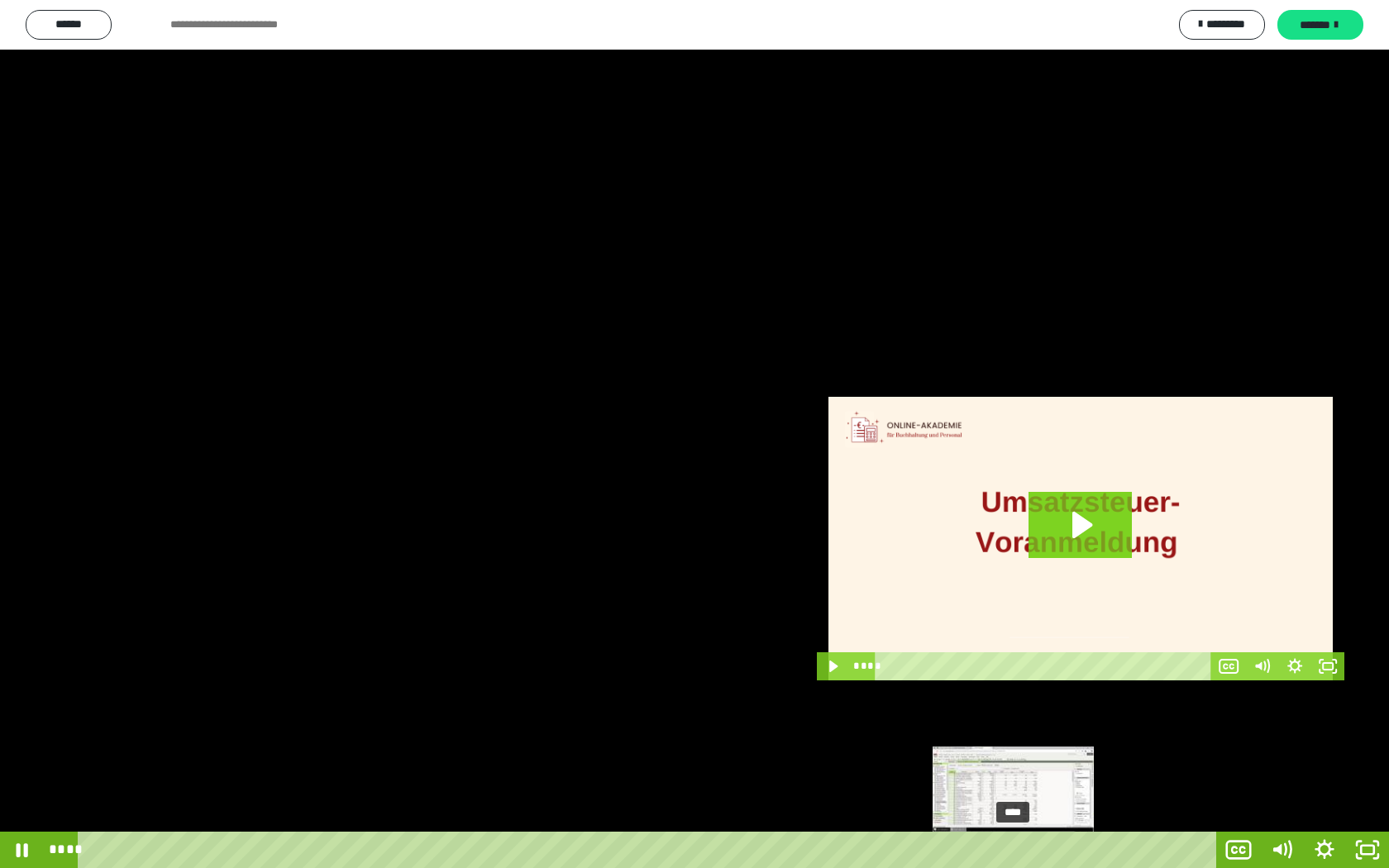 click on "****" at bounding box center (650, 850) 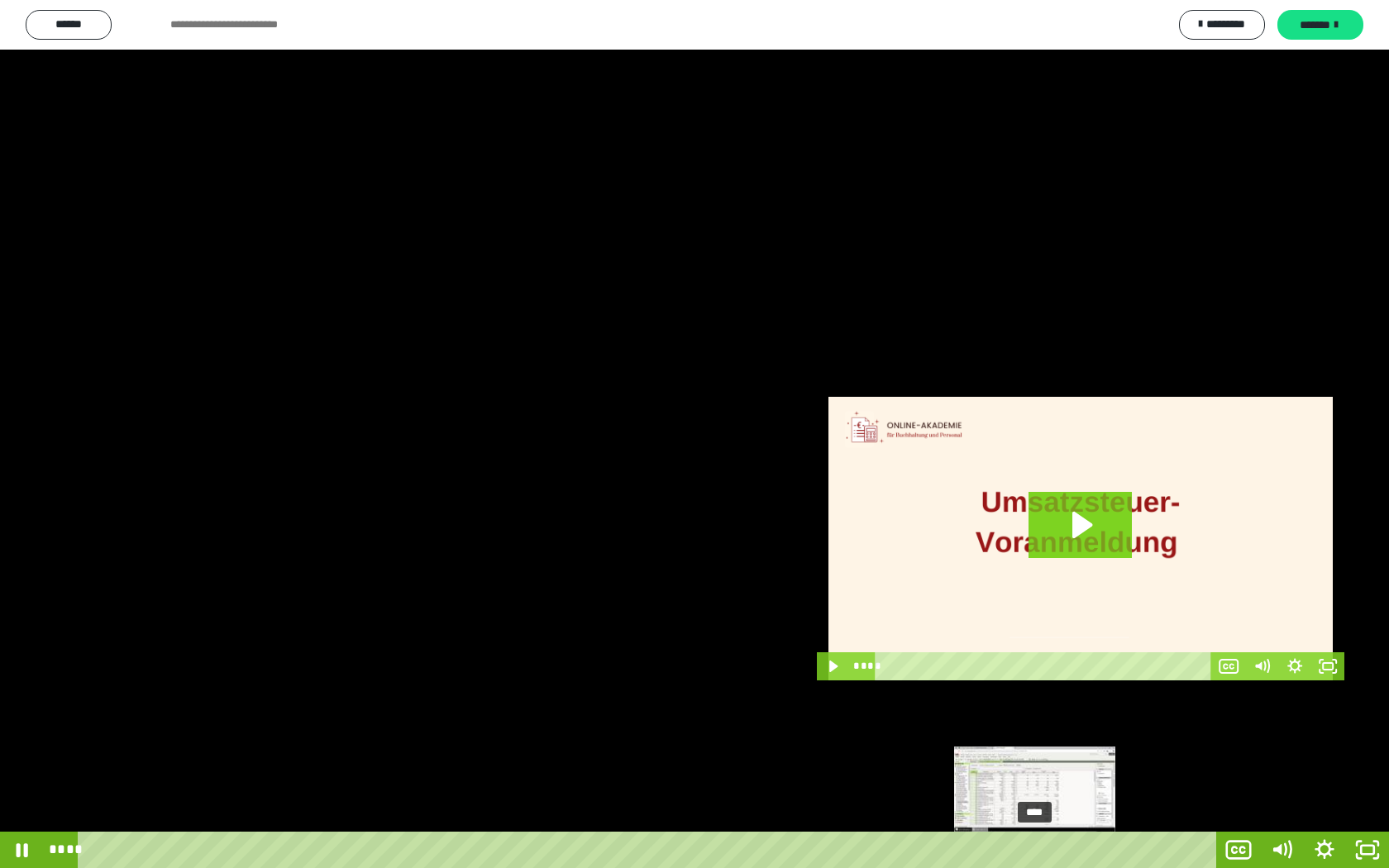 click on "****" at bounding box center [650, 850] 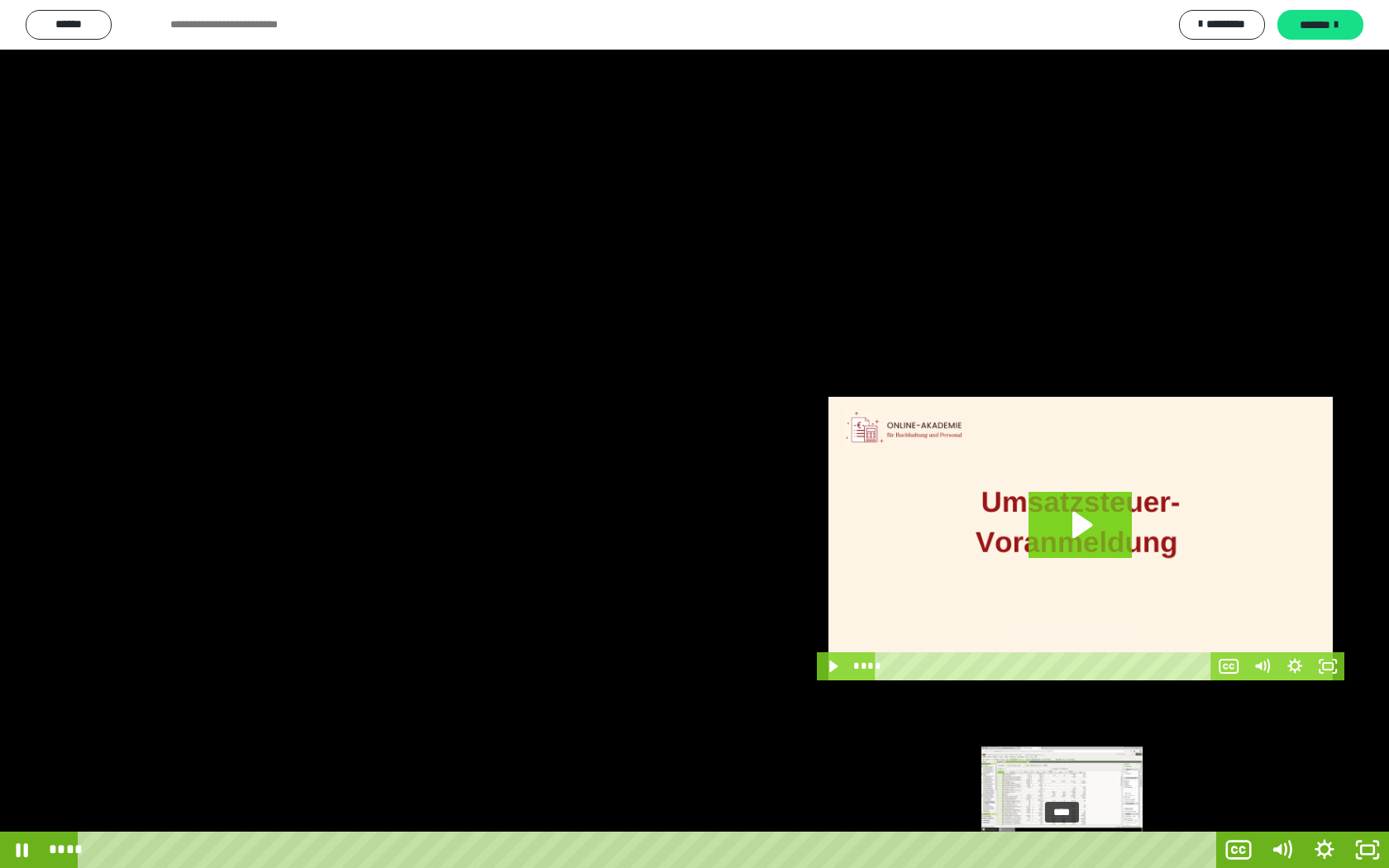 click on "****" at bounding box center [650, 850] 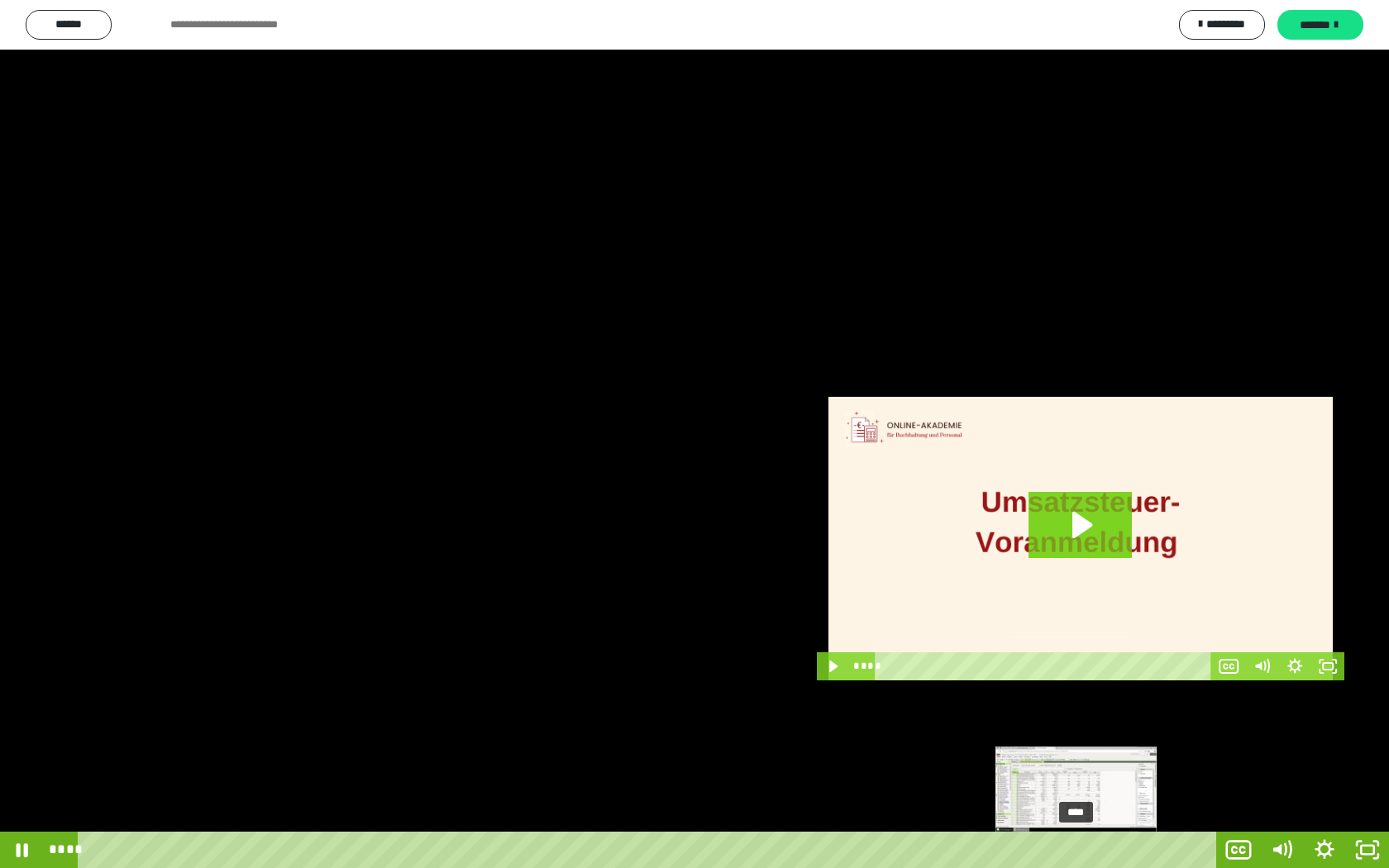 click on "****" at bounding box center [650, 850] 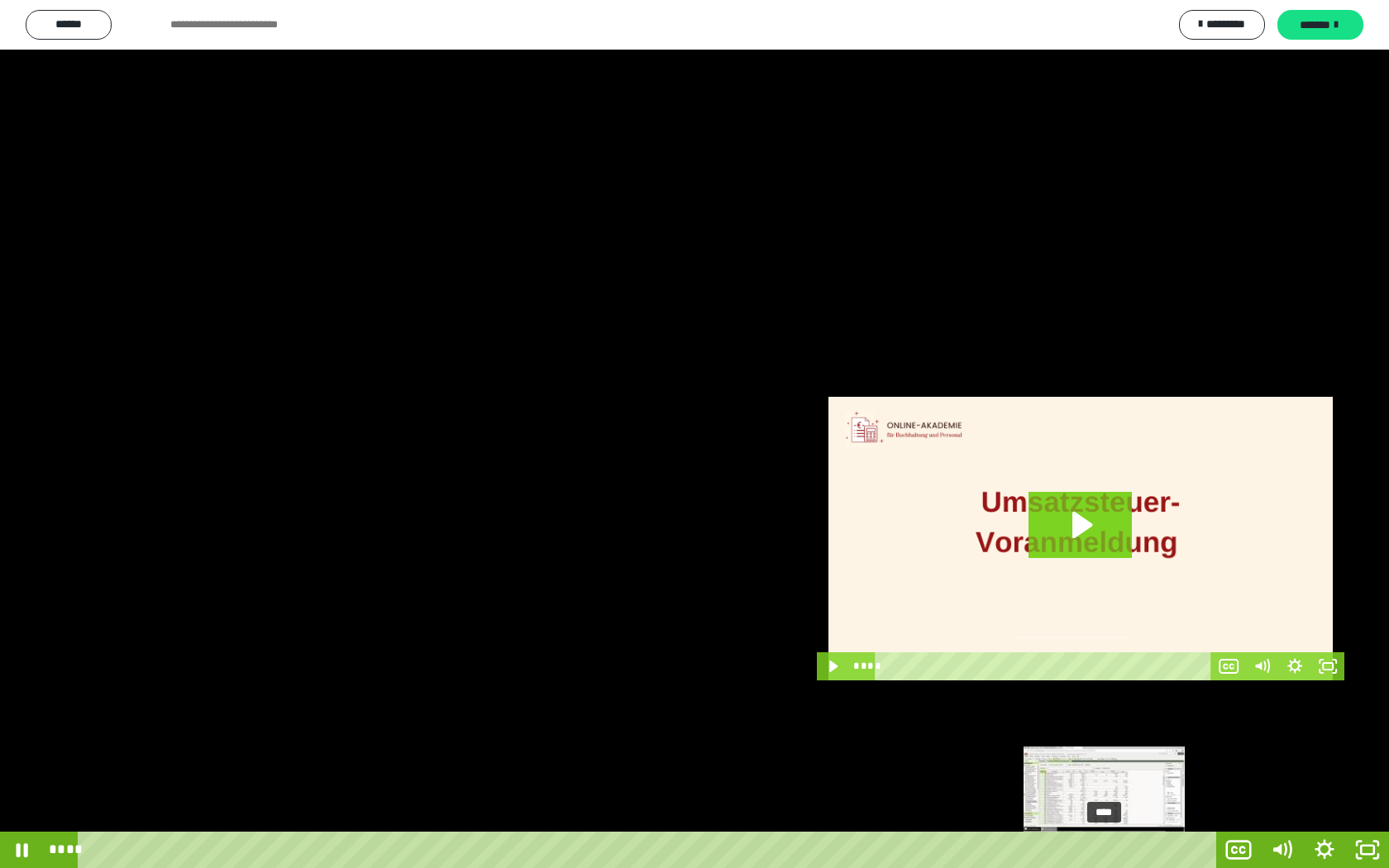 click on "****" at bounding box center [650, 850] 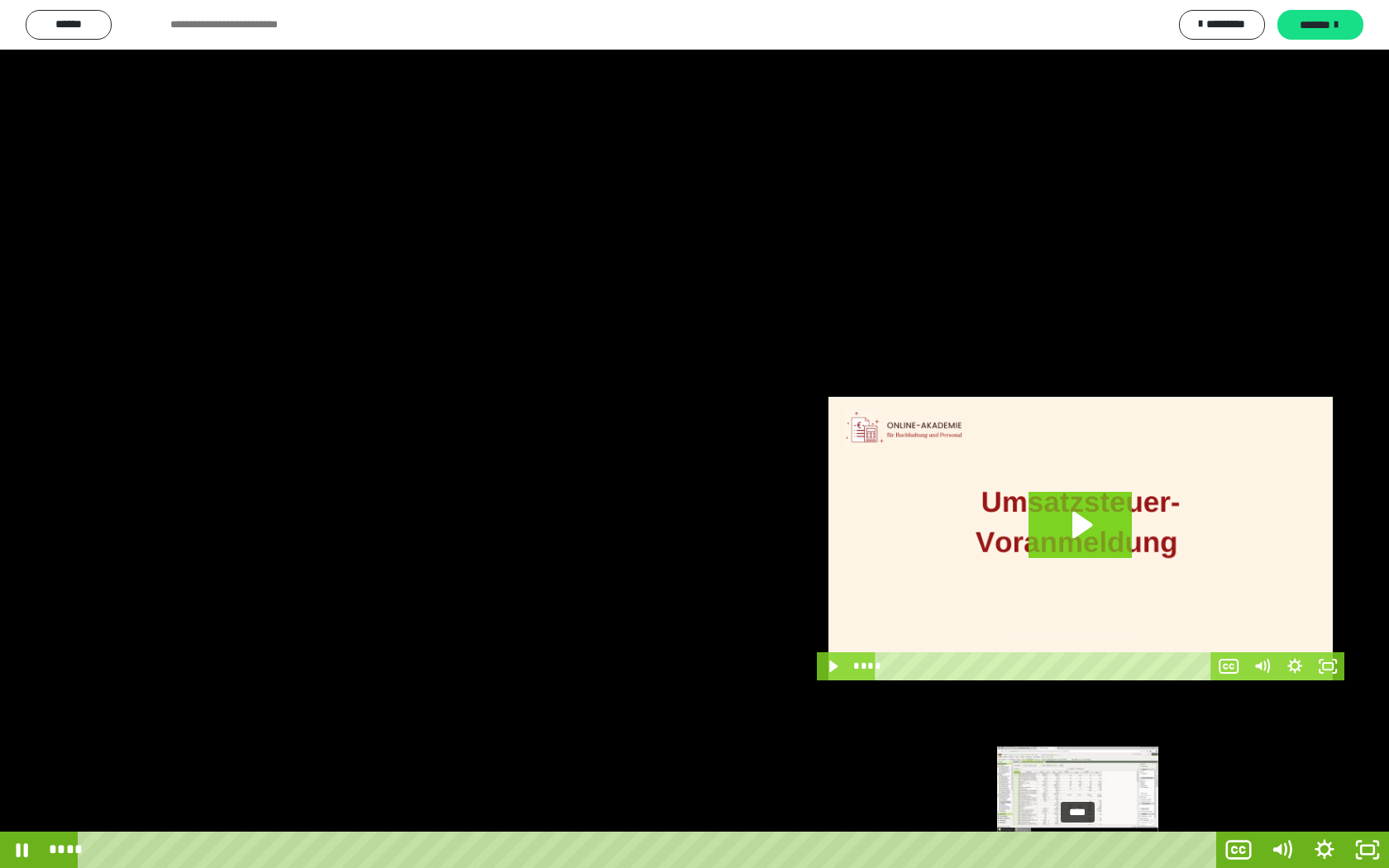 click on "****" at bounding box center [650, 850] 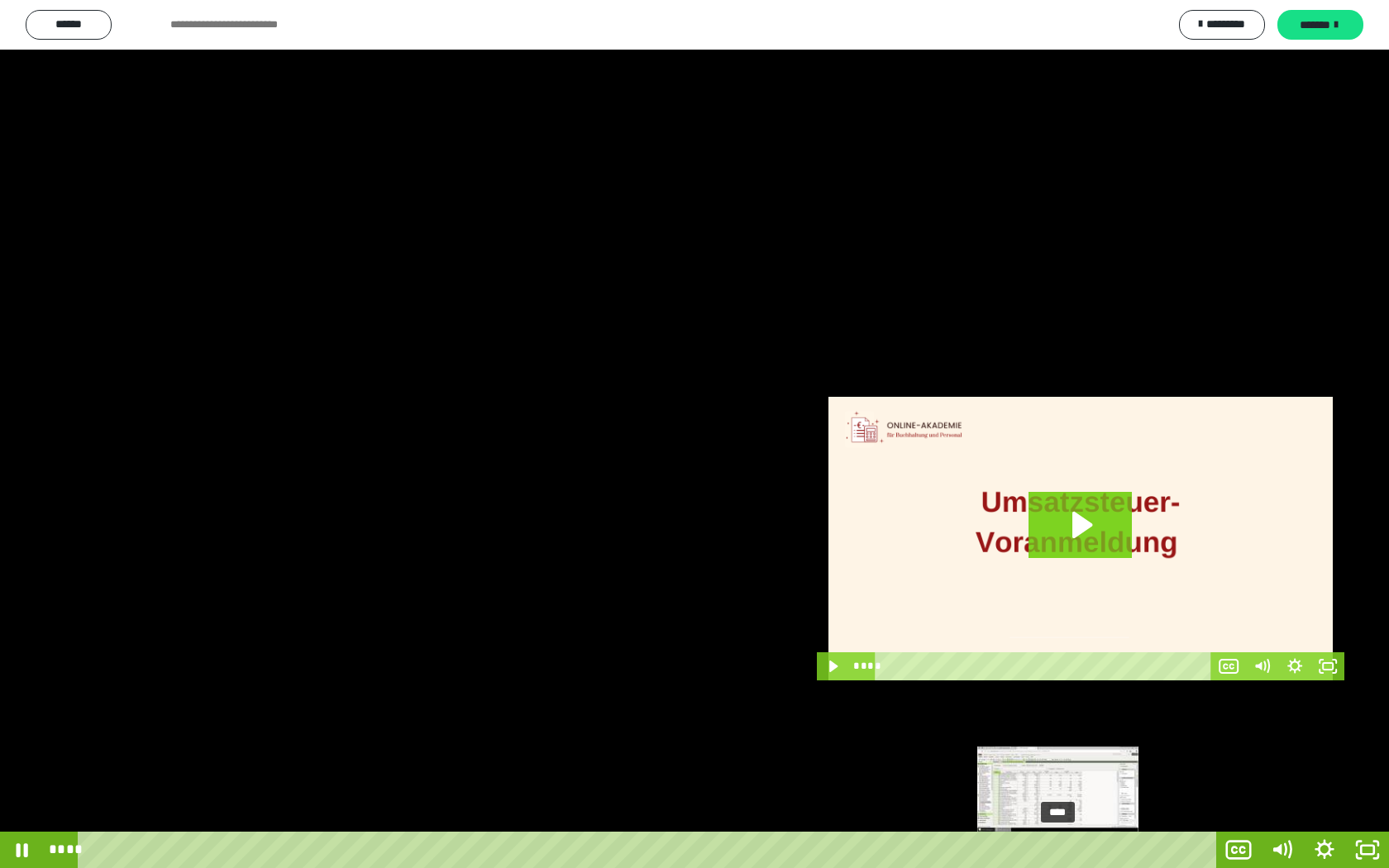 click on "****" at bounding box center [650, 850] 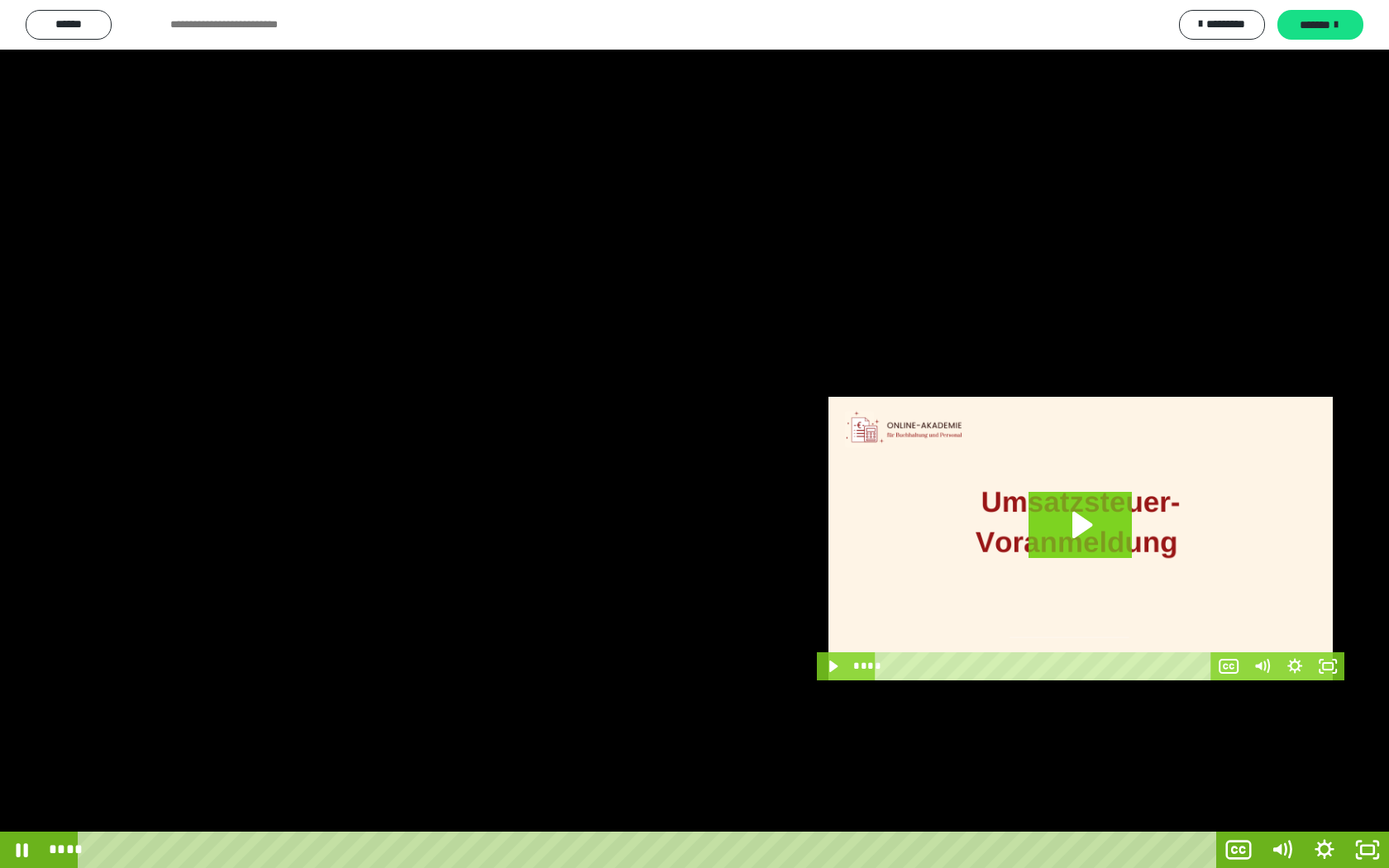 click at bounding box center [694, 434] 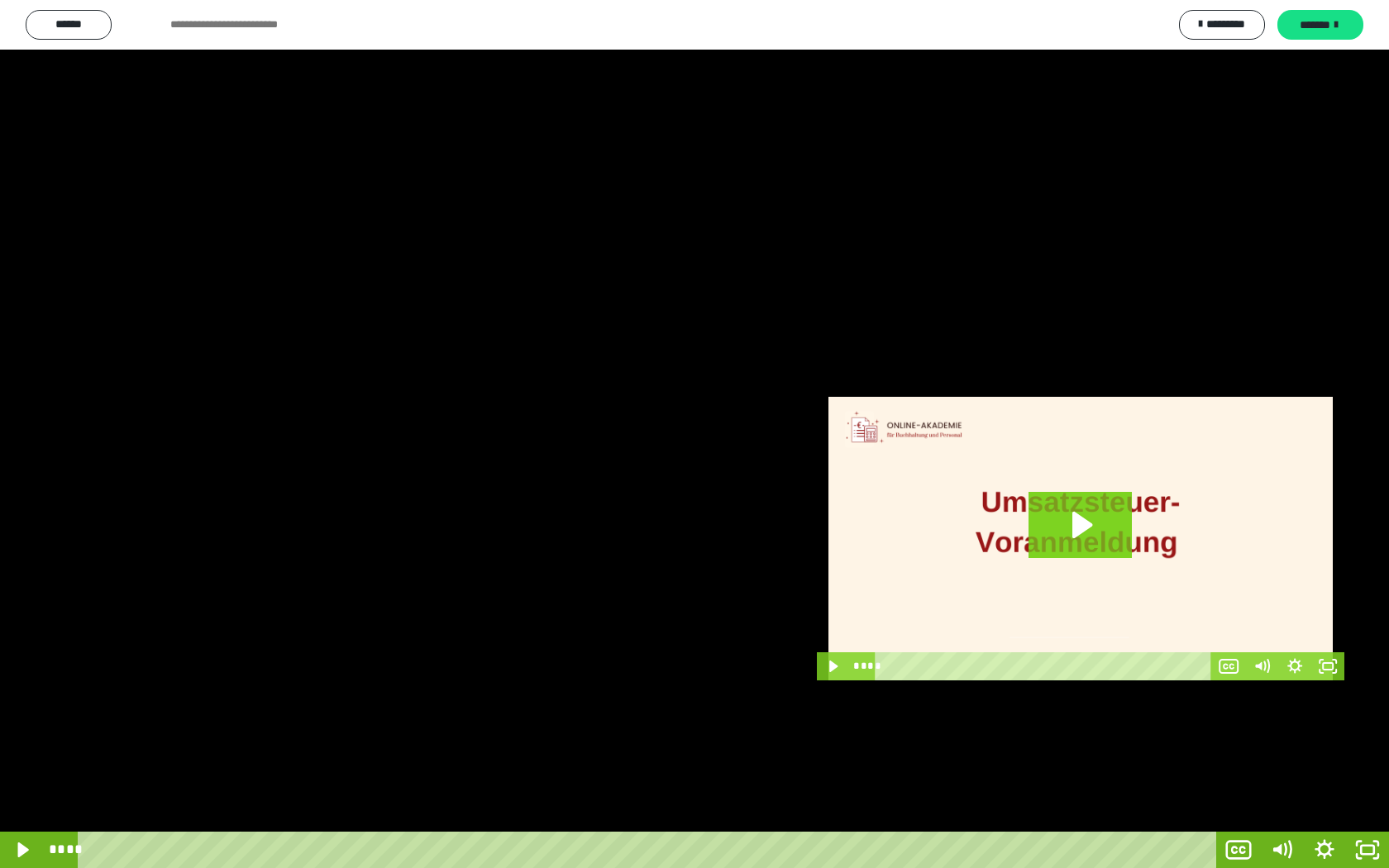 click at bounding box center [694, 434] 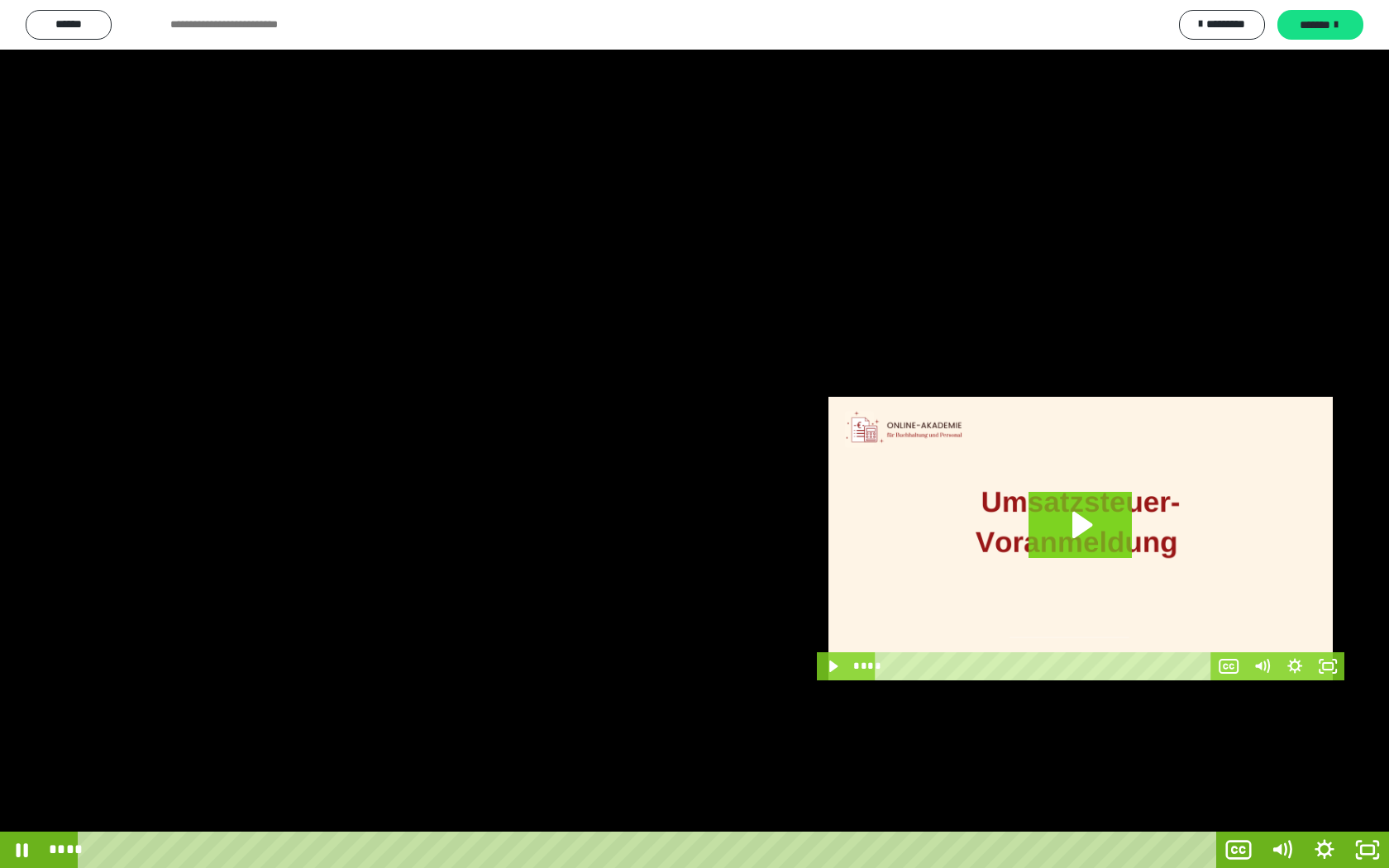 click at bounding box center (694, 434) 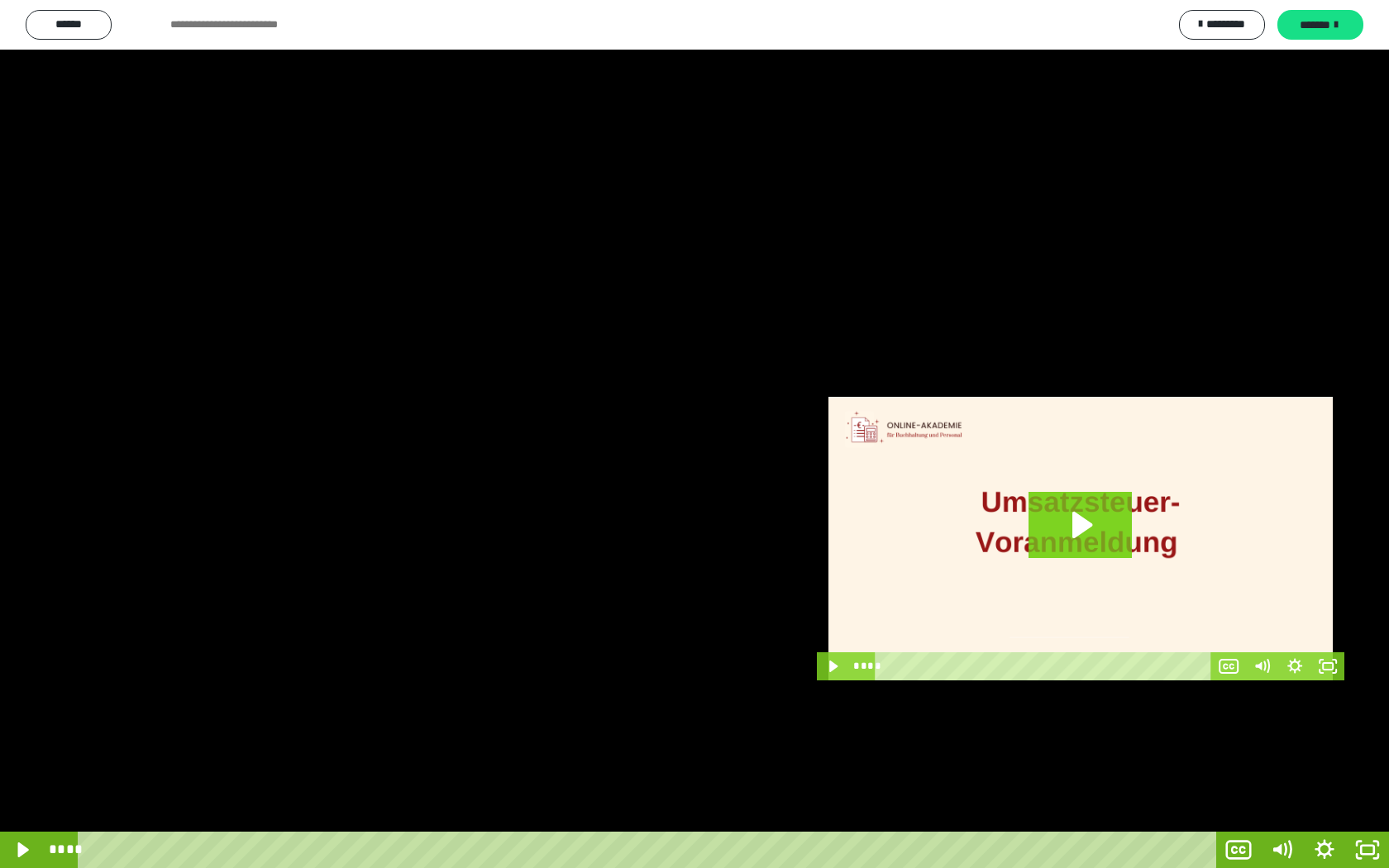 drag, startPoint x: 911, startPoint y: 298, endPoint x: 908, endPoint y: 315, distance: 17.262677 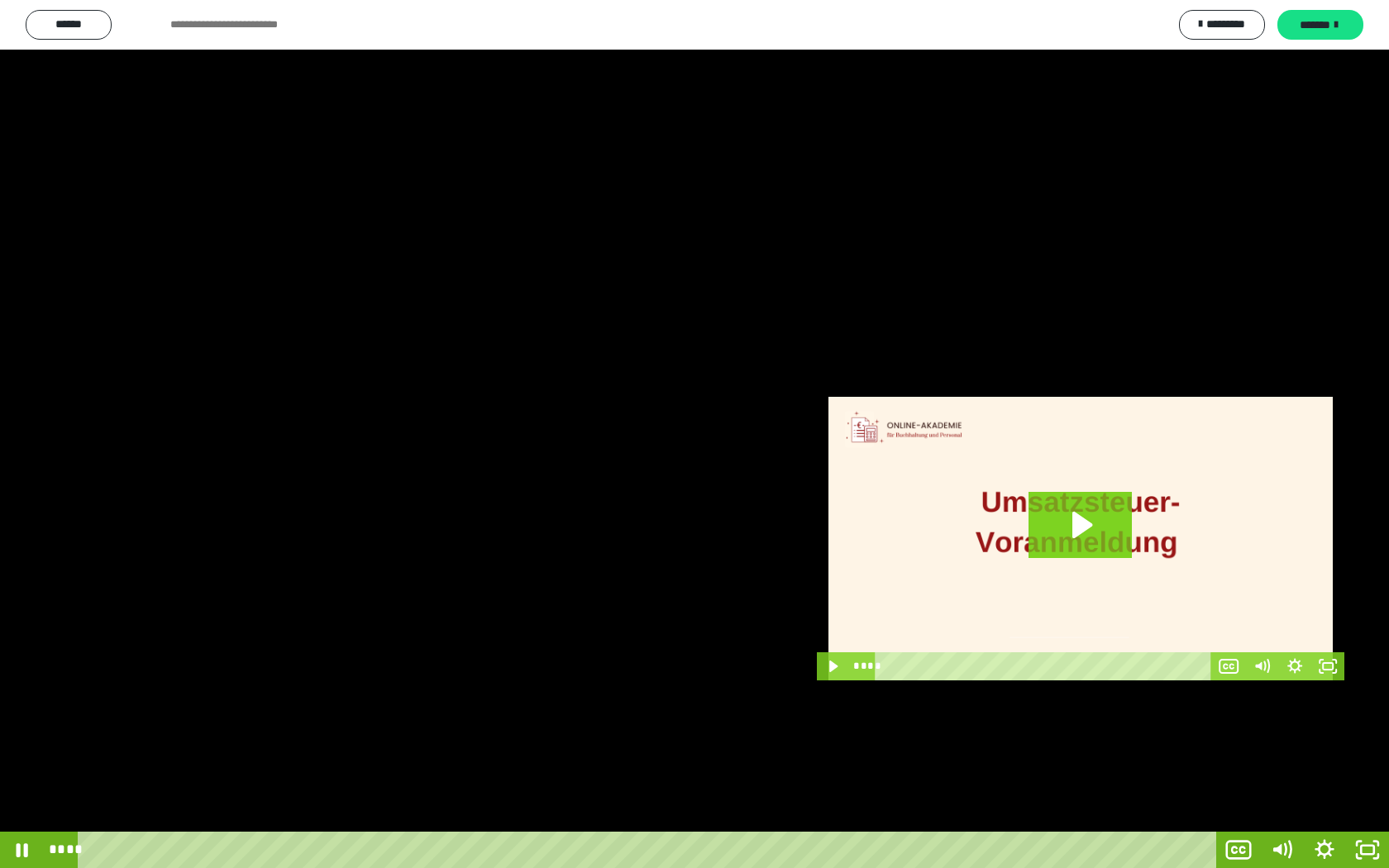 click at bounding box center (694, 434) 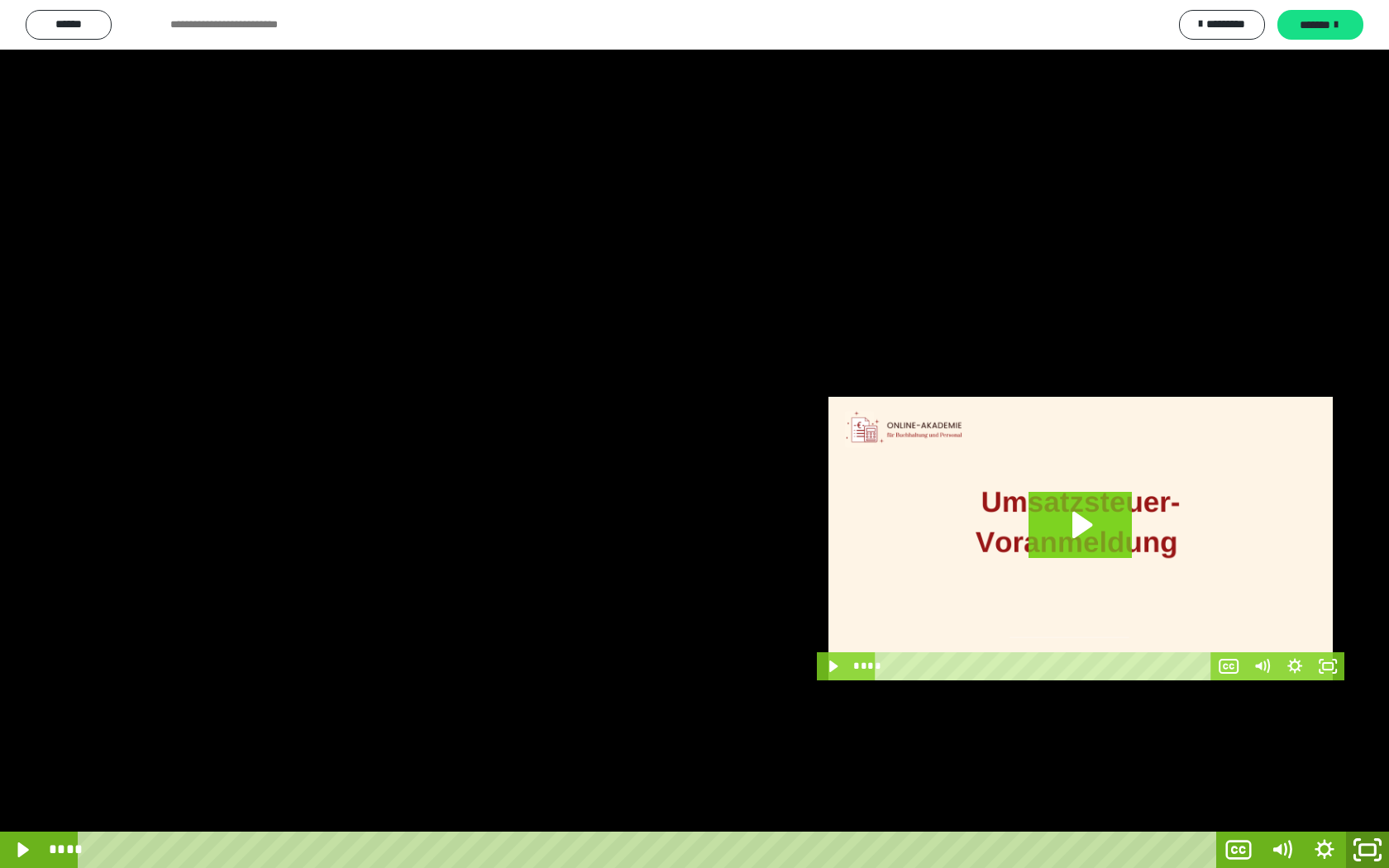 click 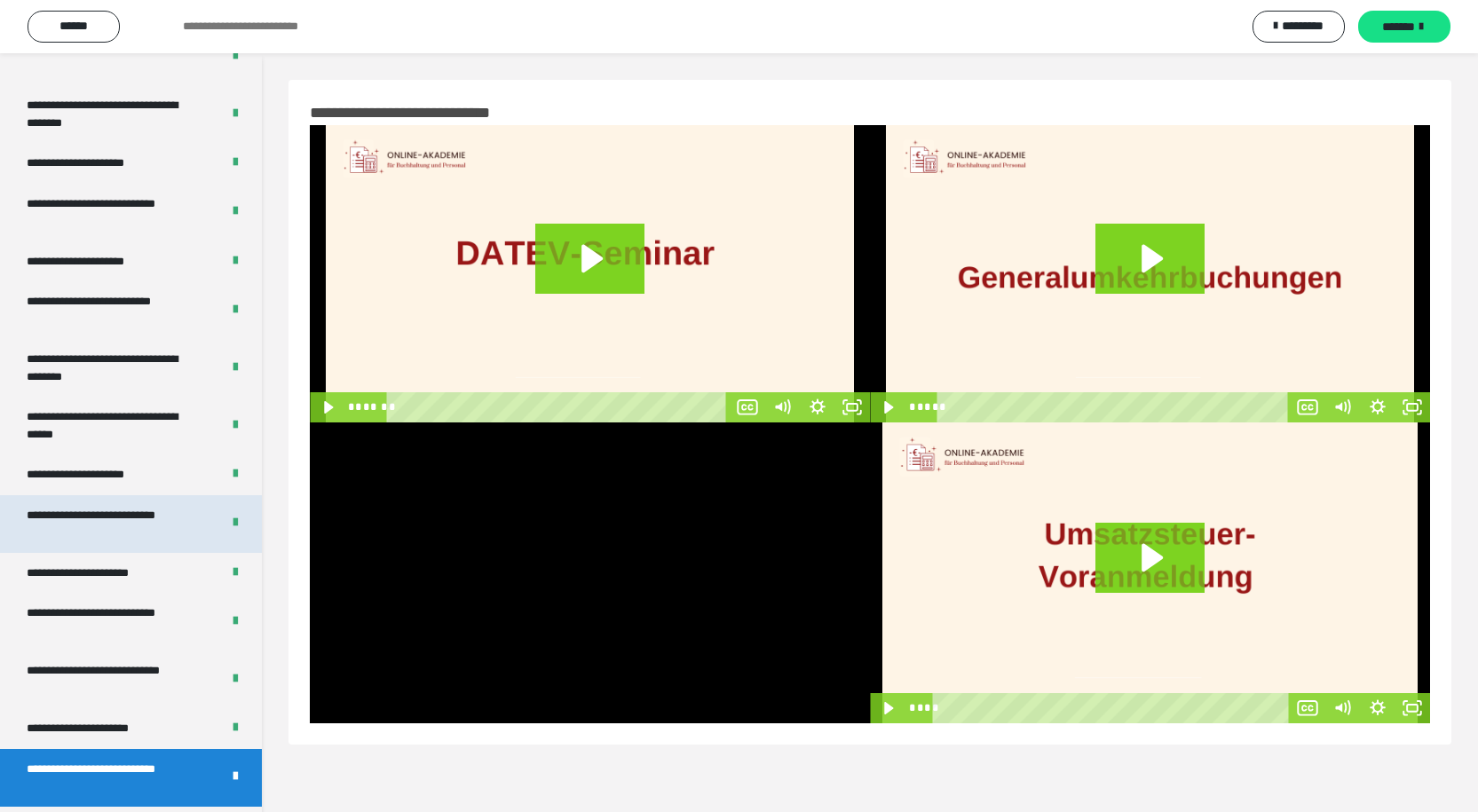 click on "**********" at bounding box center (110, 524) 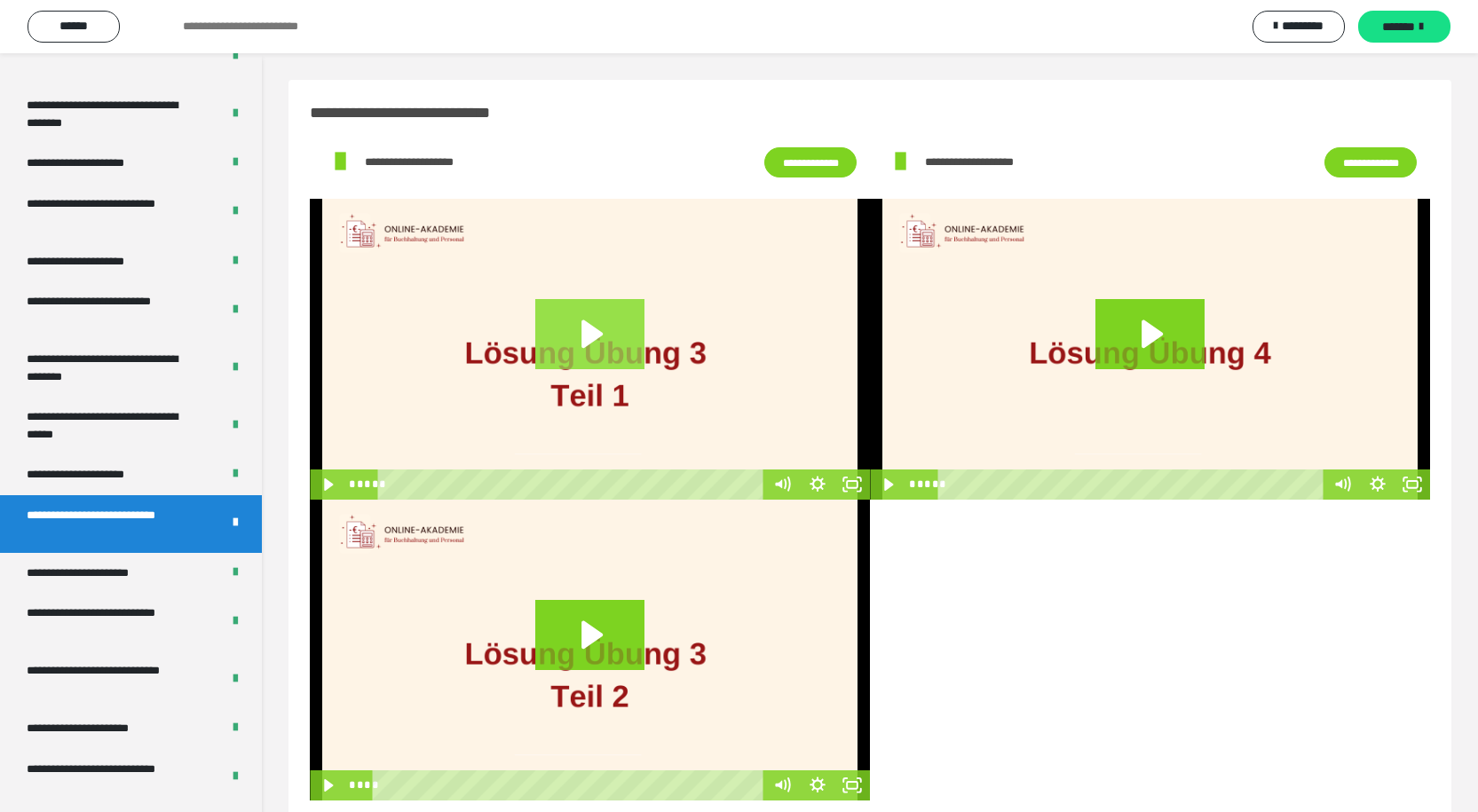 click 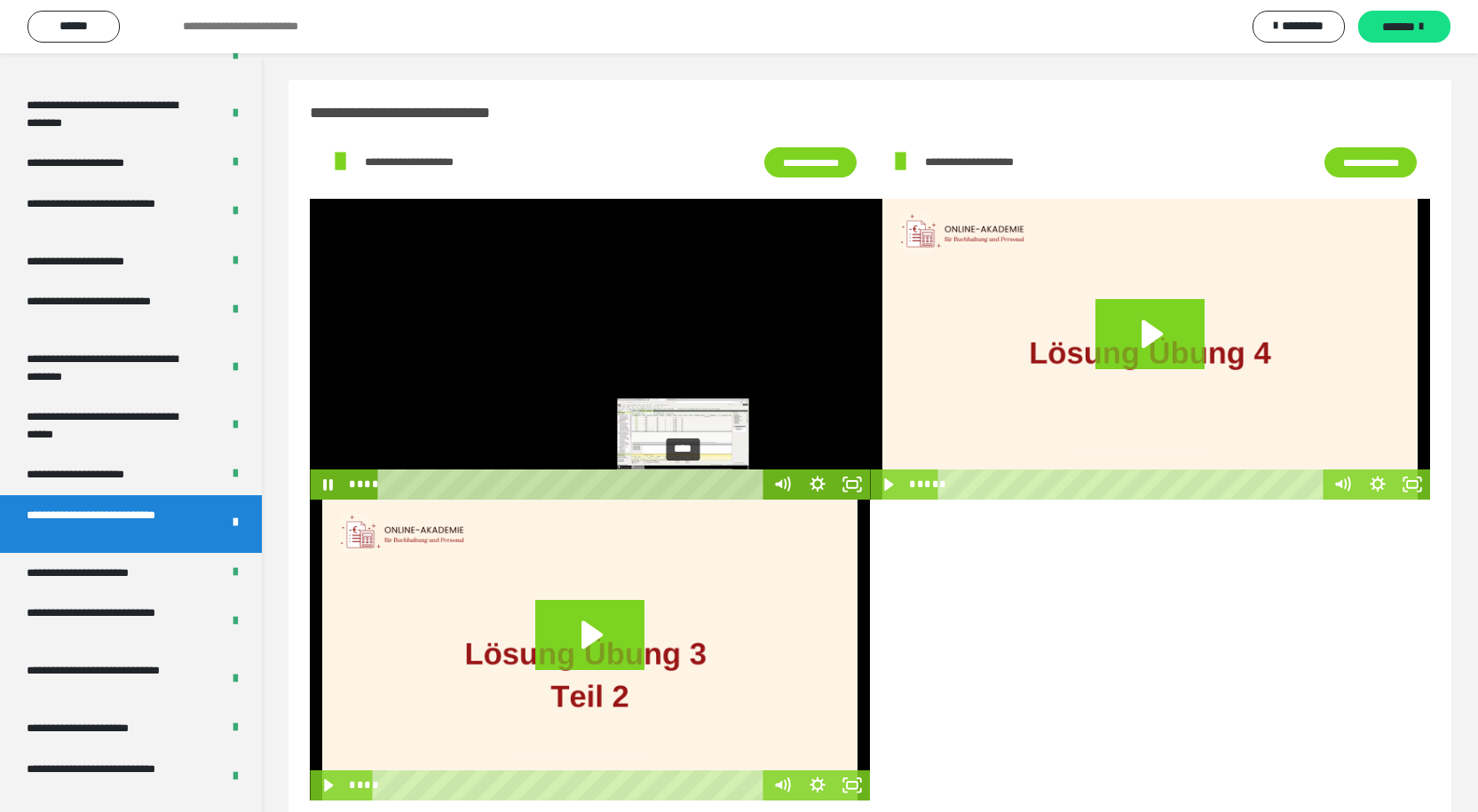 click on "****" at bounding box center (573, 485) 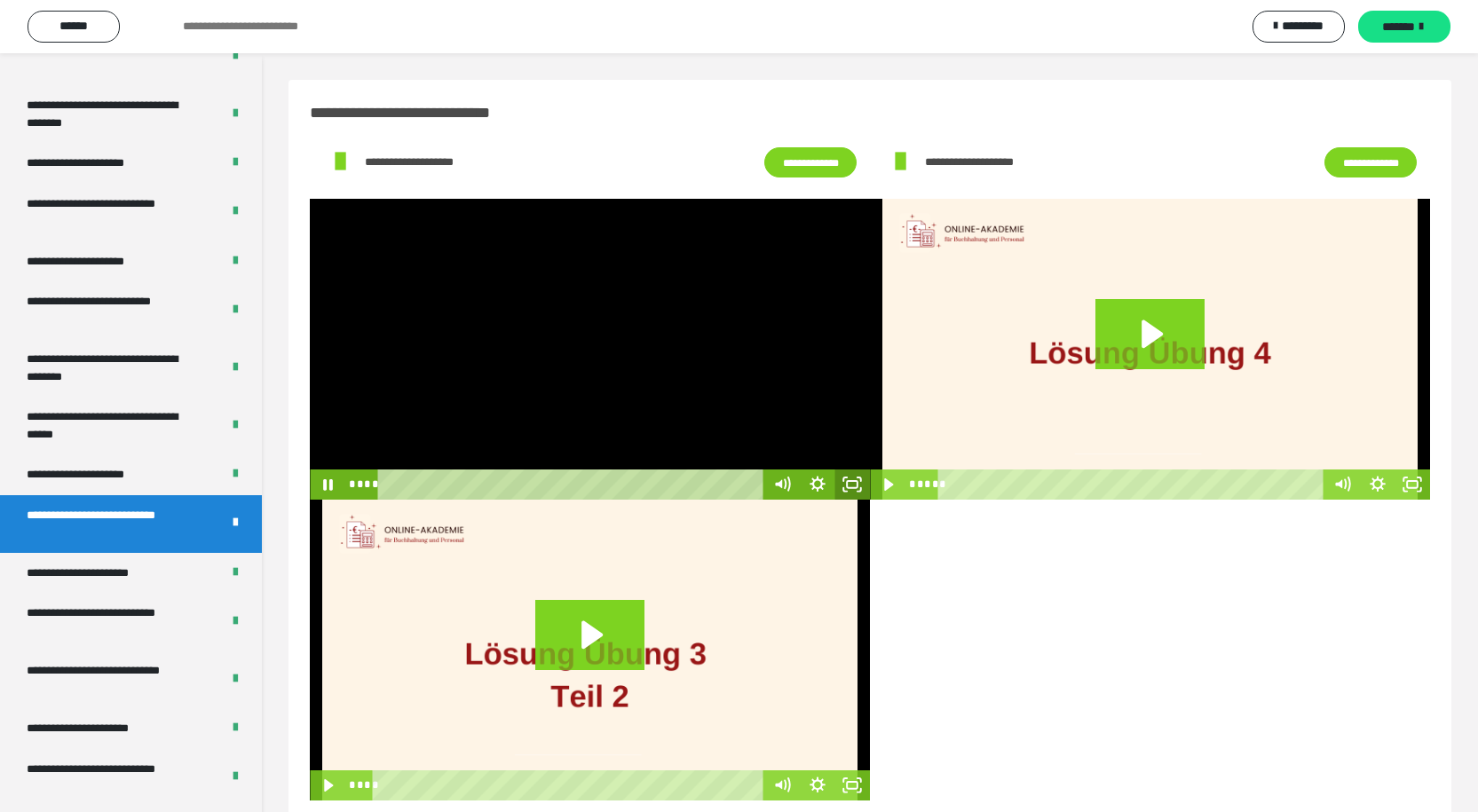 click 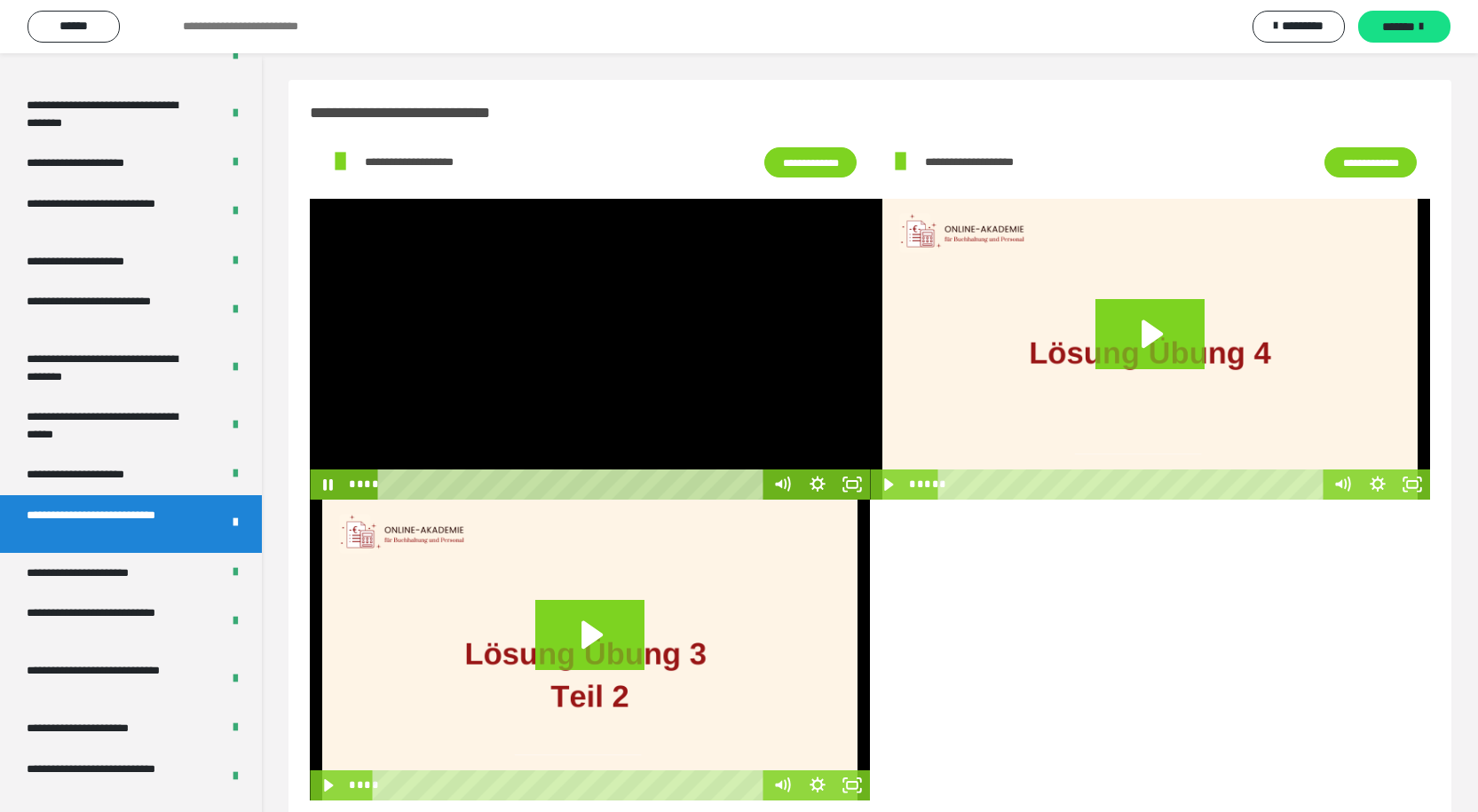 click at bounding box center (589, 349) 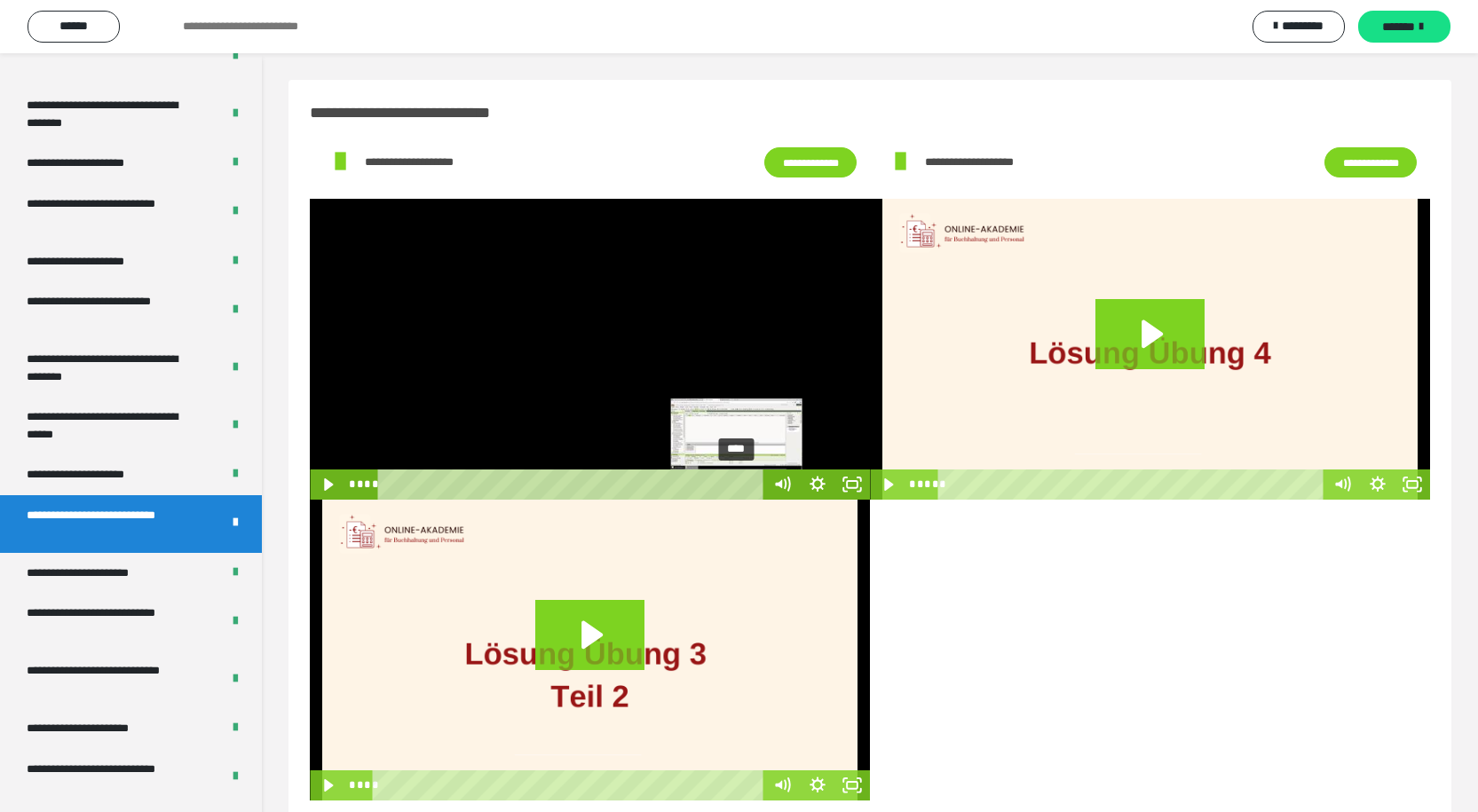 click on "****" at bounding box center (573, 485) 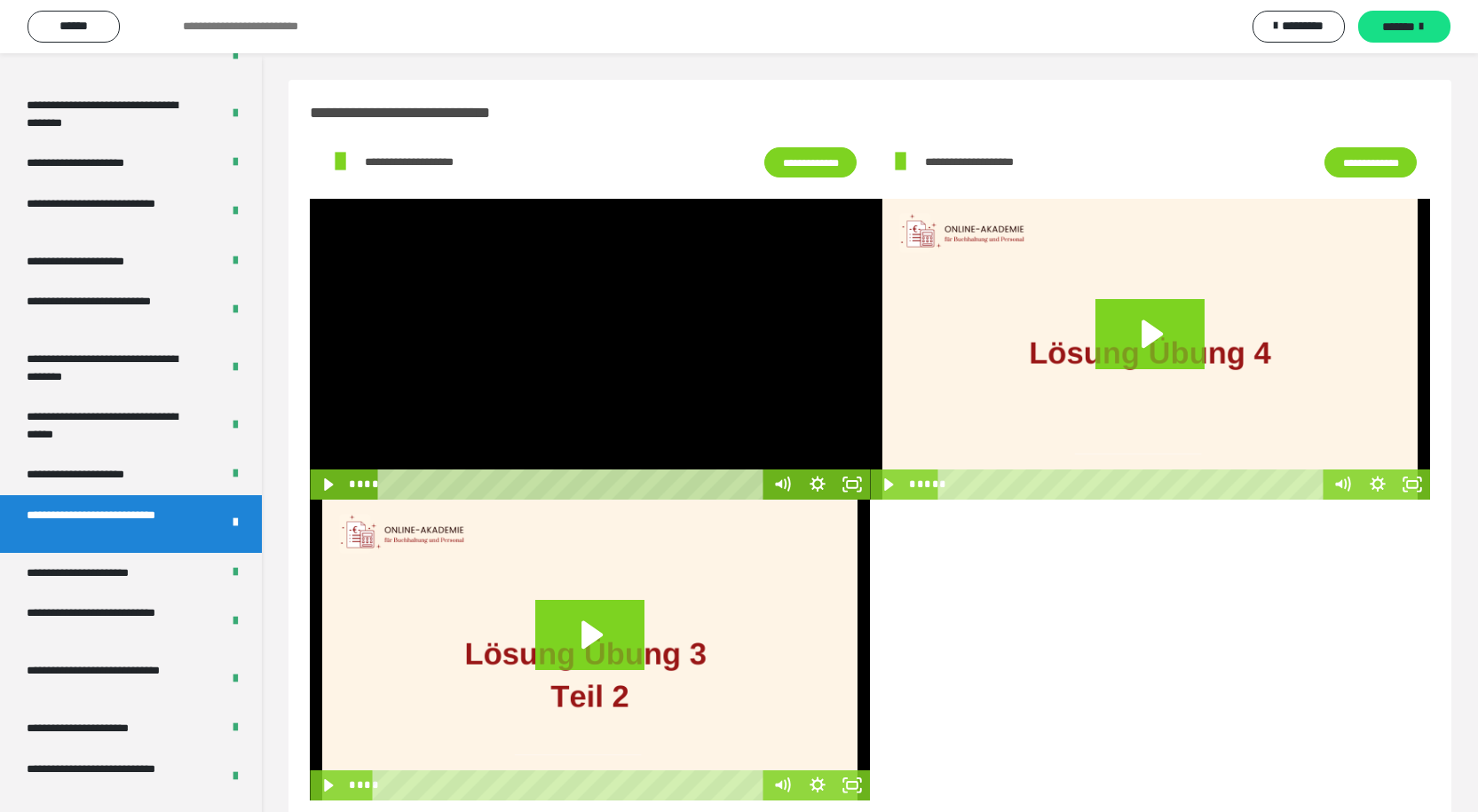 click at bounding box center (589, 349) 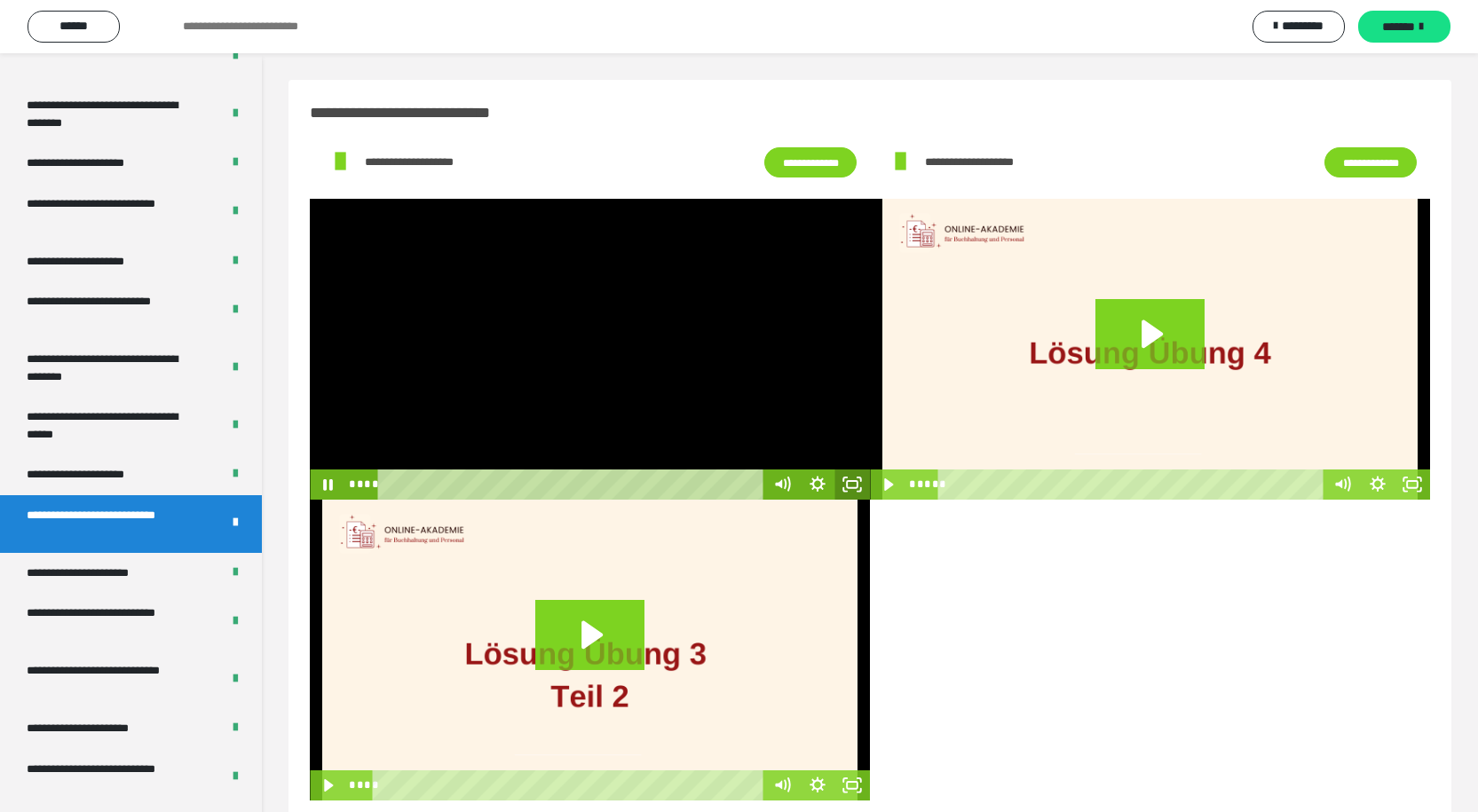 click 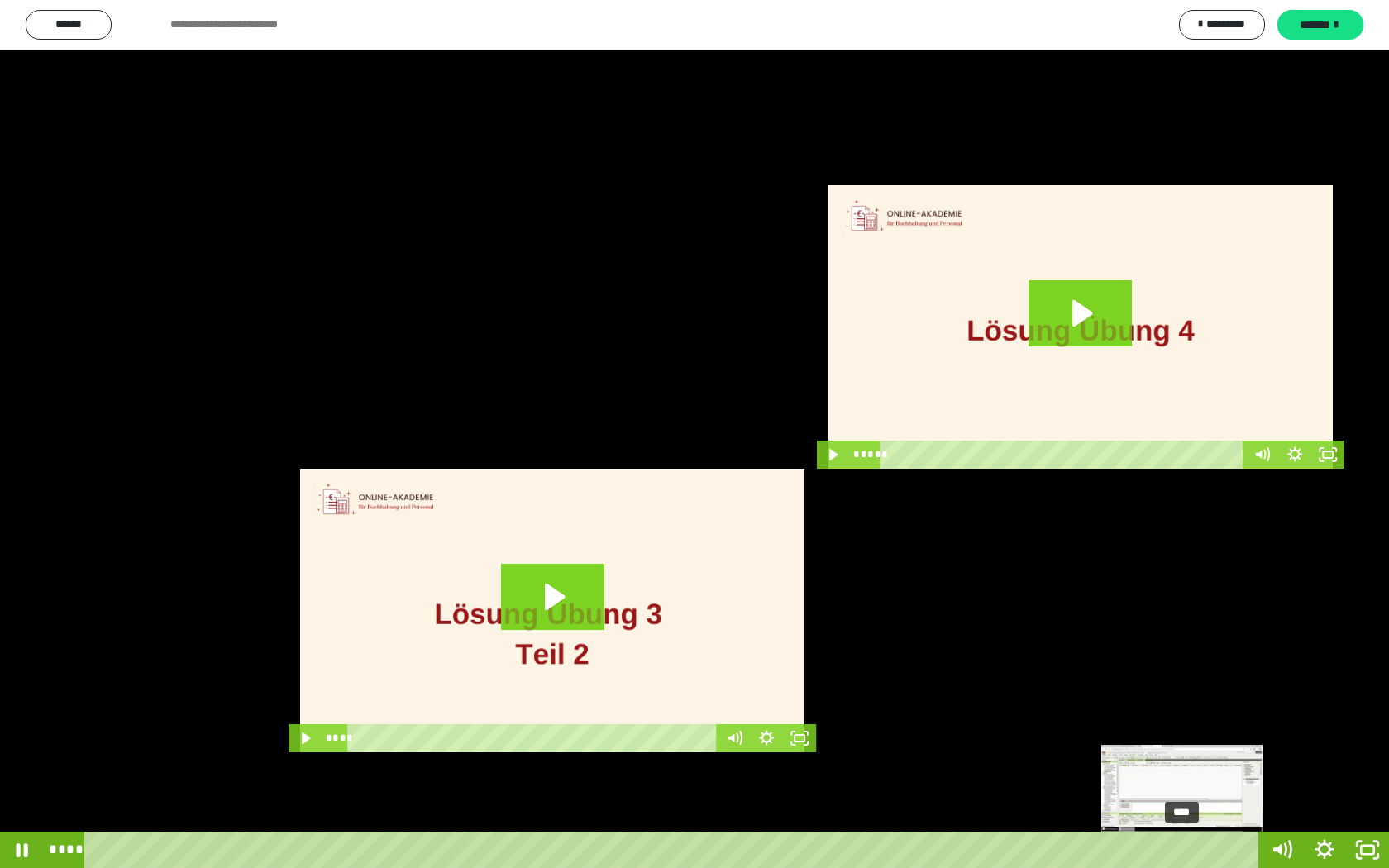 click on "****" at bounding box center (675, 850) 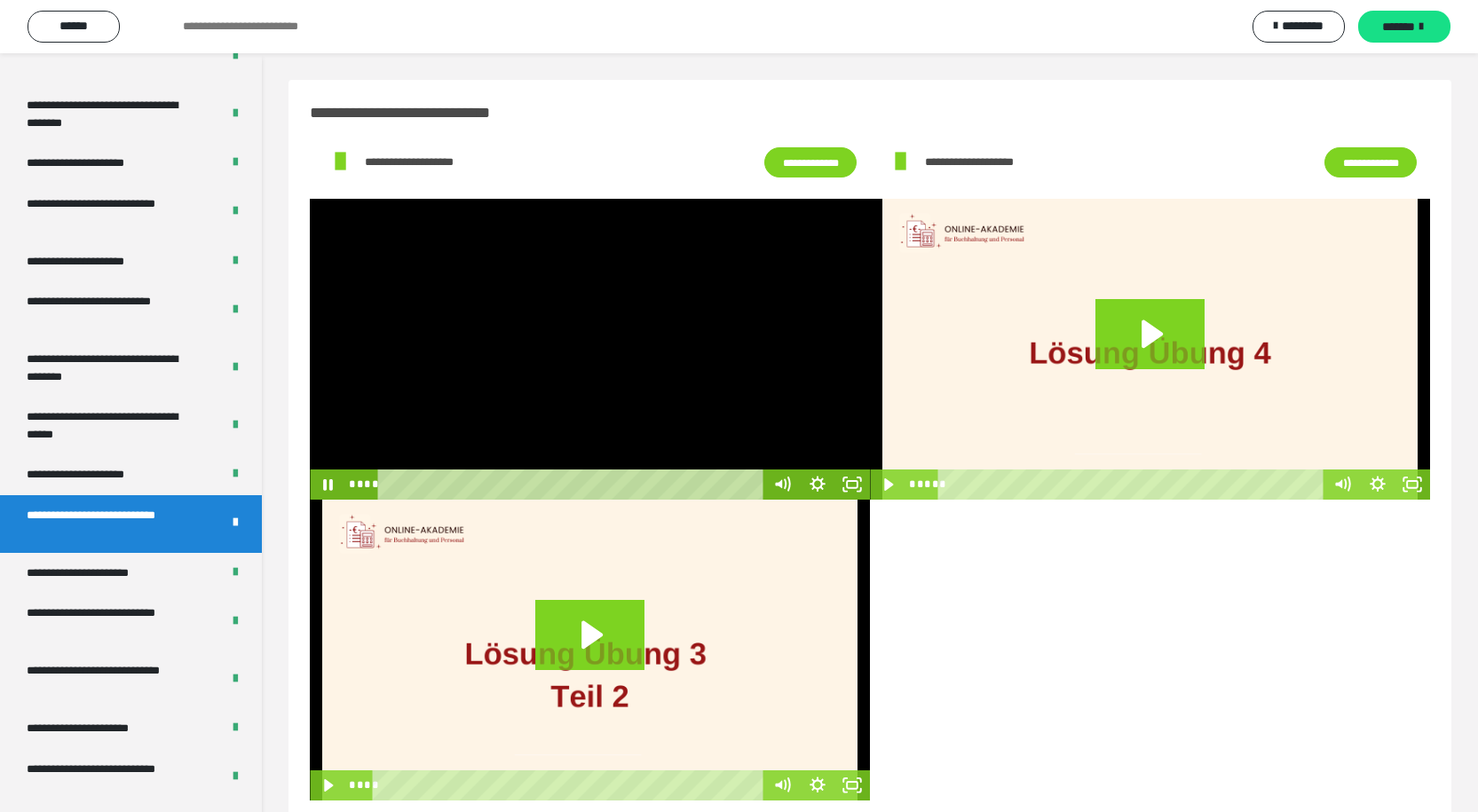 click at bounding box center [589, 349] 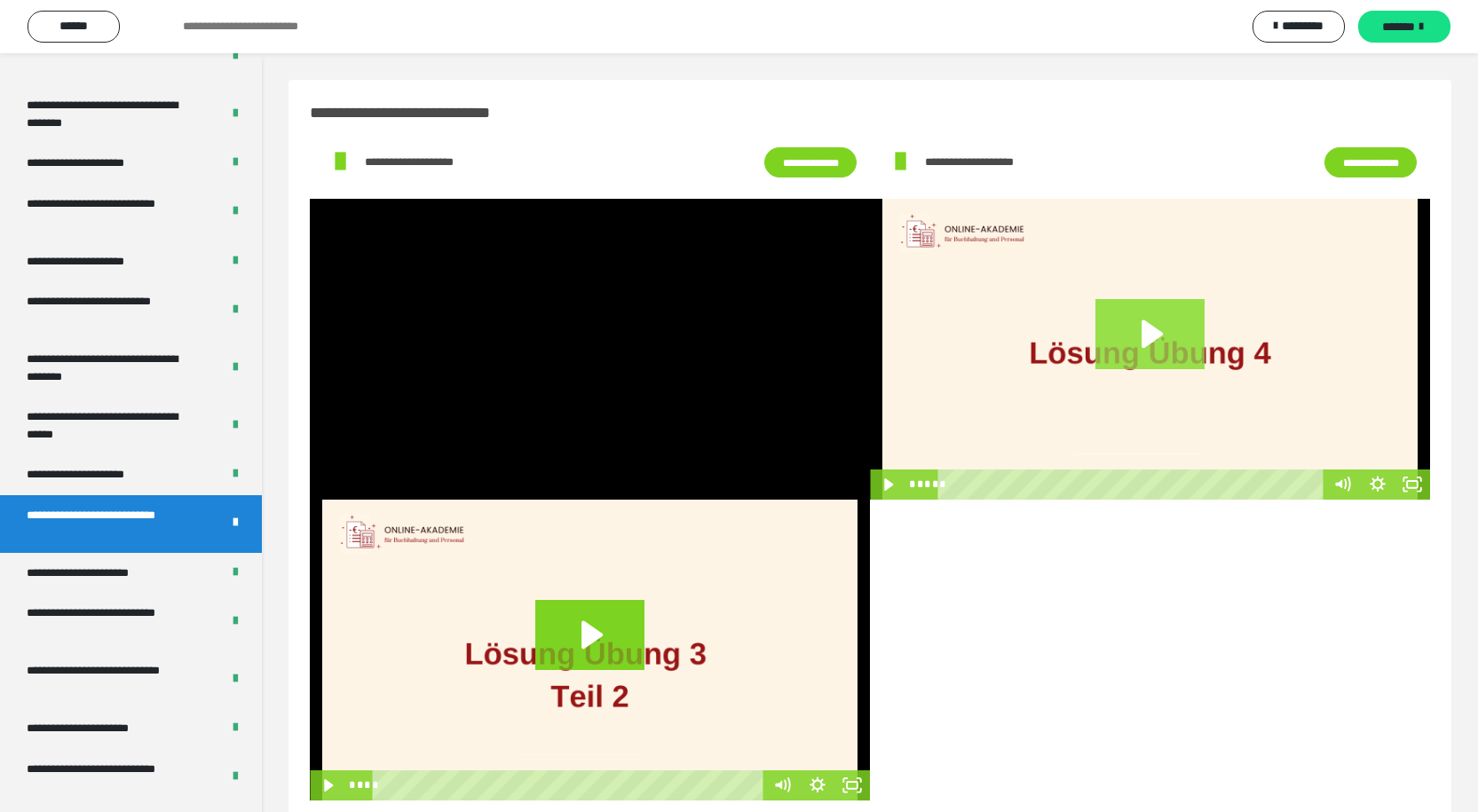 click 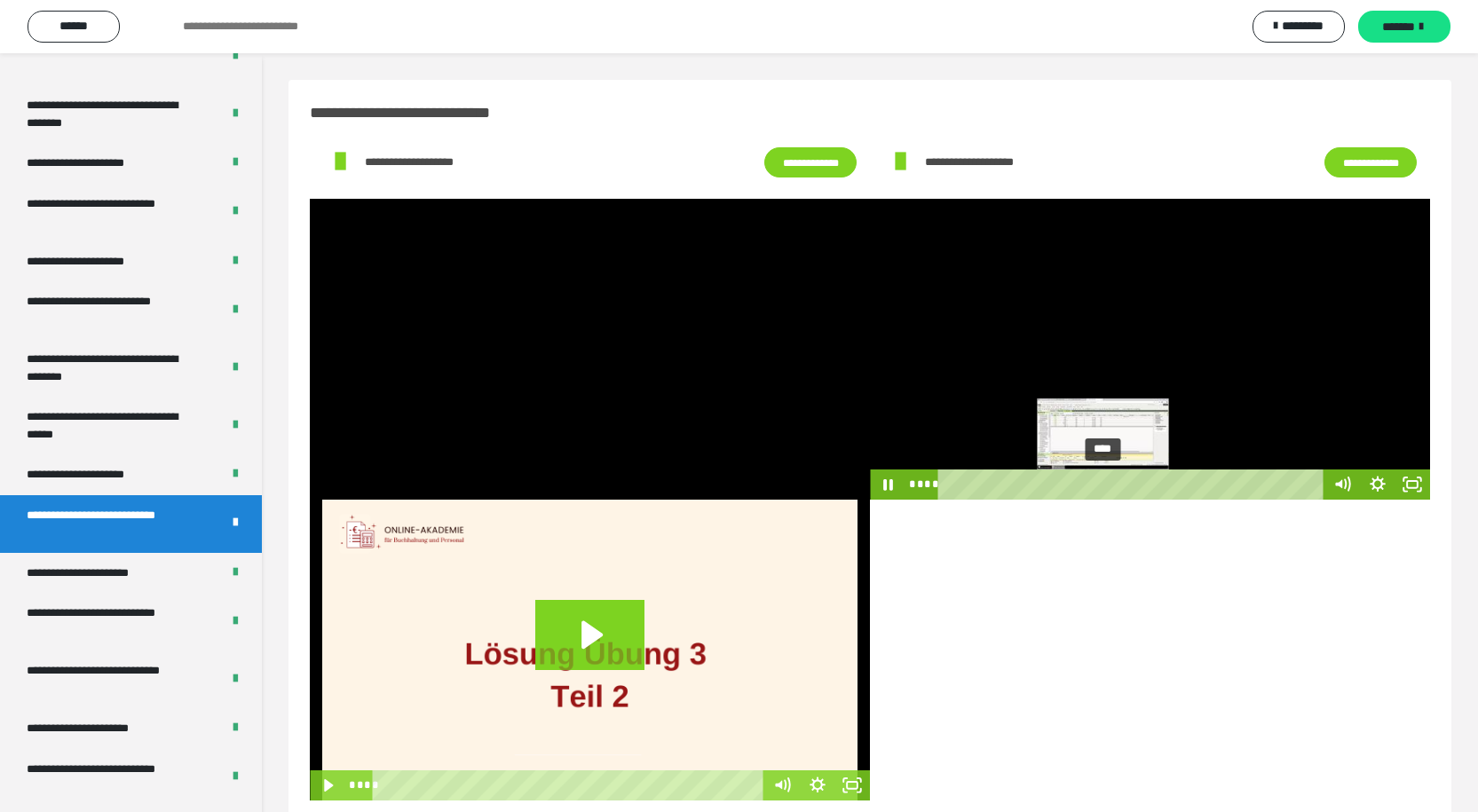 click on "****" at bounding box center [1134, 485] 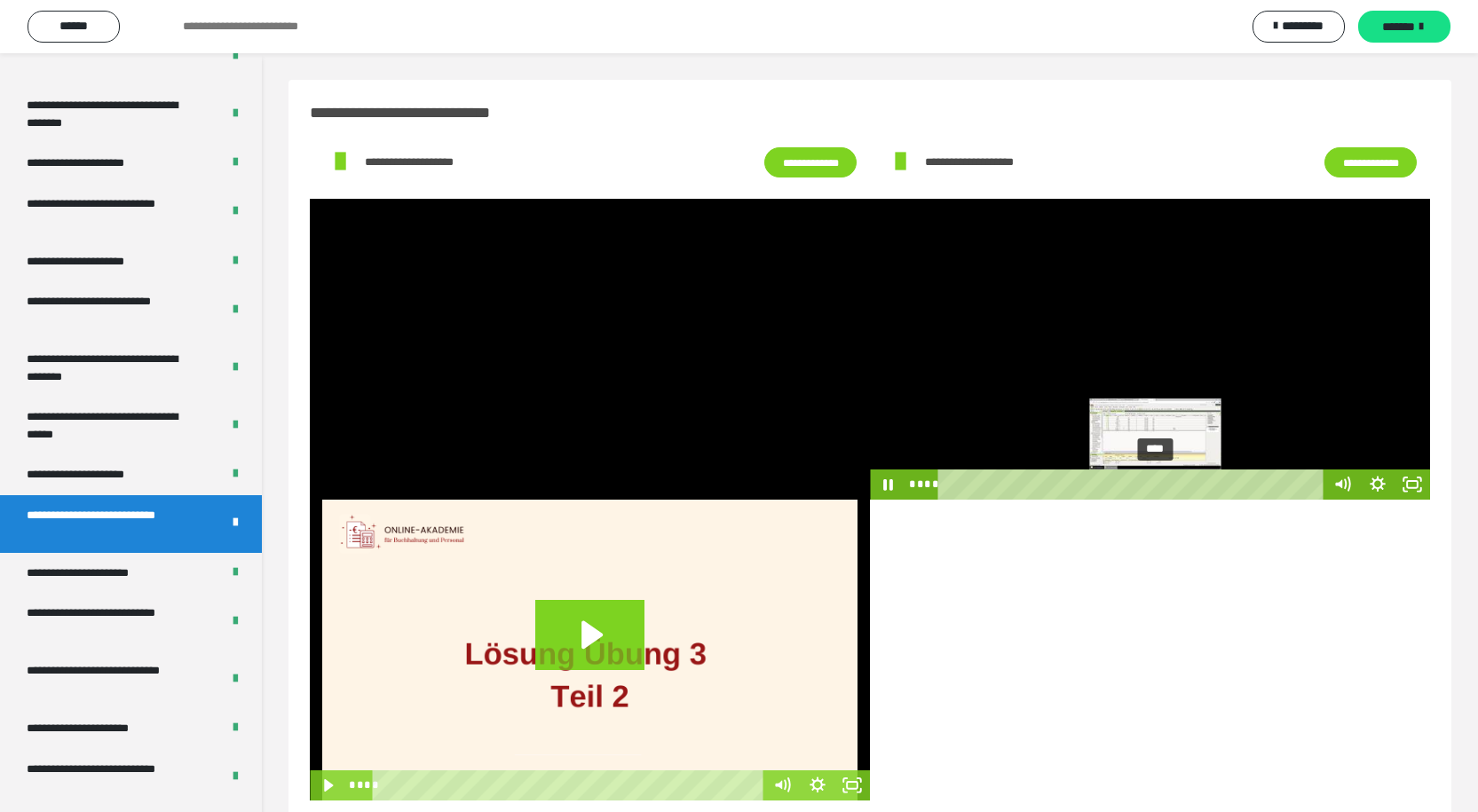 click on "****" at bounding box center [1134, 485] 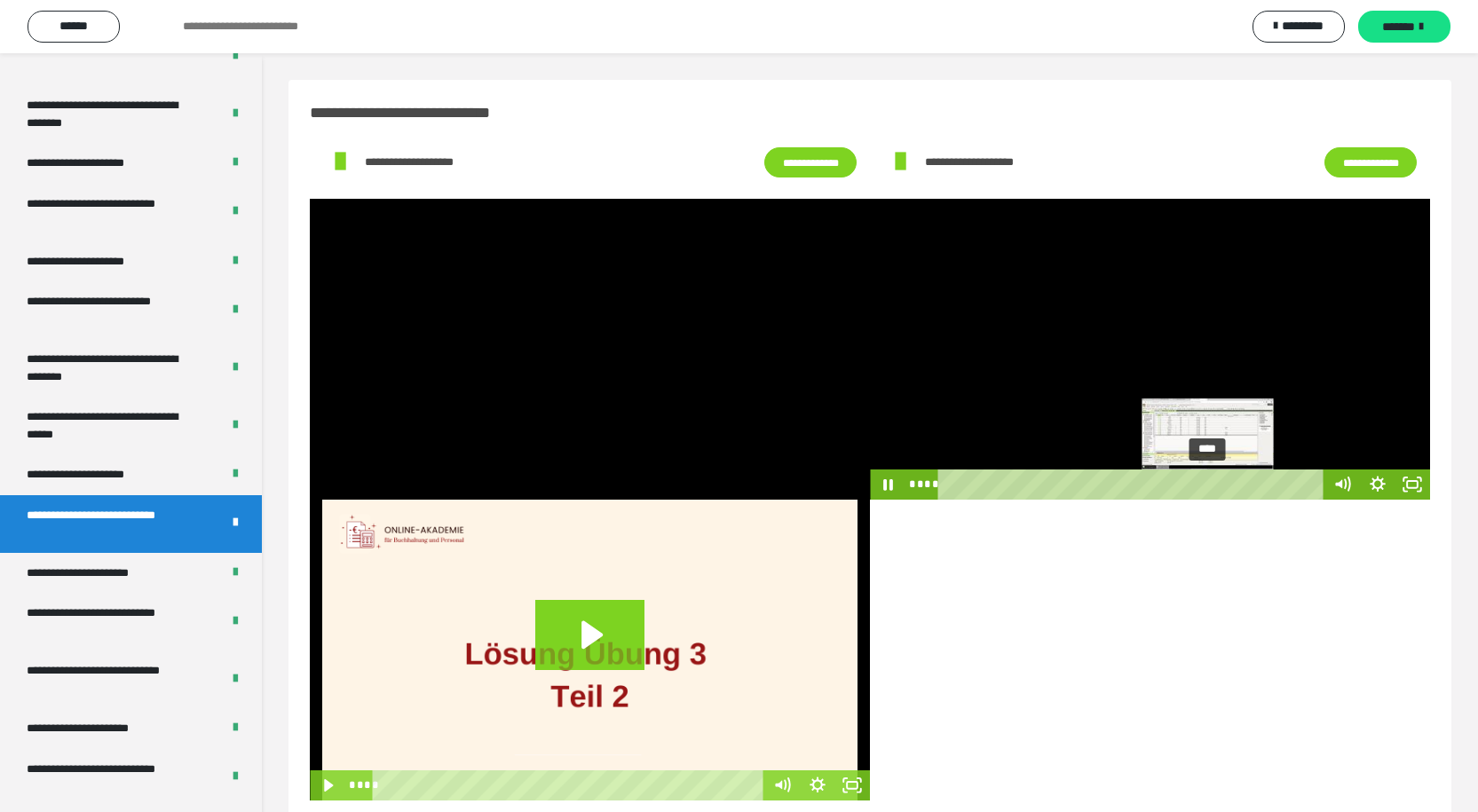 click on "****" at bounding box center [1134, 485] 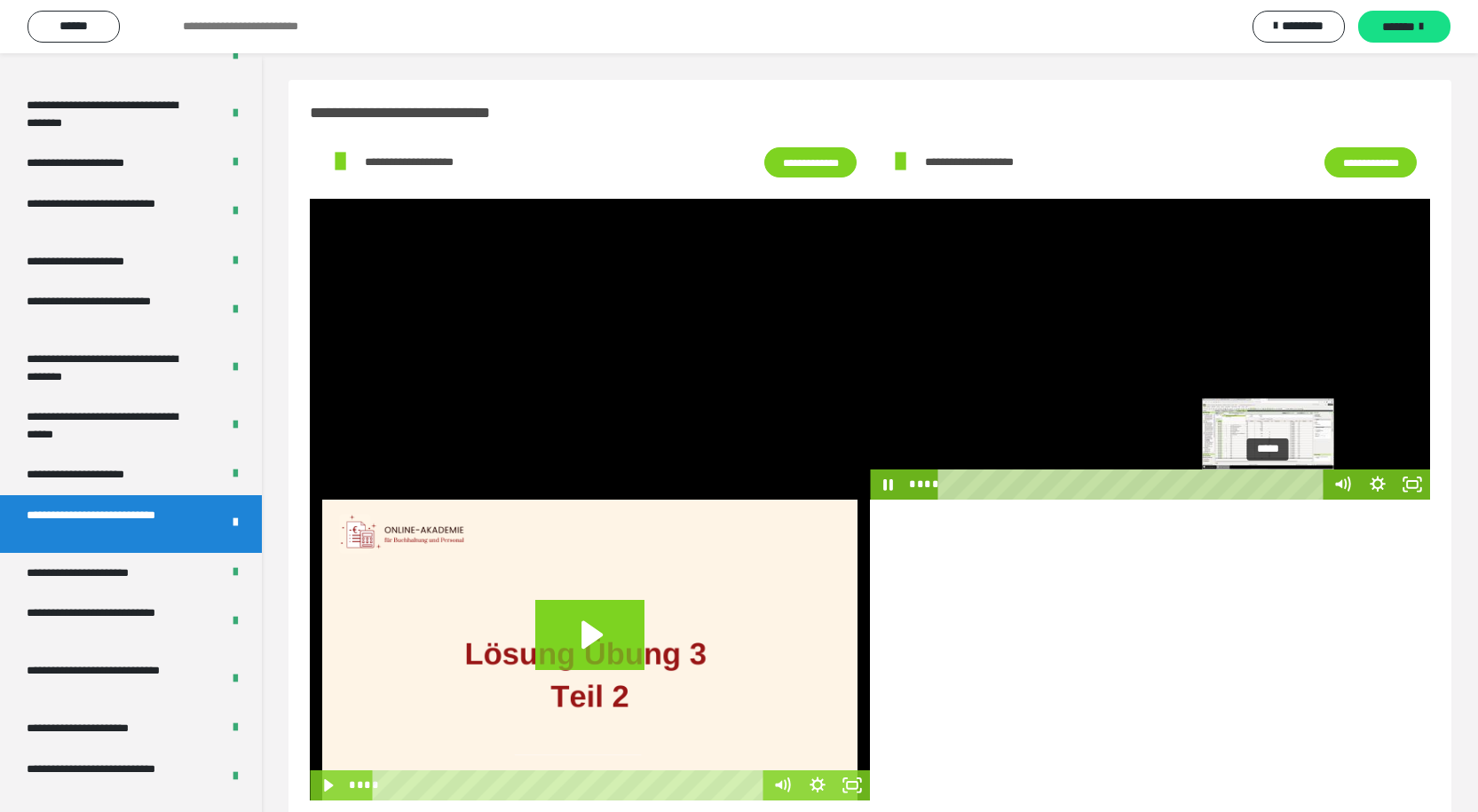 click on "*****" at bounding box center [1134, 485] 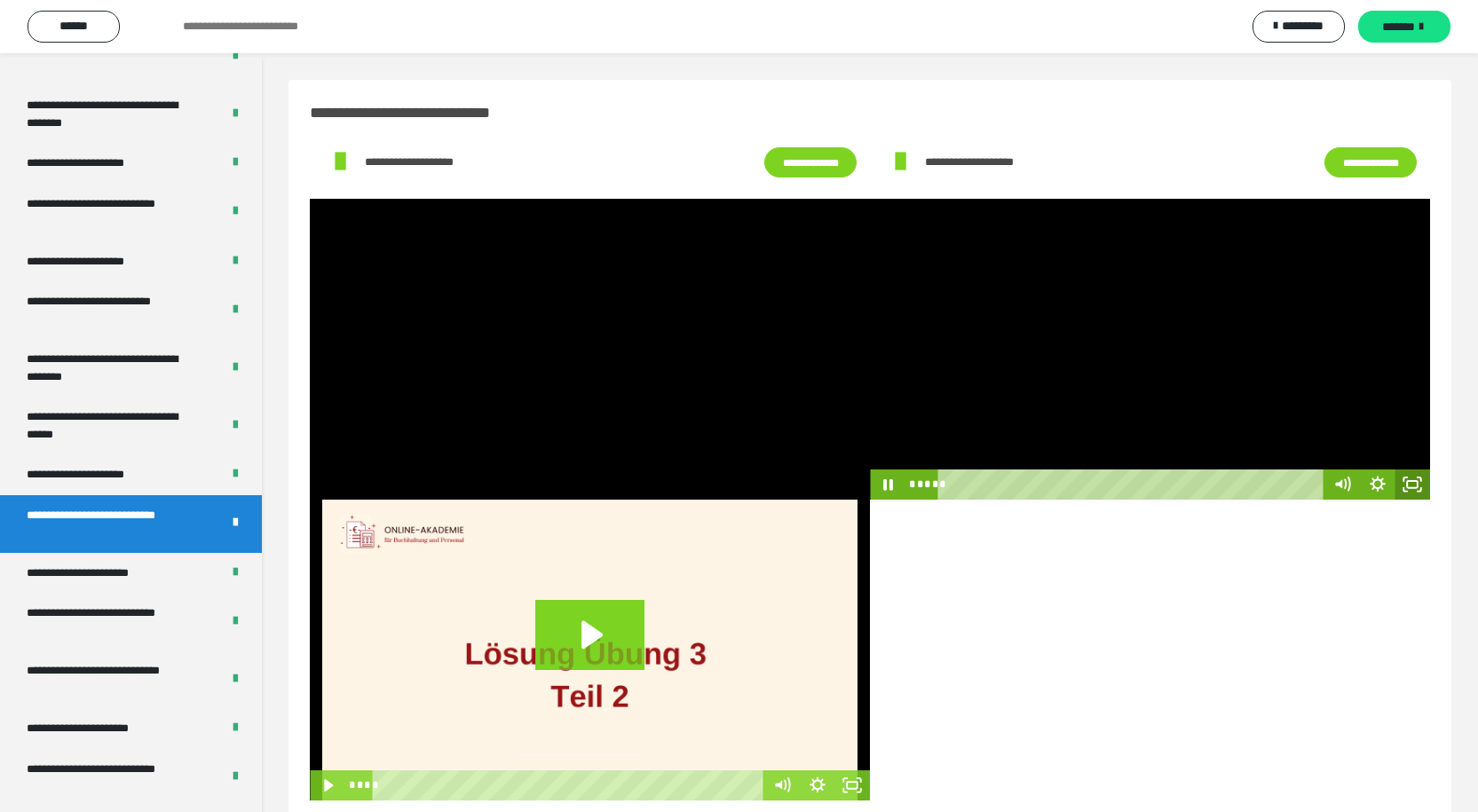 click 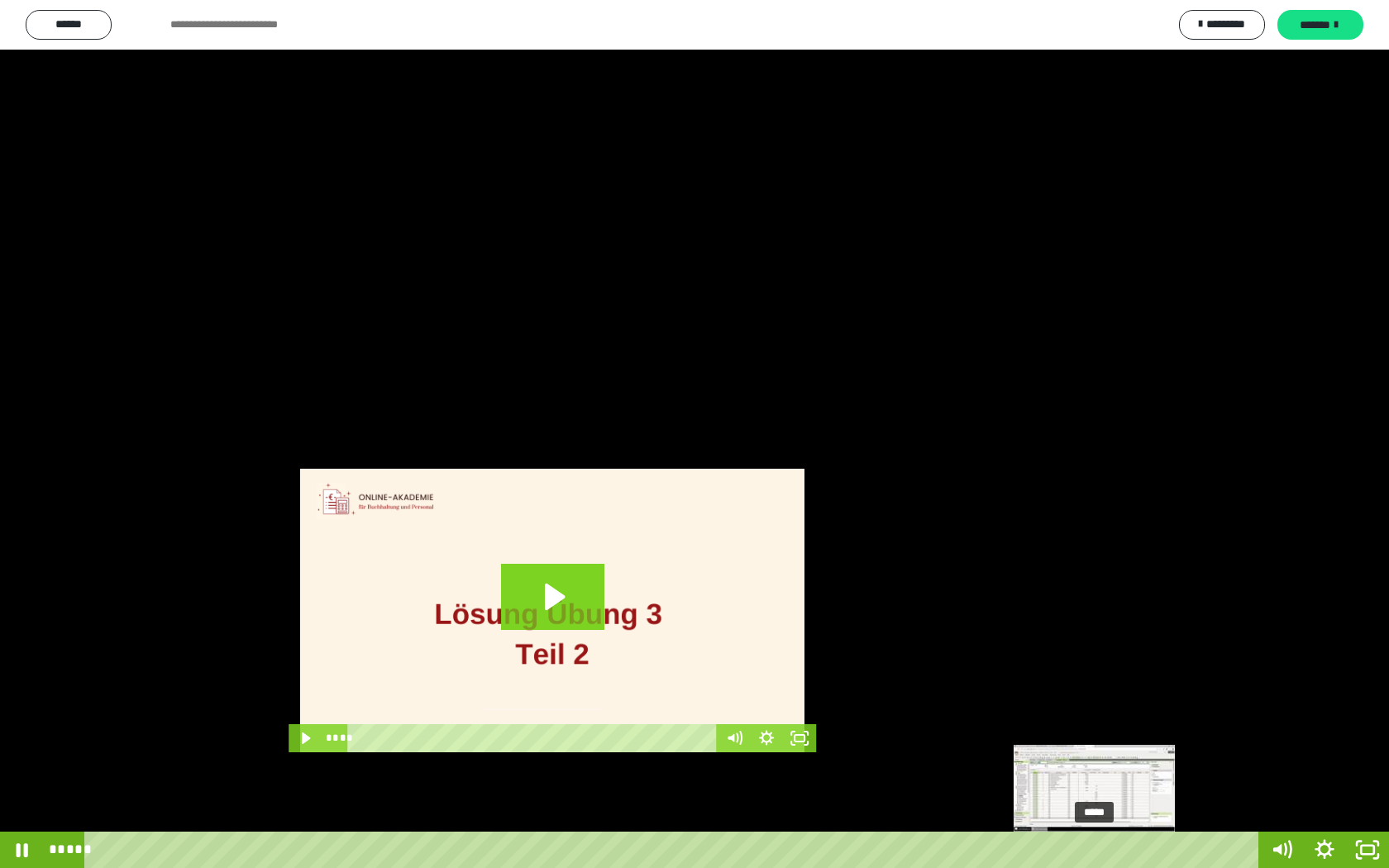 click on "*****" at bounding box center (675, 850) 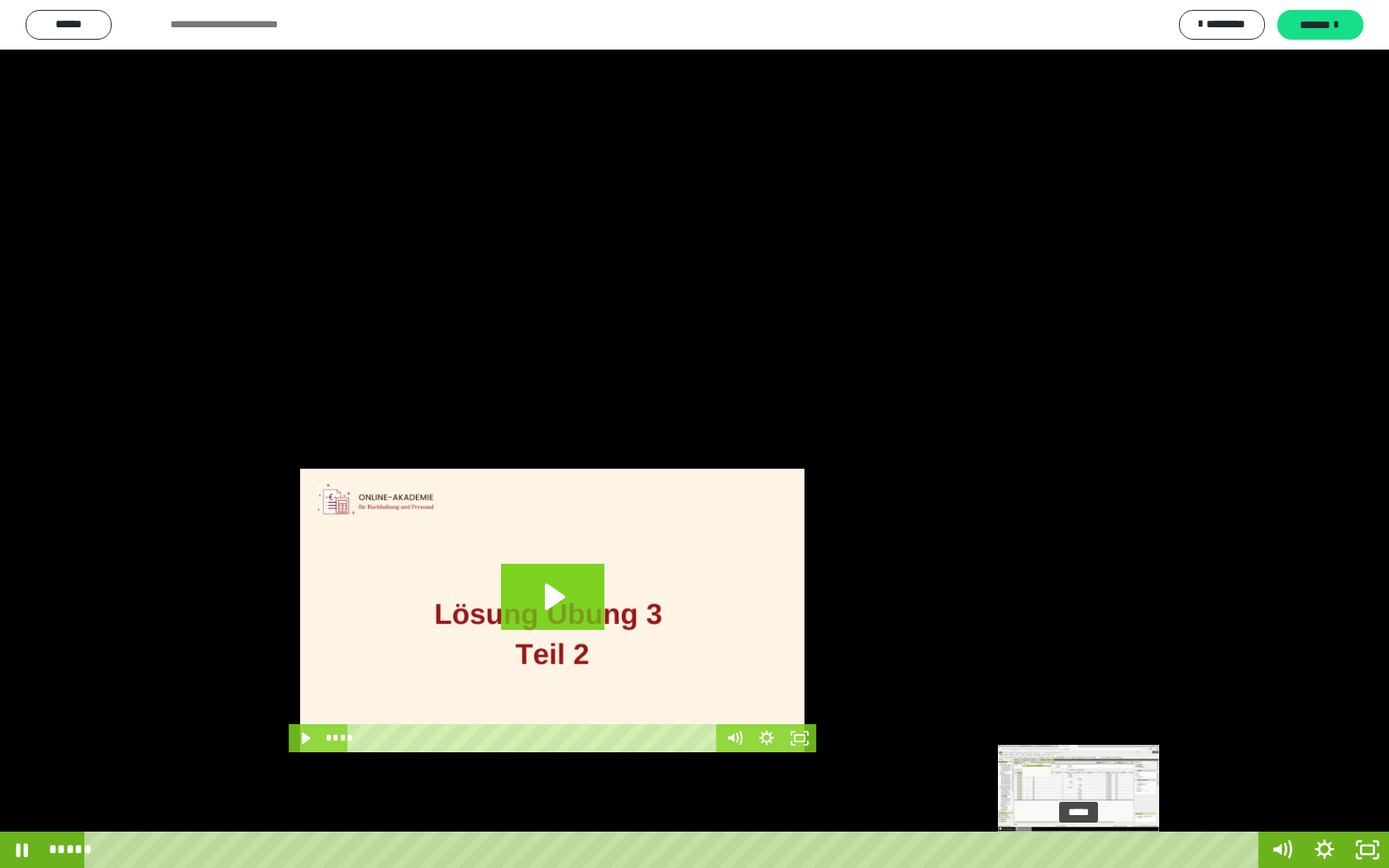 click on "*****" at bounding box center (675, 850) 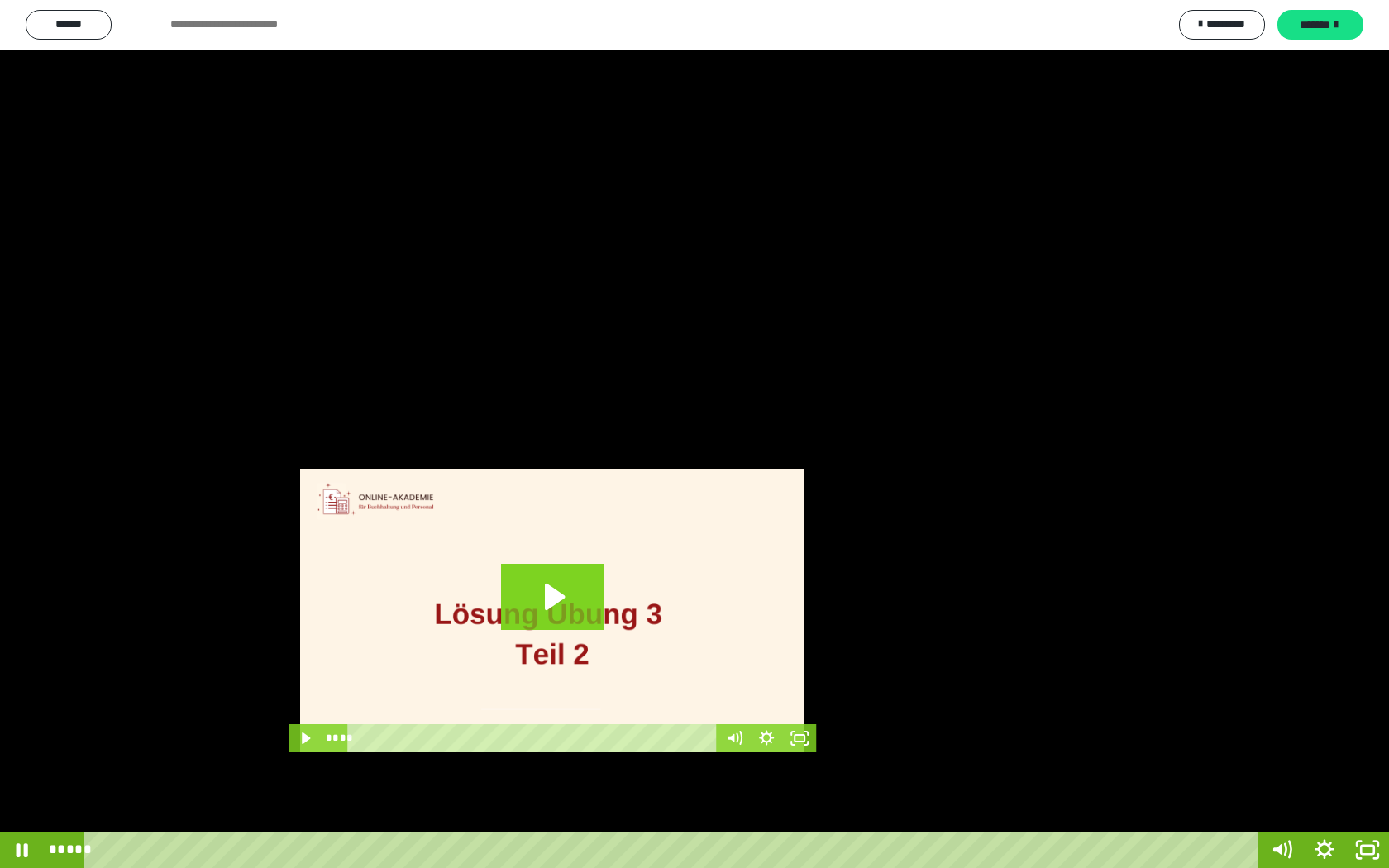click at bounding box center [694, 434] 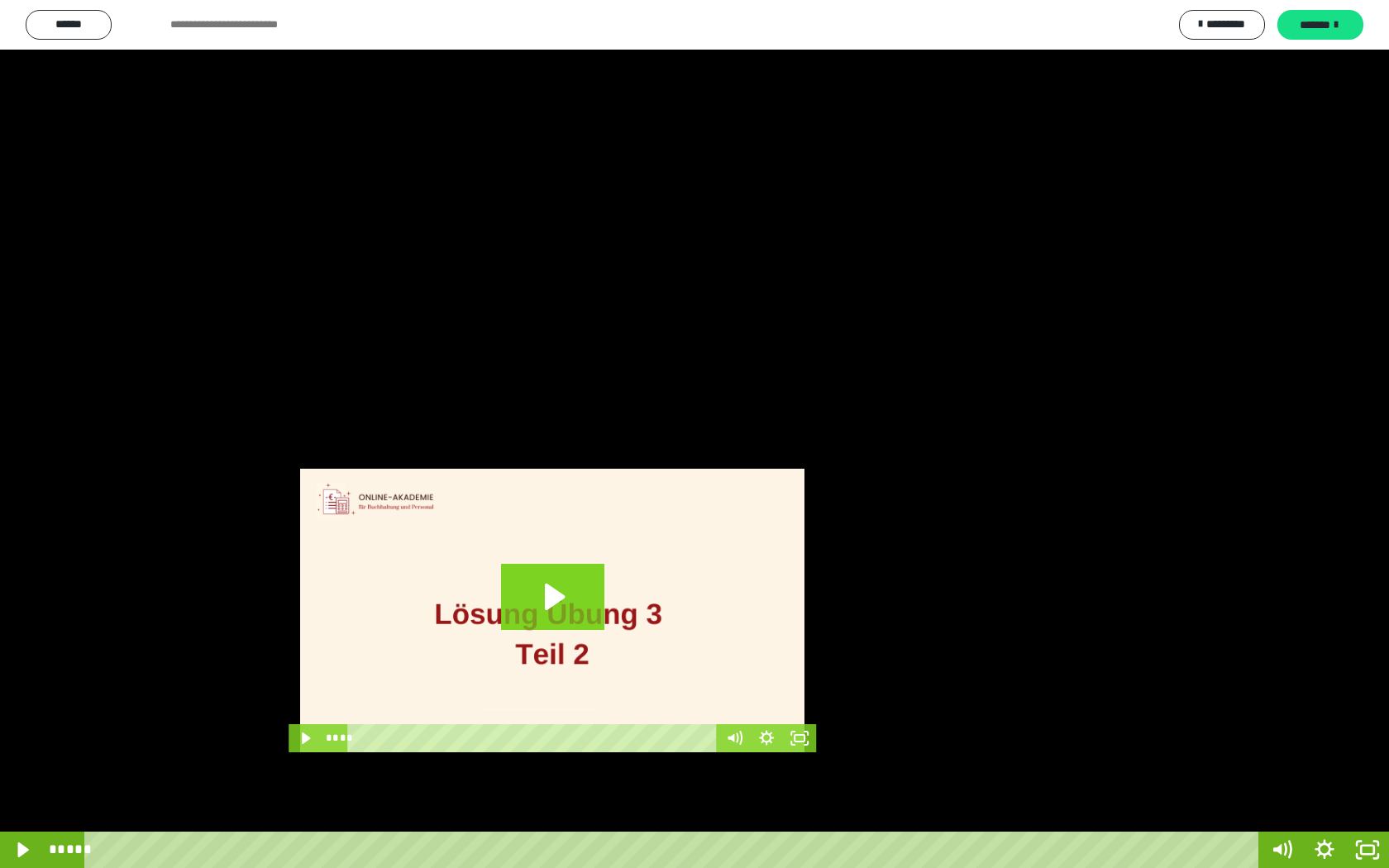 click at bounding box center [694, 434] 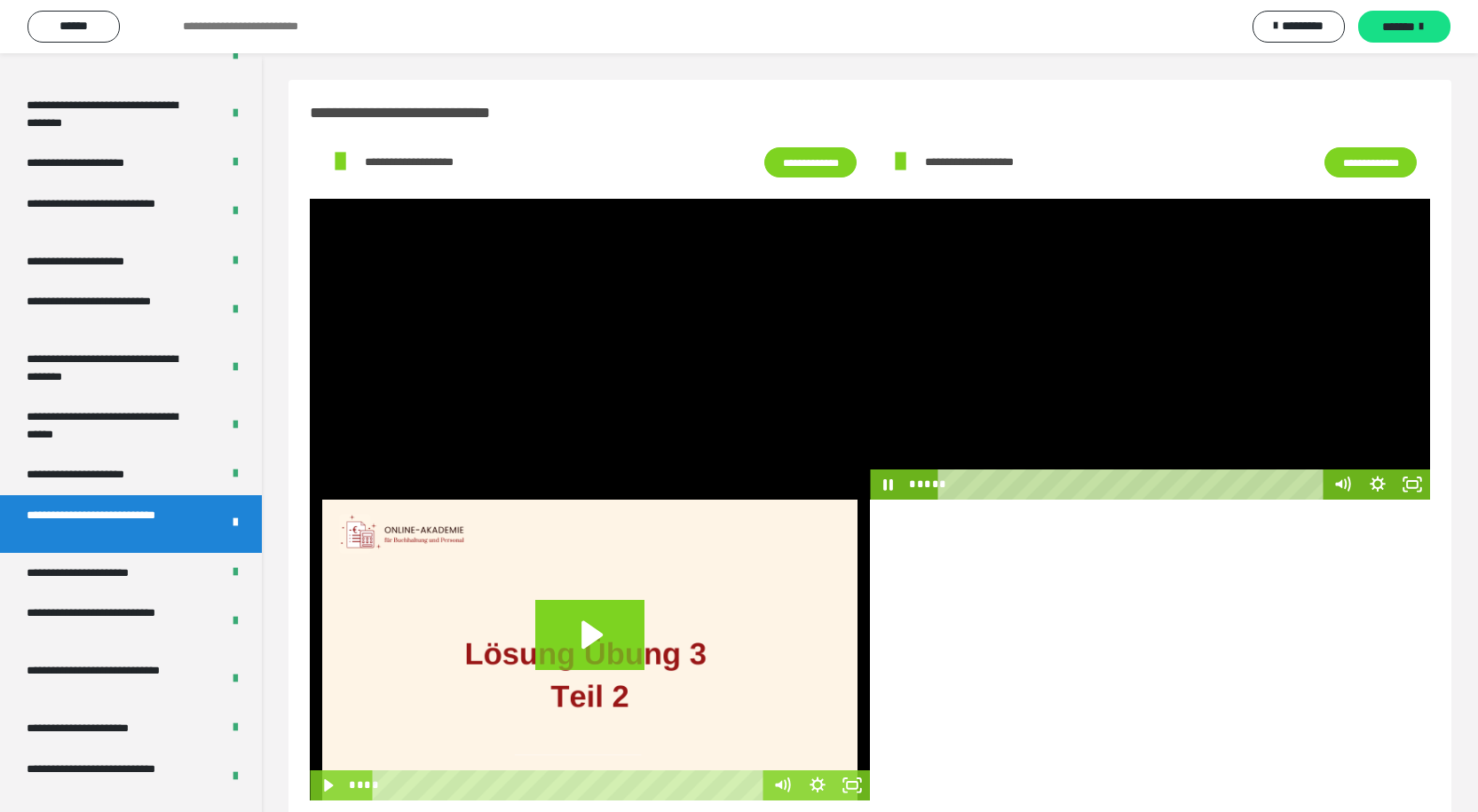 click at bounding box center (1150, 349) 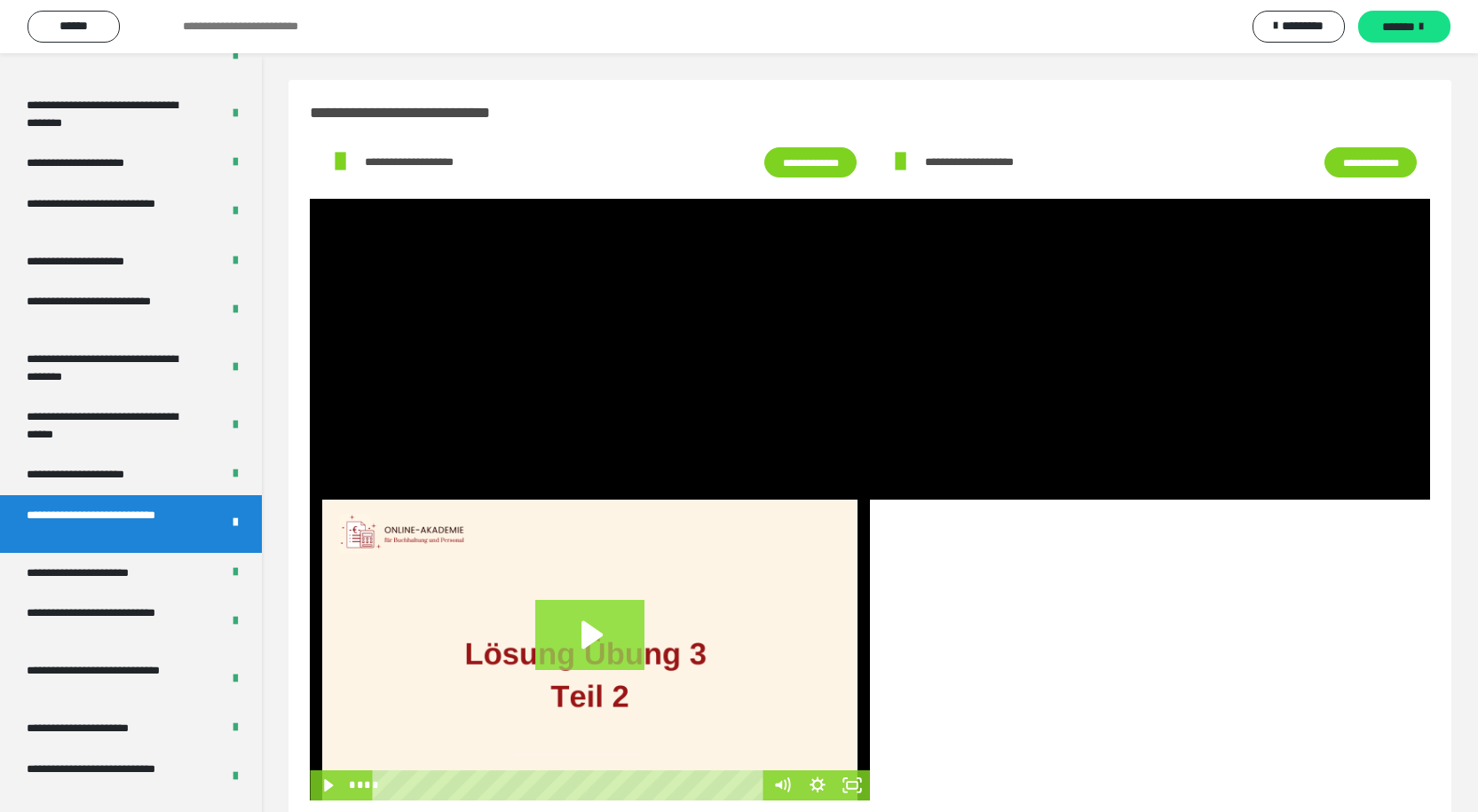 click 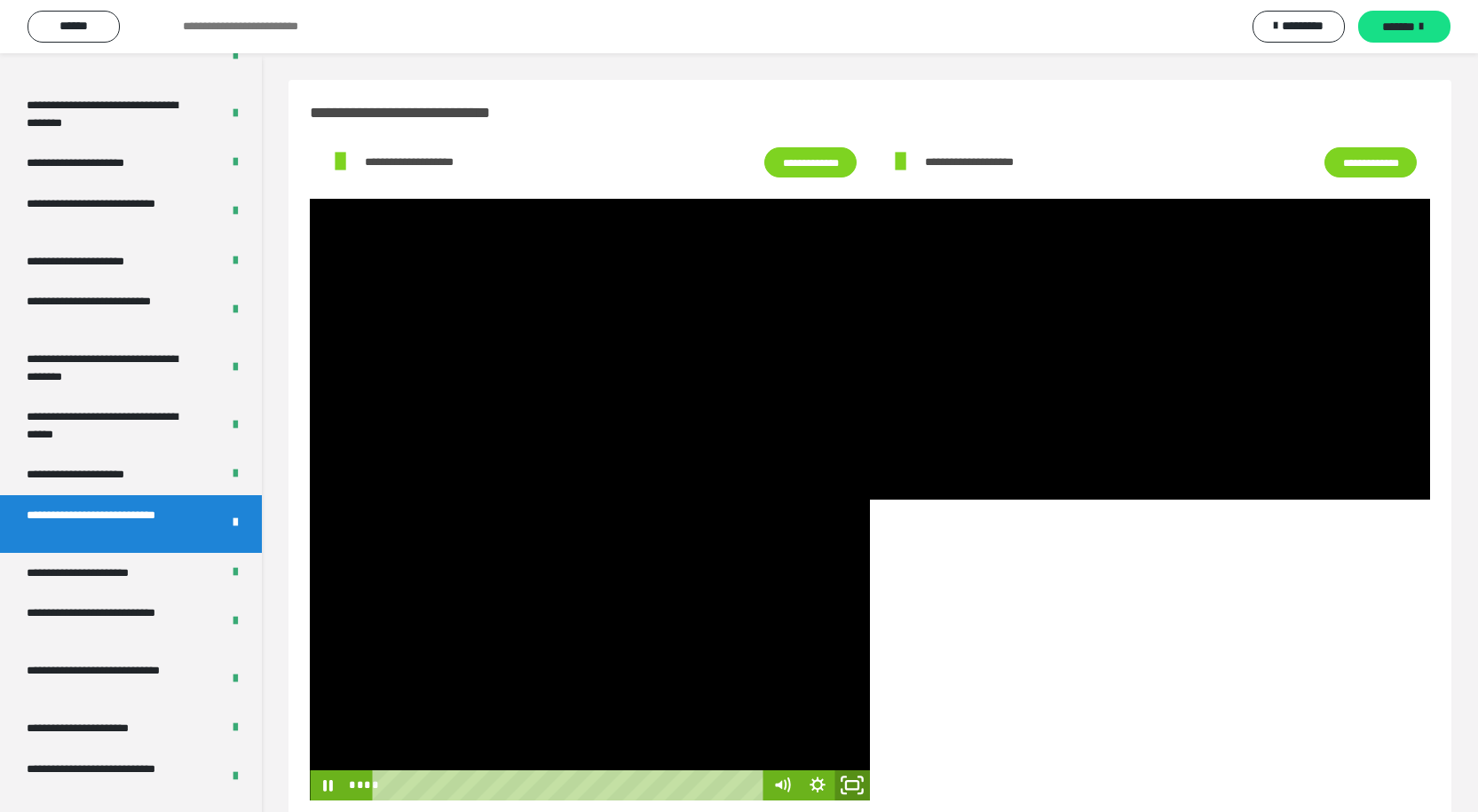 click 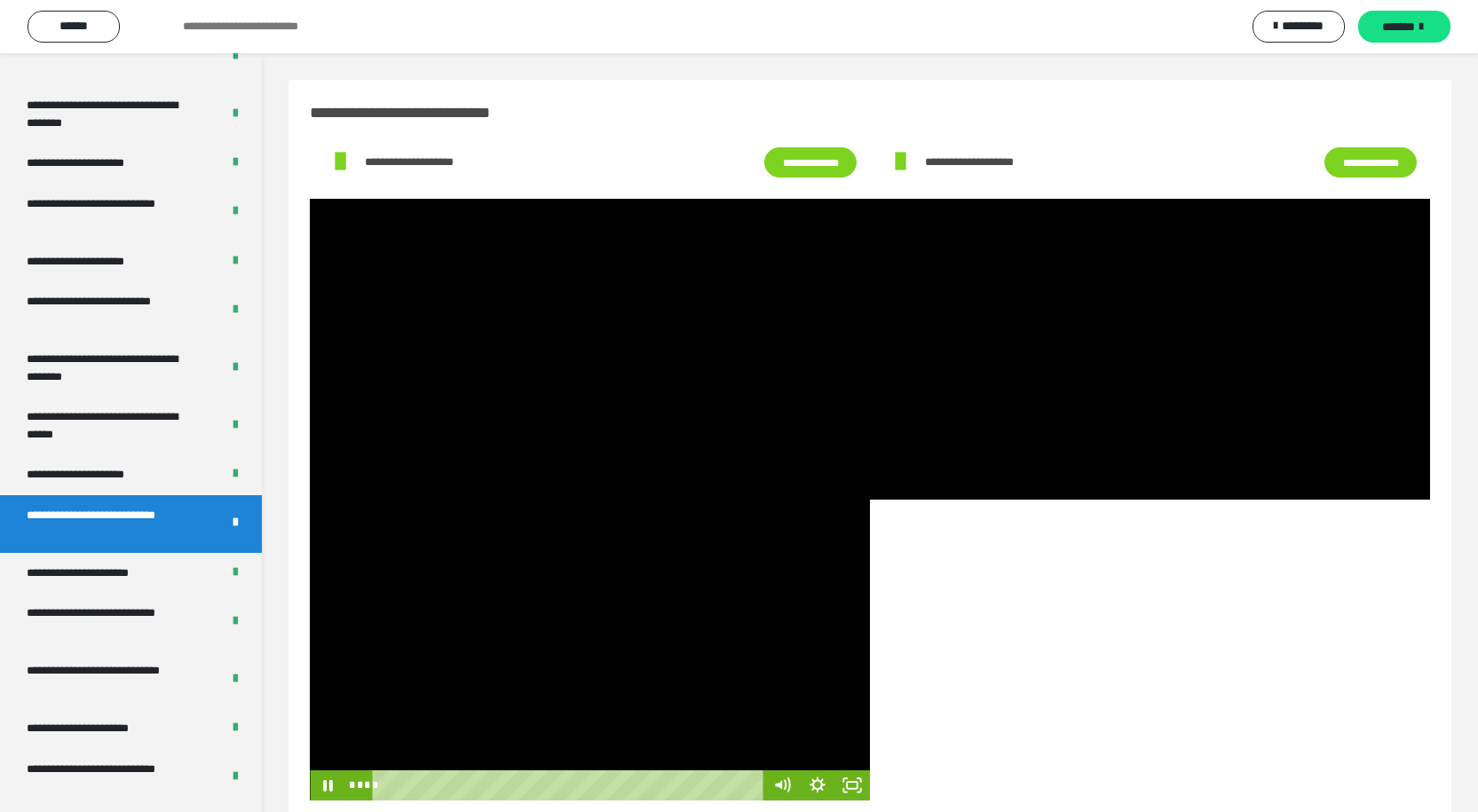 click at bounding box center (589, 650) 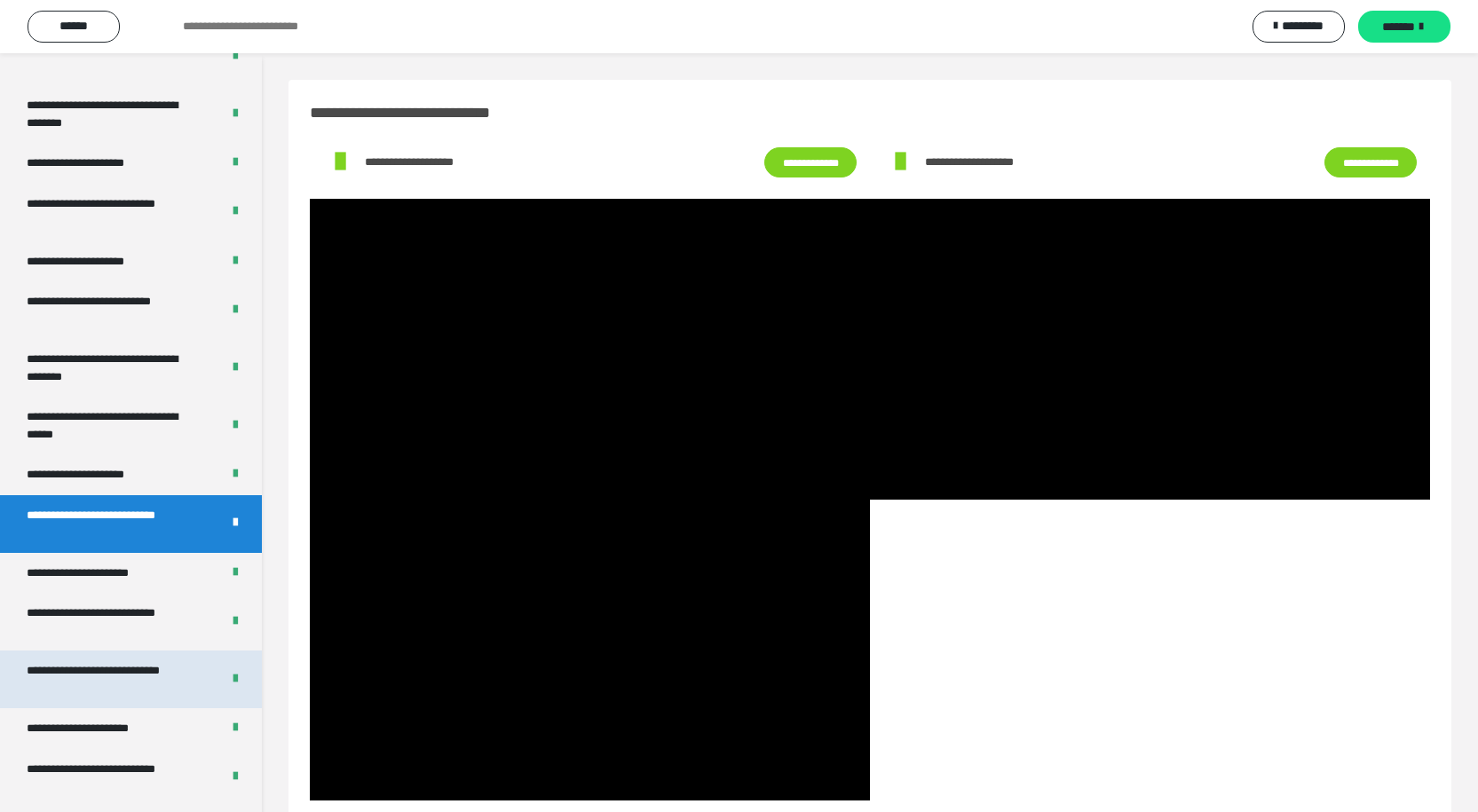 click on "**********" at bounding box center [110, 679] 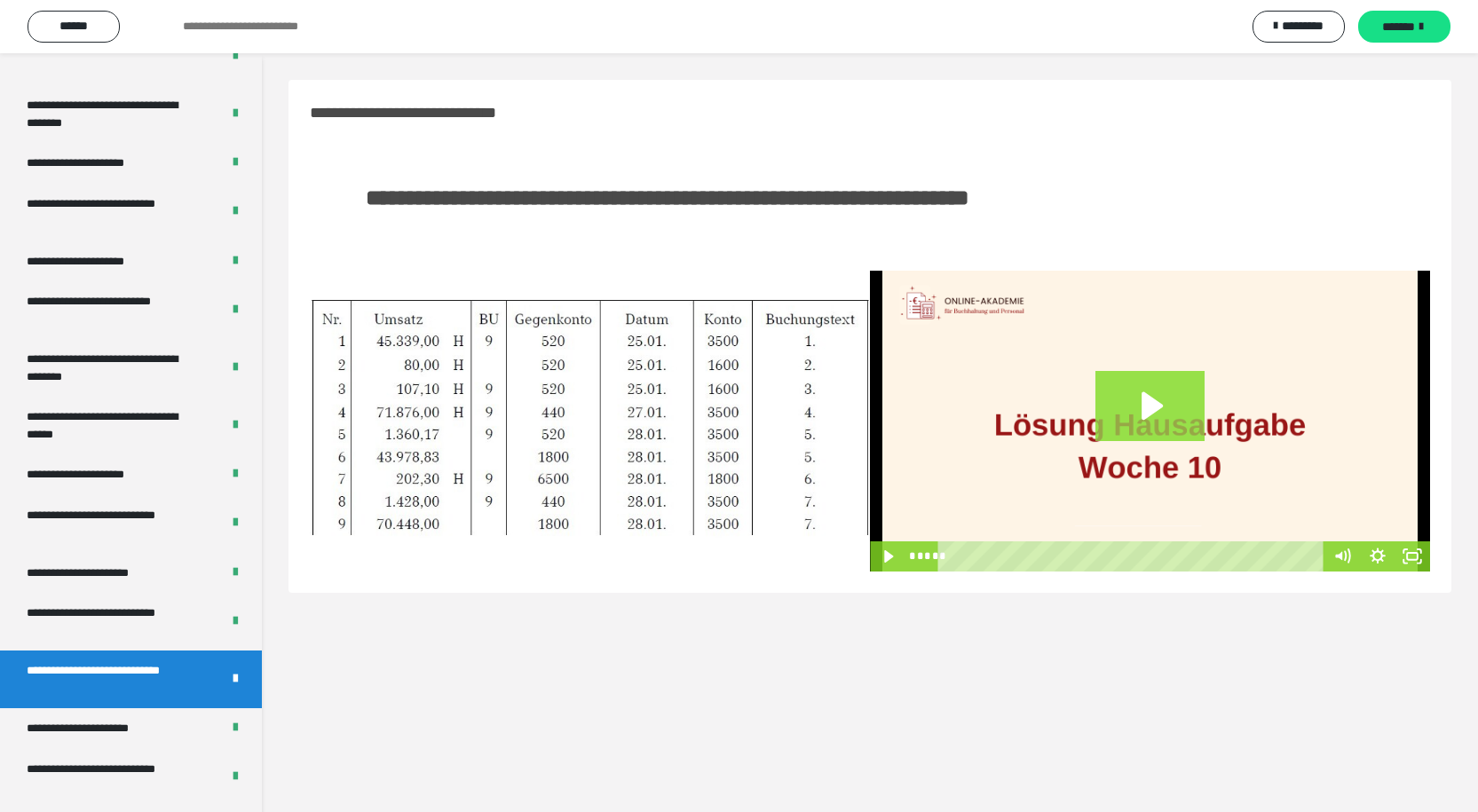 click 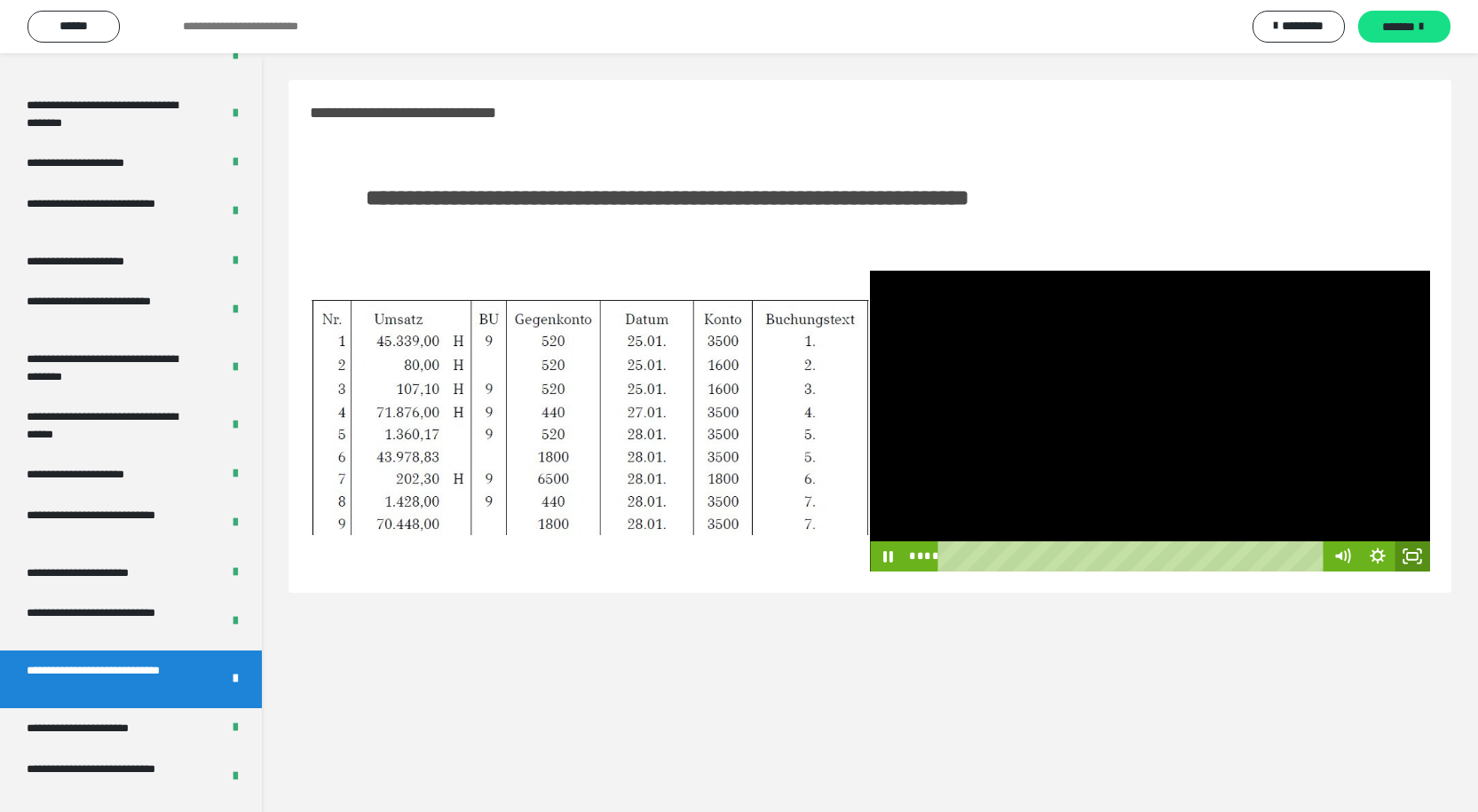 drag, startPoint x: 1418, startPoint y: 558, endPoint x: 1416, endPoint y: 637, distance: 79.02531 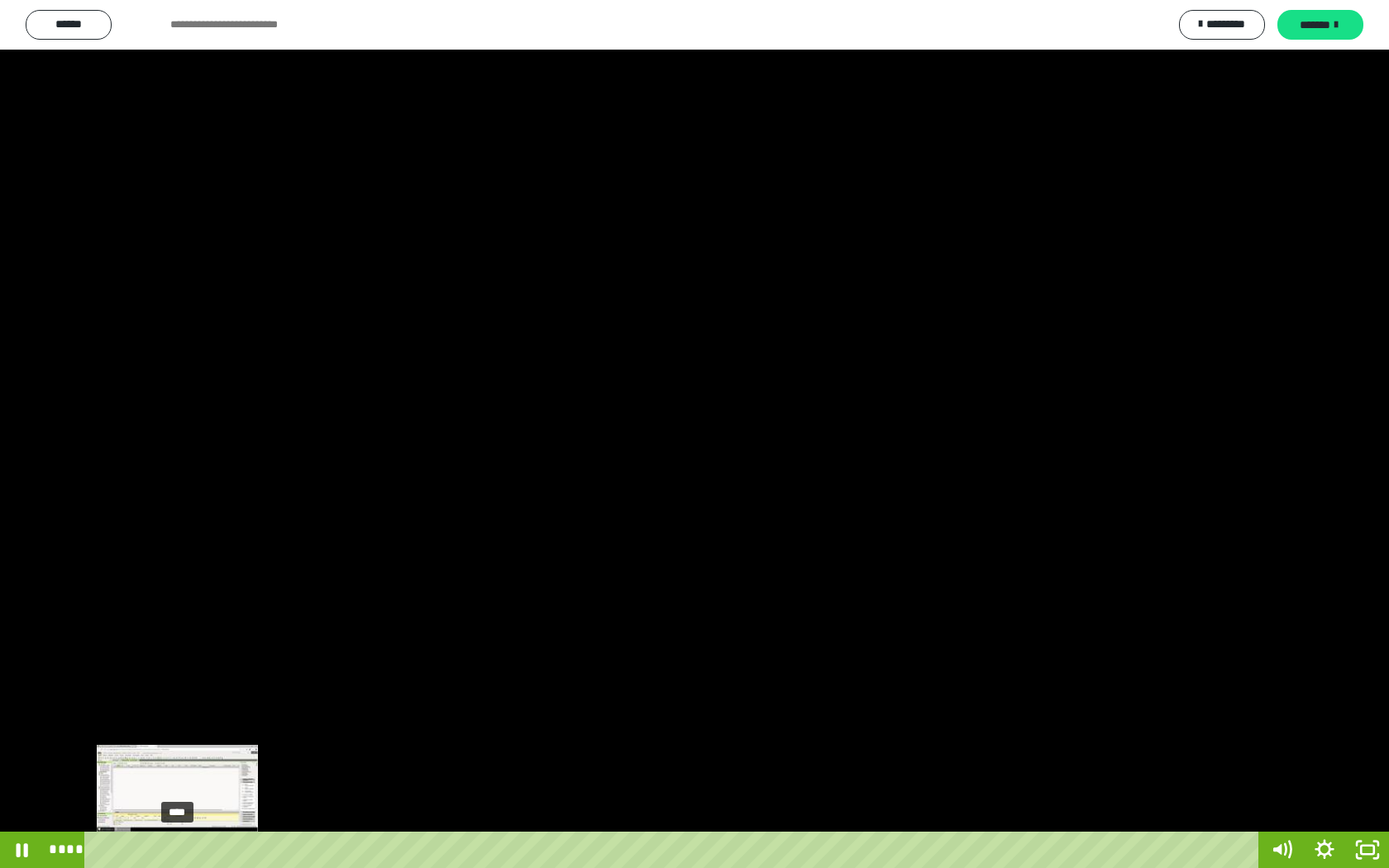 click on "****" at bounding box center [675, 850] 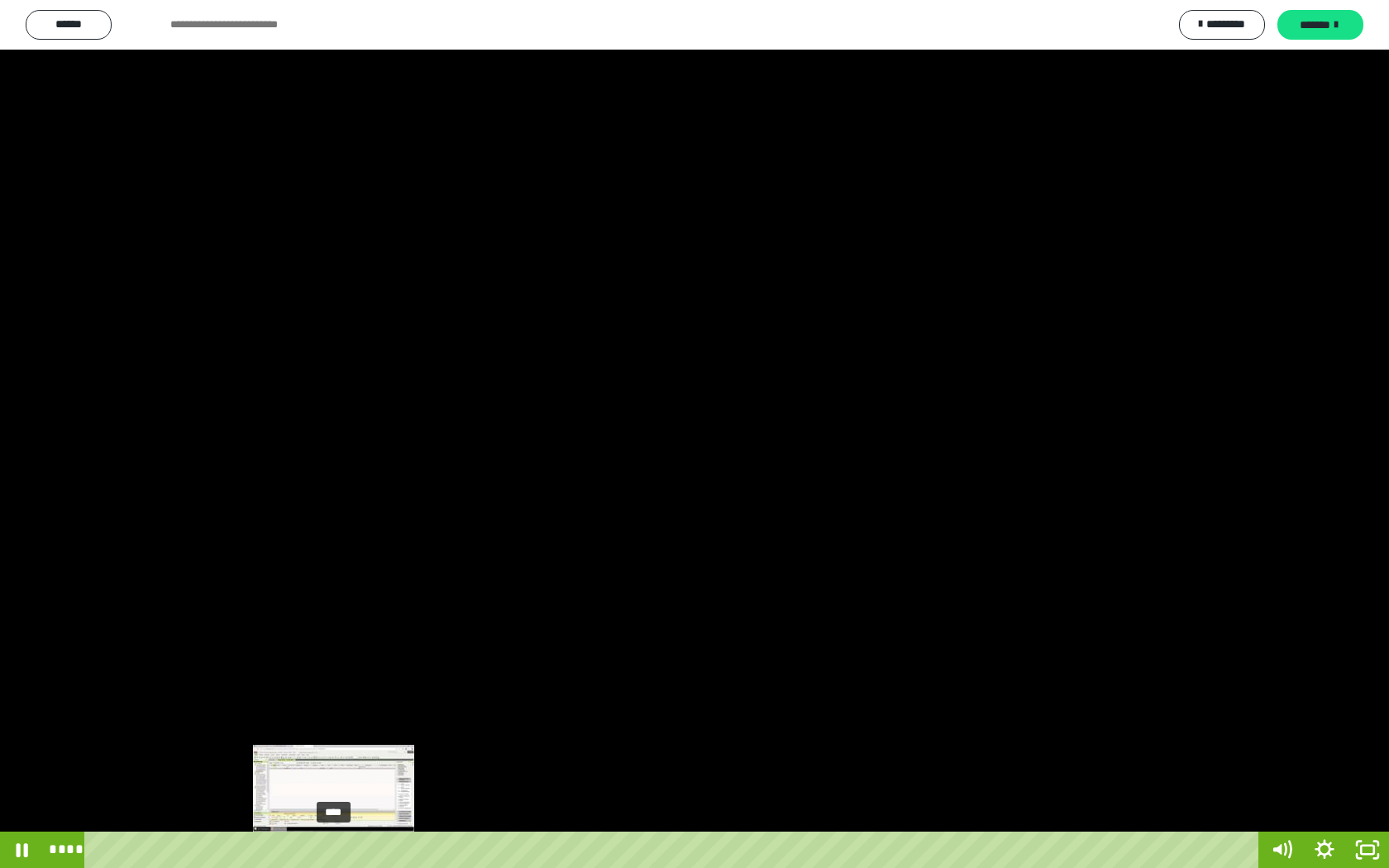 click on "****" at bounding box center (675, 850) 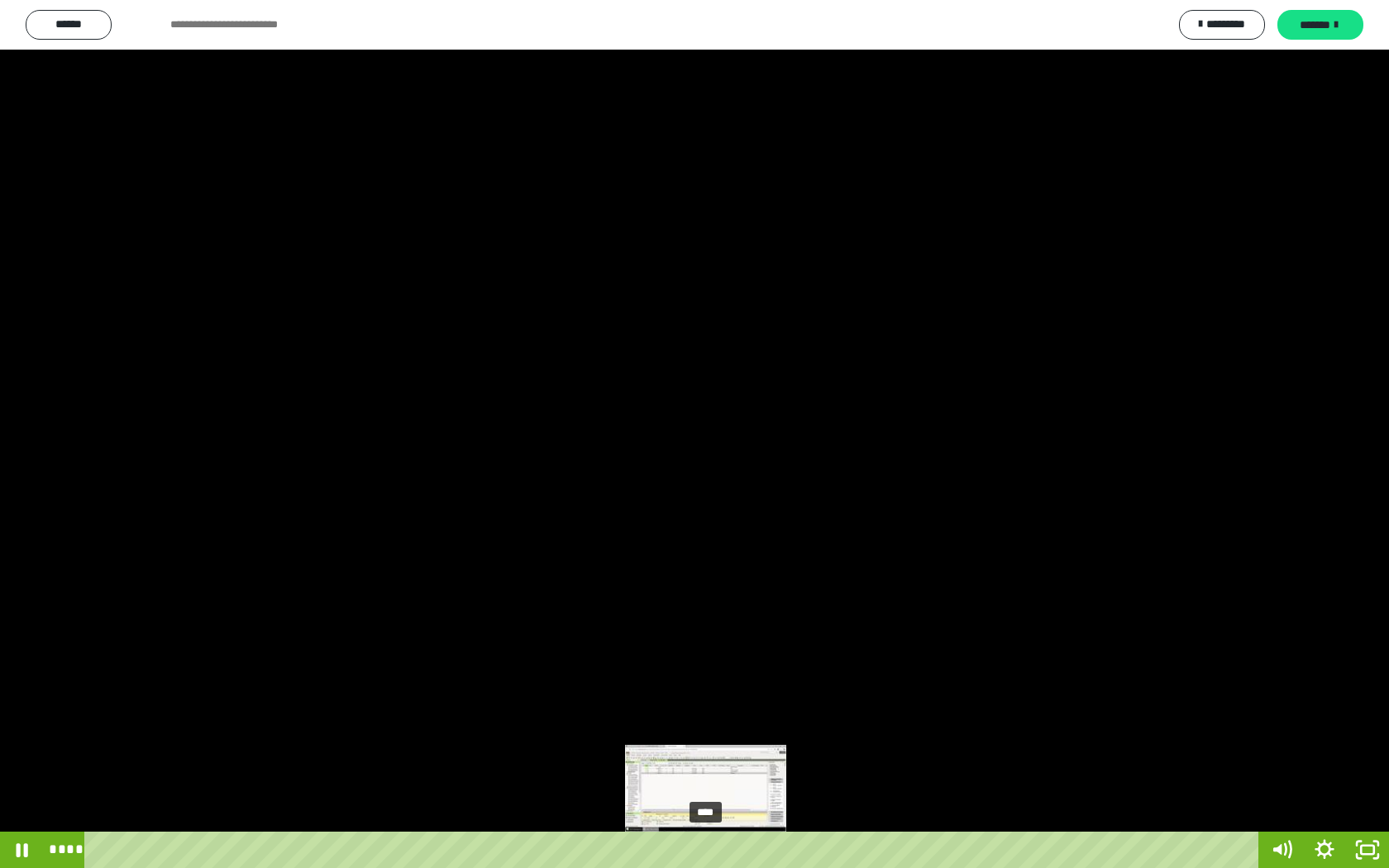 click on "****" at bounding box center [675, 850] 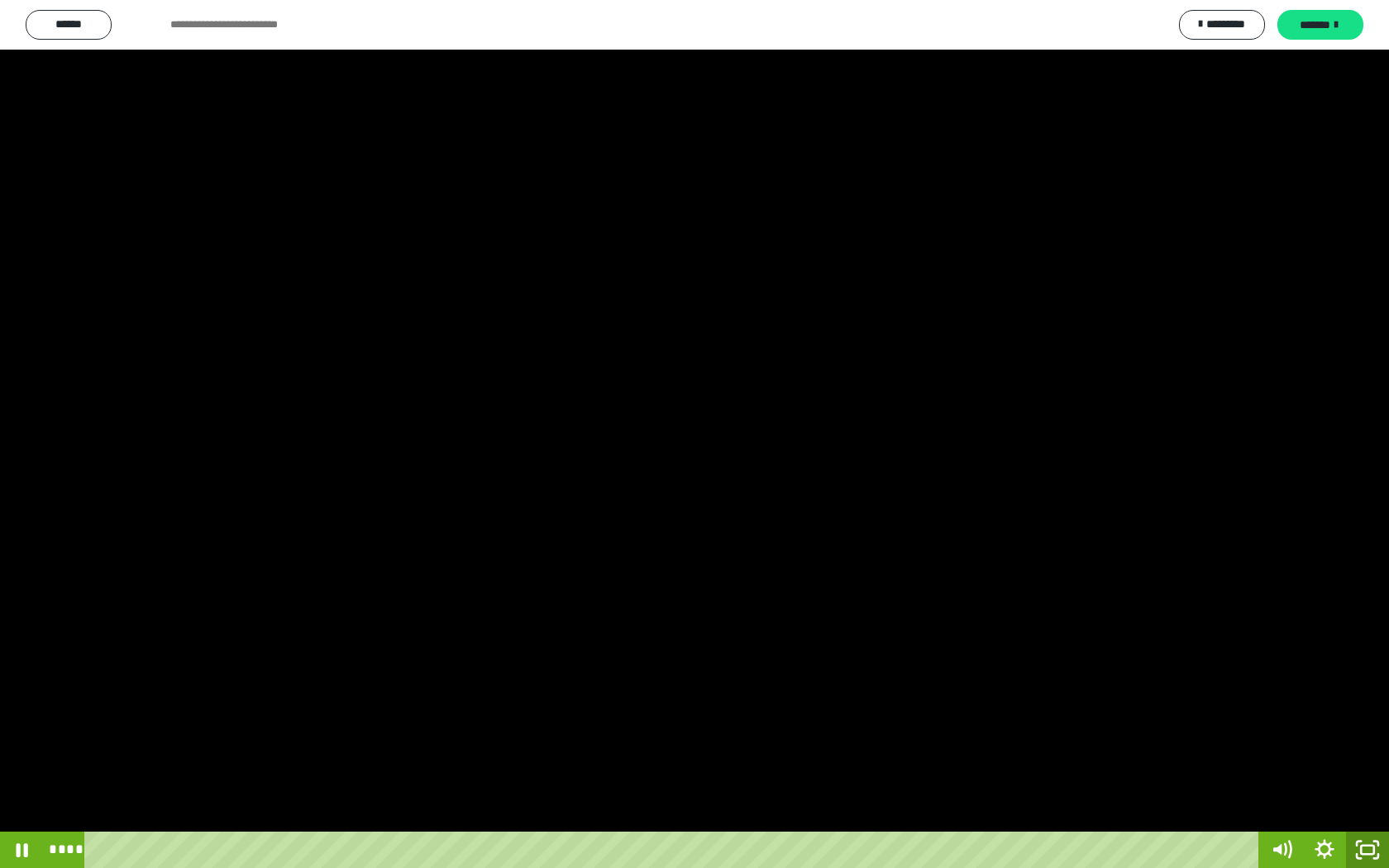 click 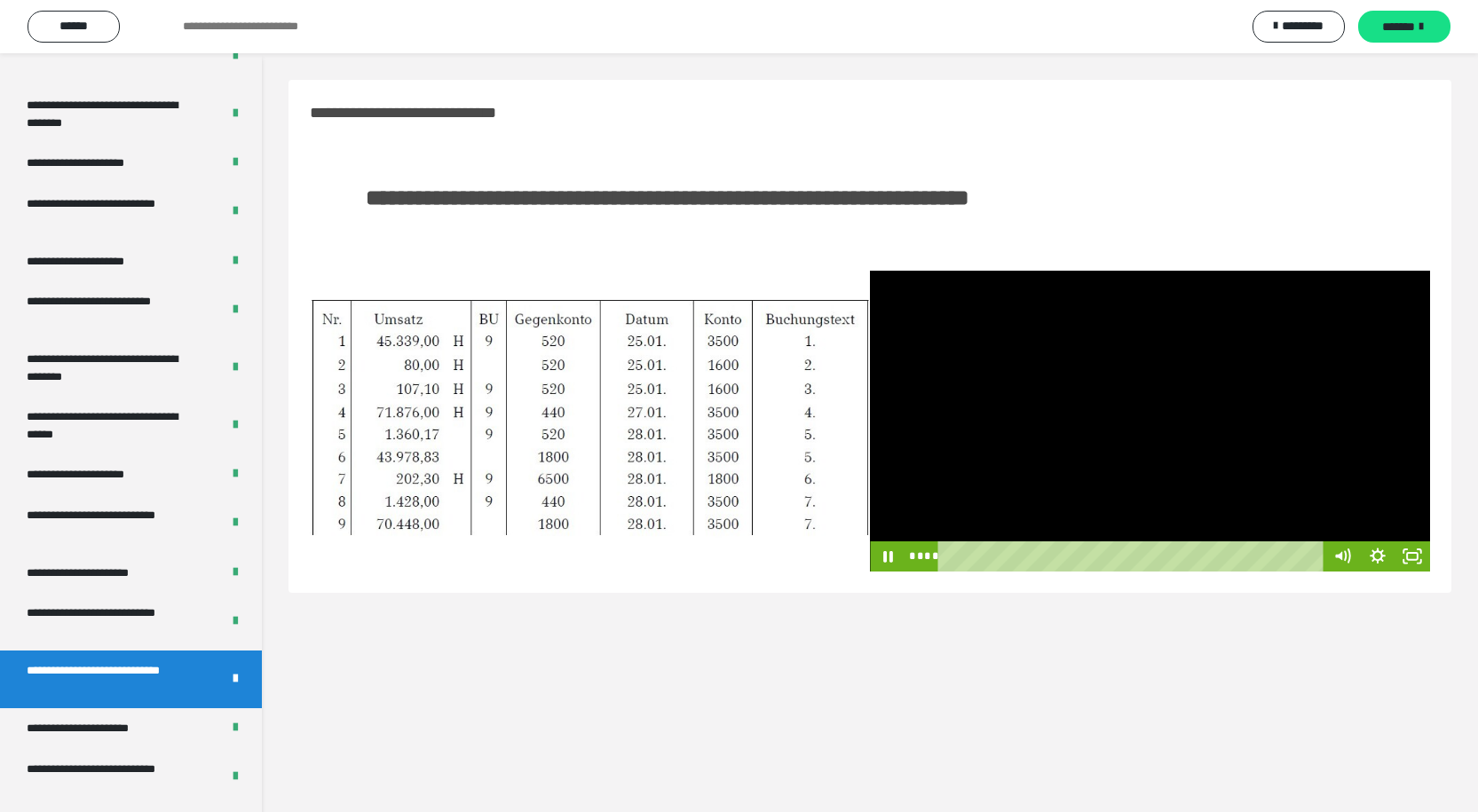 click at bounding box center (1150, 421) 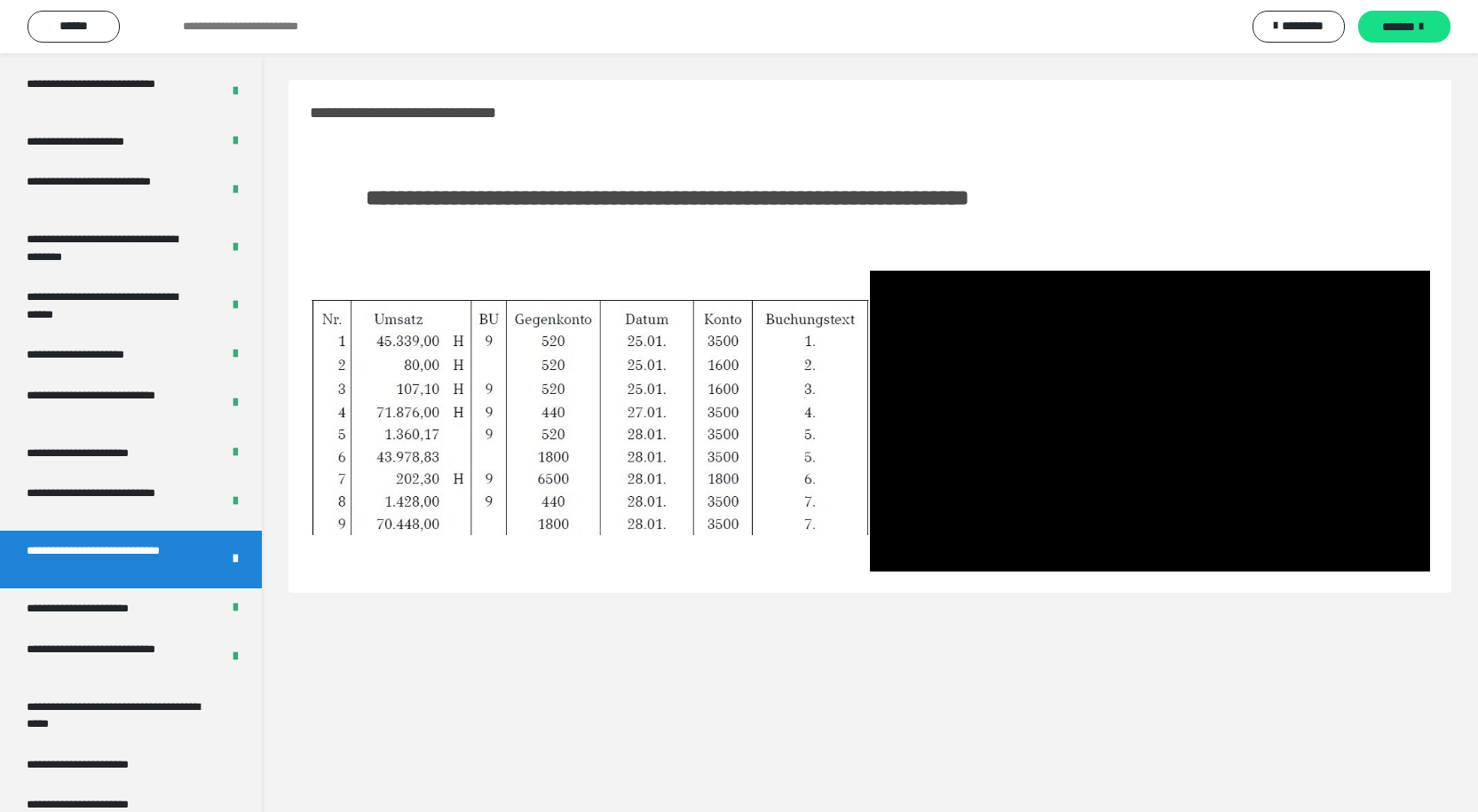 scroll, scrollTop: 3030, scrollLeft: 0, axis: vertical 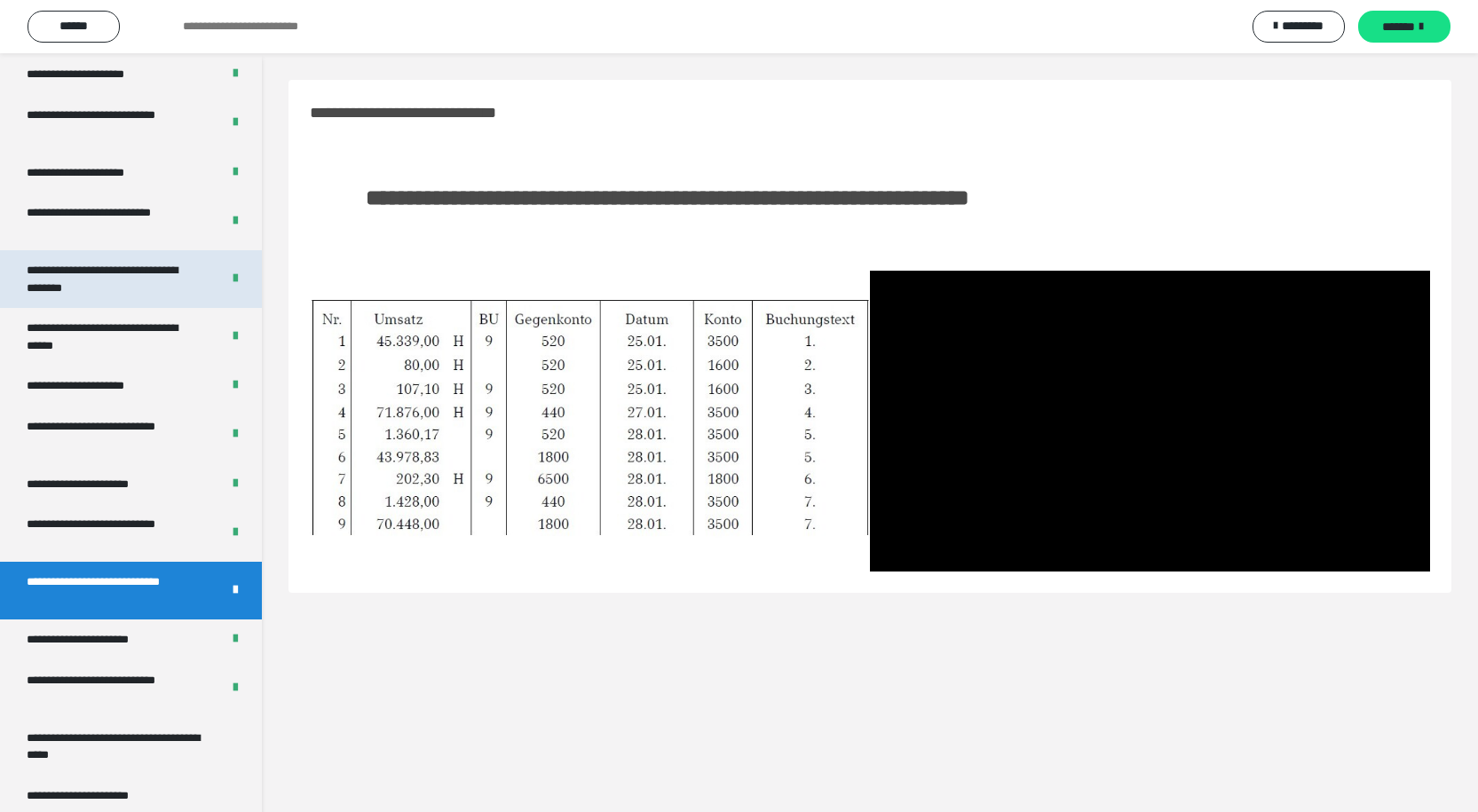 click on "**********" at bounding box center [110, 279] 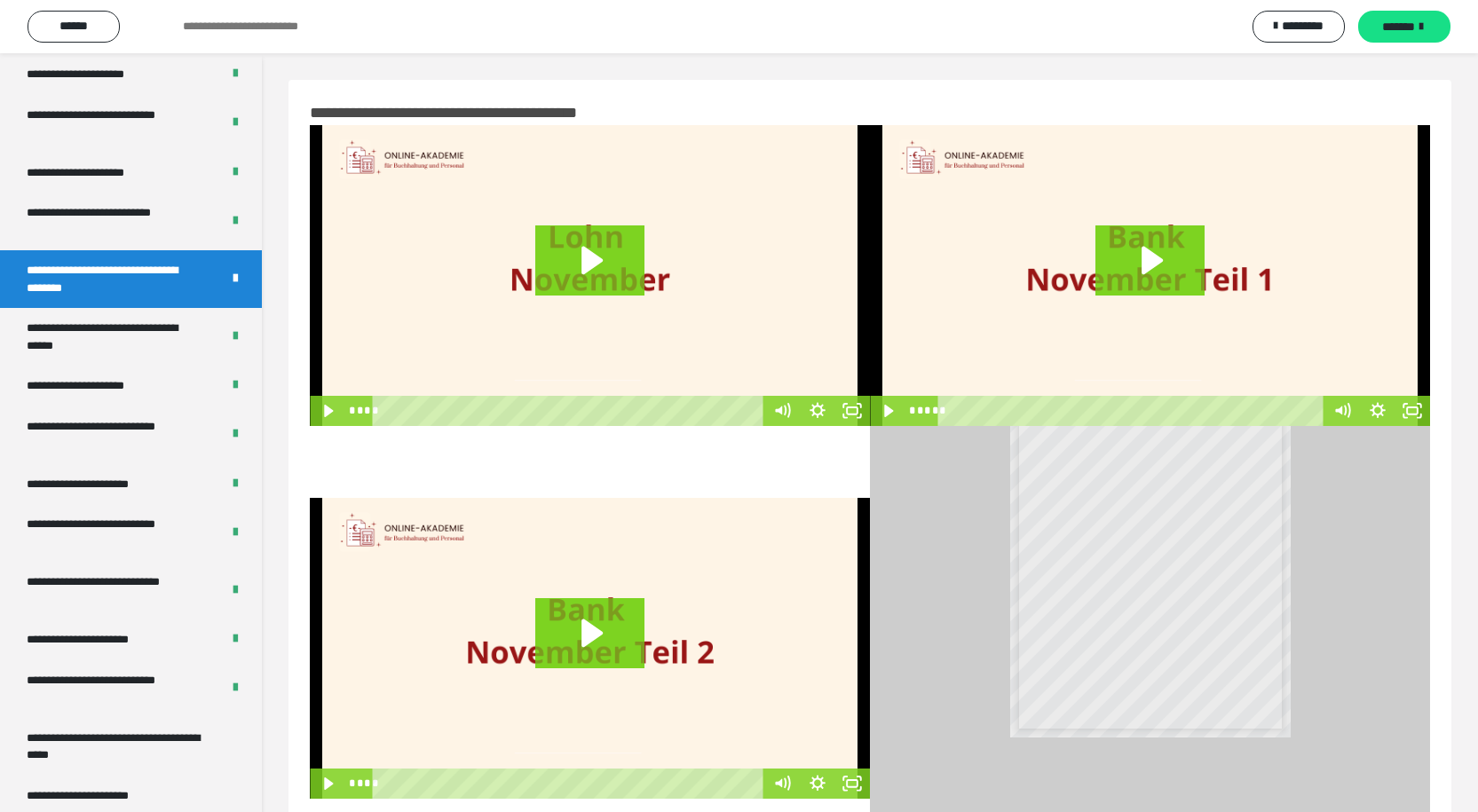 scroll, scrollTop: 0, scrollLeft: 0, axis: both 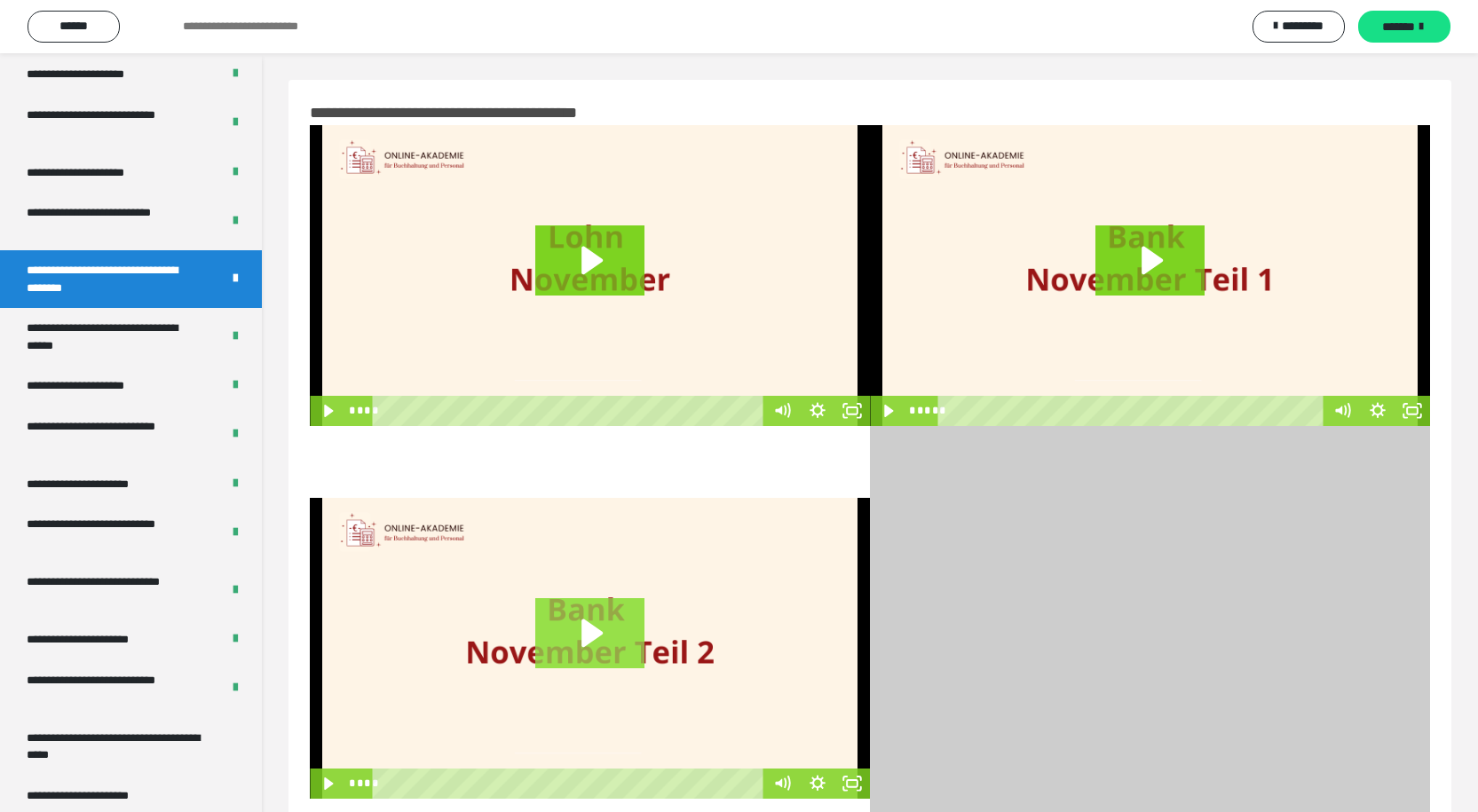 click 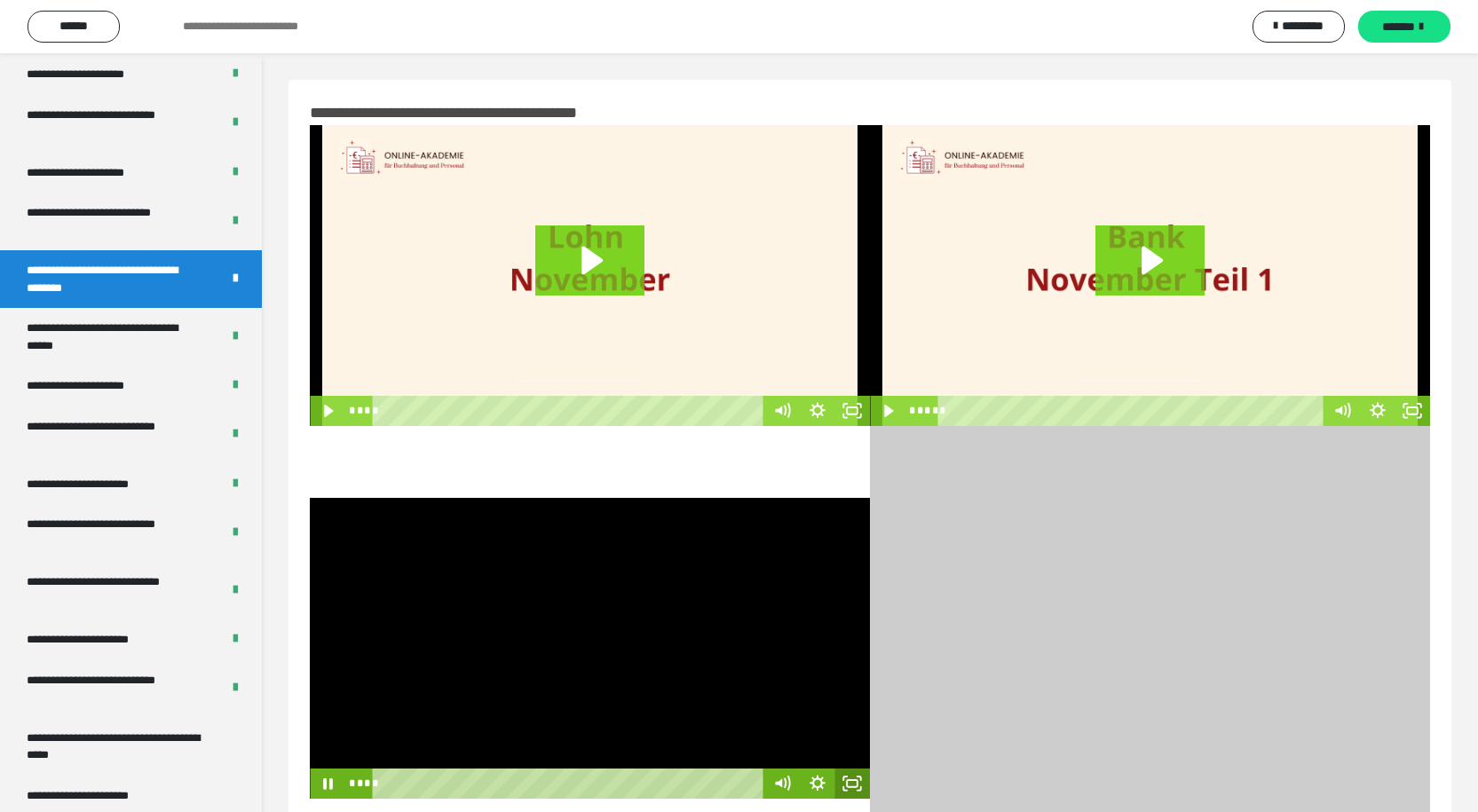click 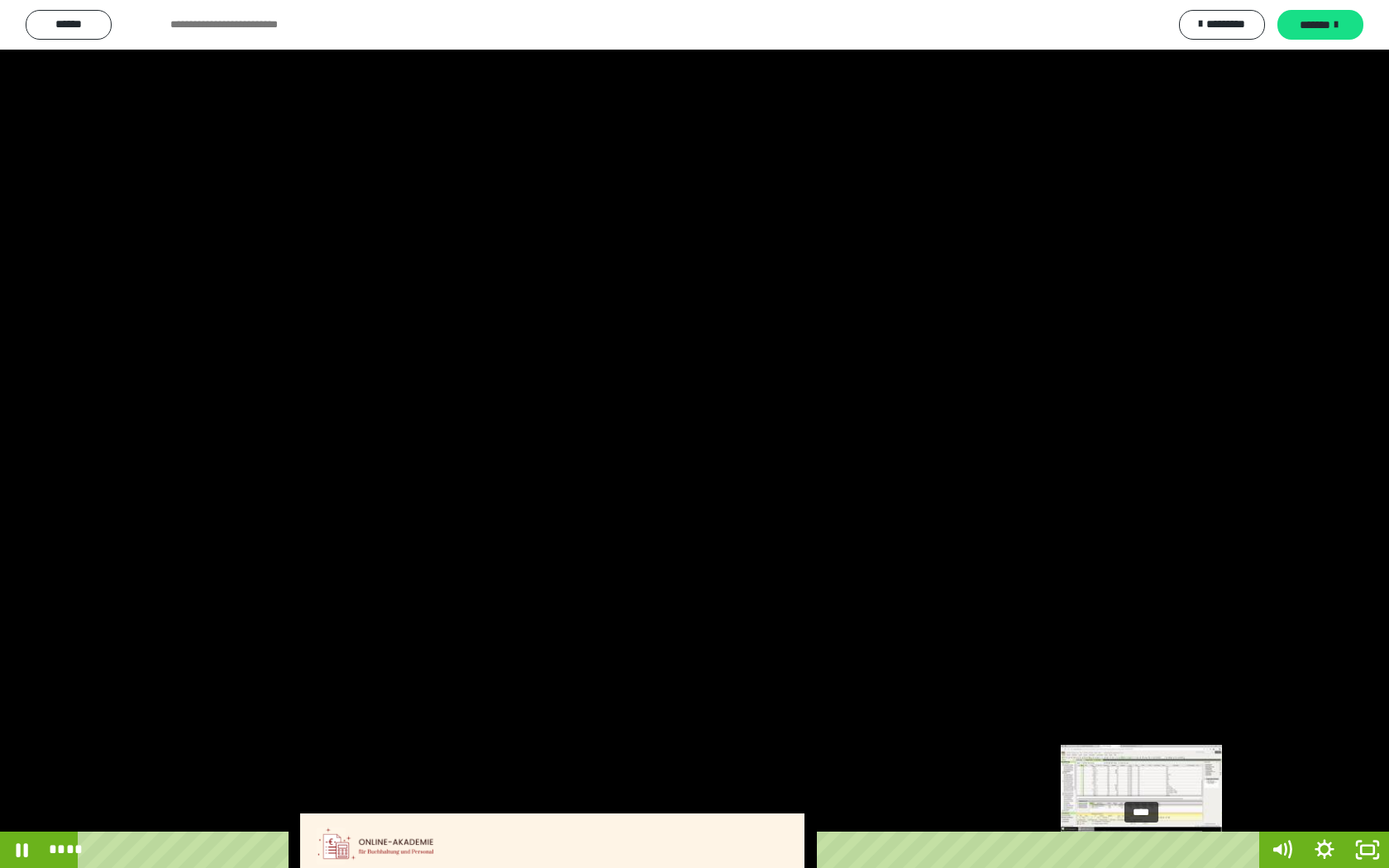 click on "****" at bounding box center [671, 850] 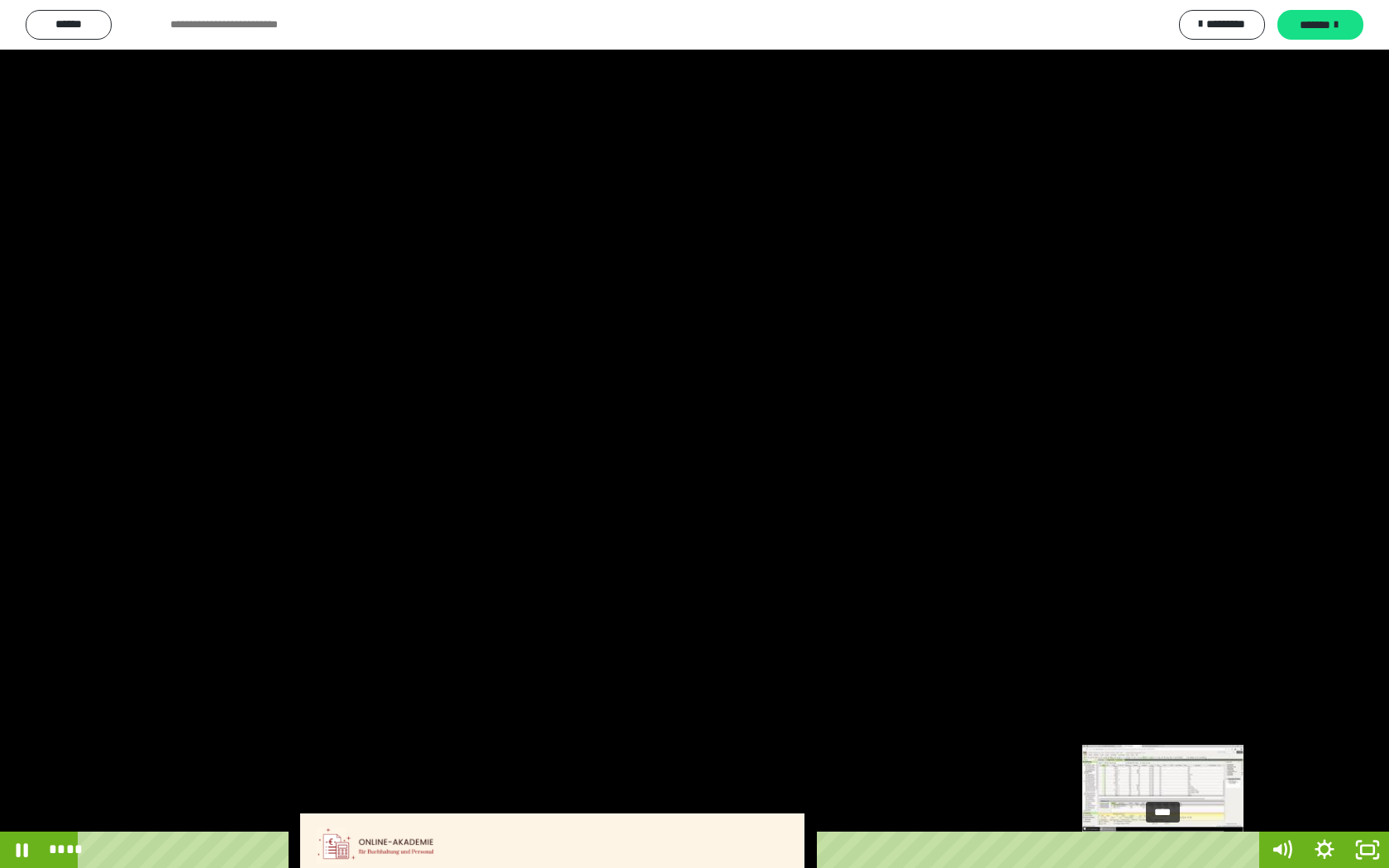 click on "****" at bounding box center (671, 850) 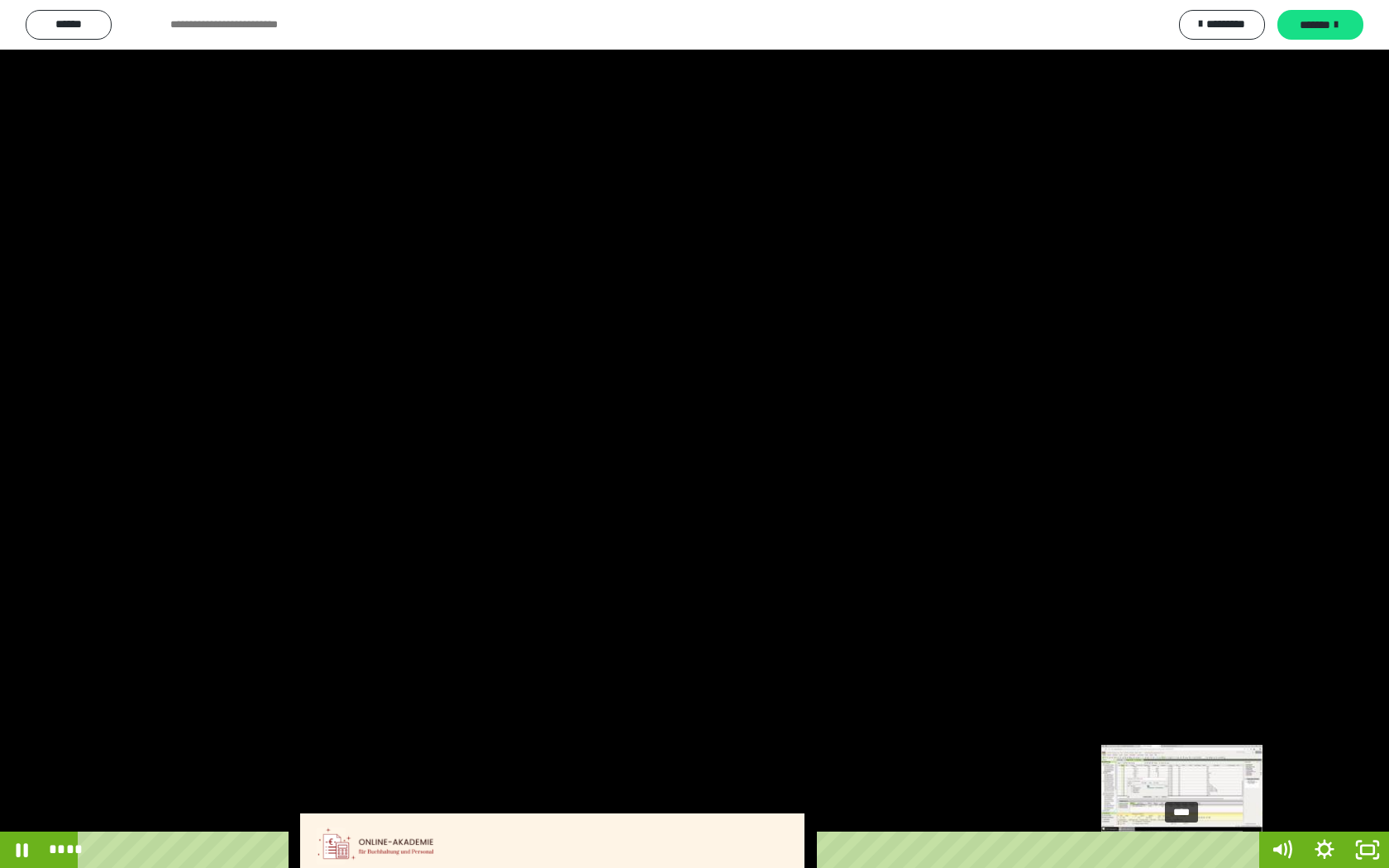 click on "****" at bounding box center (671, 850) 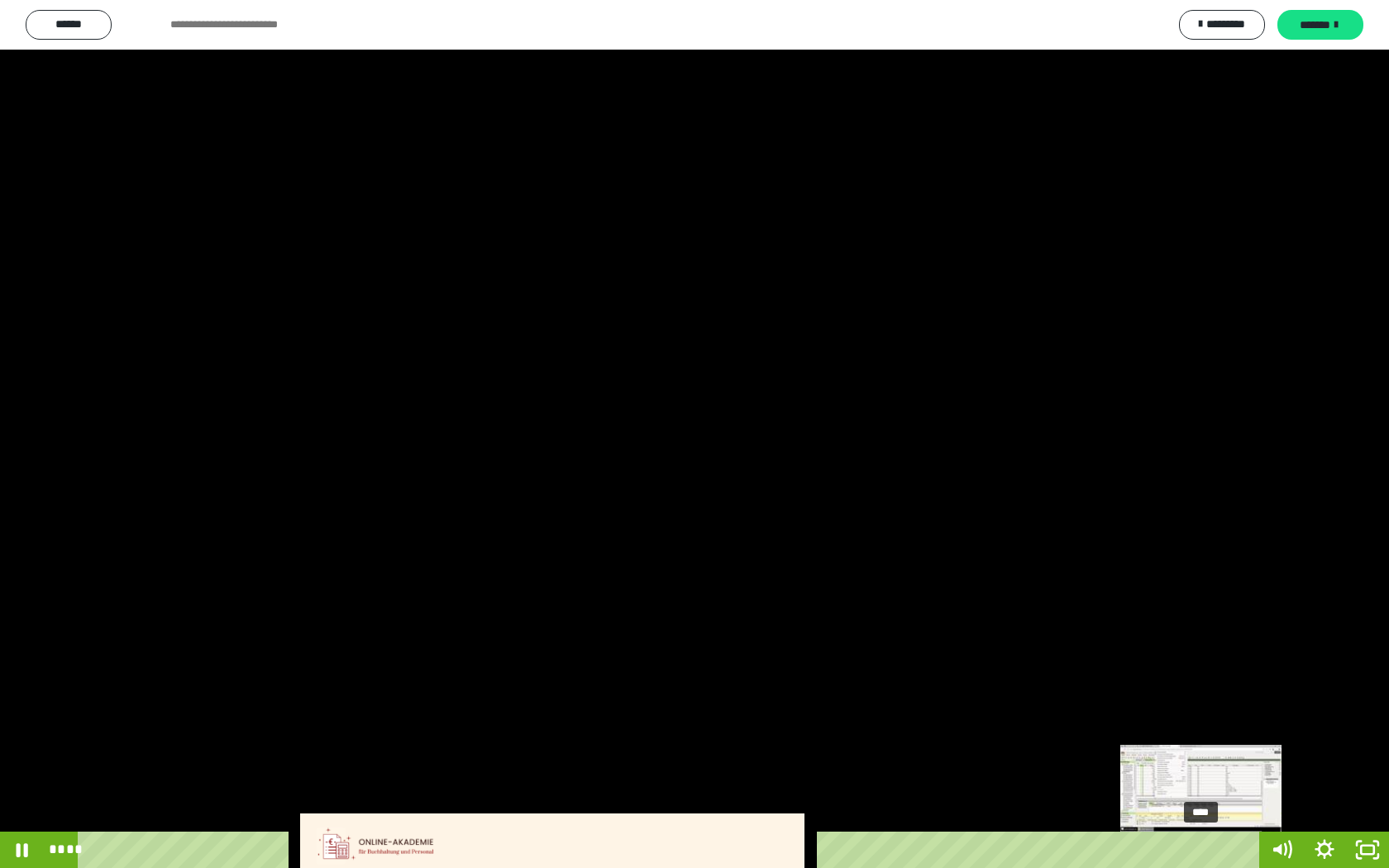 click on "****" at bounding box center [671, 850] 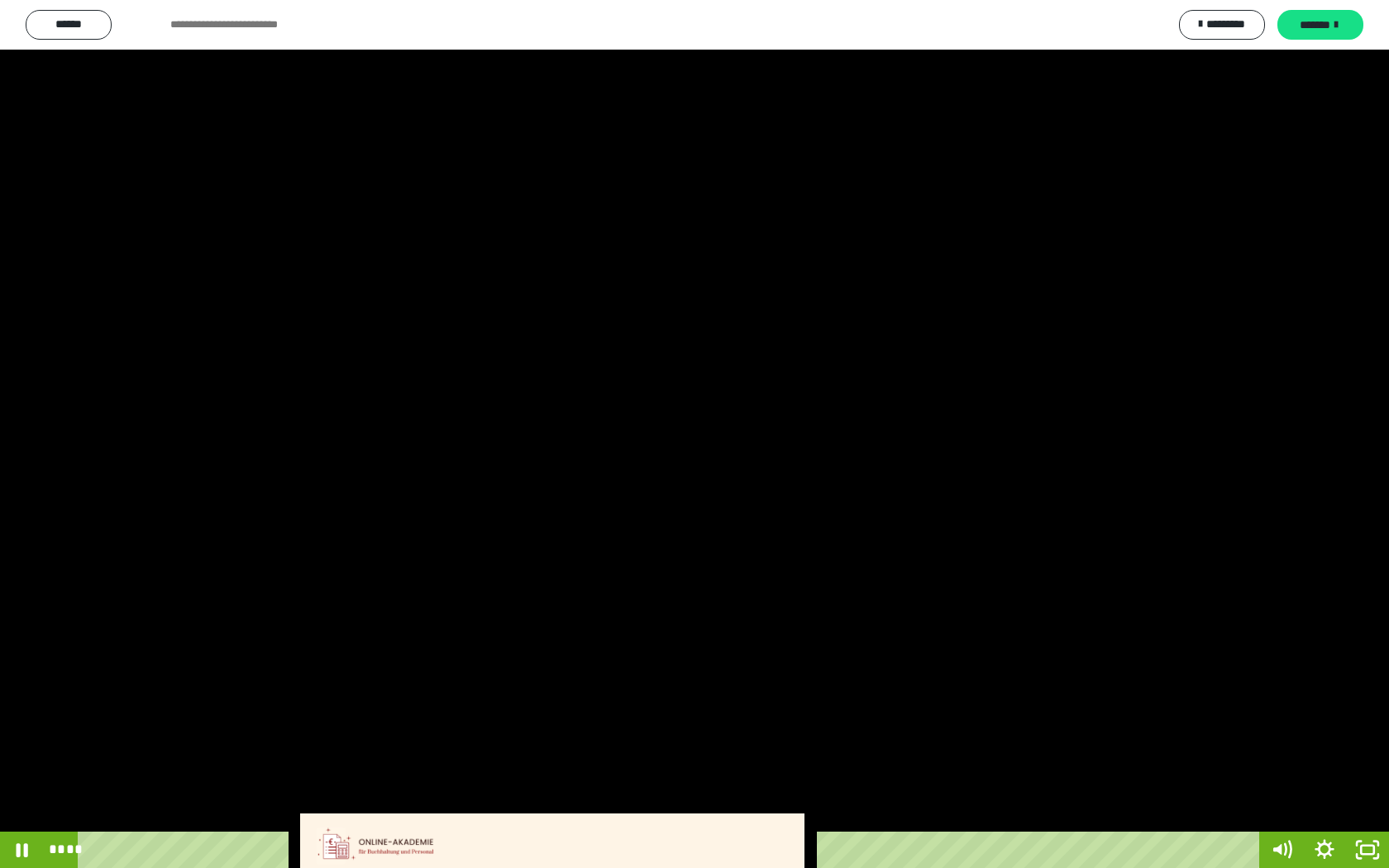 click at bounding box center (694, 434) 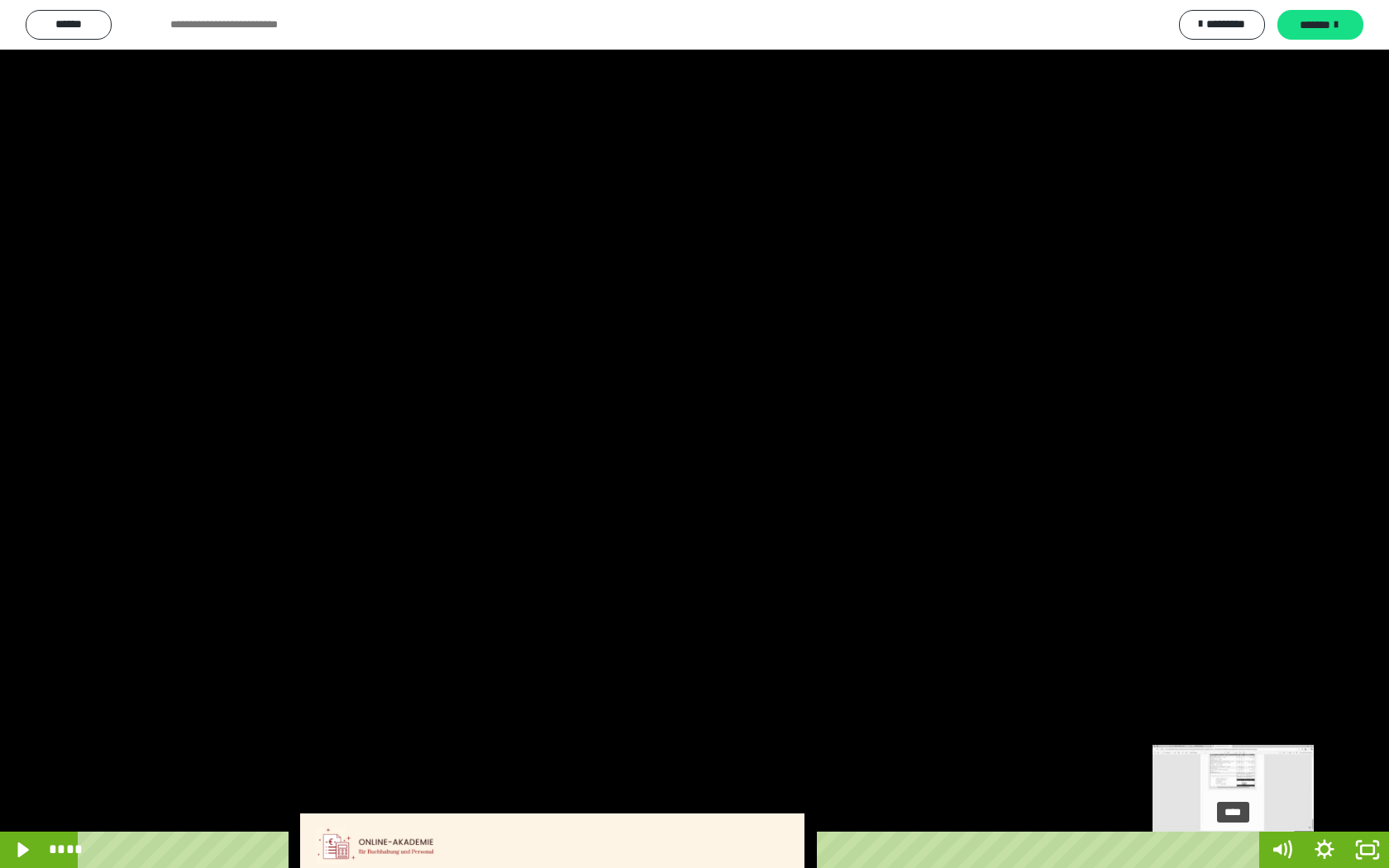 click on "****" at bounding box center [671, 850] 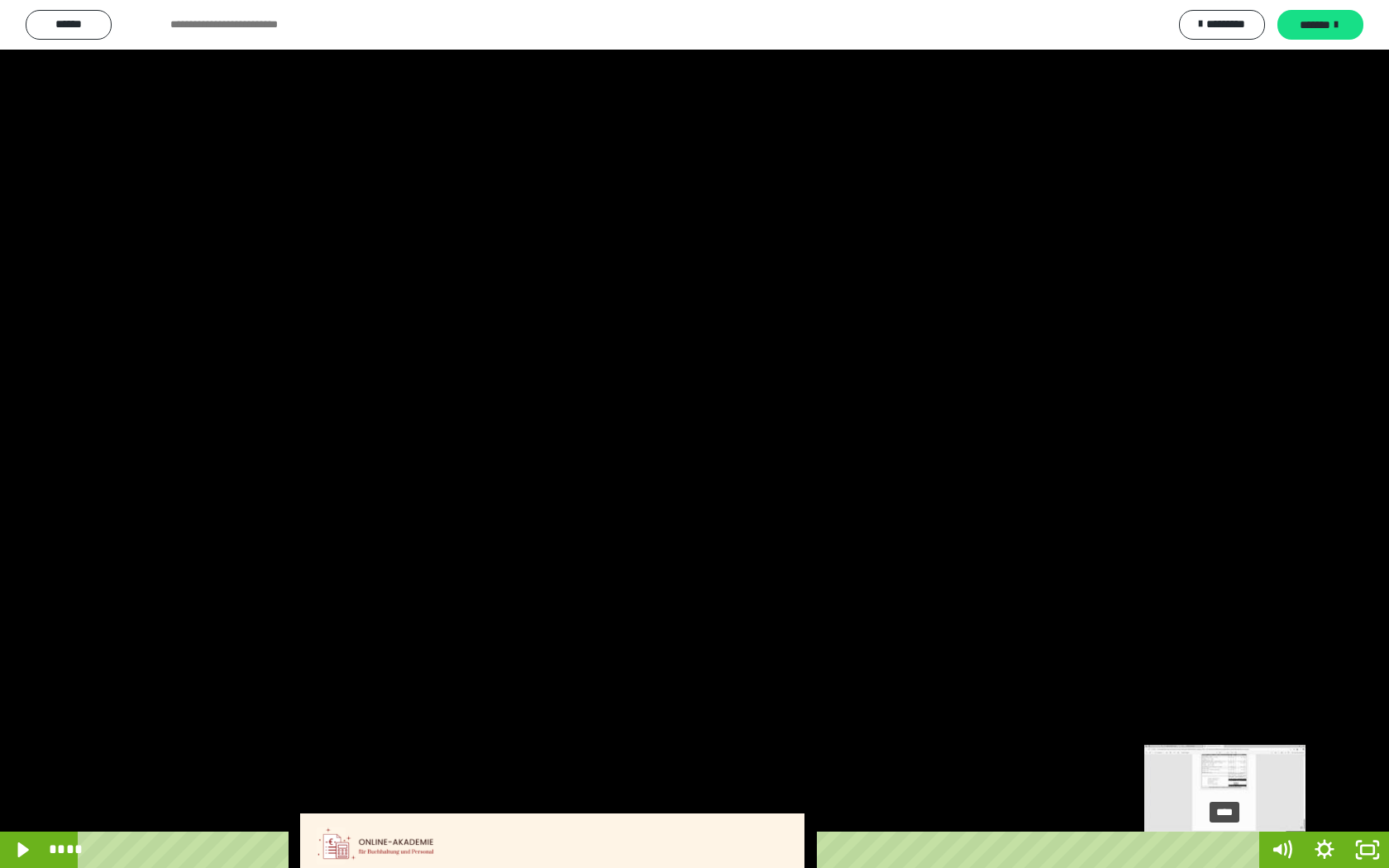 click on "****" at bounding box center (671, 850) 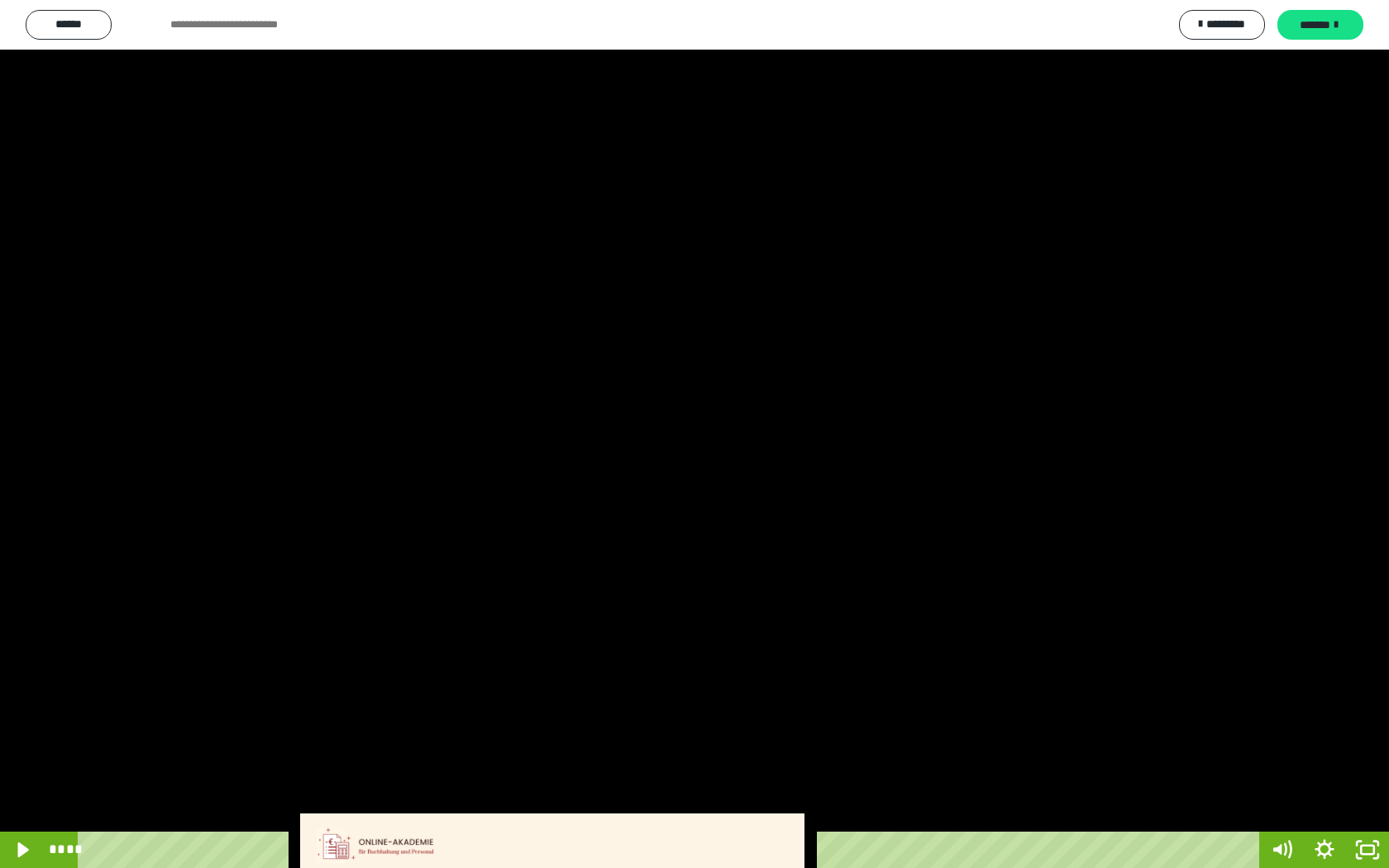 click at bounding box center (694, 434) 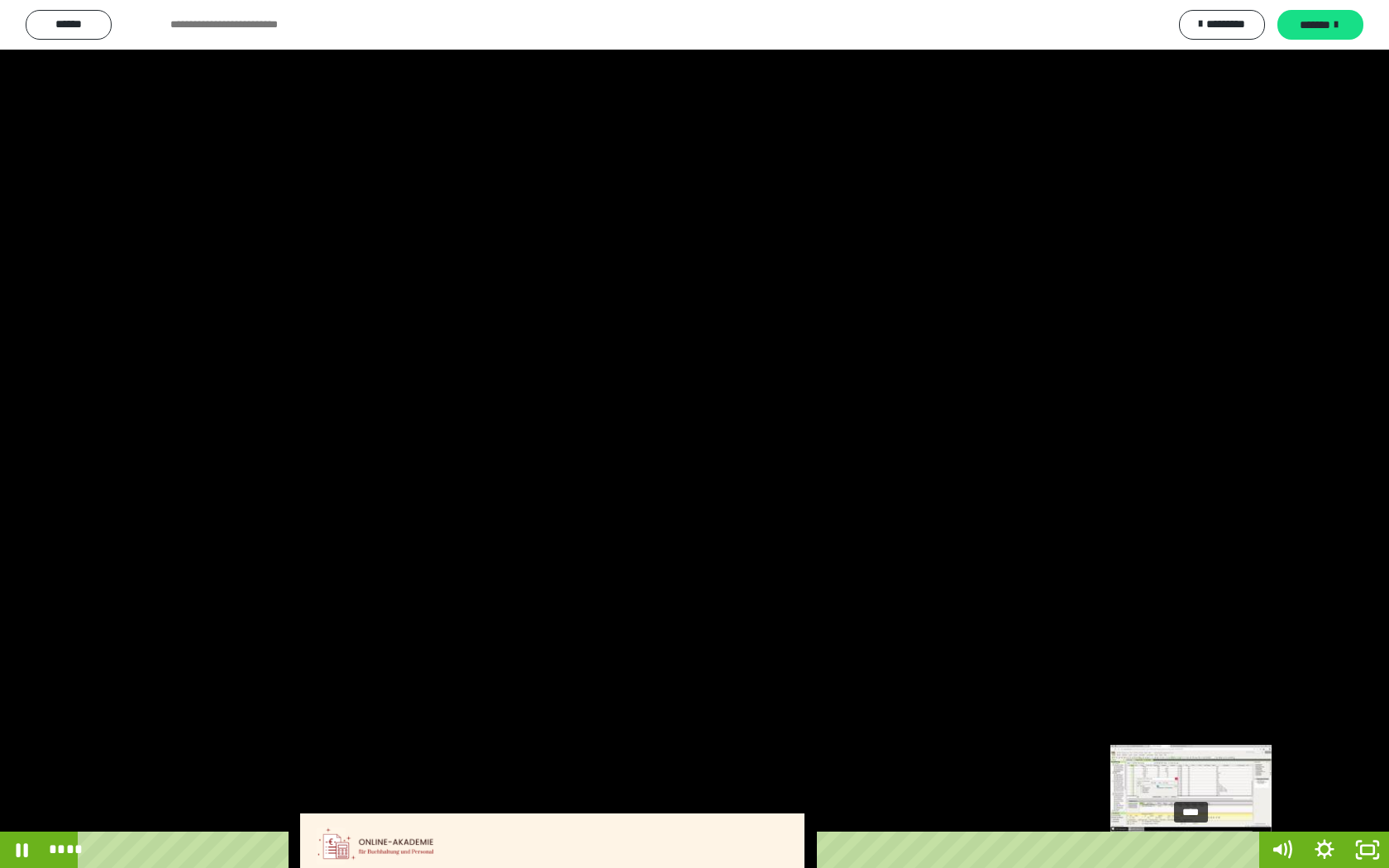 click on "****" at bounding box center (671, 850) 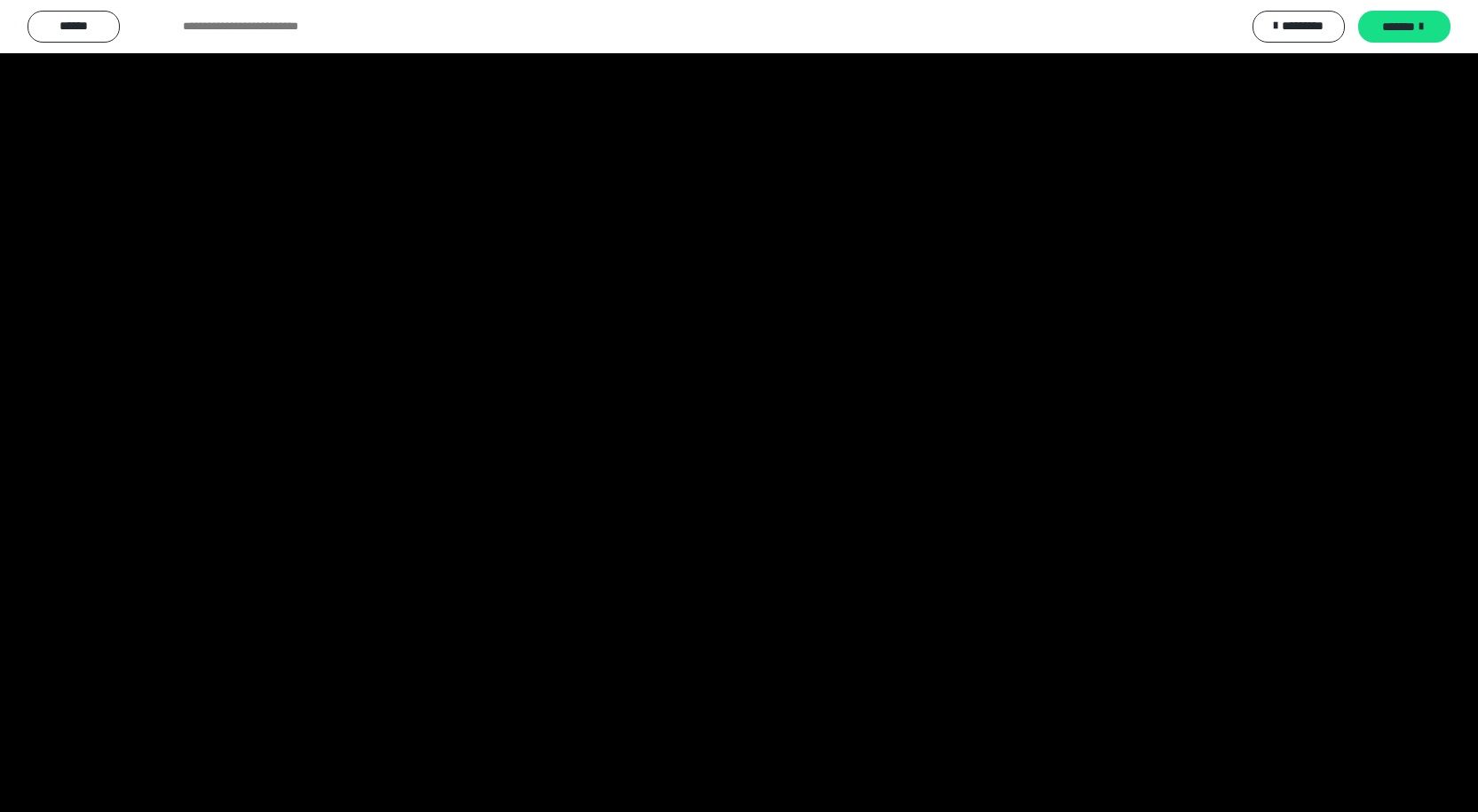 scroll, scrollTop: 255, scrollLeft: 0, axis: vertical 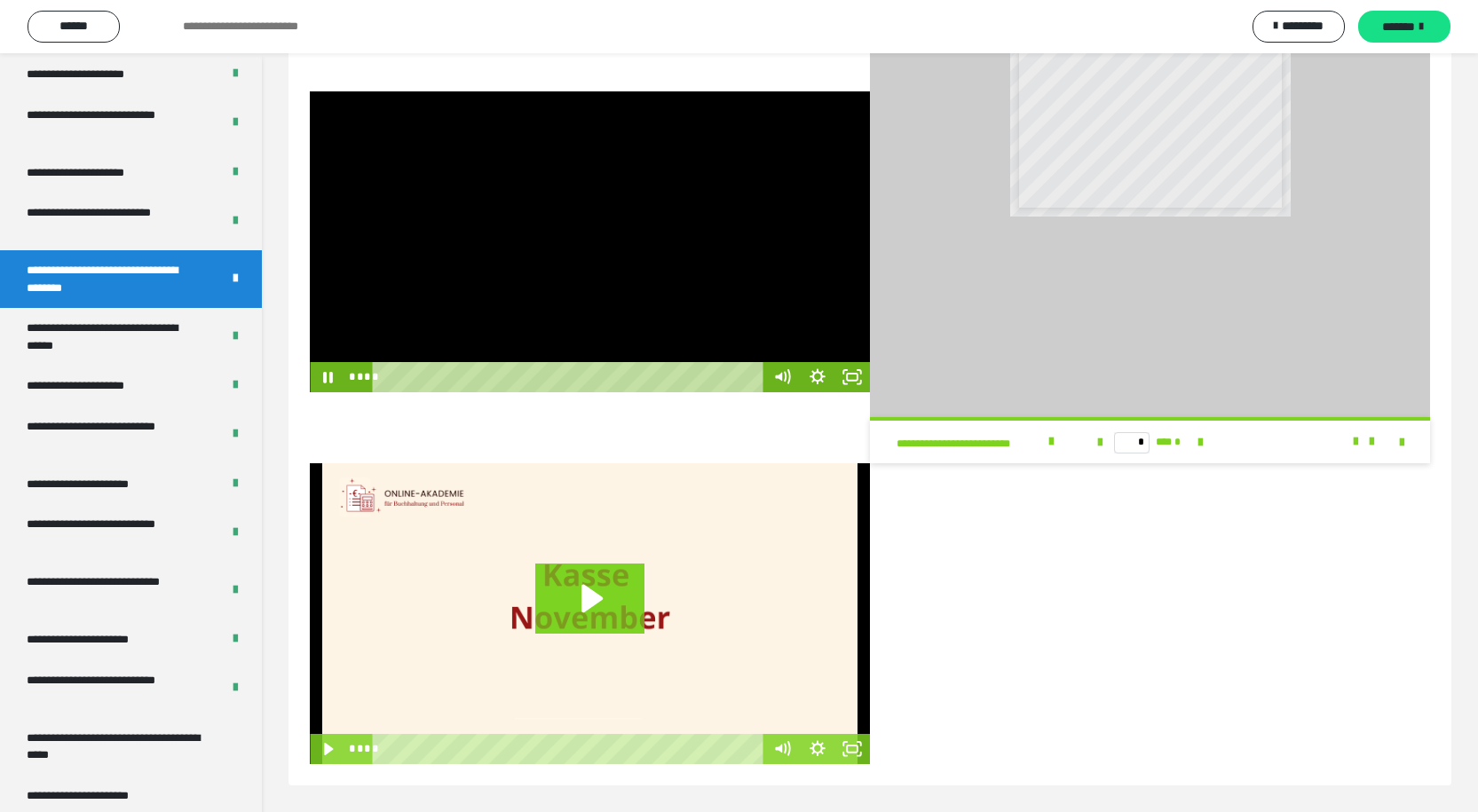 click at bounding box center (589, 241) 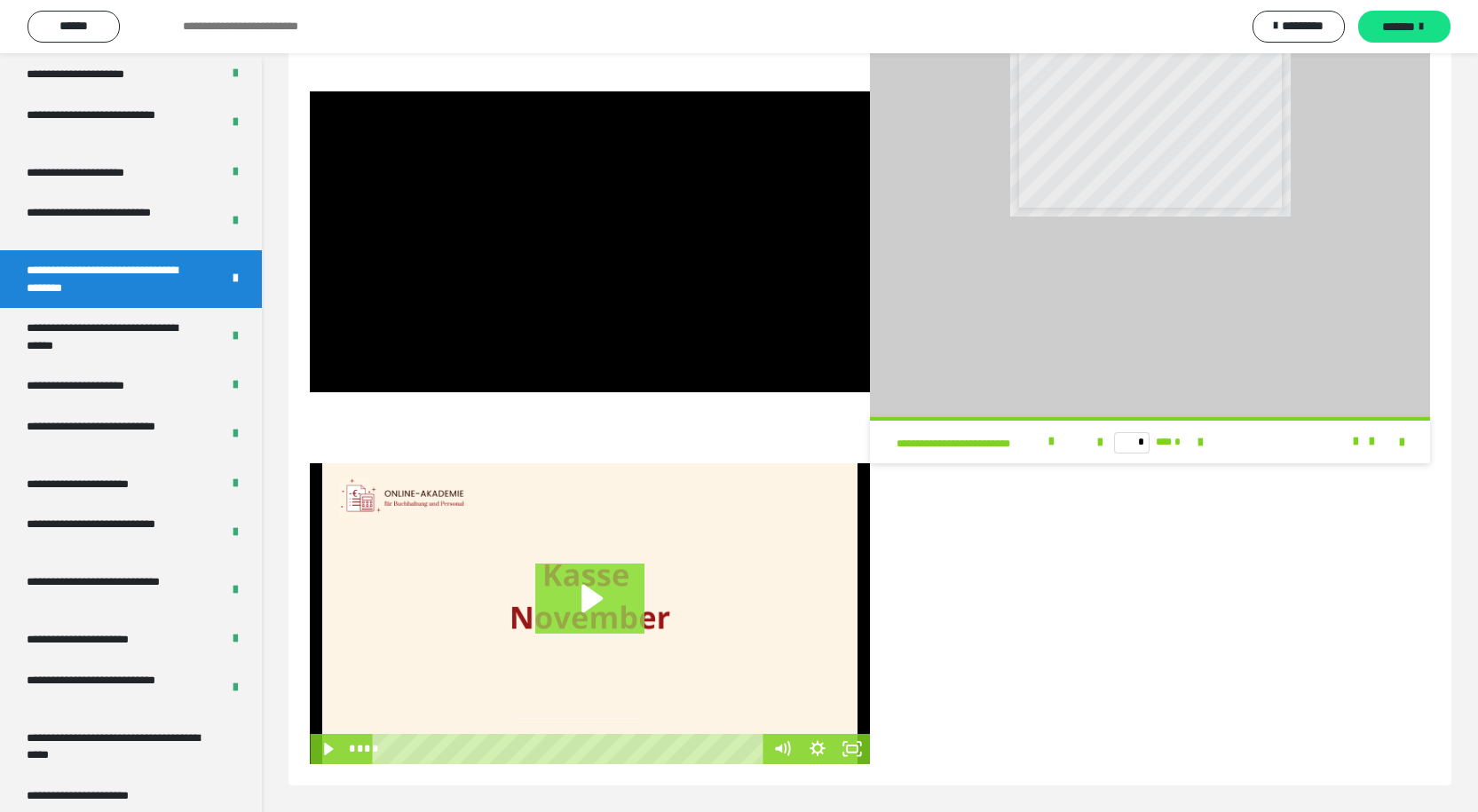 click 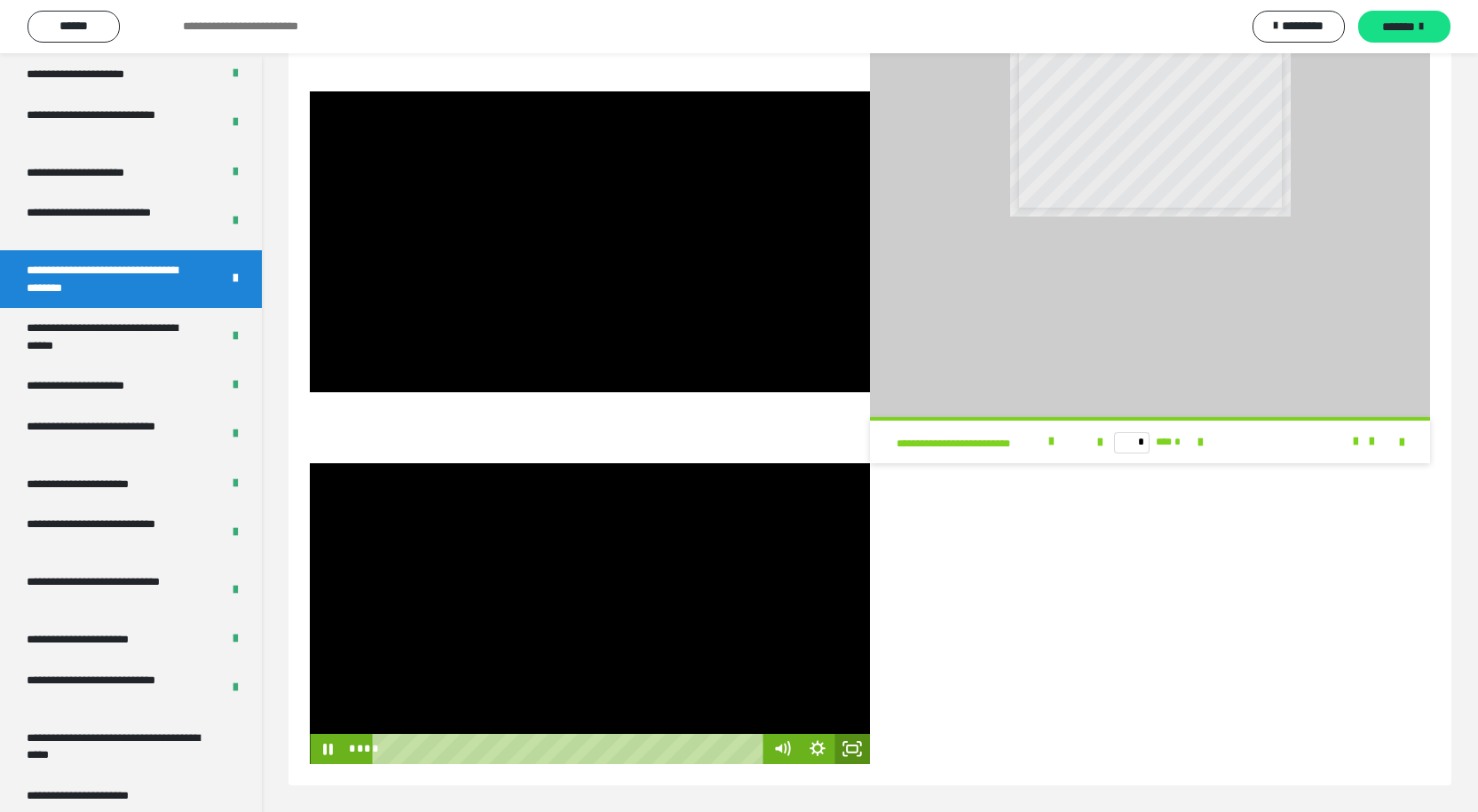 click 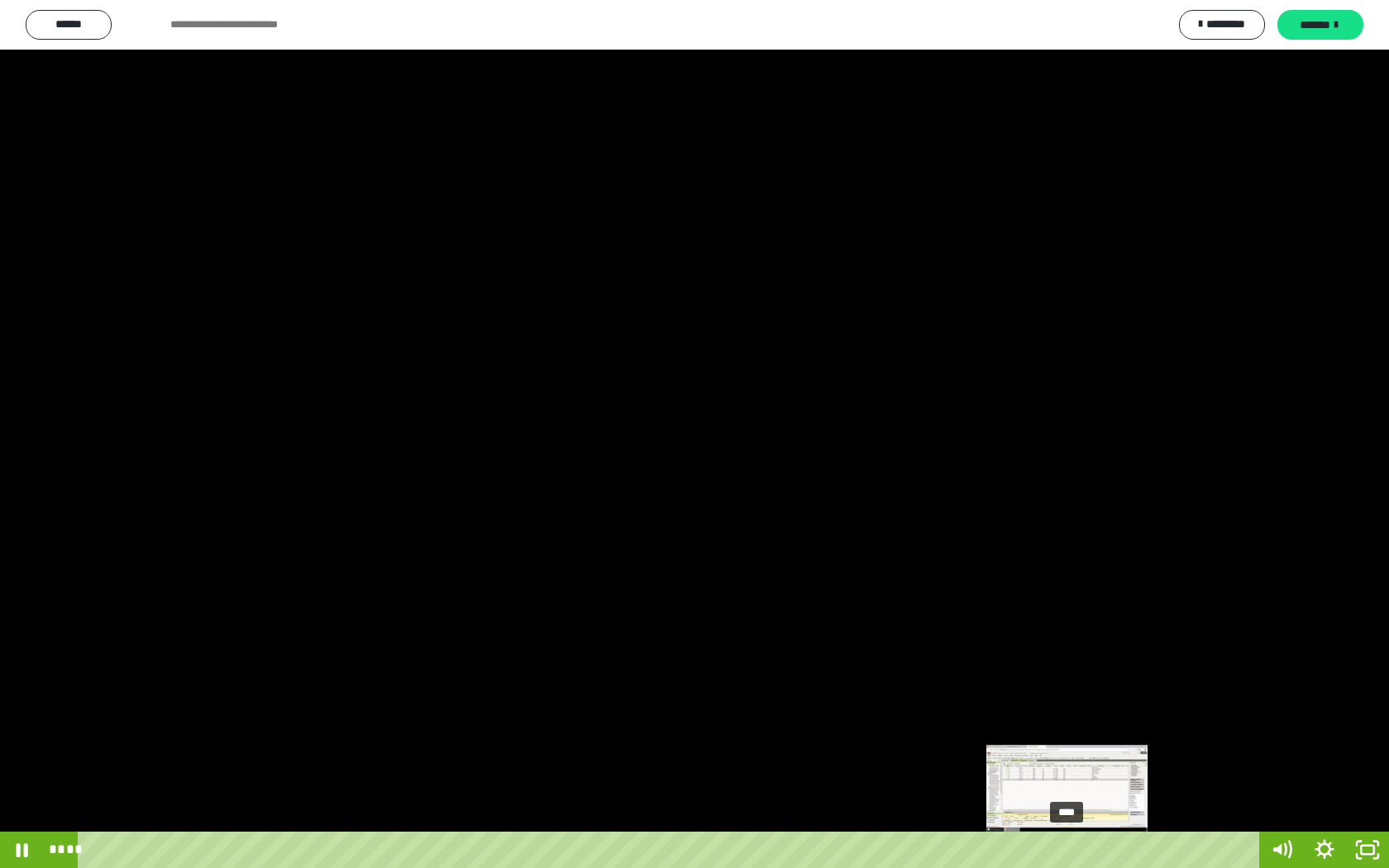click on "****" at bounding box center [671, 850] 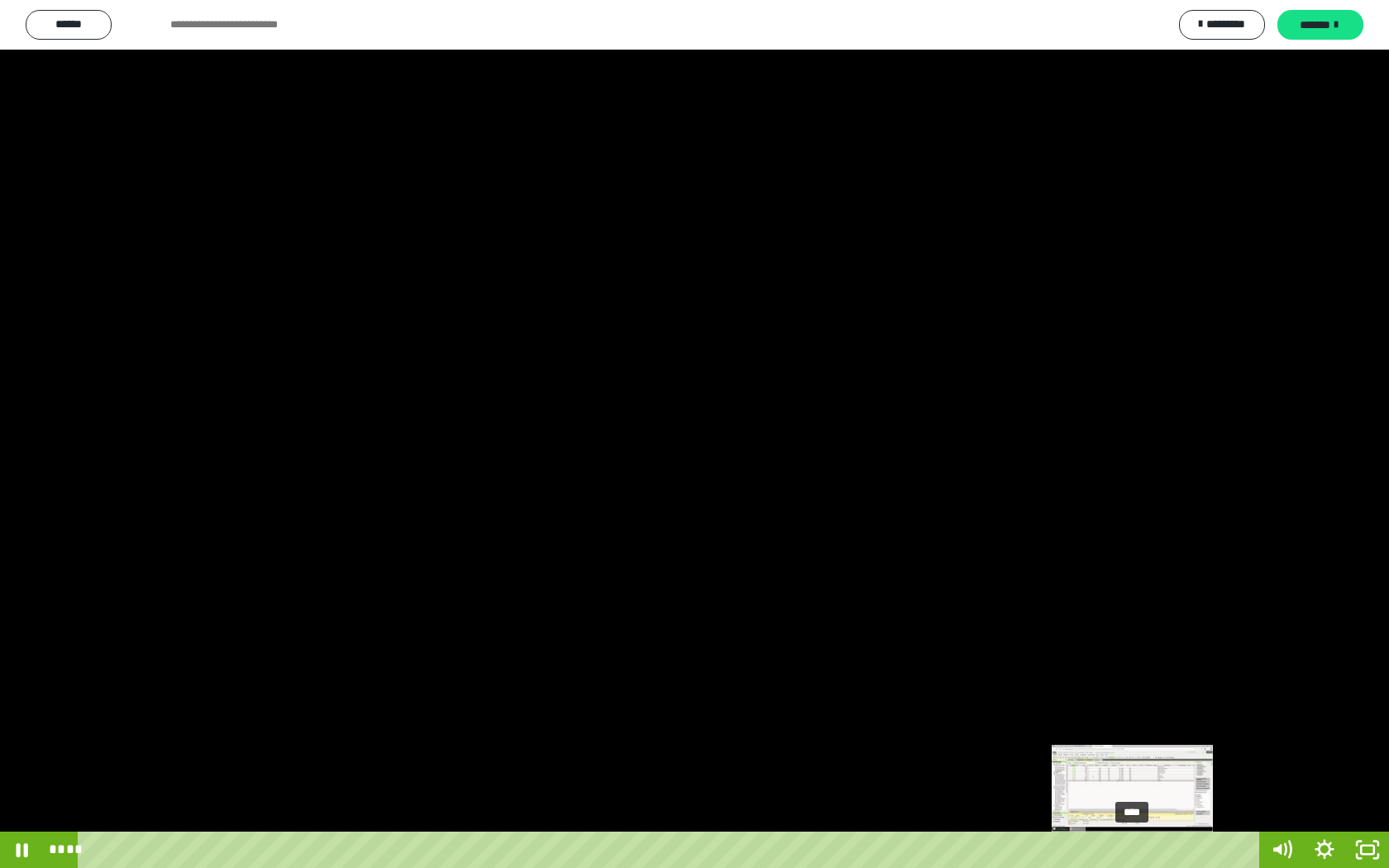 click on "****" at bounding box center [671, 850] 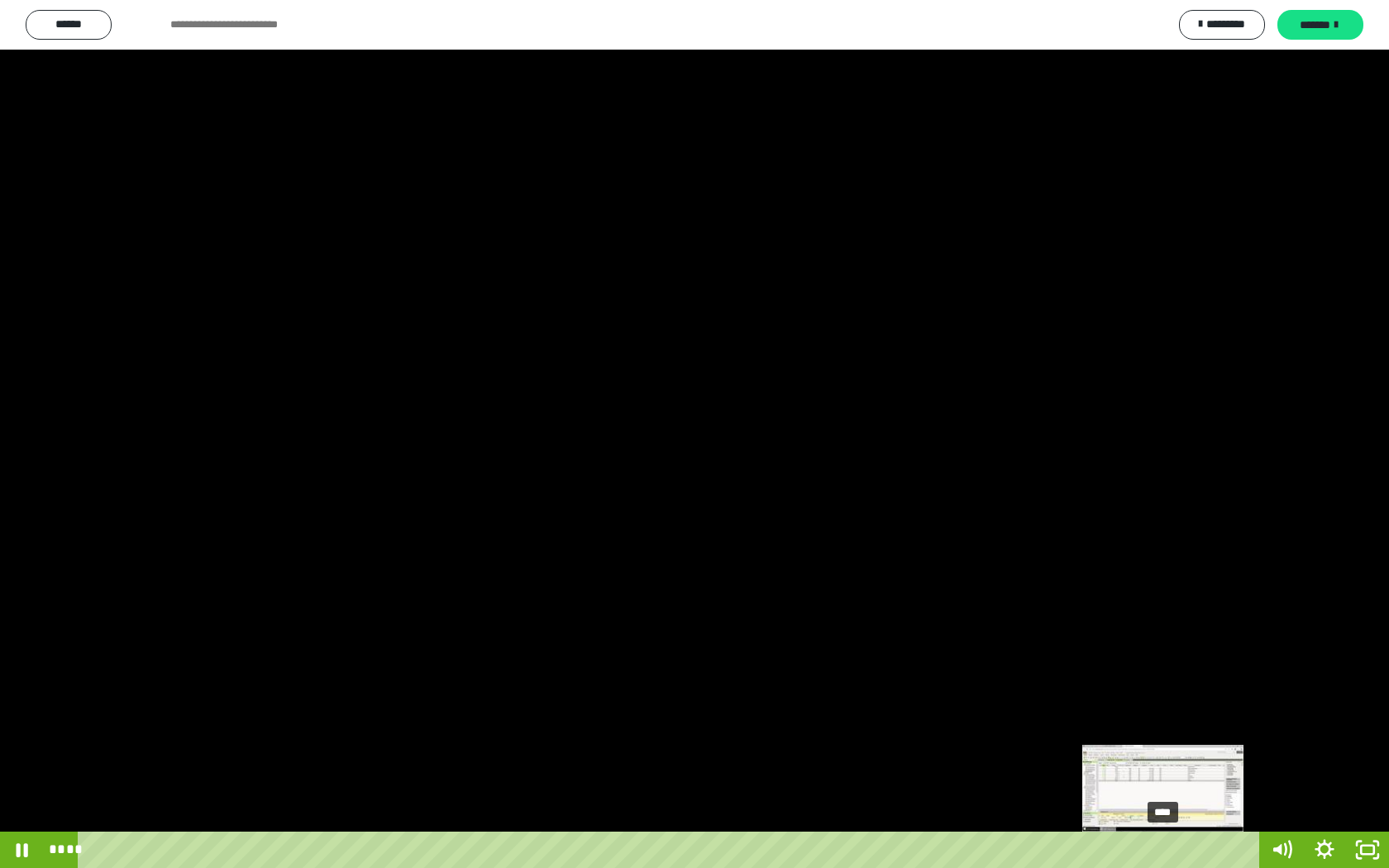 click on "****" at bounding box center (671, 850) 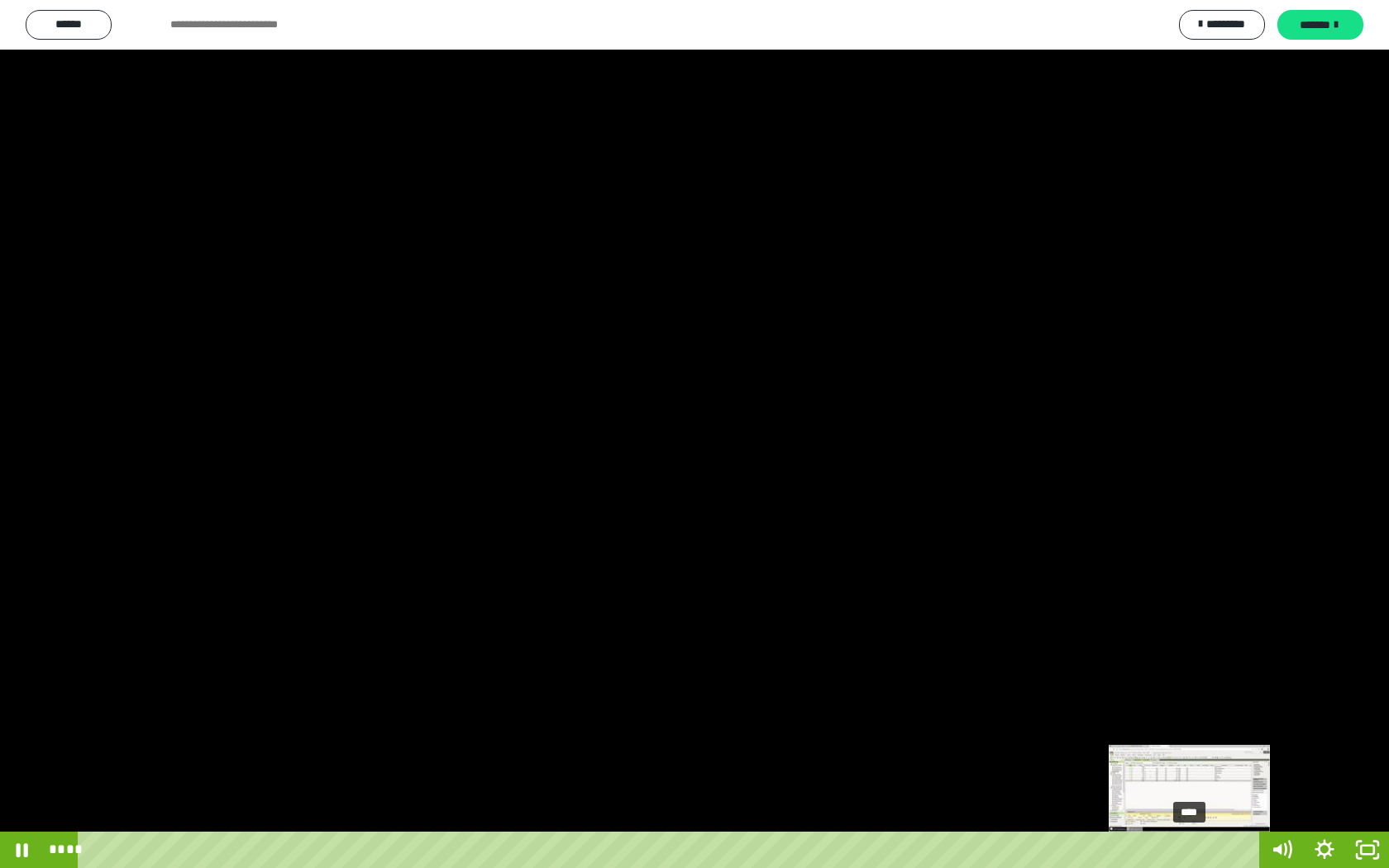 click on "****" at bounding box center (671, 850) 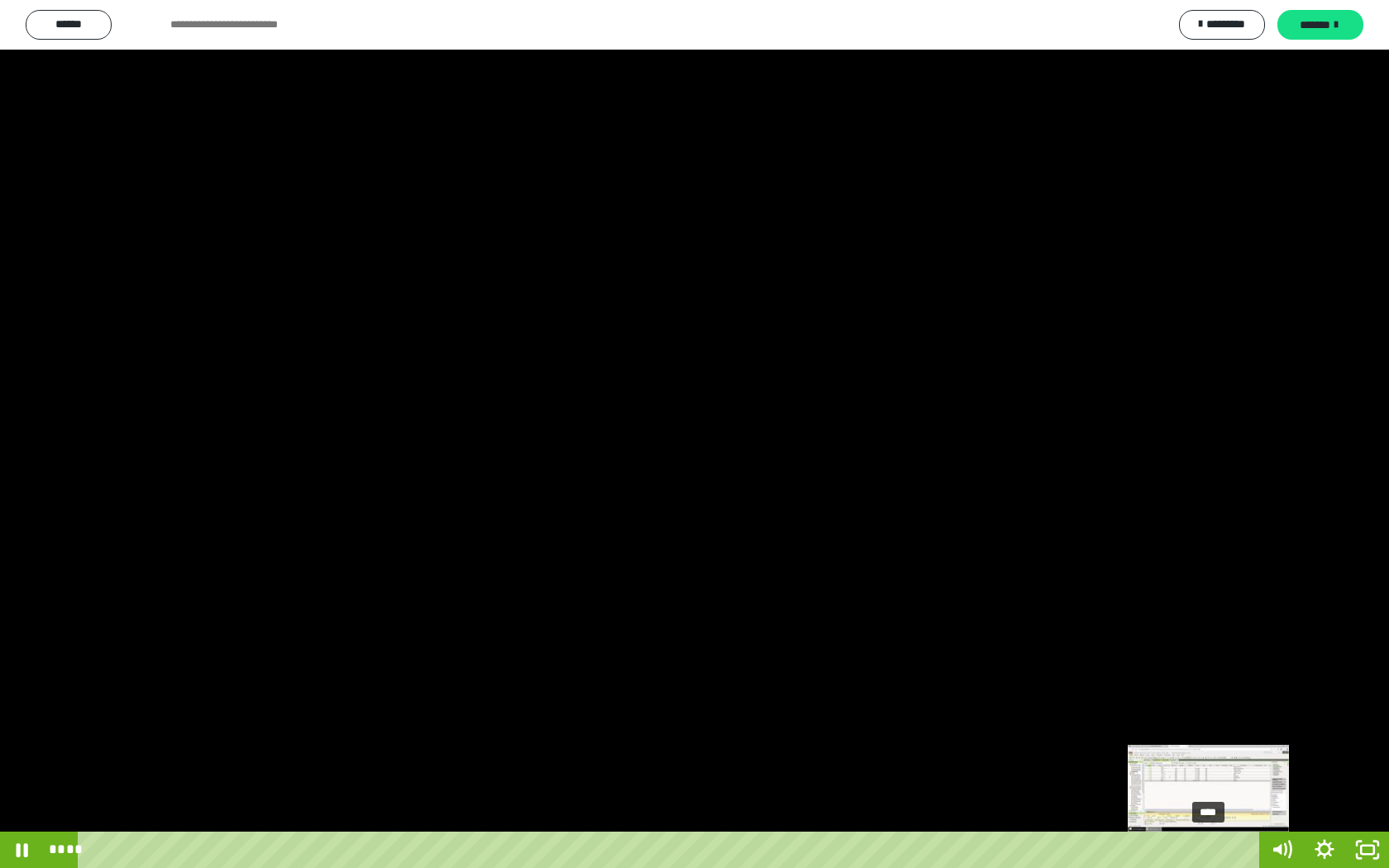 click on "****" at bounding box center (671, 850) 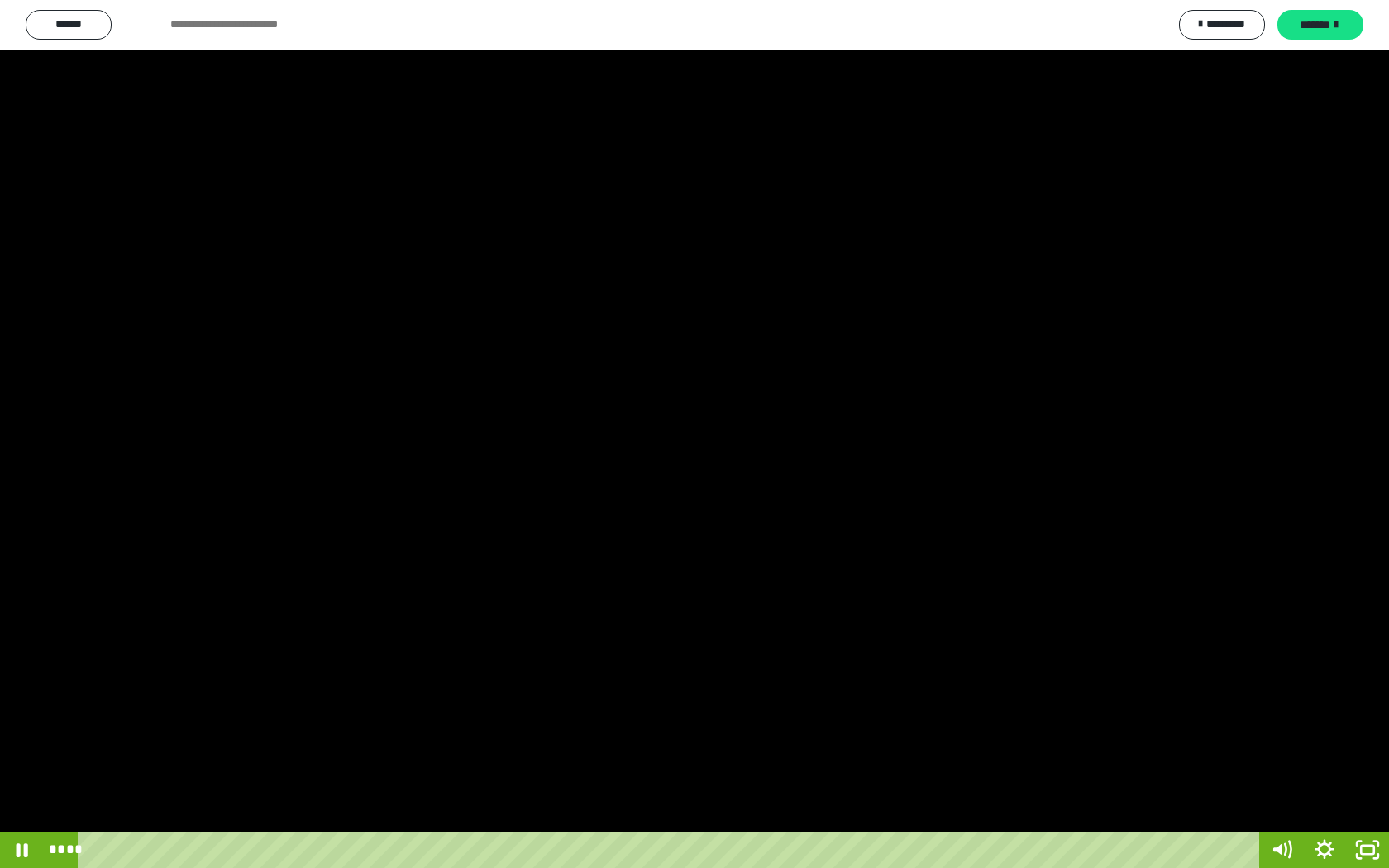 click at bounding box center (694, 434) 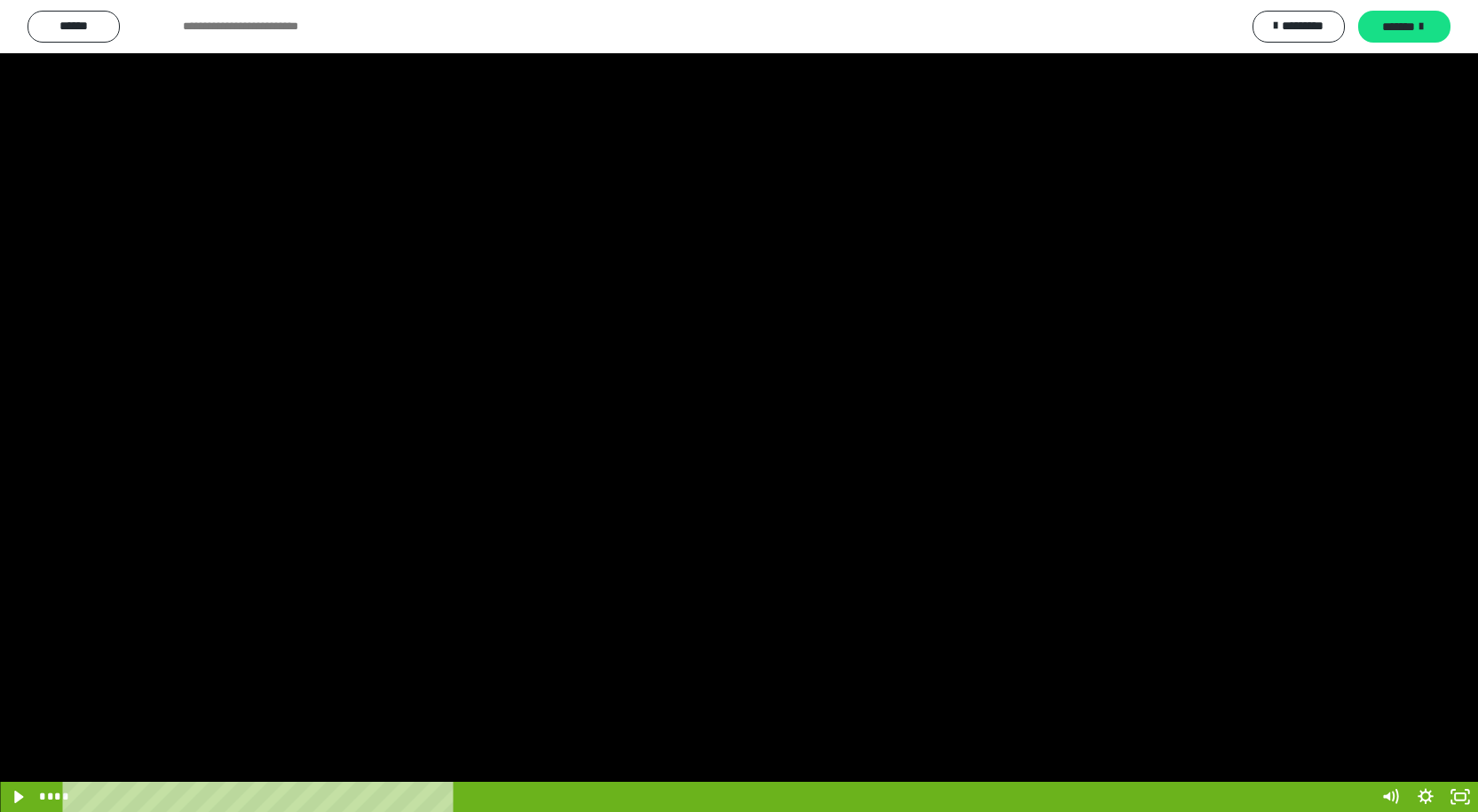 scroll, scrollTop: 406, scrollLeft: 0, axis: vertical 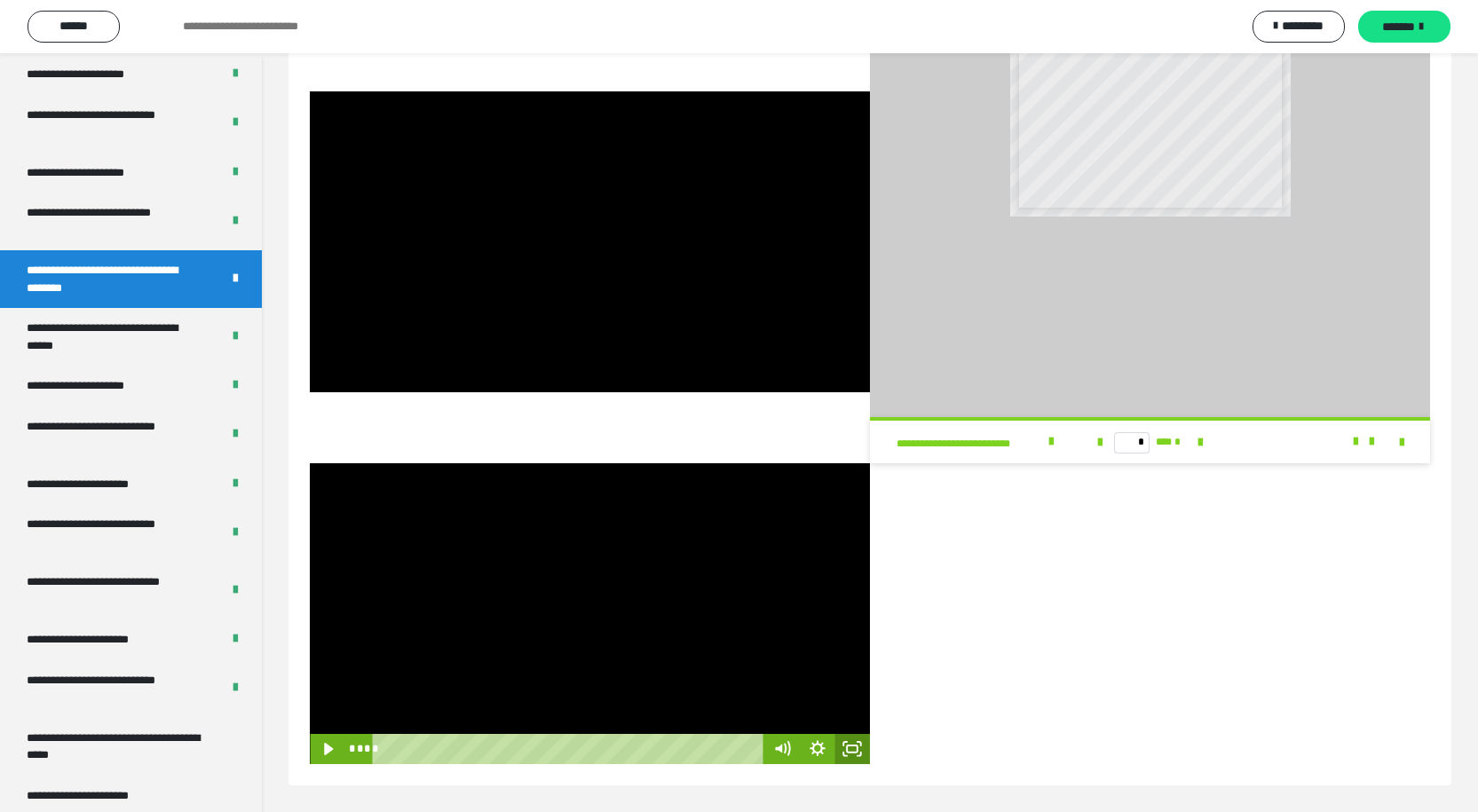 click 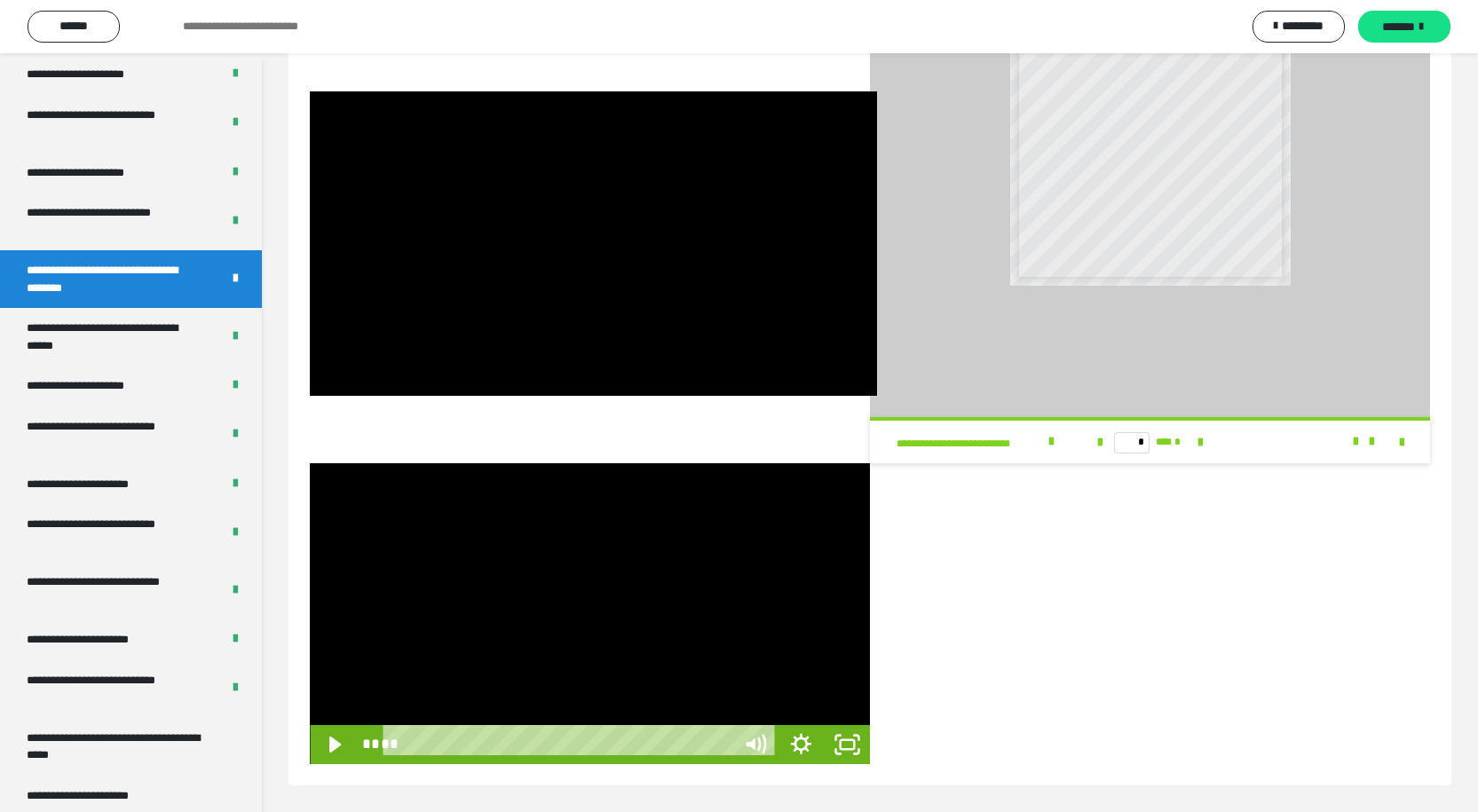 scroll, scrollTop: 294, scrollLeft: 0, axis: vertical 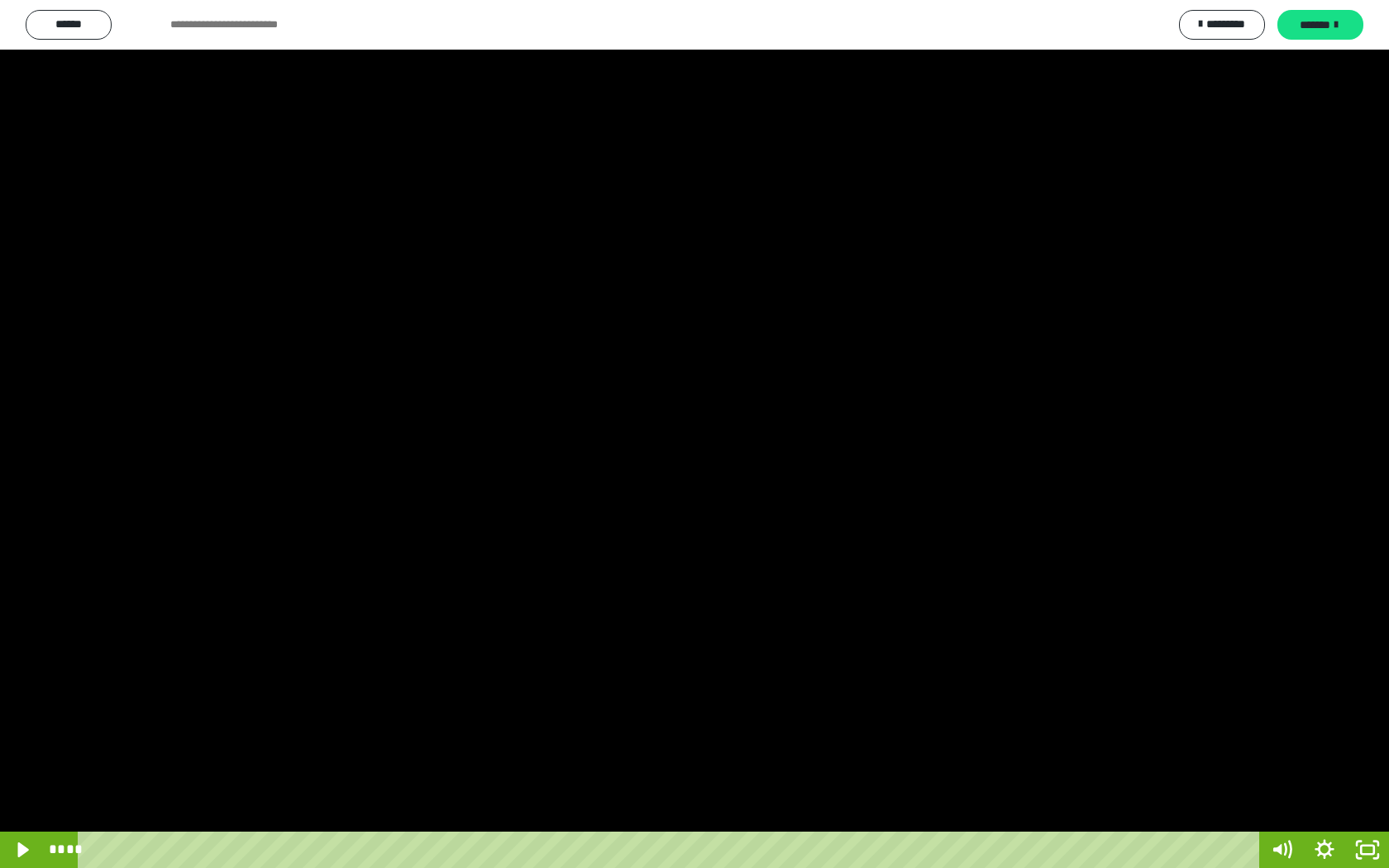 click at bounding box center (694, 434) 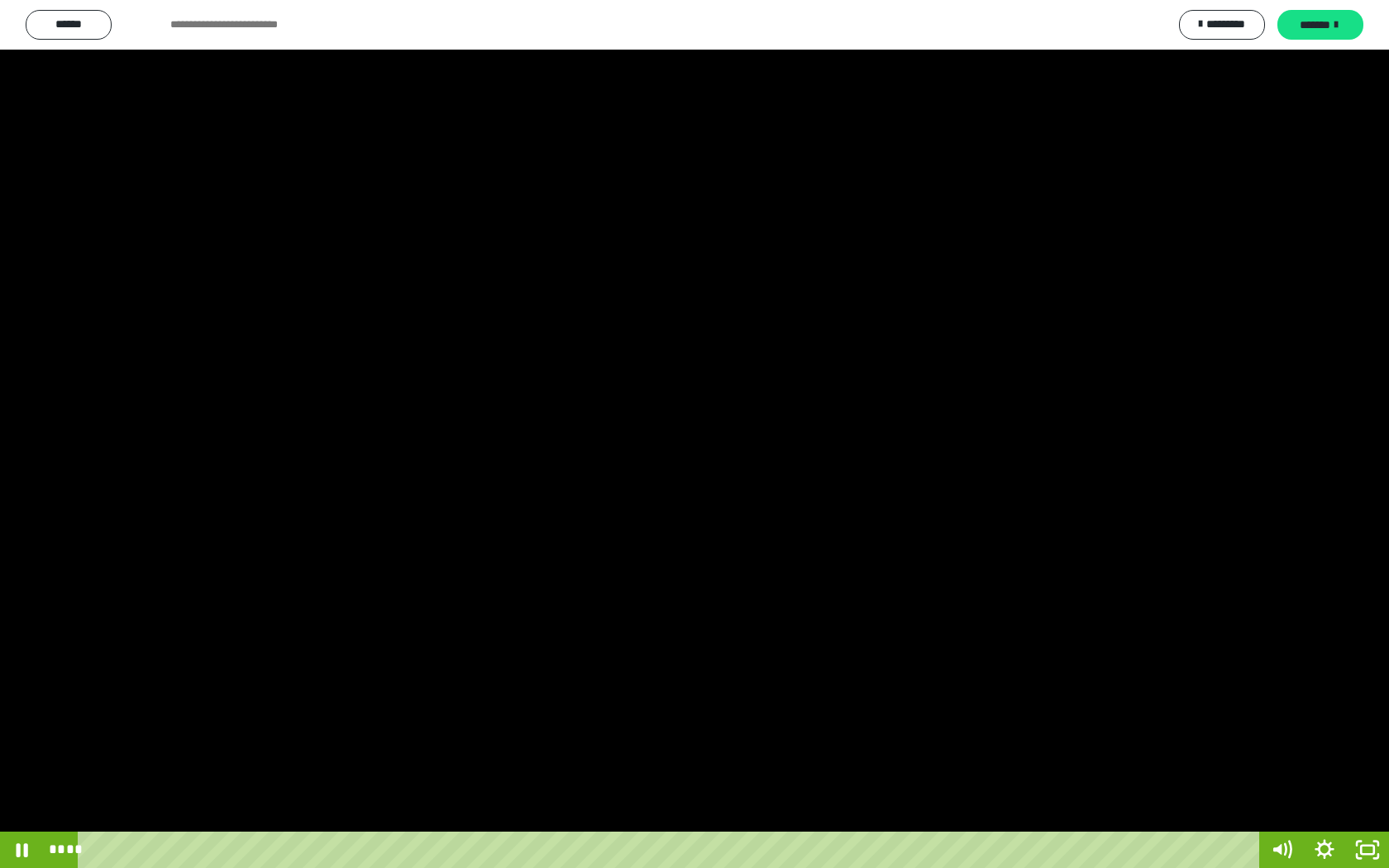 click at bounding box center (694, 434) 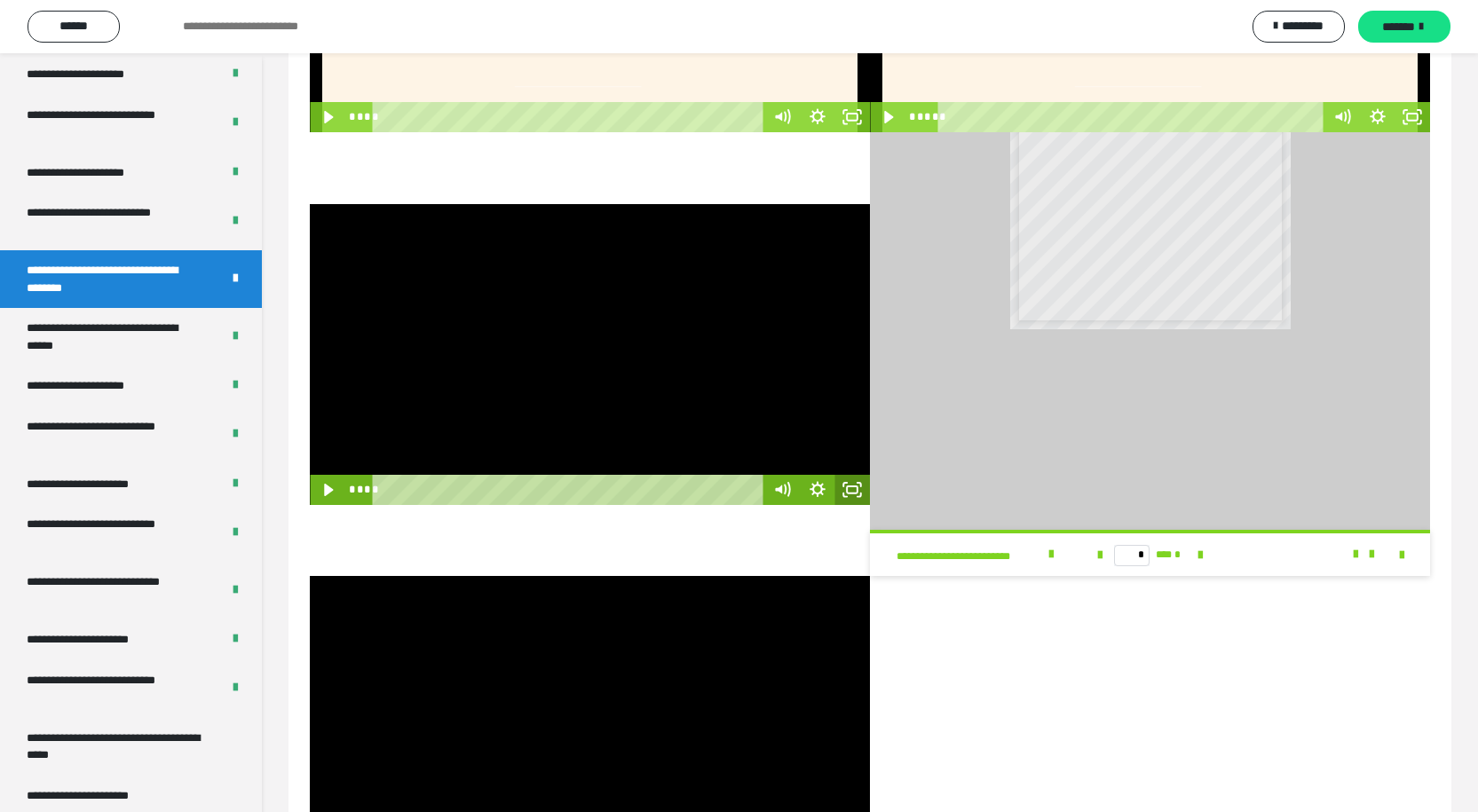 click 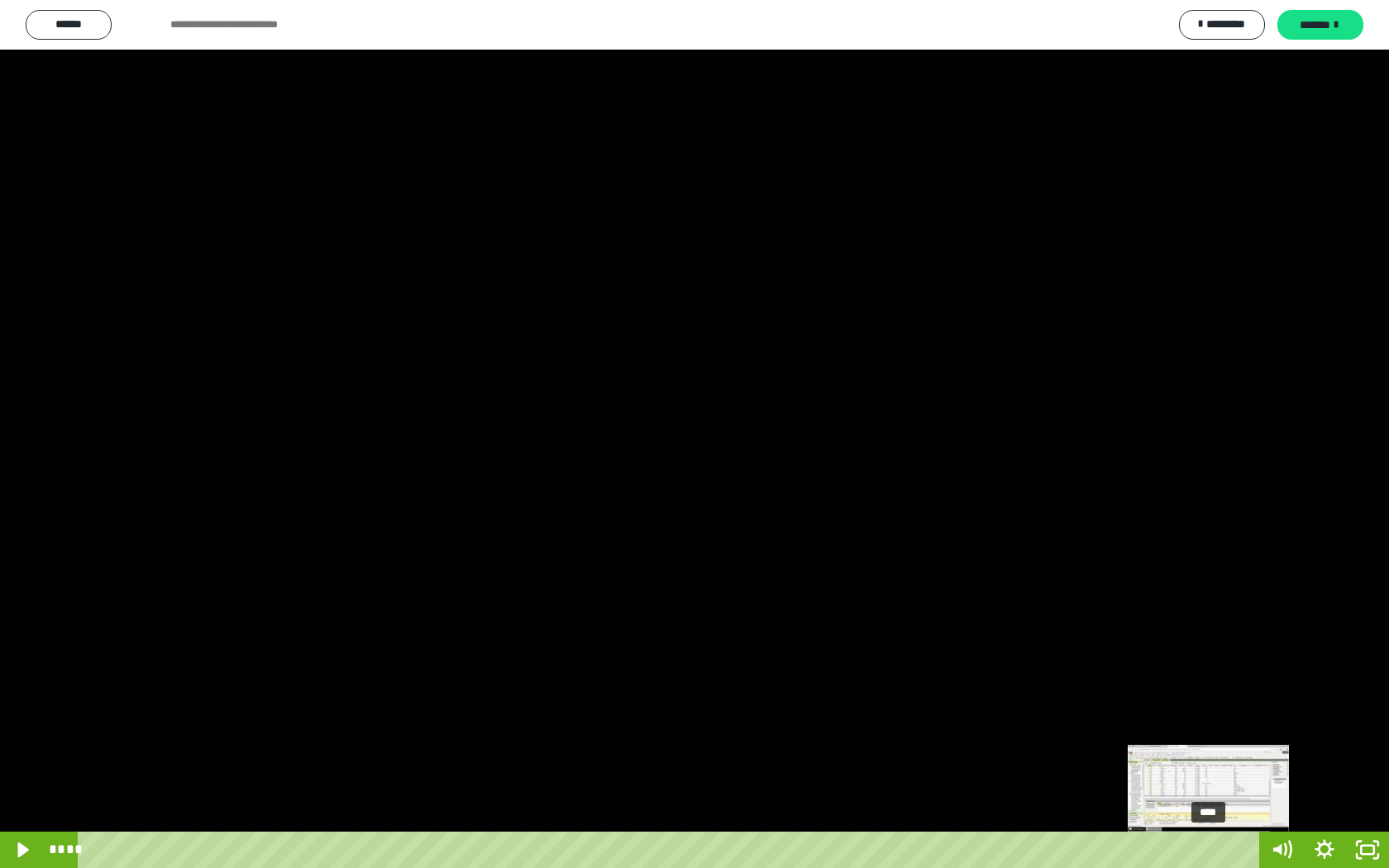 click on "****" at bounding box center [671, 850] 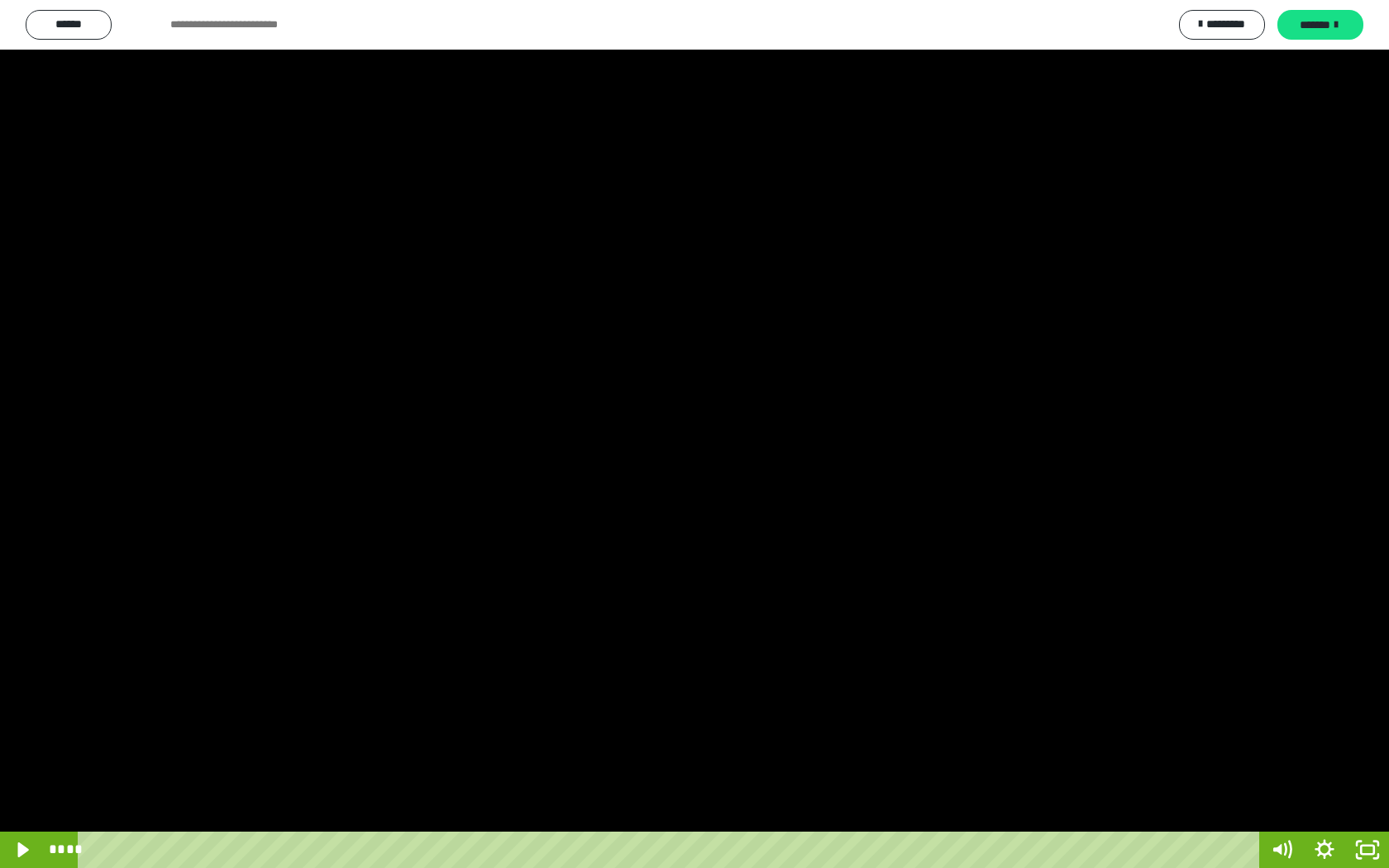 click at bounding box center [694, 434] 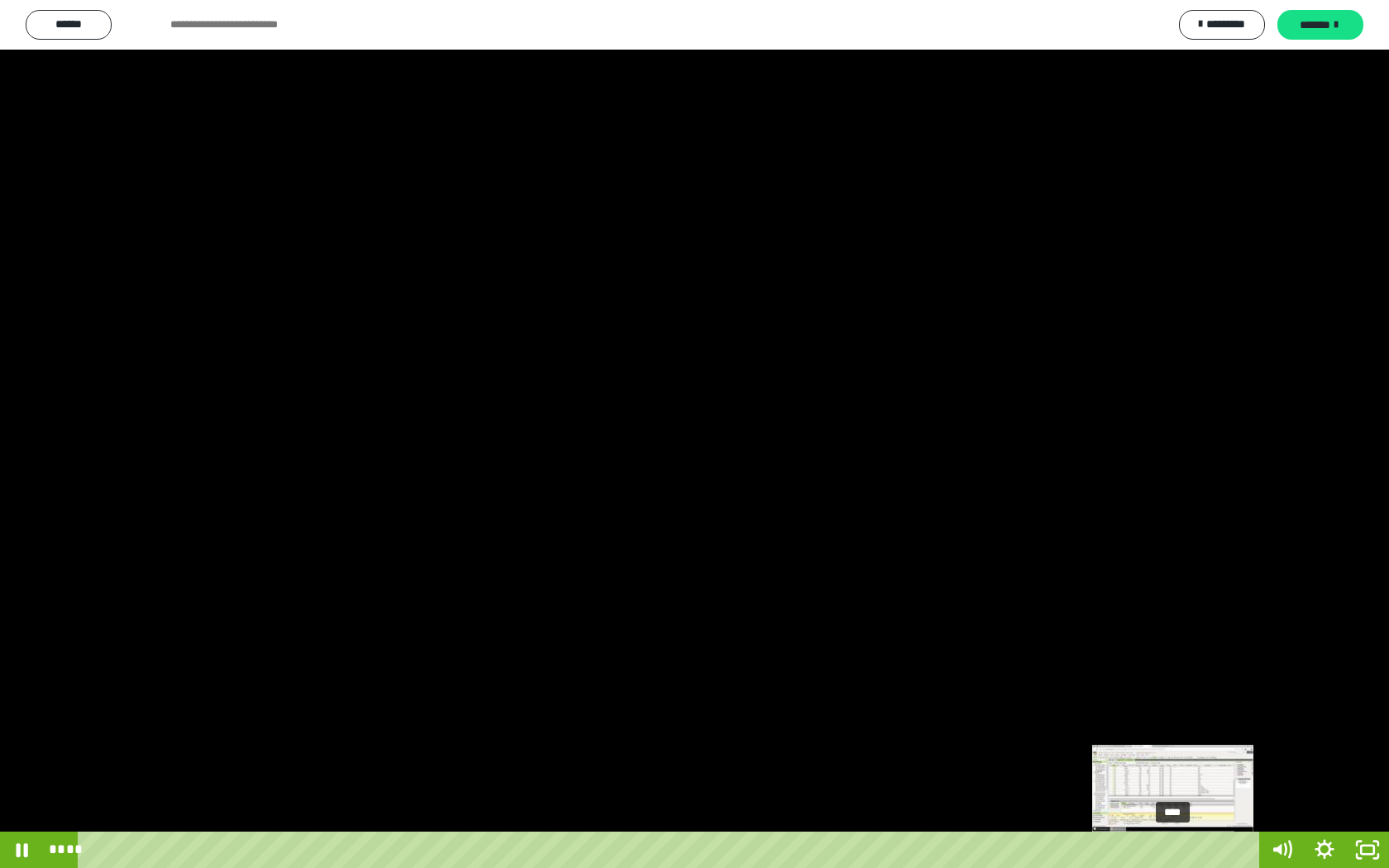 click on "****" at bounding box center (671, 850) 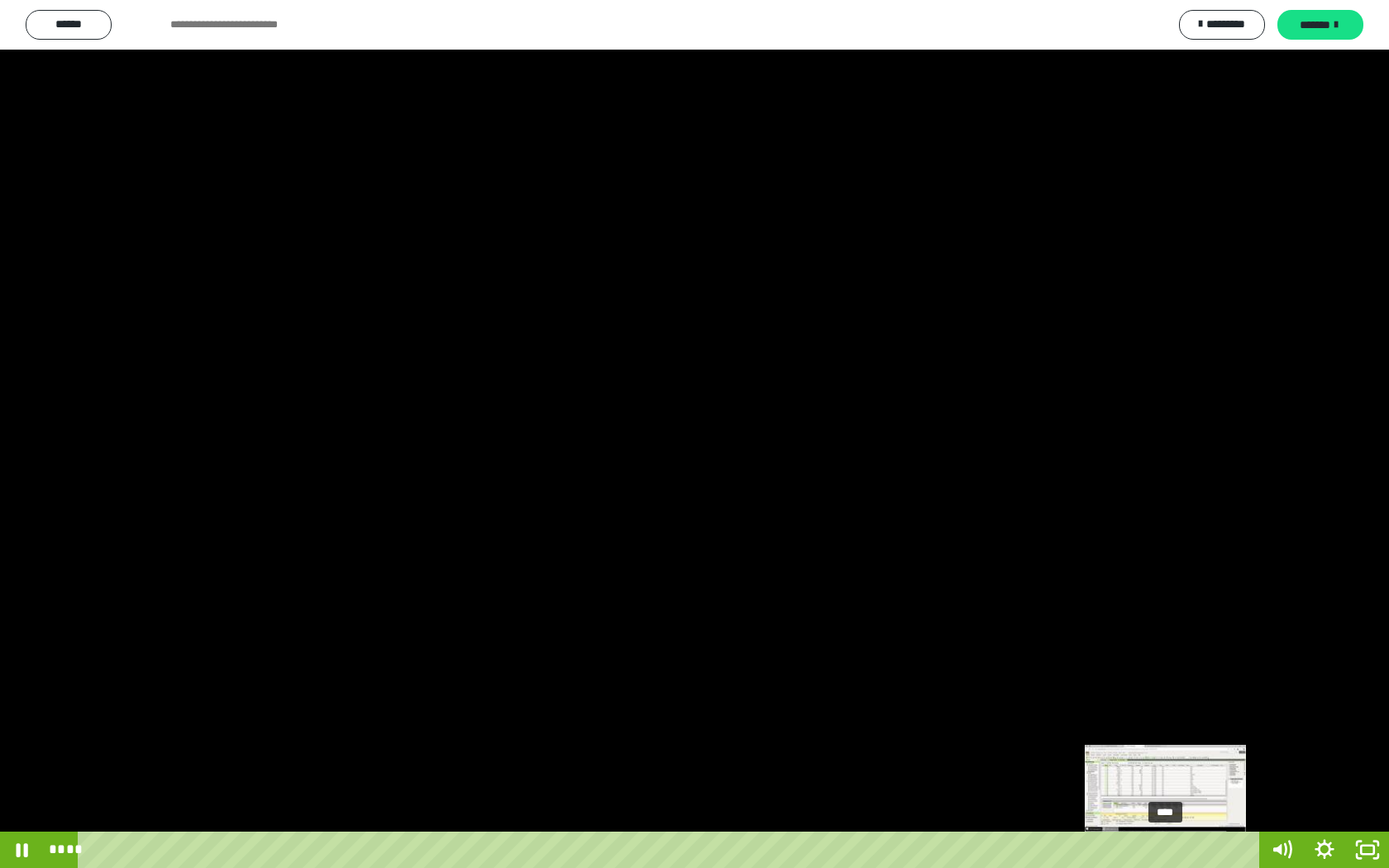 click on "****" at bounding box center [671, 850] 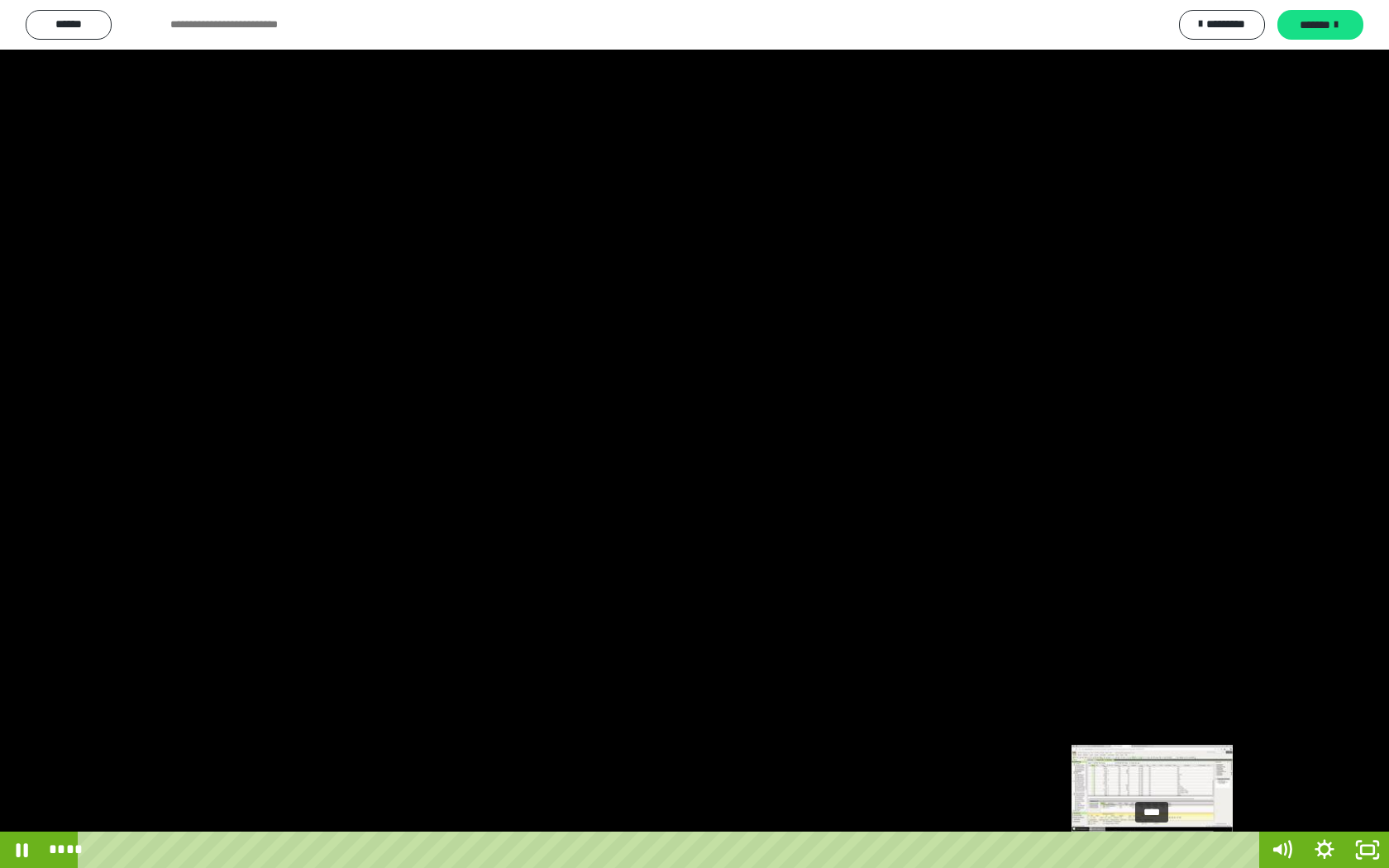 click on "****" at bounding box center [671, 850] 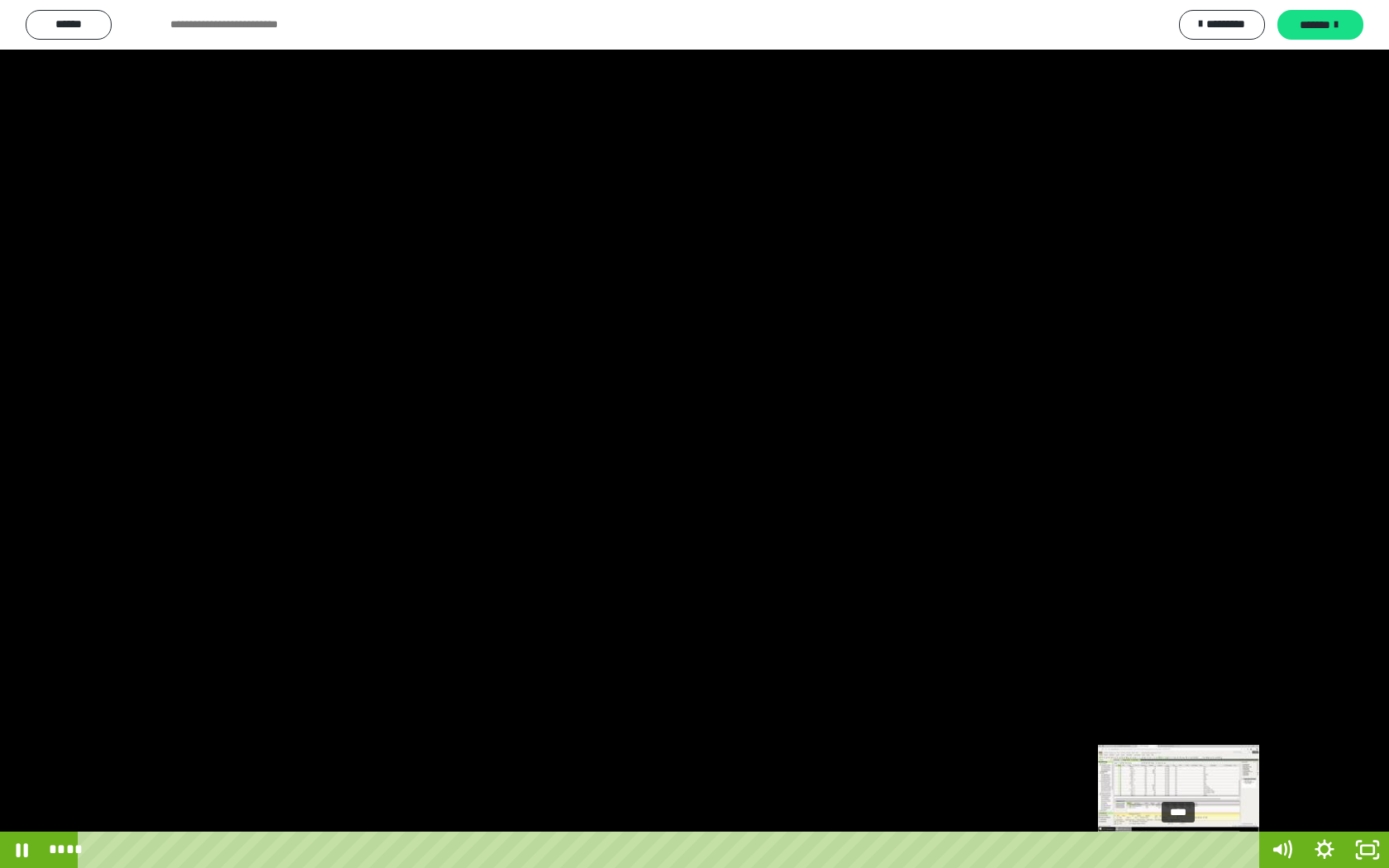 click on "****" at bounding box center (671, 850) 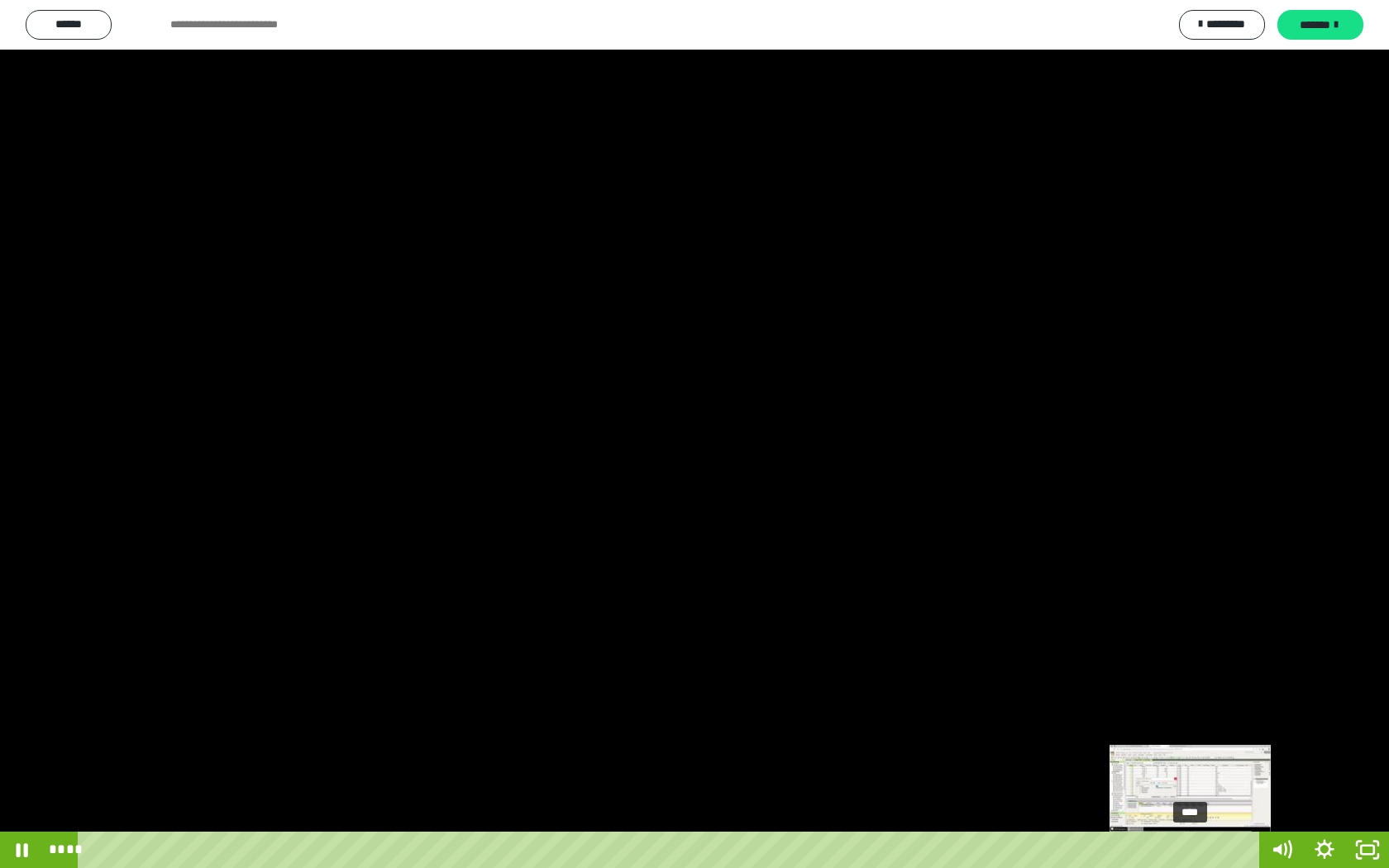 click on "****" at bounding box center [671, 850] 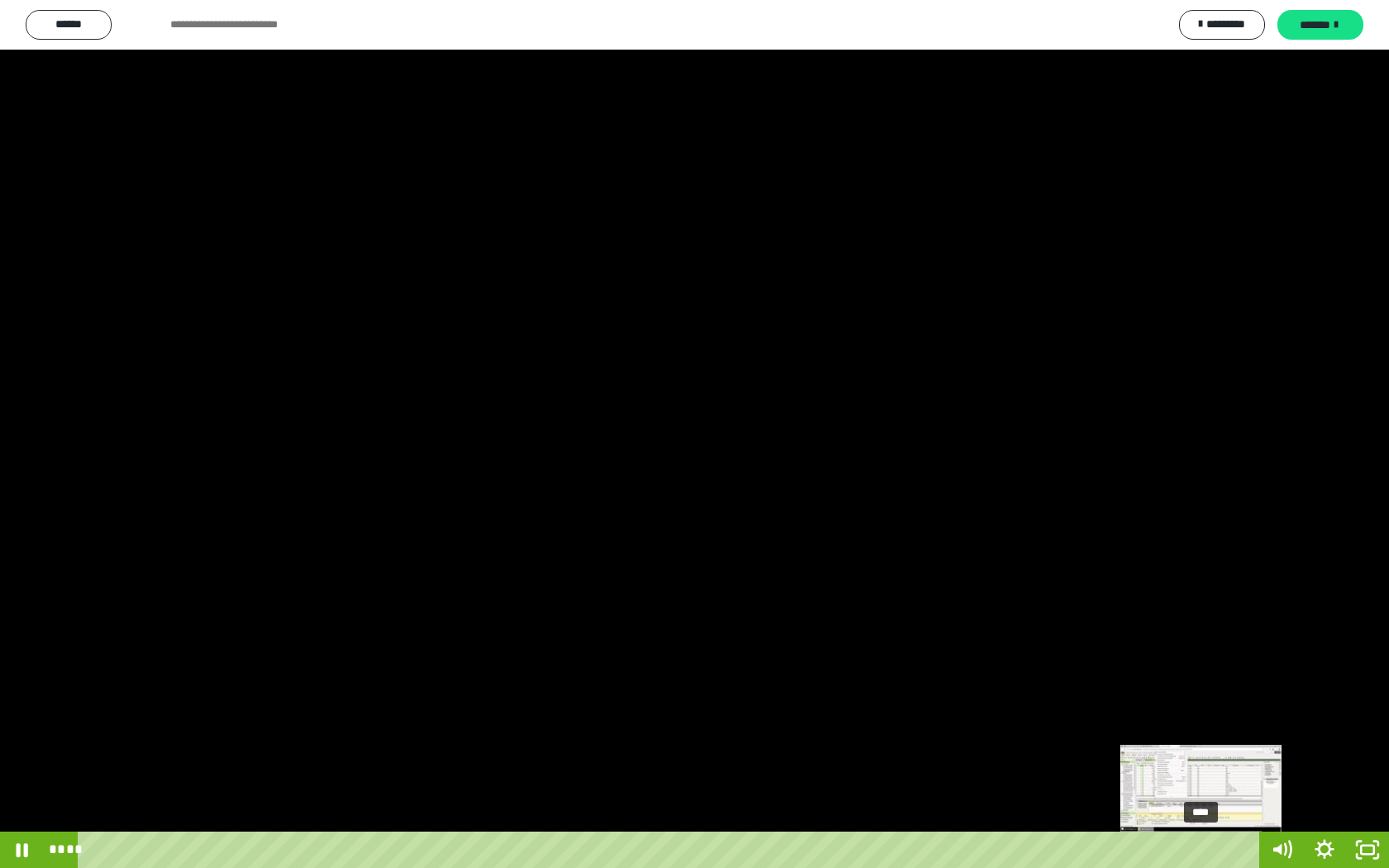 click on "****" at bounding box center [671, 850] 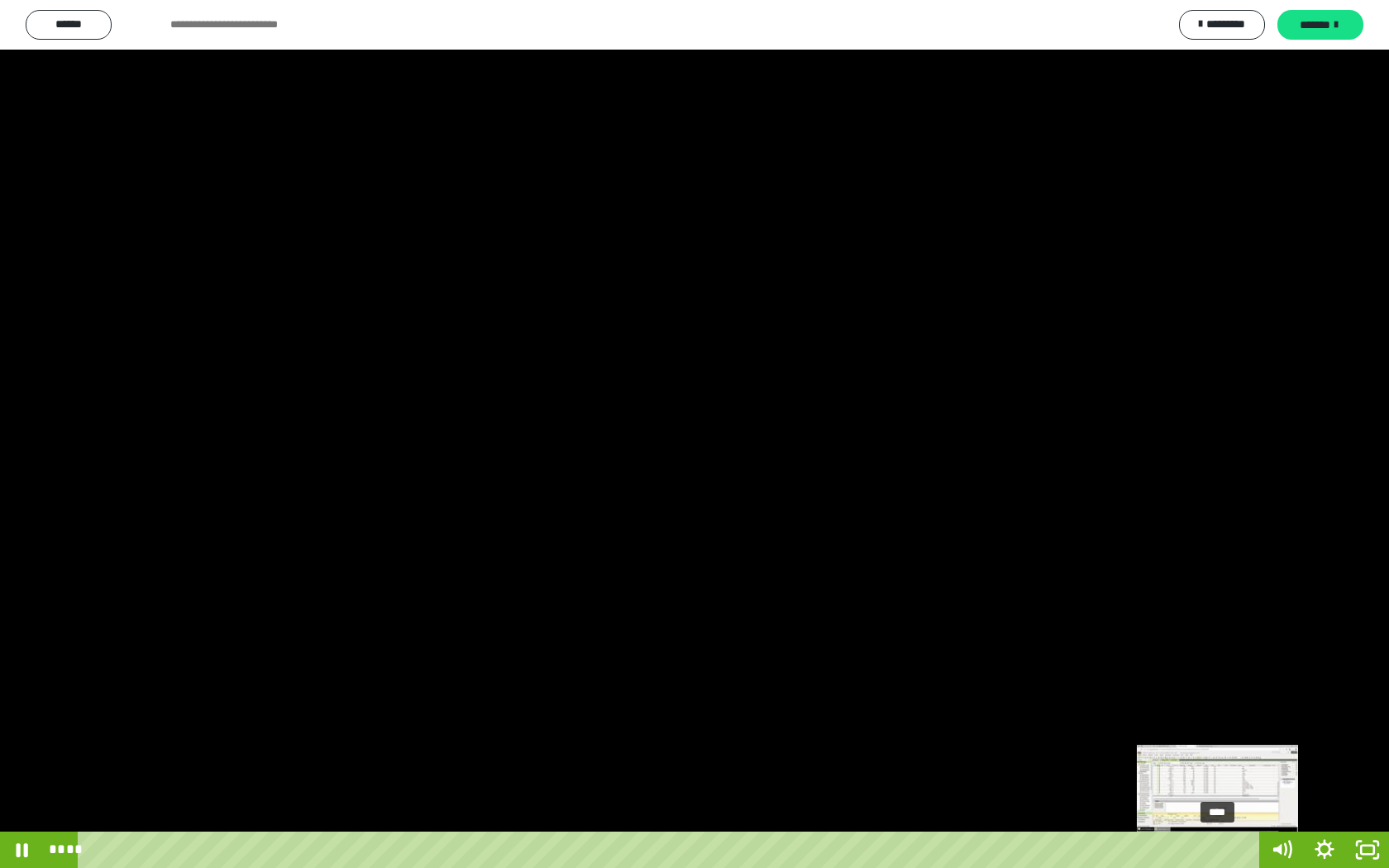 click on "****" at bounding box center (671, 850) 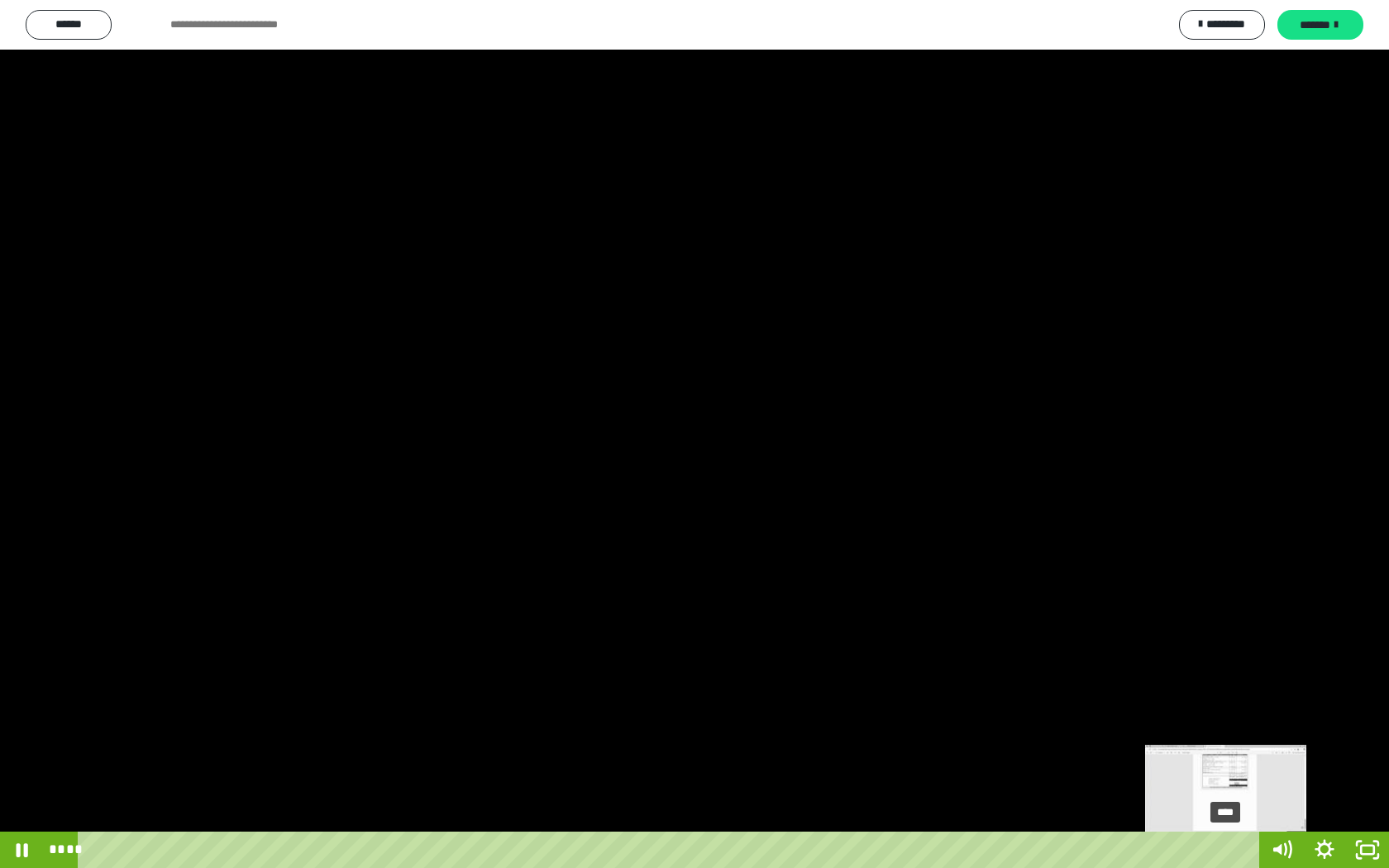 click on "****" at bounding box center (671, 850) 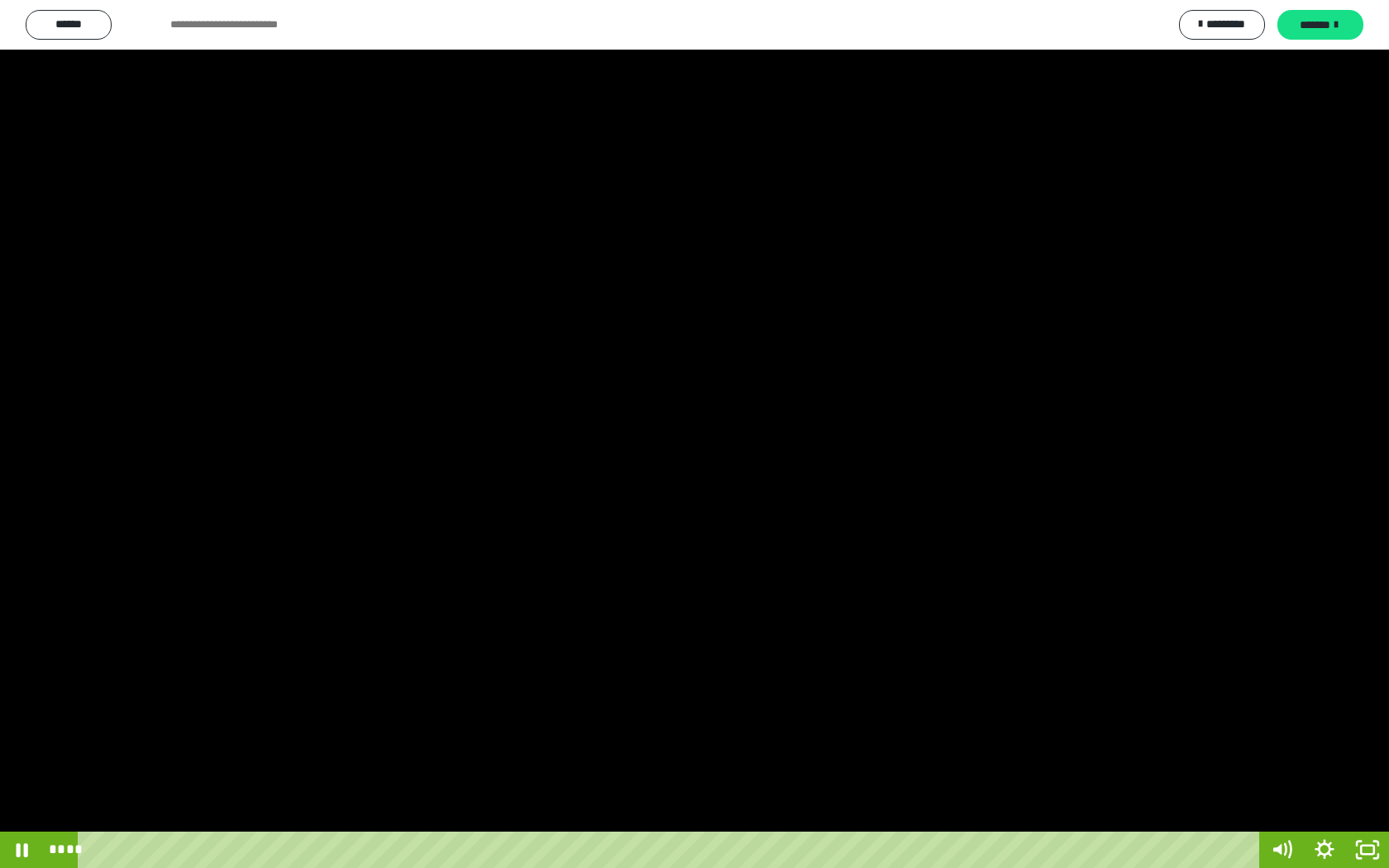 click at bounding box center [694, 434] 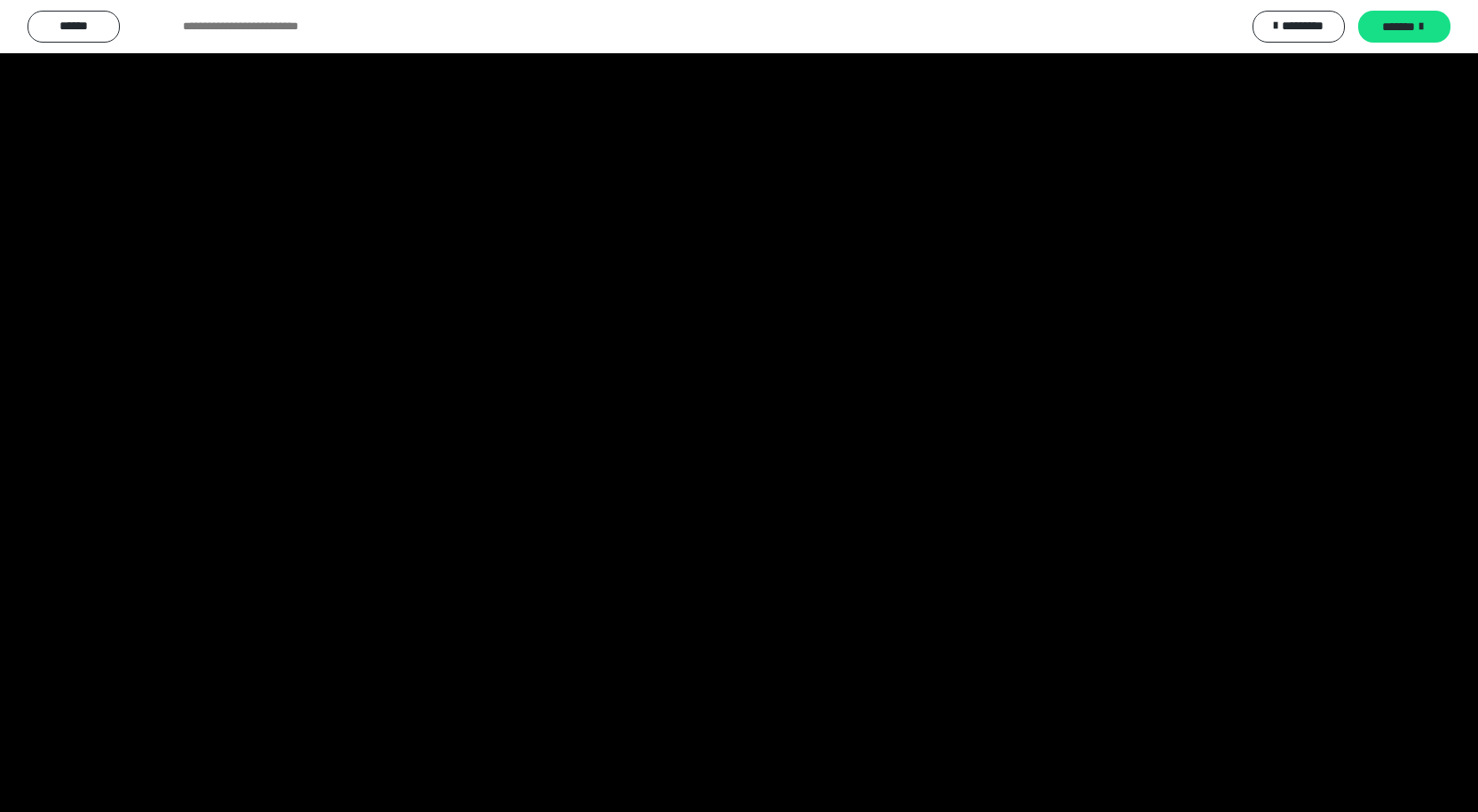 scroll, scrollTop: 0, scrollLeft: 0, axis: both 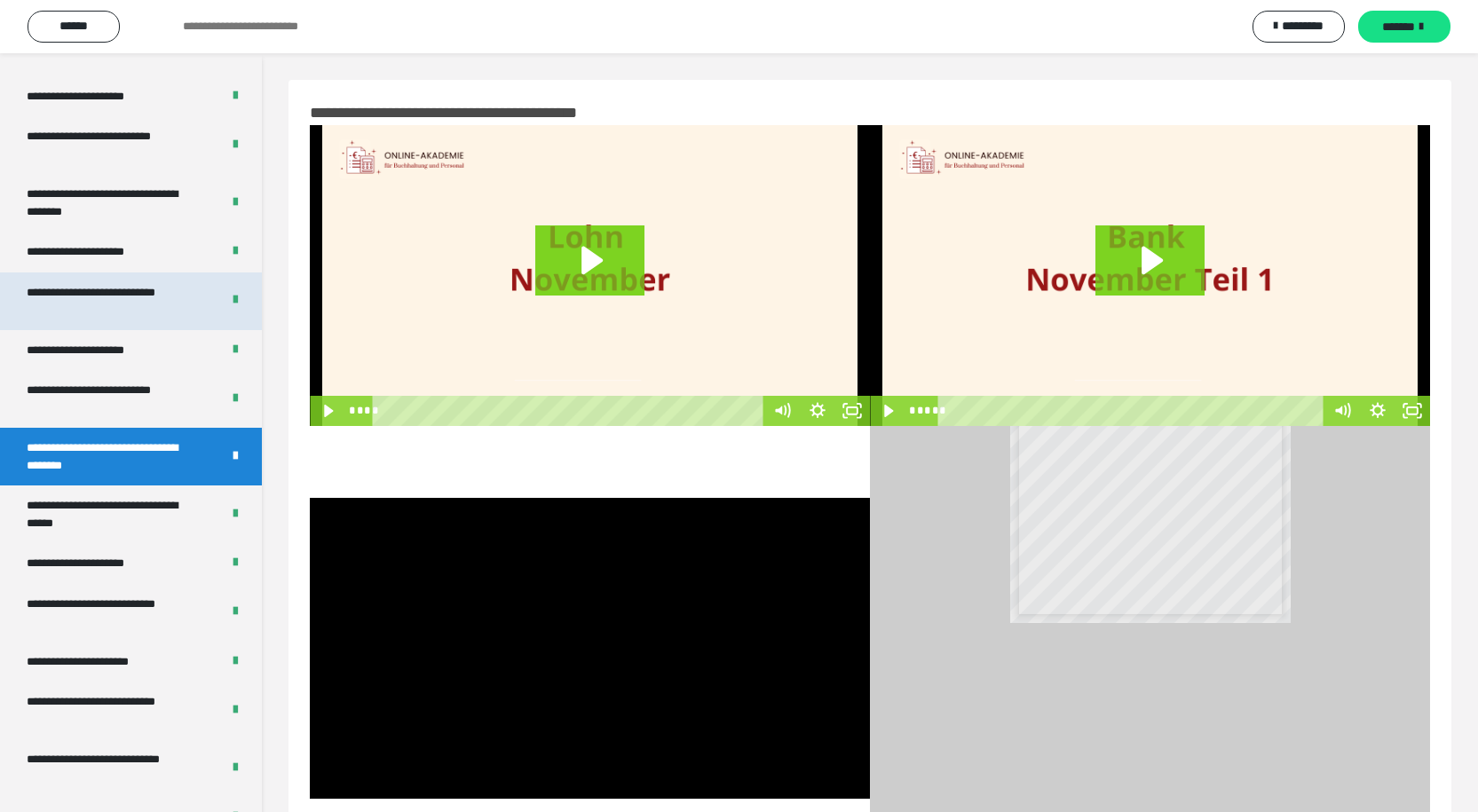 click on "**********" at bounding box center [110, 301] 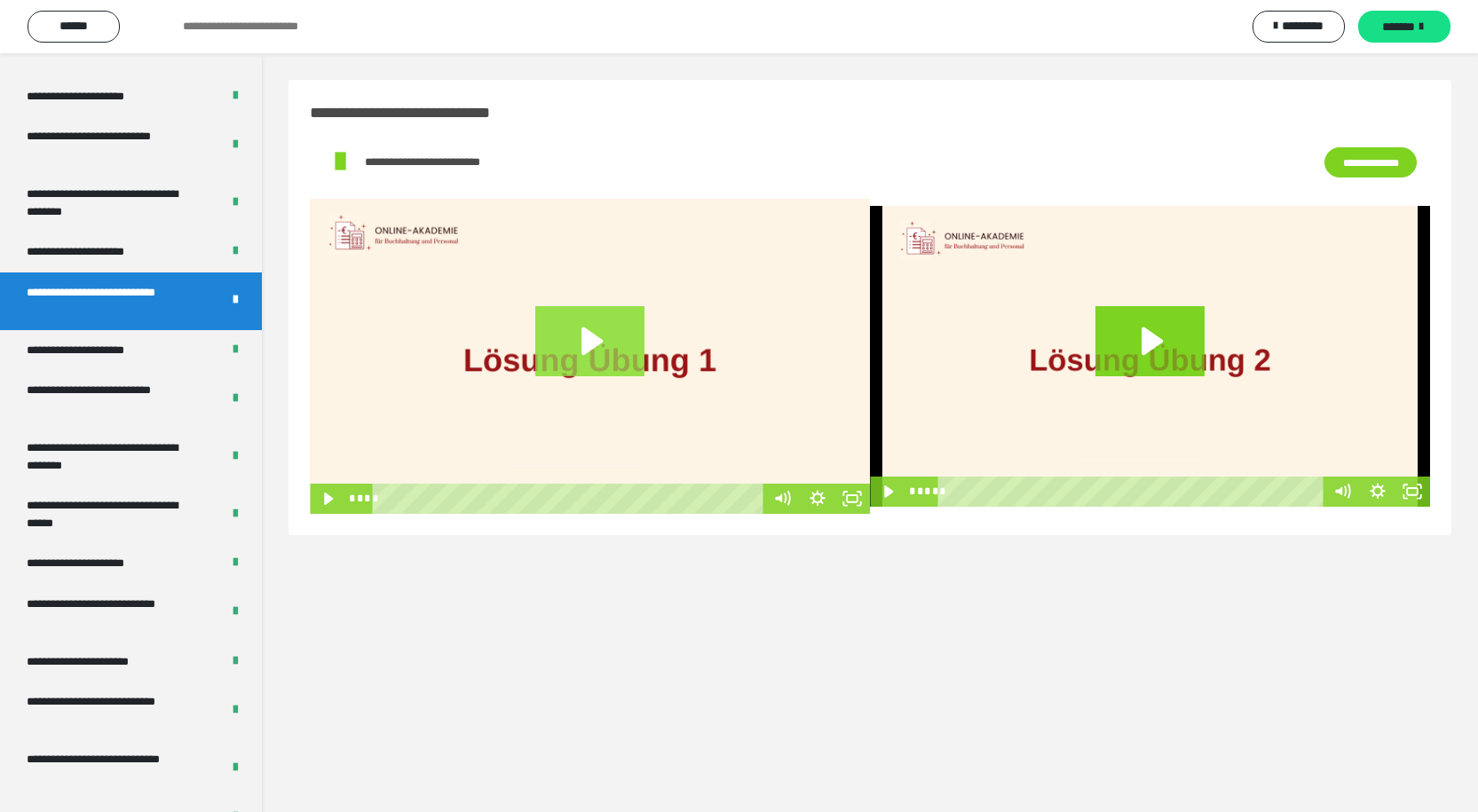 click 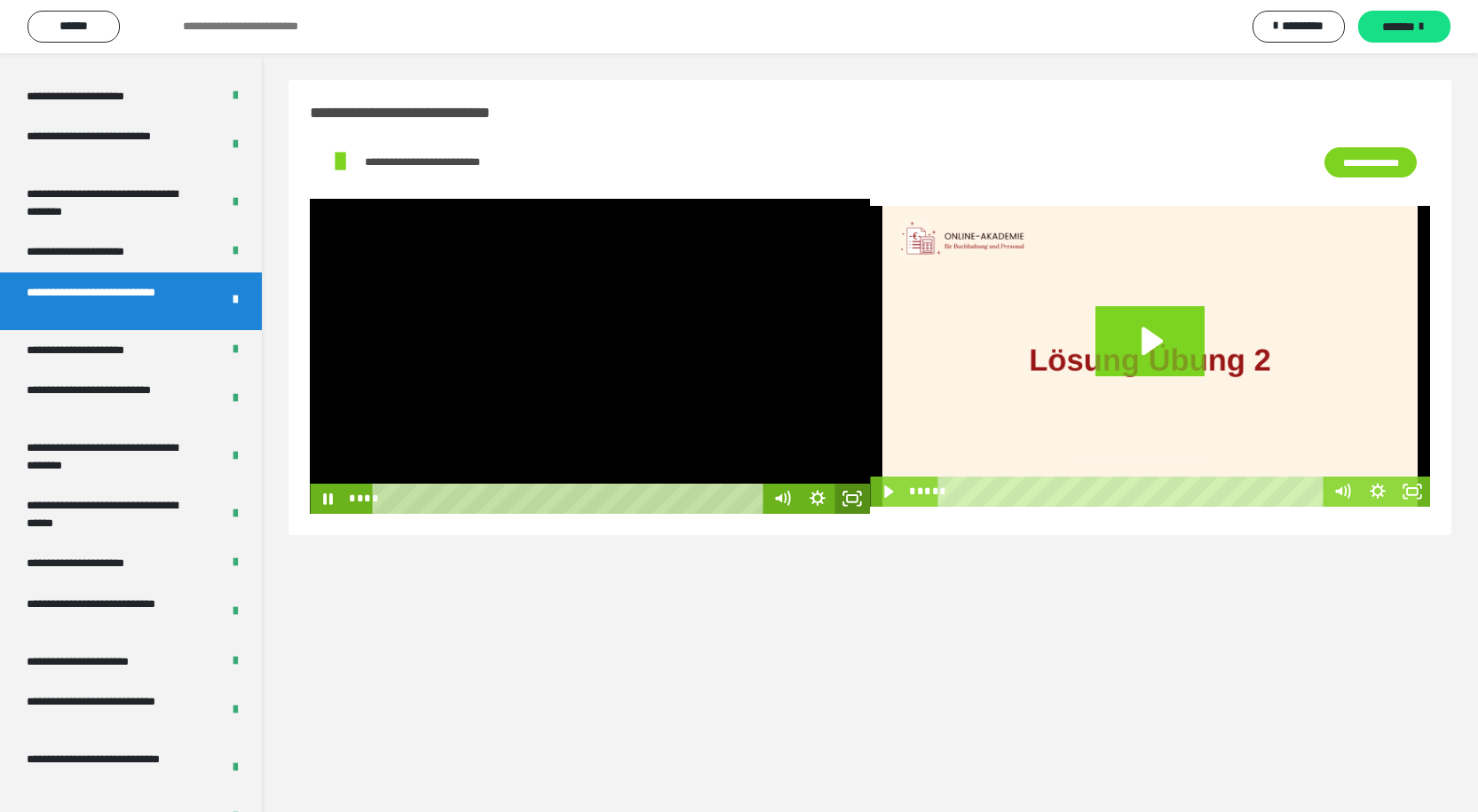 click 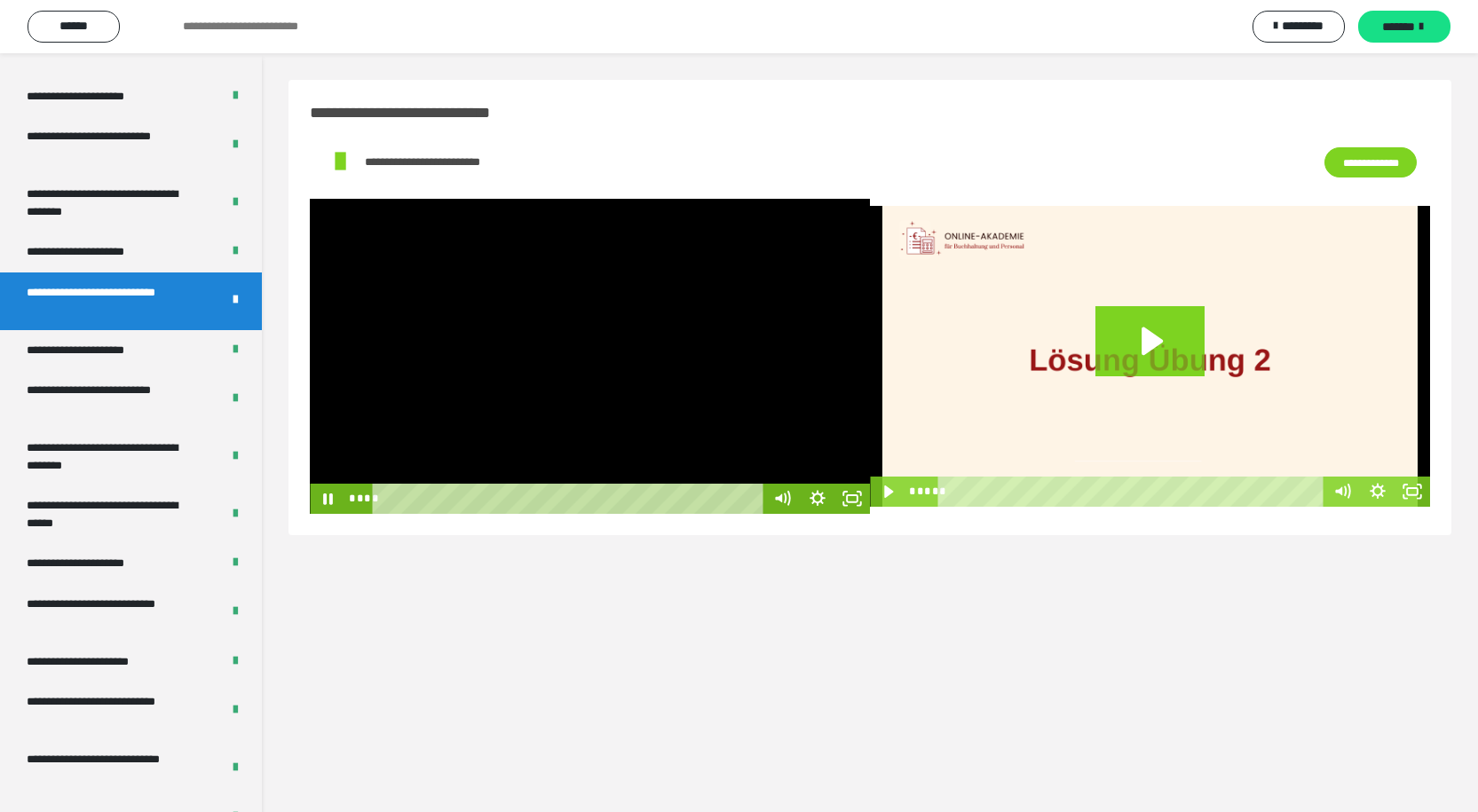 click at bounding box center [589, 356] 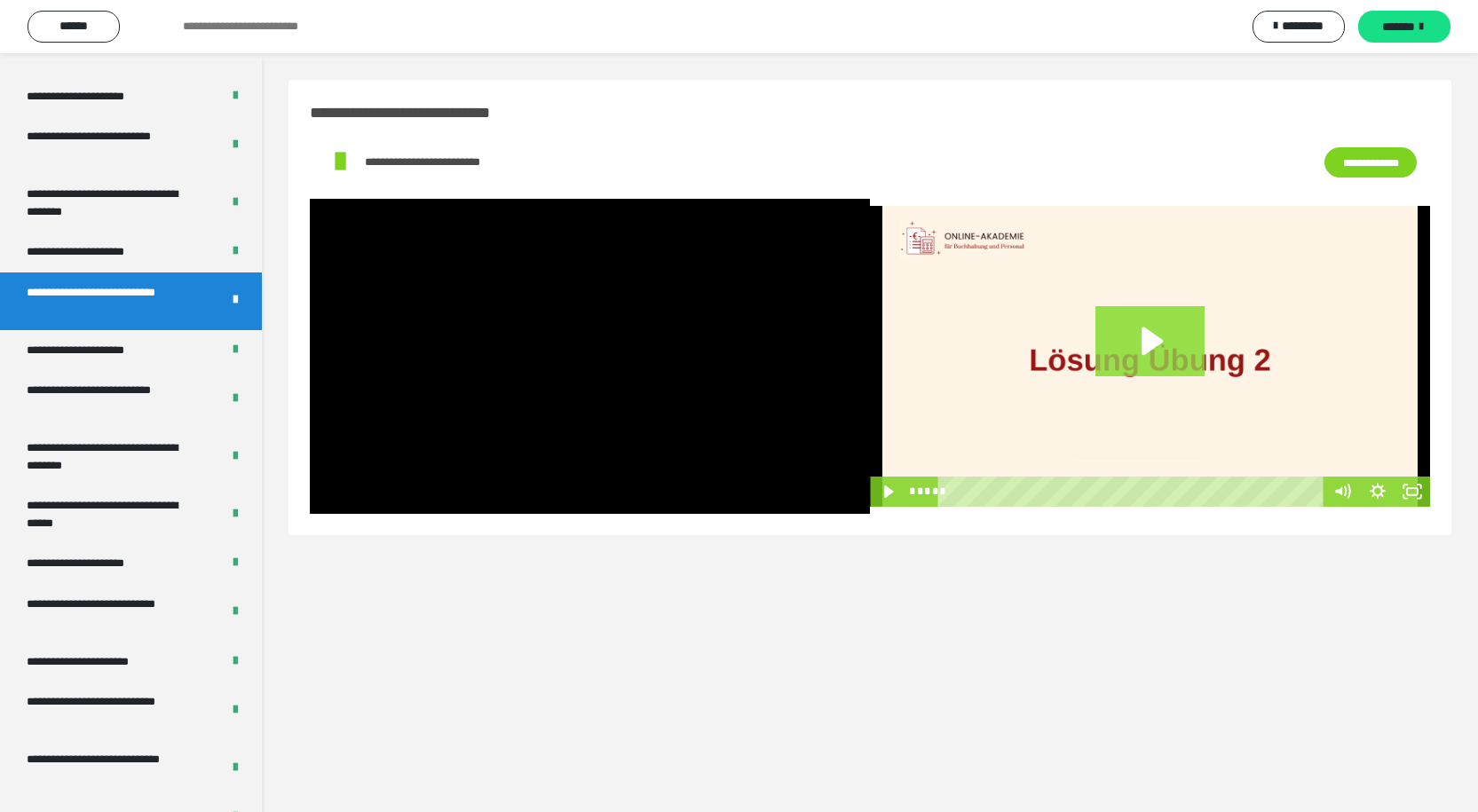 click 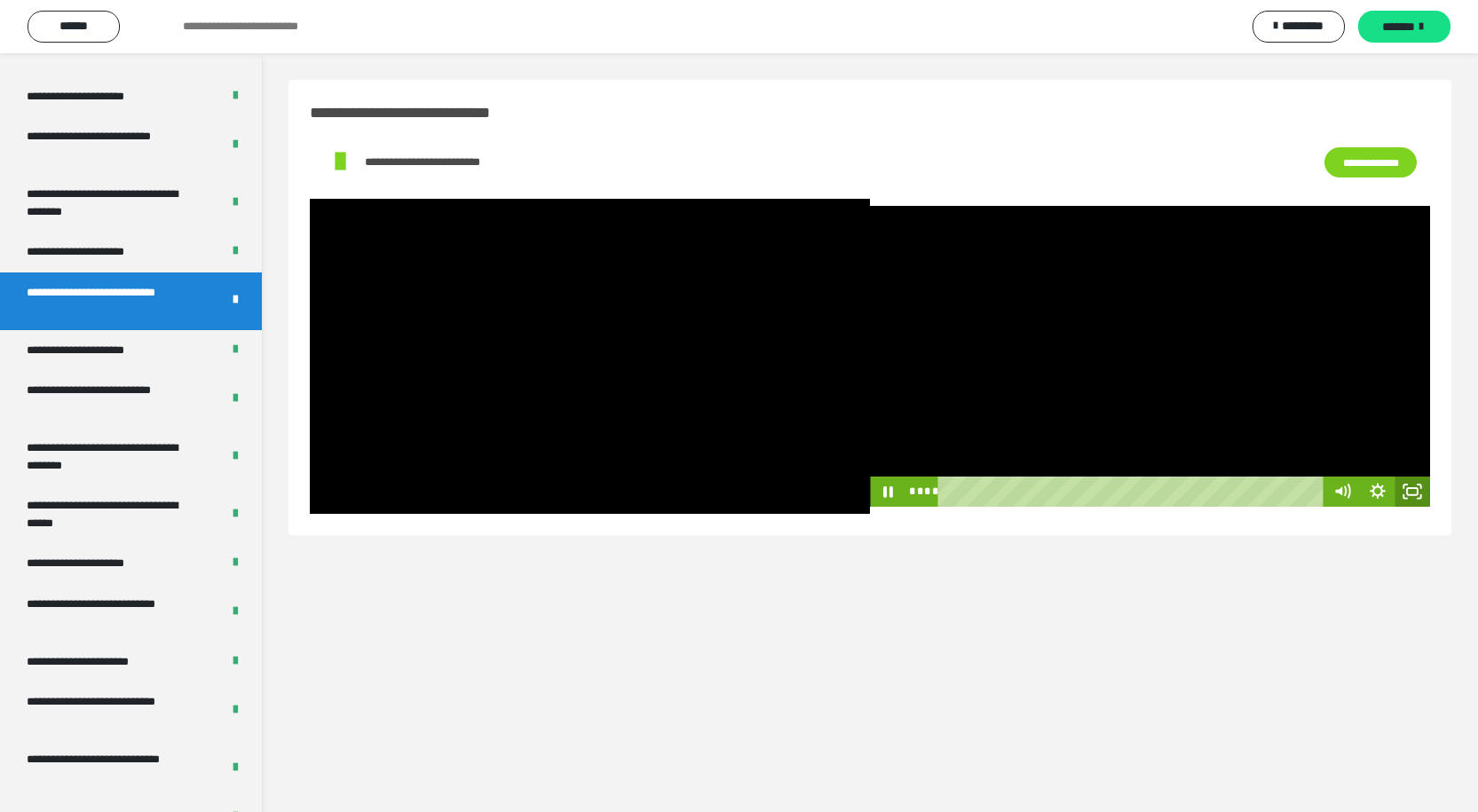 click 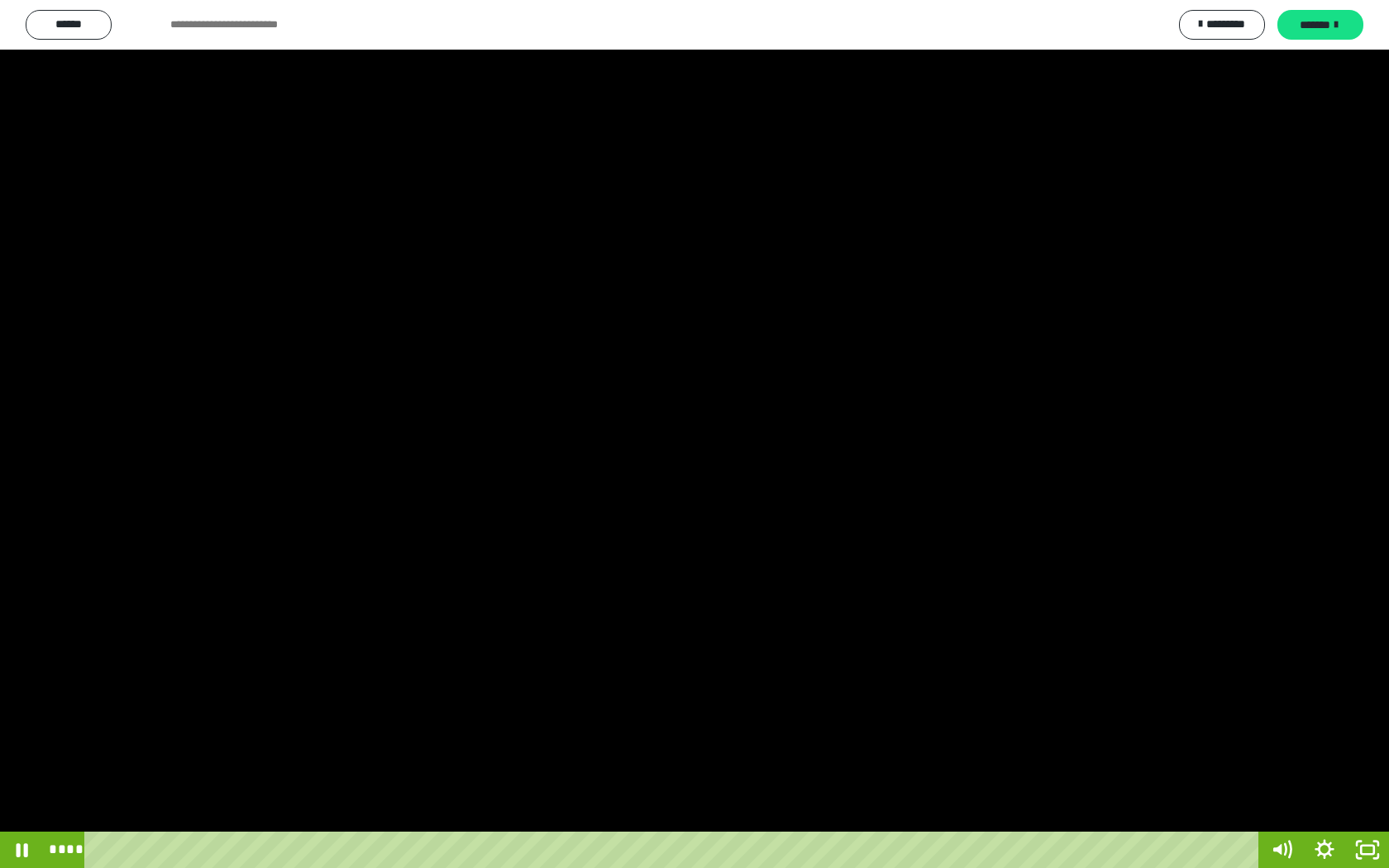 click at bounding box center [694, 434] 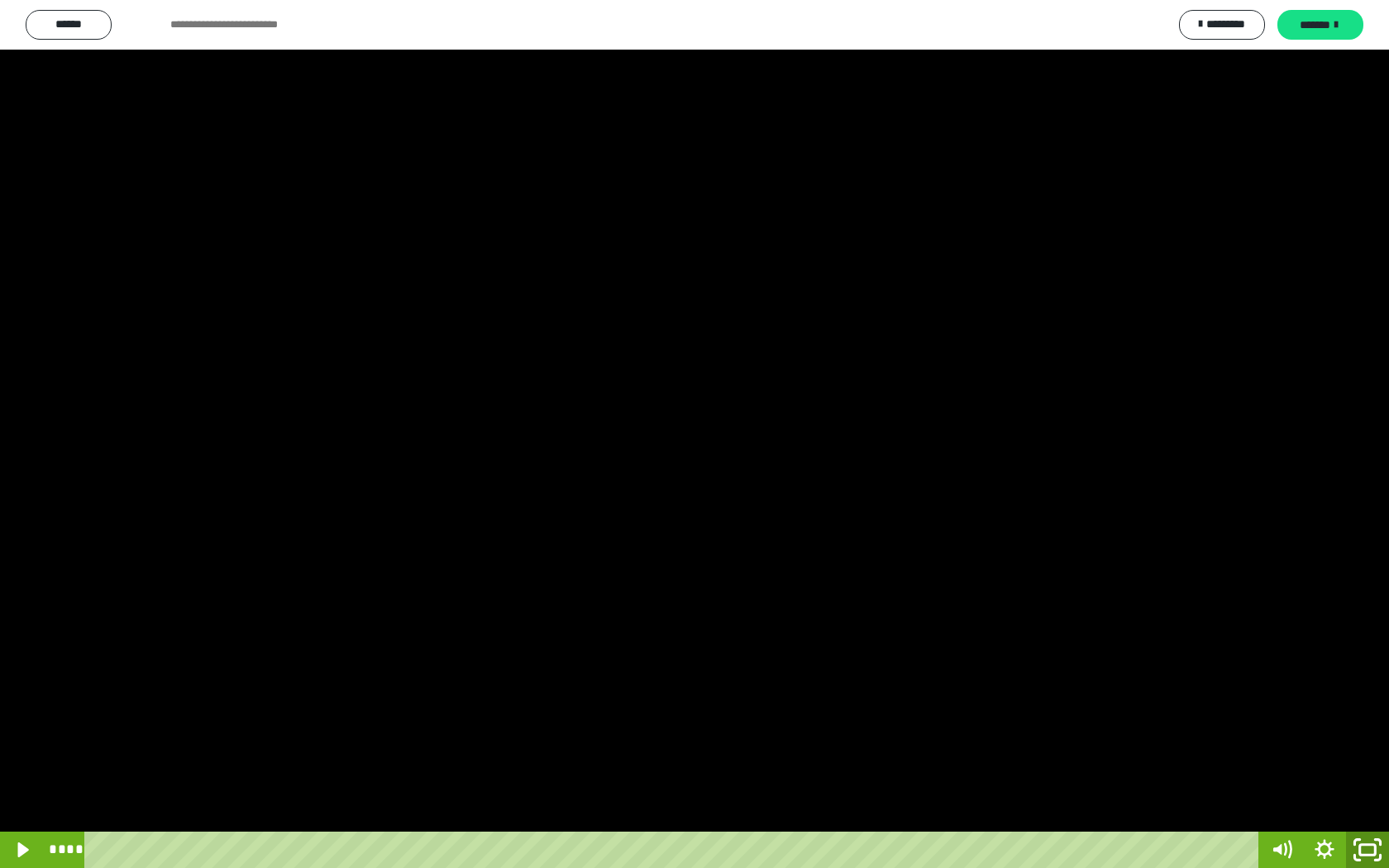 click 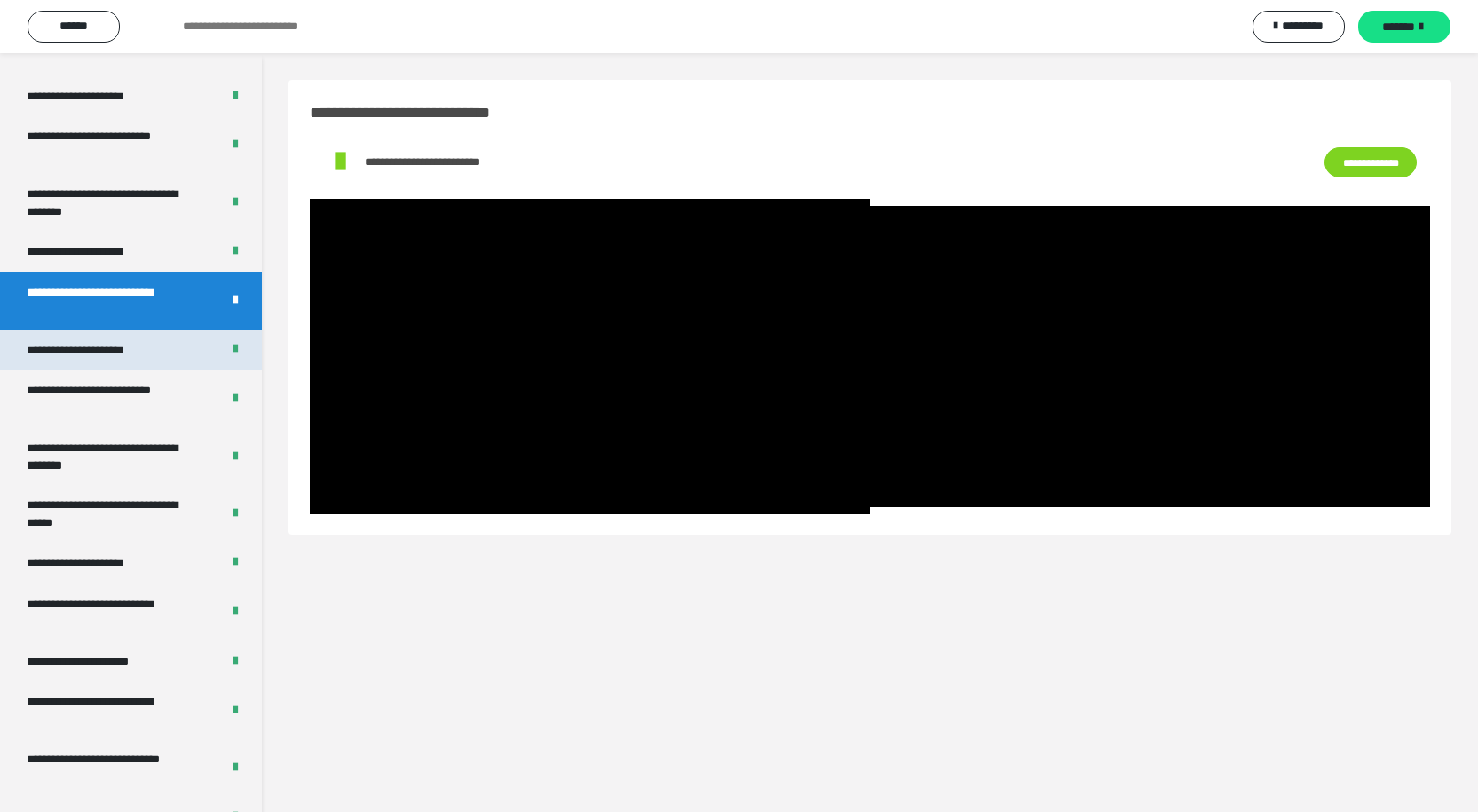 click on "**********" at bounding box center [96, 351] 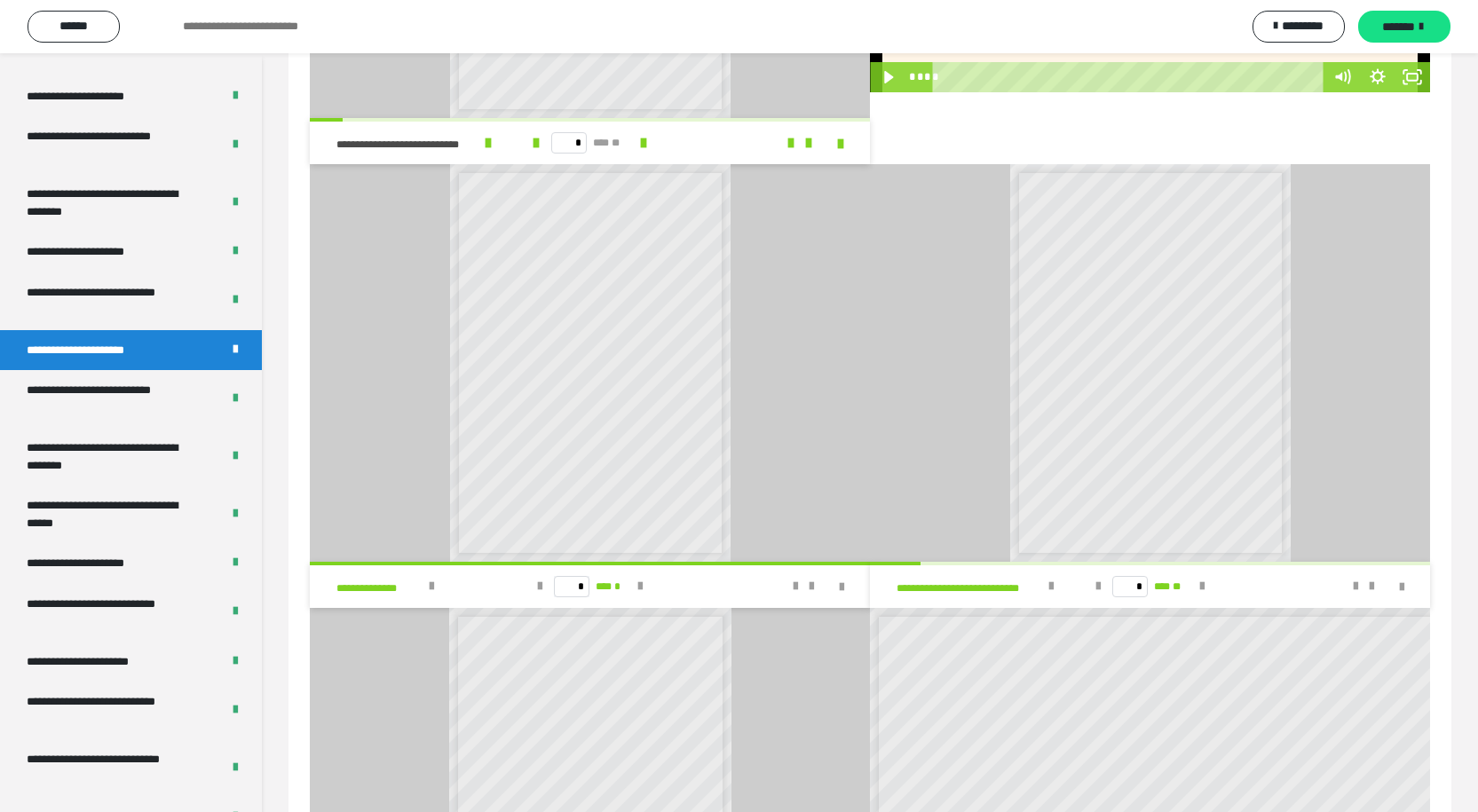 scroll, scrollTop: 1905, scrollLeft: 0, axis: vertical 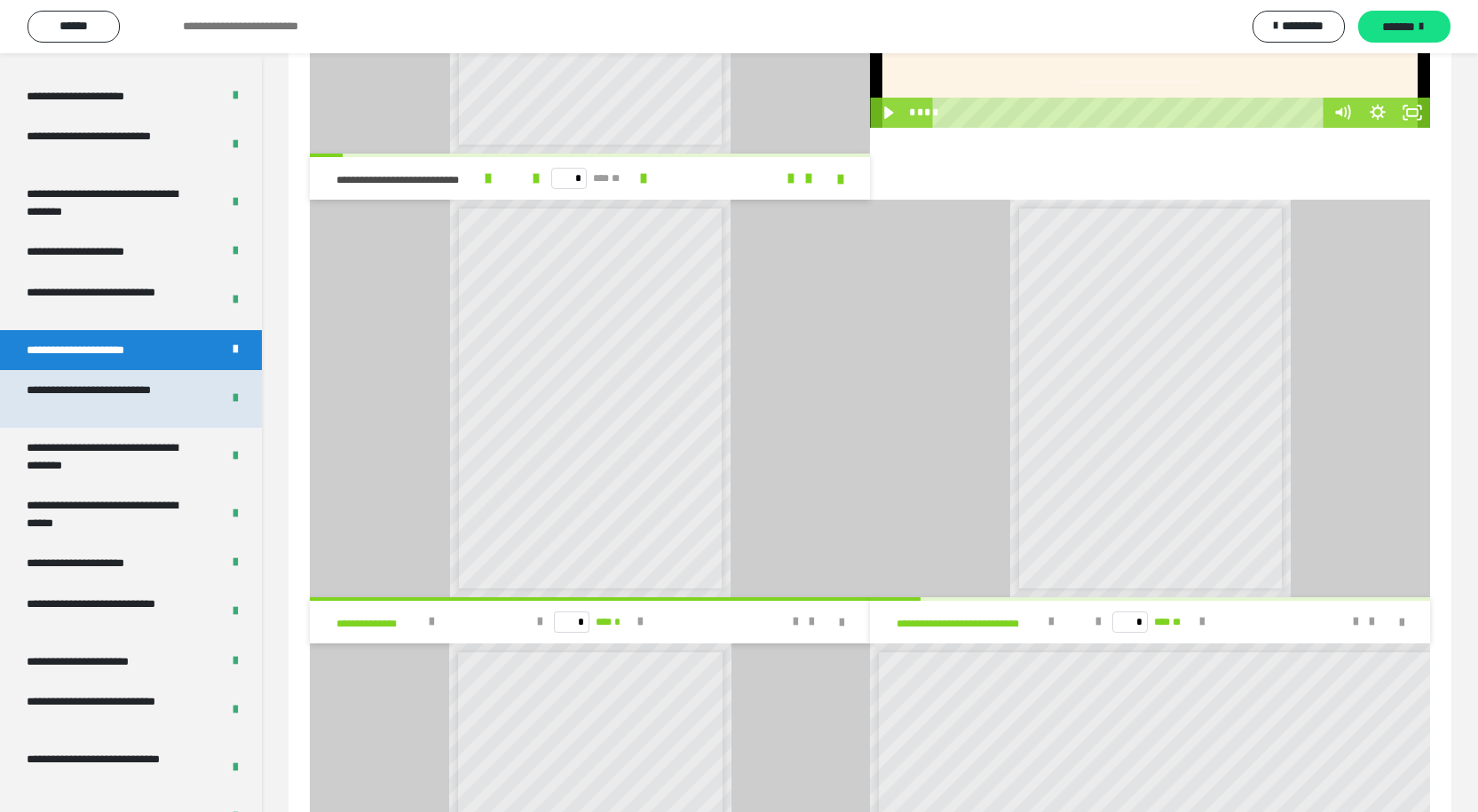 click on "**********" at bounding box center (110, 398) 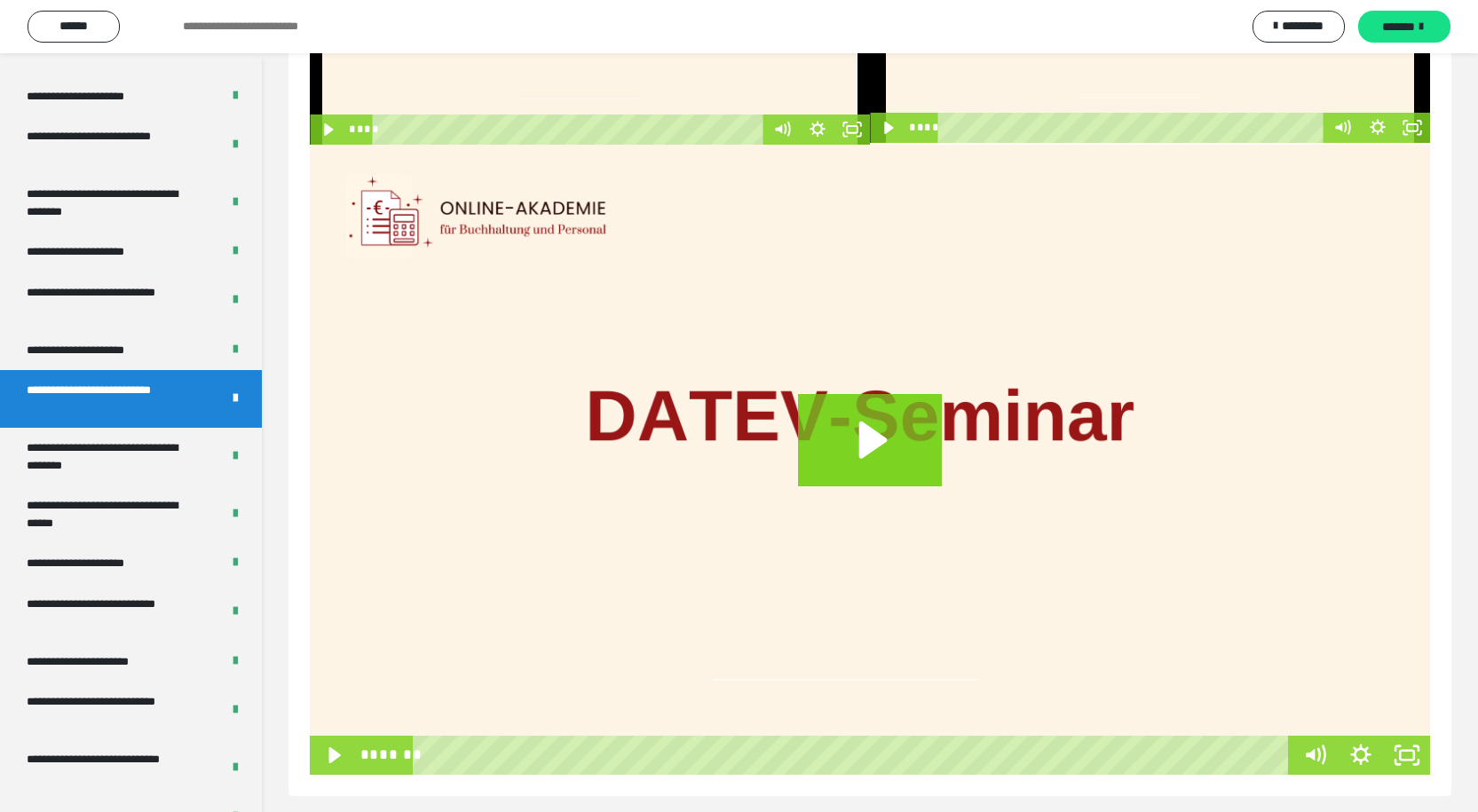 scroll, scrollTop: 292, scrollLeft: 0, axis: vertical 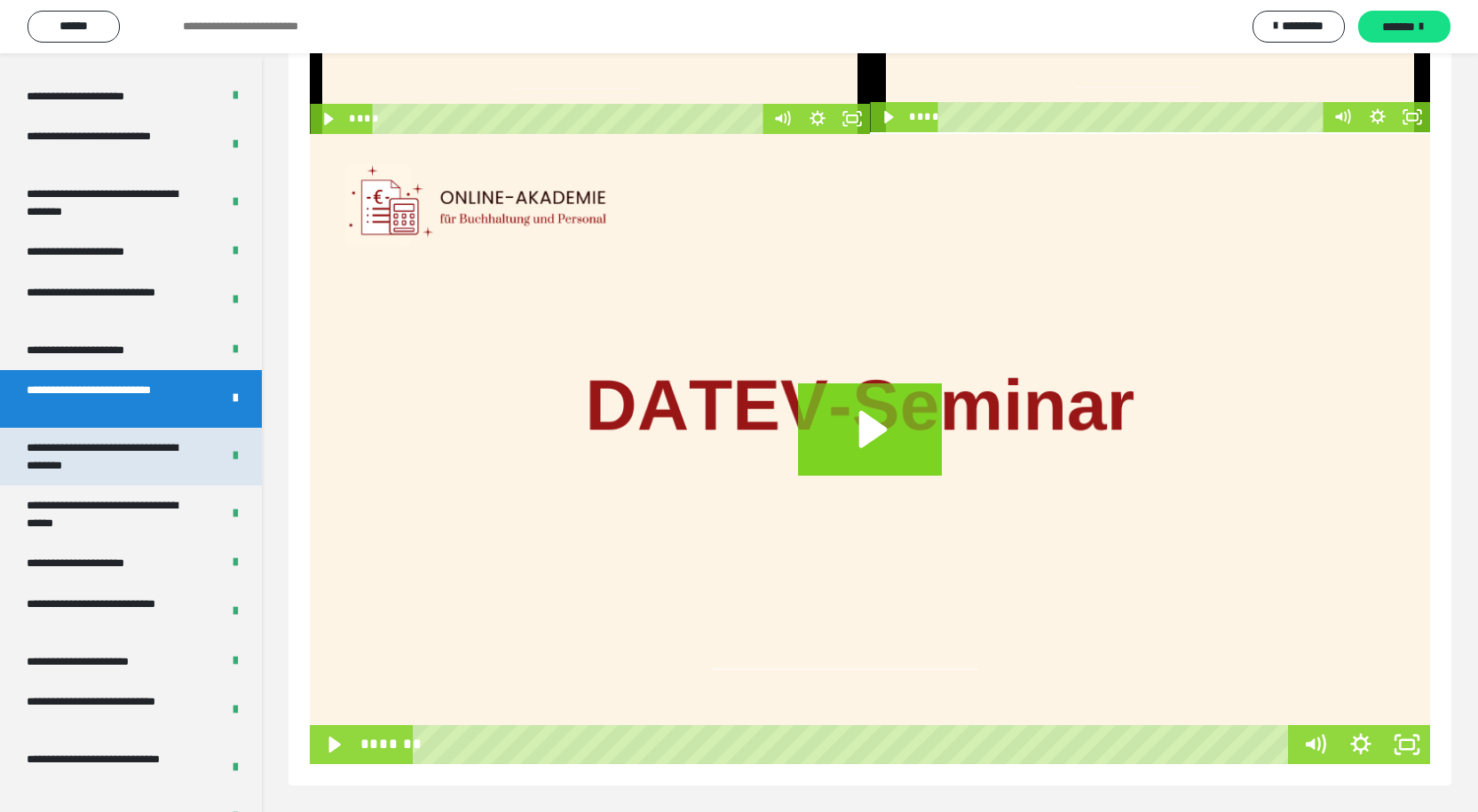 click on "**********" at bounding box center [110, 456] 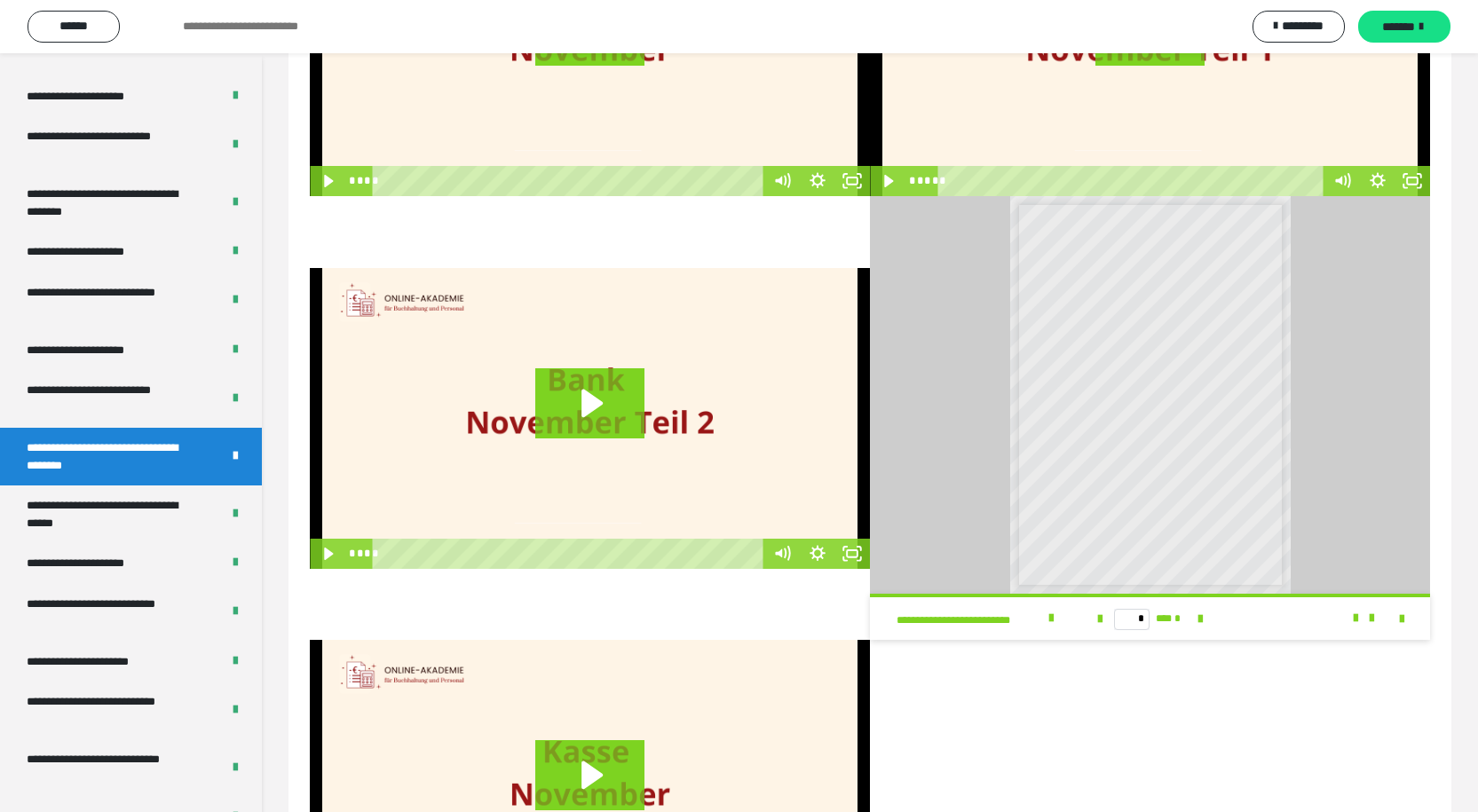 scroll, scrollTop: 140, scrollLeft: 0, axis: vertical 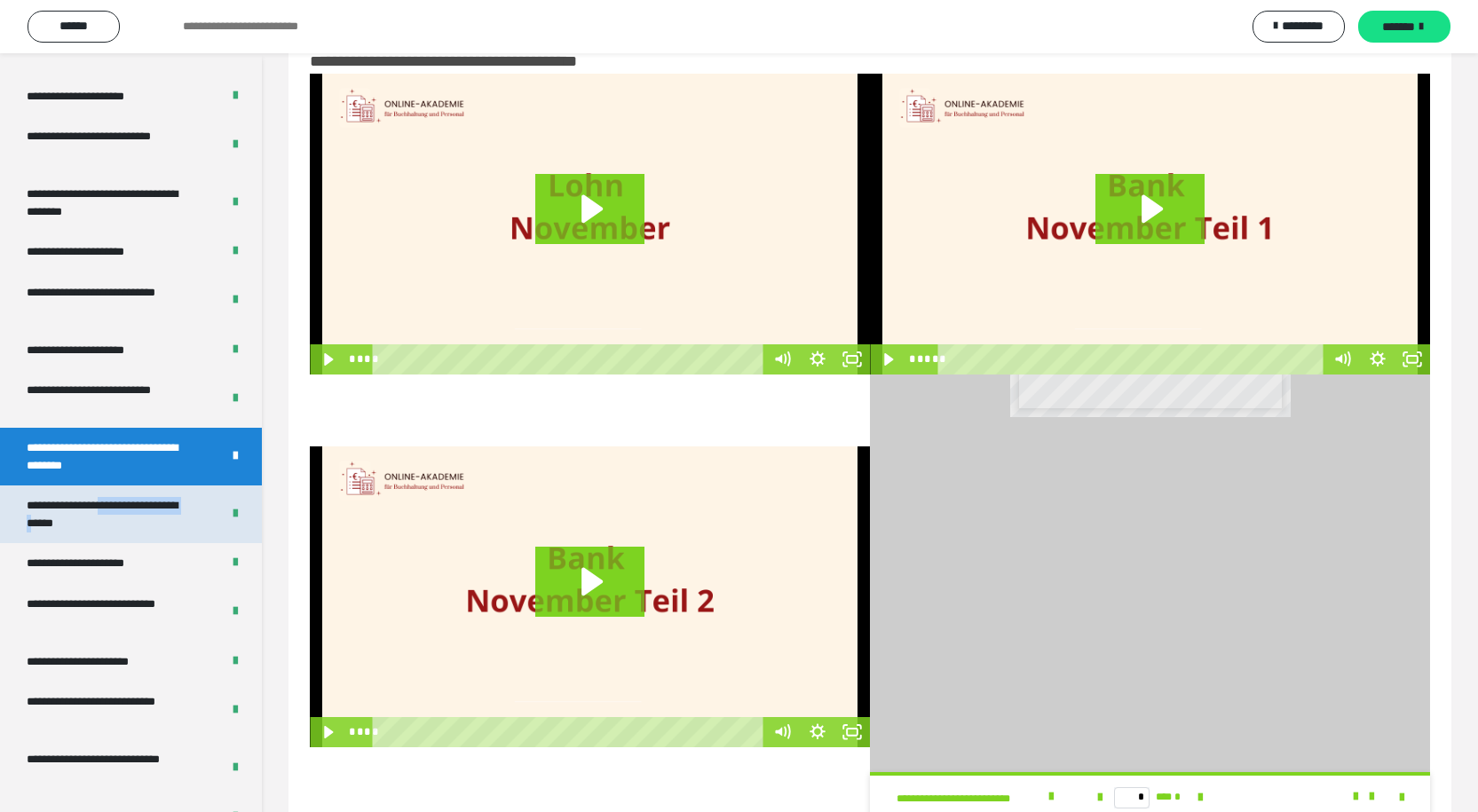 click on "**********" at bounding box center (110, 514) 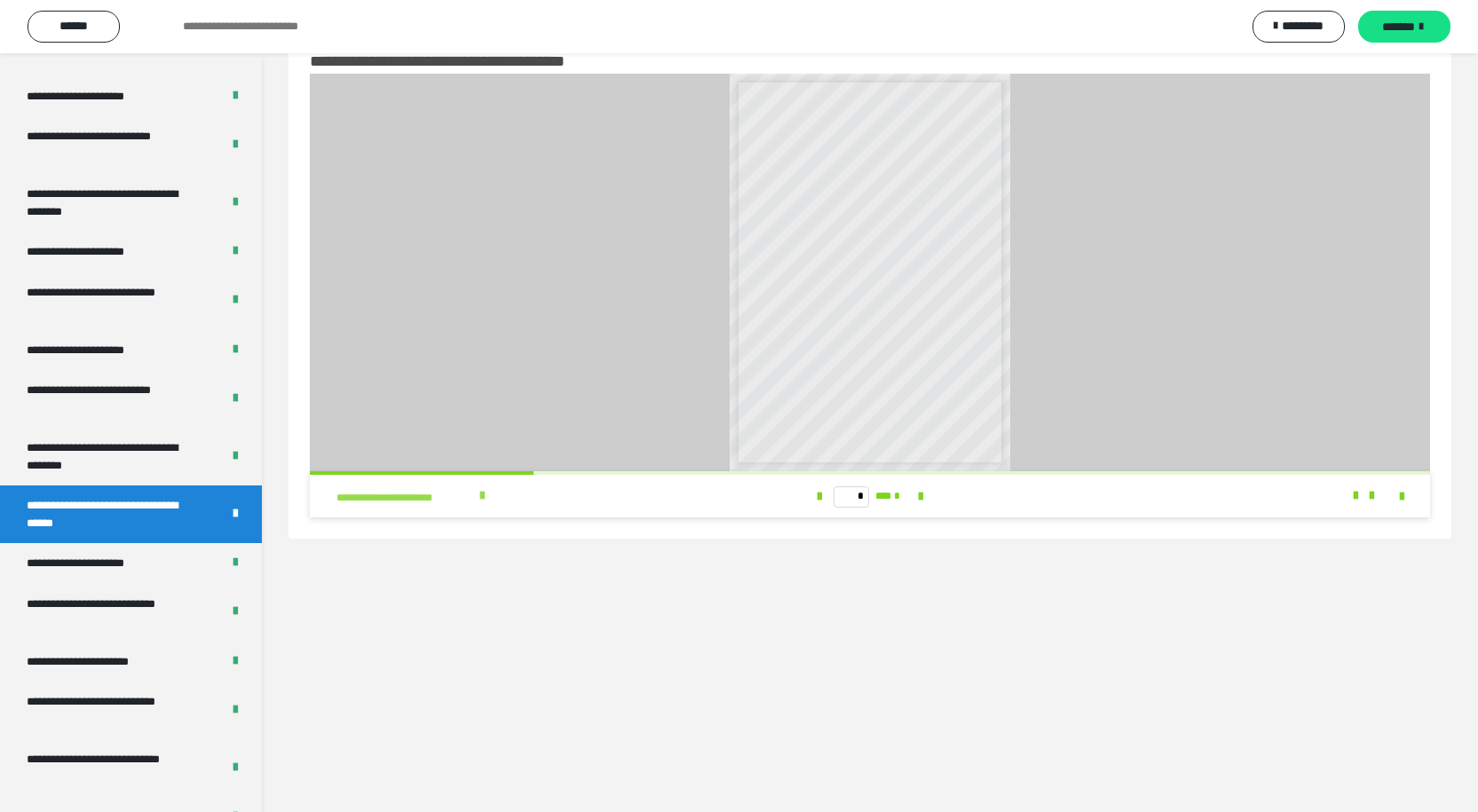click at bounding box center [482, 496] 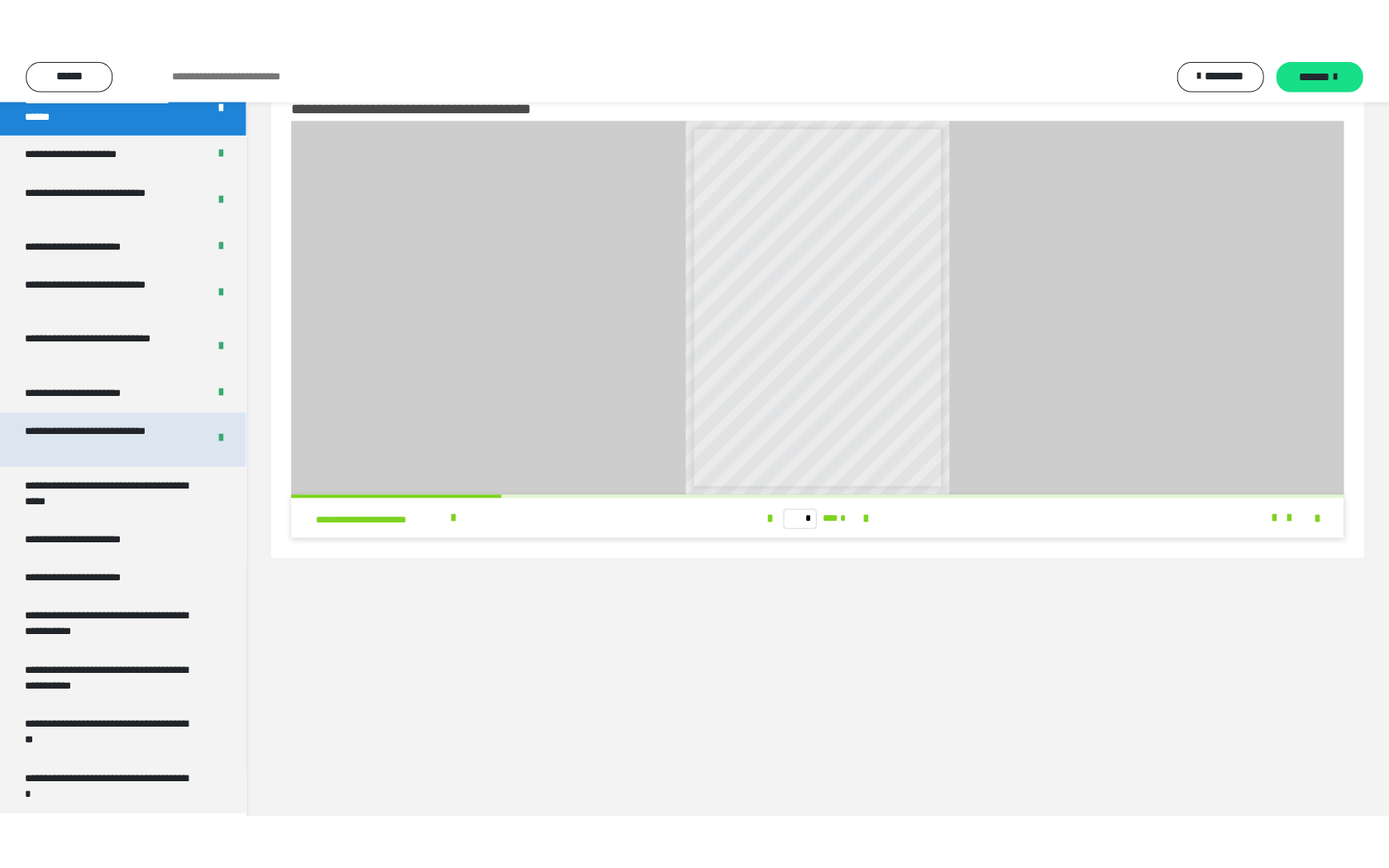 scroll, scrollTop: 3083, scrollLeft: 0, axis: vertical 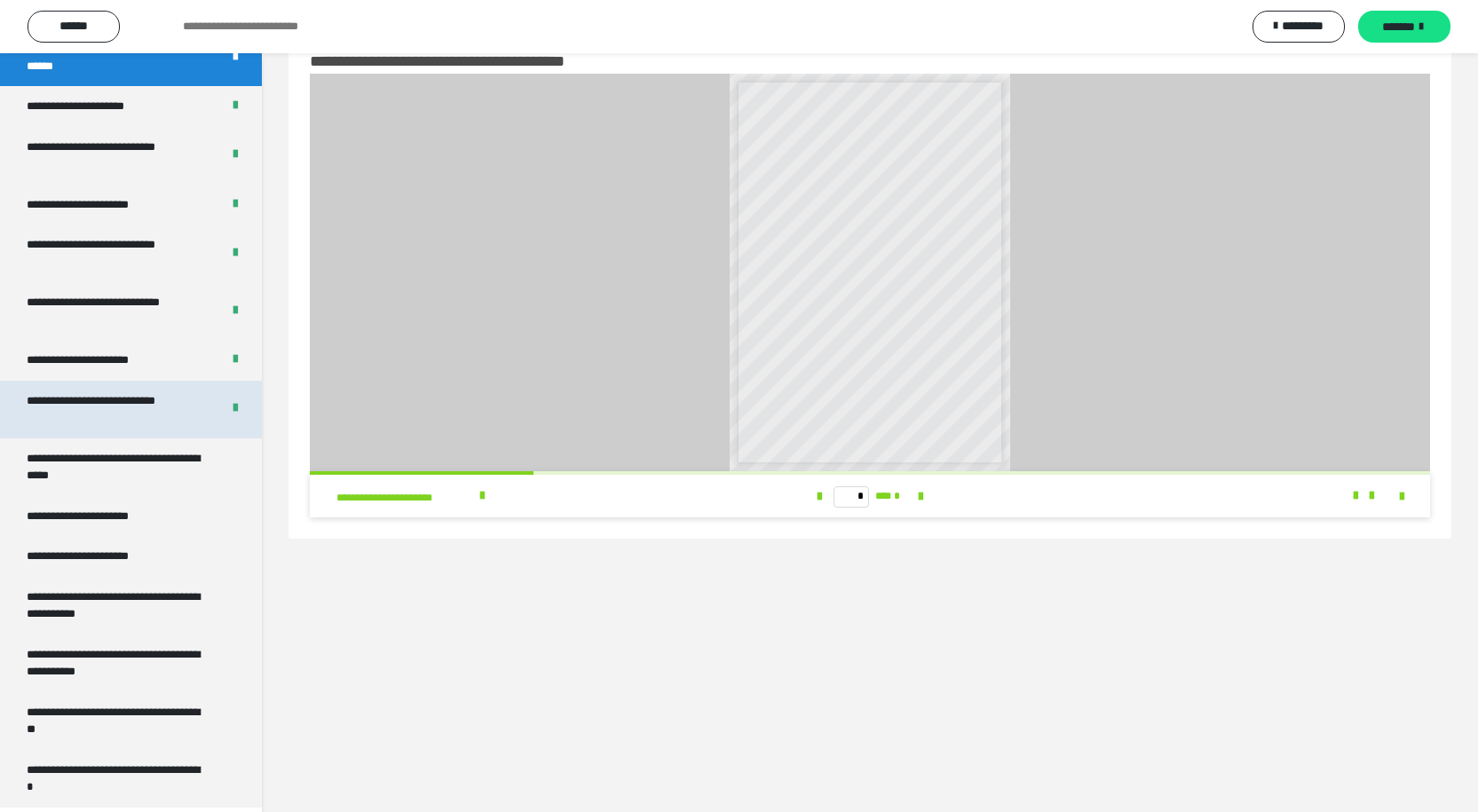 click on "**********" at bounding box center (110, 409) 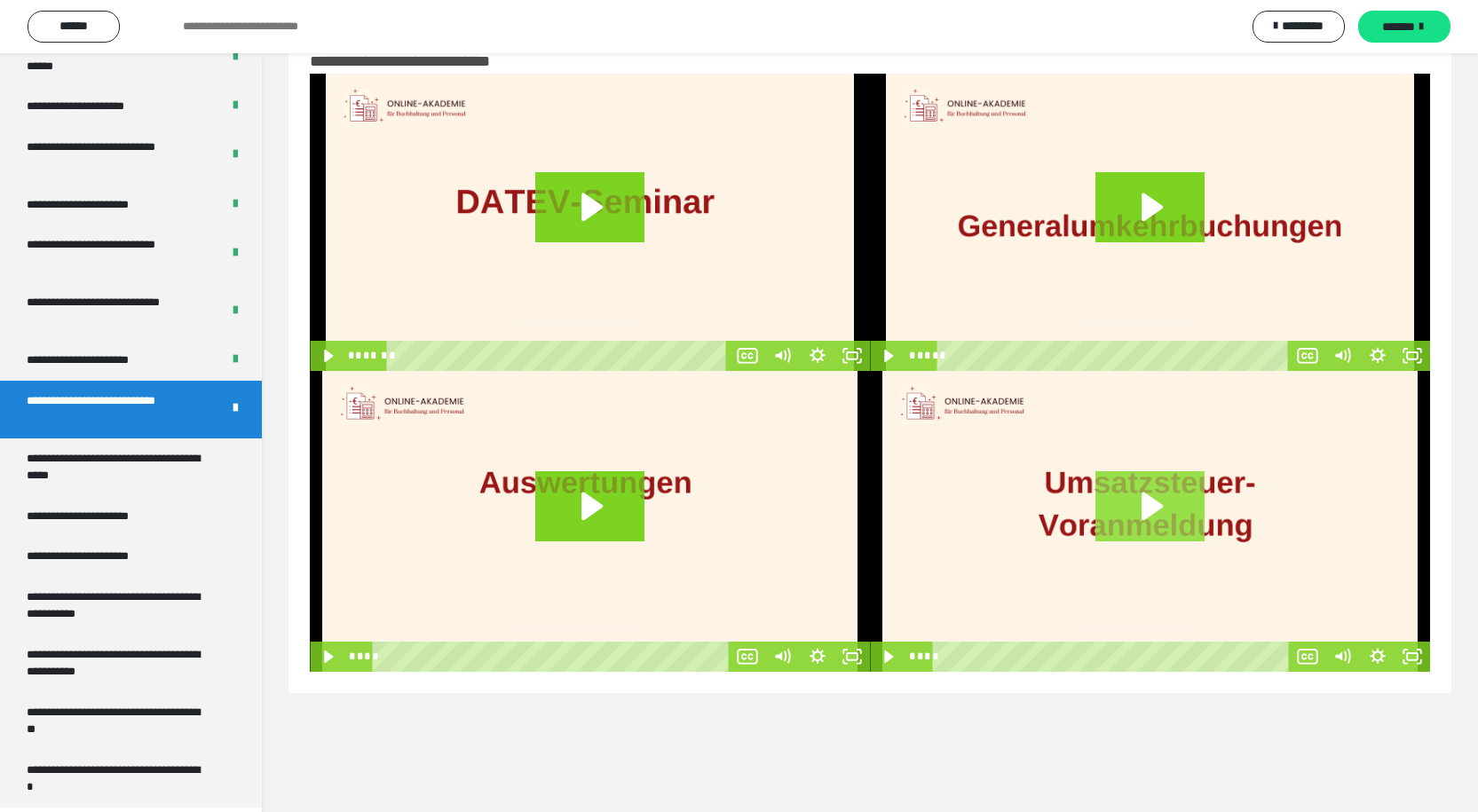 click 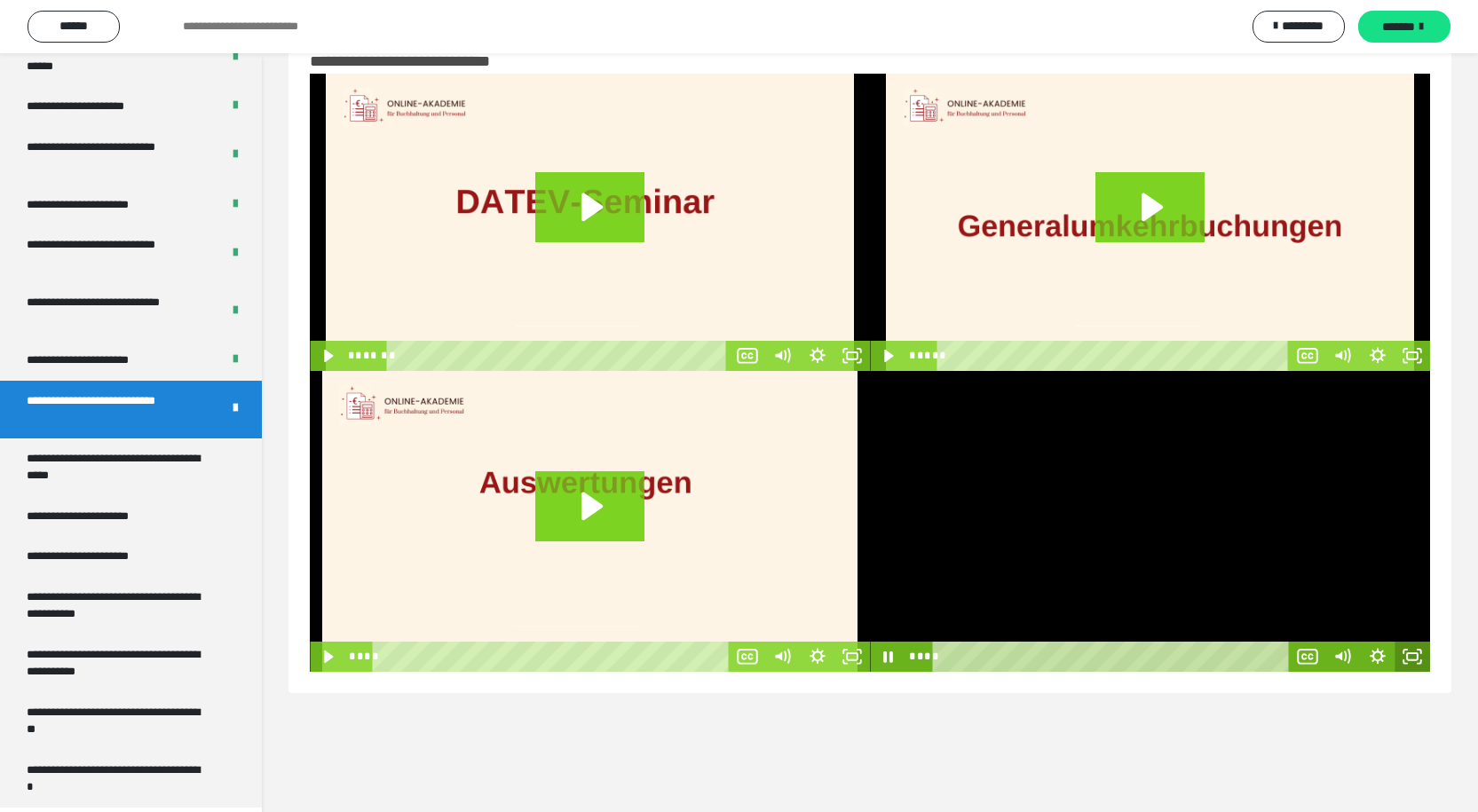 drag, startPoint x: 1417, startPoint y: 652, endPoint x: 1419, endPoint y: 729, distance: 77.02597 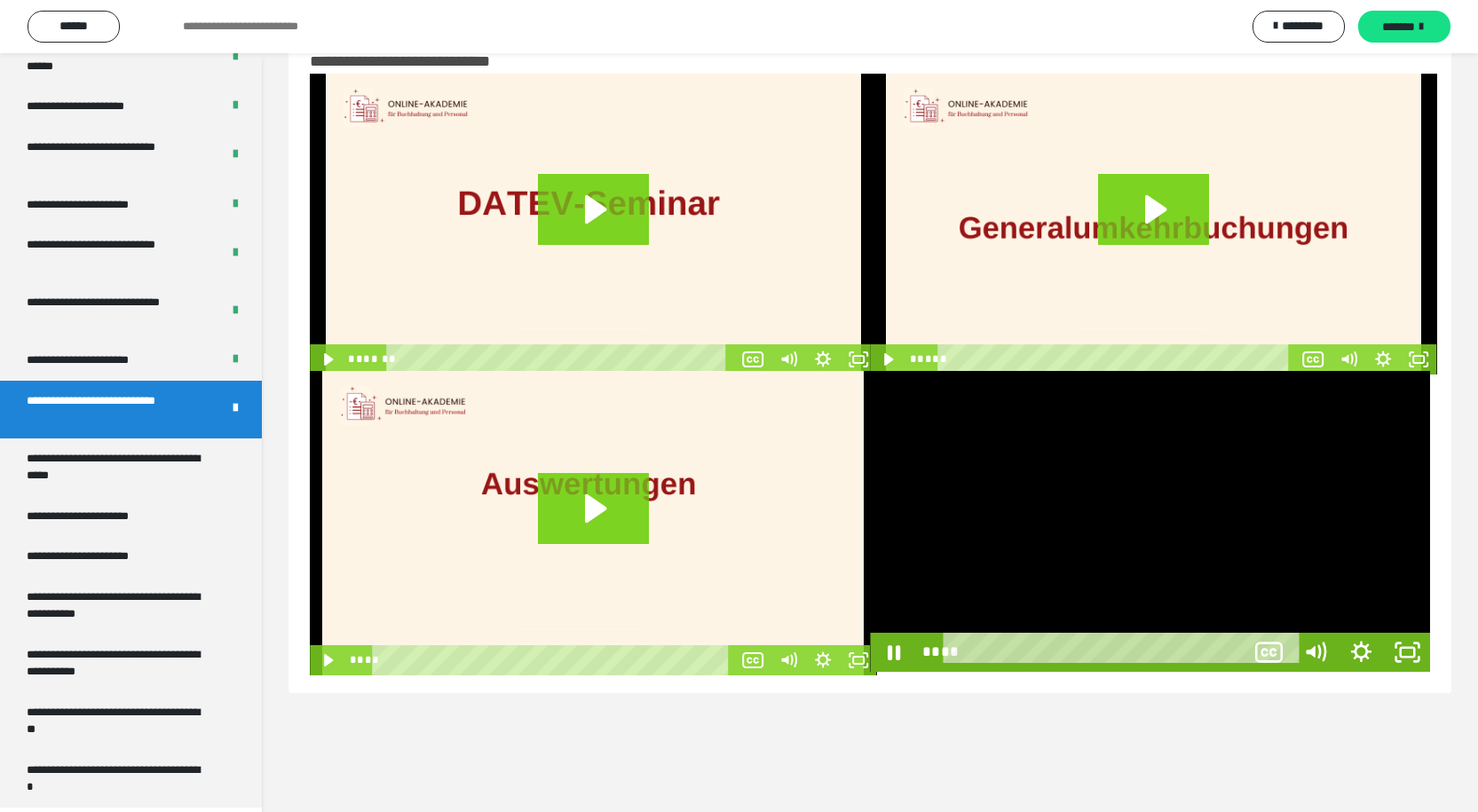 scroll, scrollTop: 3189, scrollLeft: 0, axis: vertical 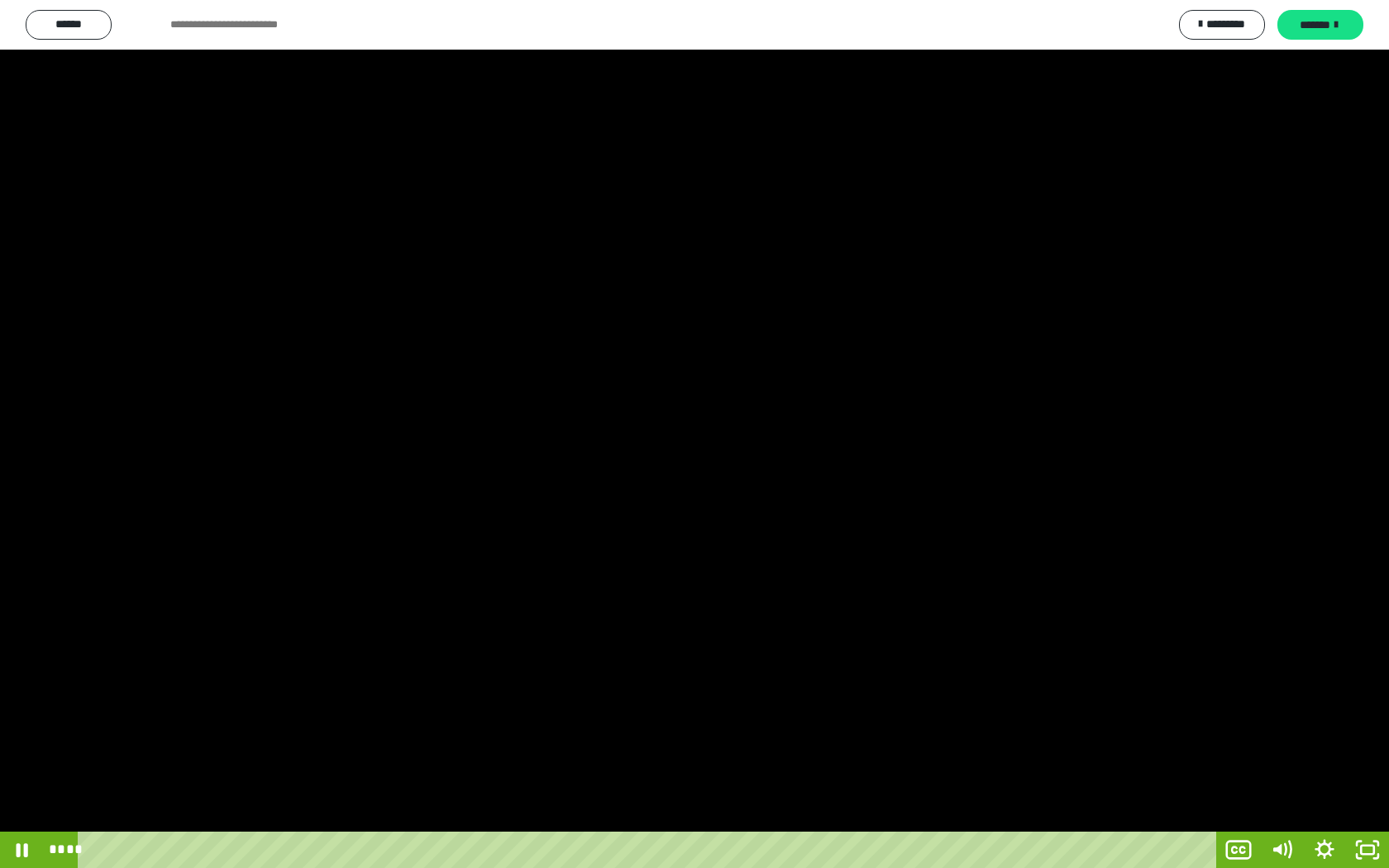 click at bounding box center [694, 434] 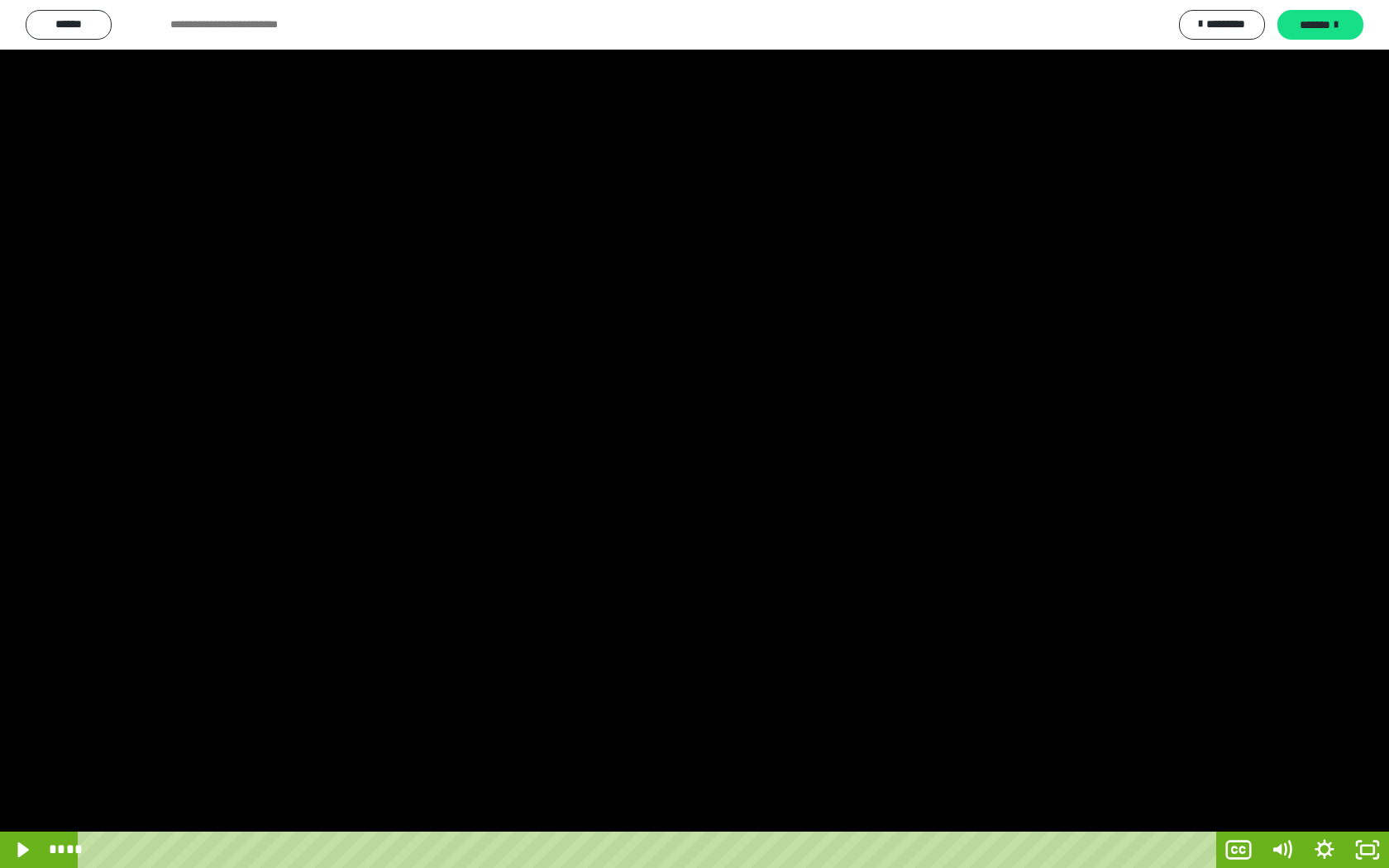 click at bounding box center [694, 434] 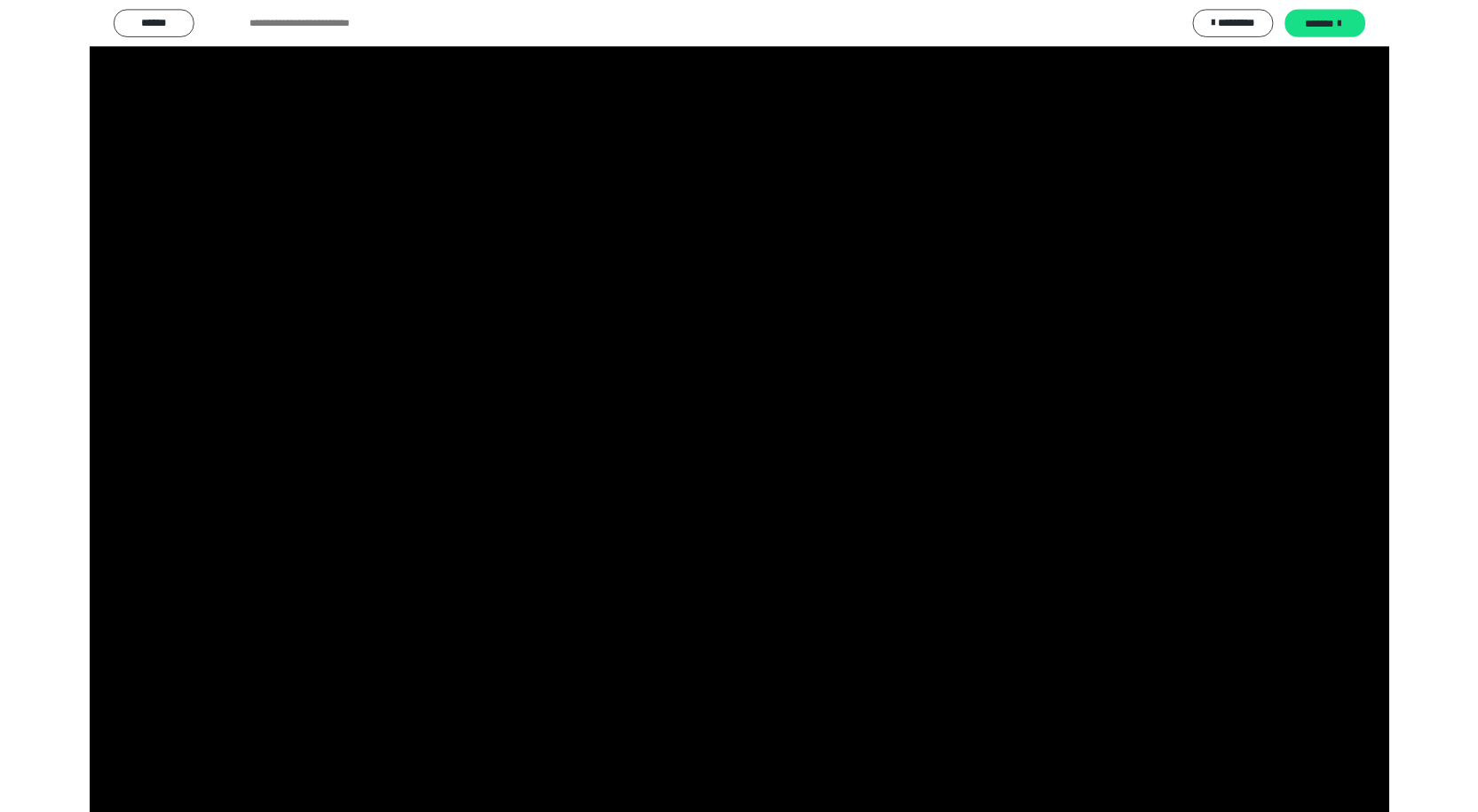 scroll, scrollTop: 3309, scrollLeft: 0, axis: vertical 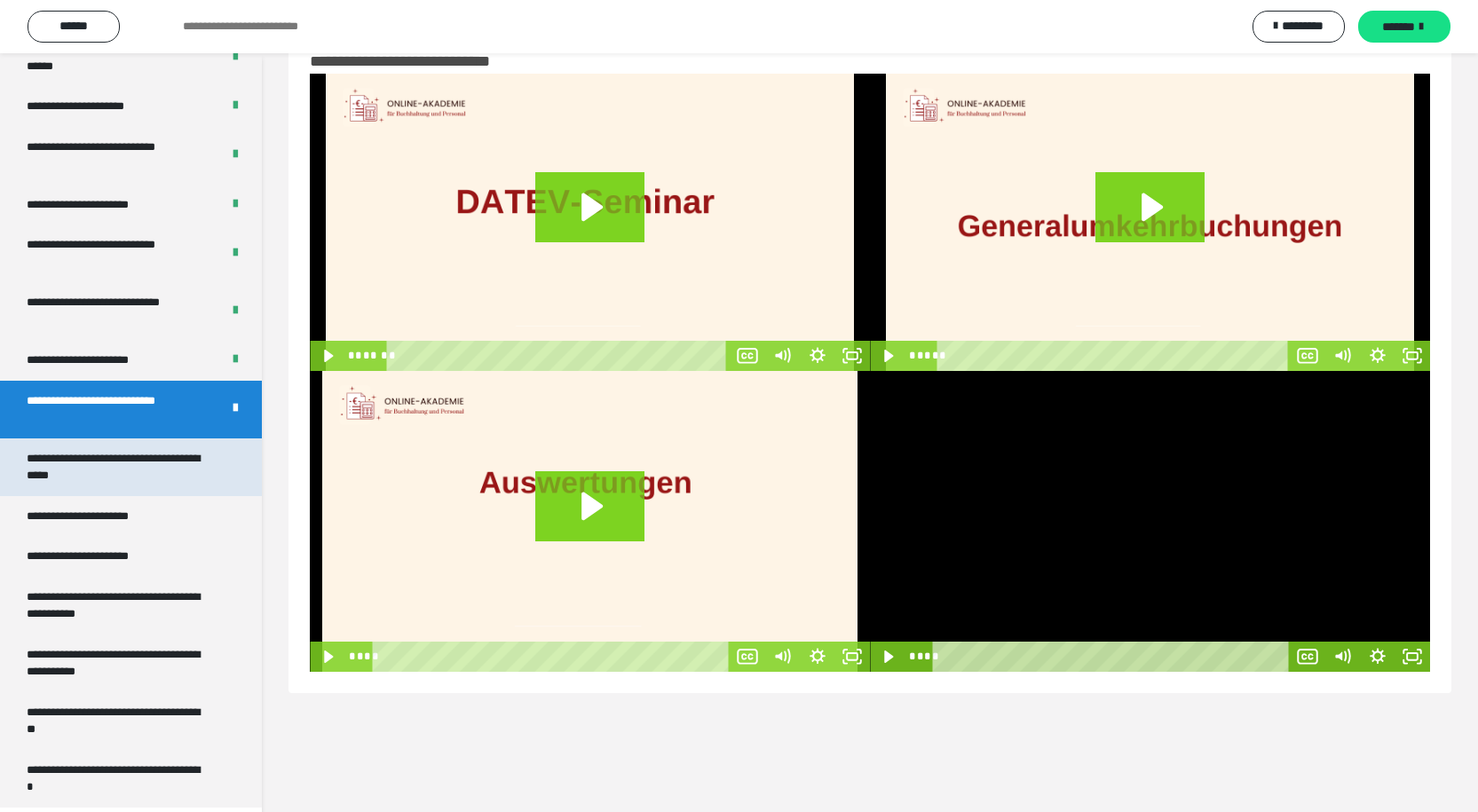 click on "**********" at bounding box center [117, 467] 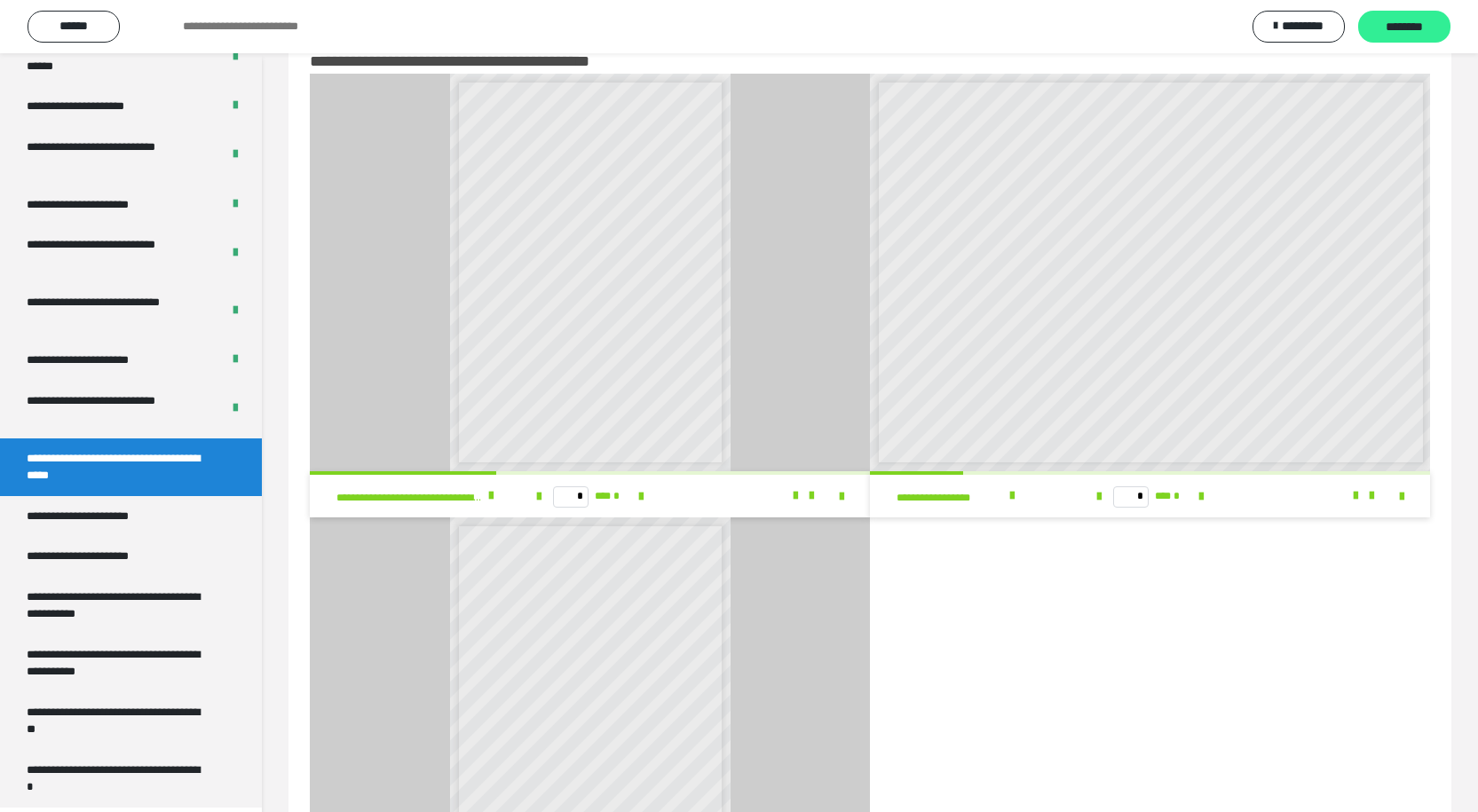 click on "********" at bounding box center (1404, 28) 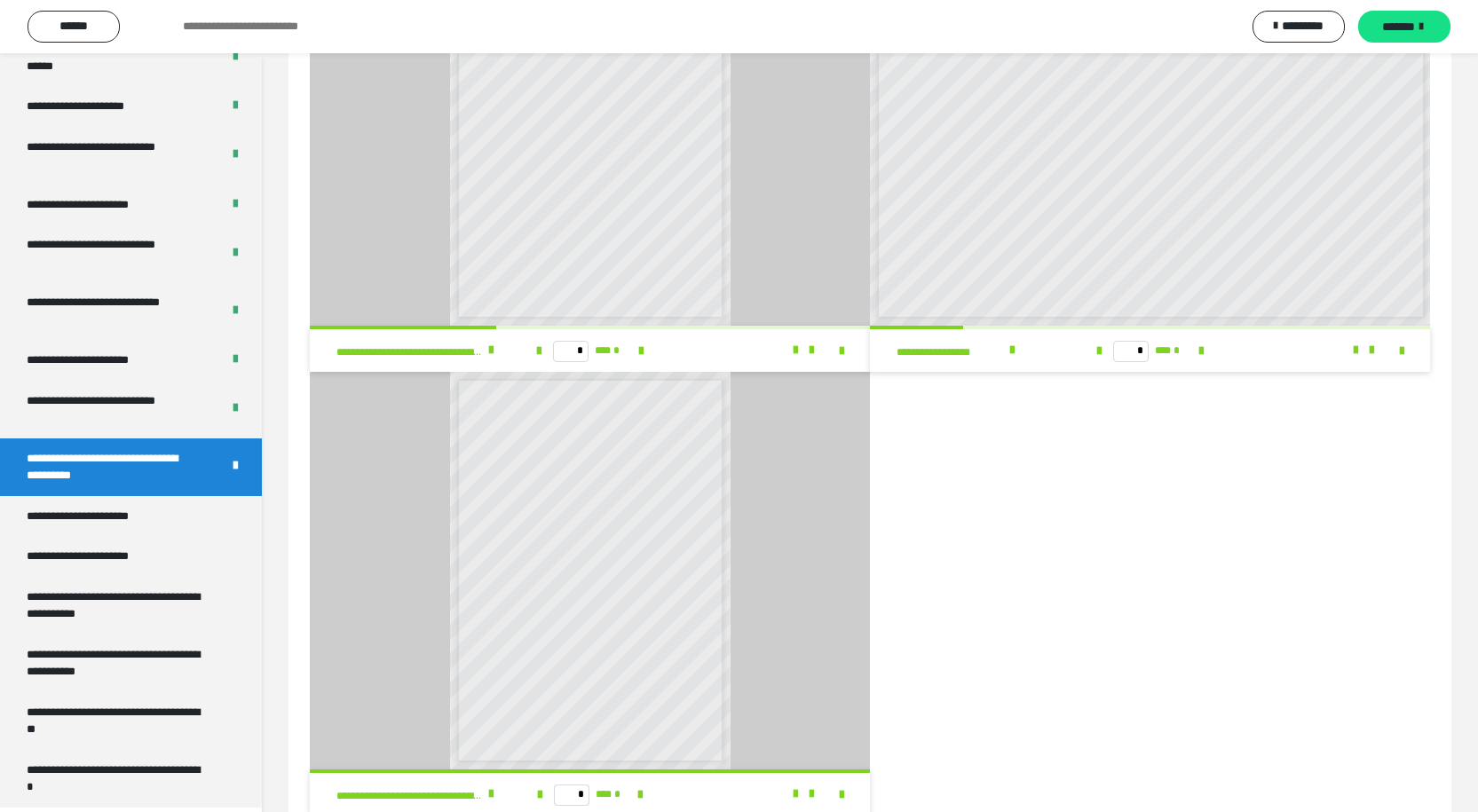 scroll, scrollTop: 248, scrollLeft: 0, axis: vertical 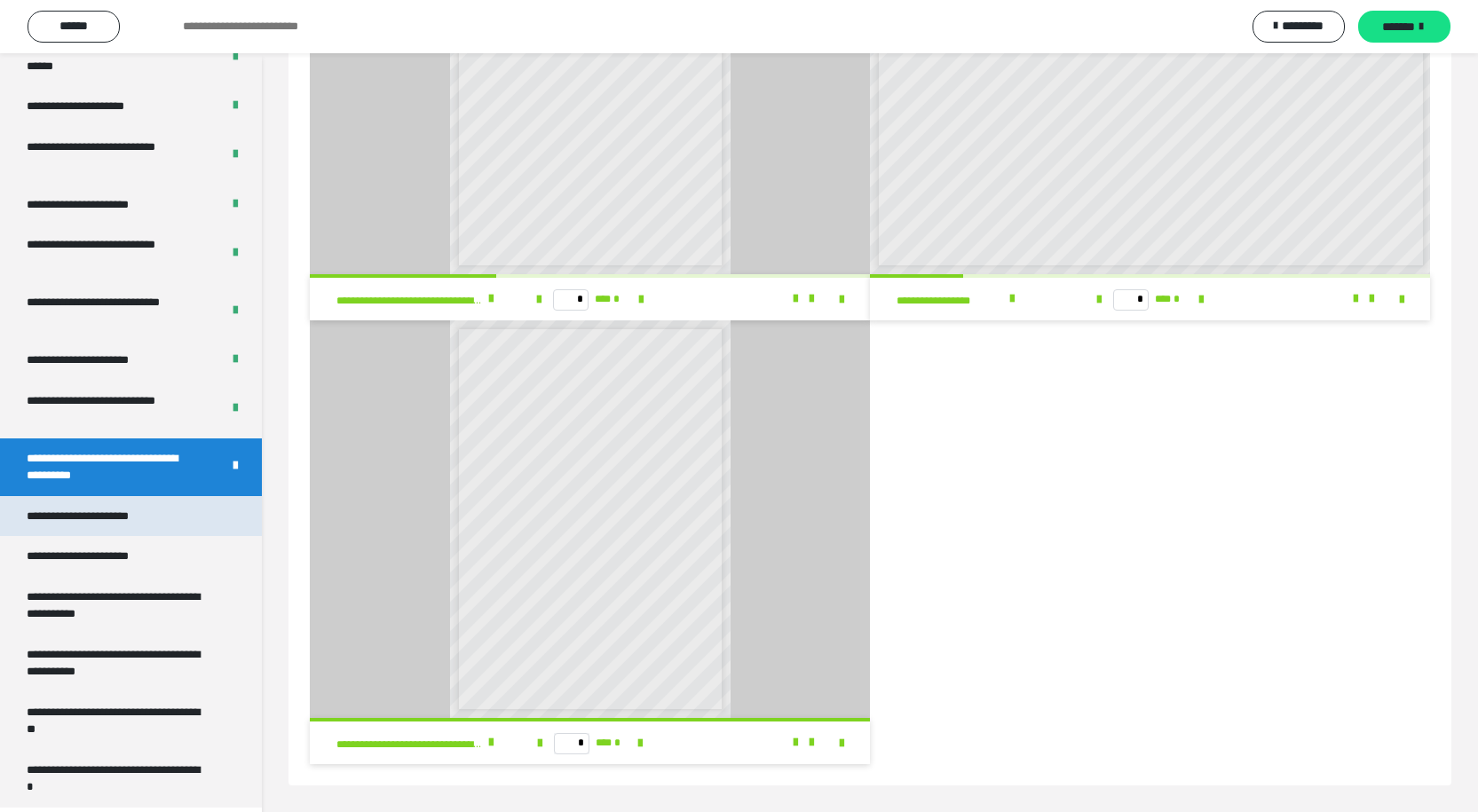 click on "**********" at bounding box center [98, 516] 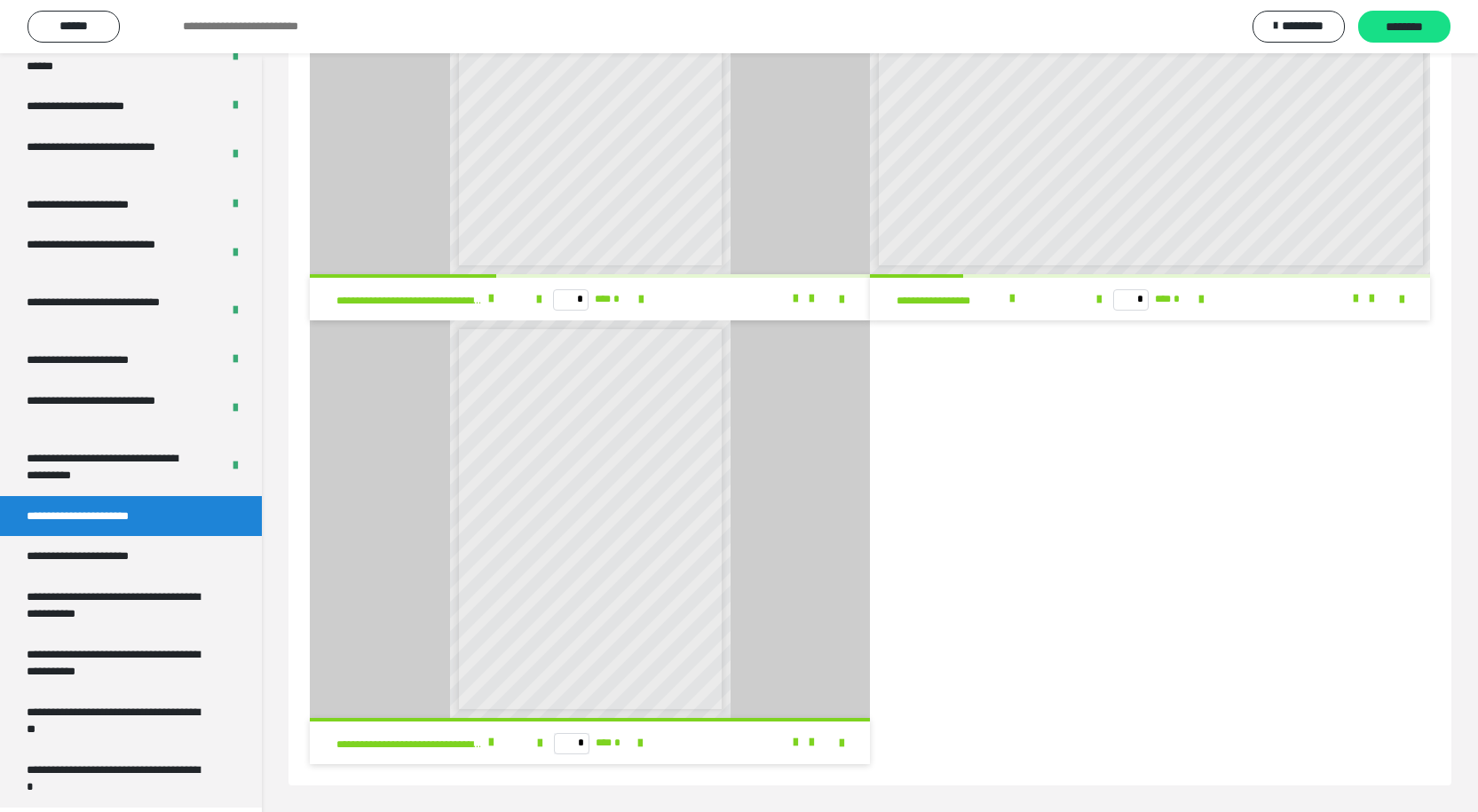 scroll, scrollTop: 53, scrollLeft: 0, axis: vertical 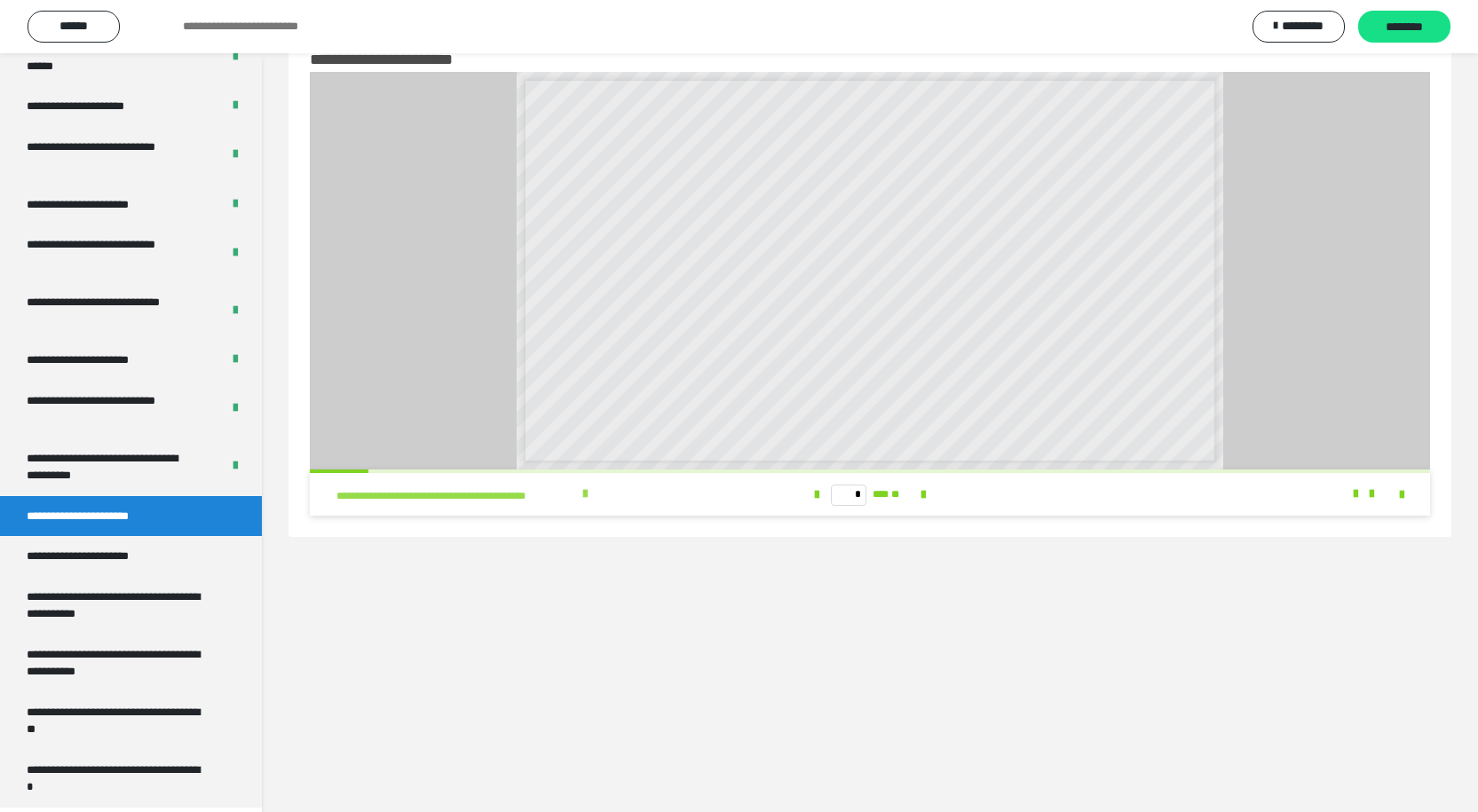 click at bounding box center [585, 494] 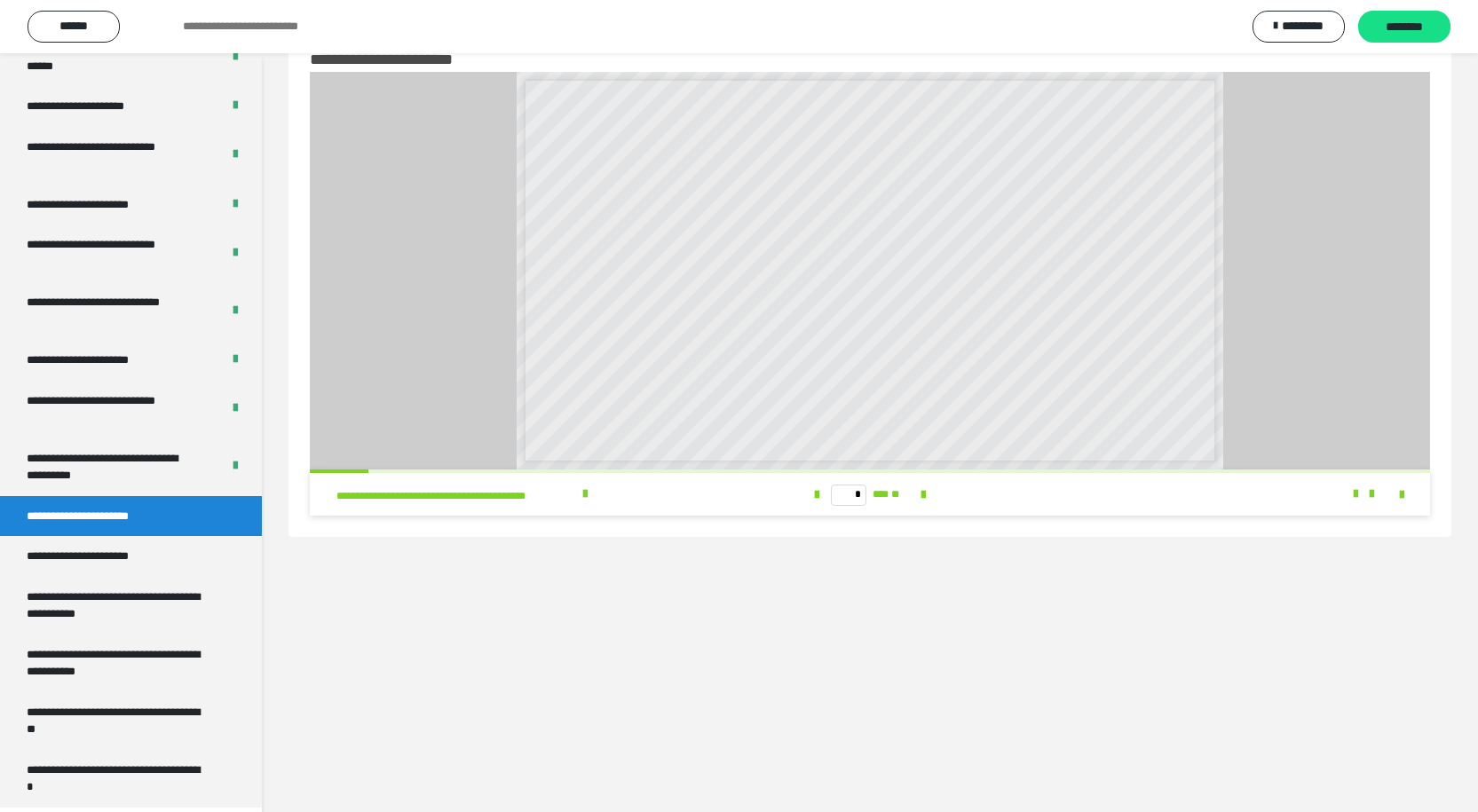 scroll, scrollTop: 0, scrollLeft: 0, axis: both 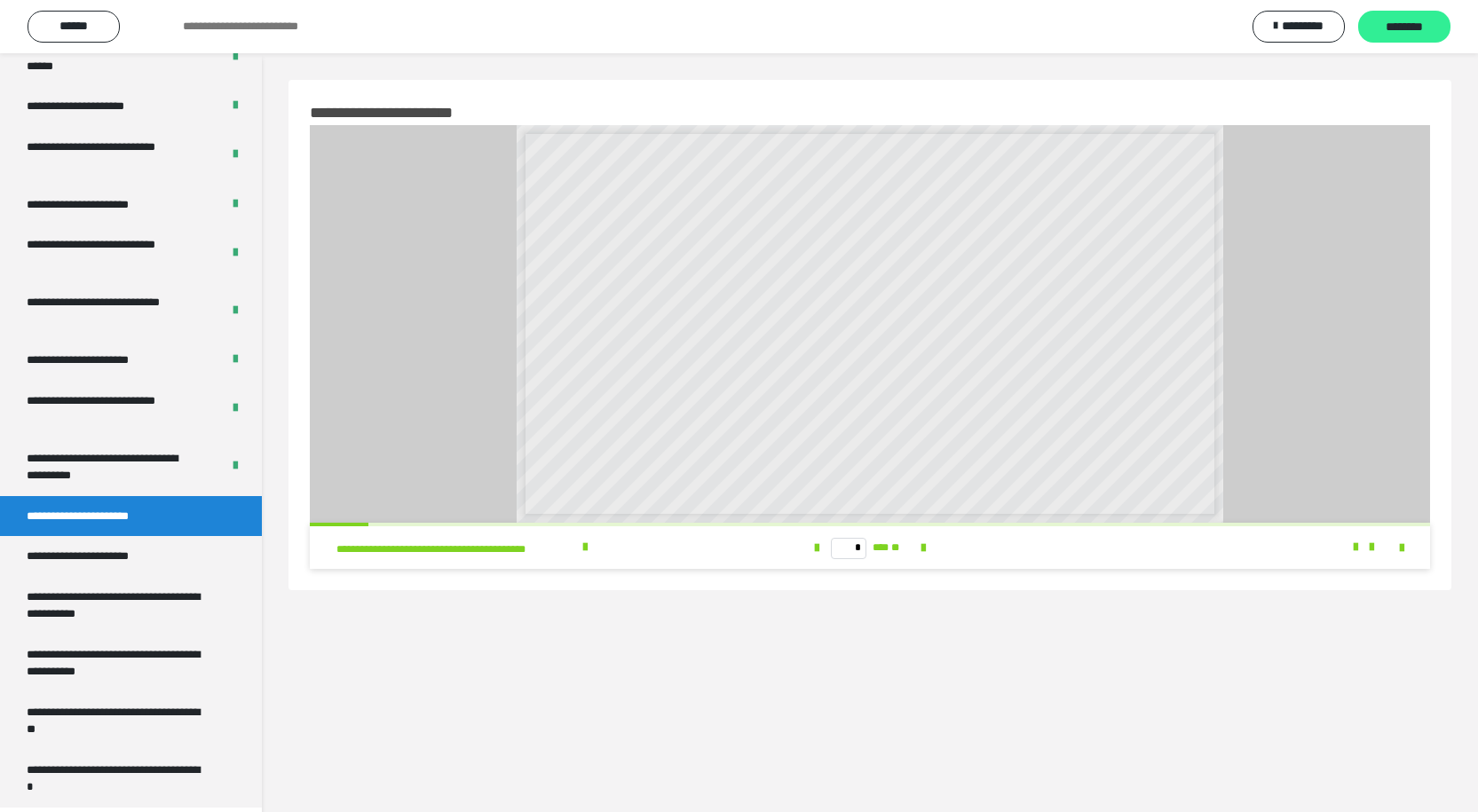 click on "********" at bounding box center [1404, 28] 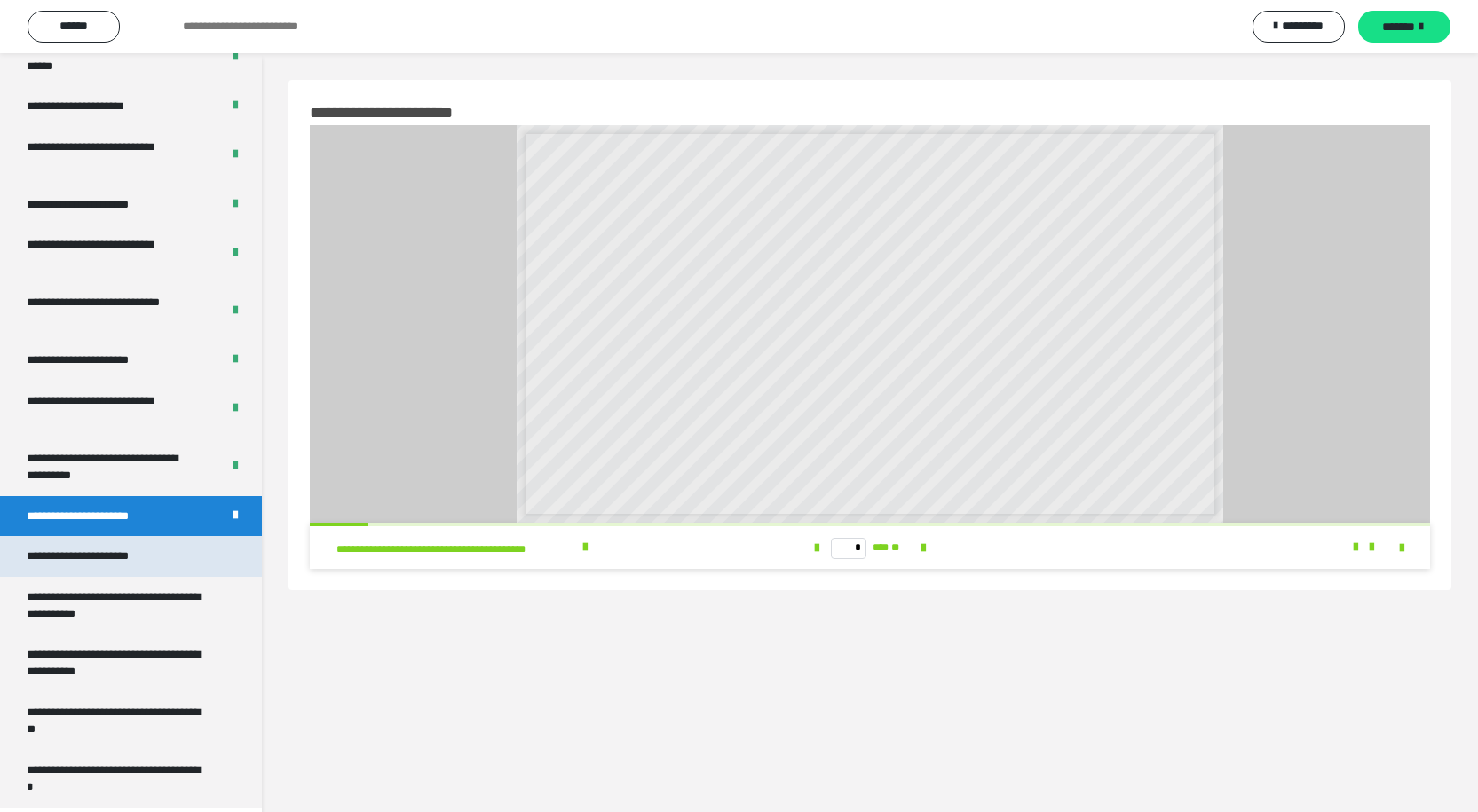 click on "**********" at bounding box center (99, 556) 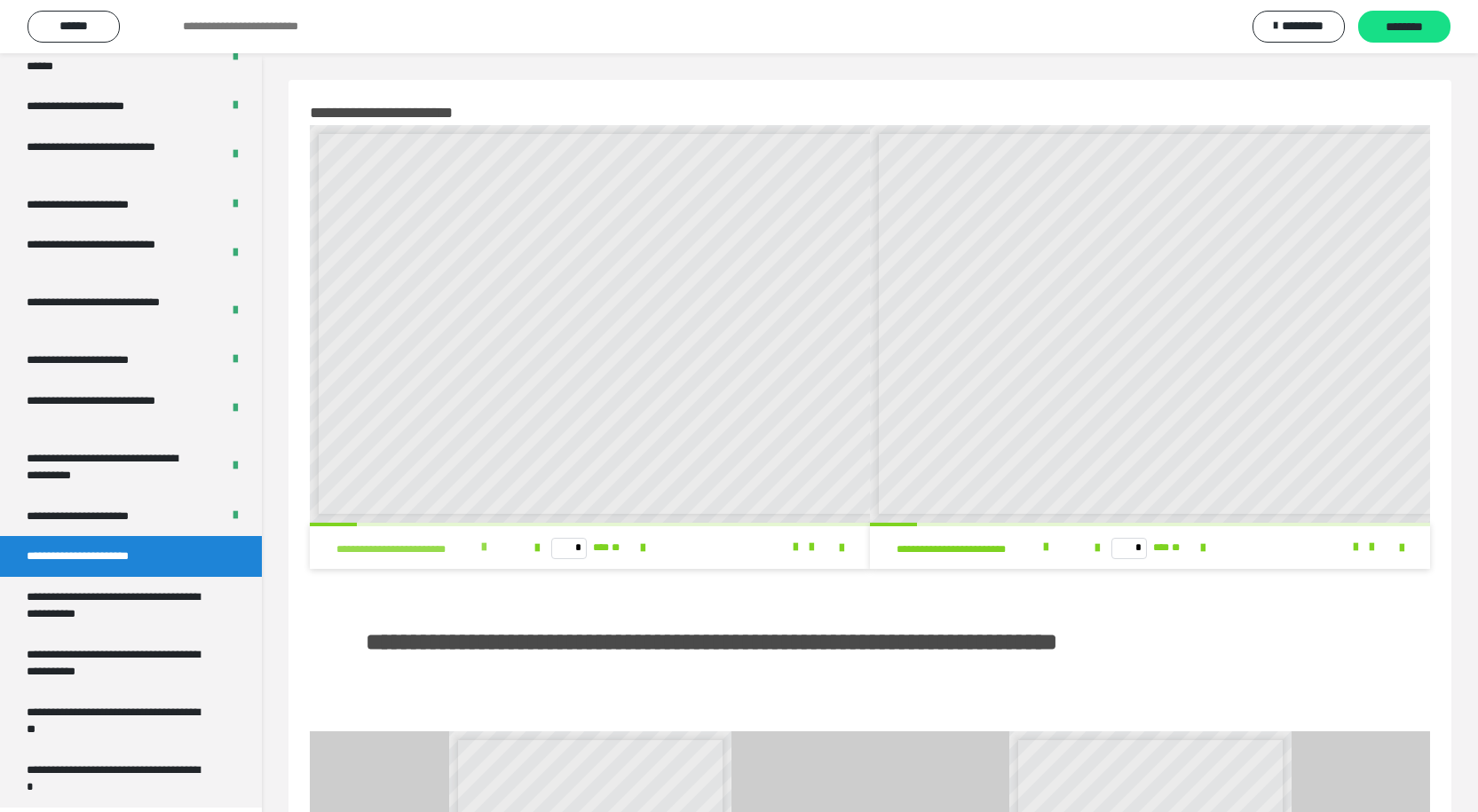 click at bounding box center [484, 548] 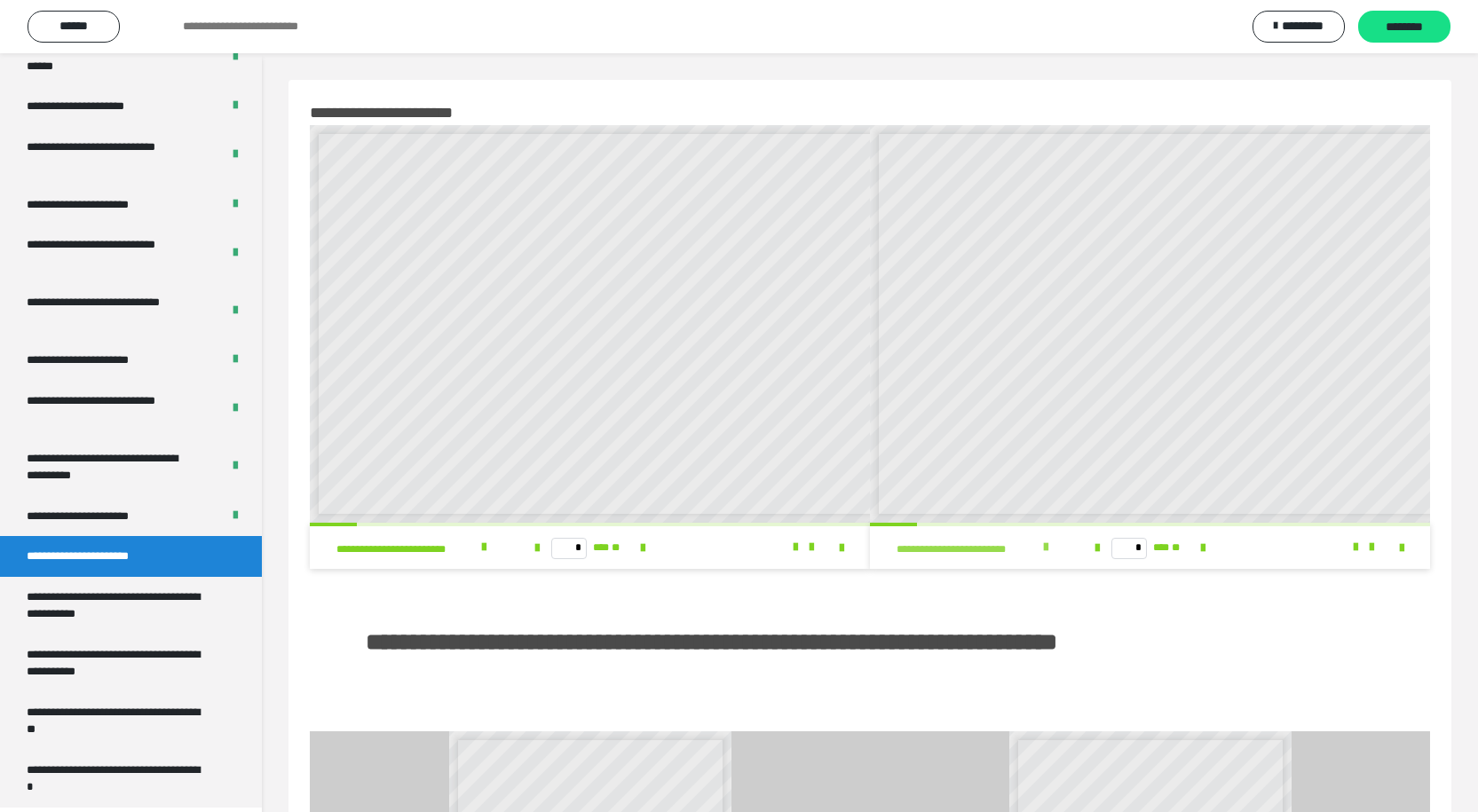 click at bounding box center [1046, 548] 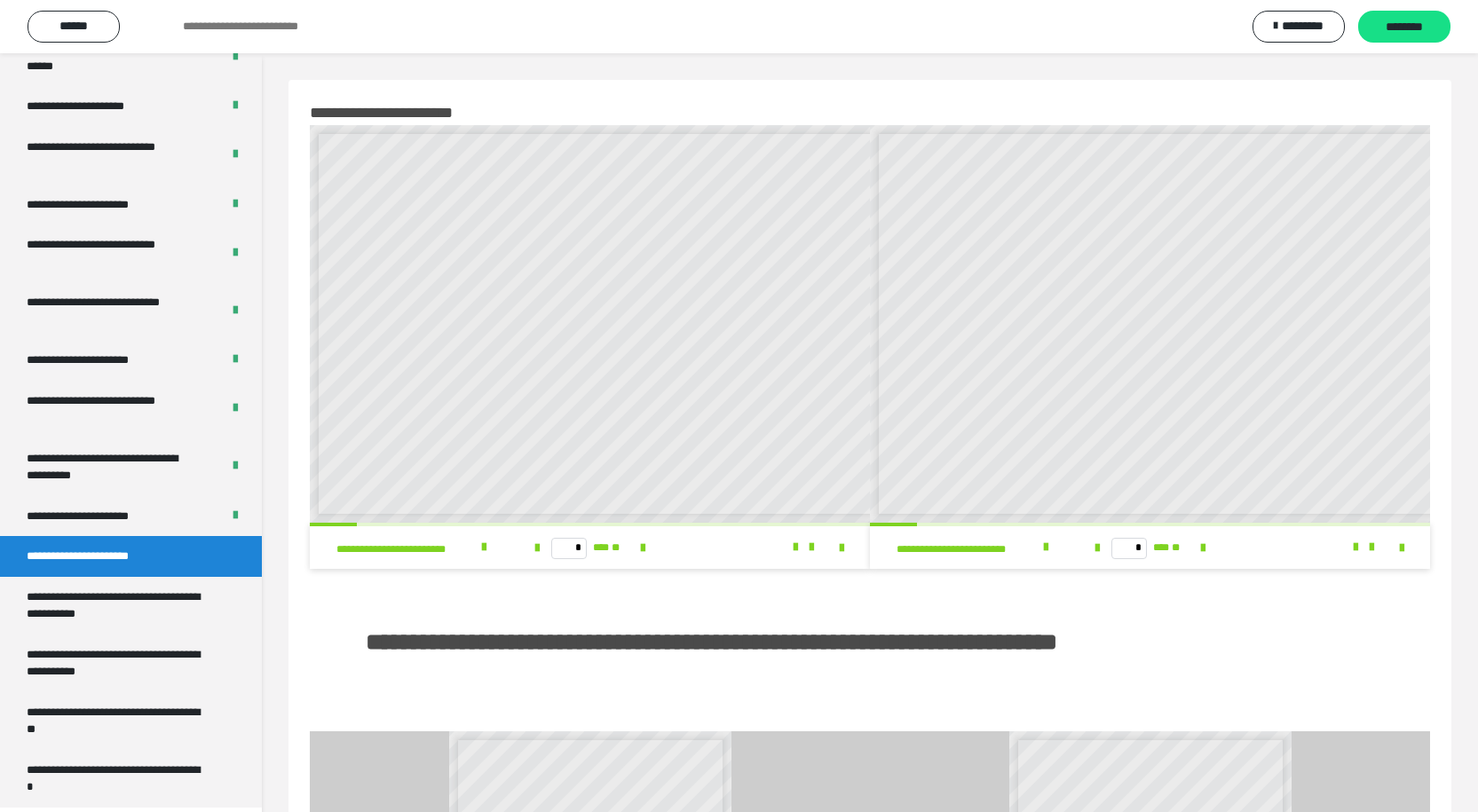 scroll, scrollTop: 7, scrollLeft: 0, axis: vertical 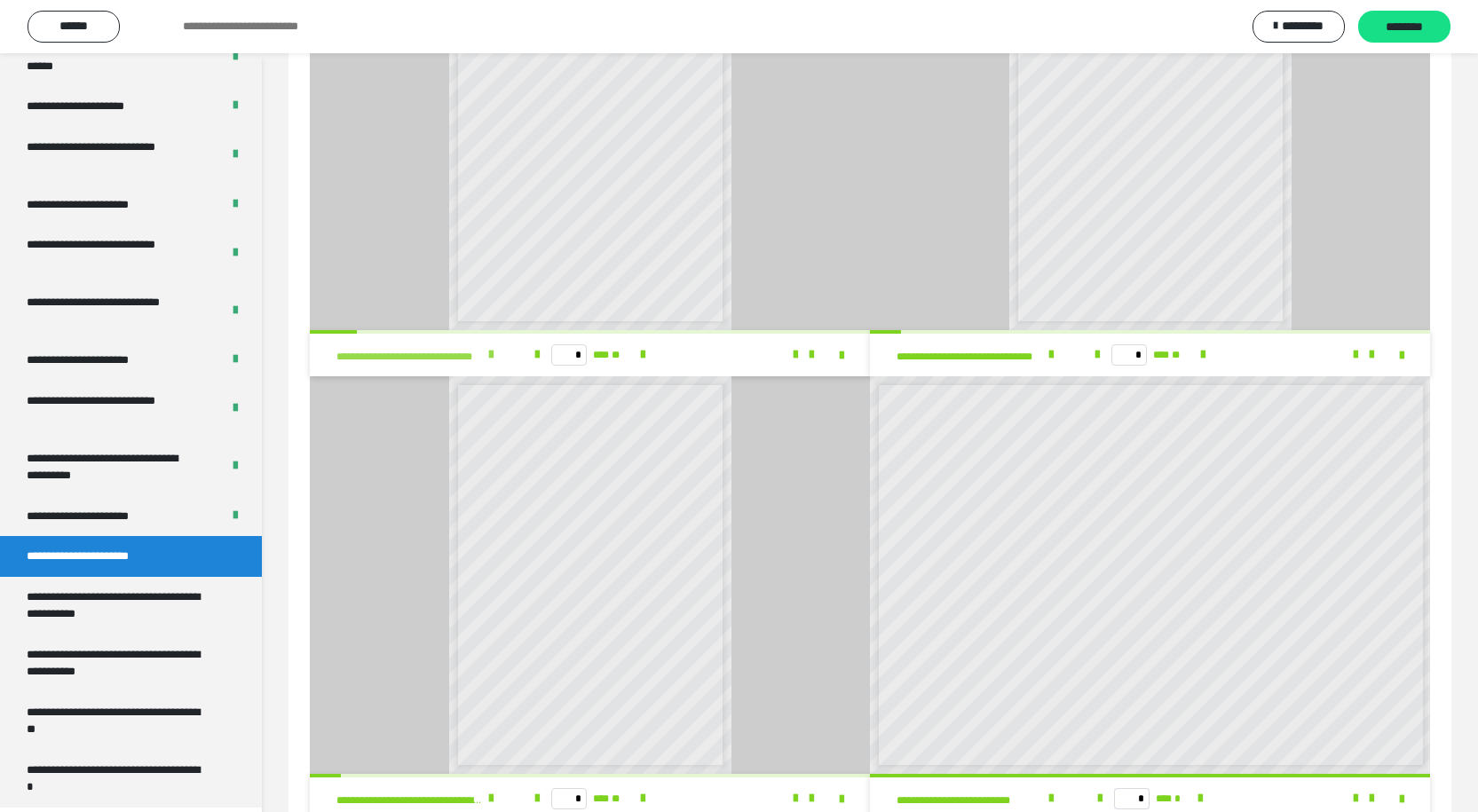 click at bounding box center (491, 355) 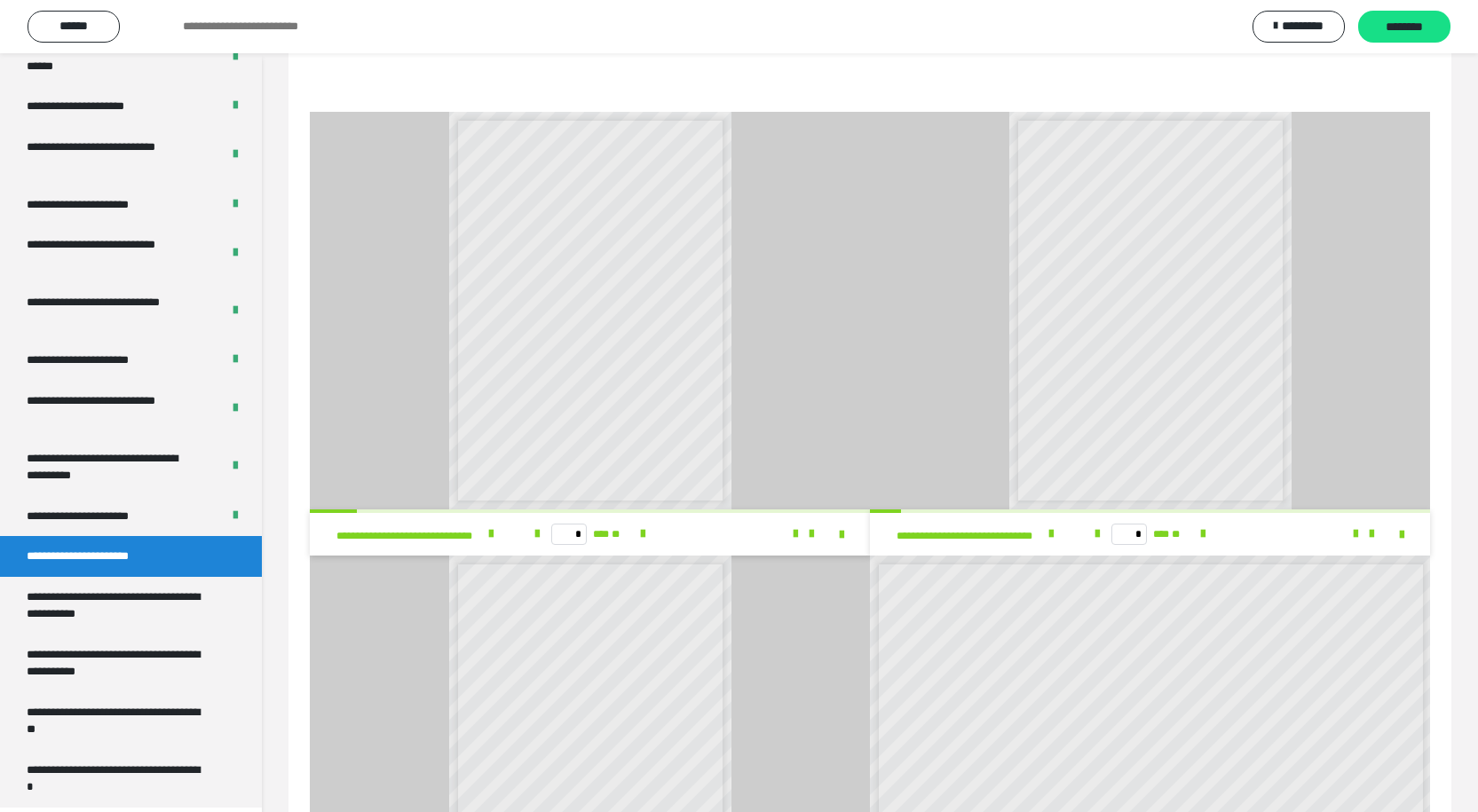 scroll, scrollTop: 621, scrollLeft: 0, axis: vertical 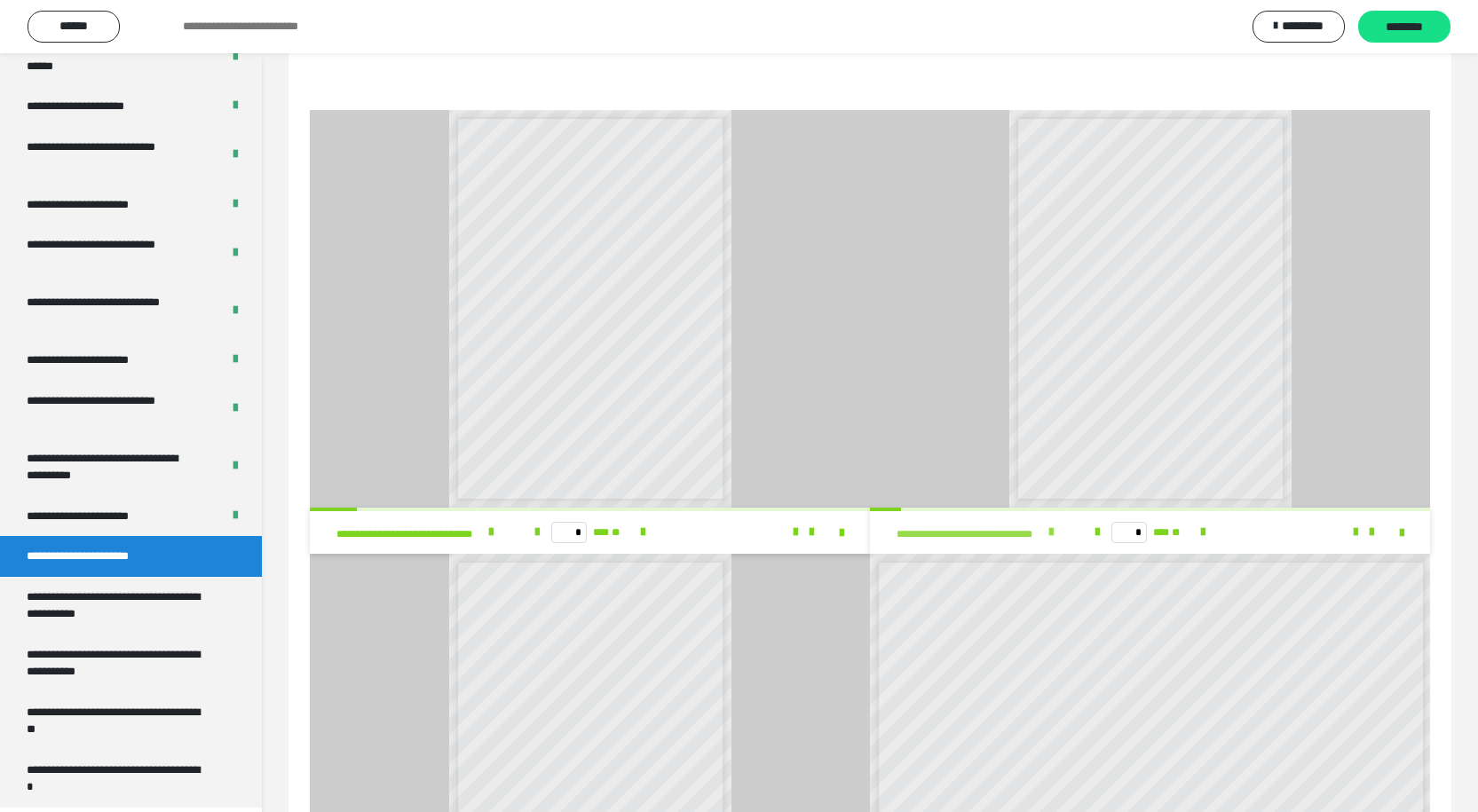 click at bounding box center (1051, 532) 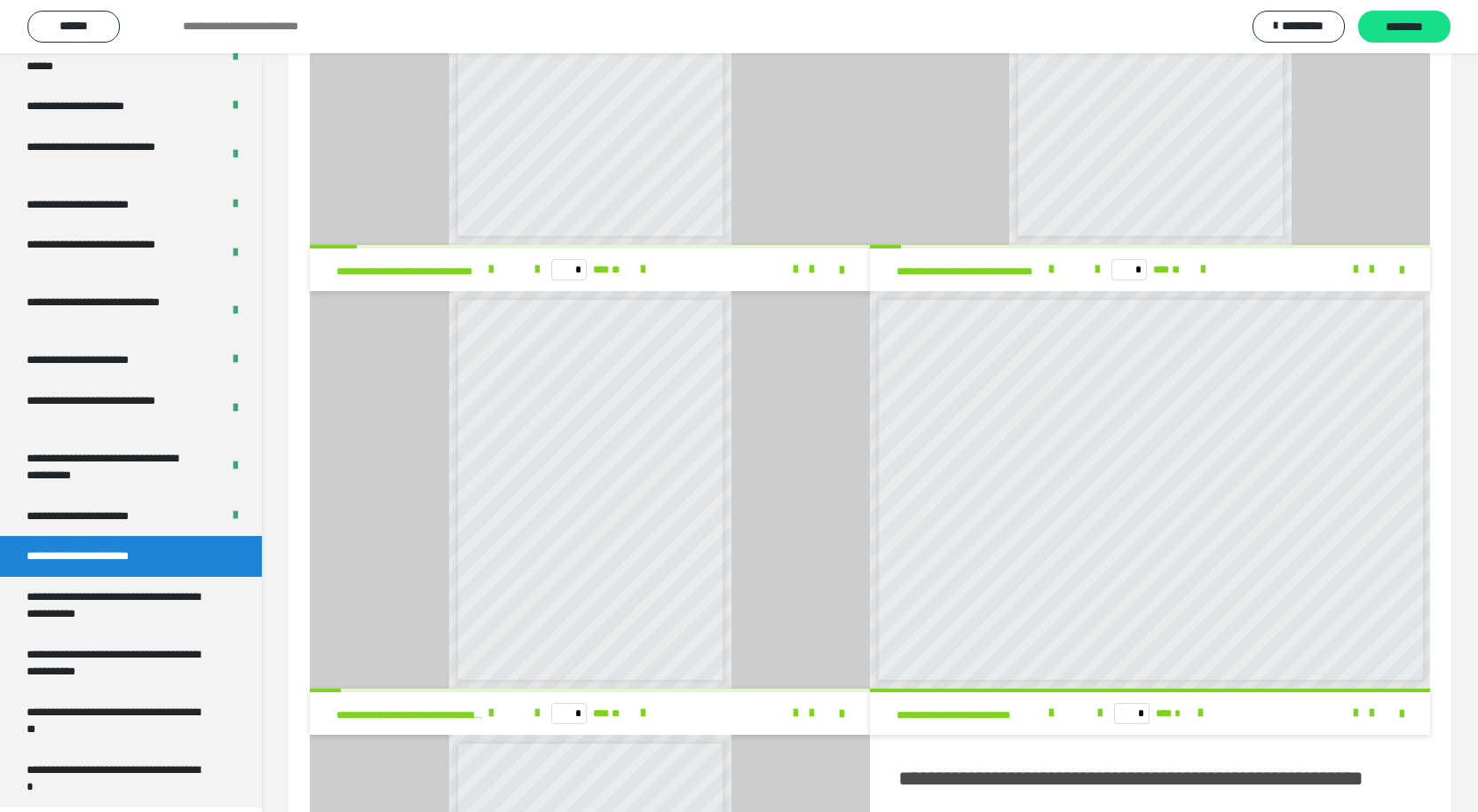 scroll, scrollTop: 887, scrollLeft: 0, axis: vertical 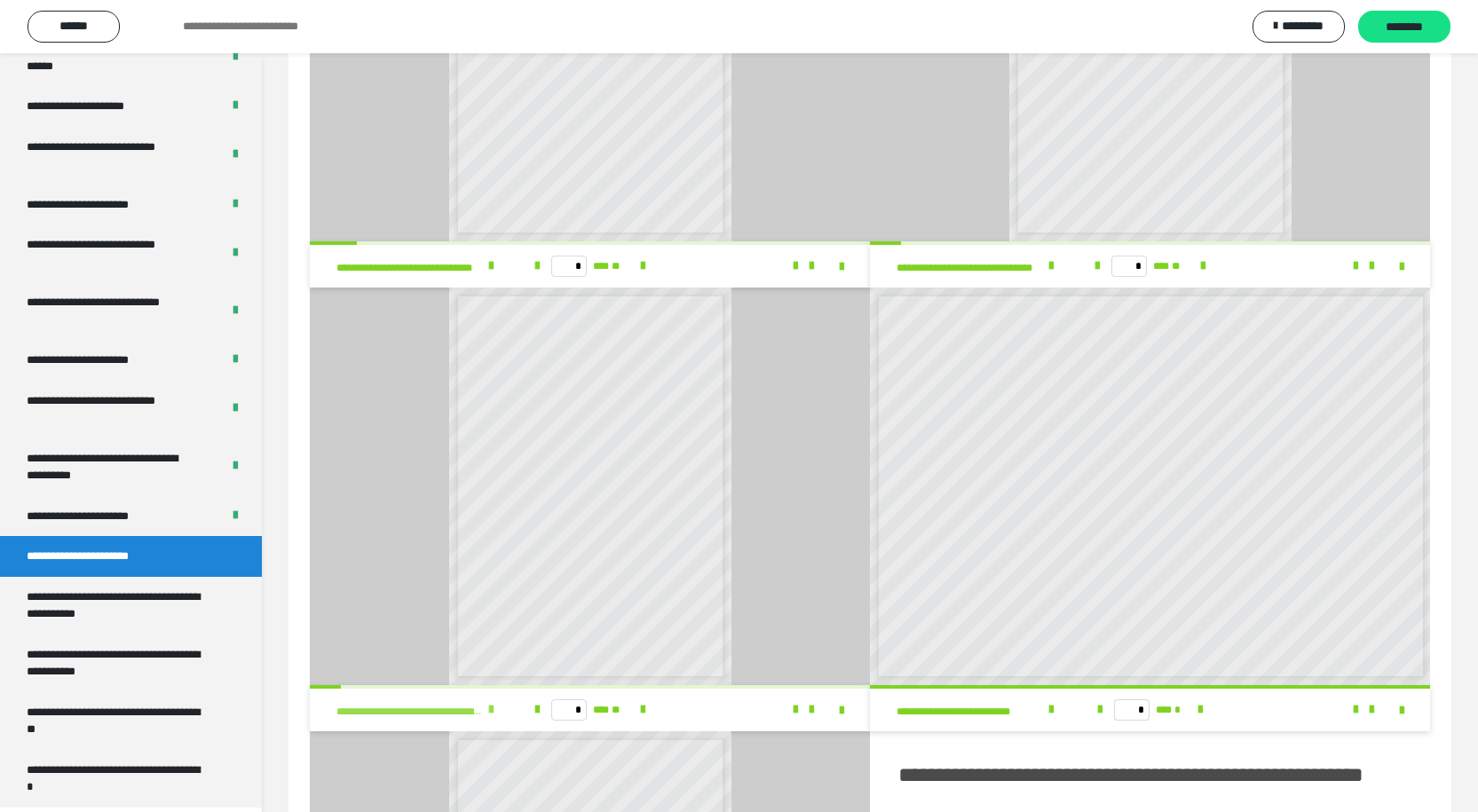 click at bounding box center (491, 710) 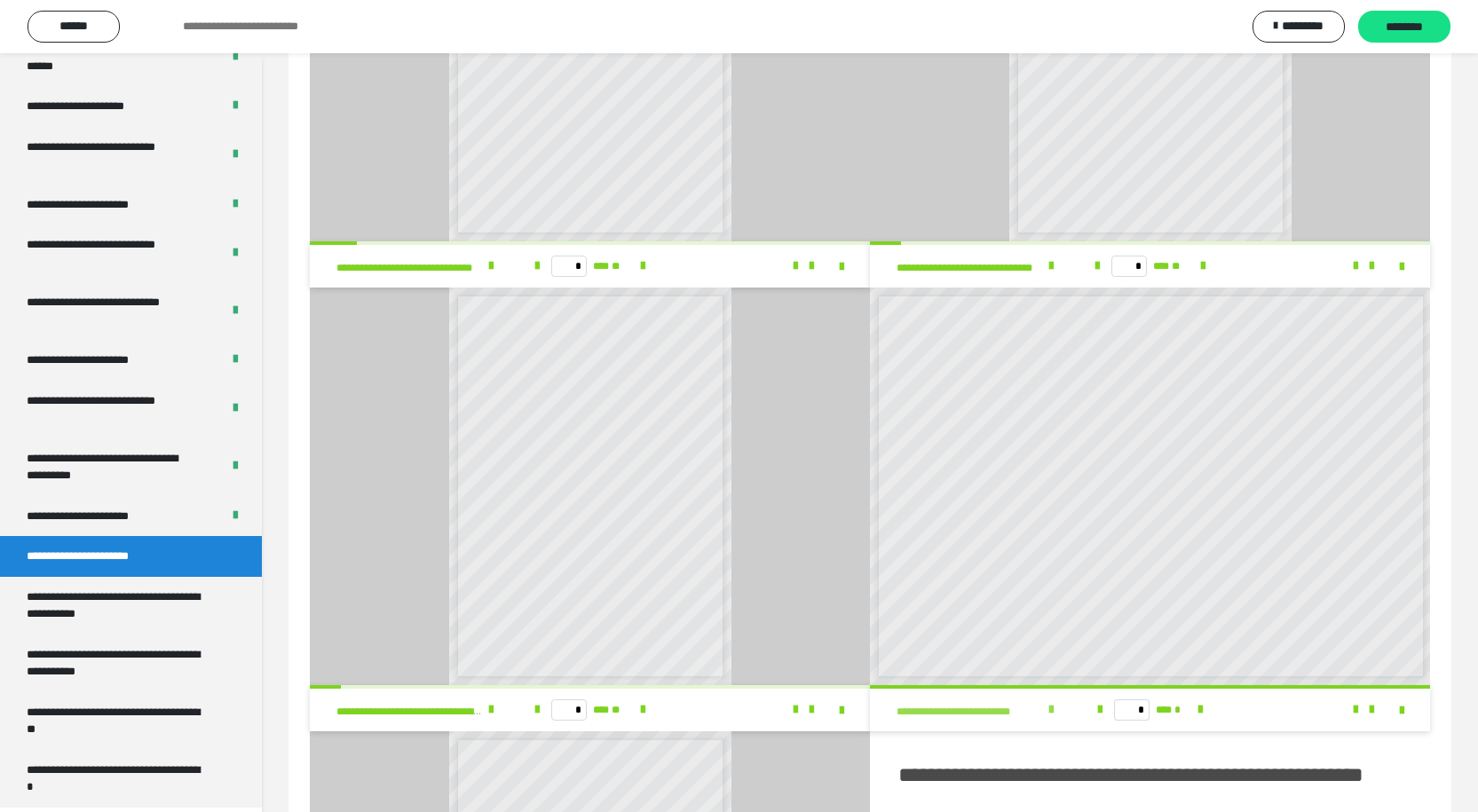 click at bounding box center [1051, 710] 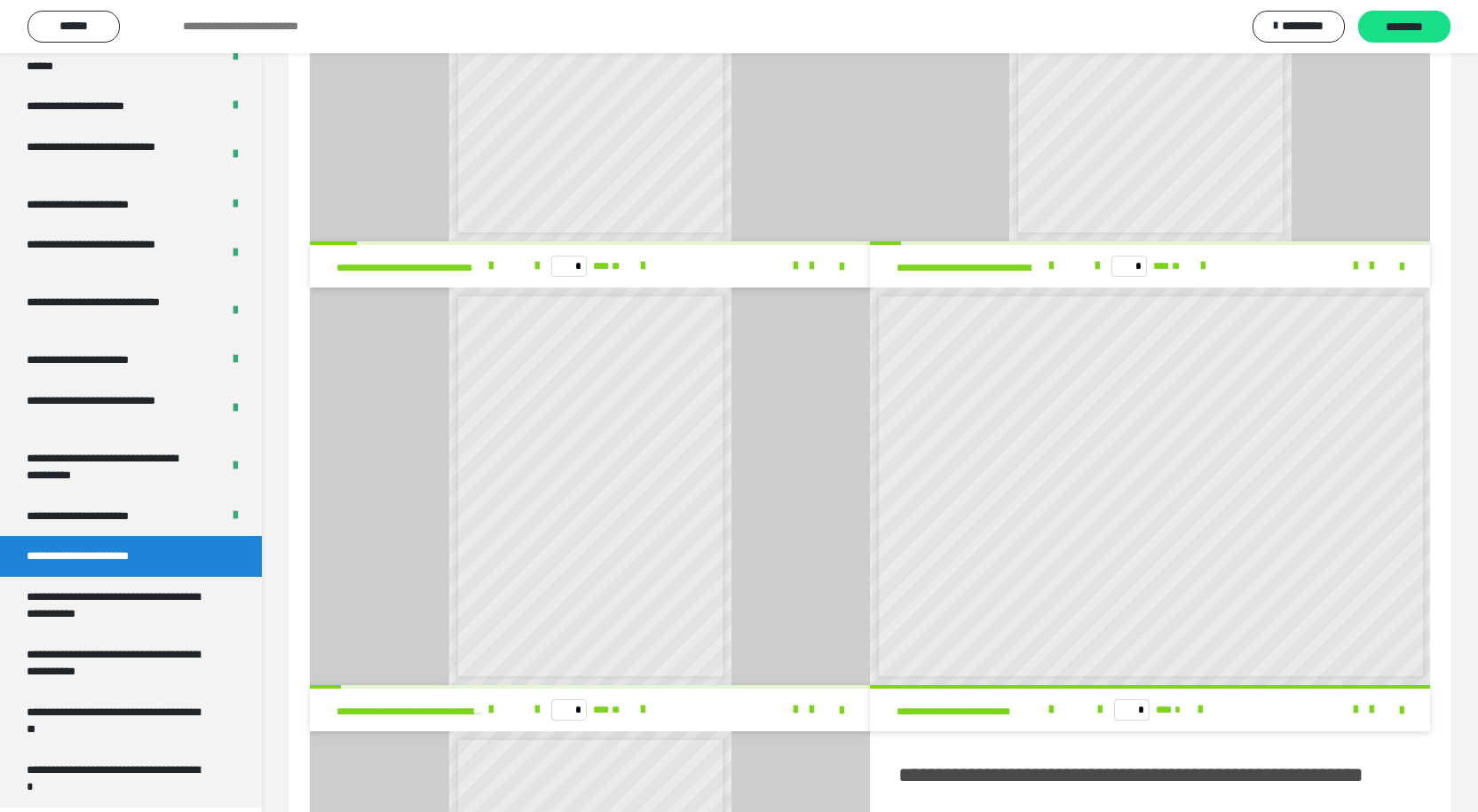 scroll, scrollTop: 6, scrollLeft: 0, axis: vertical 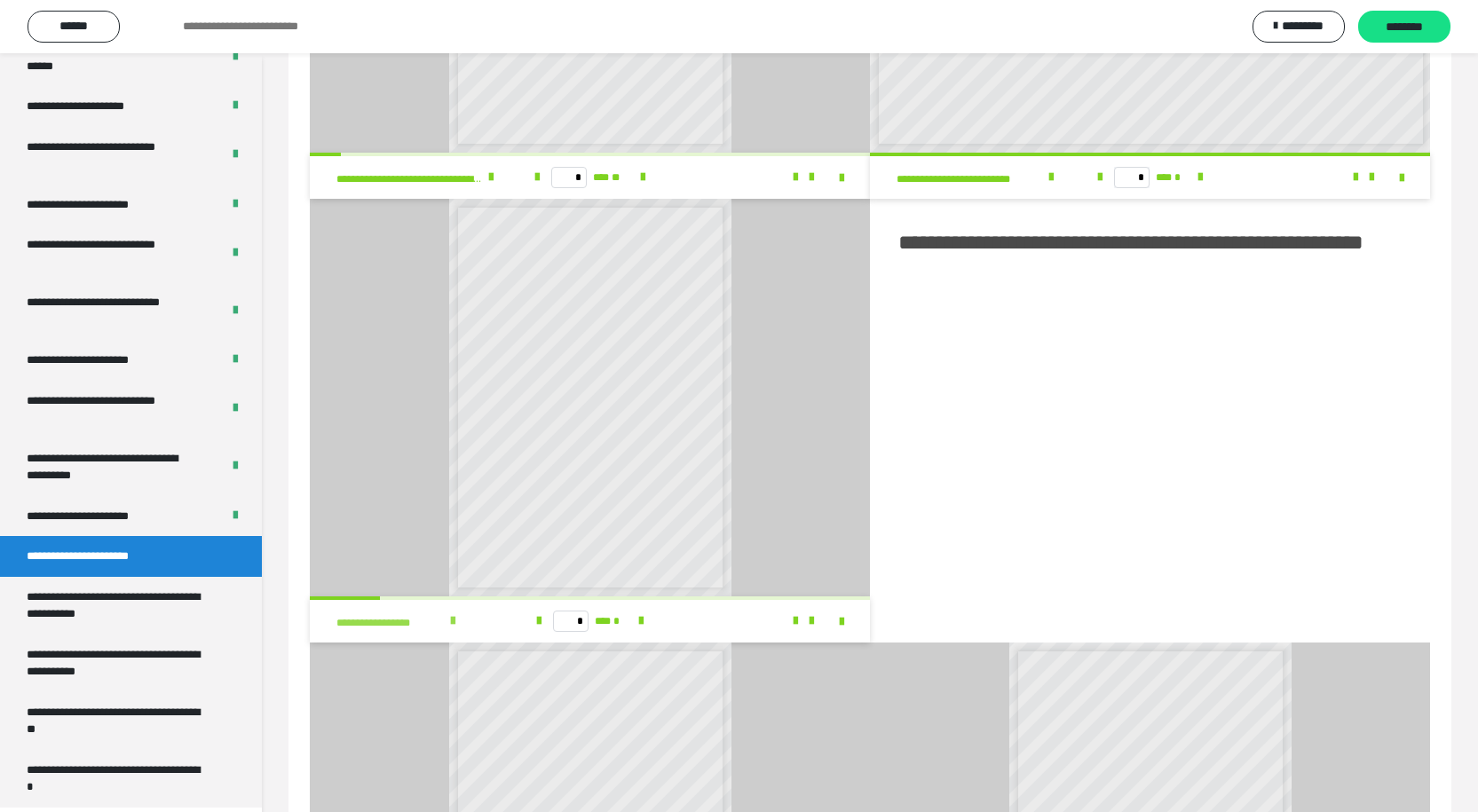 click at bounding box center [453, 621] 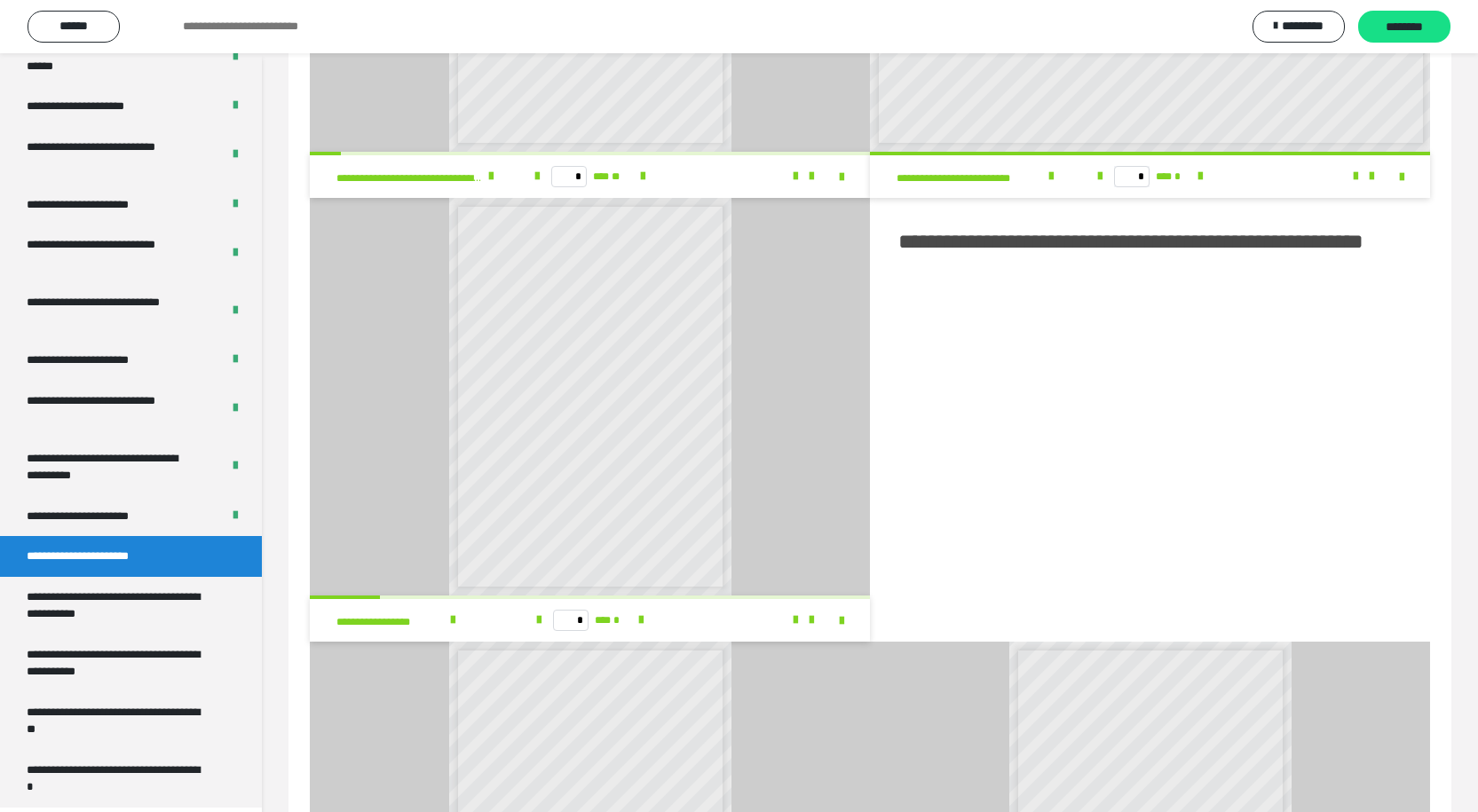 scroll, scrollTop: 1420, scrollLeft: 0, axis: vertical 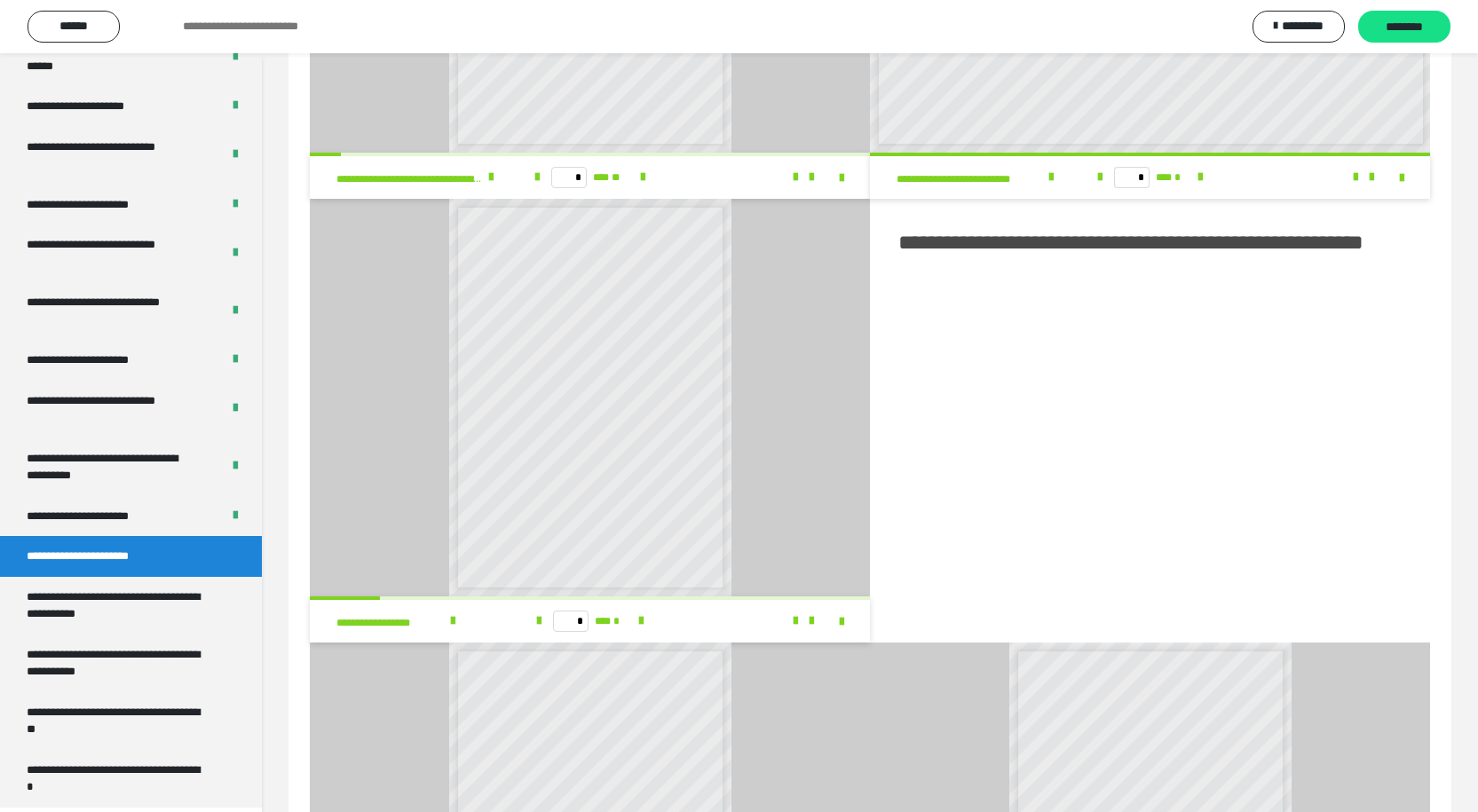 click on "**********" at bounding box center (1150, 421) 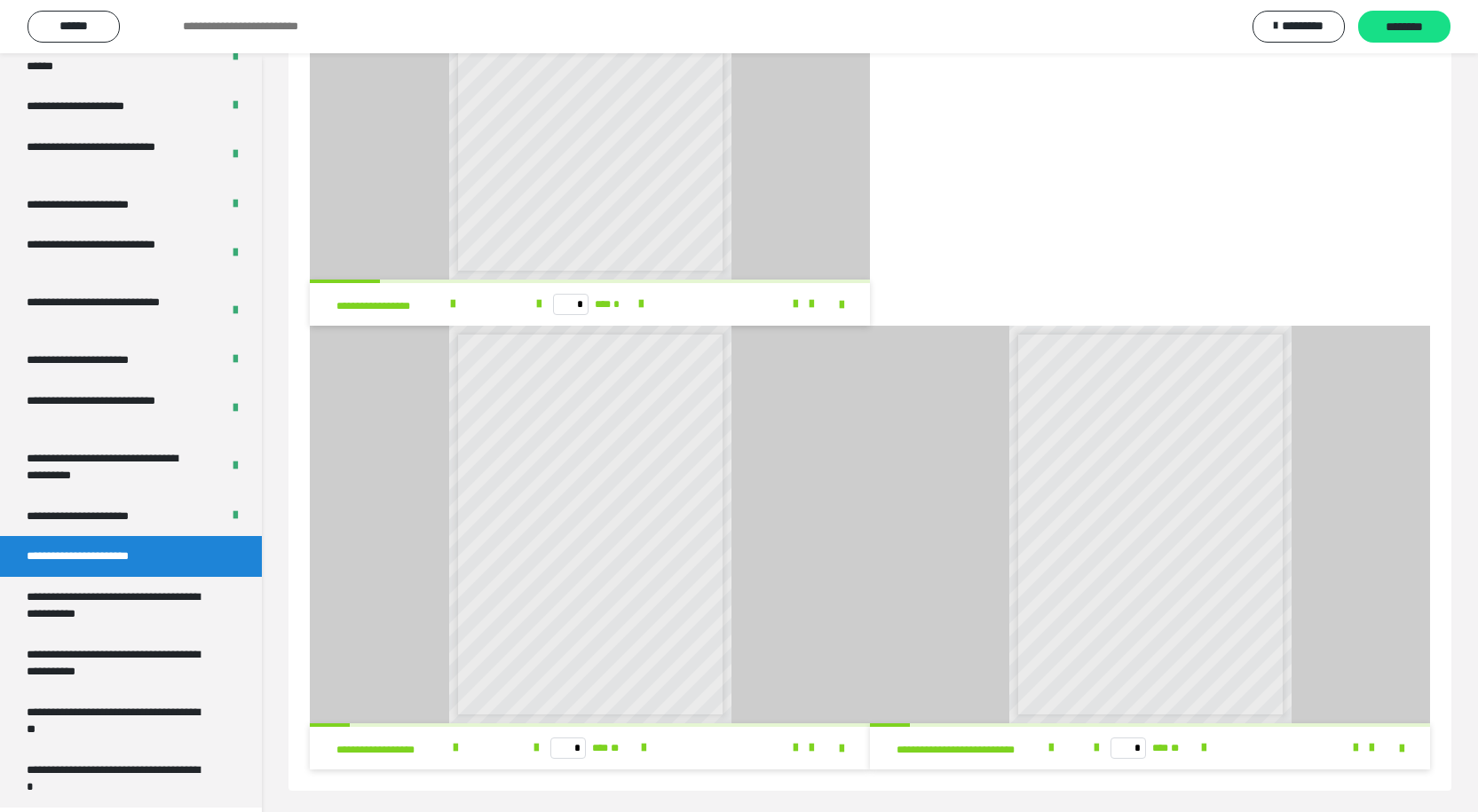scroll, scrollTop: 1742, scrollLeft: 0, axis: vertical 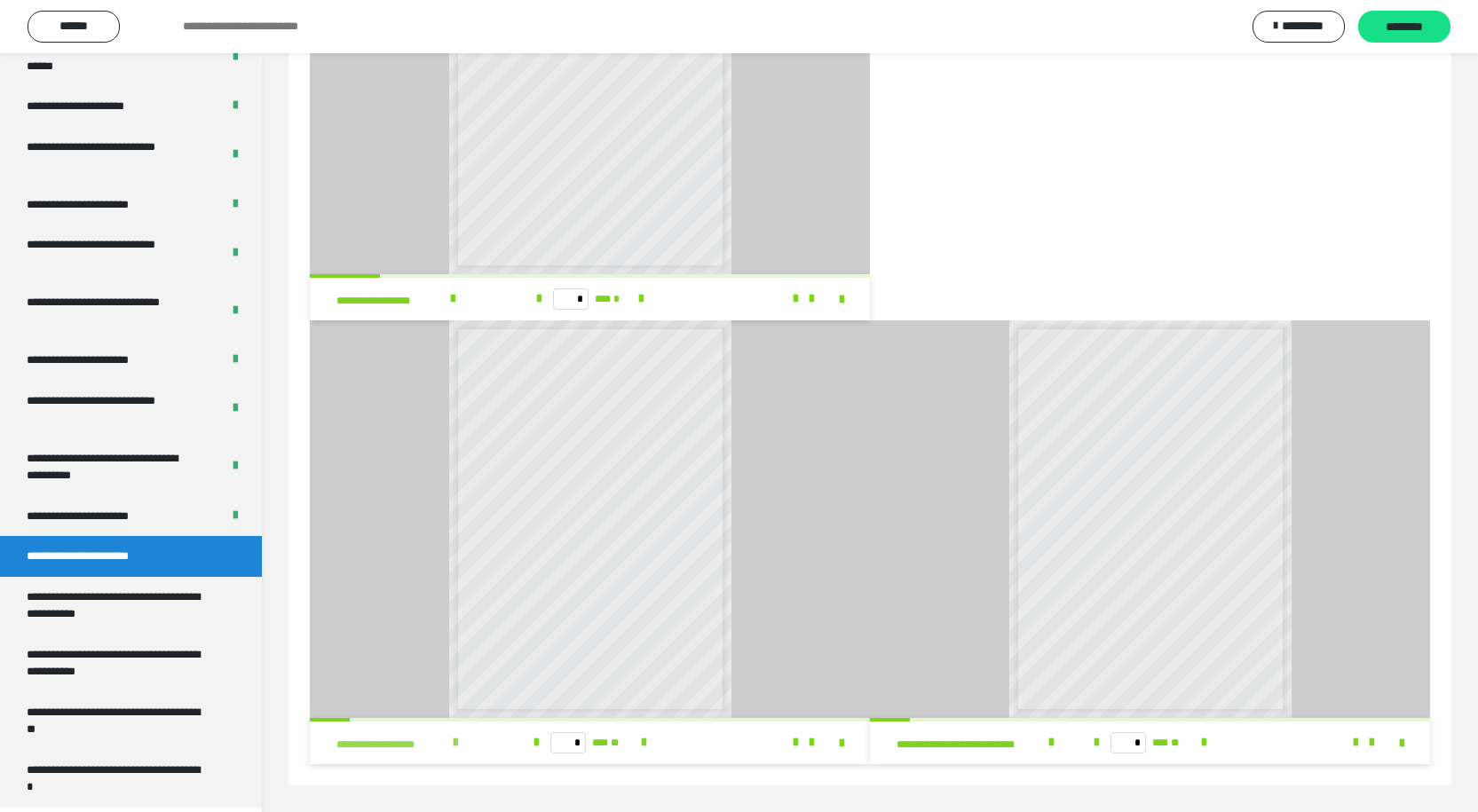 click at bounding box center [455, 743] 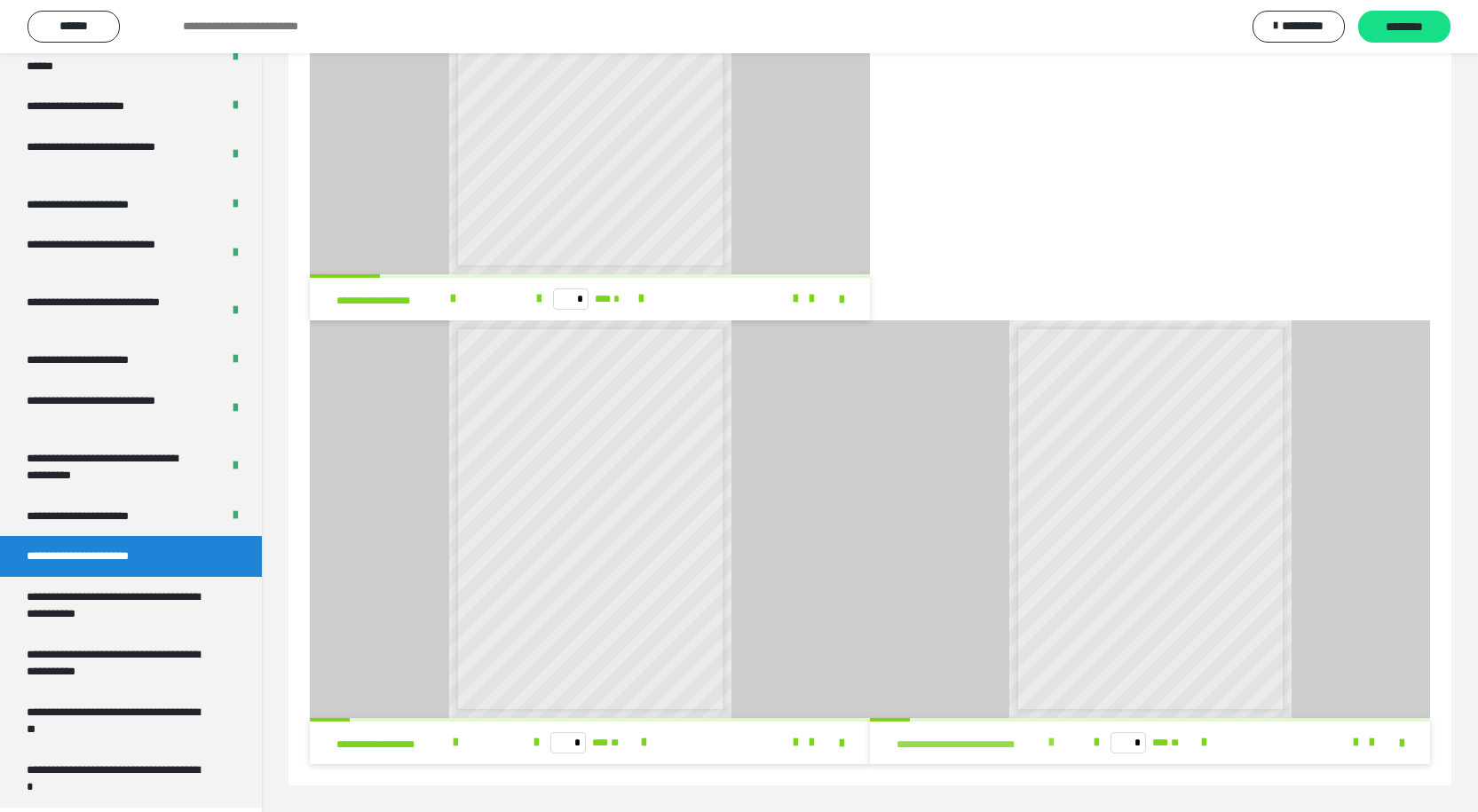 click on "**********" at bounding box center [980, 743] 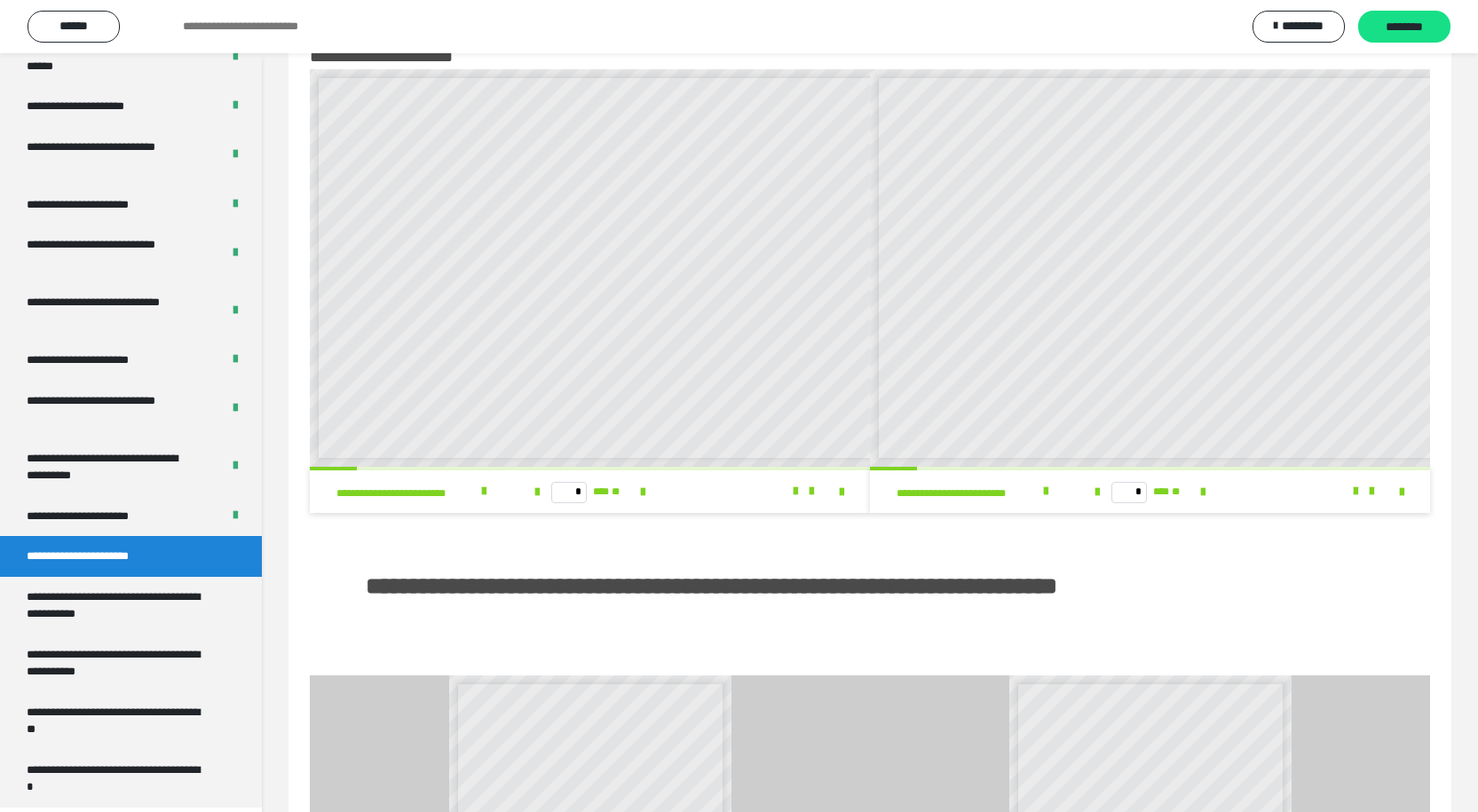 scroll, scrollTop: 0, scrollLeft: 0, axis: both 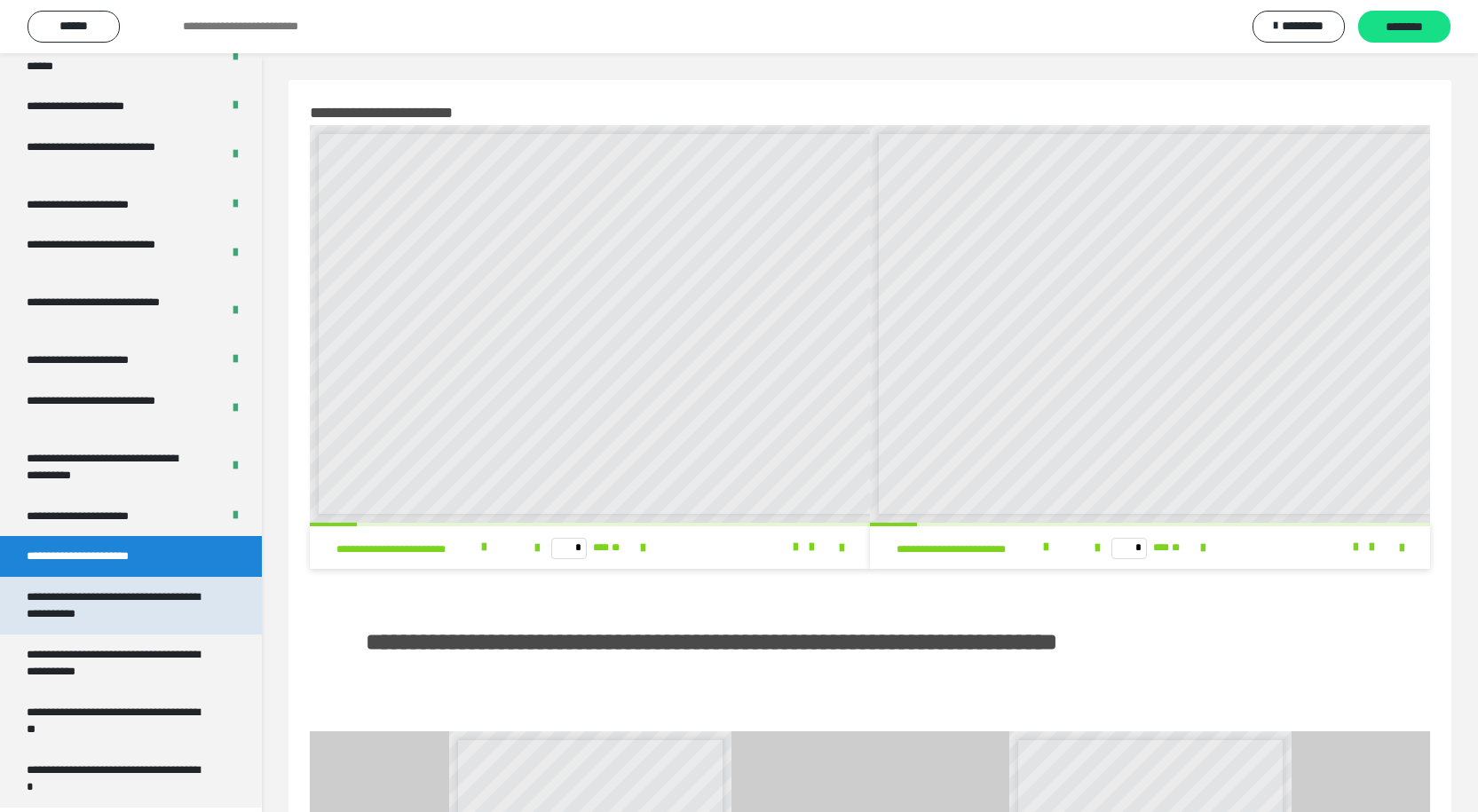 click on "**********" at bounding box center [117, 605] 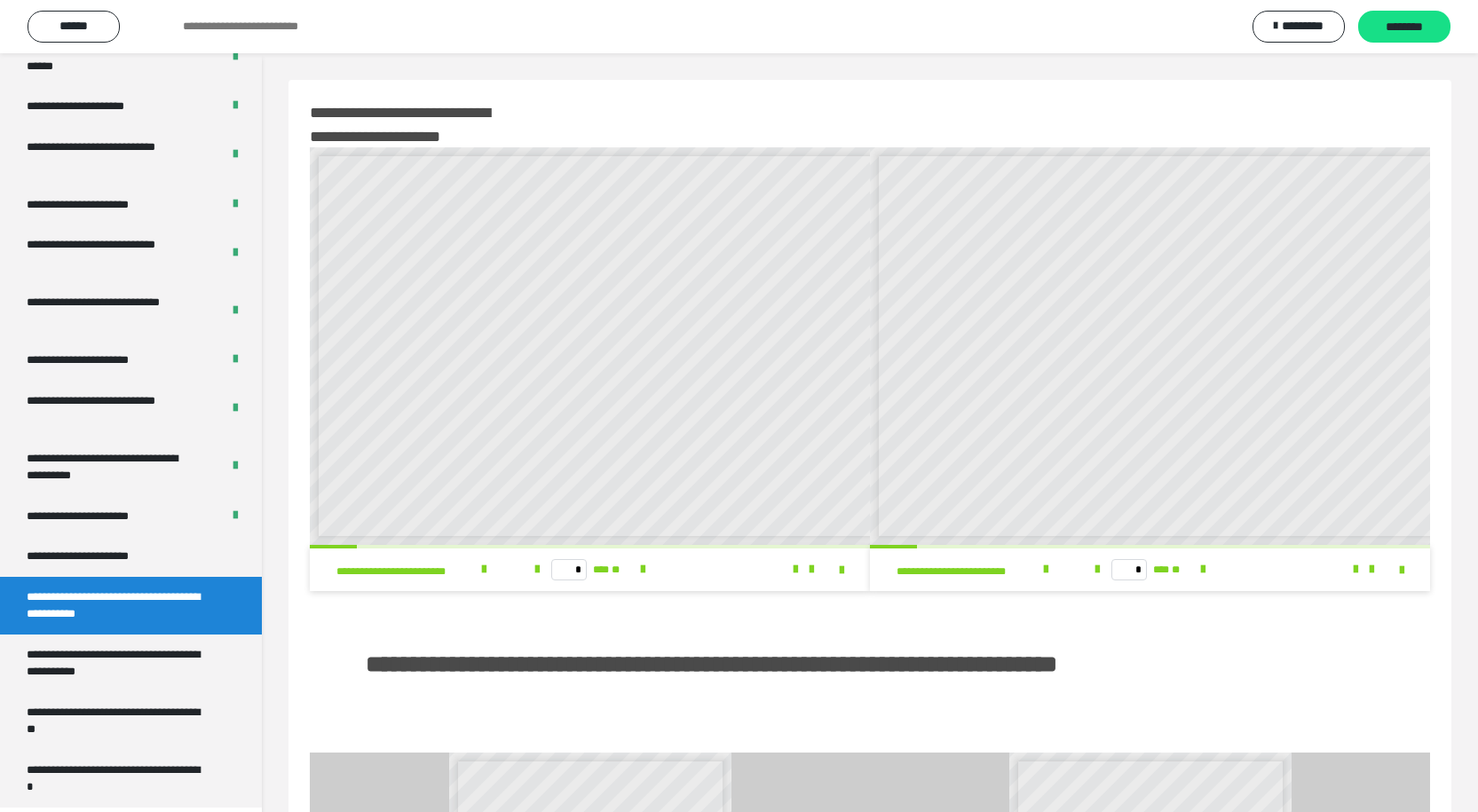 scroll, scrollTop: 0, scrollLeft: 0, axis: both 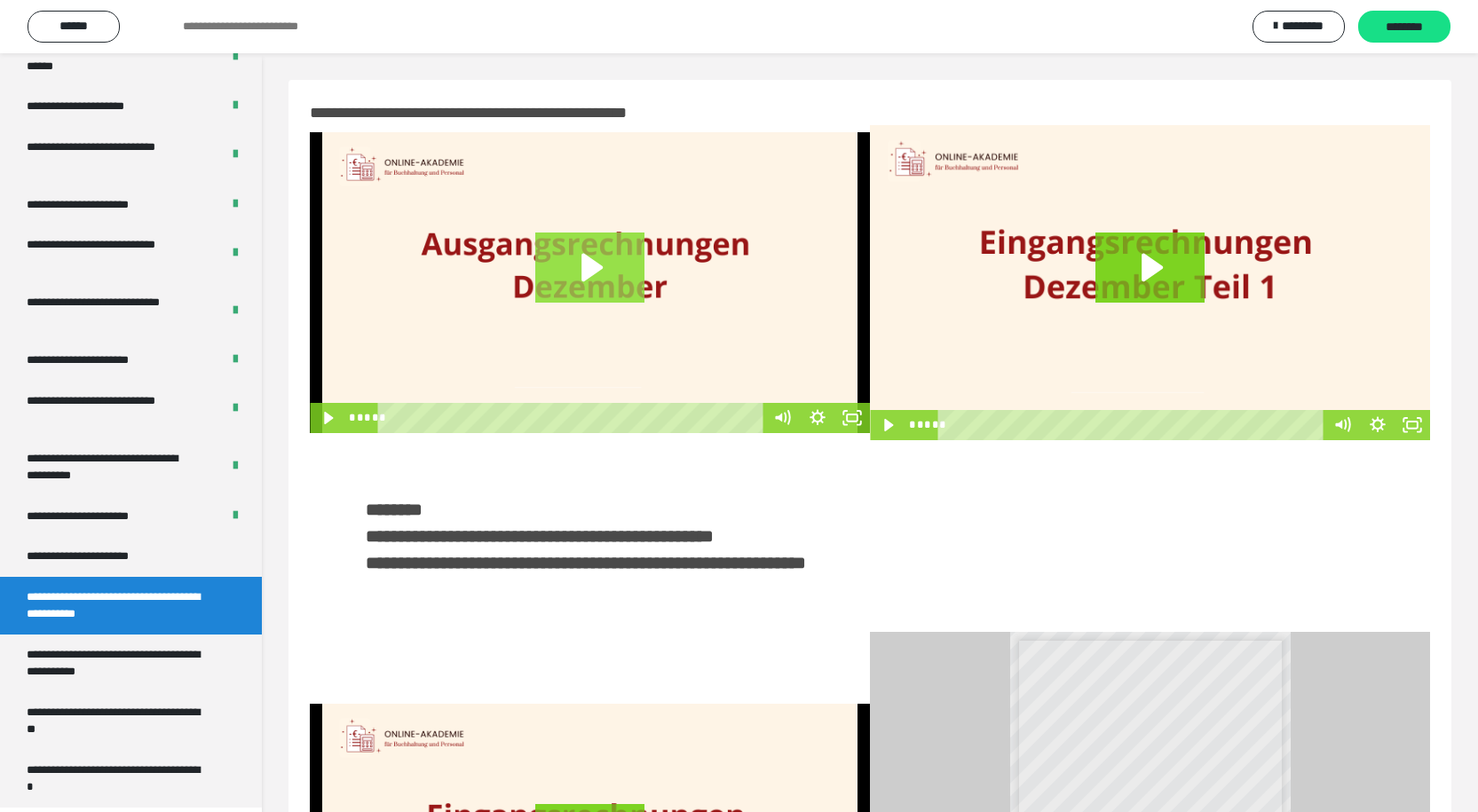 click 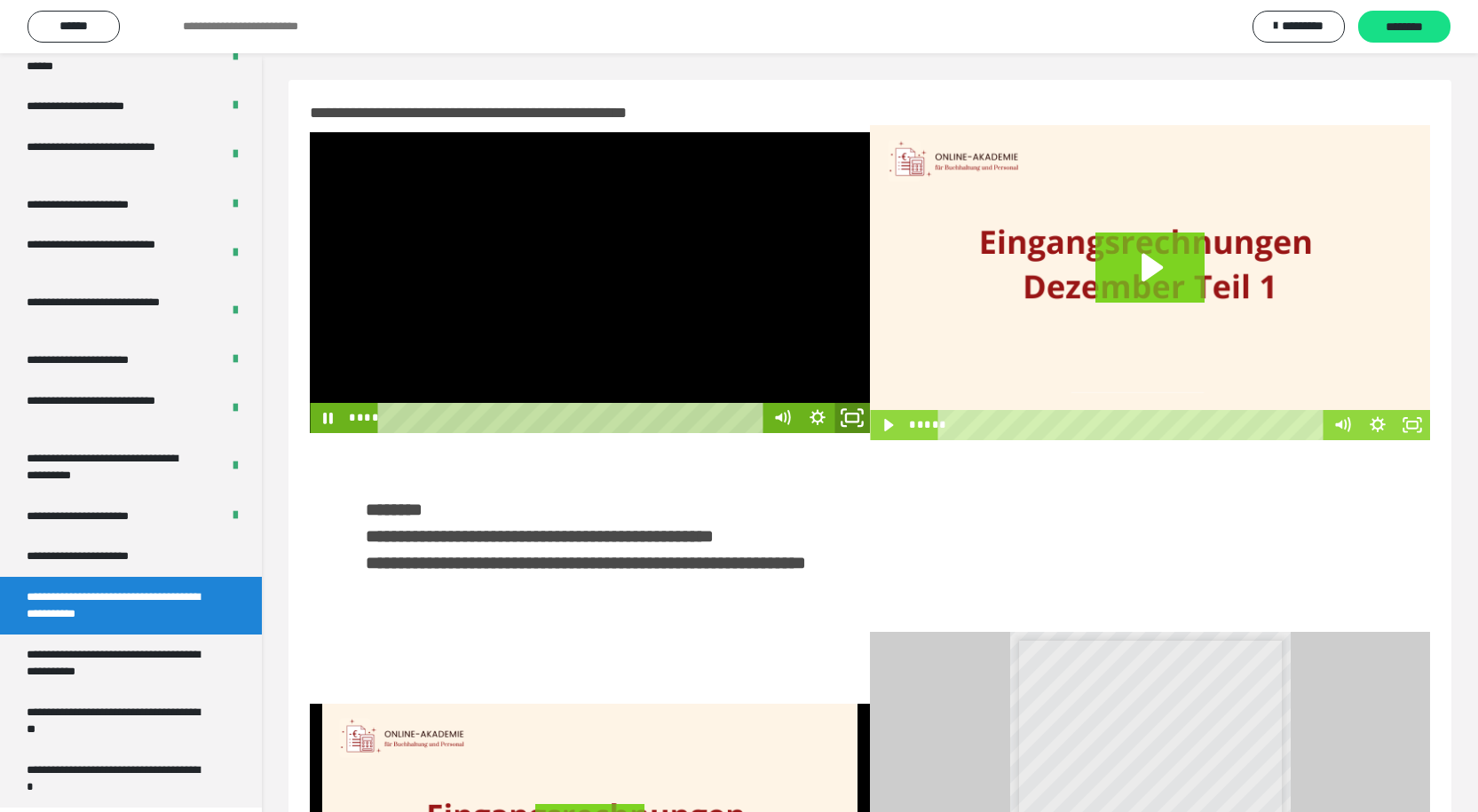 click 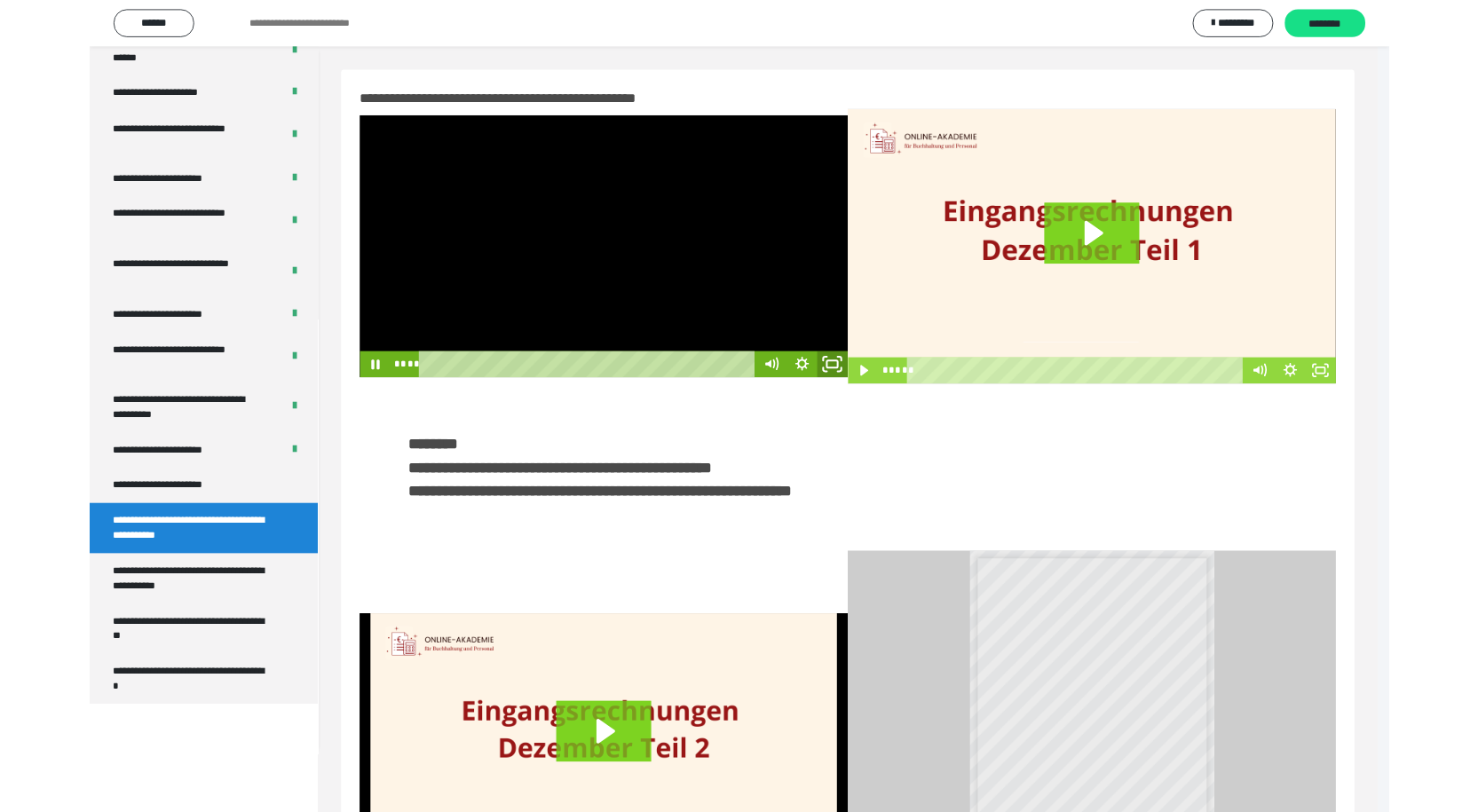 scroll, scrollTop: 3189, scrollLeft: 0, axis: vertical 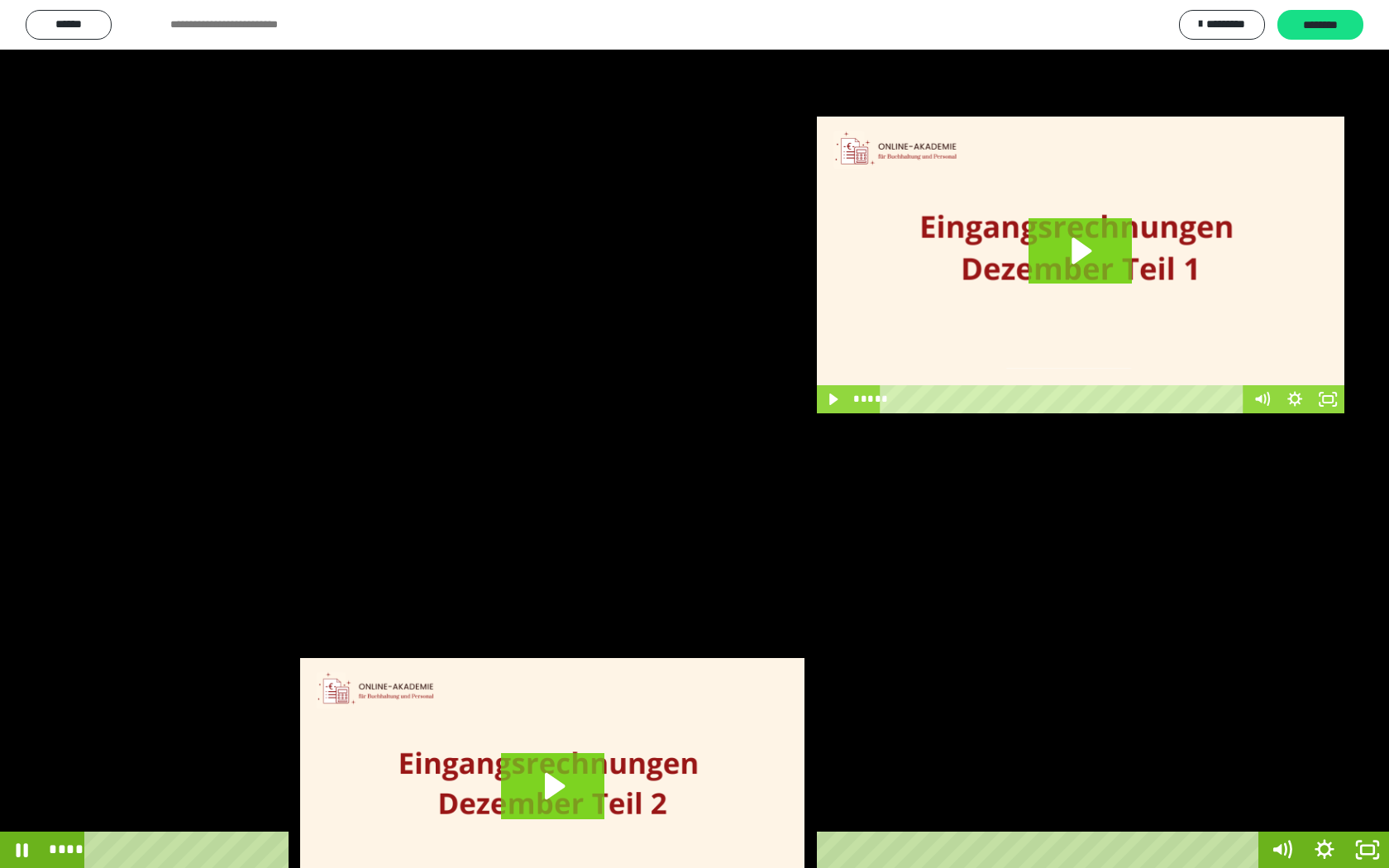 click at bounding box center (694, 434) 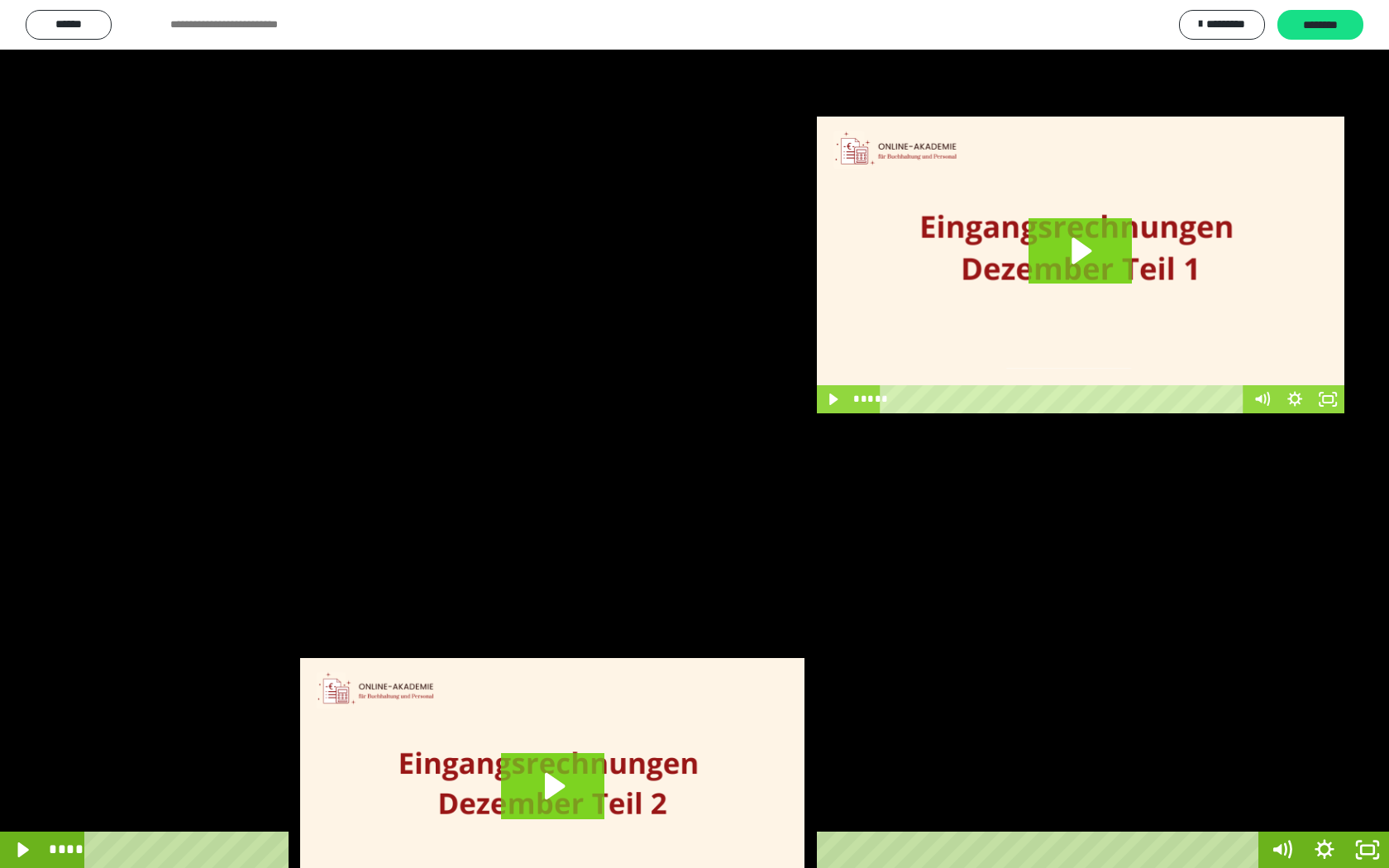 click at bounding box center (694, 434) 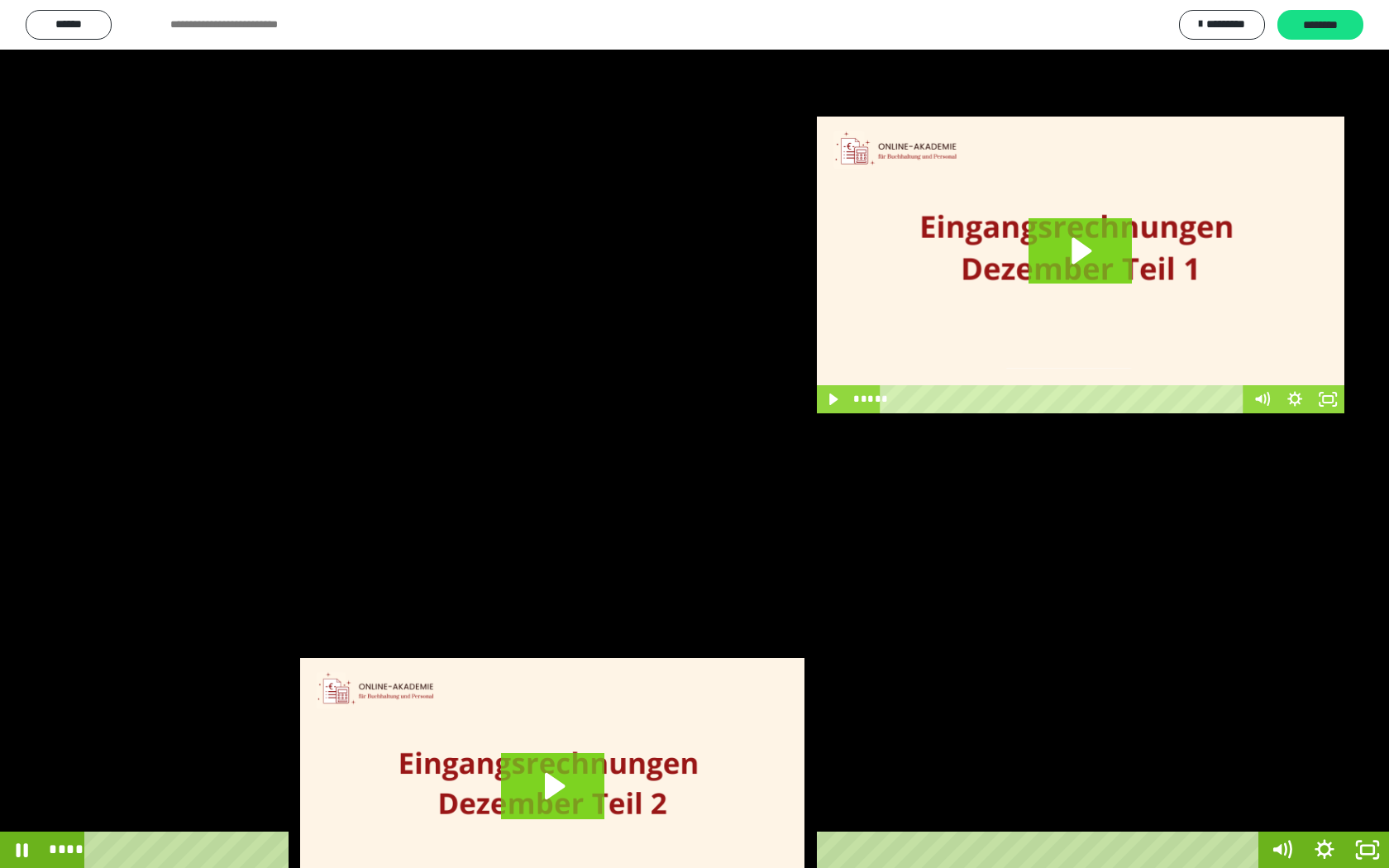 click at bounding box center [694, 434] 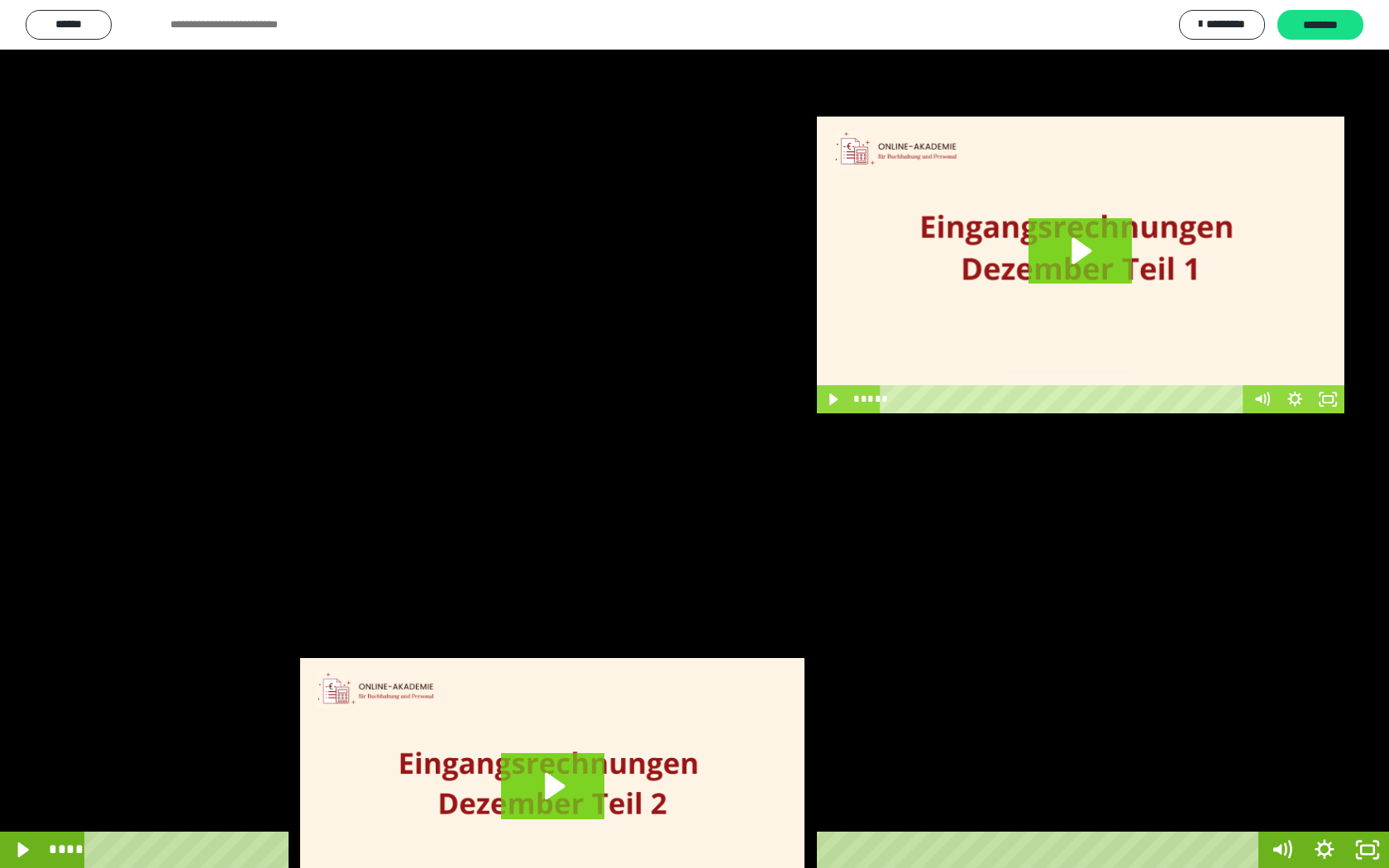 click at bounding box center [694, 434] 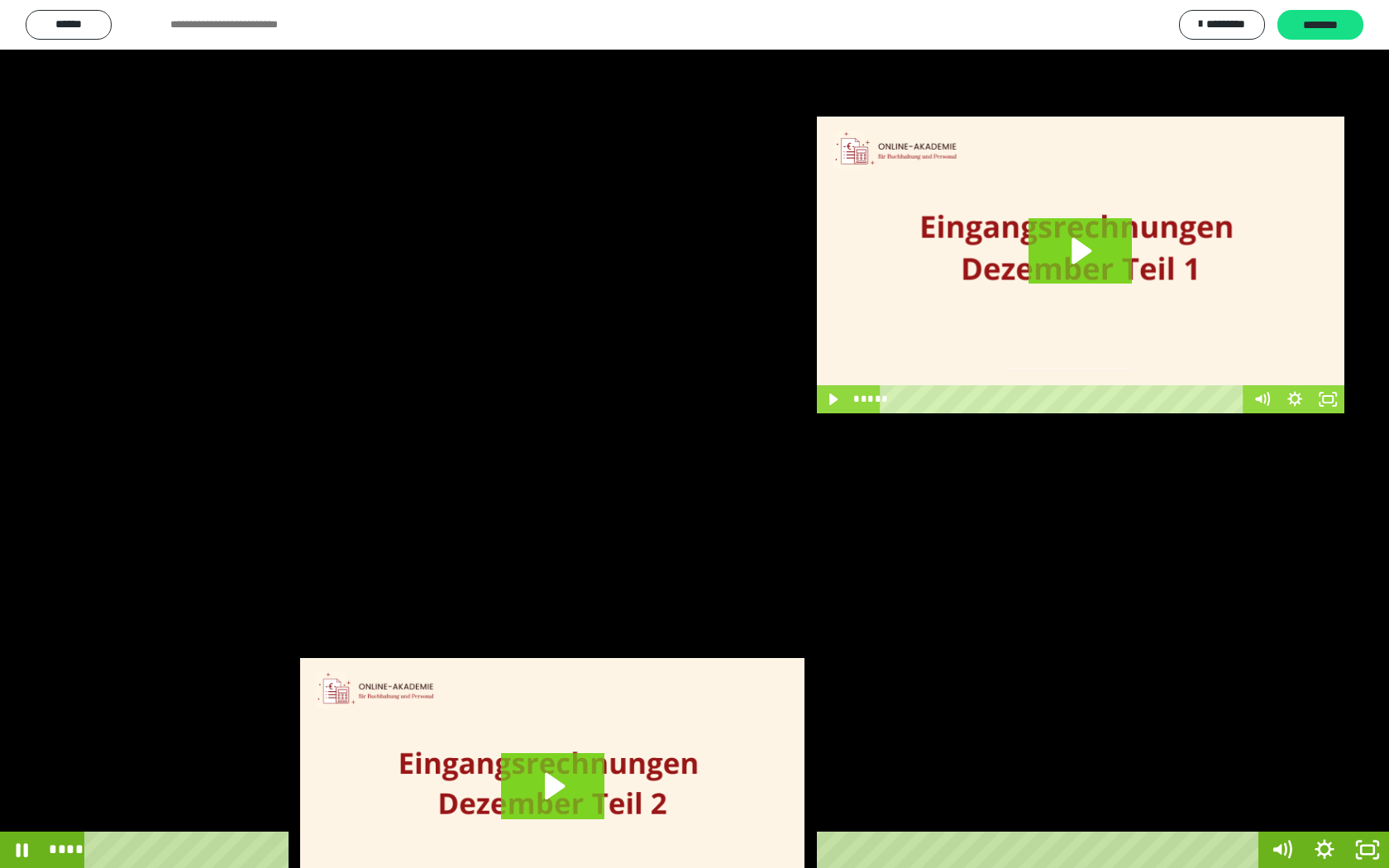 click at bounding box center [694, 434] 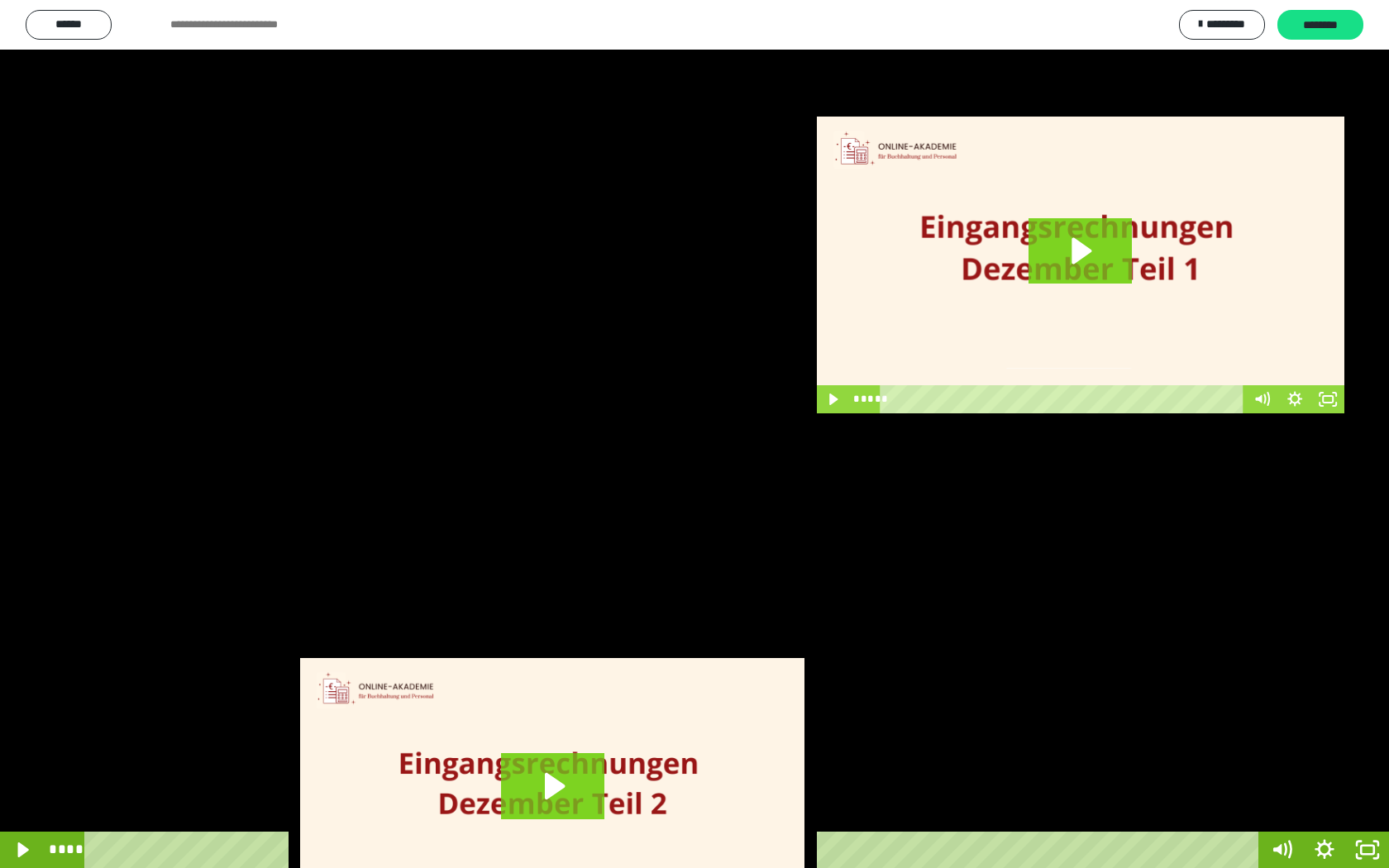 click at bounding box center (694, 434) 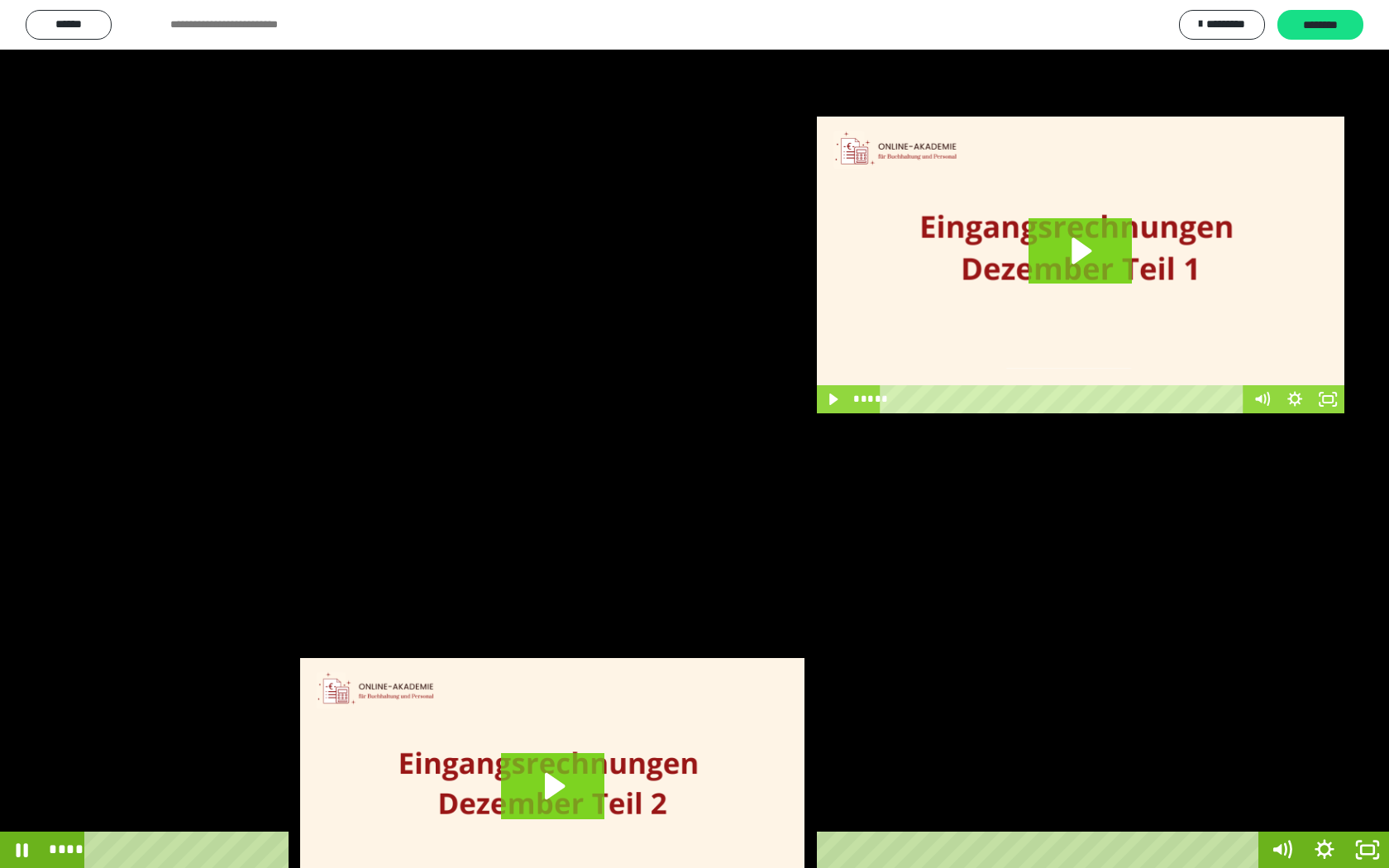 click at bounding box center (694, 434) 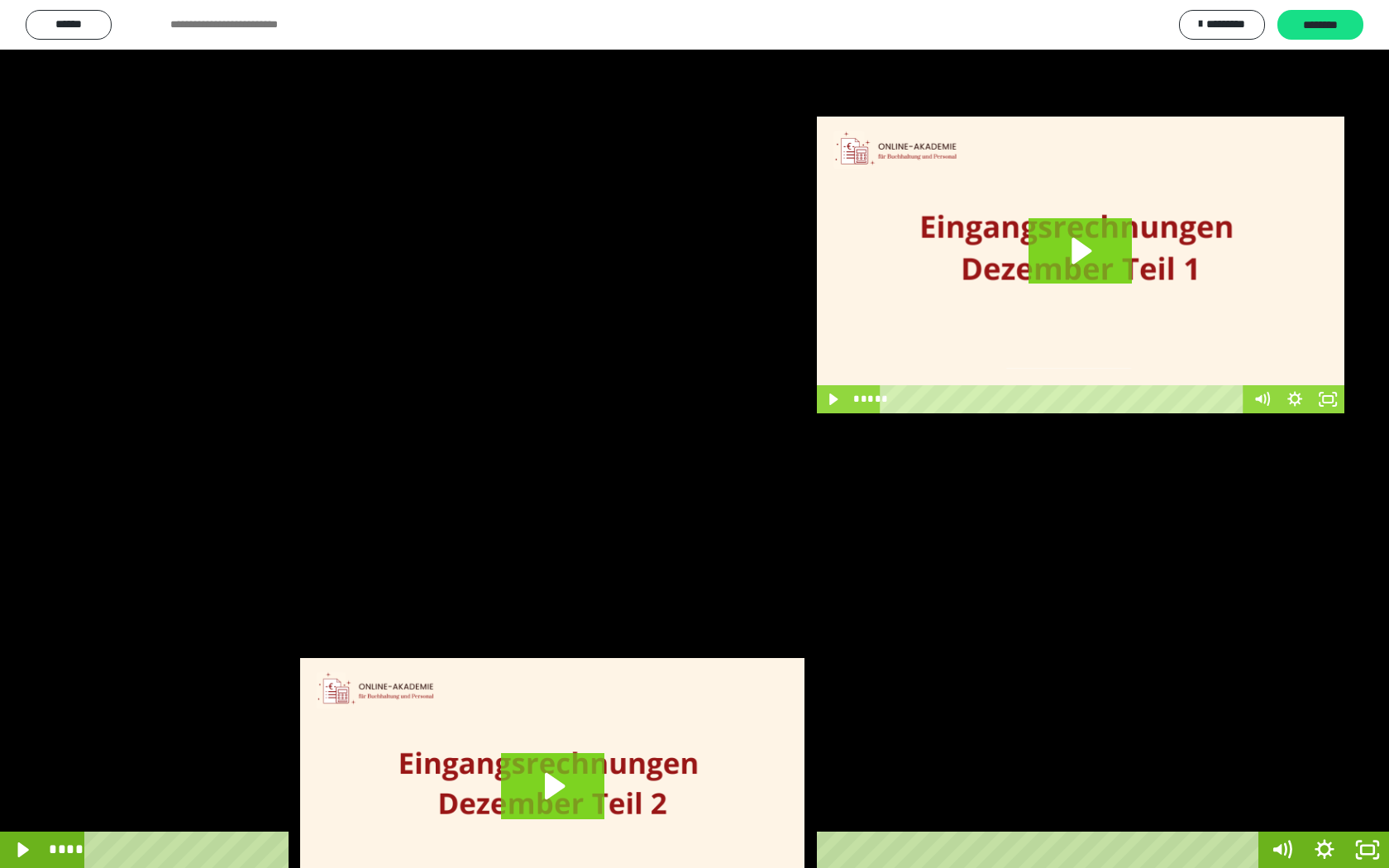 click at bounding box center (694, 434) 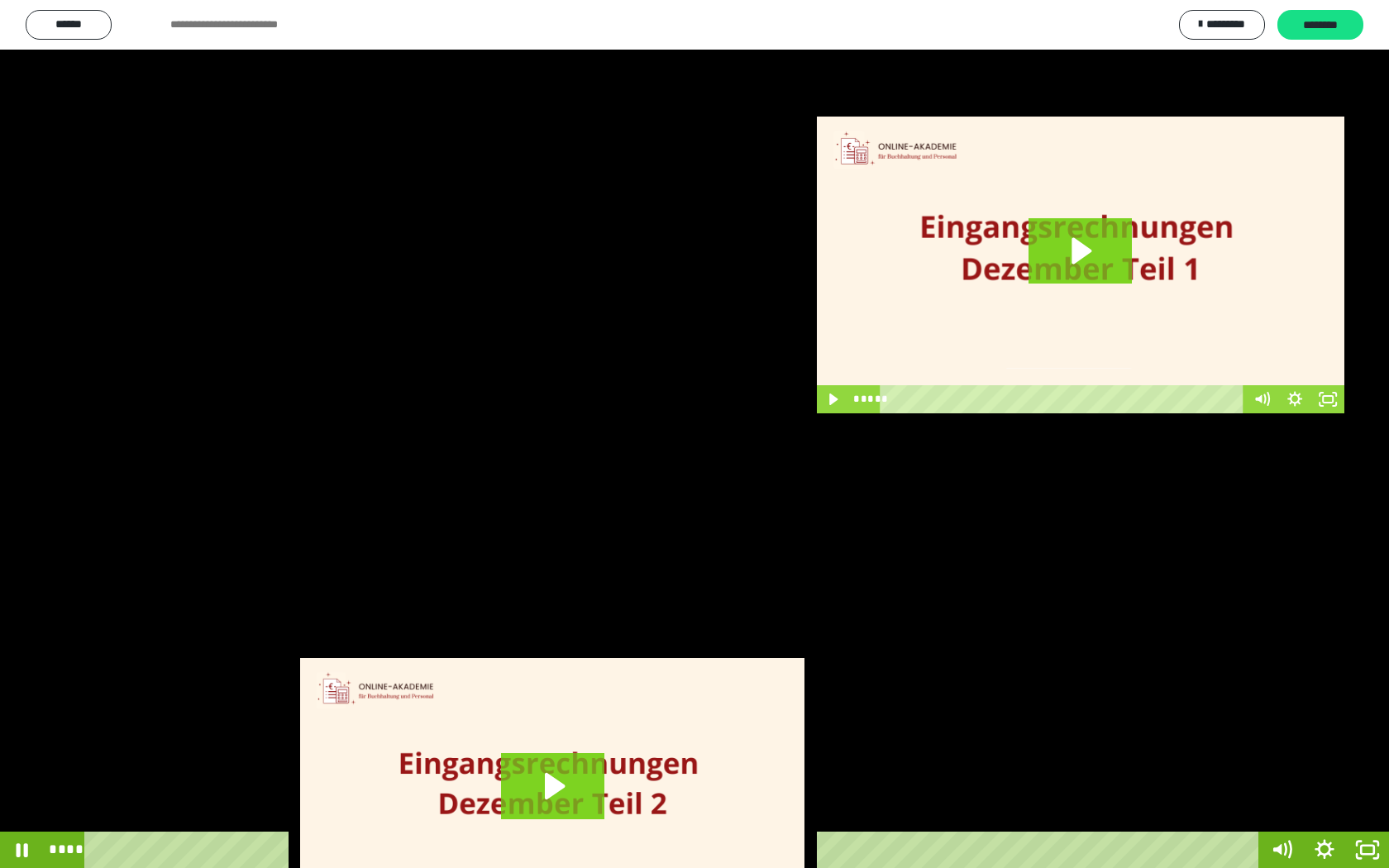 type 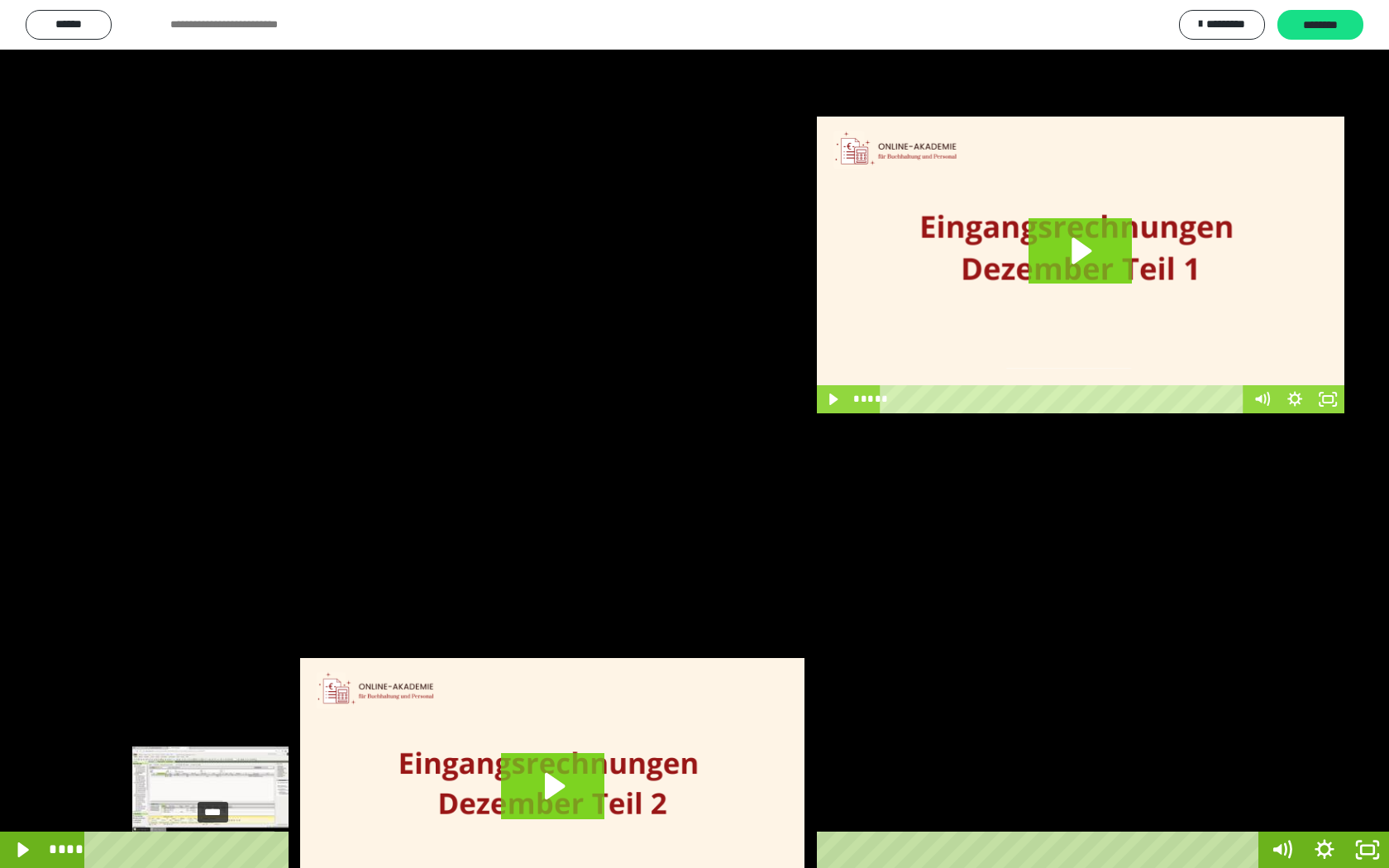 click on "****" at bounding box center (675, 850) 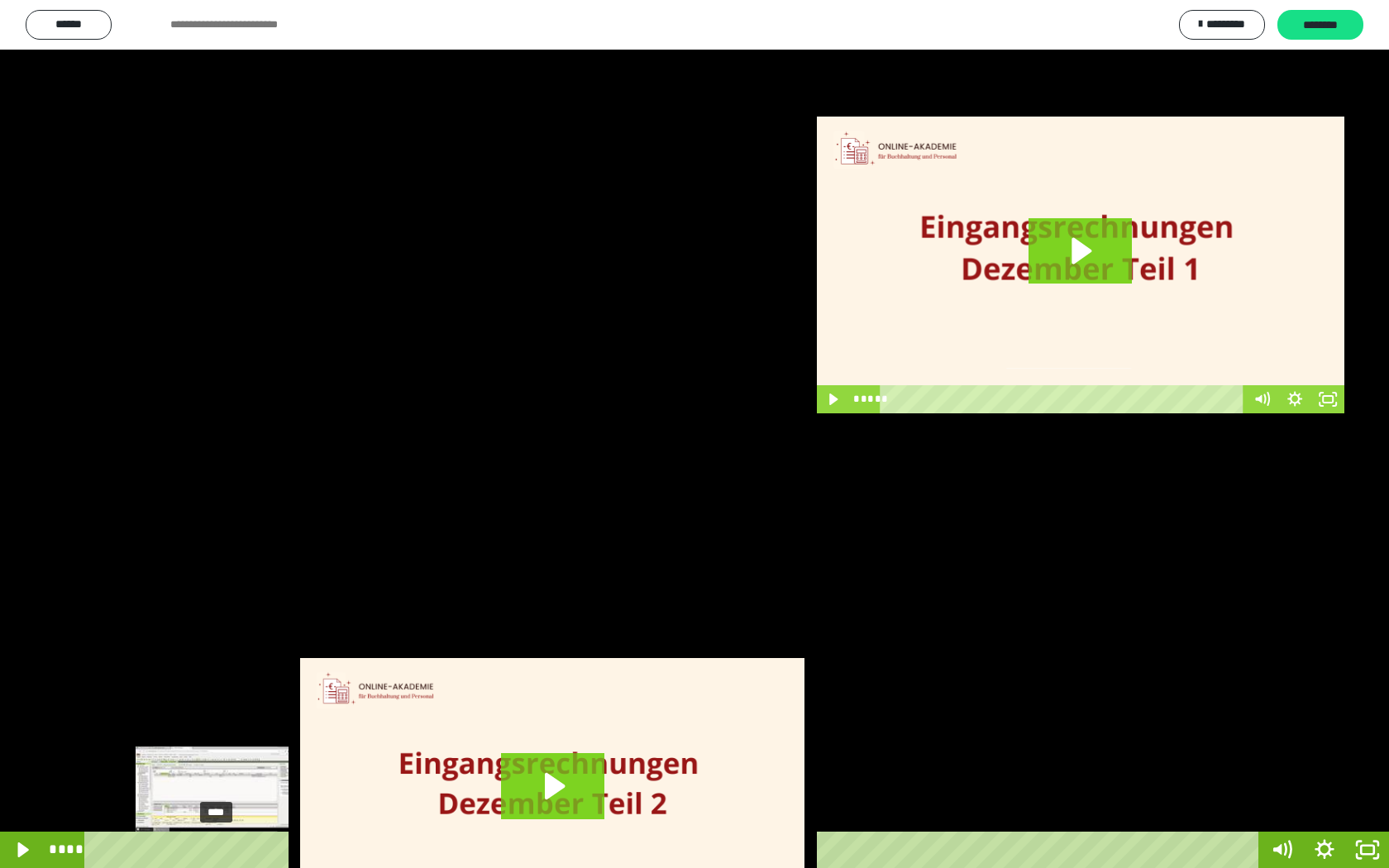 click at bounding box center (212, 850) 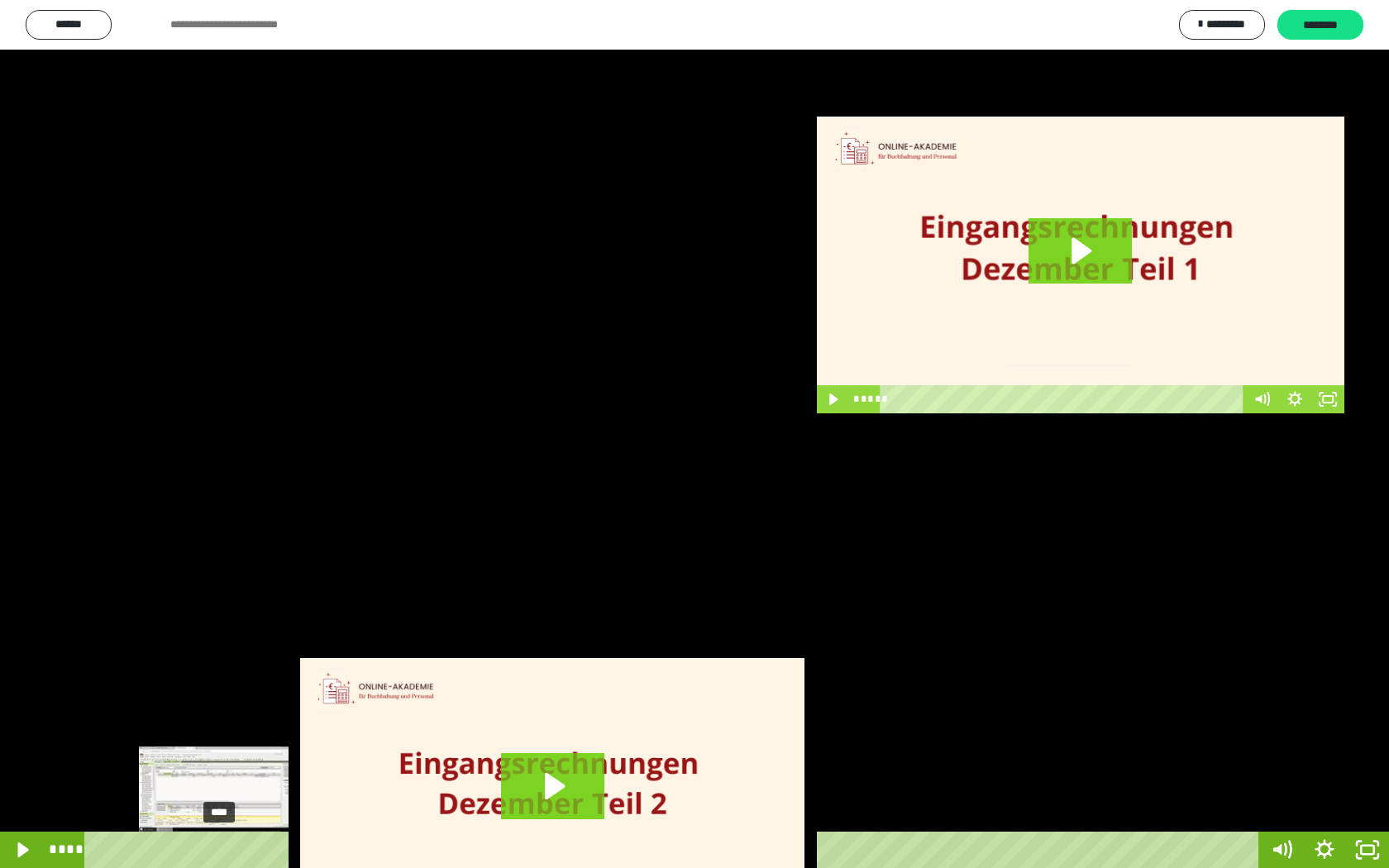 click at bounding box center [220, 850] 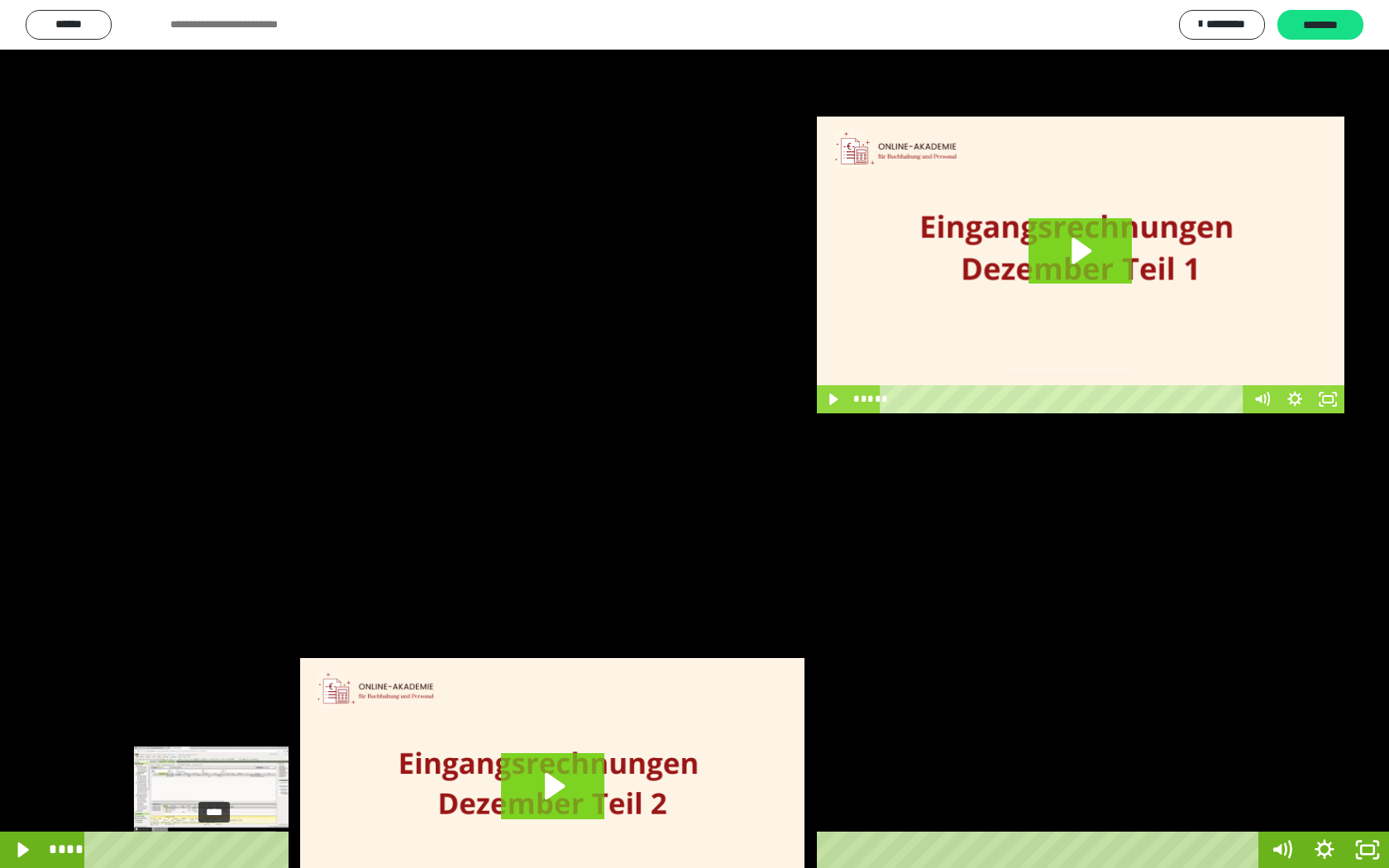 click at bounding box center [220, 850] 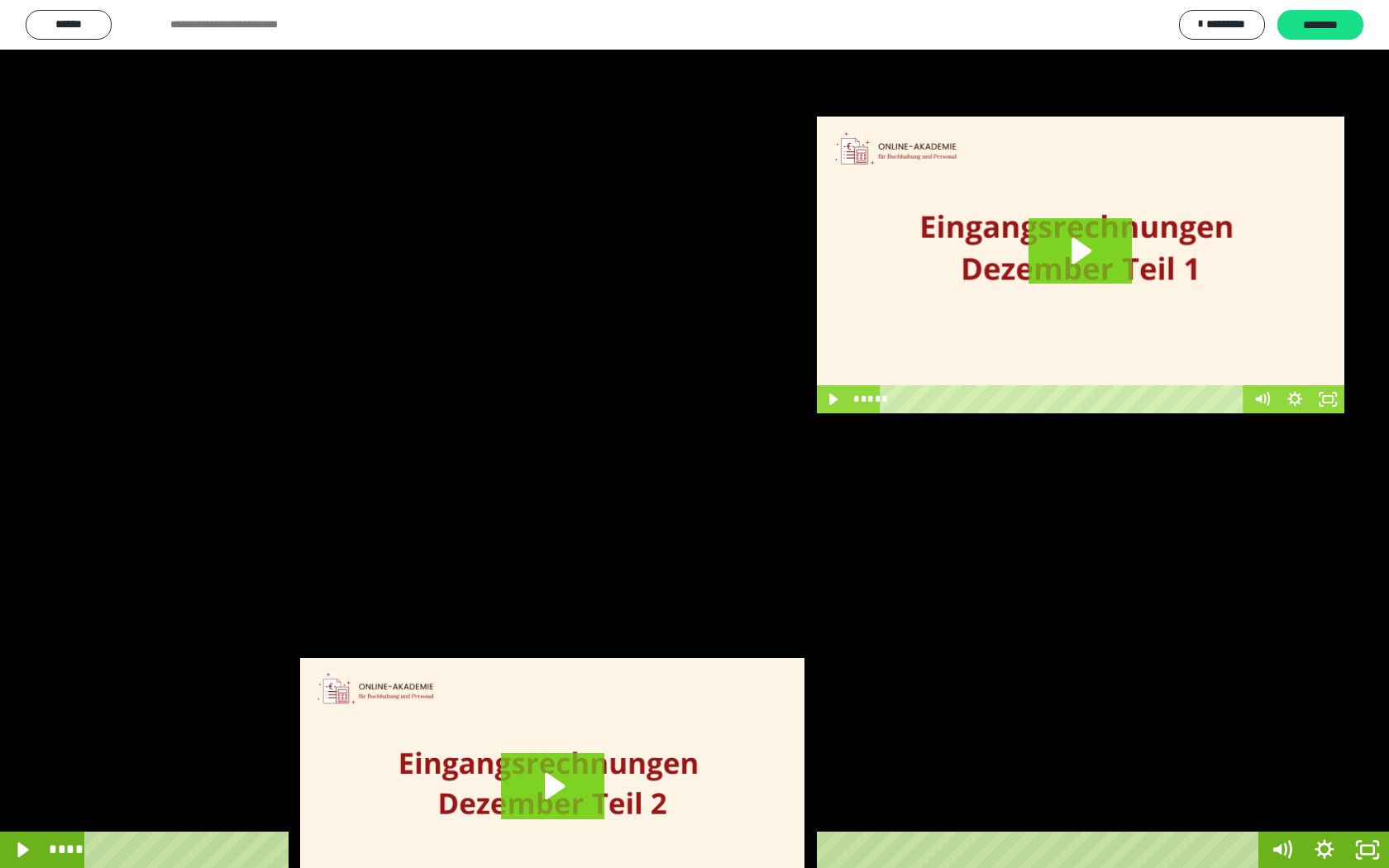 click at bounding box center (694, 434) 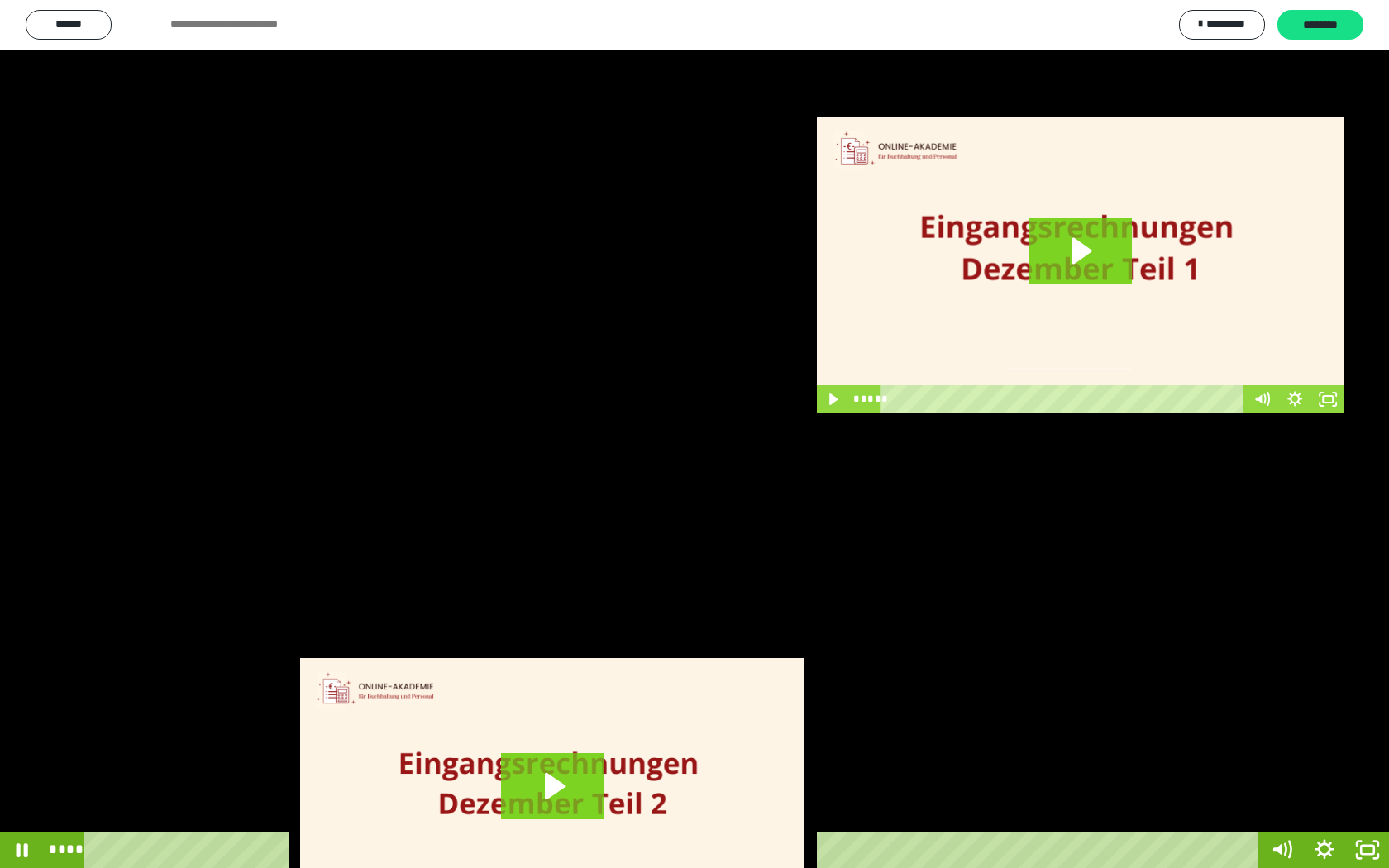 click at bounding box center [694, 434] 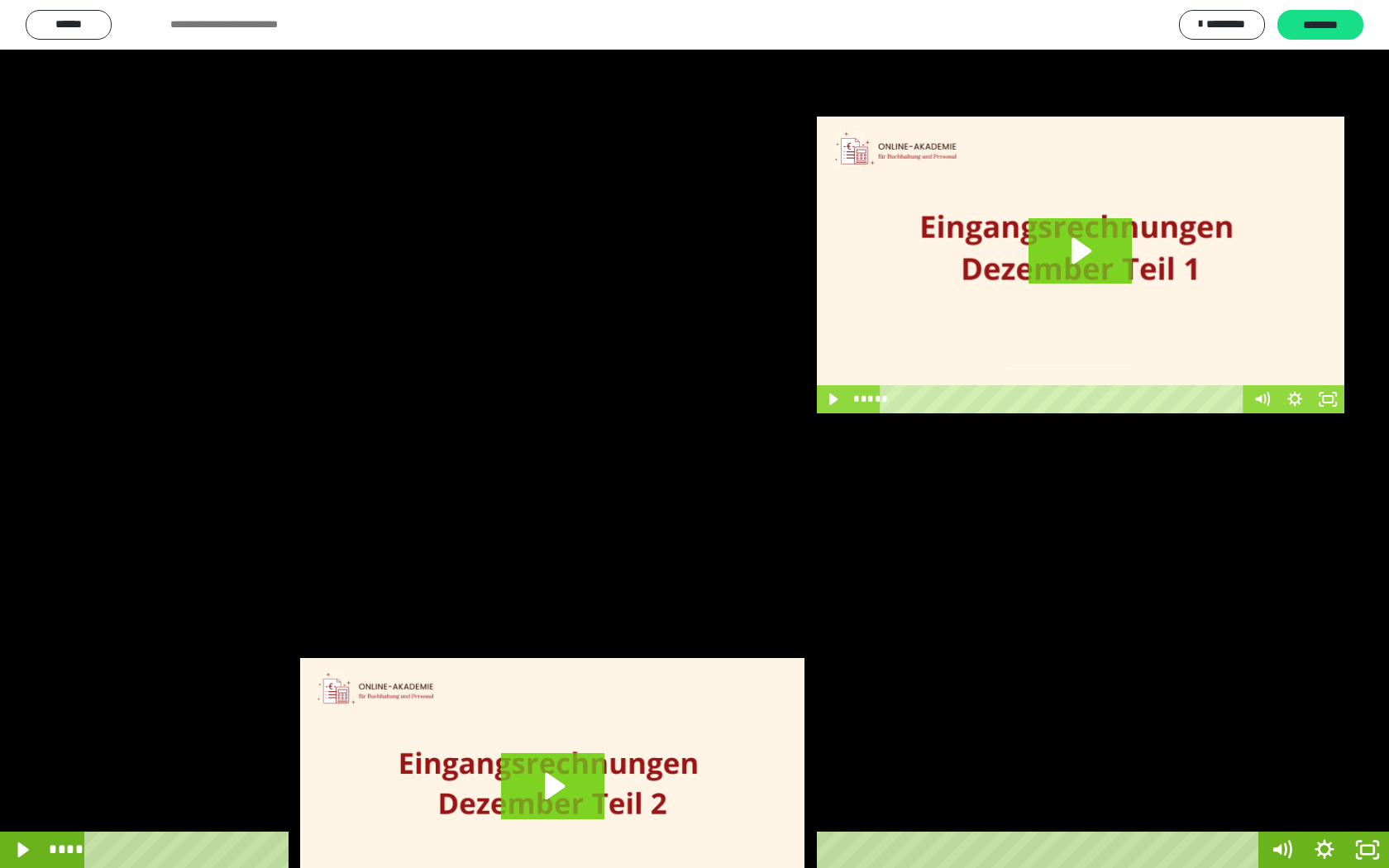 click at bounding box center (694, 434) 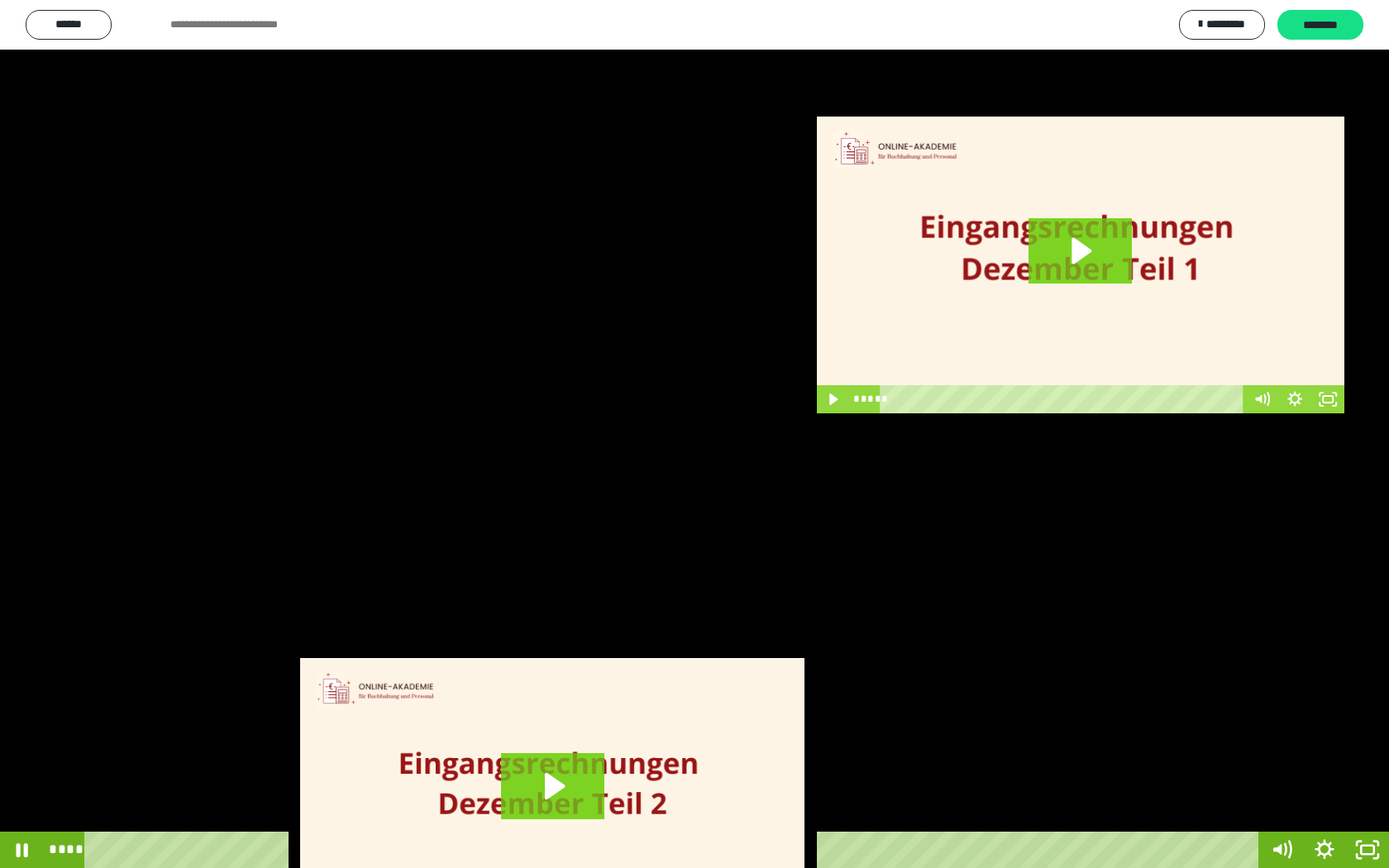 click at bounding box center (694, 434) 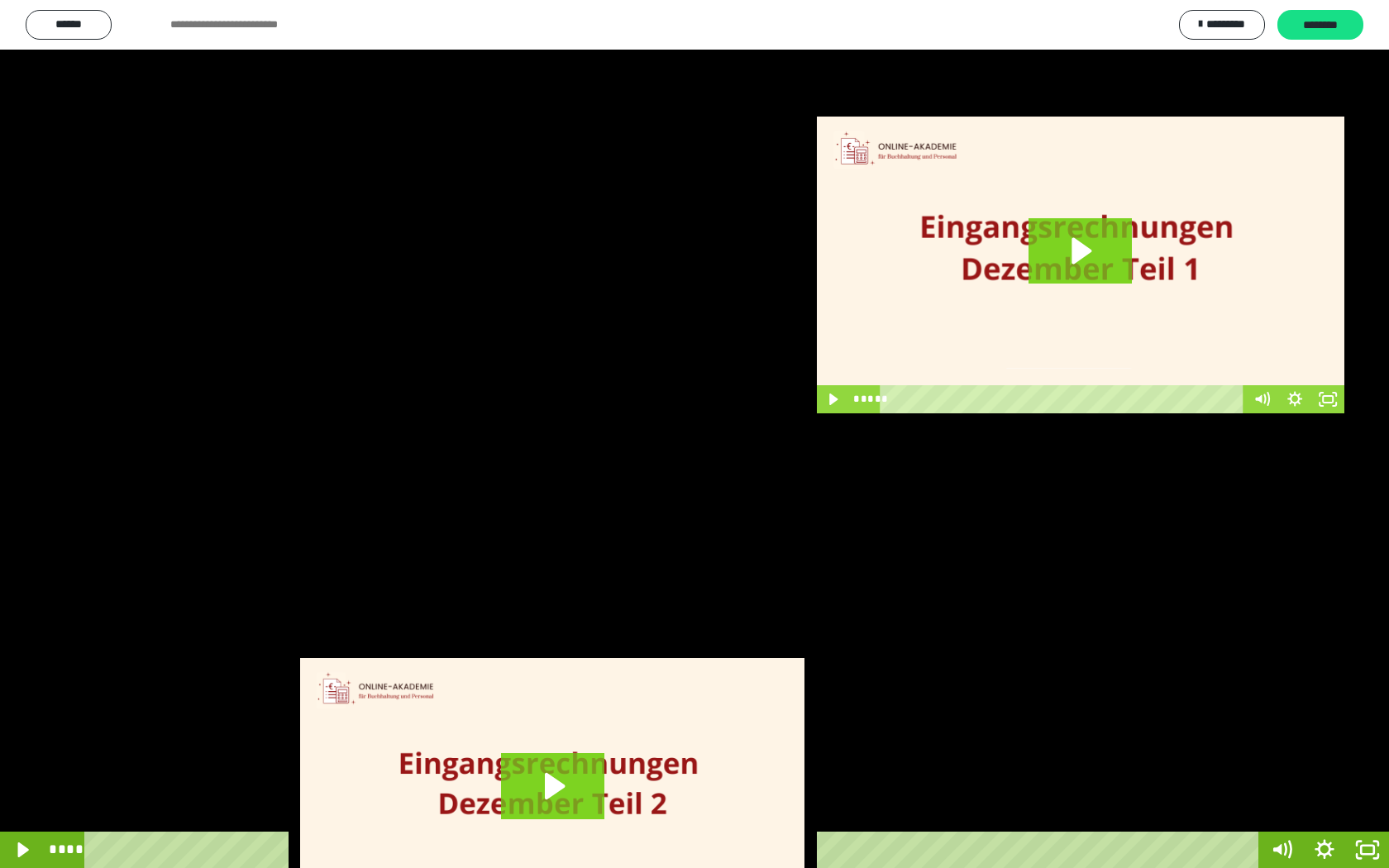 click at bounding box center (694, 434) 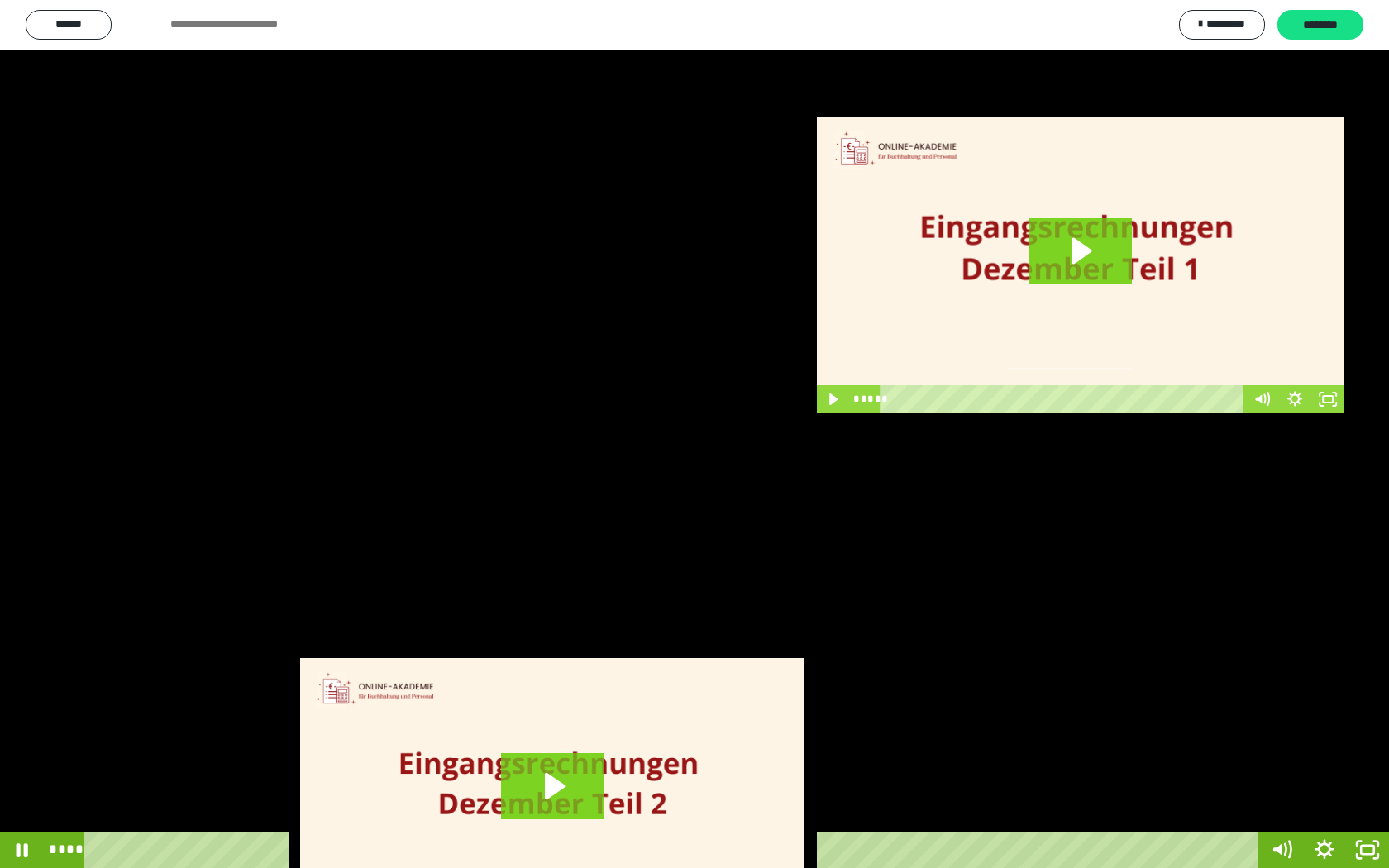 click at bounding box center [694, 434] 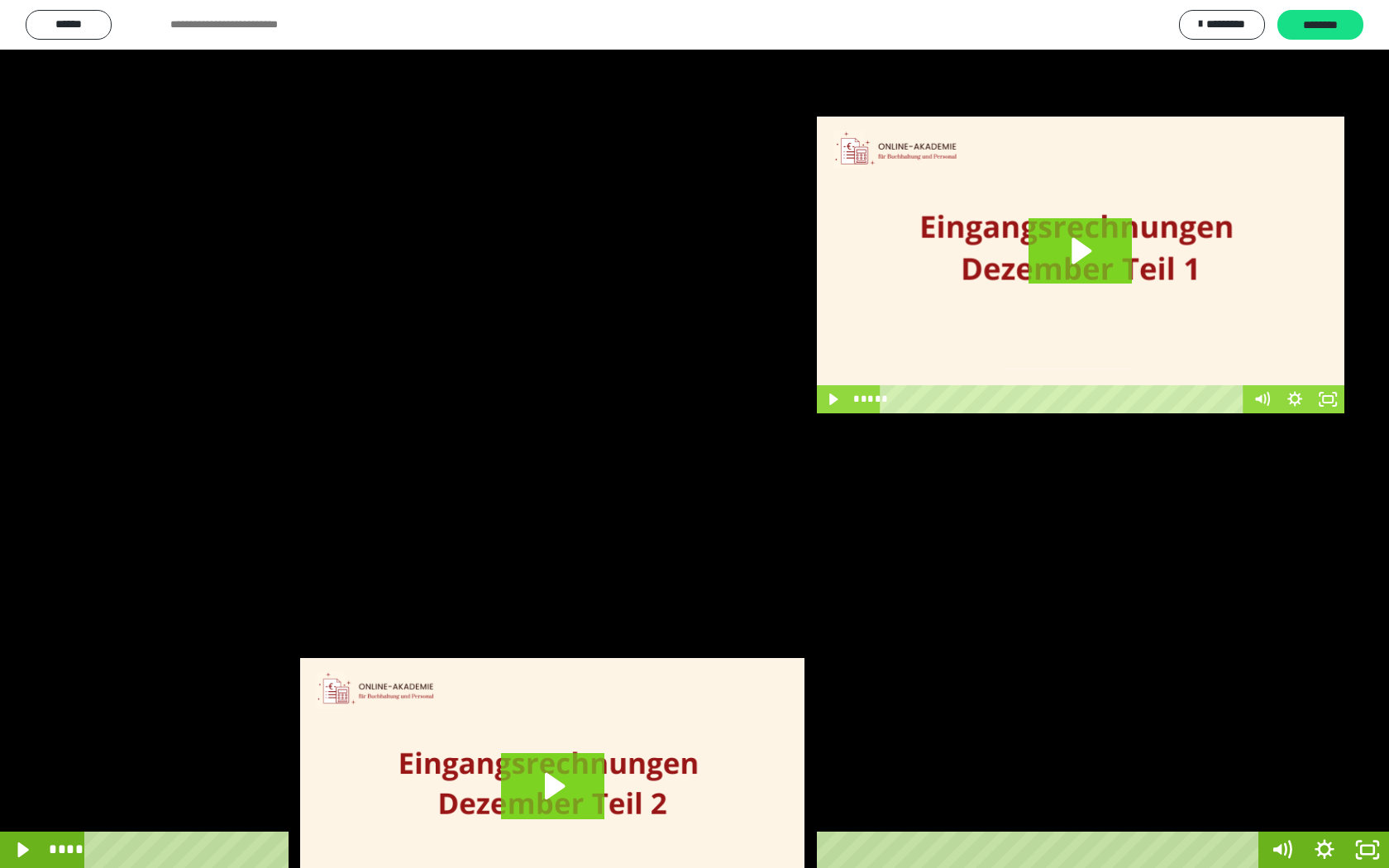 click at bounding box center (694, 434) 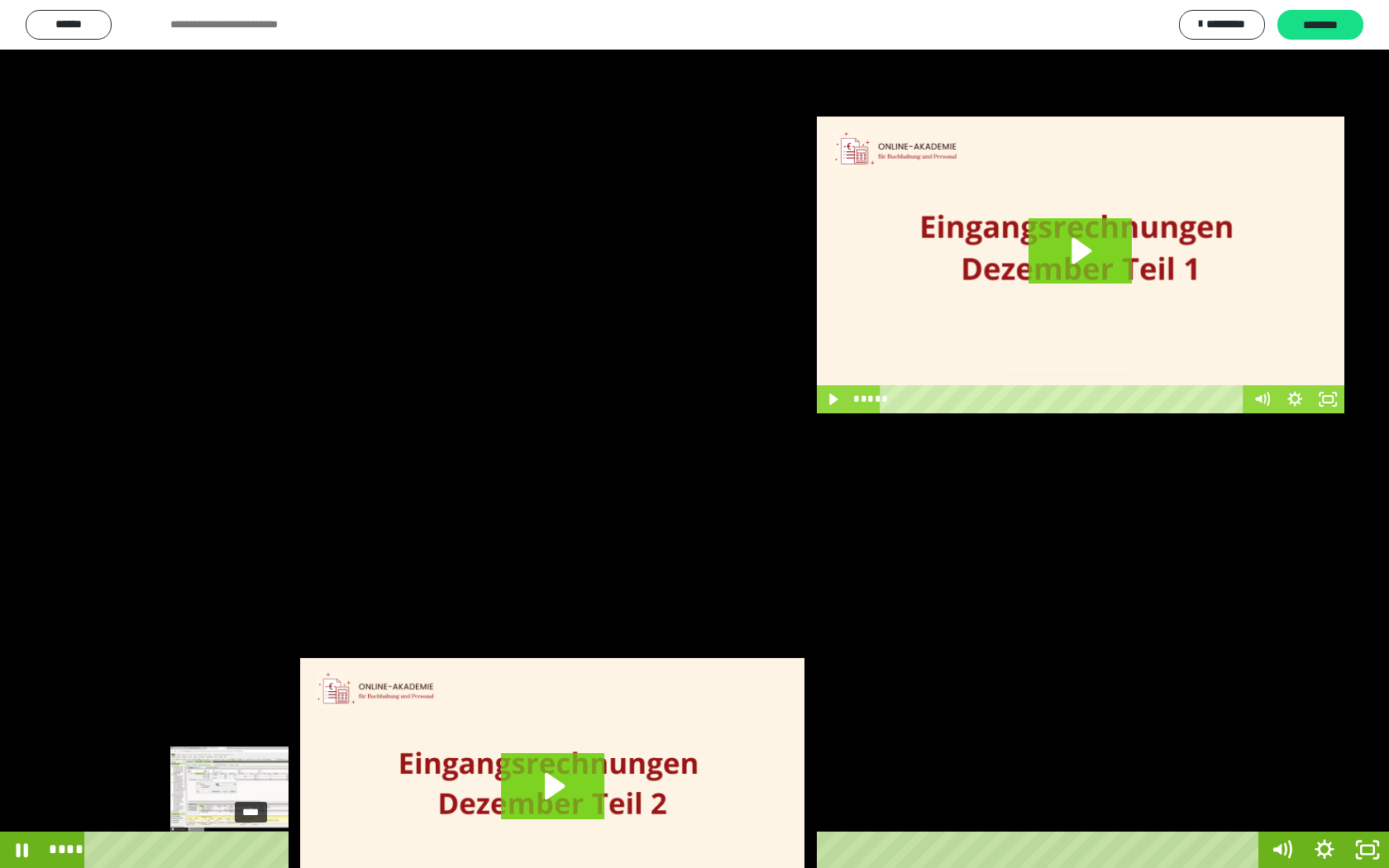 click at bounding box center [251, 850] 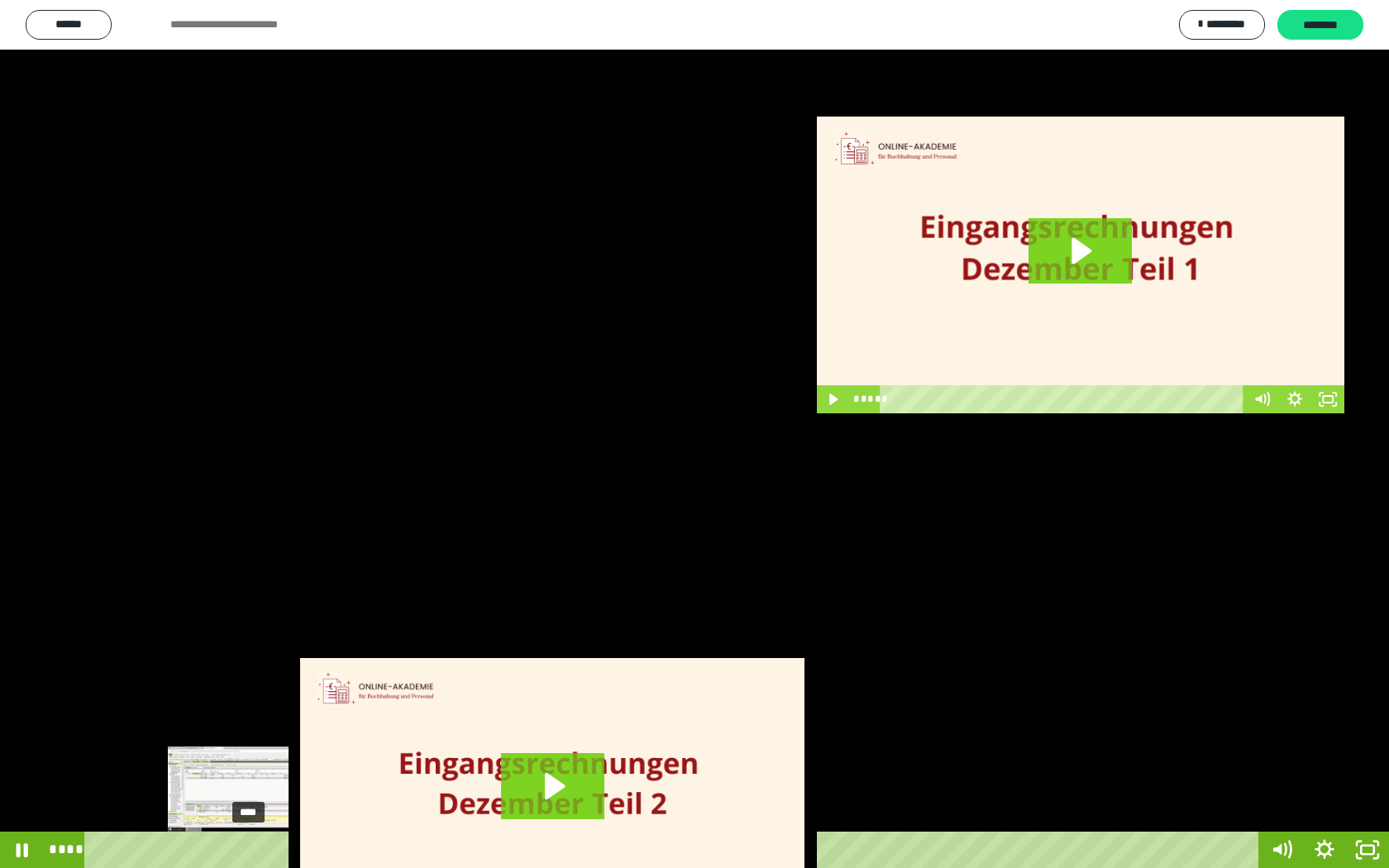 click on "****" at bounding box center (675, 850) 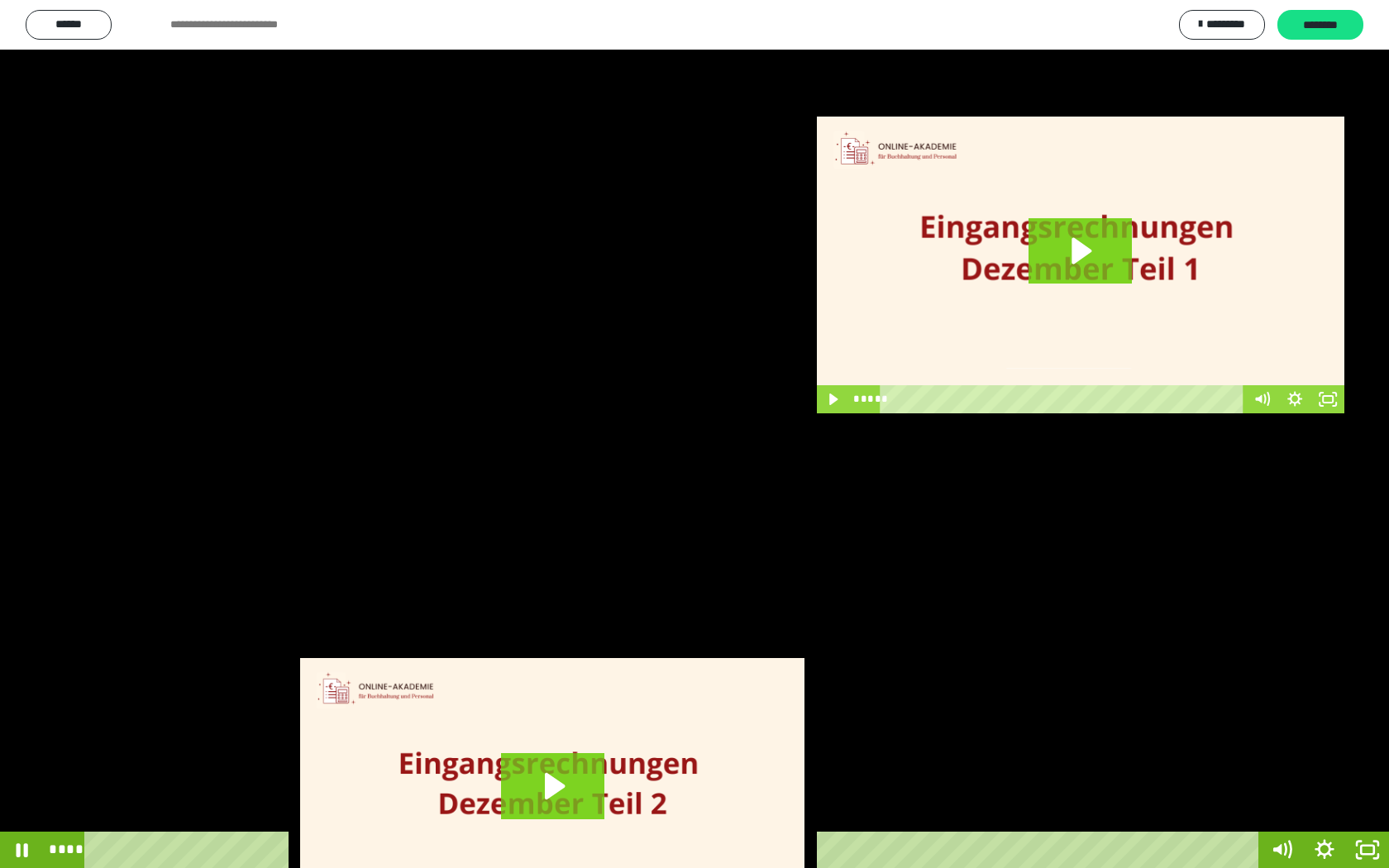 click at bounding box center (694, 434) 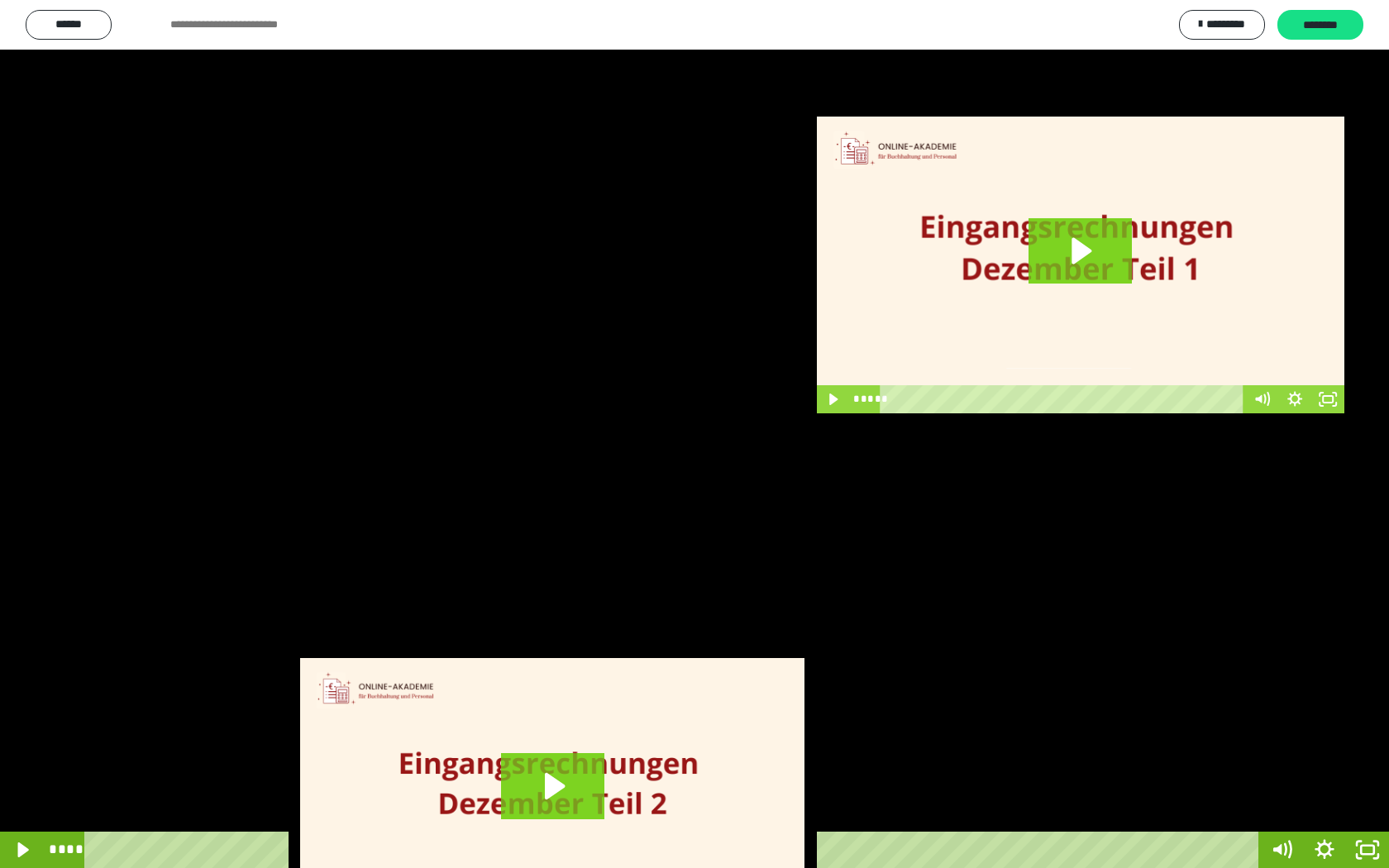 click at bounding box center (694, 434) 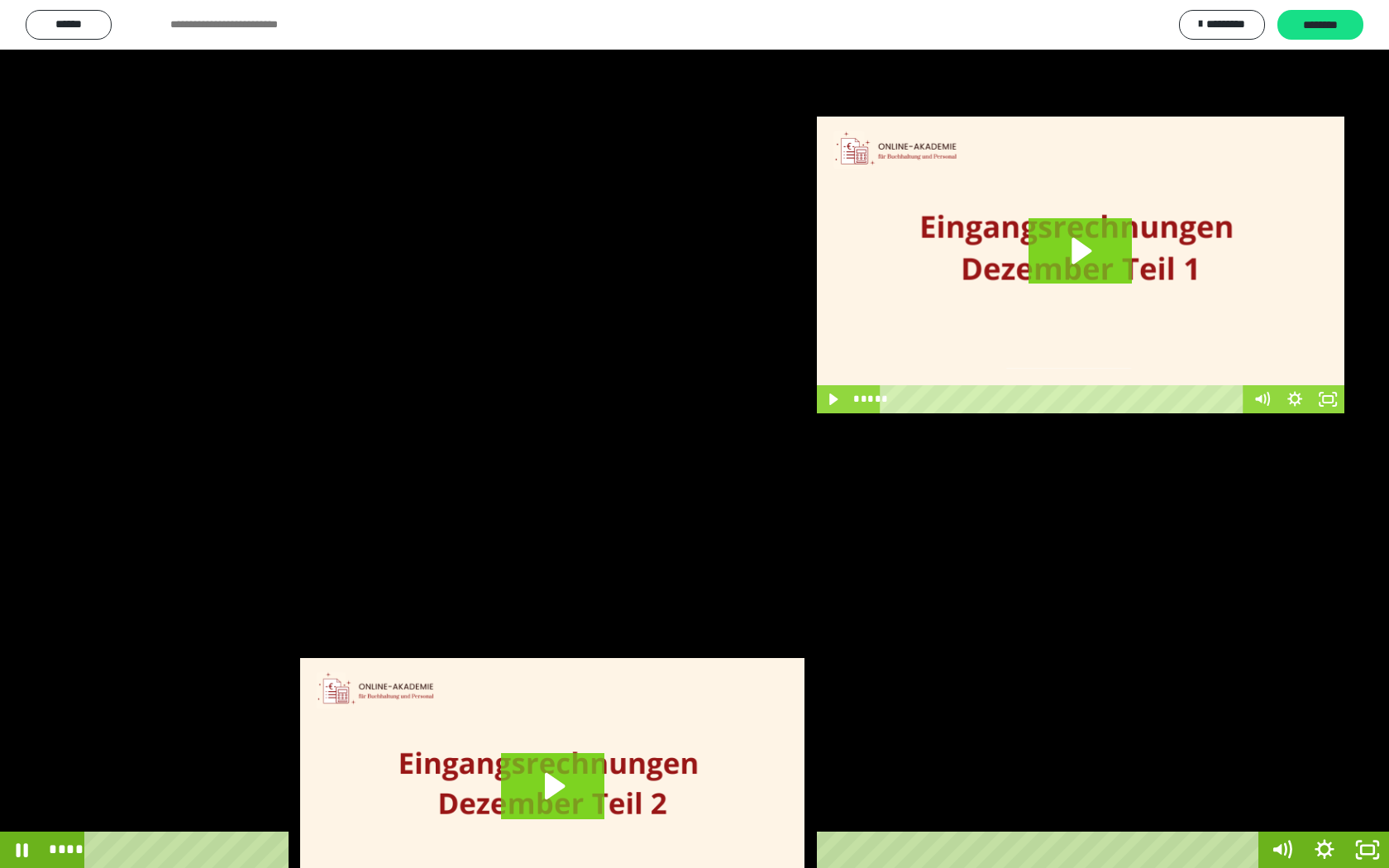 click at bounding box center (694, 434) 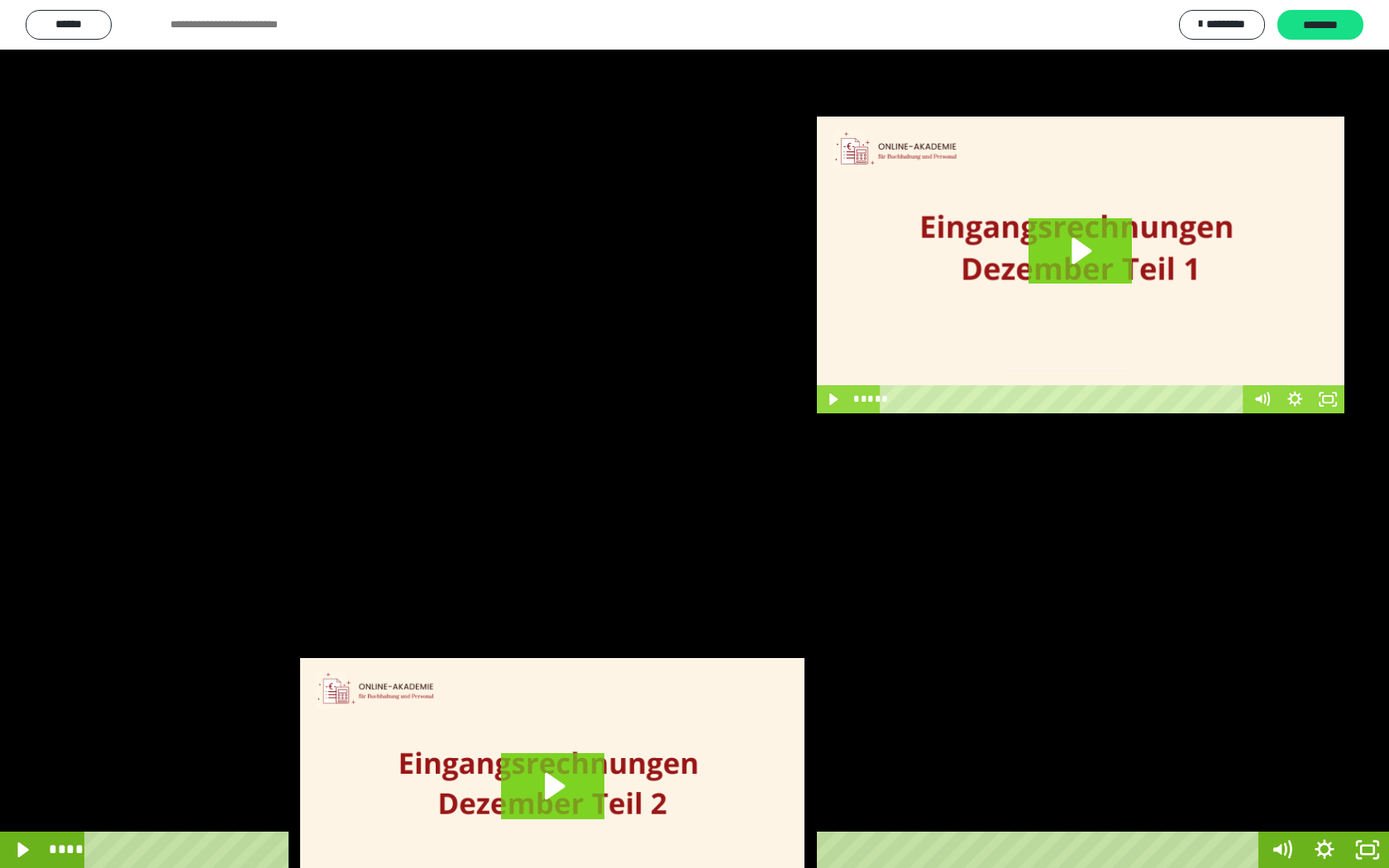click at bounding box center [694, 434] 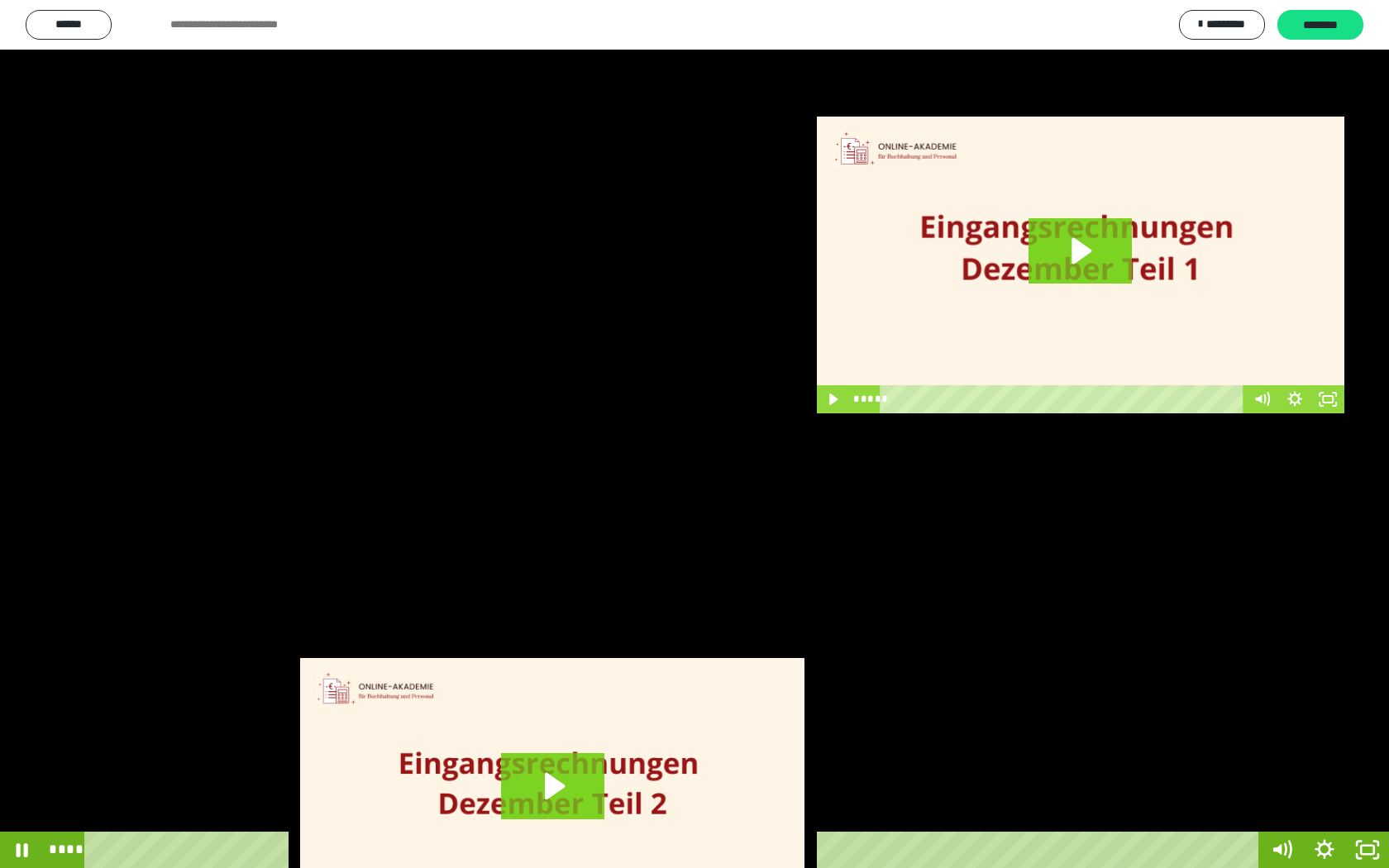 click at bounding box center (694, 434) 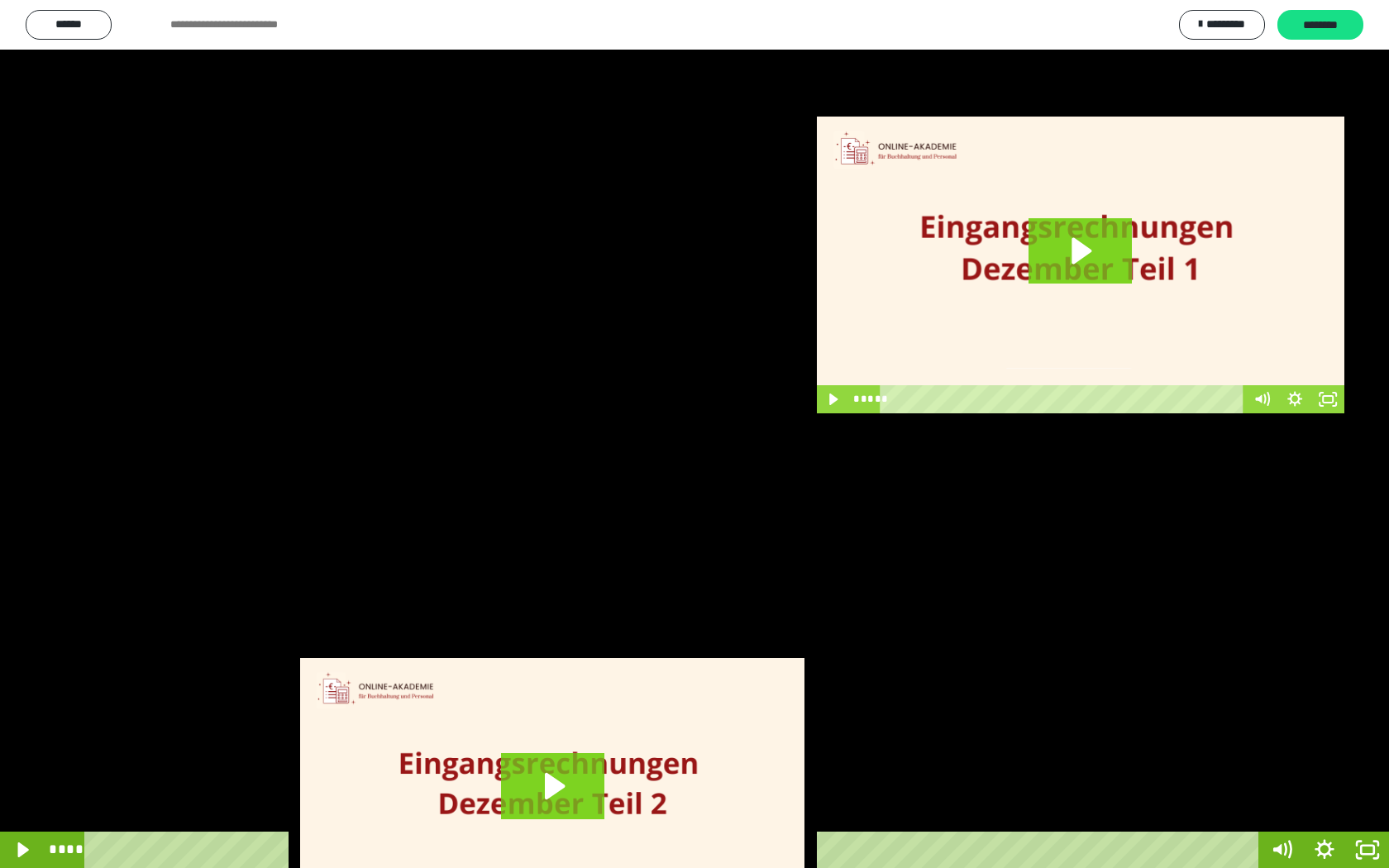 click at bounding box center (694, 434) 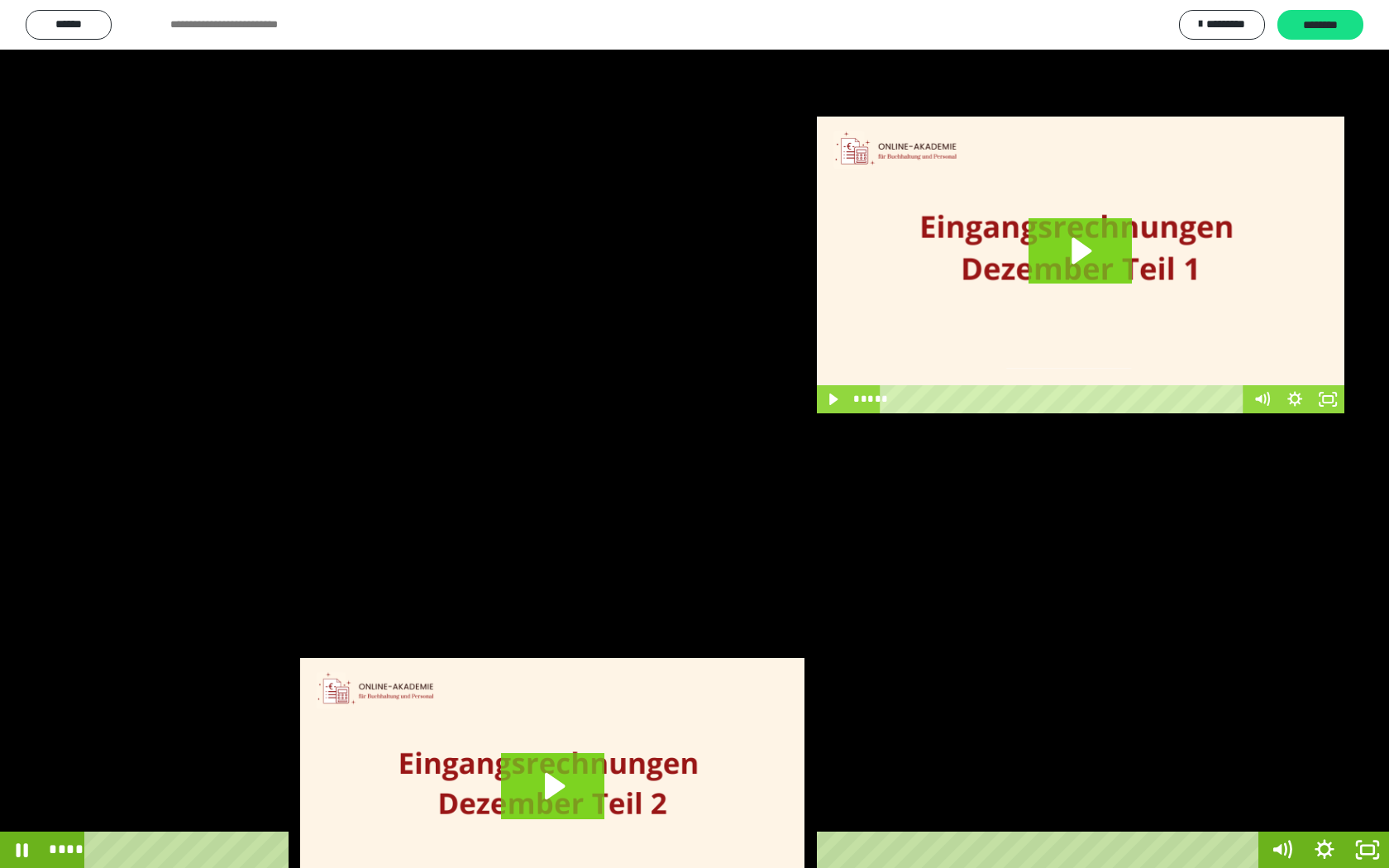 click at bounding box center (694, 434) 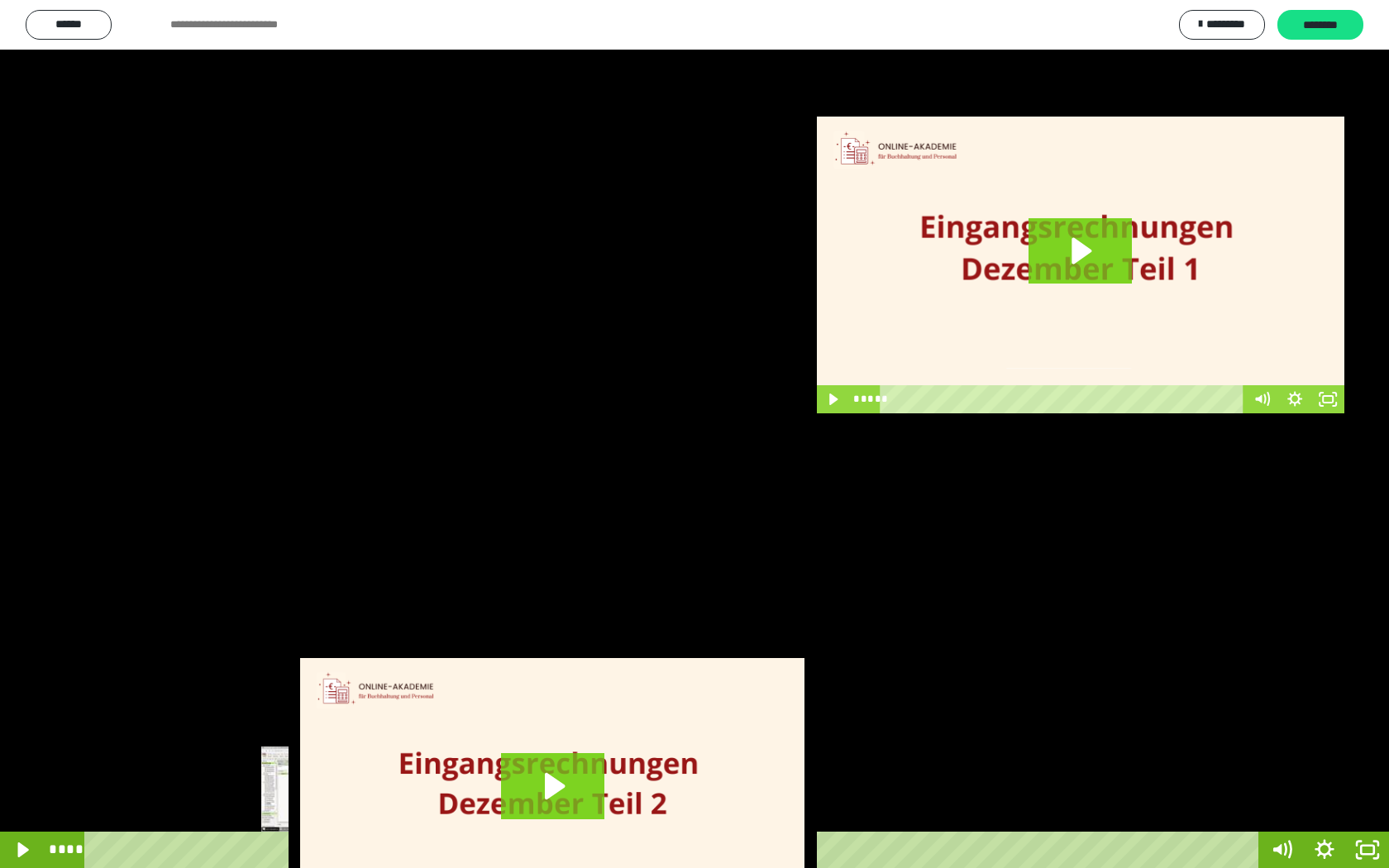 click at bounding box center (347, 850) 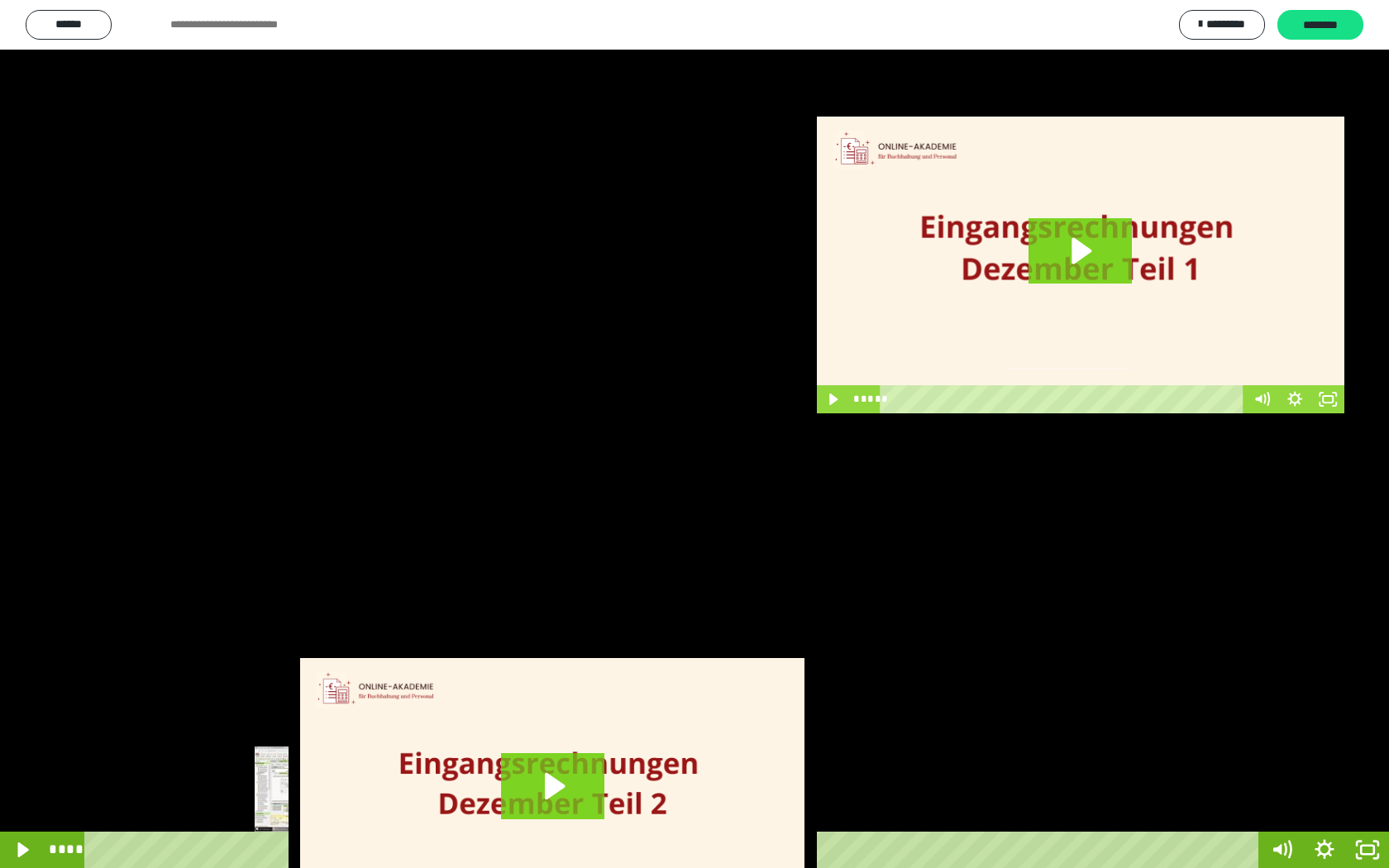 click at bounding box center (341, 850) 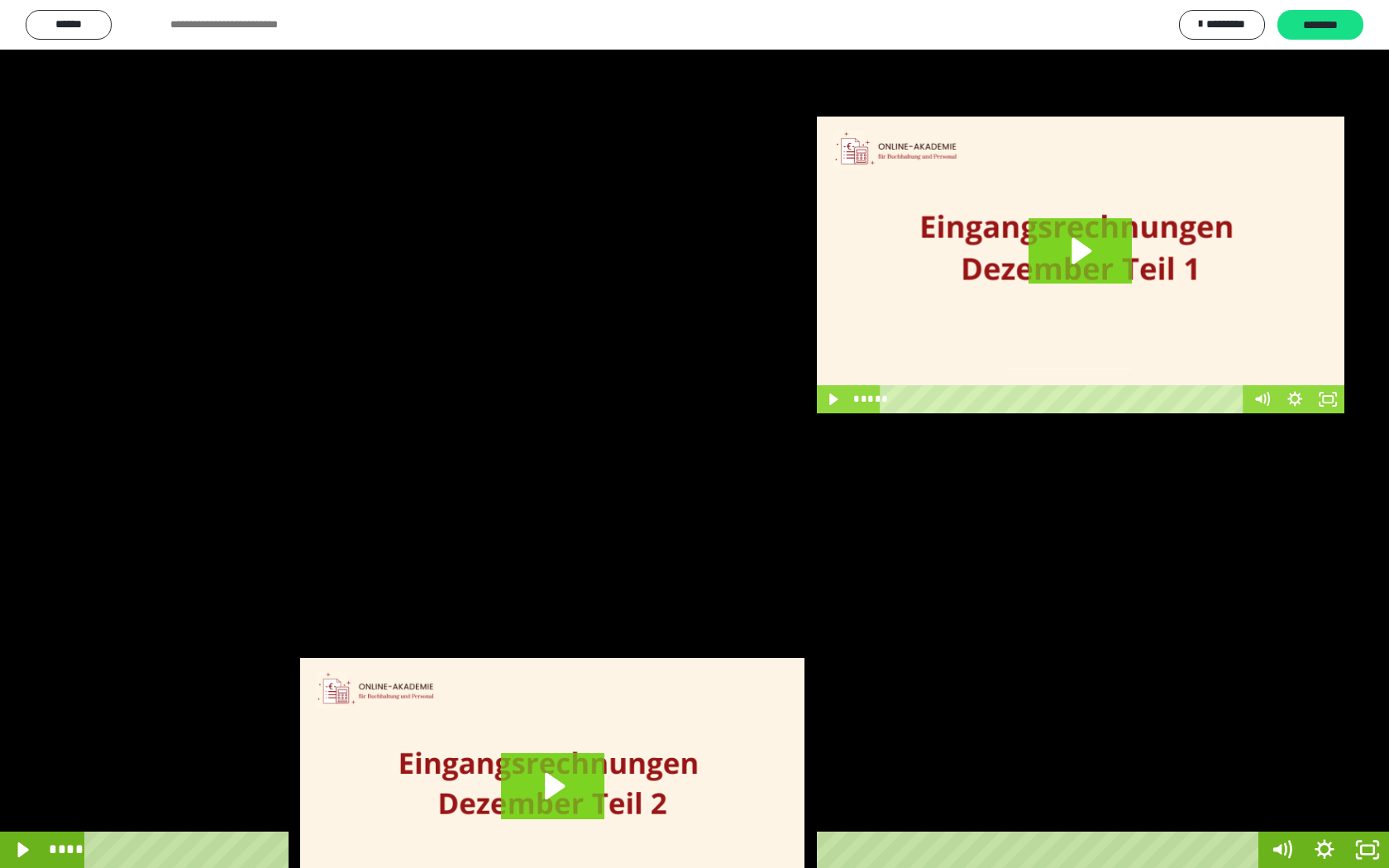 click at bounding box center (694, 434) 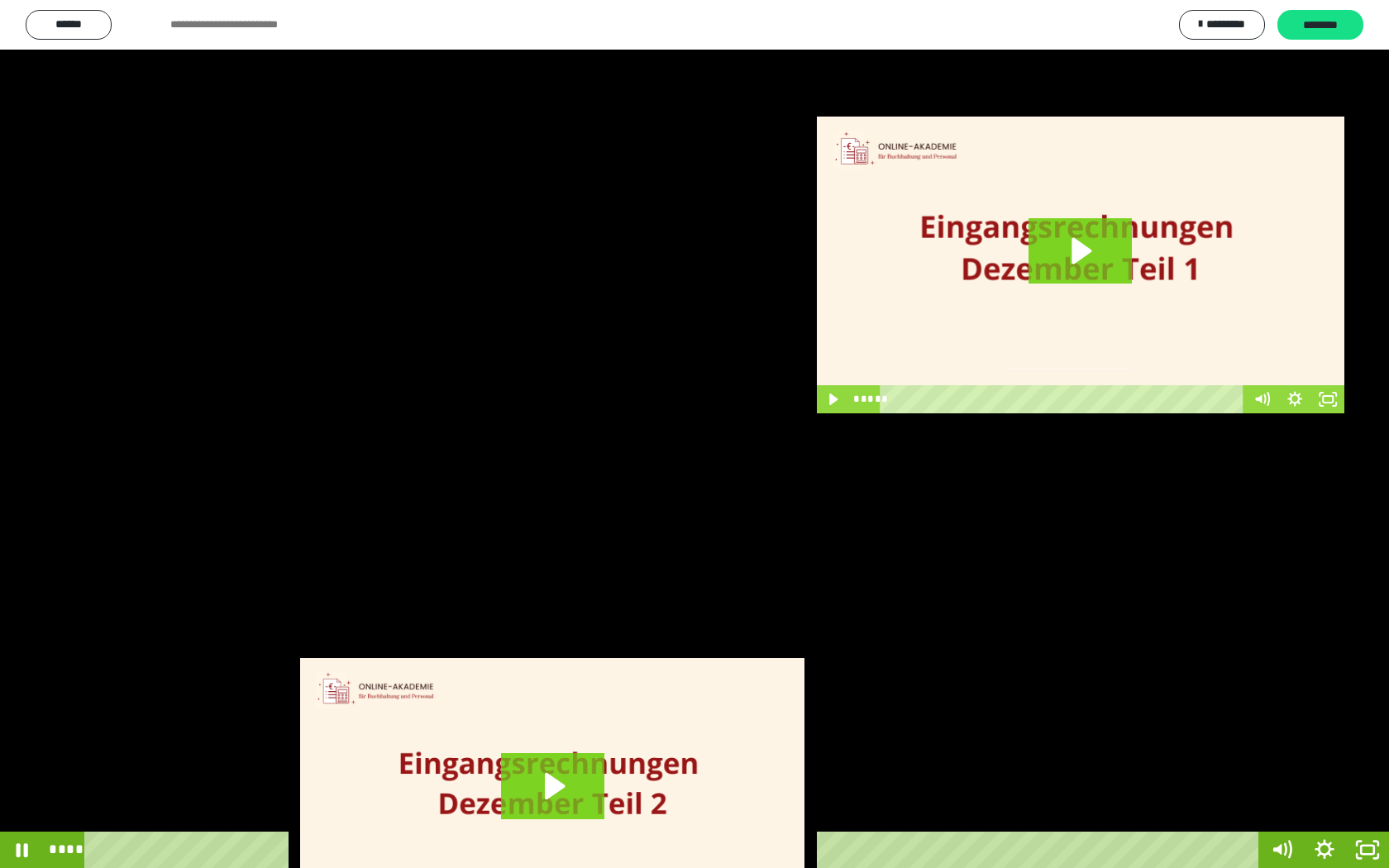 click at bounding box center [694, 434] 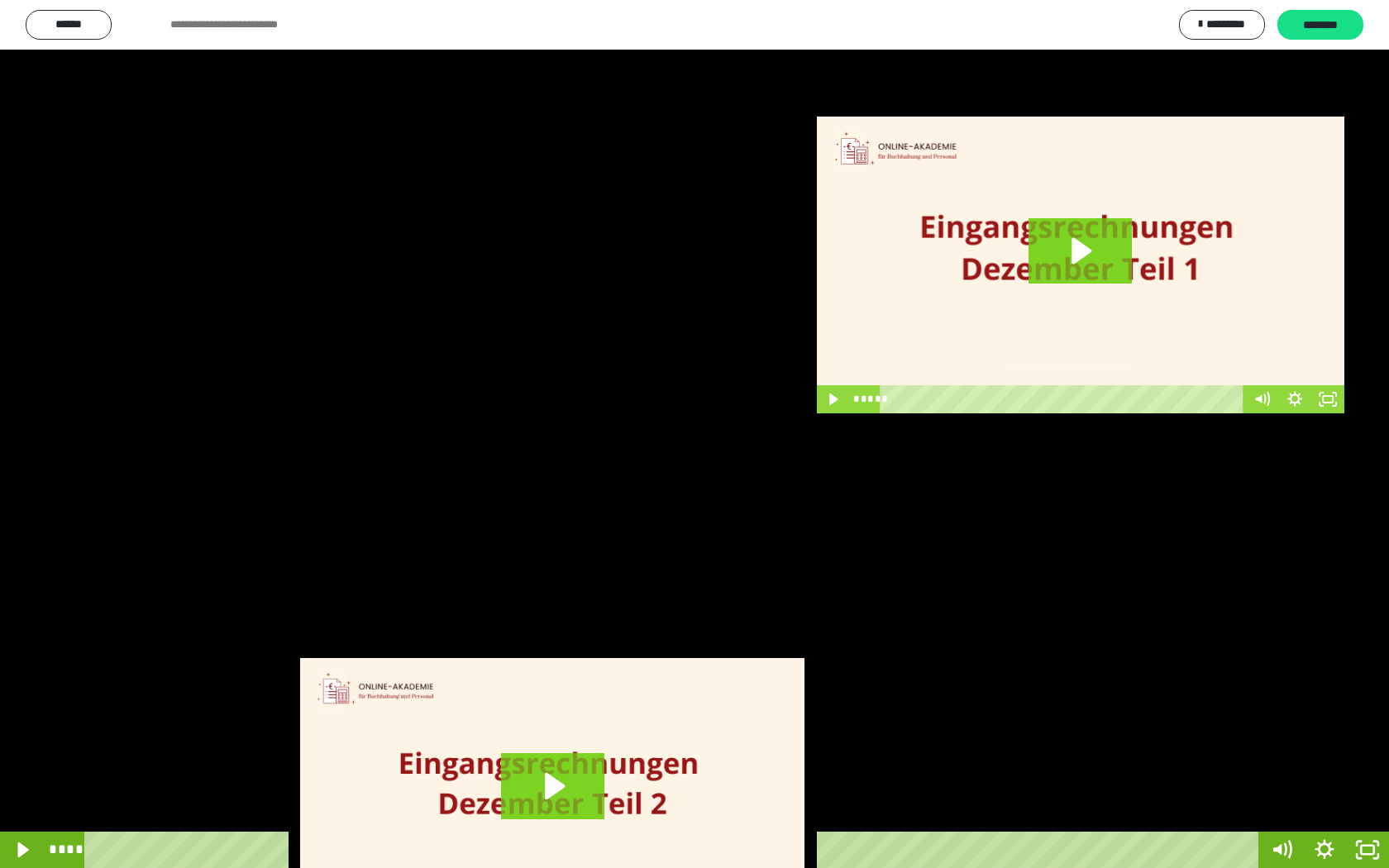 click at bounding box center (694, 434) 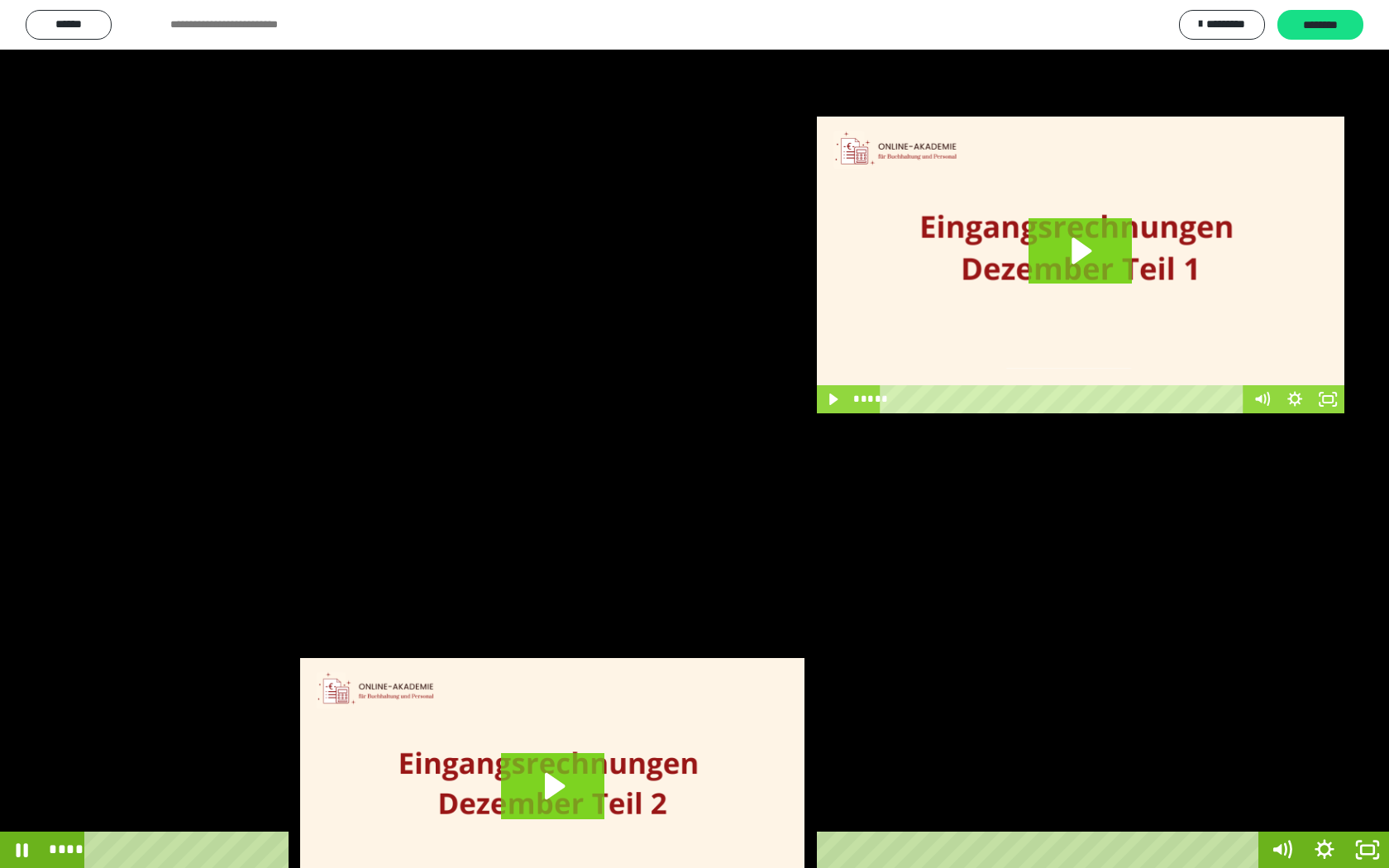 click at bounding box center [694, 434] 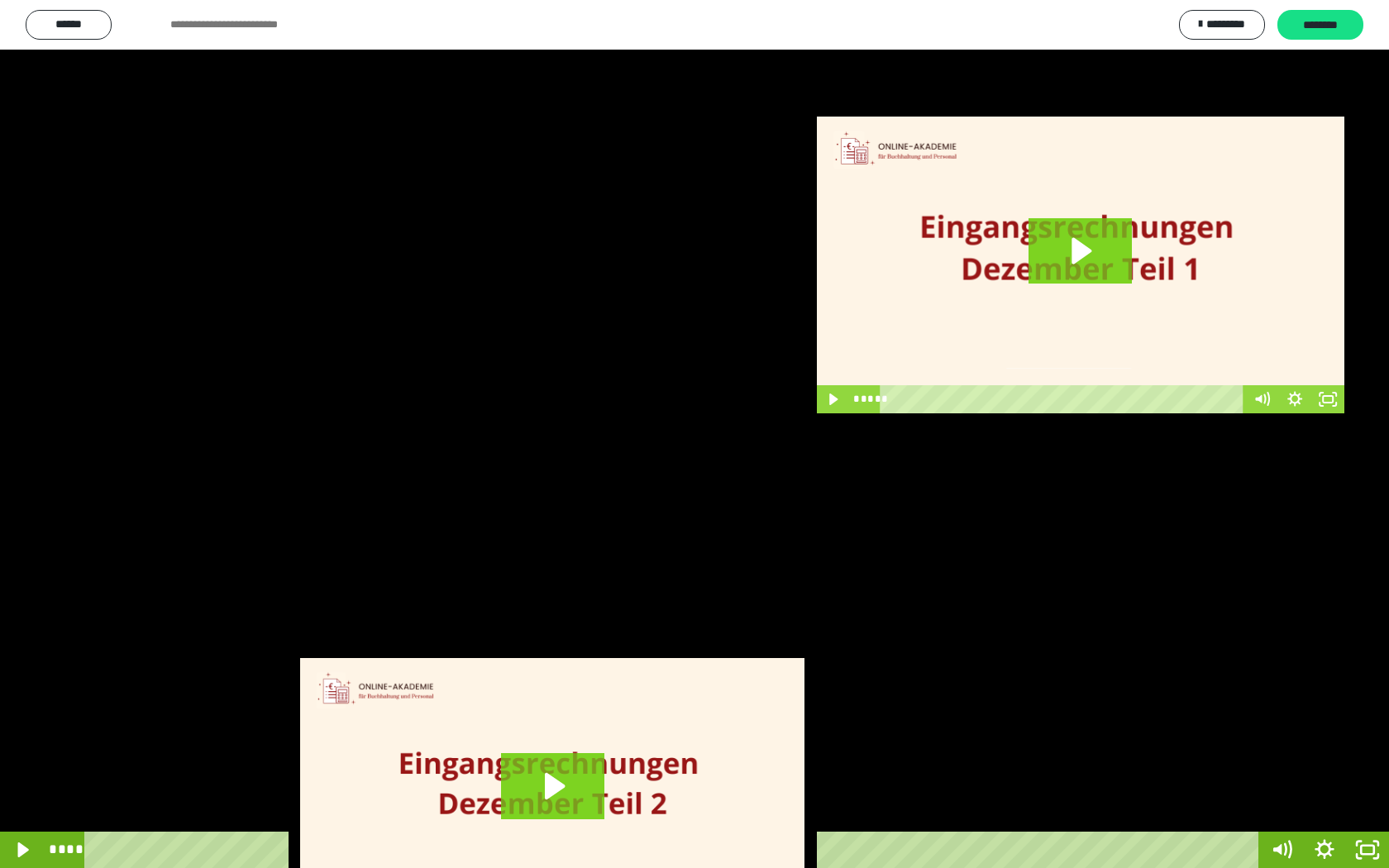 click at bounding box center [694, 434] 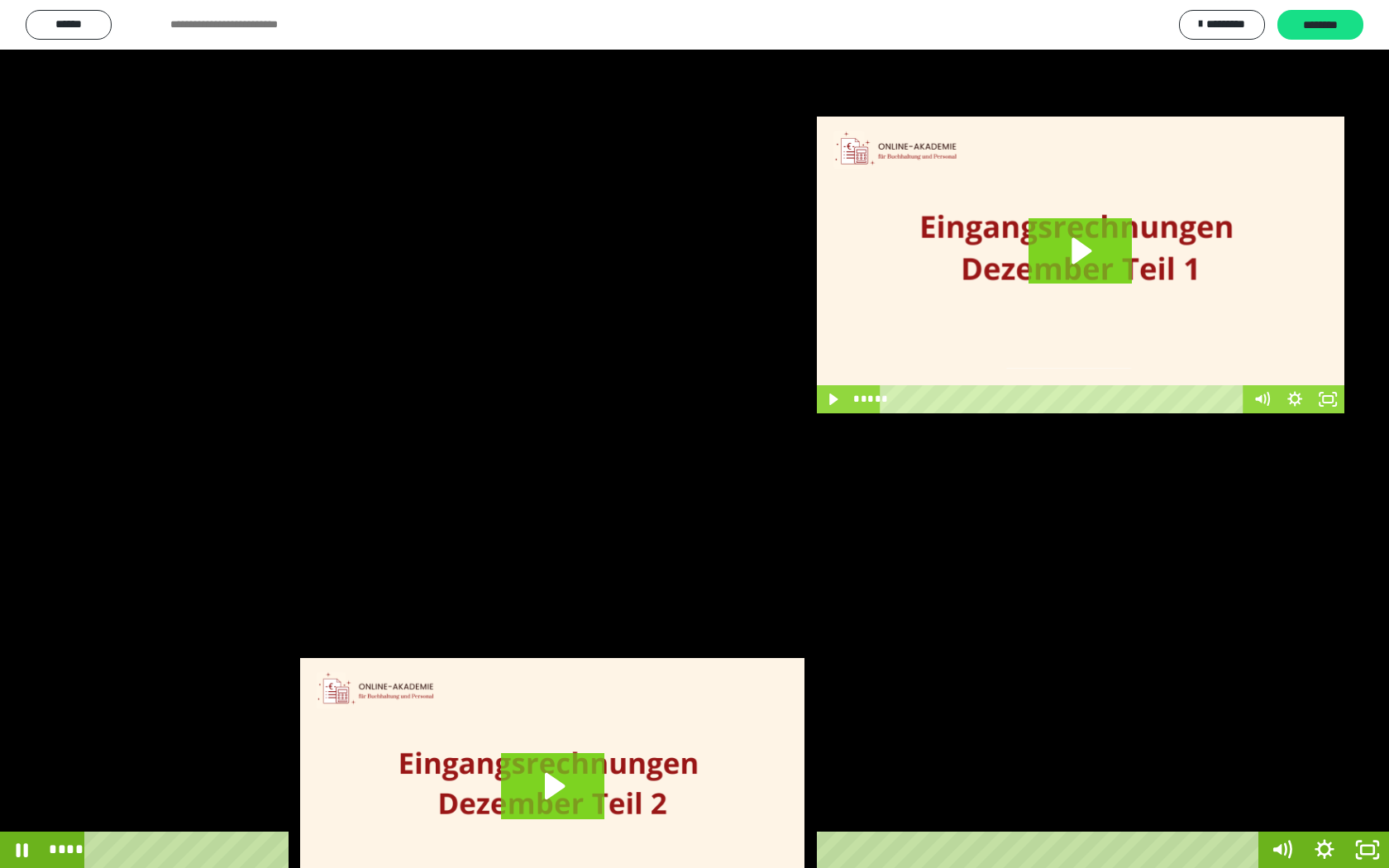 click at bounding box center (694, 434) 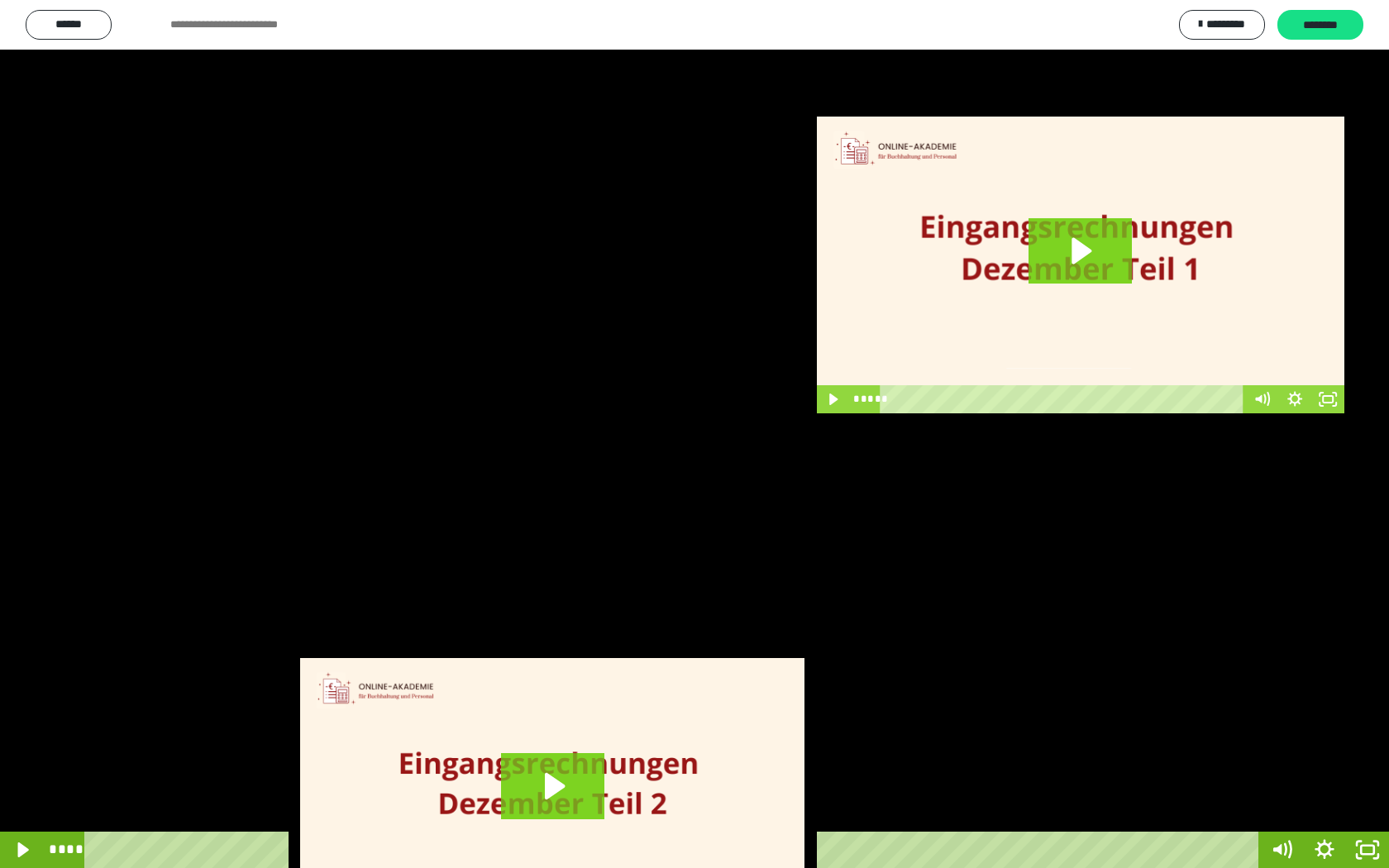 click at bounding box center [694, 434] 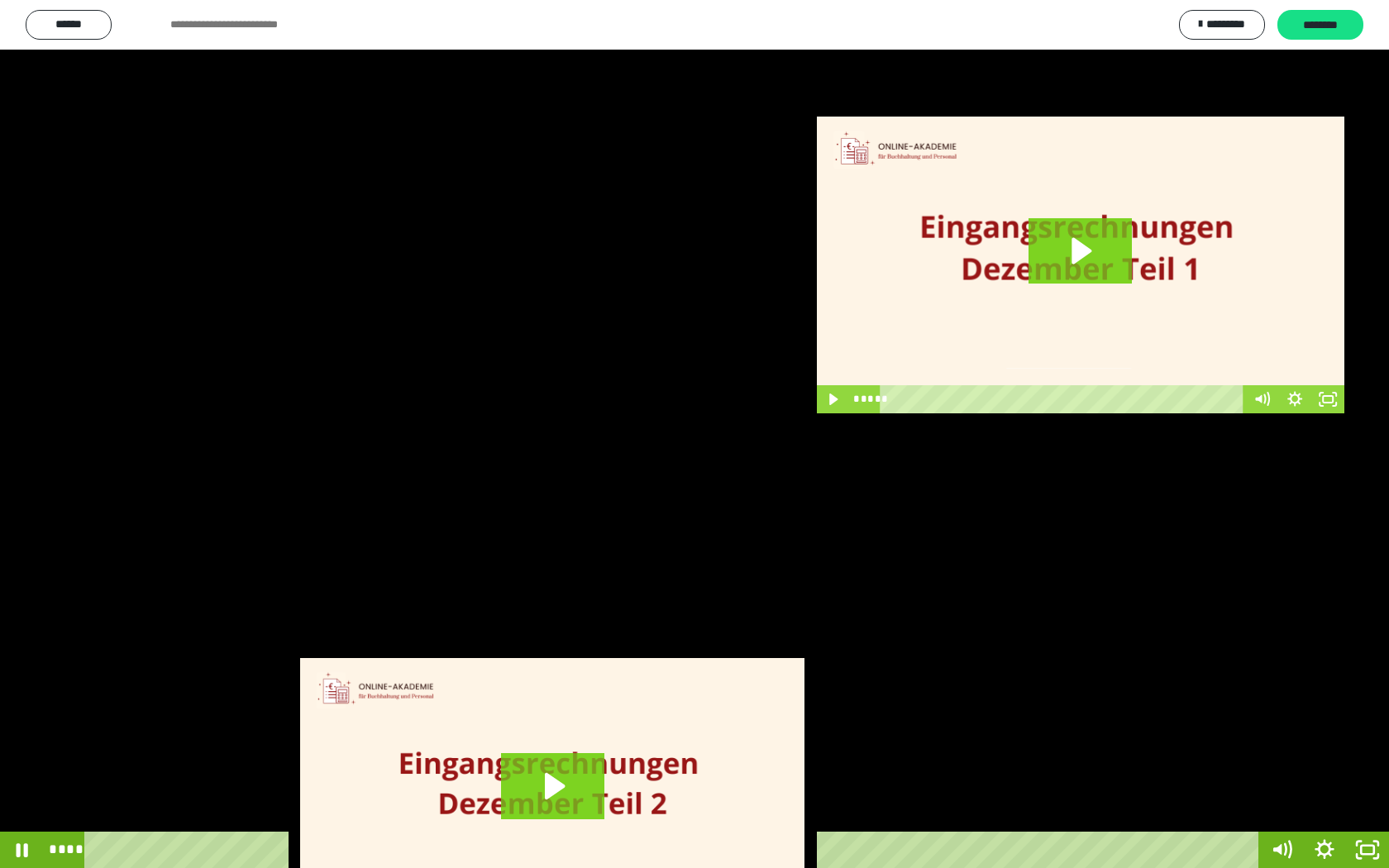 click at bounding box center (694, 434) 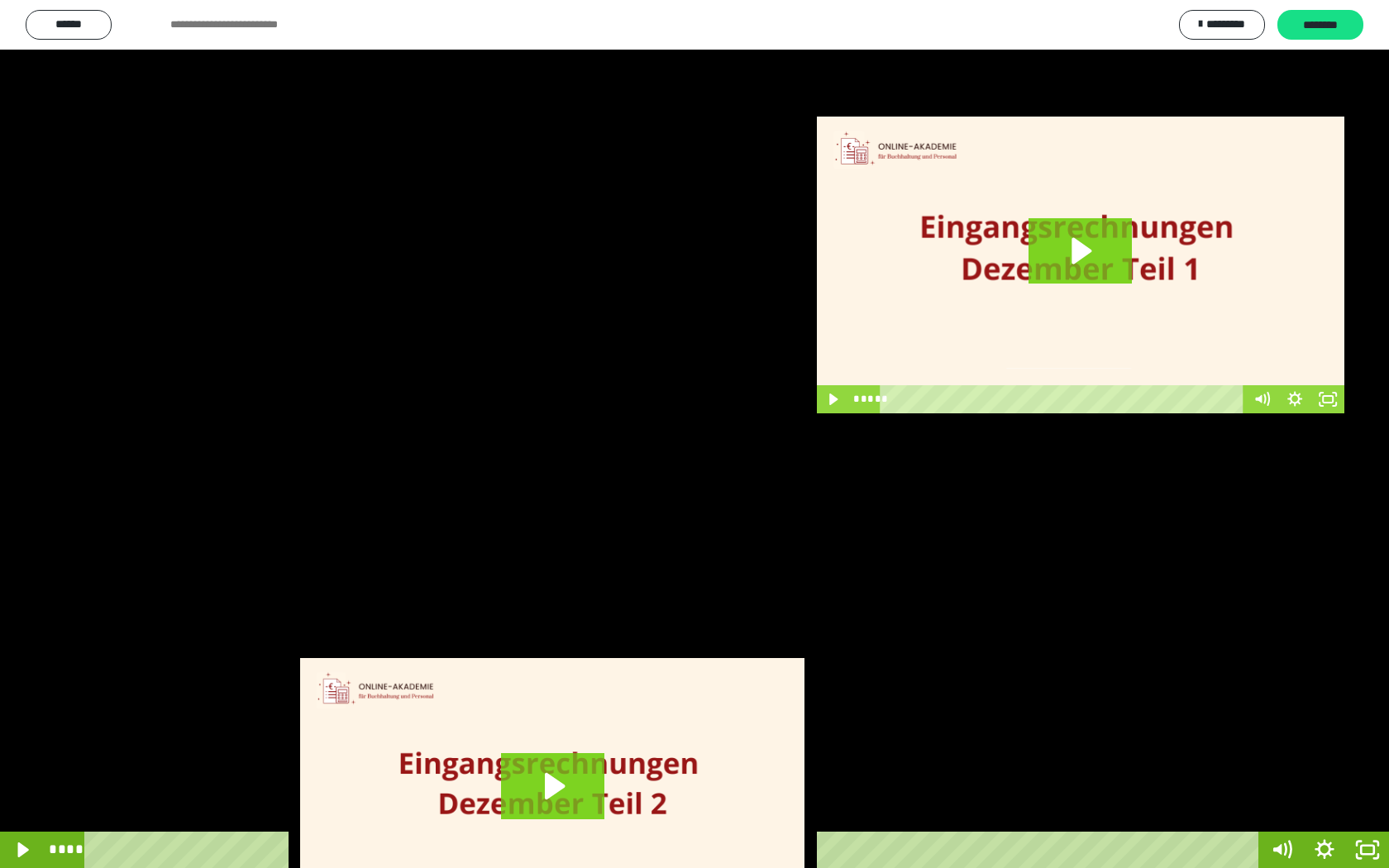 click at bounding box center [694, 434] 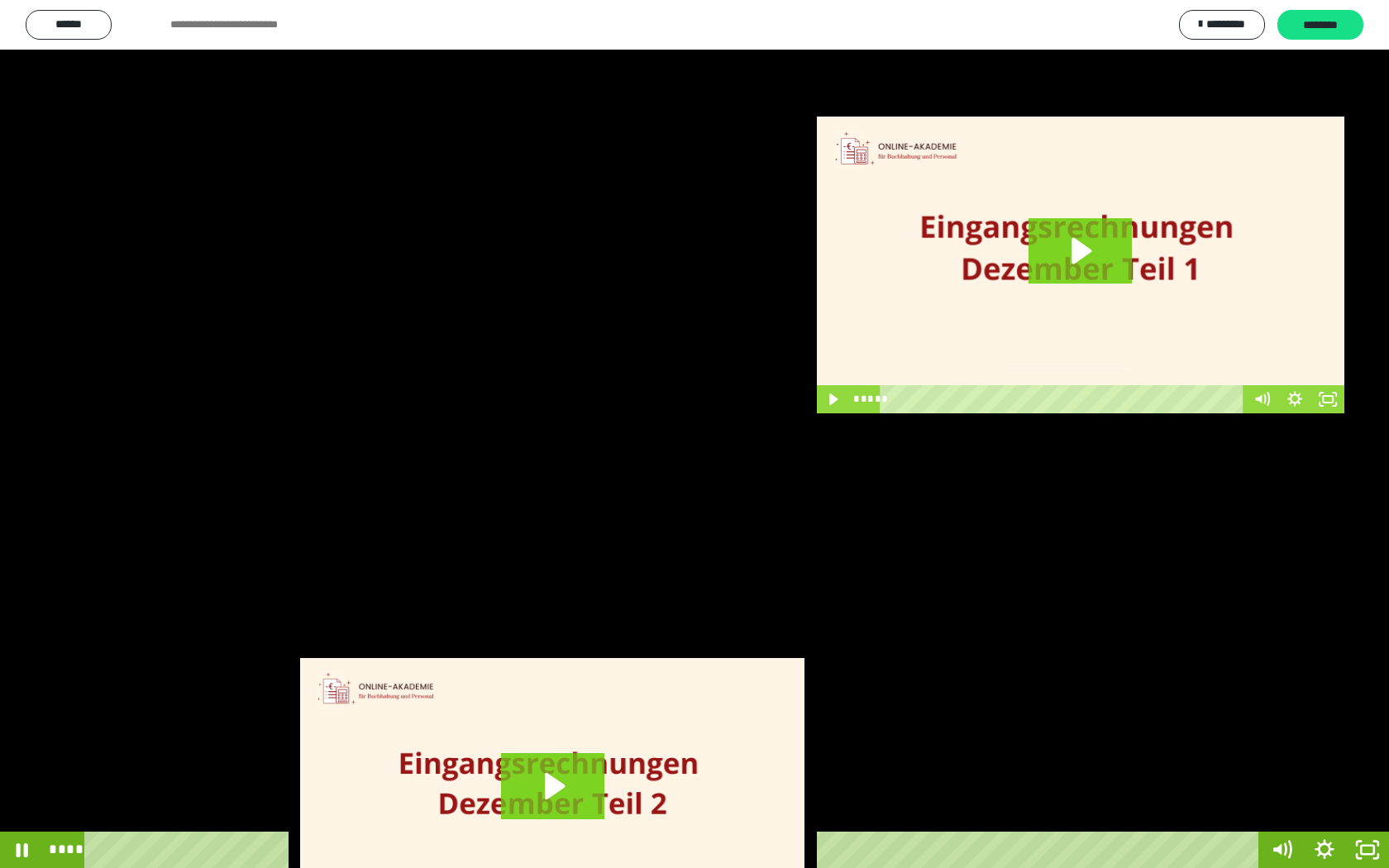 click at bounding box center (694, 434) 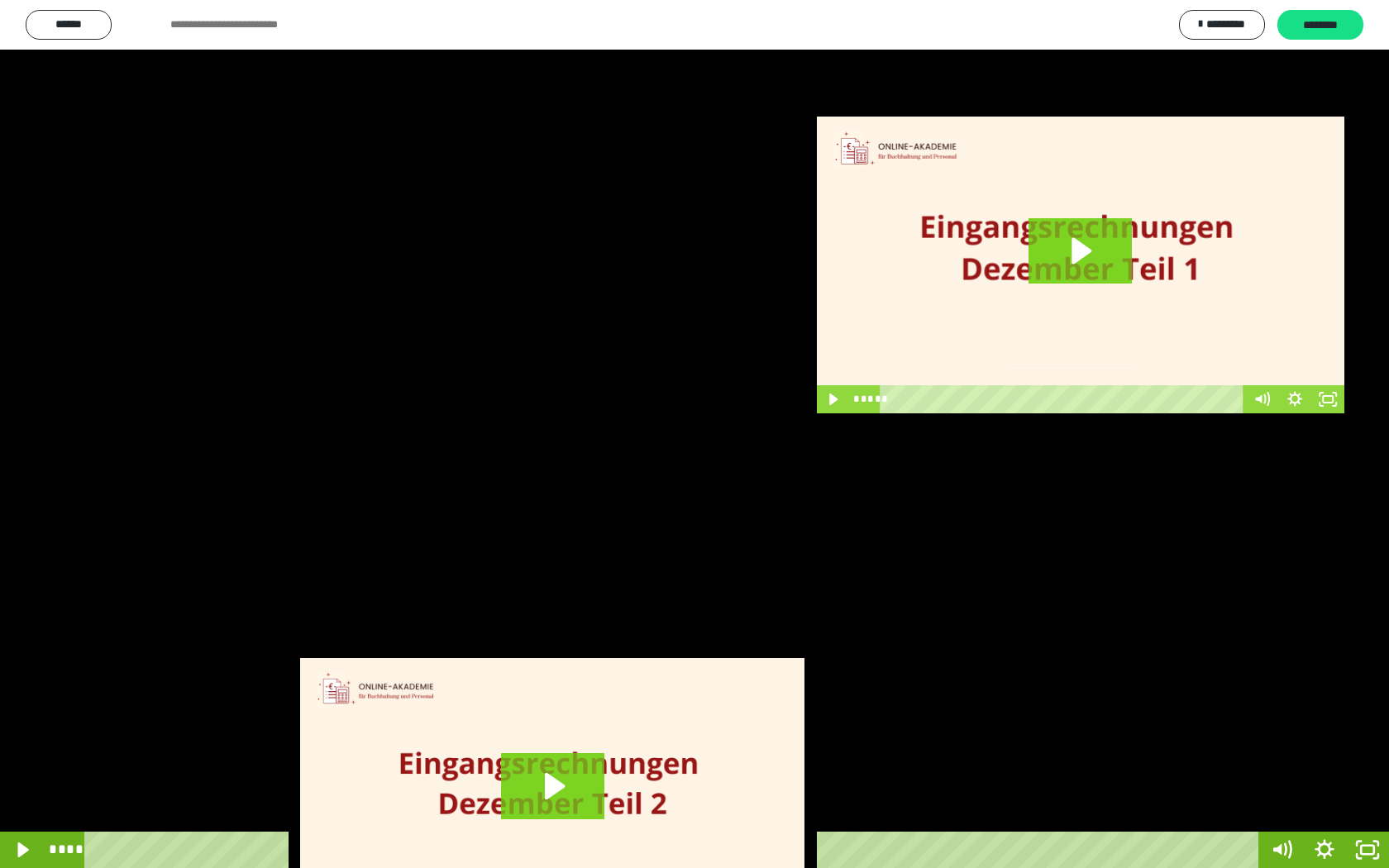 click at bounding box center (694, 434) 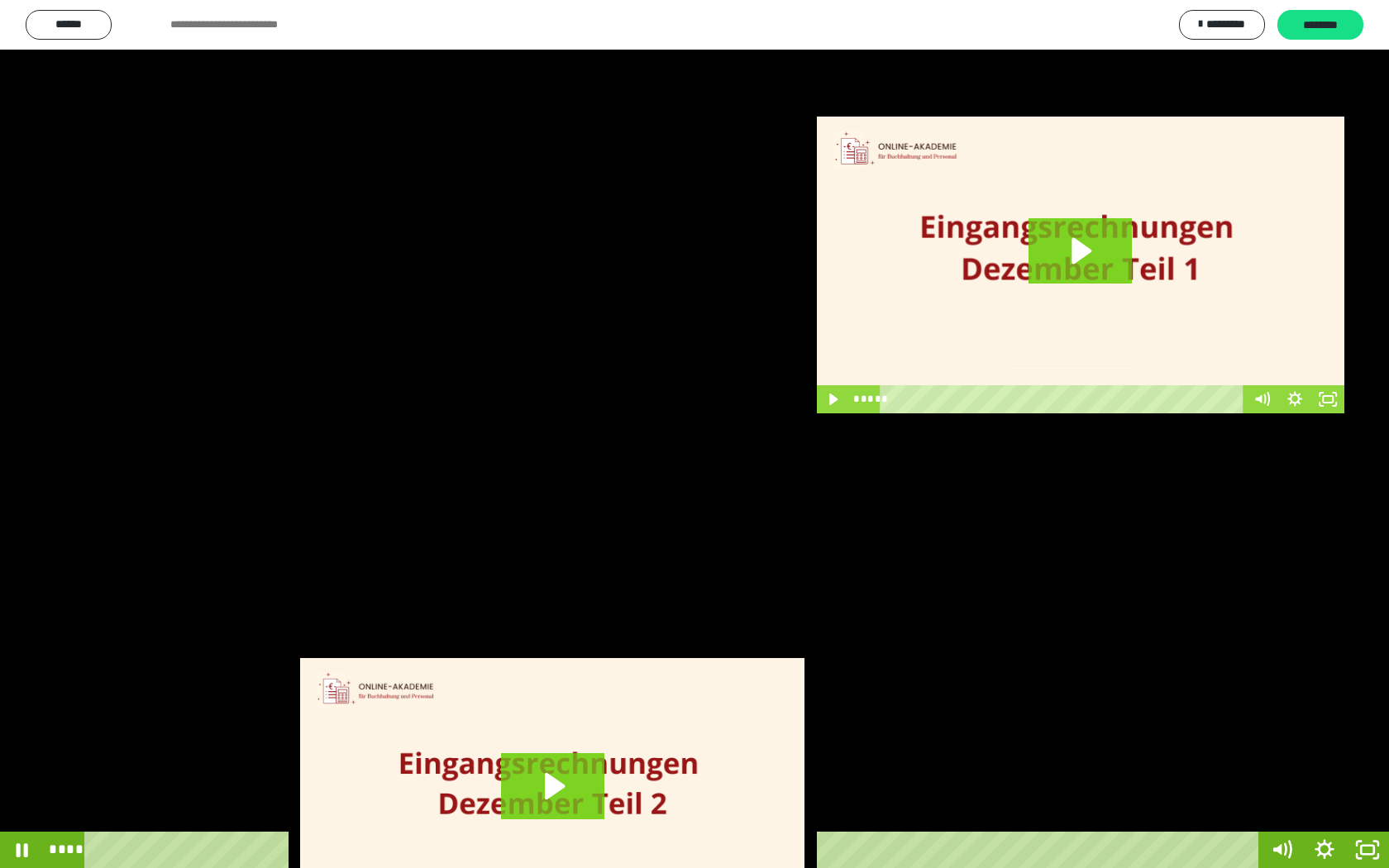 click at bounding box center (694, 434) 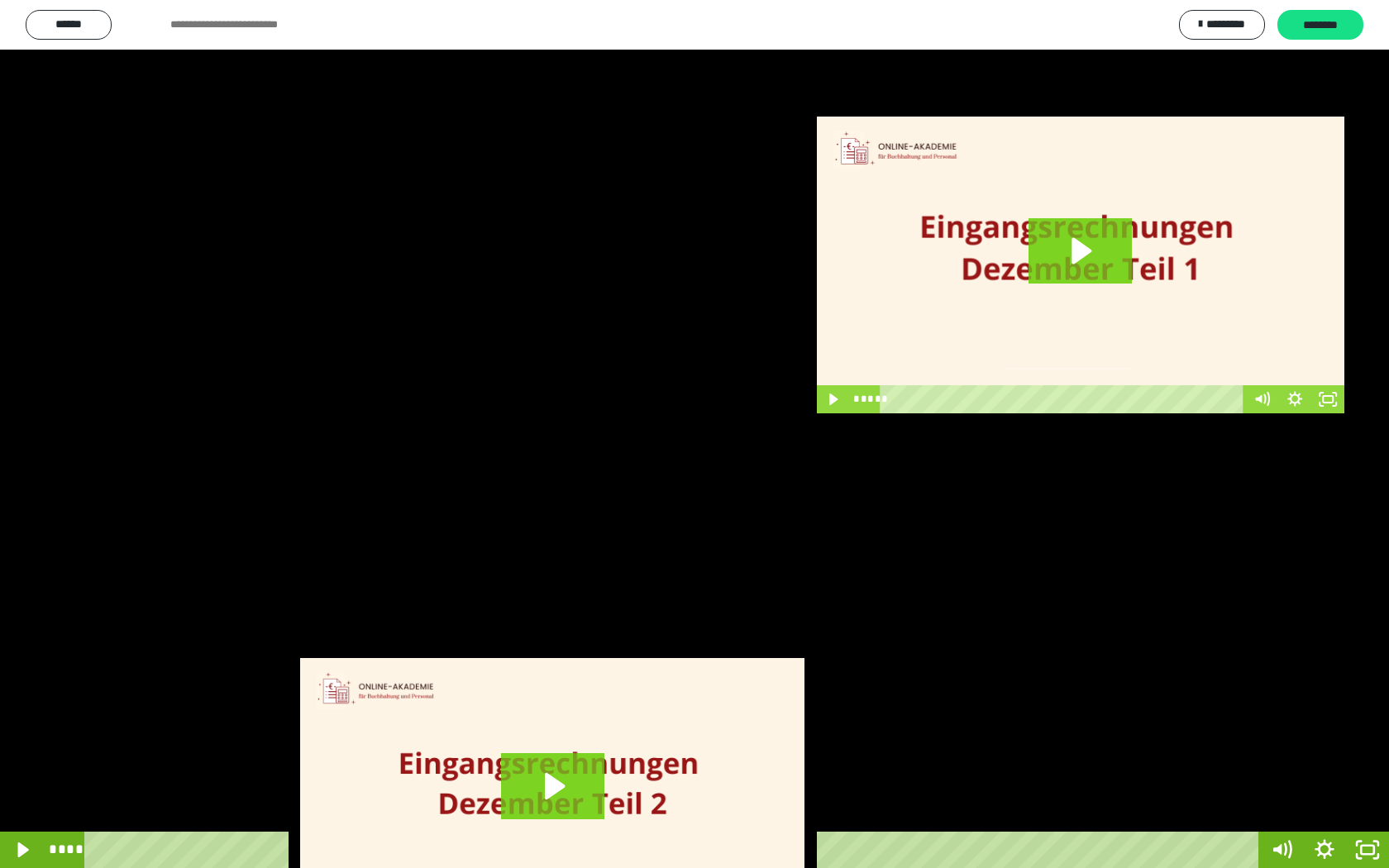 click at bounding box center (694, 434) 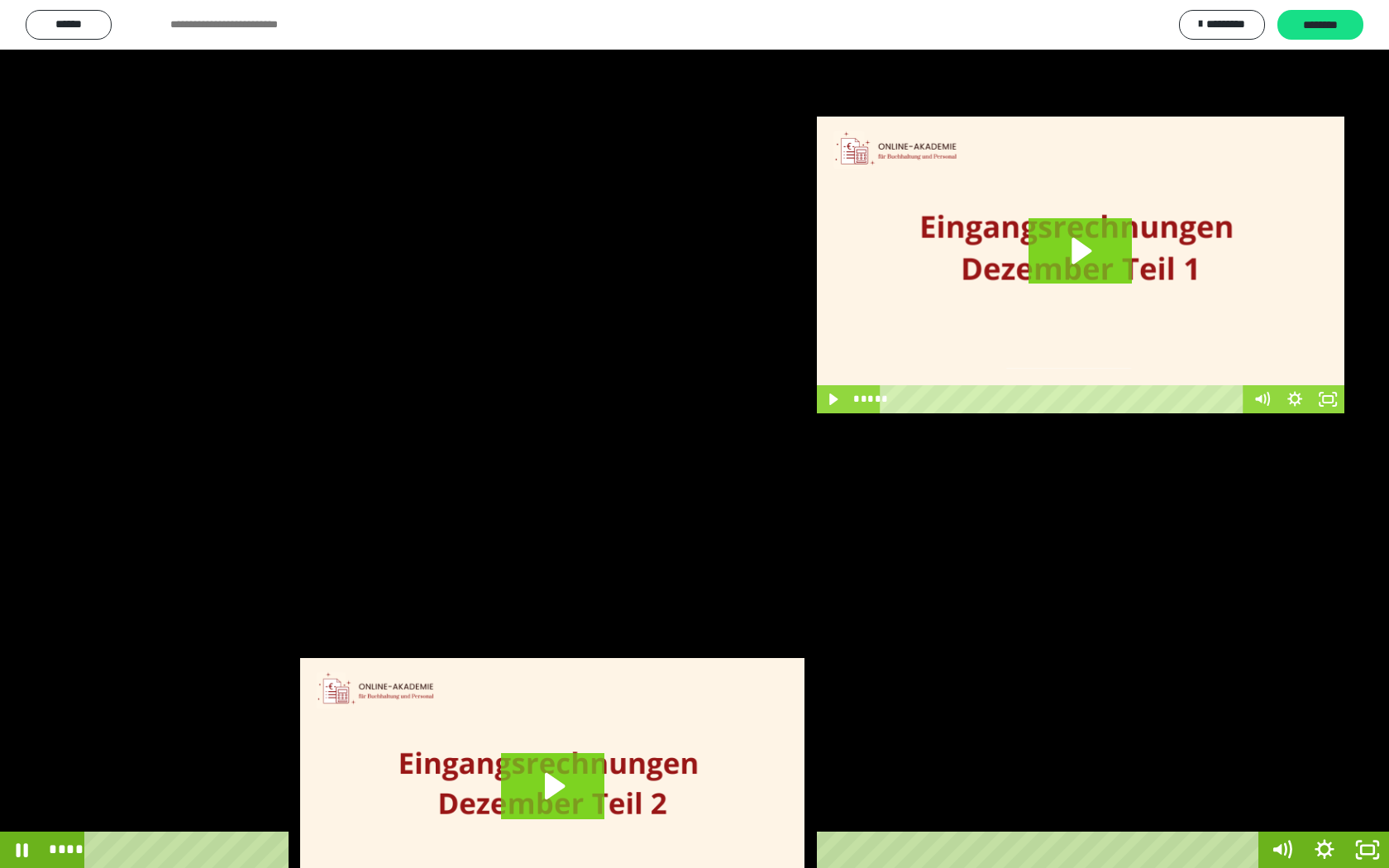 click at bounding box center (694, 434) 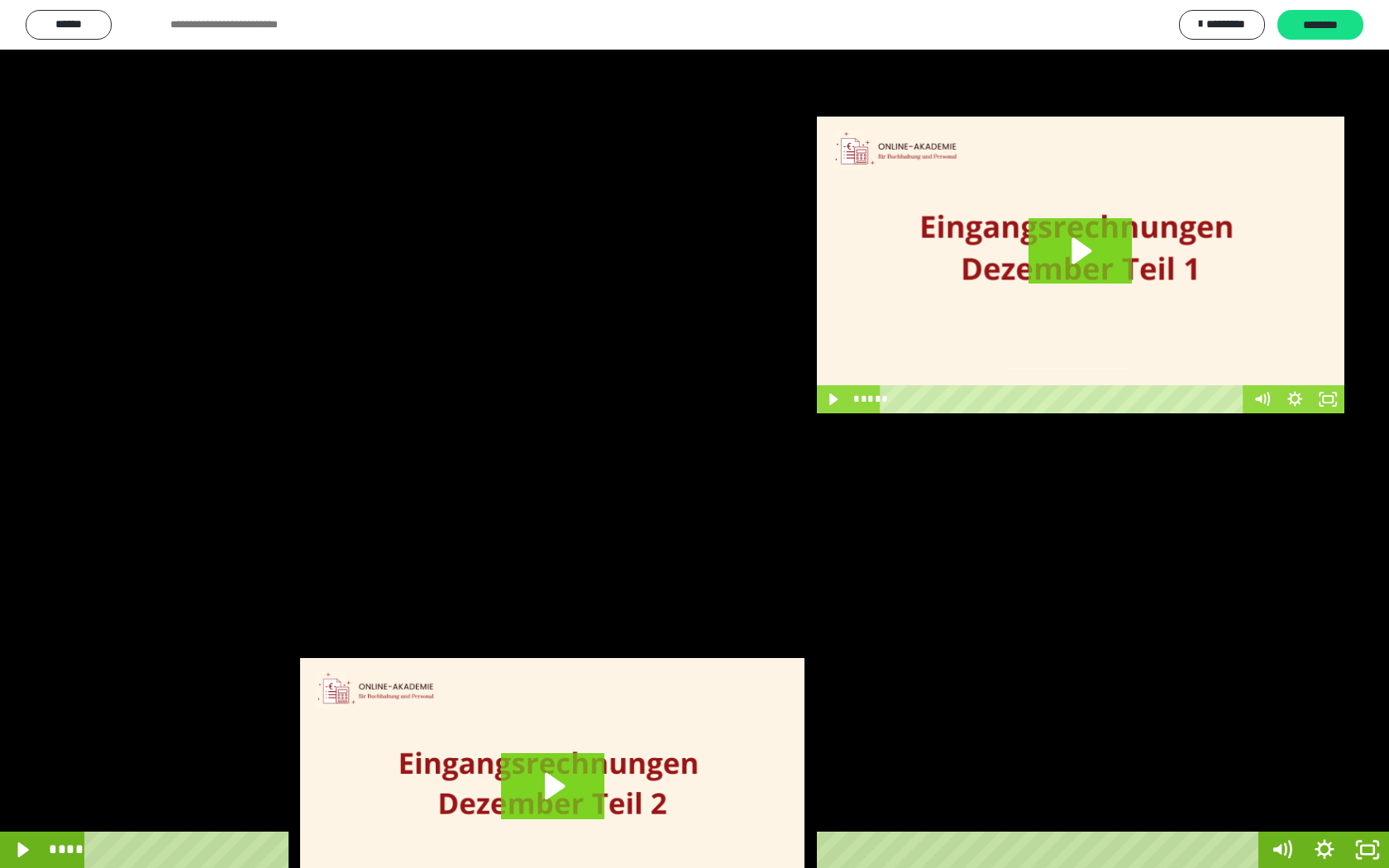 click at bounding box center [694, 434] 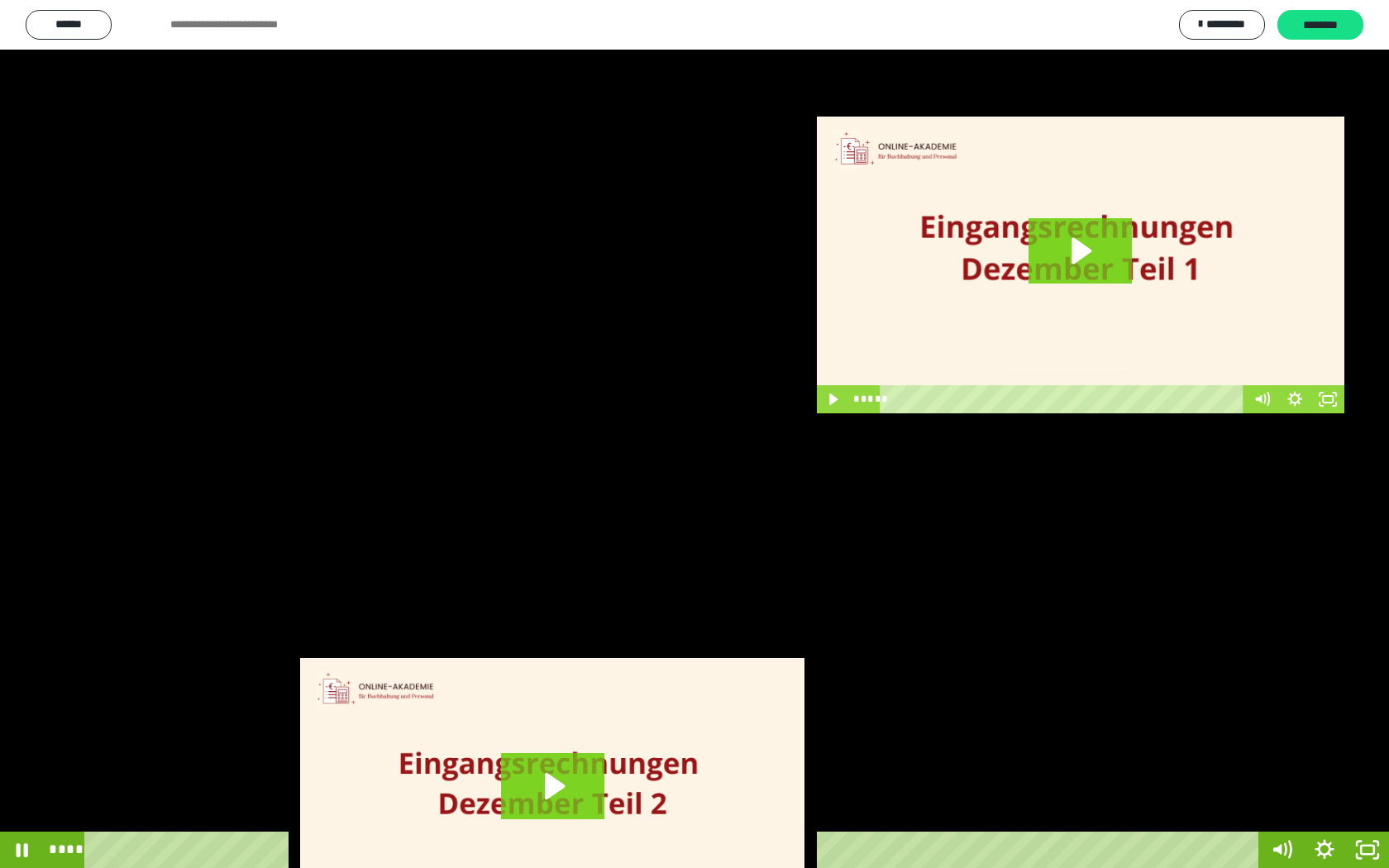 click at bounding box center (694, 434) 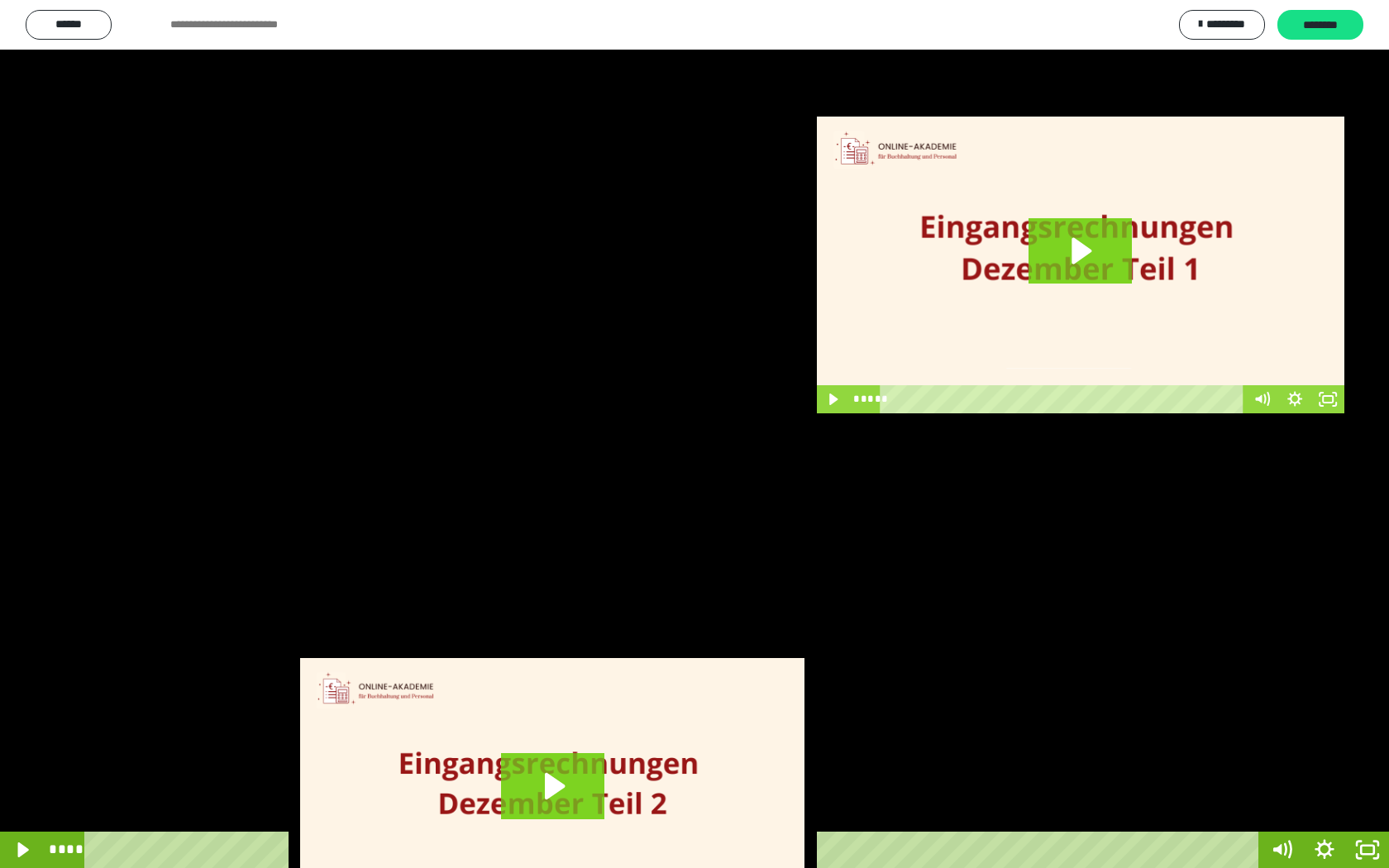 click at bounding box center (694, 434) 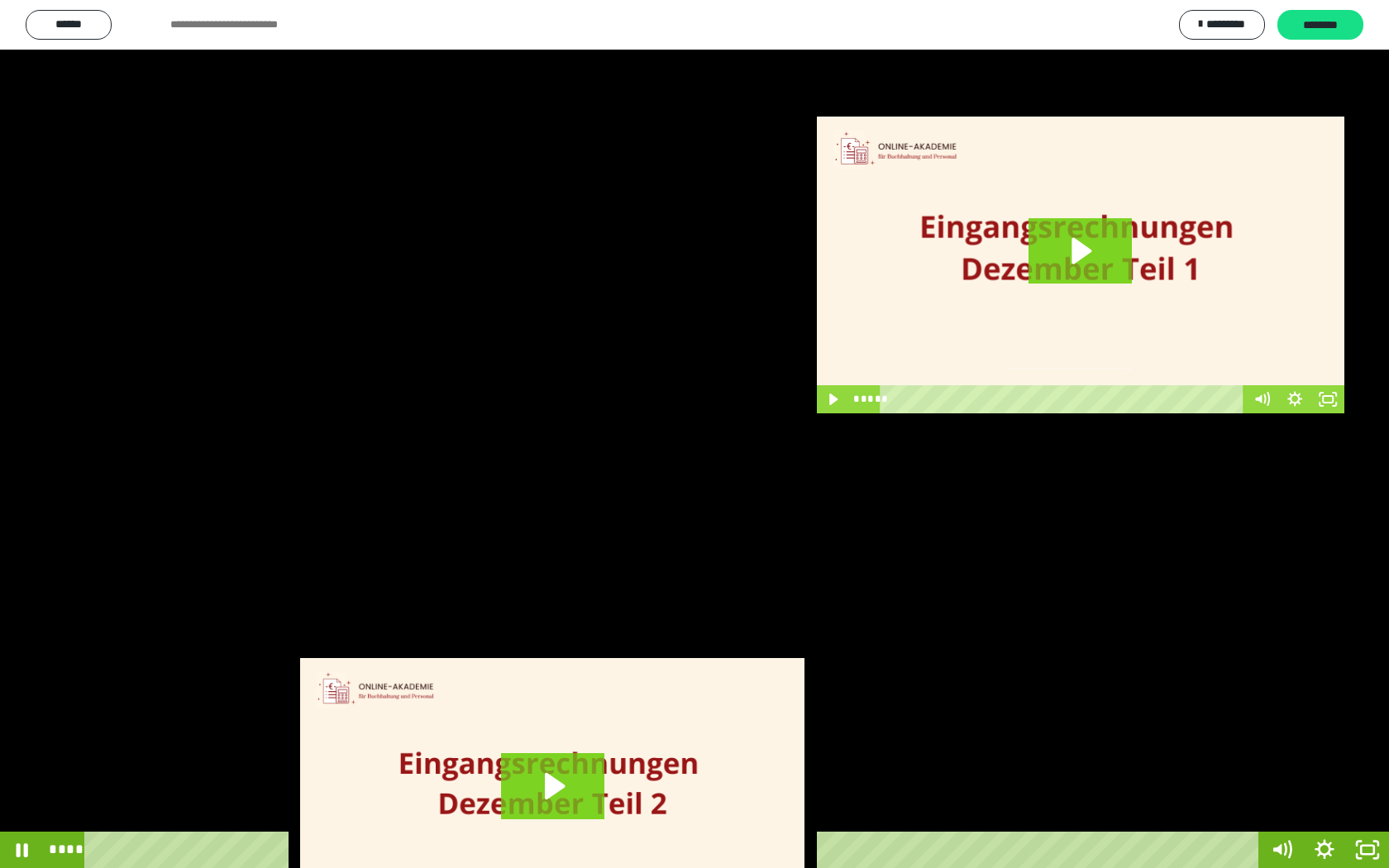 click at bounding box center (694, 434) 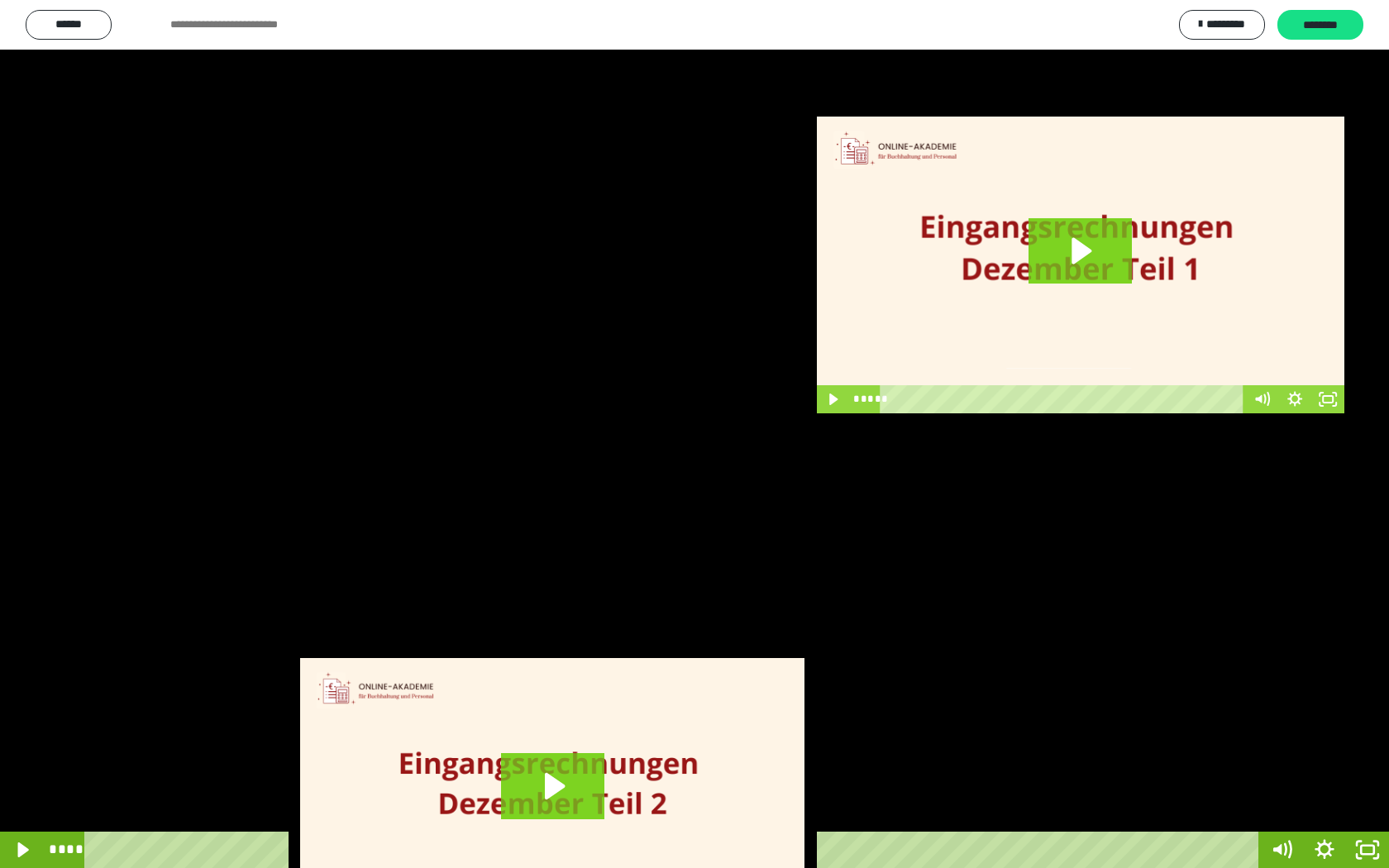 click at bounding box center [694, 434] 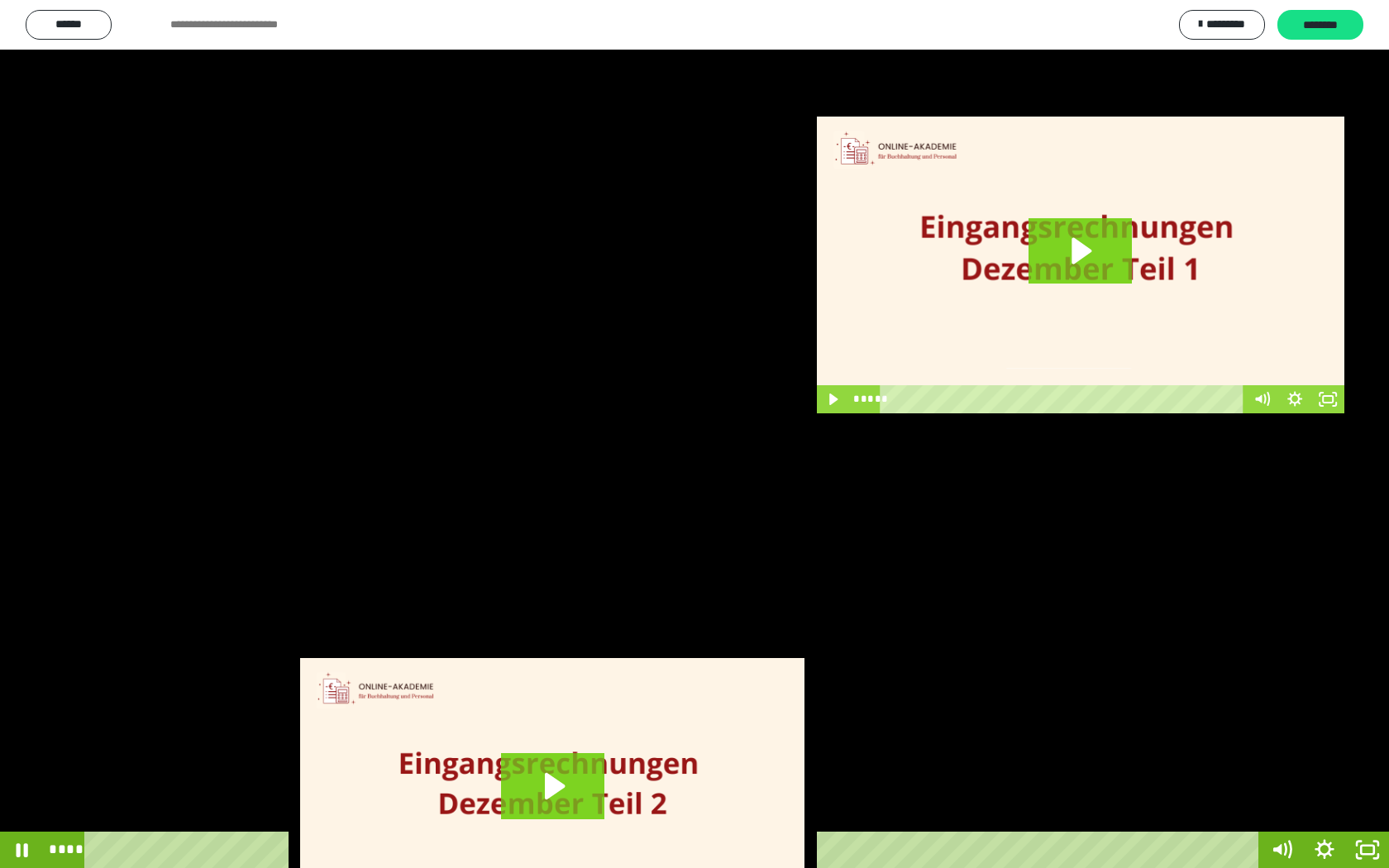 click at bounding box center [694, 434] 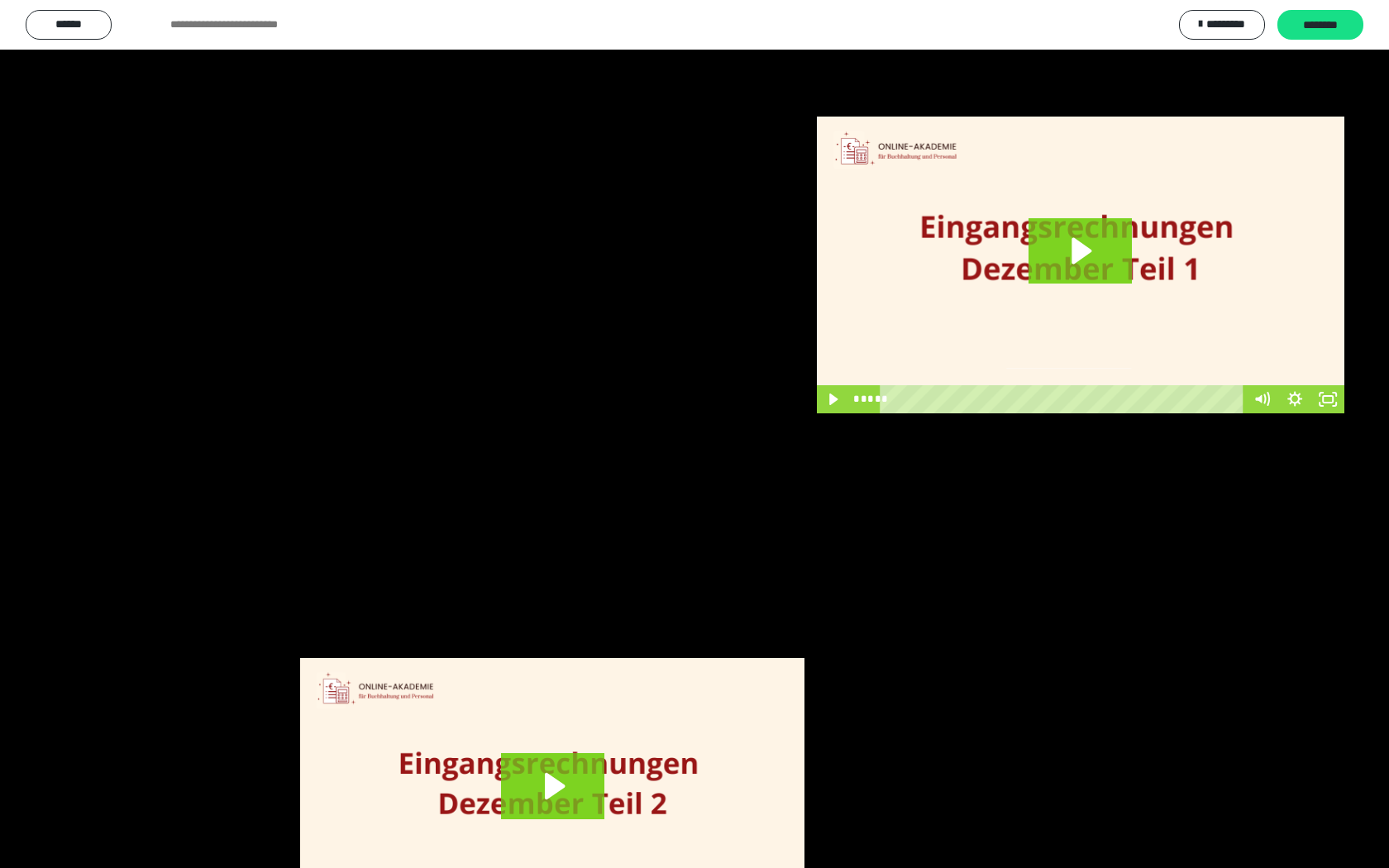 click at bounding box center [694, 434] 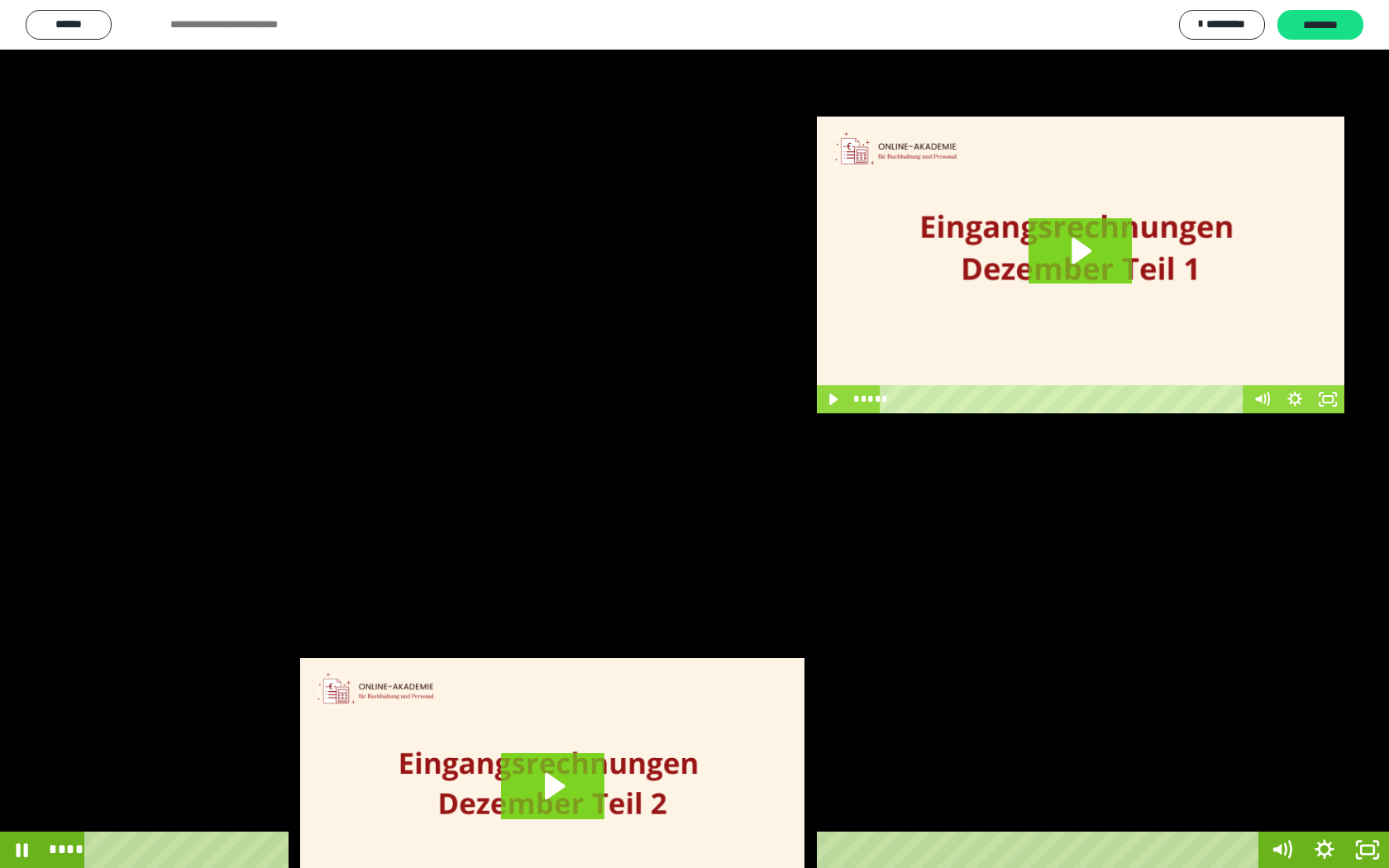click at bounding box center [694, 434] 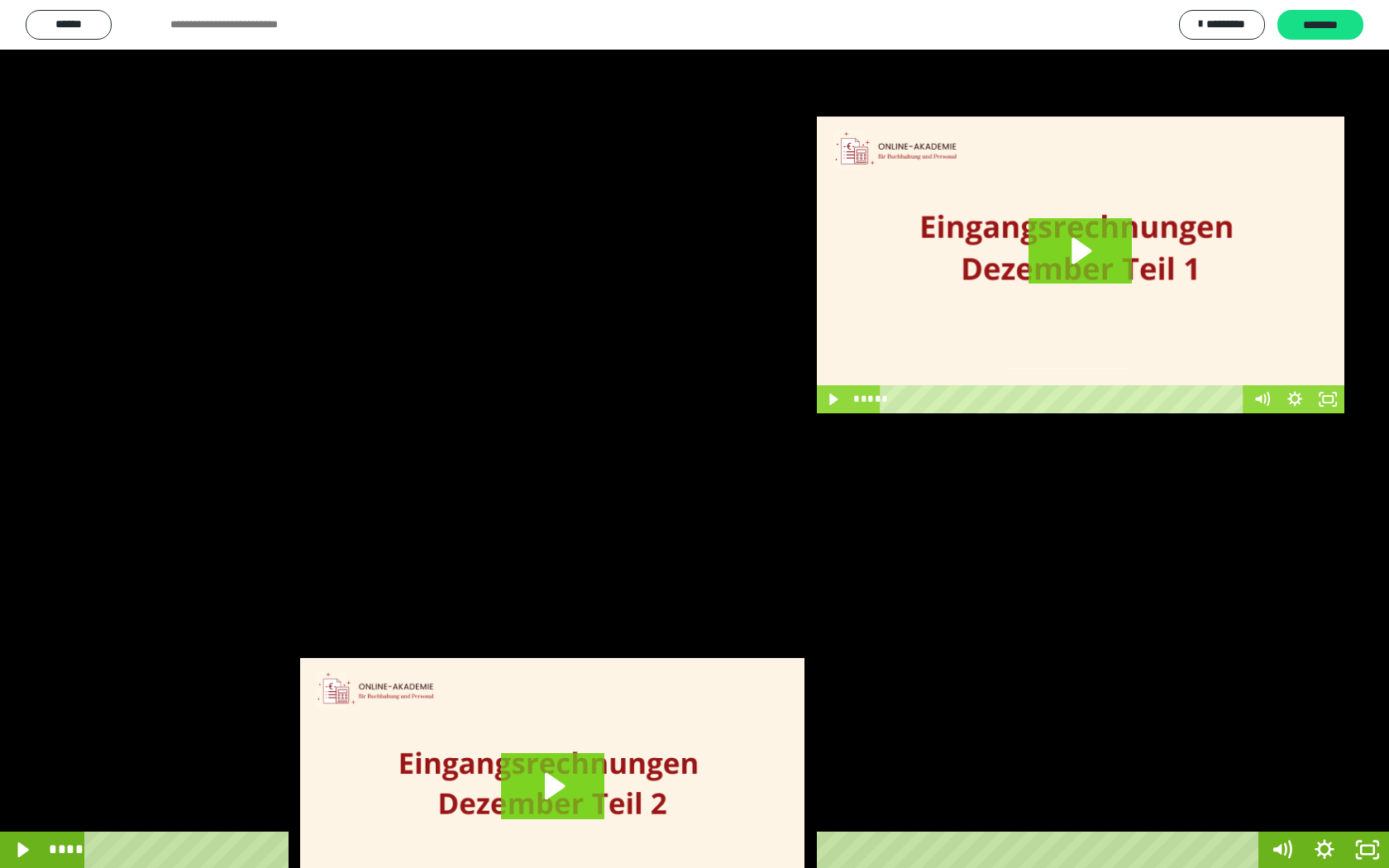 click at bounding box center (694, 434) 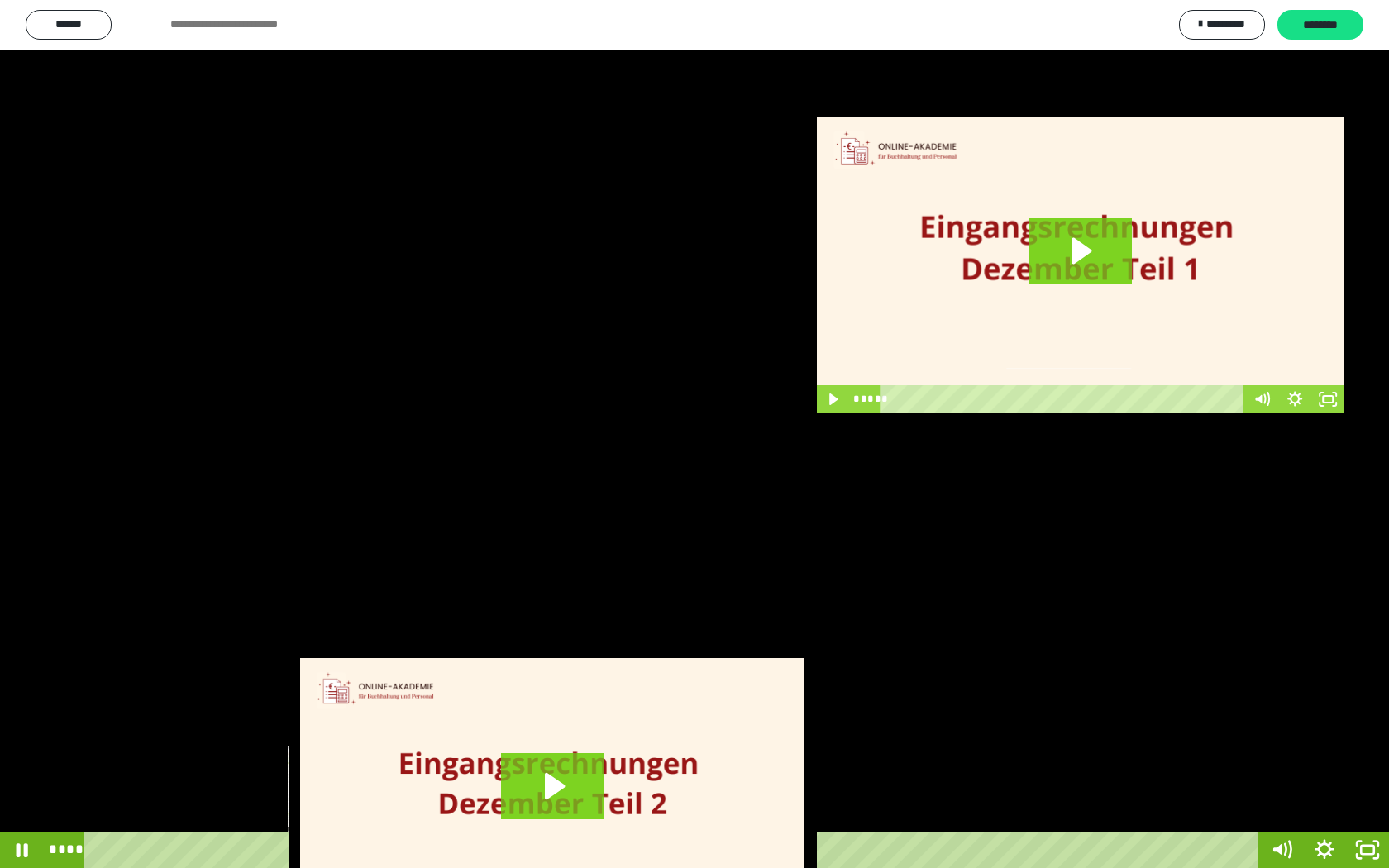 click on "****" at bounding box center [675, 850] 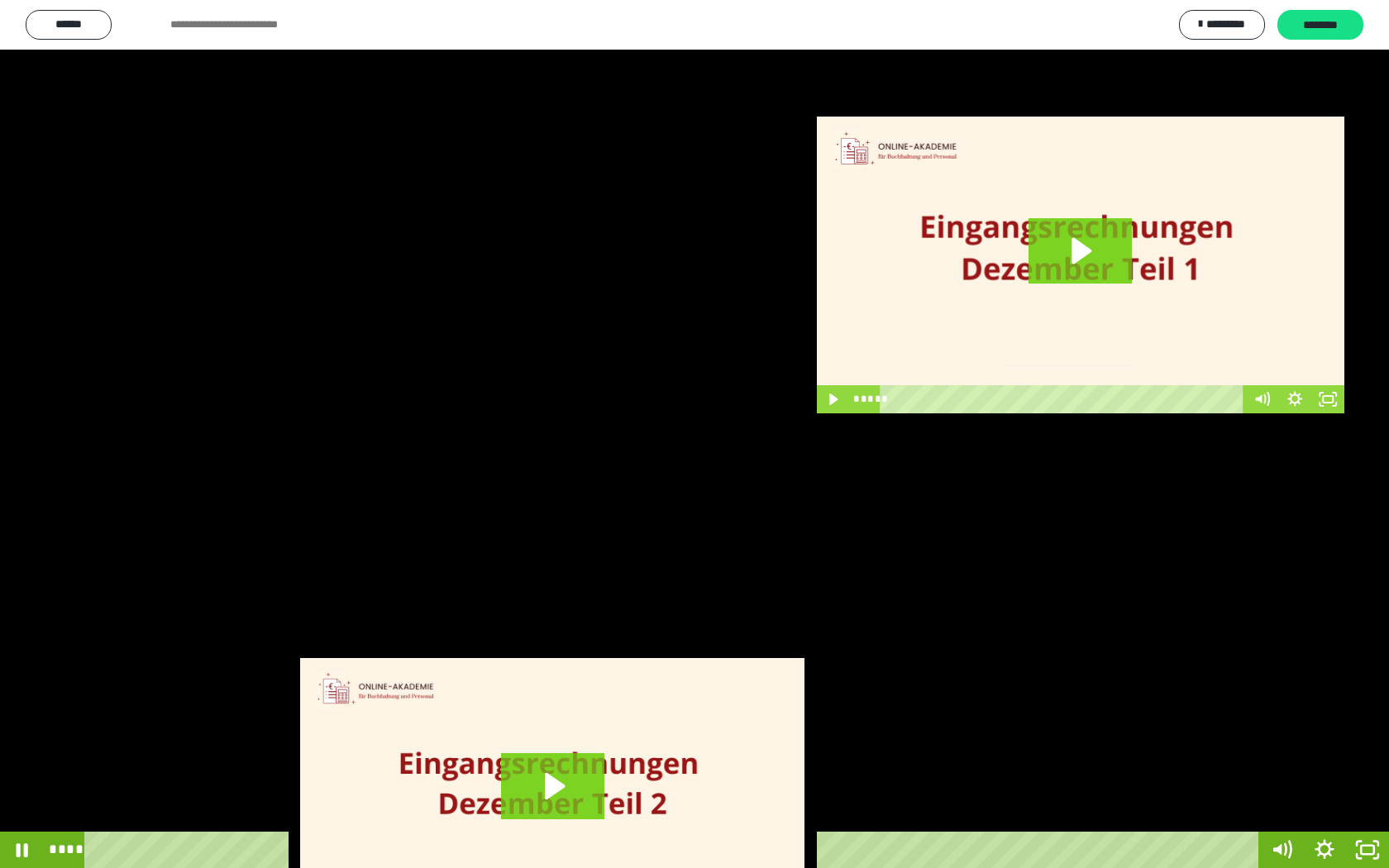 click on "****" at bounding box center [675, 850] 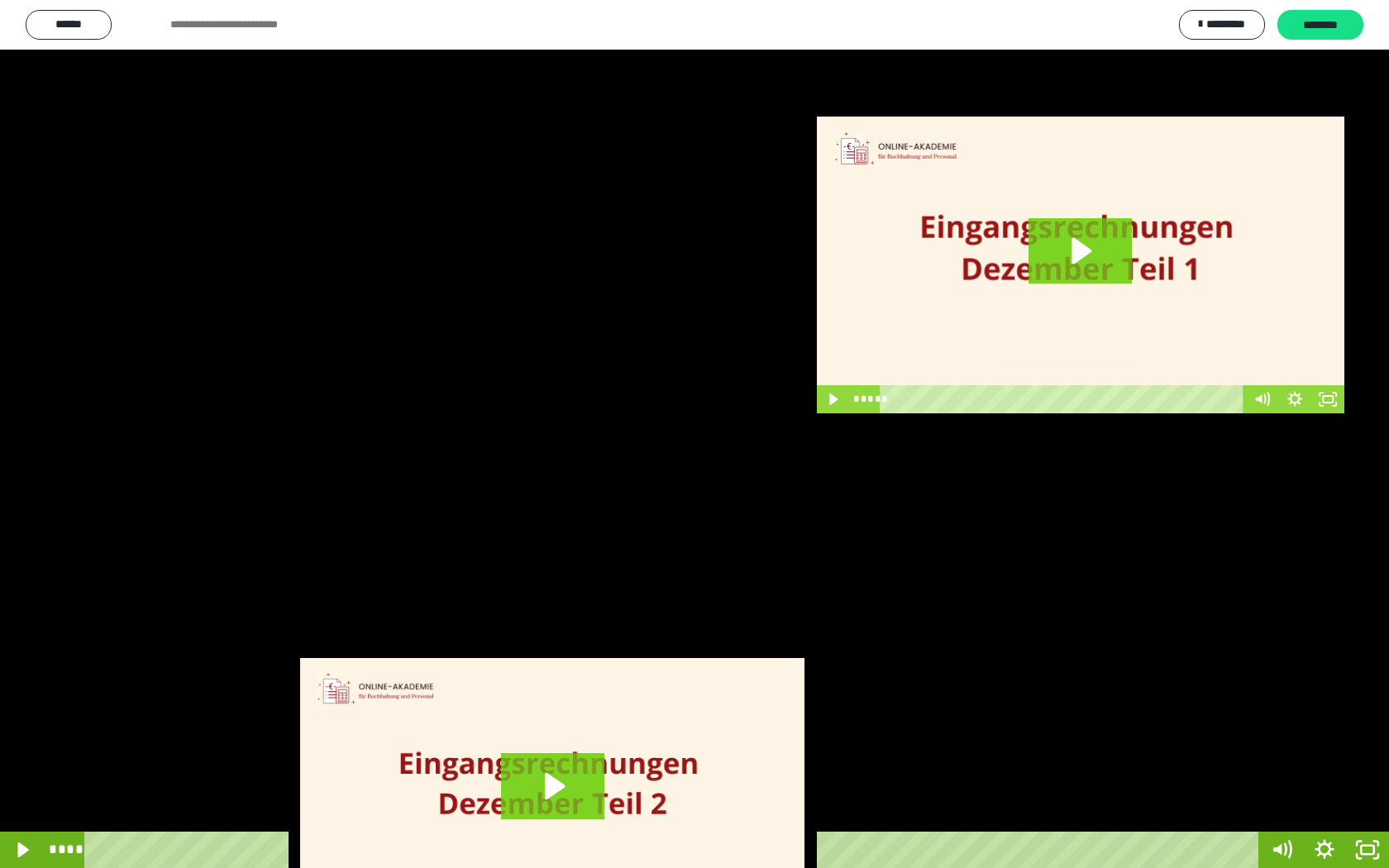 click at bounding box center [694, 434] 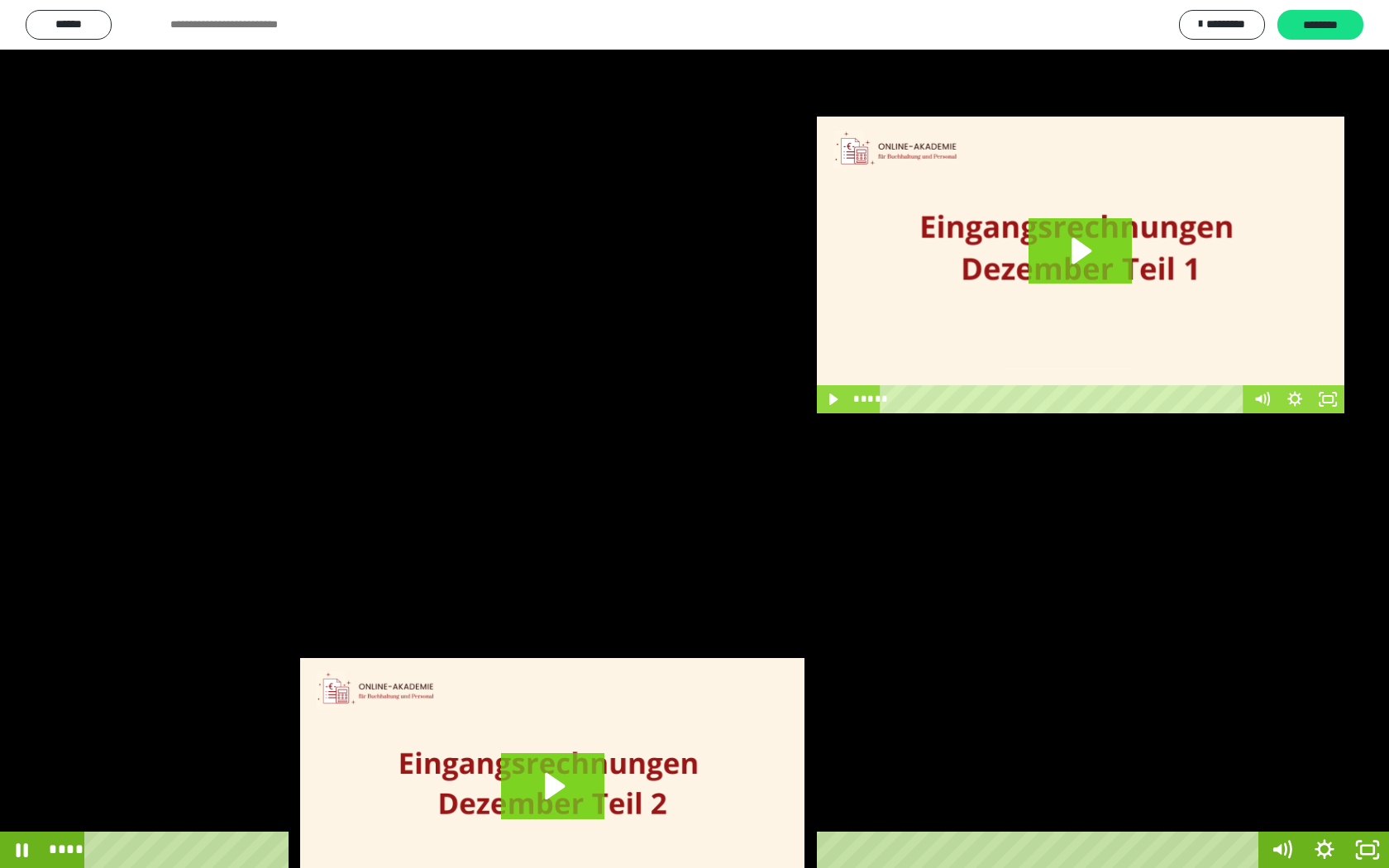 click at bounding box center (694, 434) 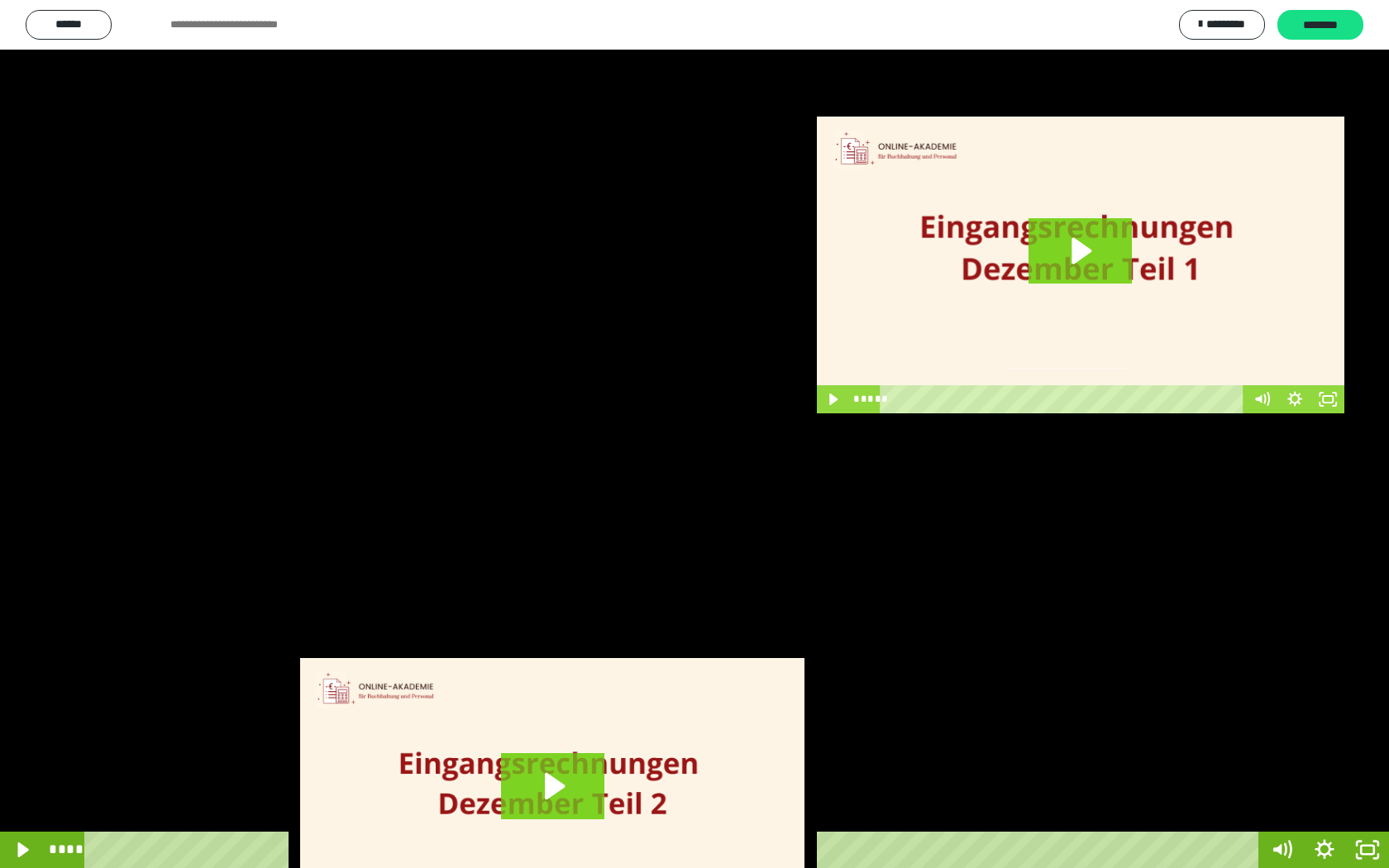 click at bounding box center [694, 434] 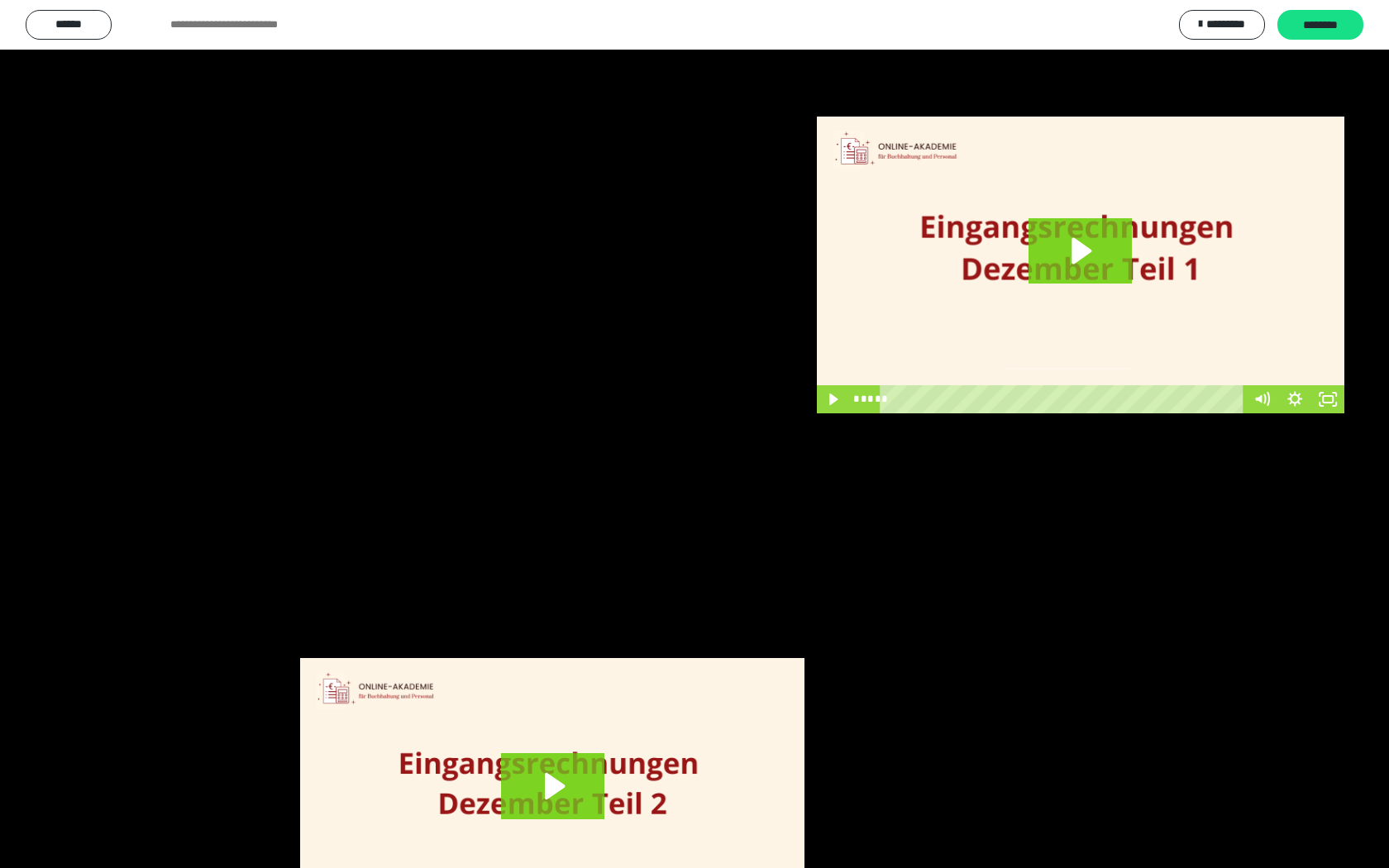 click at bounding box center (694, 434) 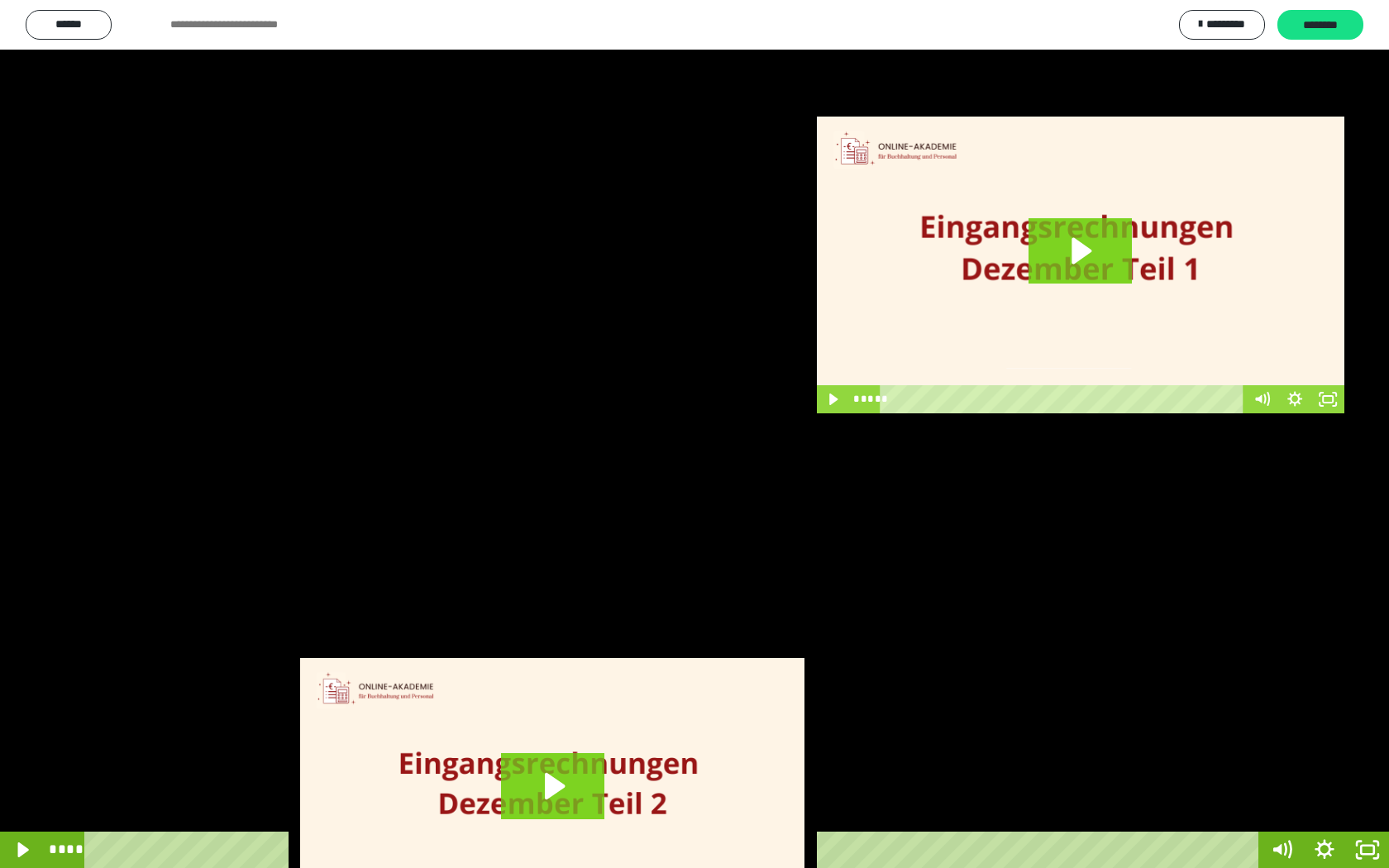 click at bounding box center (694, 434) 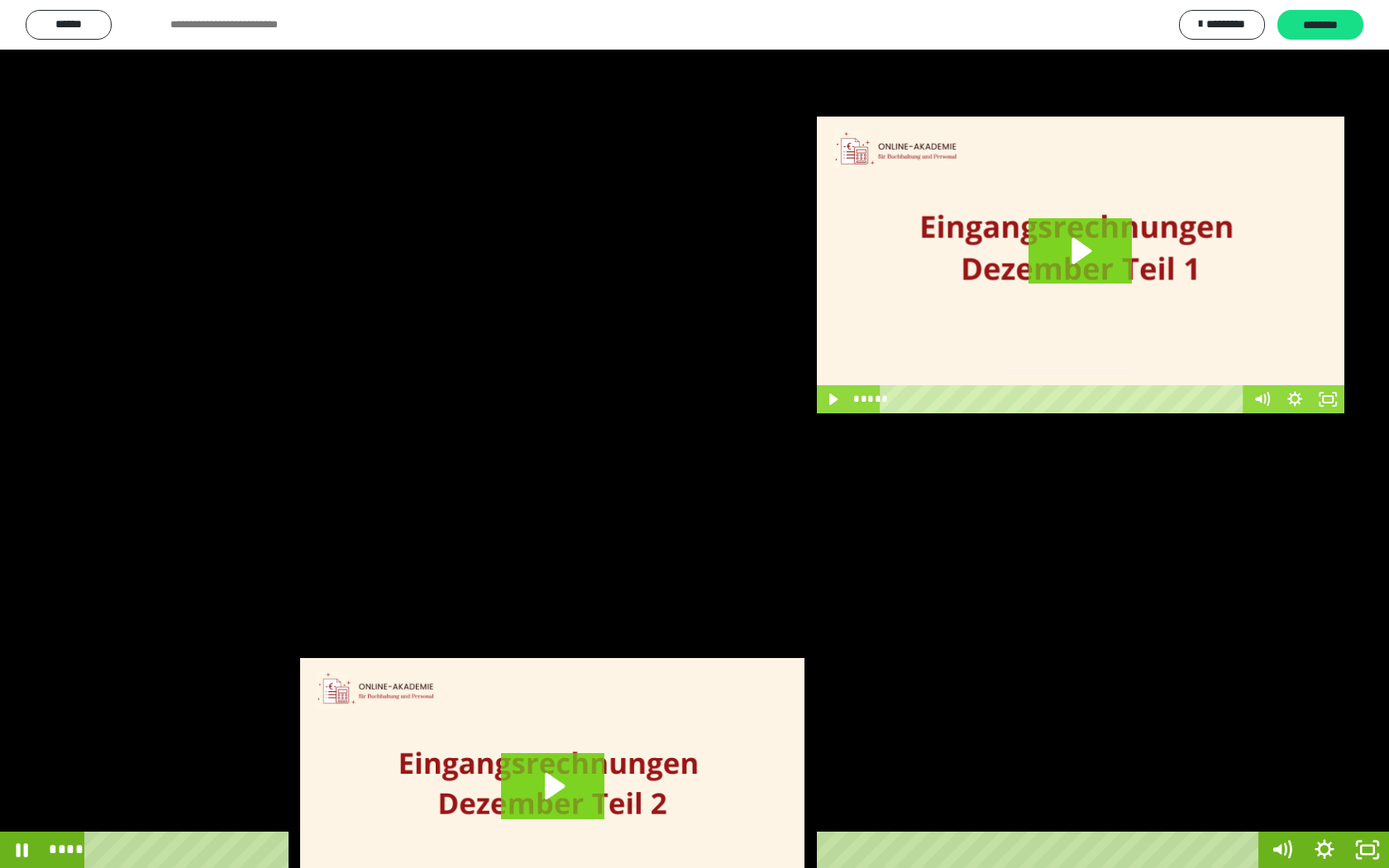 click at bounding box center [694, 434] 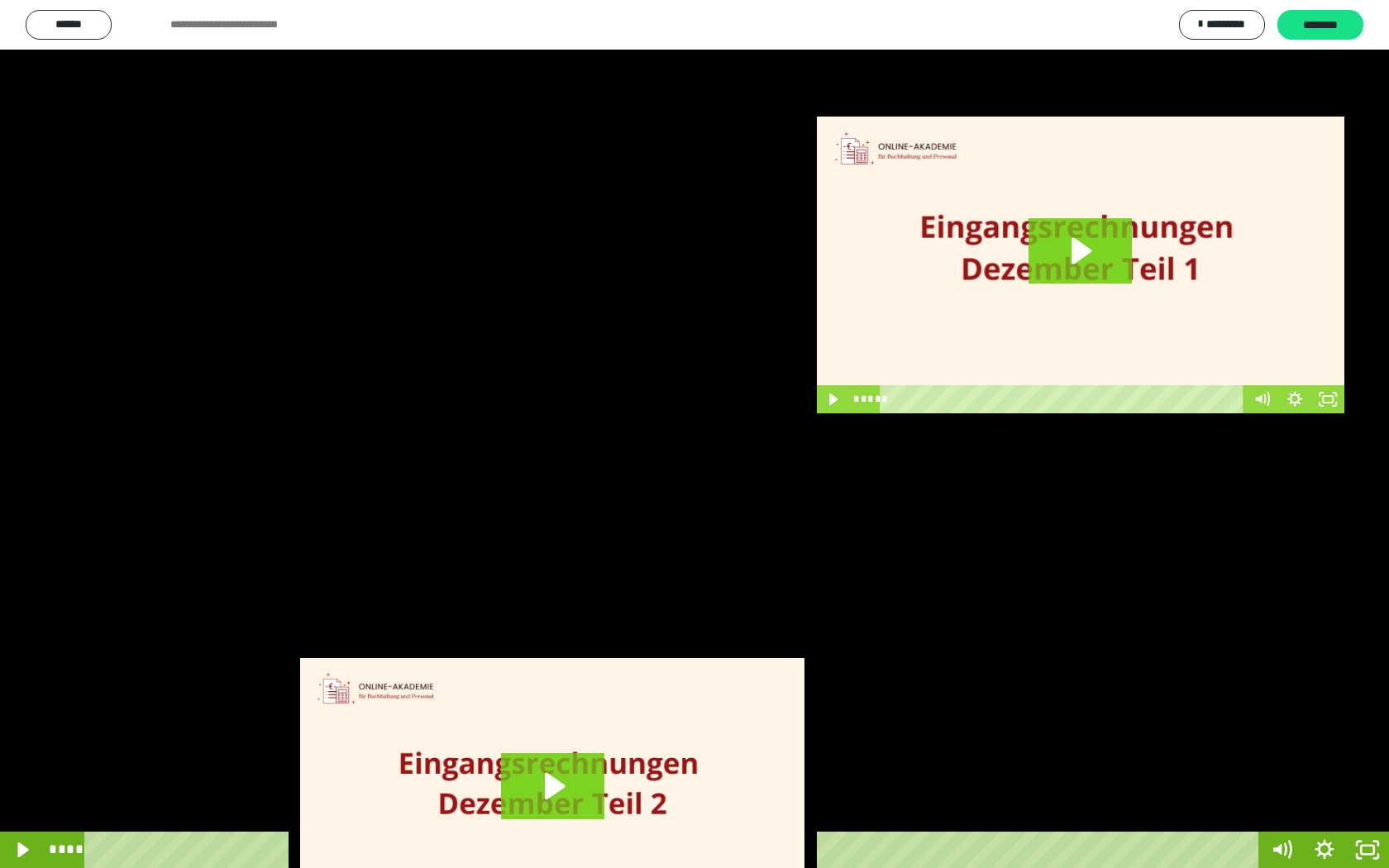 click at bounding box center (694, 434) 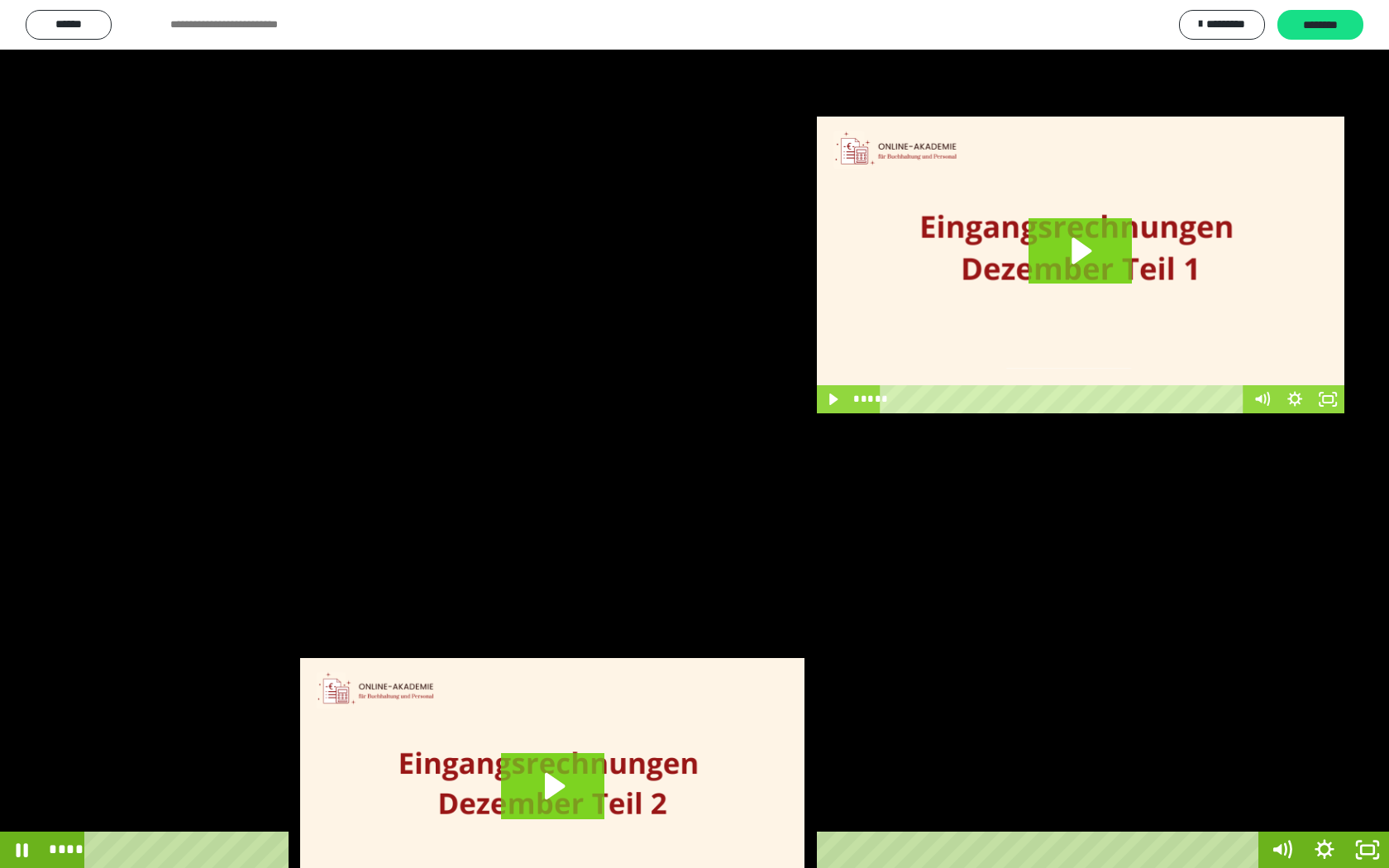 click at bounding box center (694, 434) 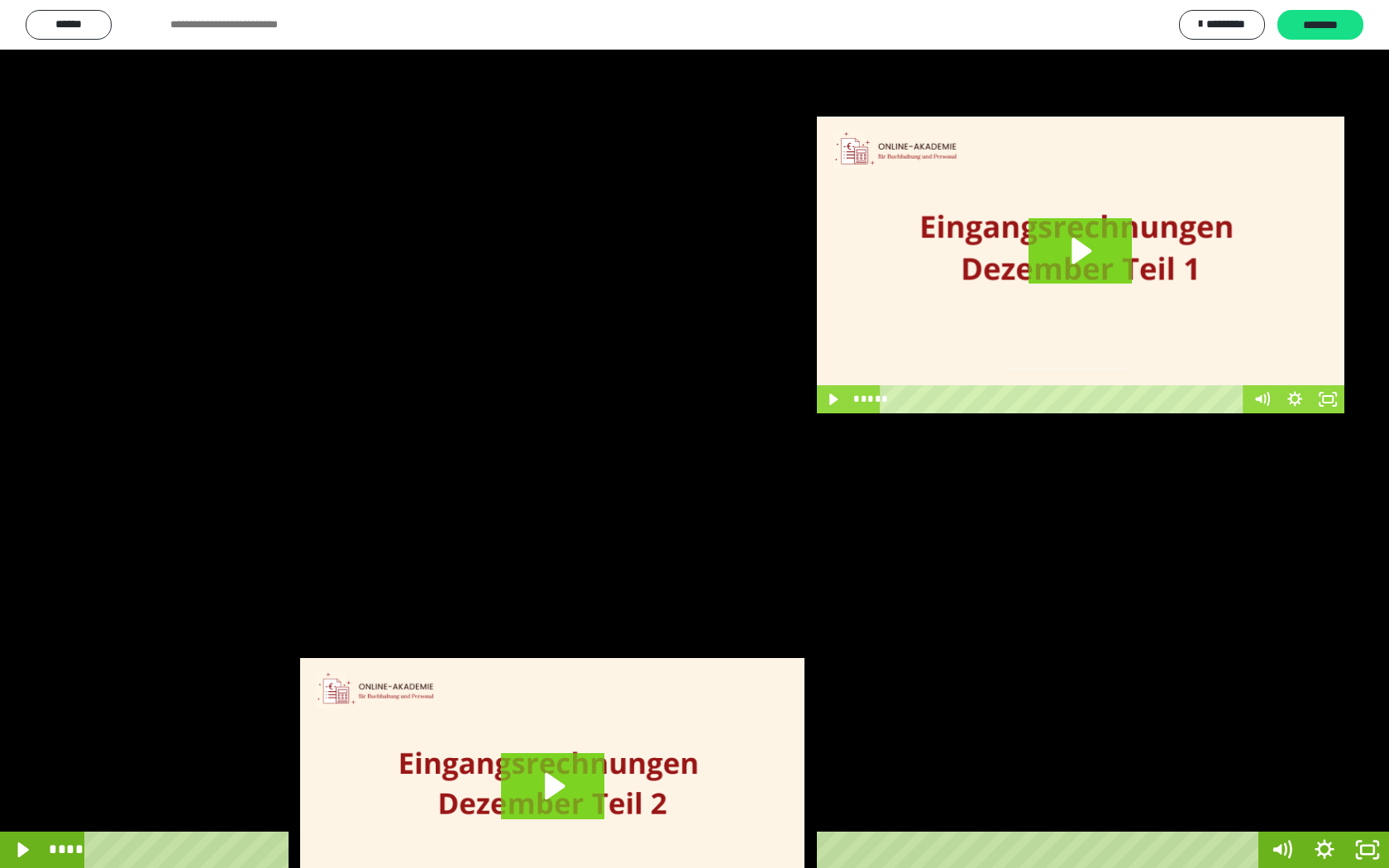click at bounding box center [694, 434] 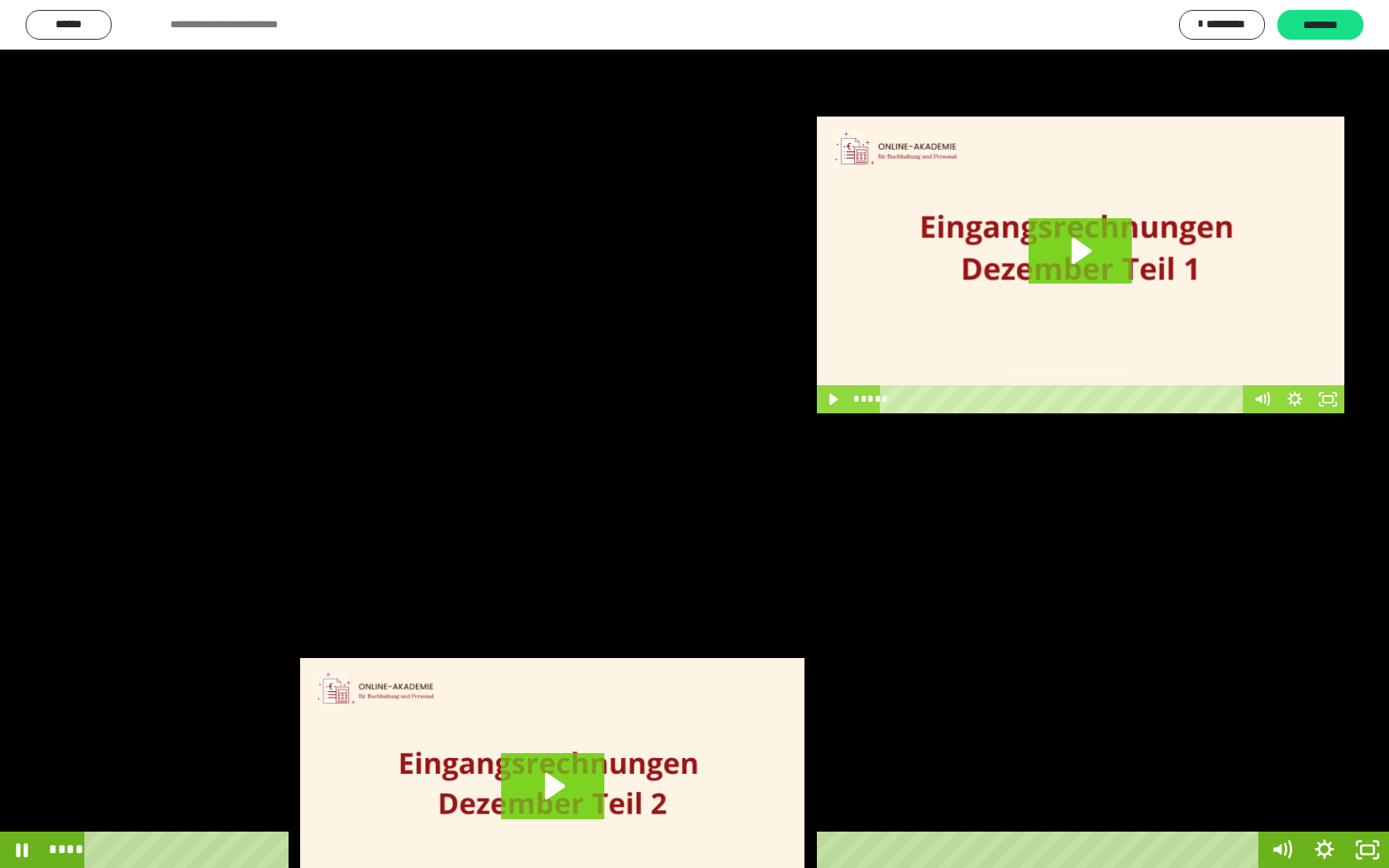 click at bounding box center (694, 434) 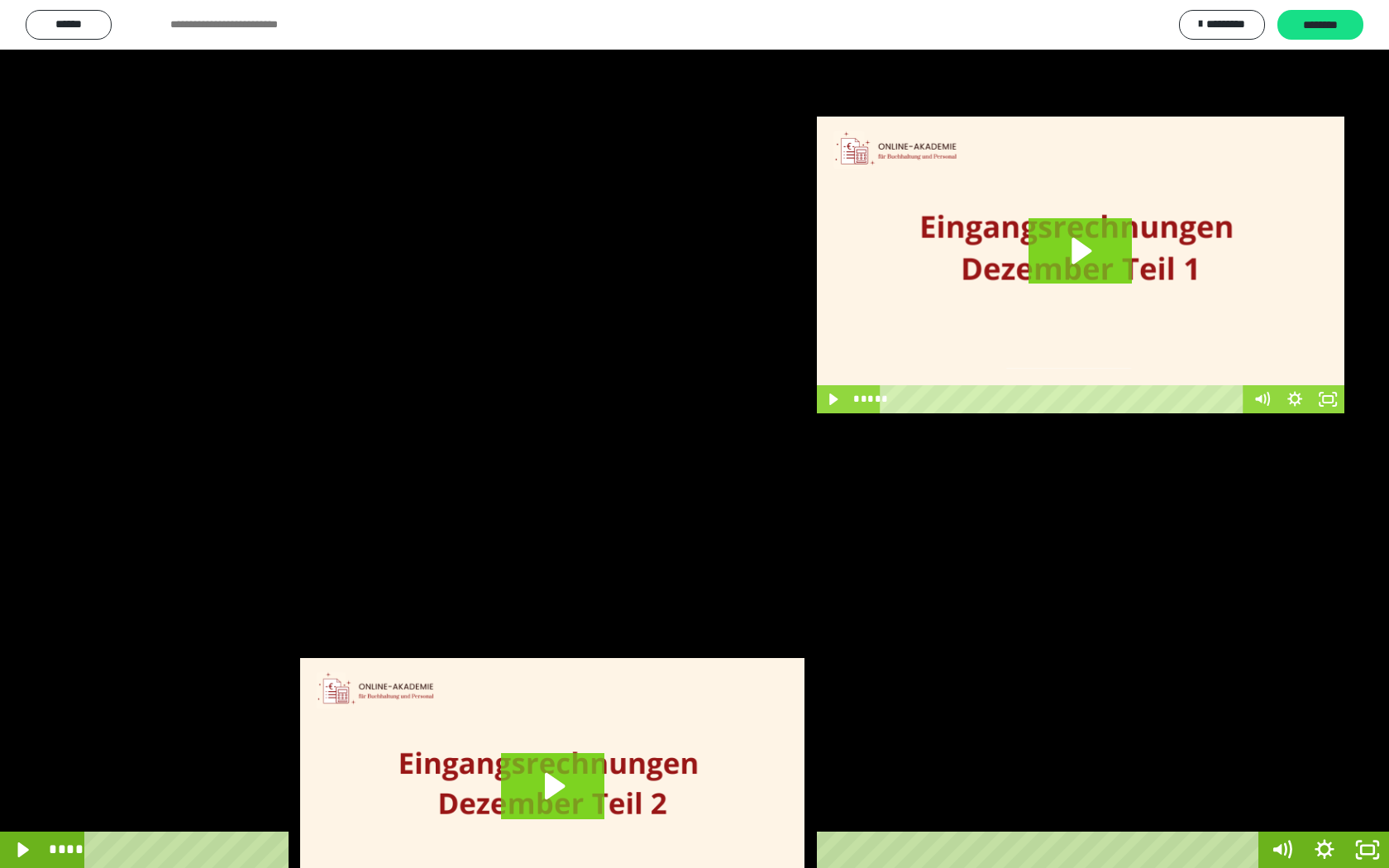 click at bounding box center (694, 434) 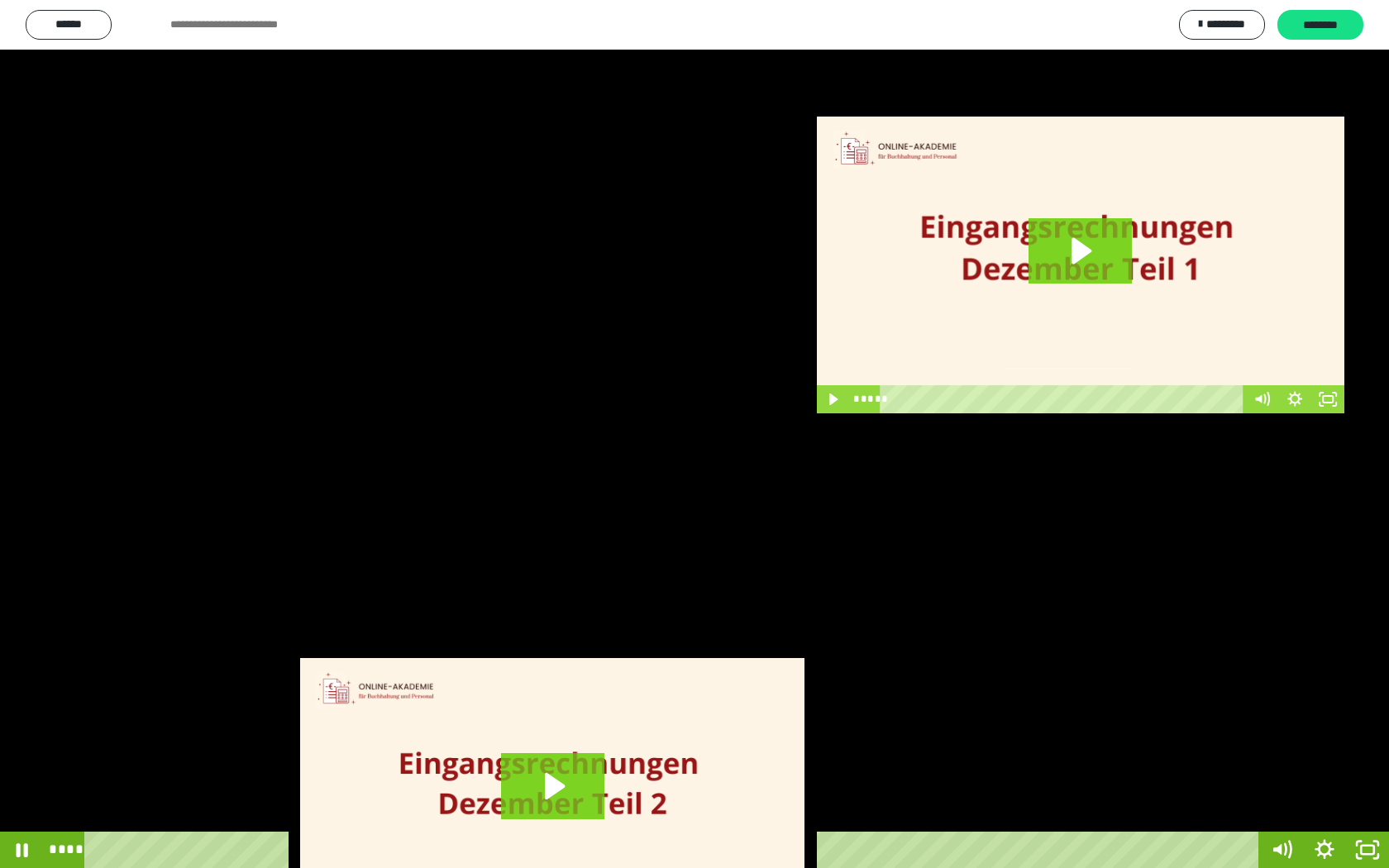click at bounding box center (694, 434) 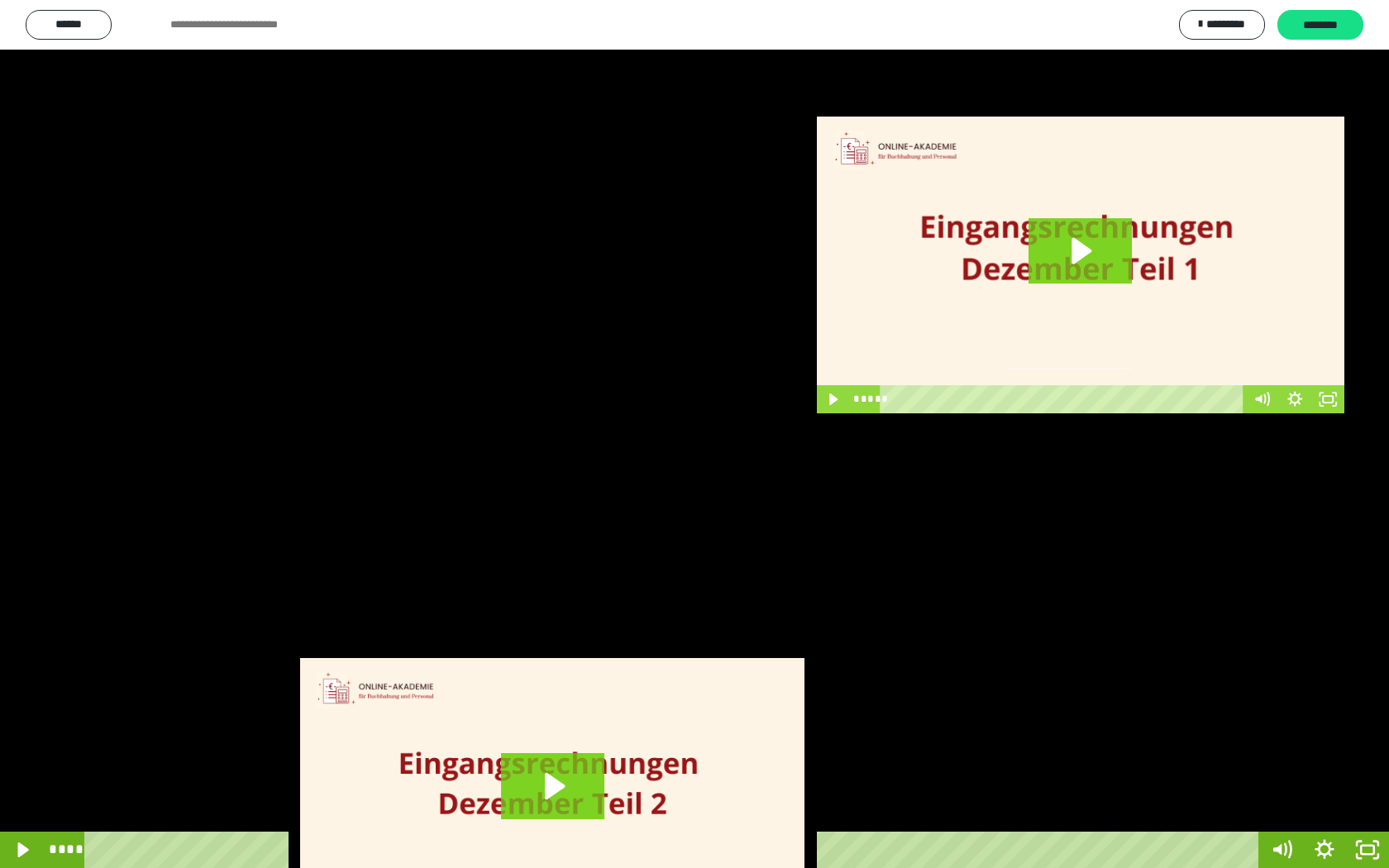 click at bounding box center [694, 434] 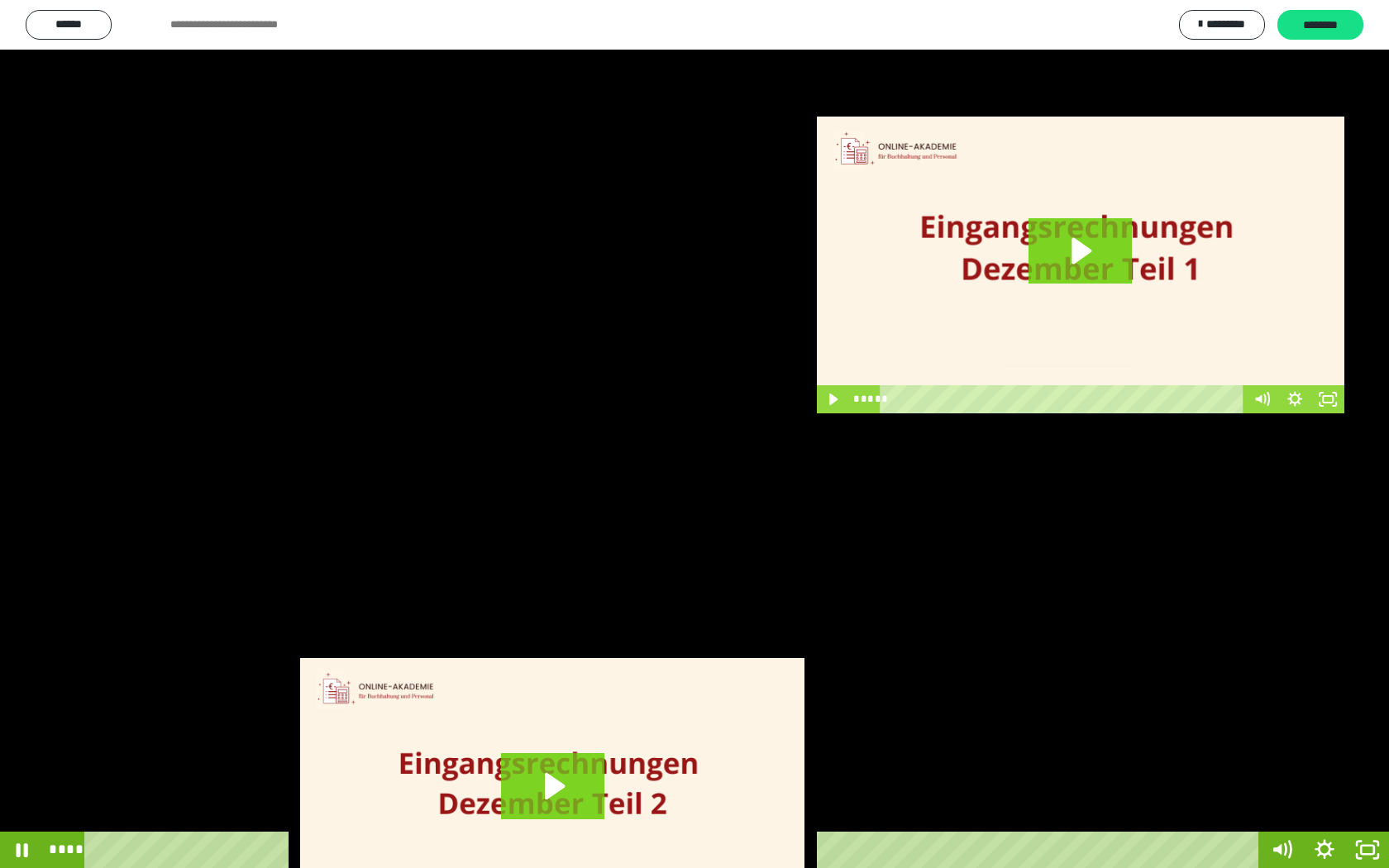 click at bounding box center (694, 434) 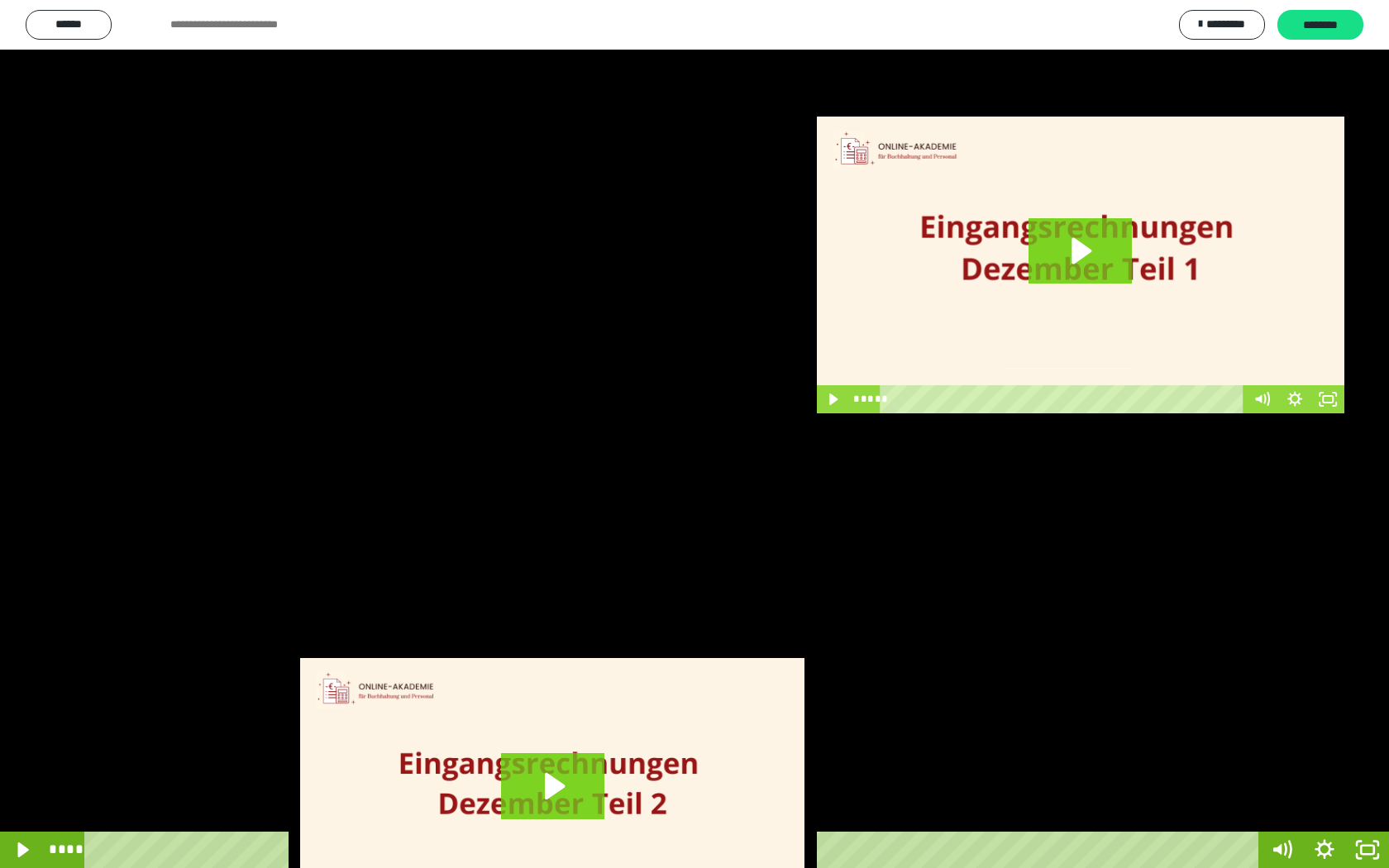 click at bounding box center [694, 434] 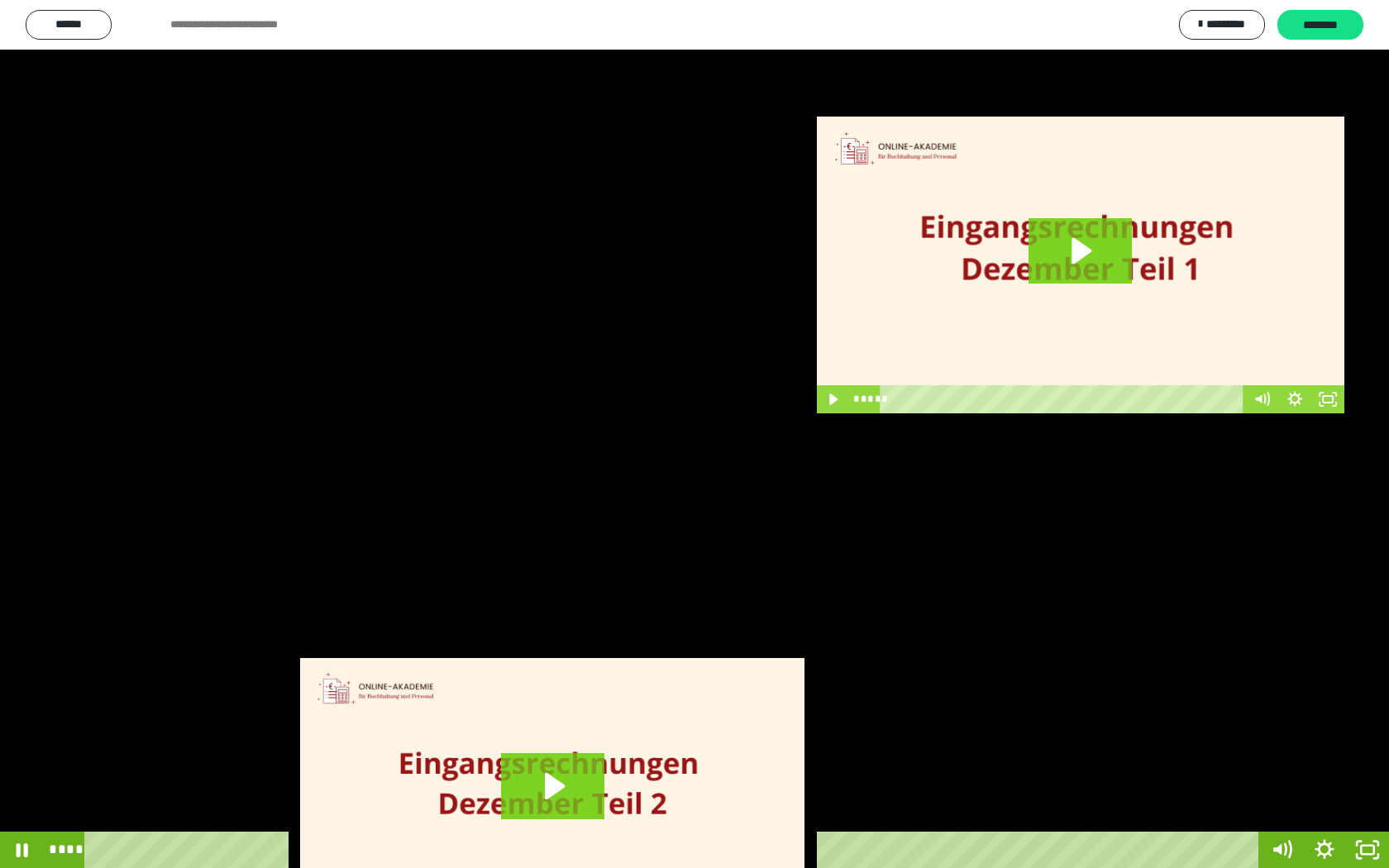click at bounding box center (694, 434) 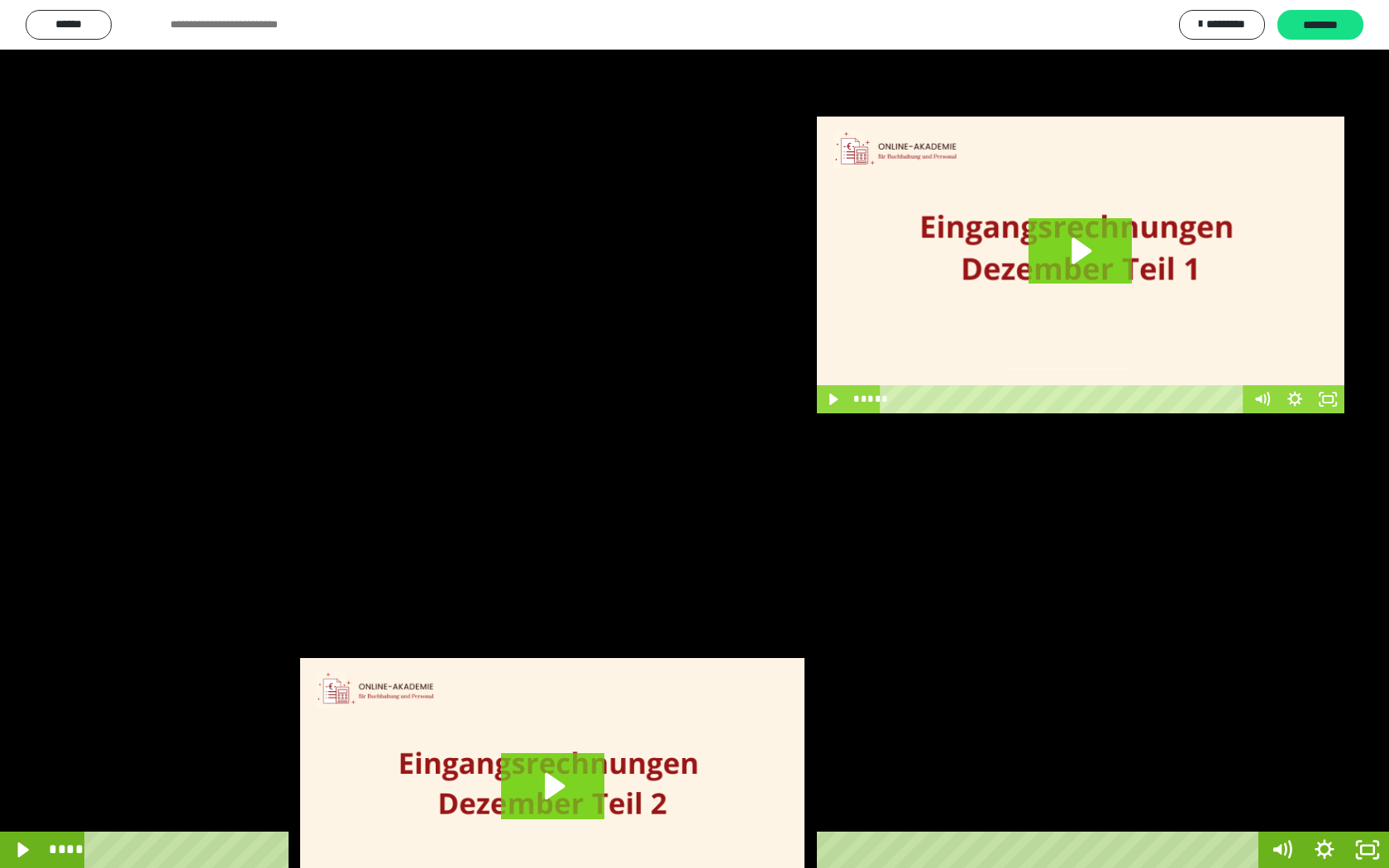 click at bounding box center (694, 434) 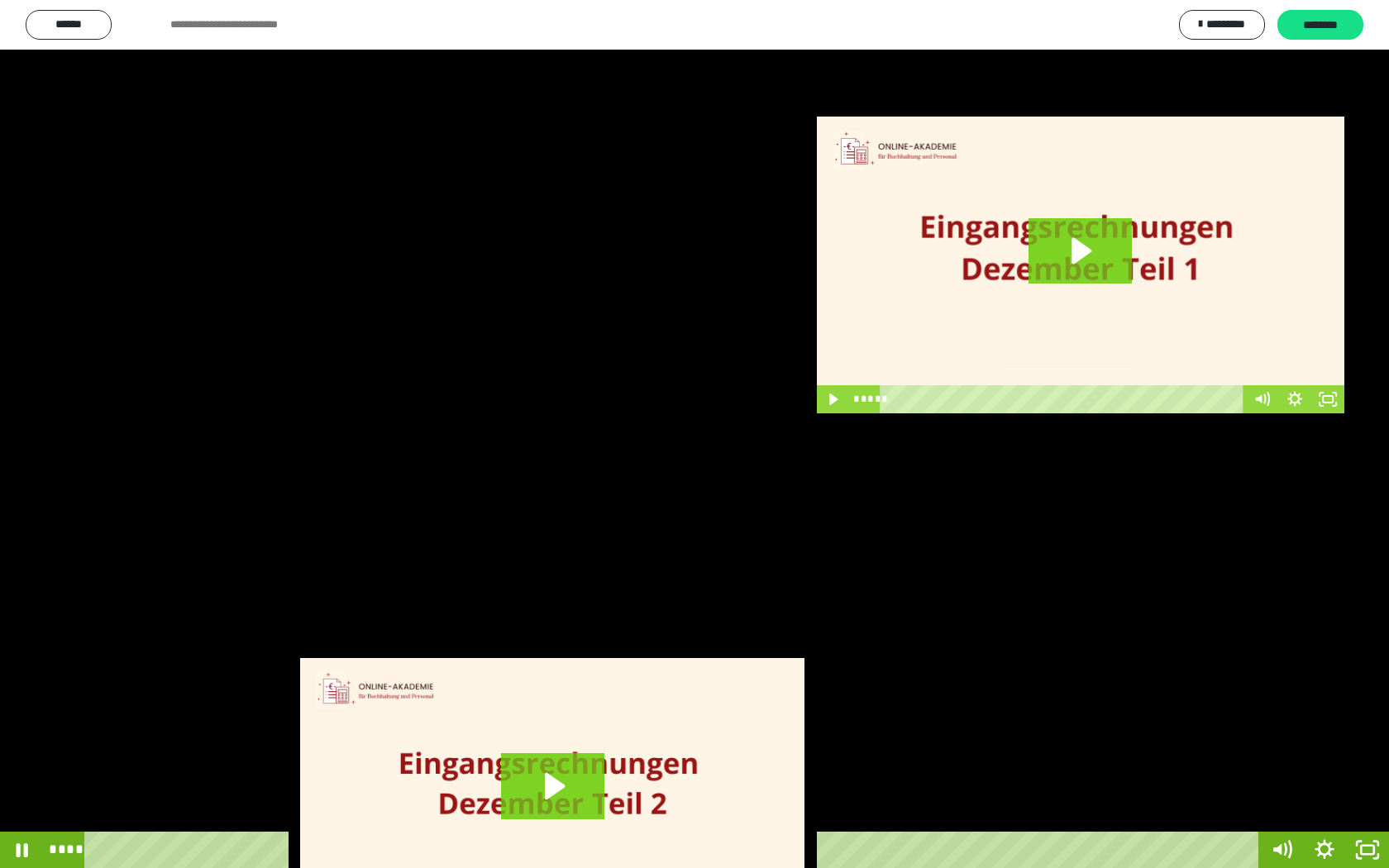 click at bounding box center (694, 434) 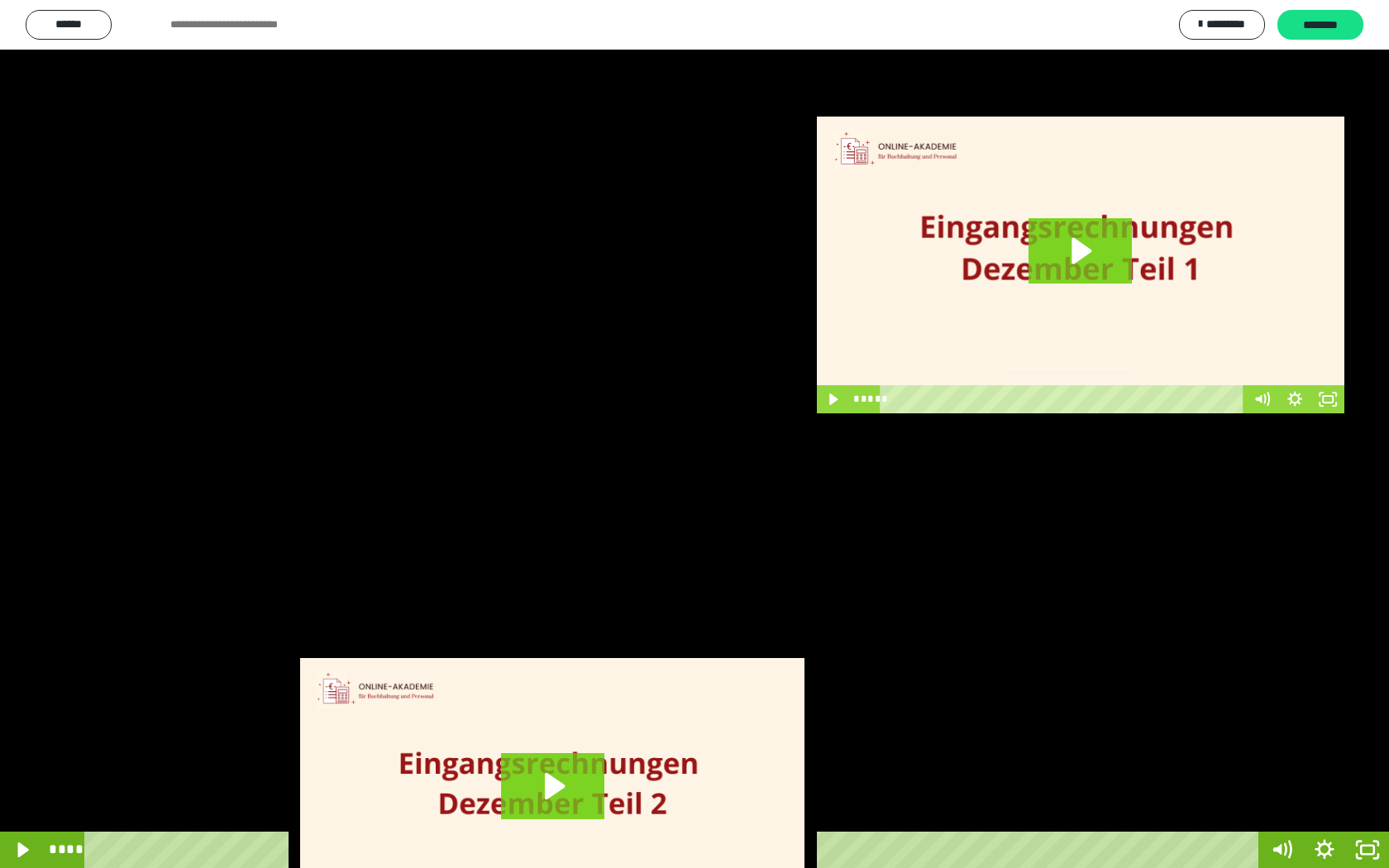 click at bounding box center [694, 434] 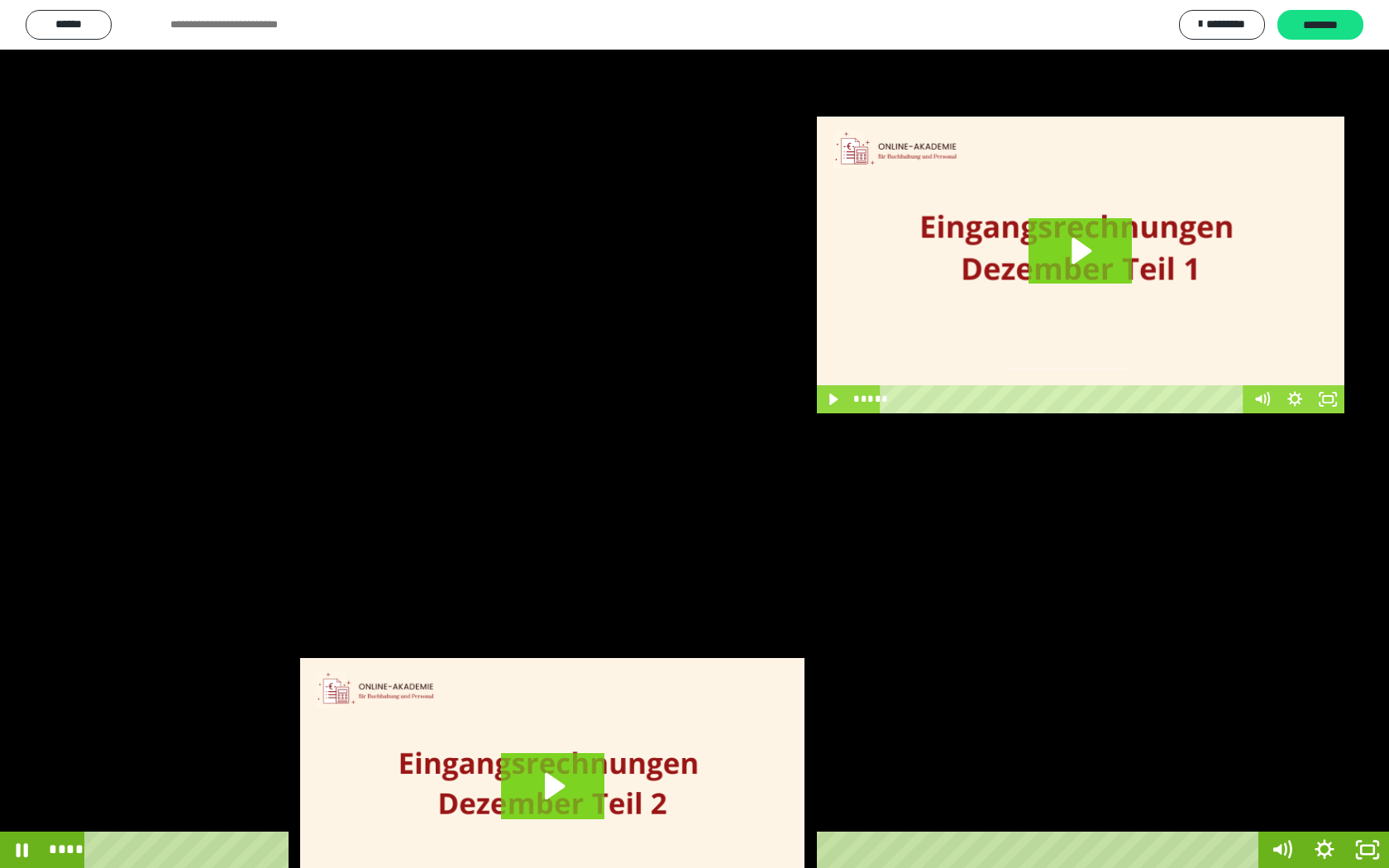 click at bounding box center [694, 434] 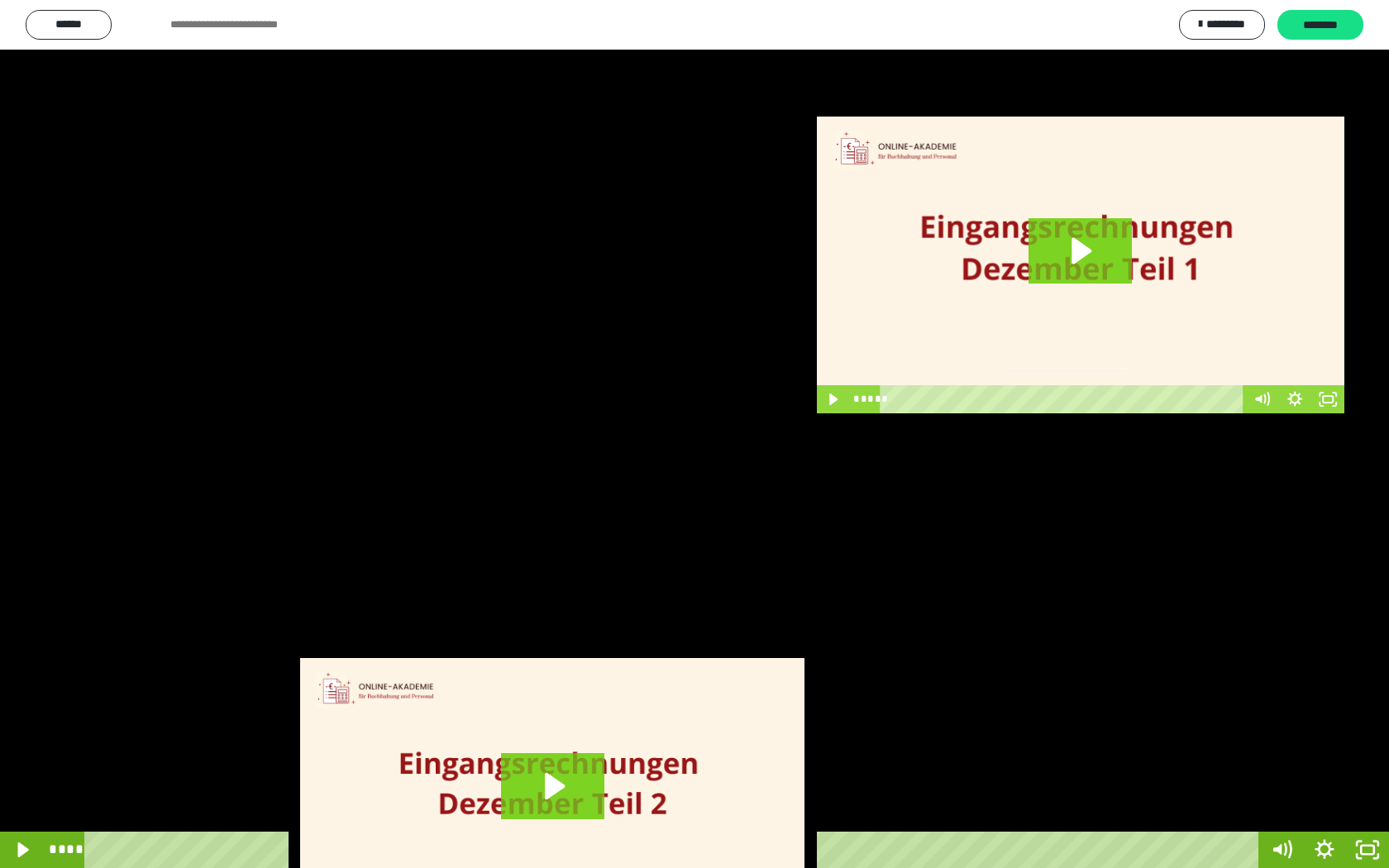 click at bounding box center [694, 434] 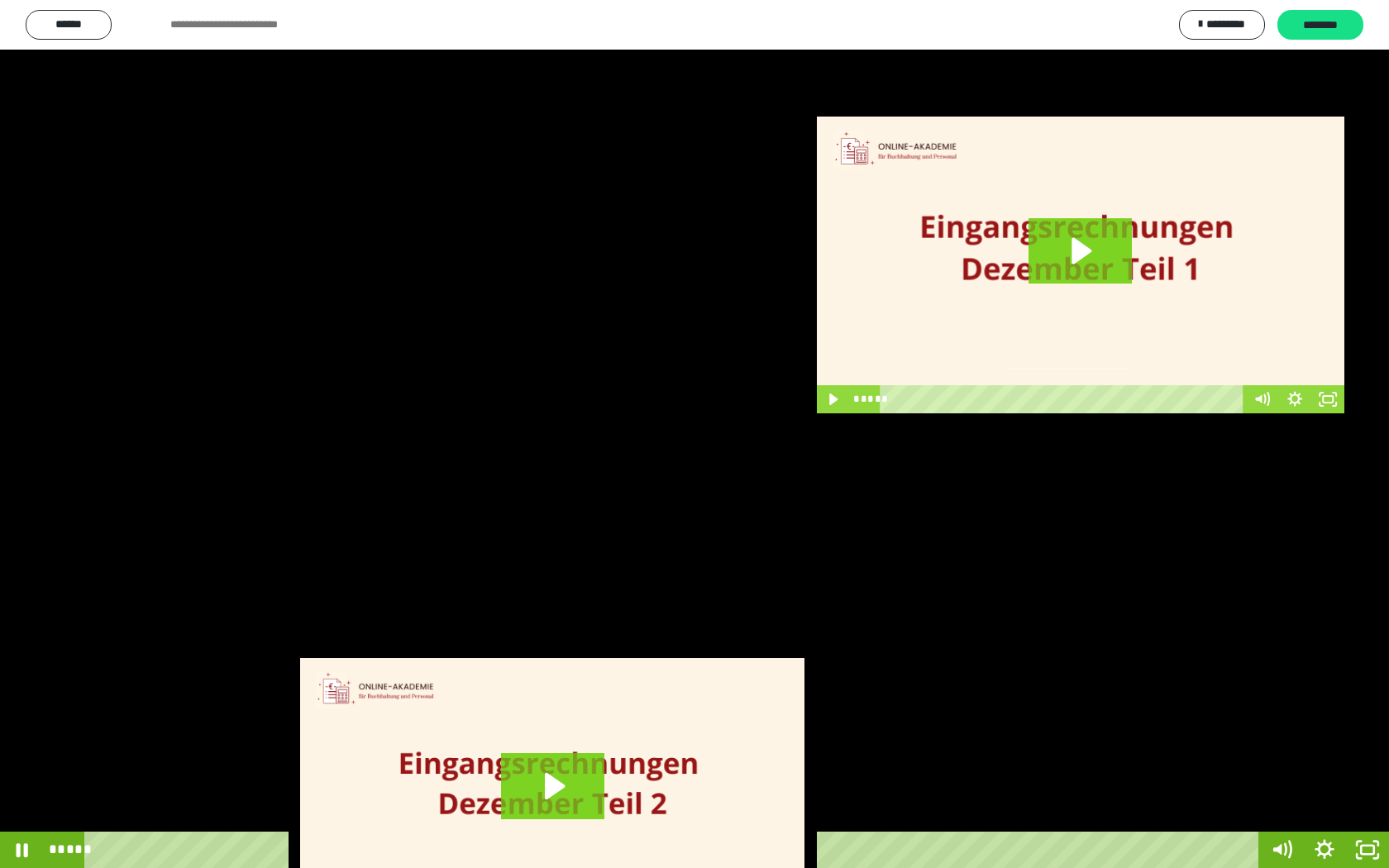 click at bounding box center [694, 434] 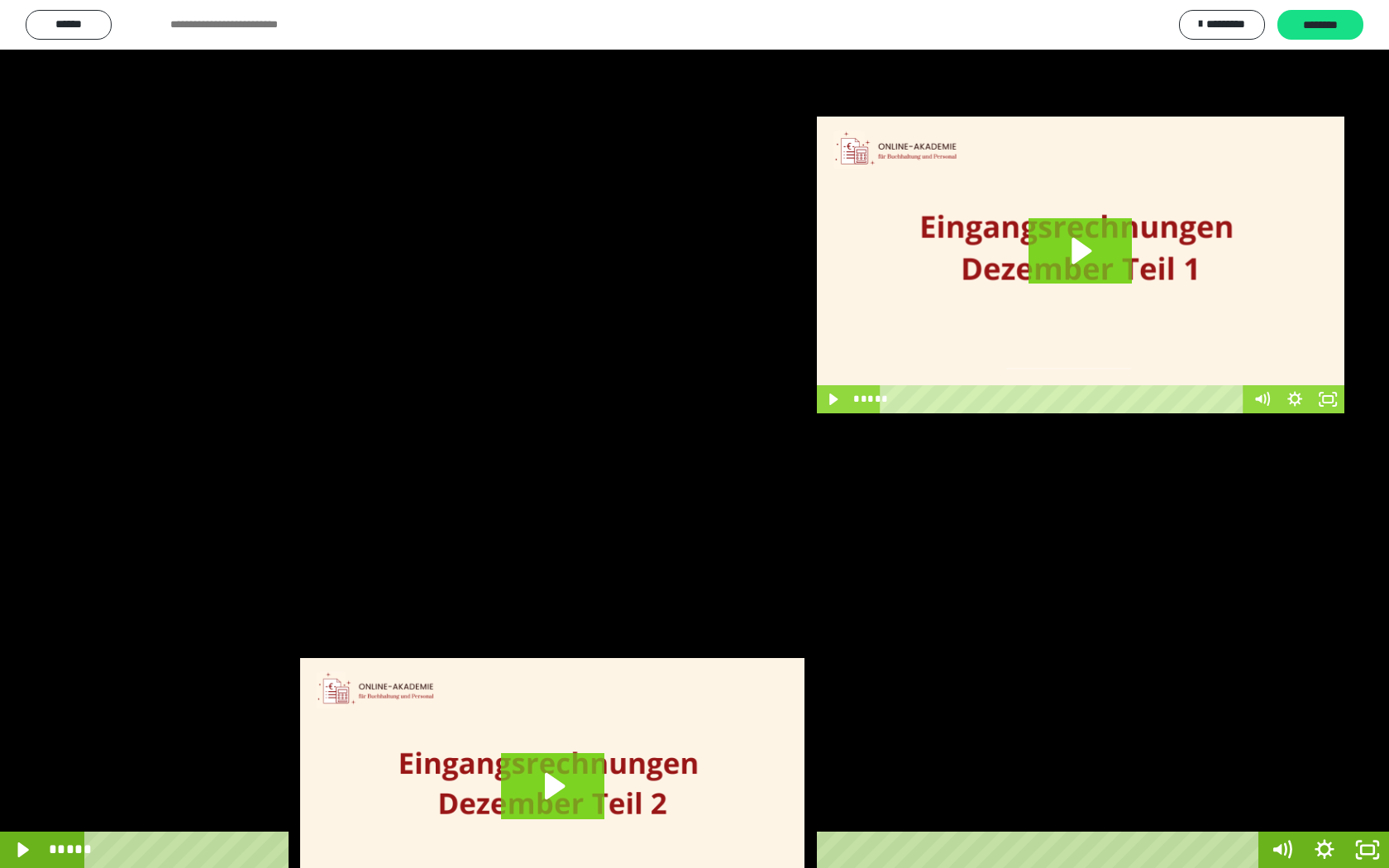 click at bounding box center (694, 434) 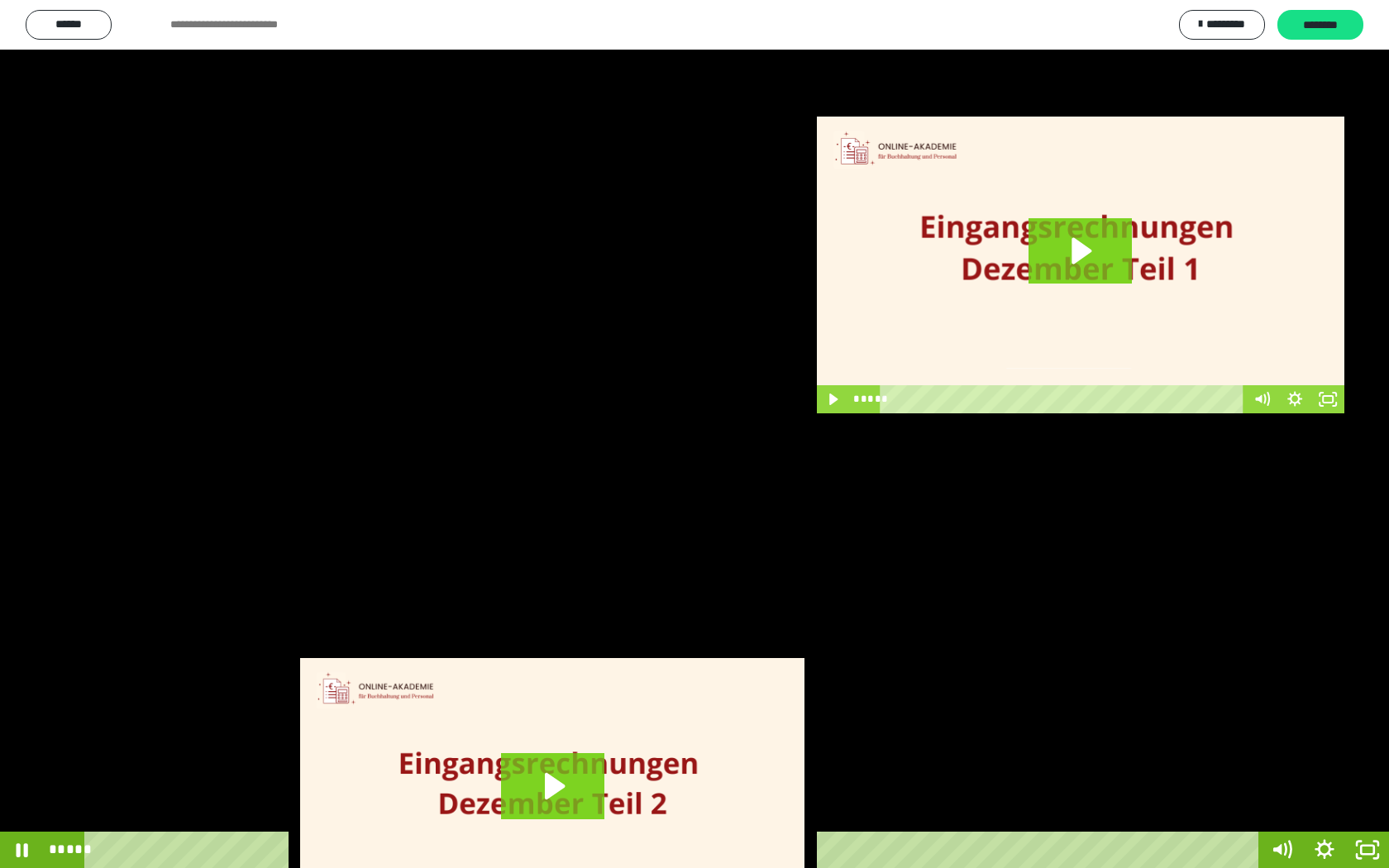 click at bounding box center (694, 434) 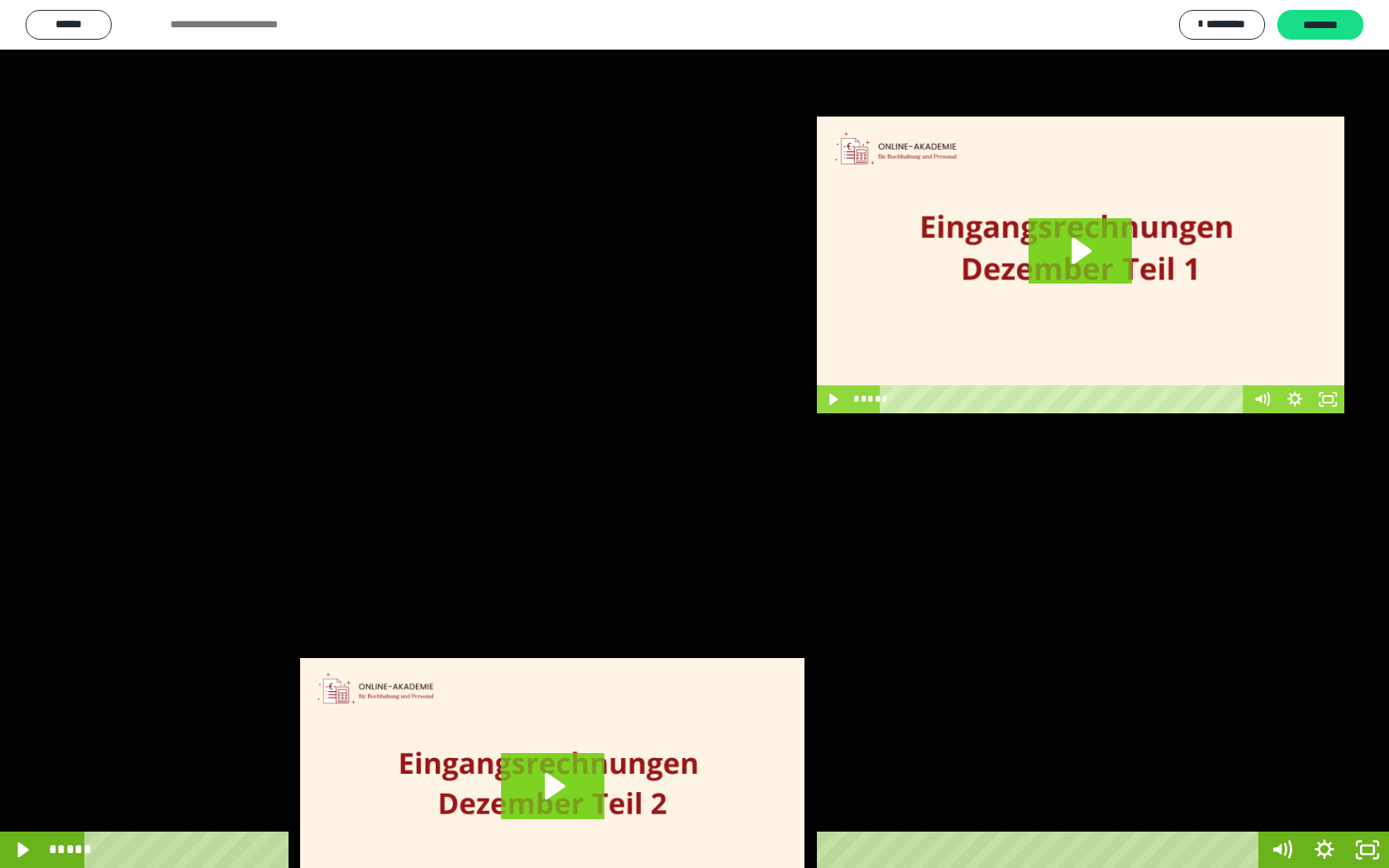click at bounding box center [694, 434] 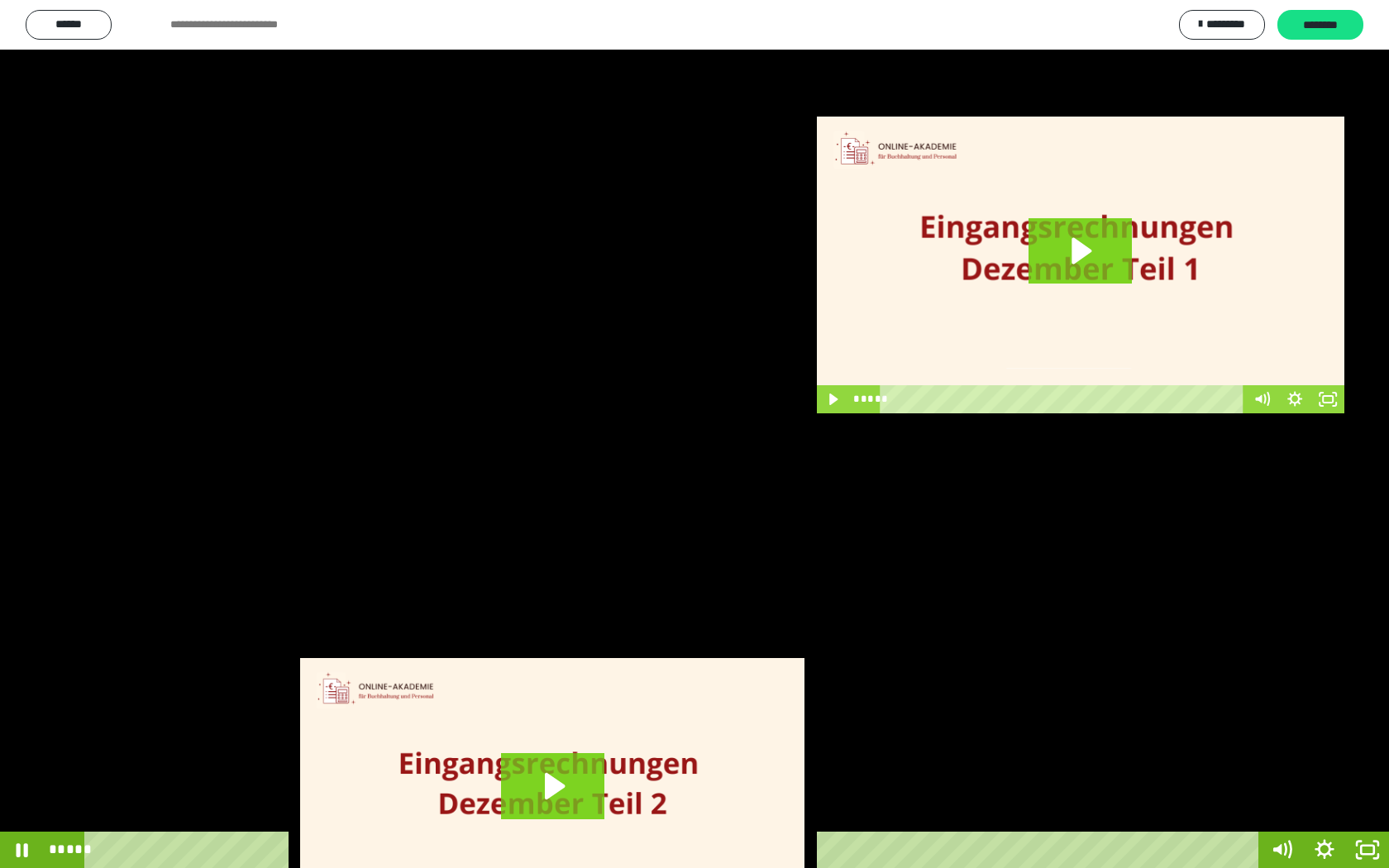 click at bounding box center [694, 434] 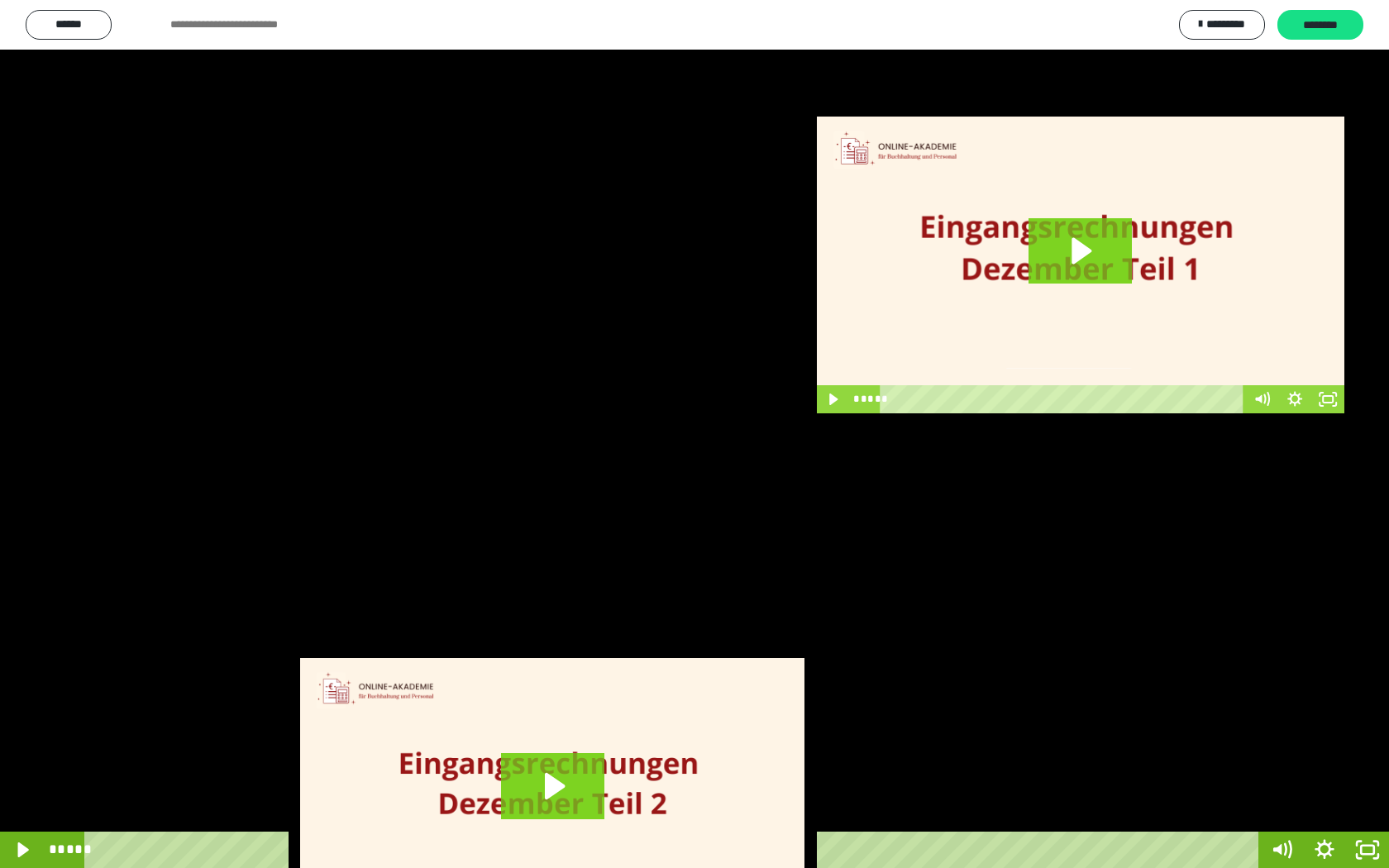 click at bounding box center [694, 434] 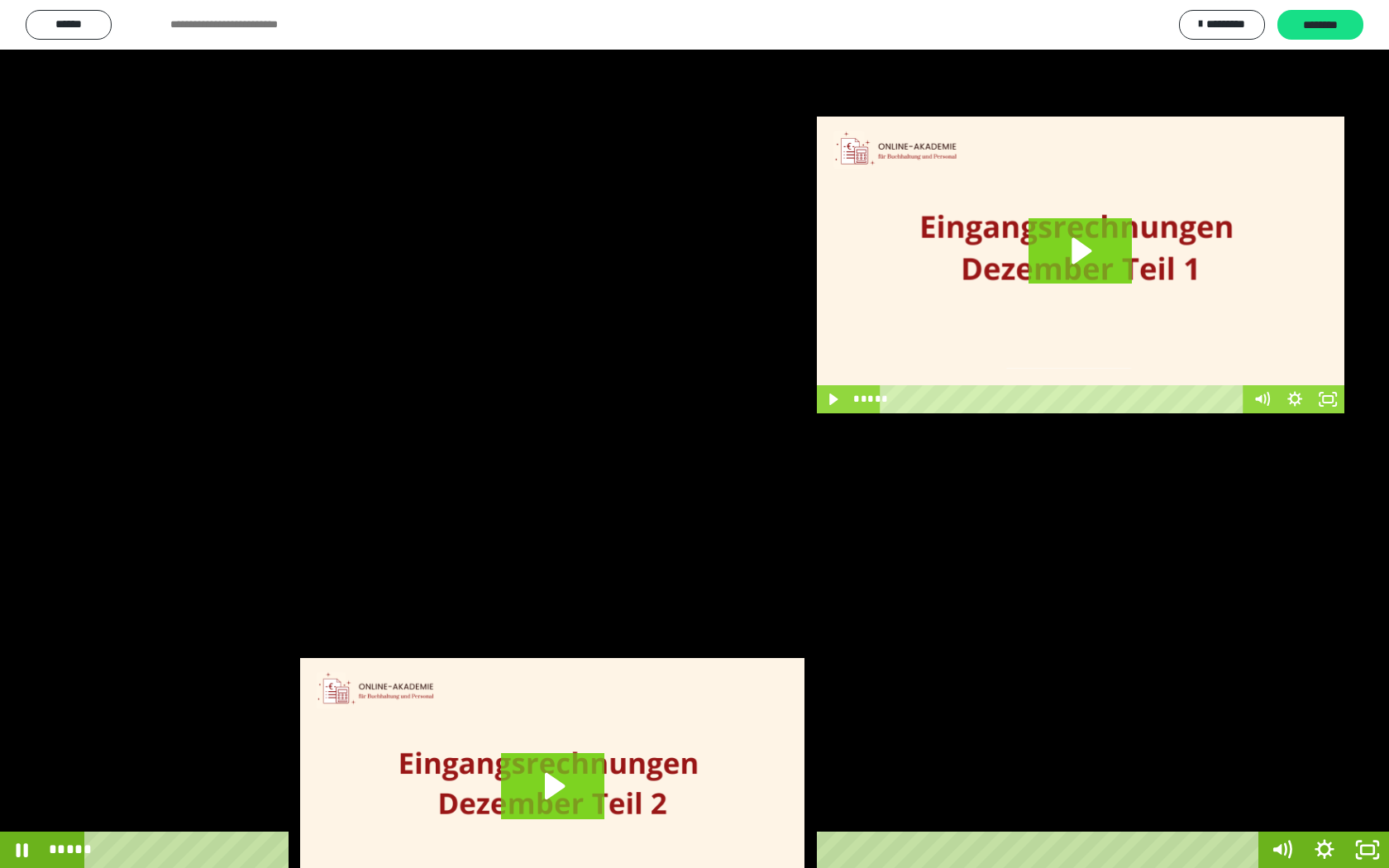 click at bounding box center (694, 434) 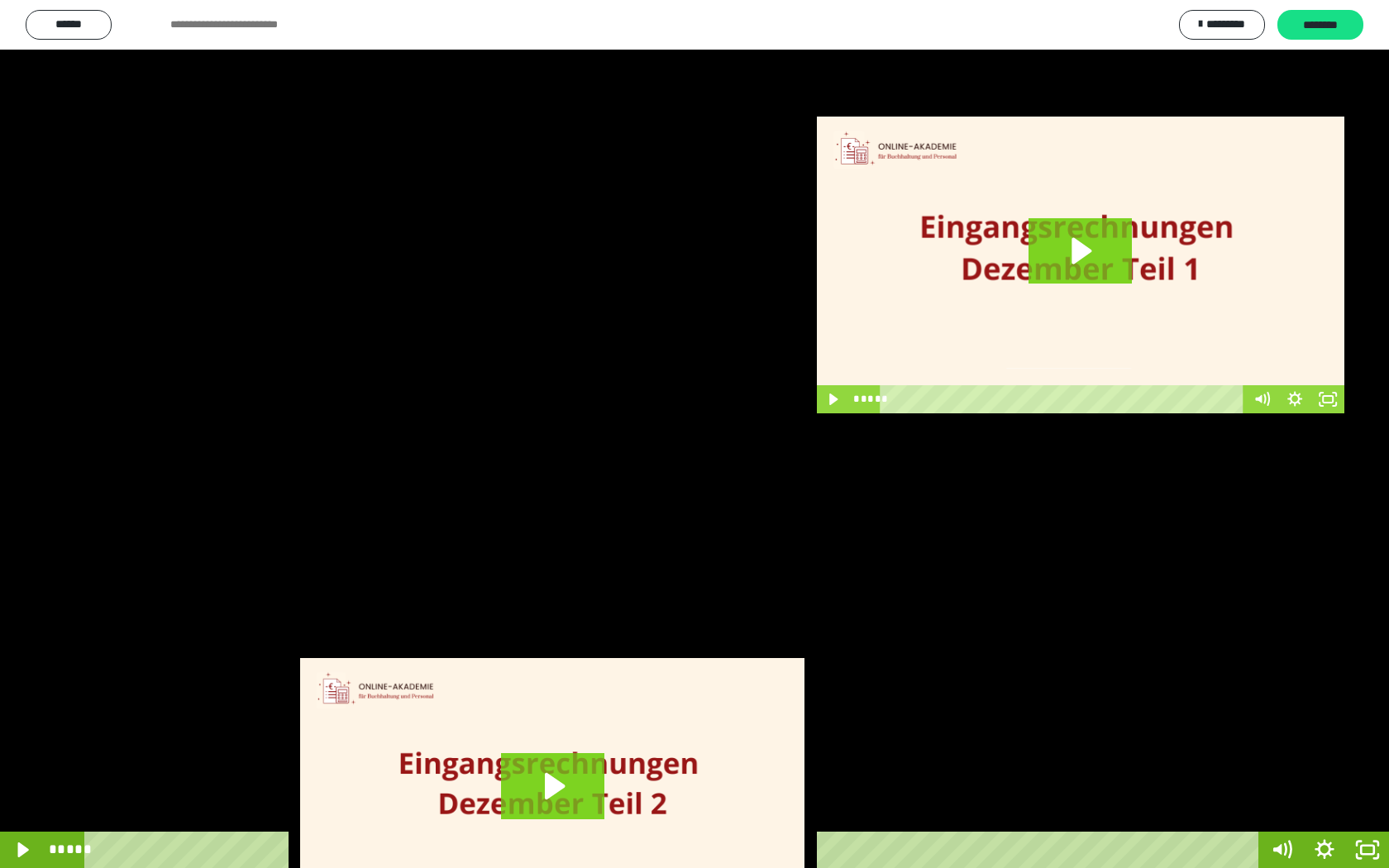 click at bounding box center (694, 434) 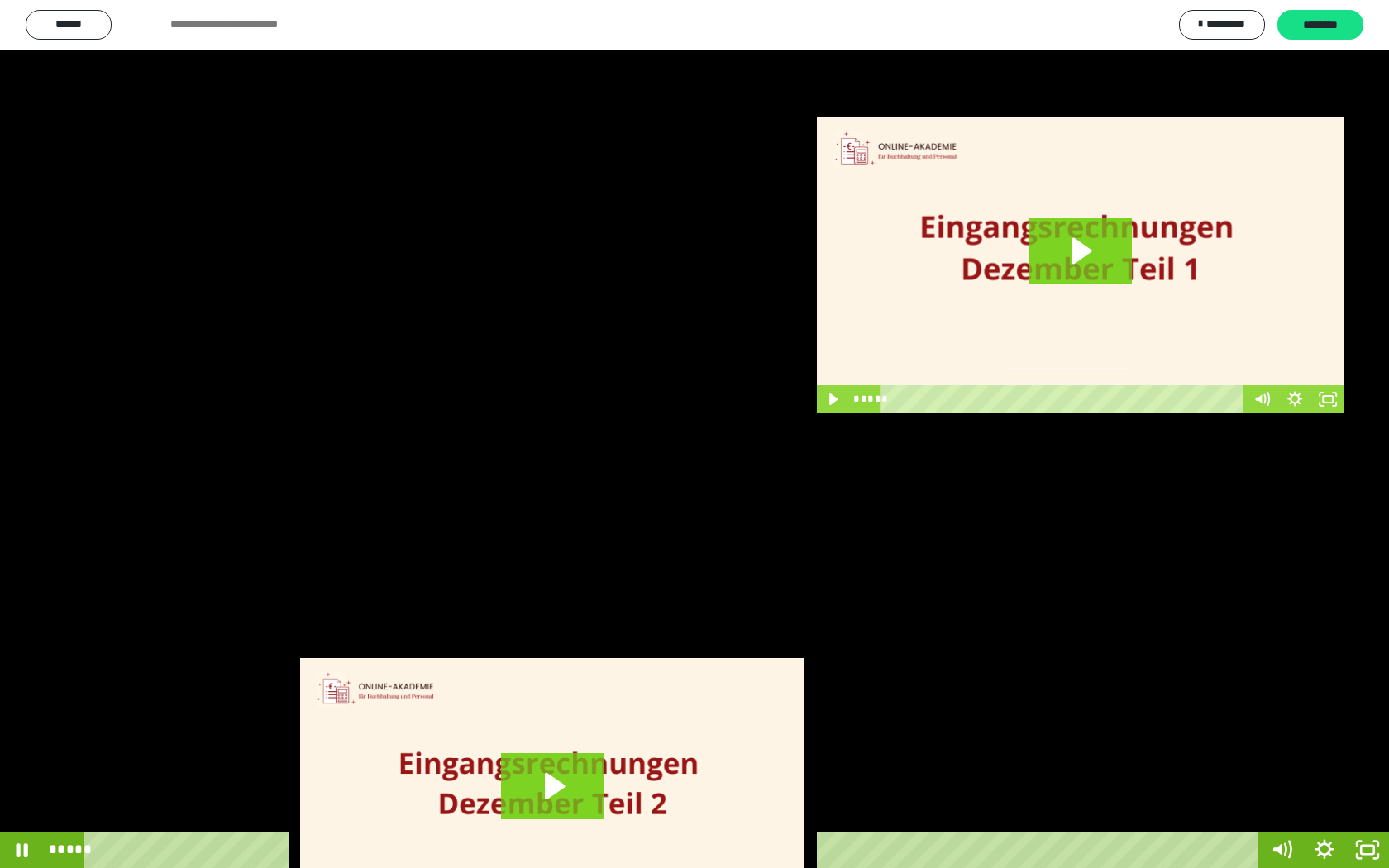 click at bounding box center [694, 434] 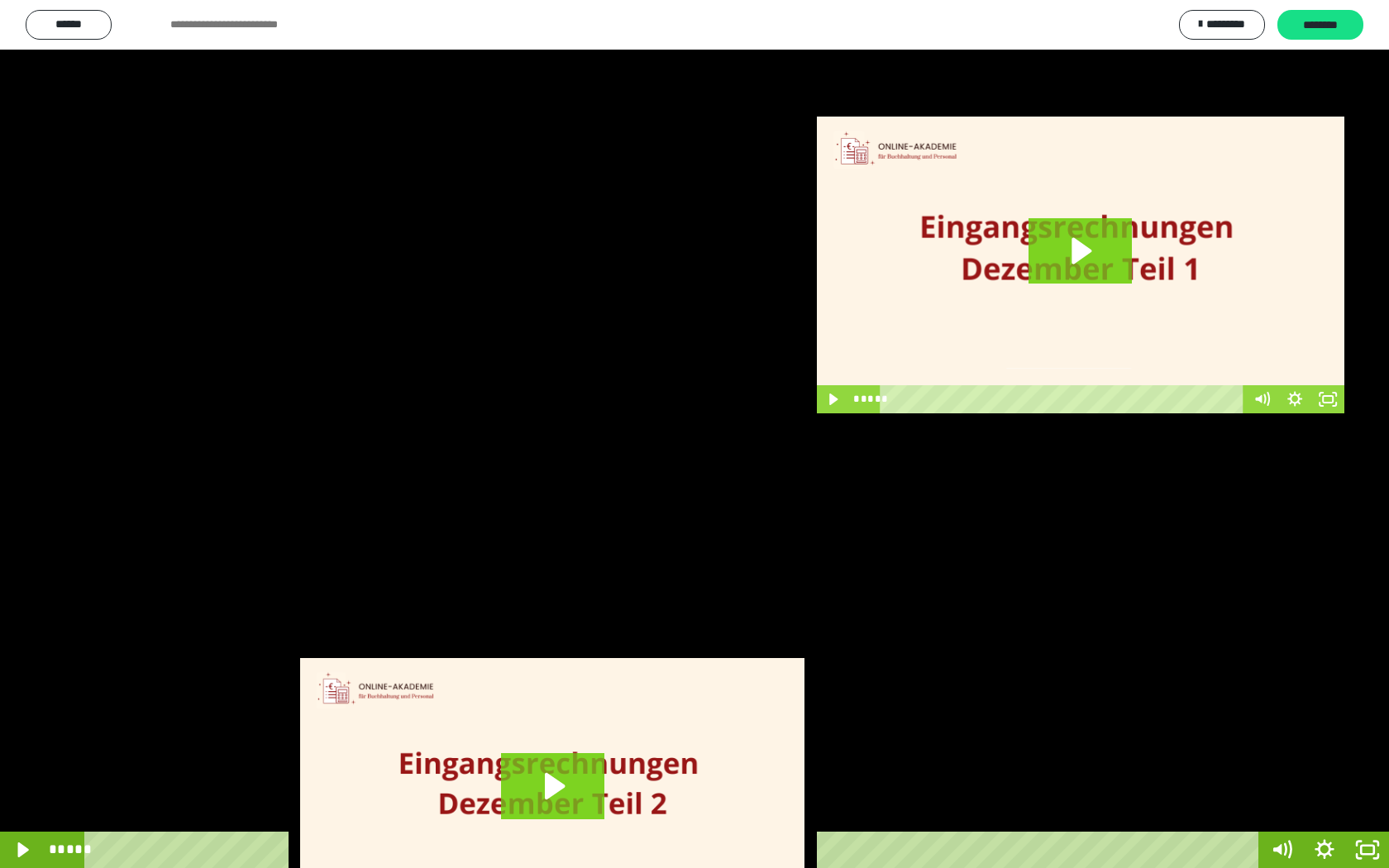 click at bounding box center [694, 434] 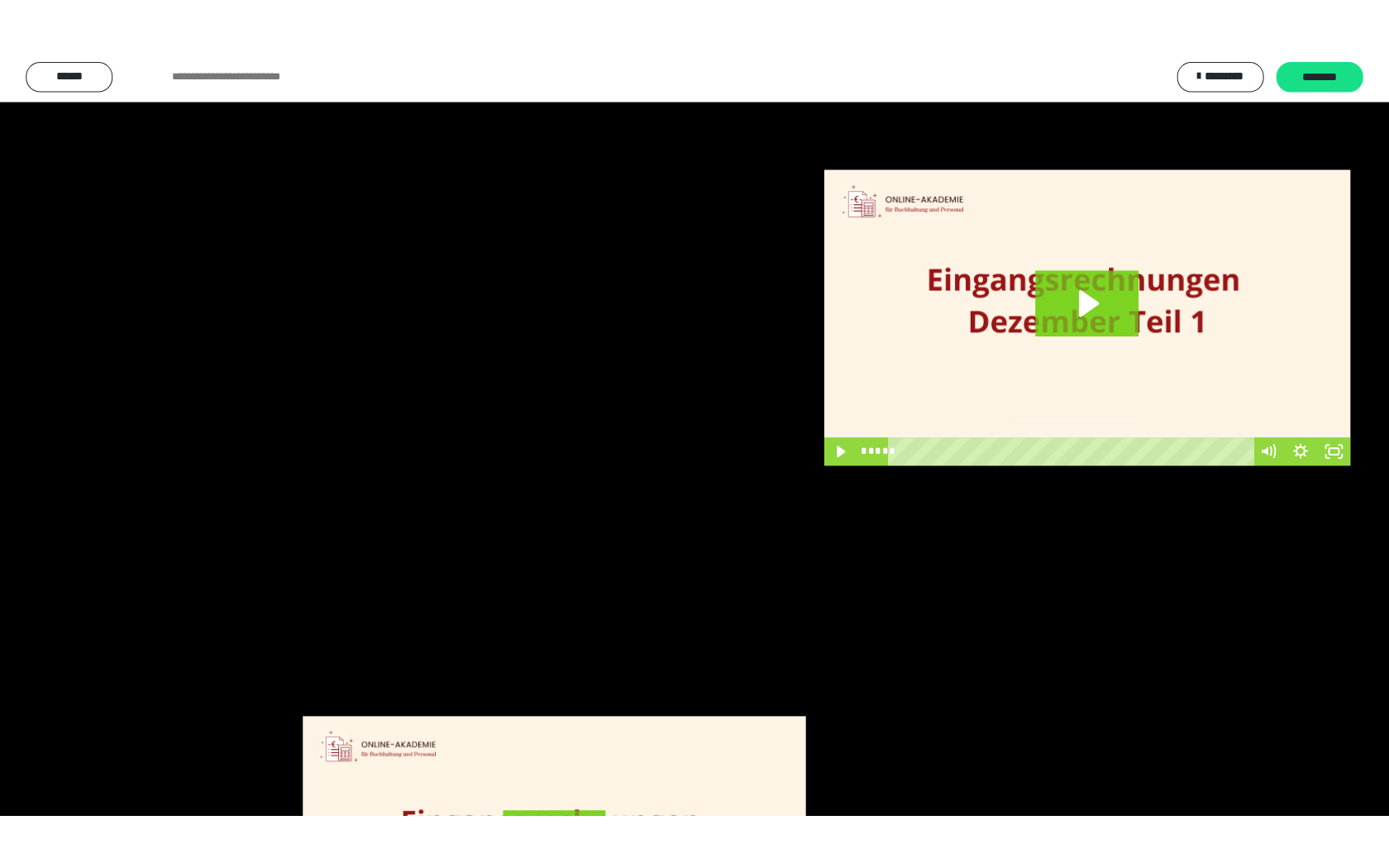 scroll, scrollTop: 3083, scrollLeft: 0, axis: vertical 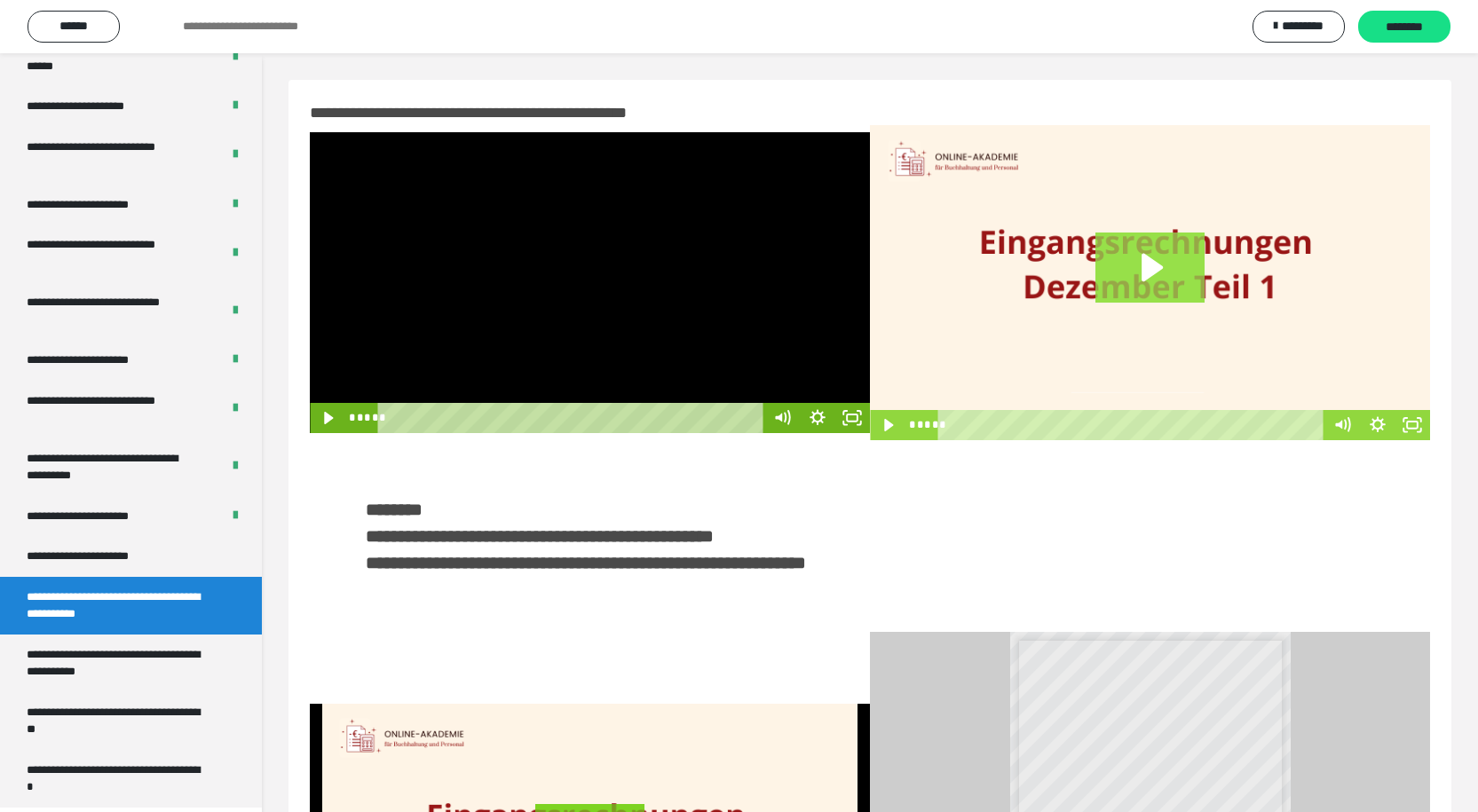 click 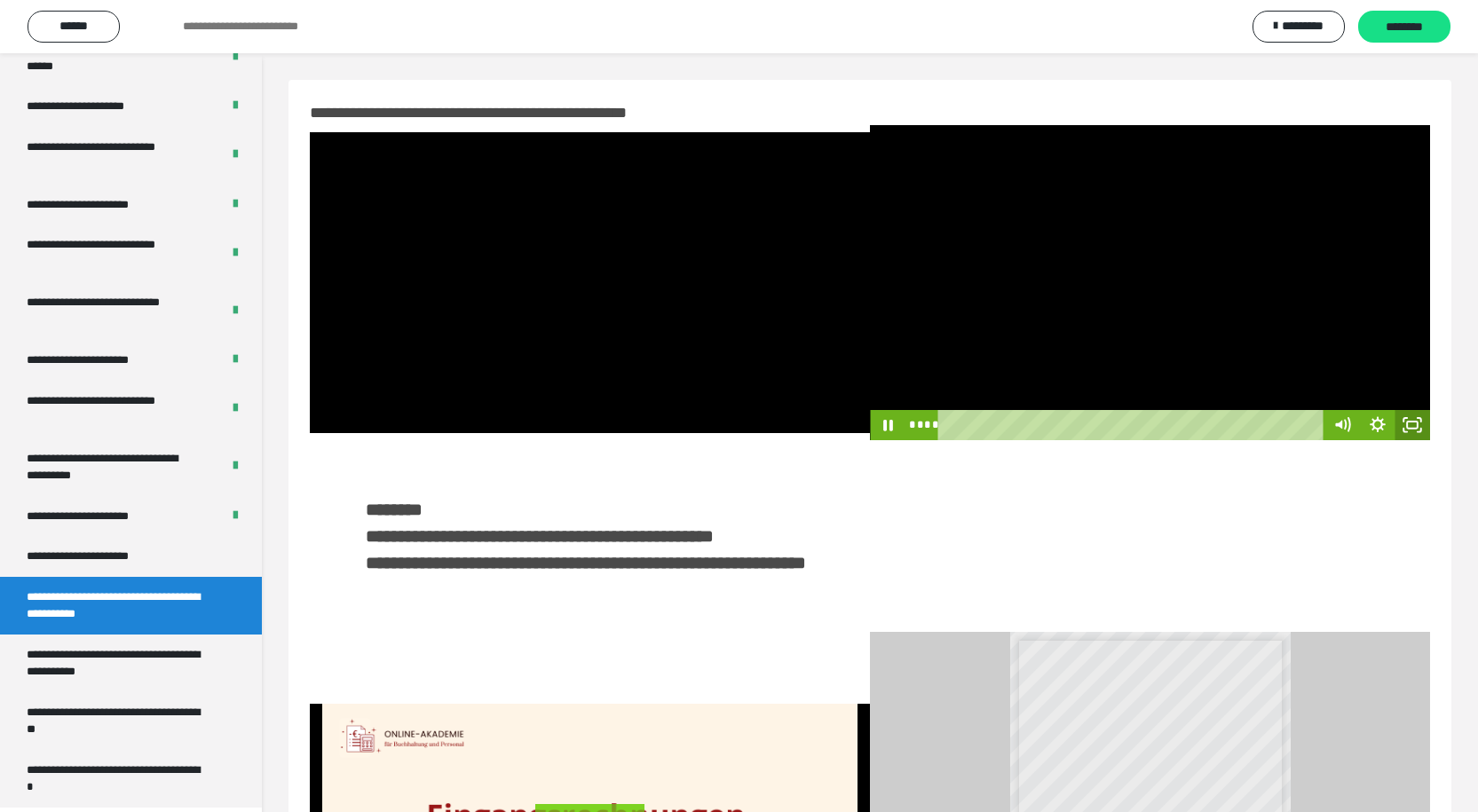 click 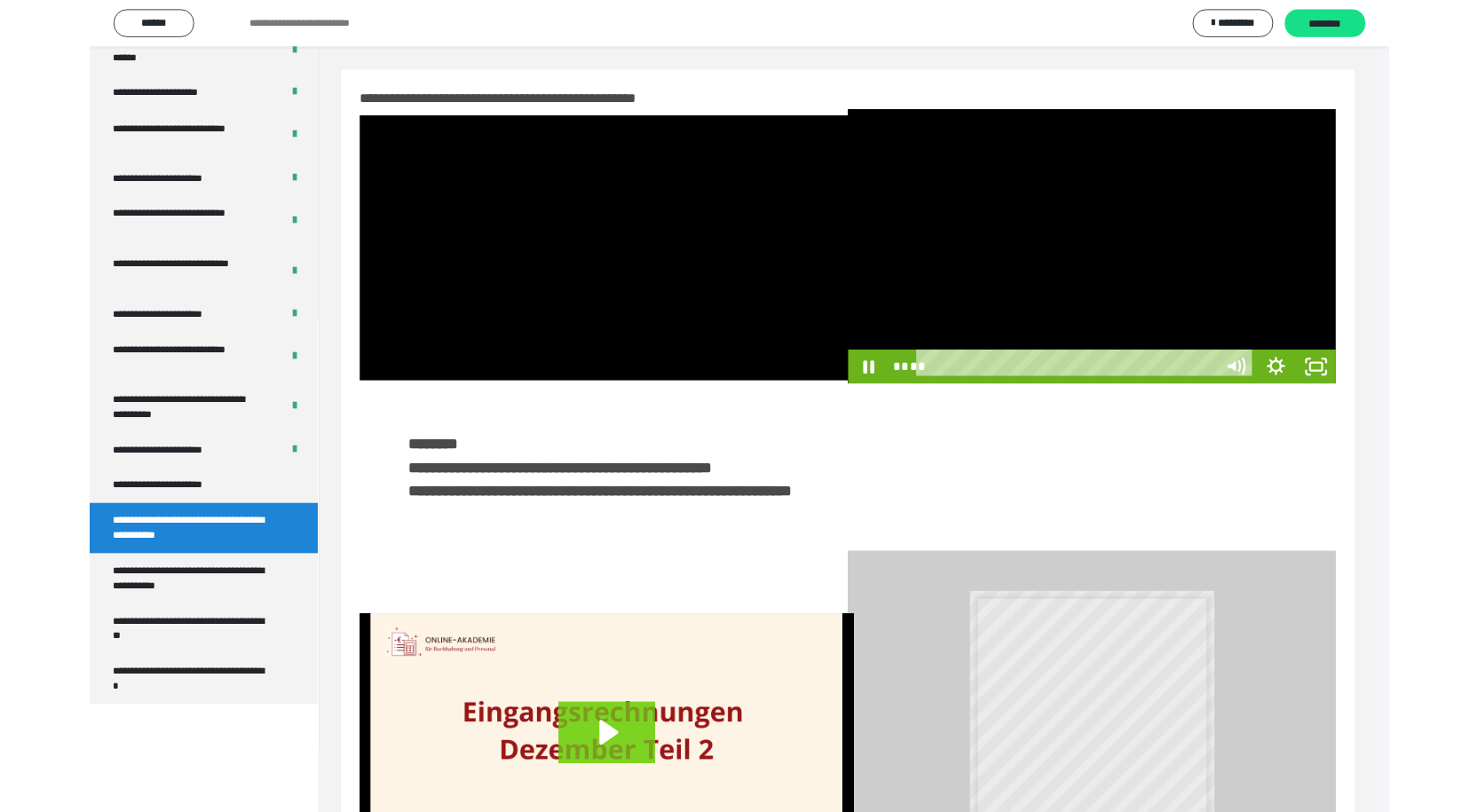 scroll, scrollTop: 3189, scrollLeft: 0, axis: vertical 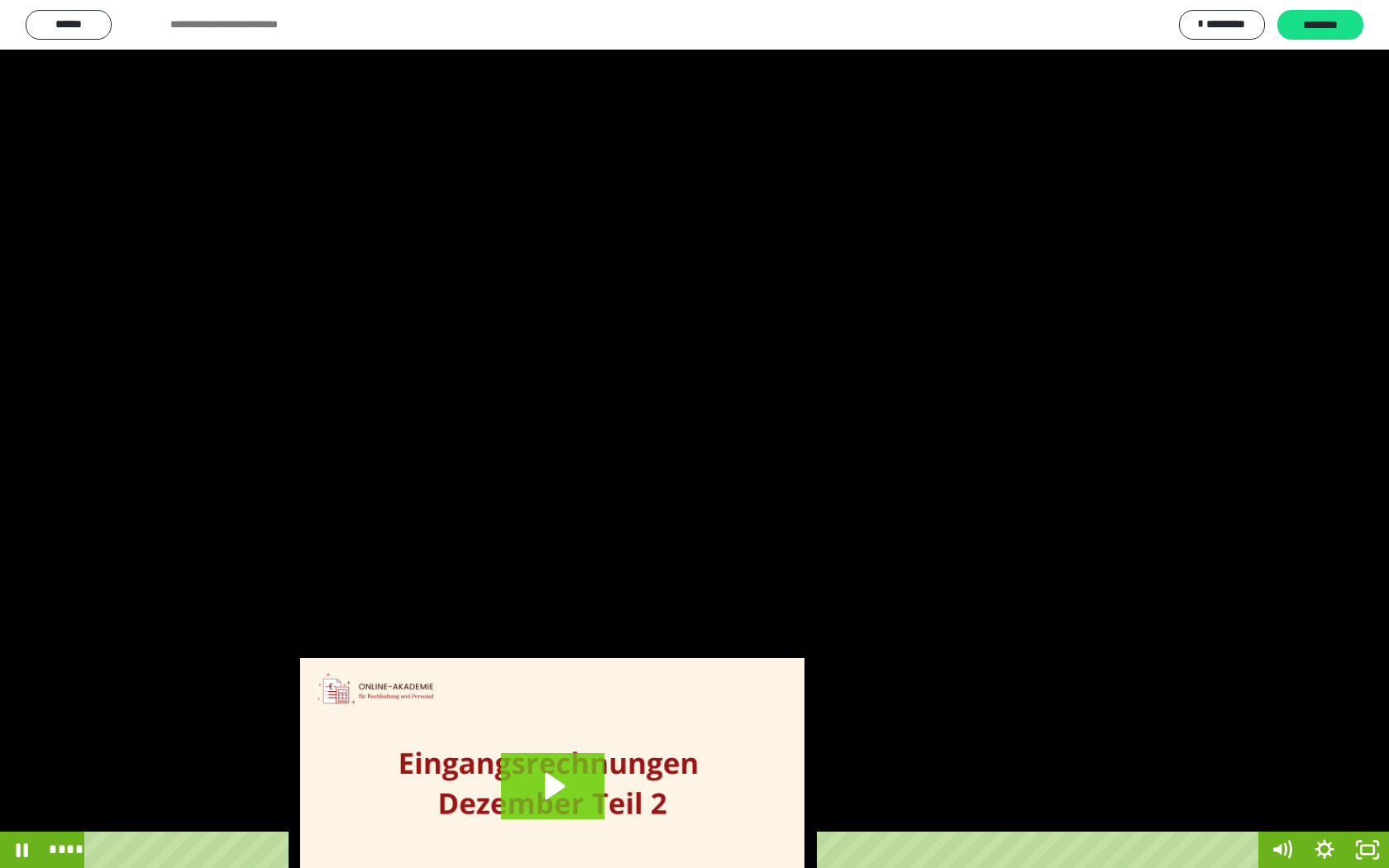 click at bounding box center [694, 434] 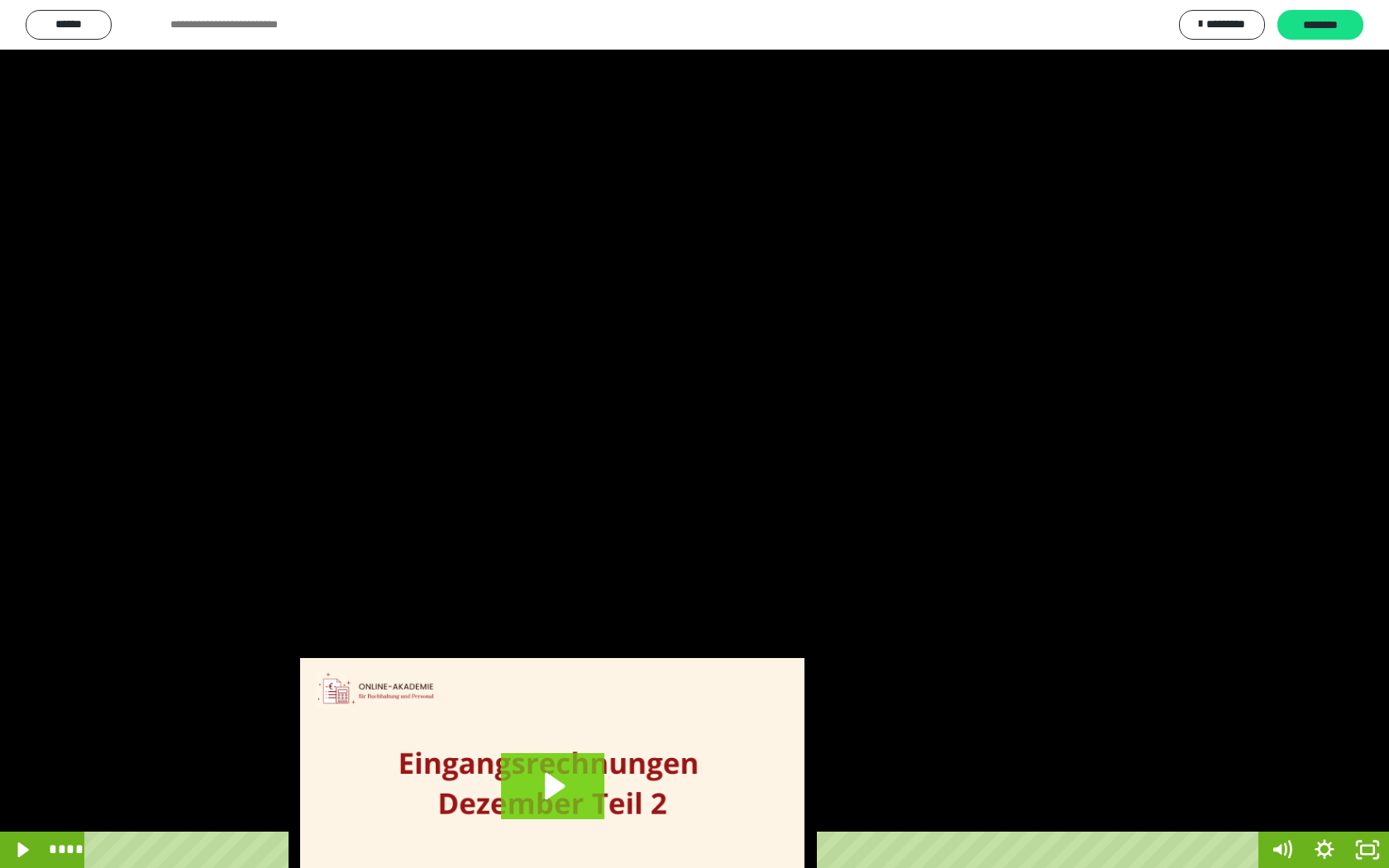 click at bounding box center (694, 434) 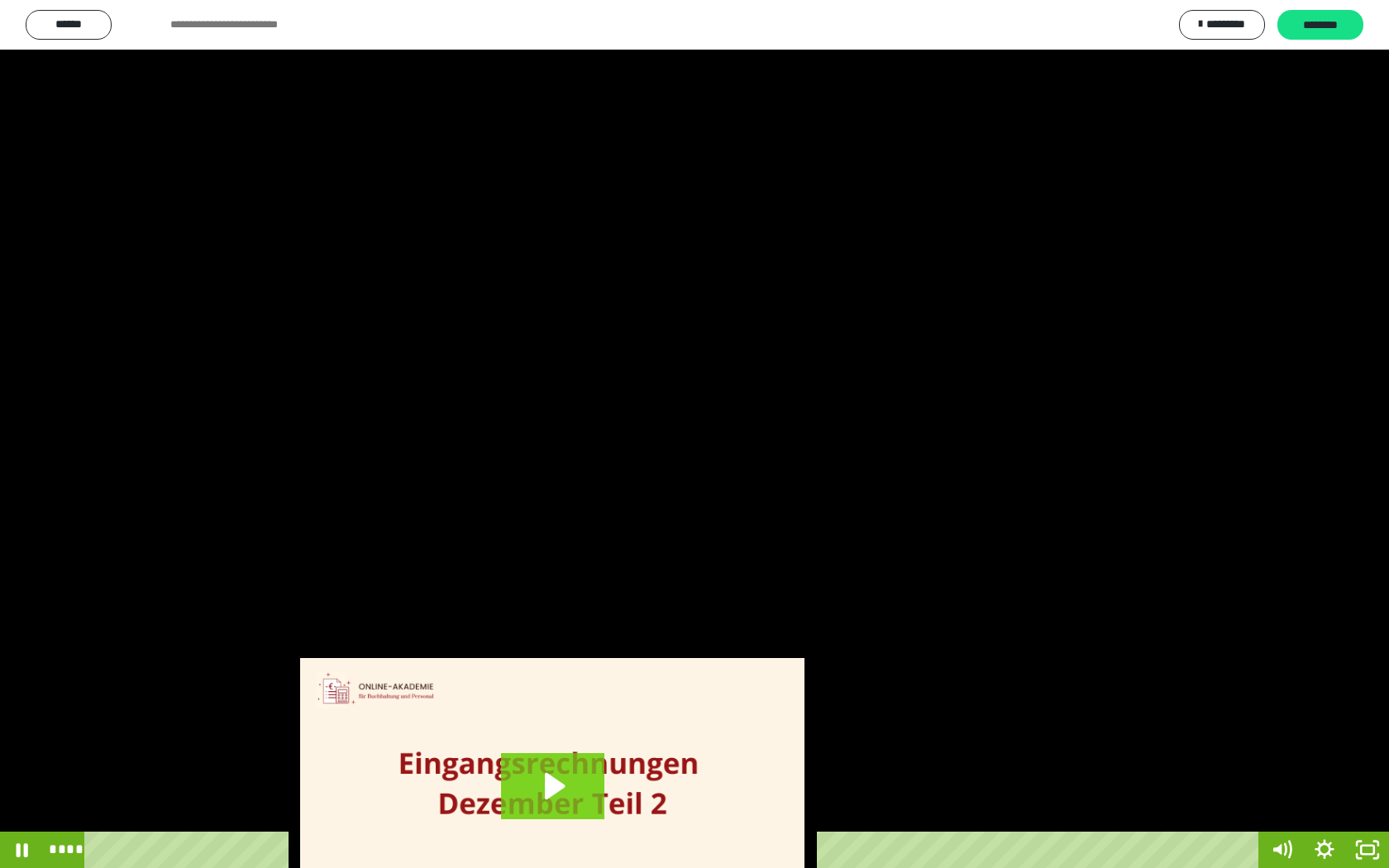 click at bounding box center (694, 434) 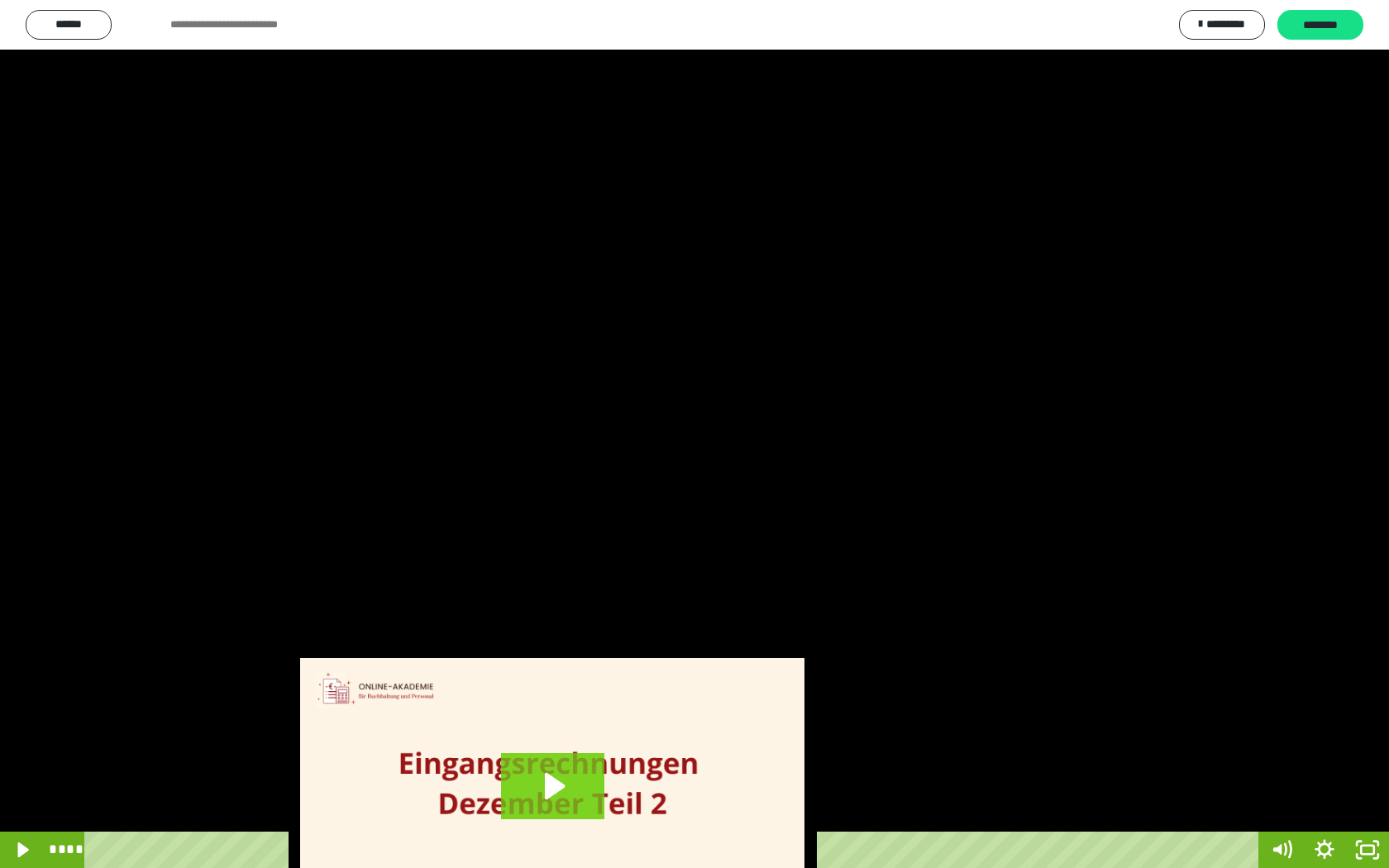 type 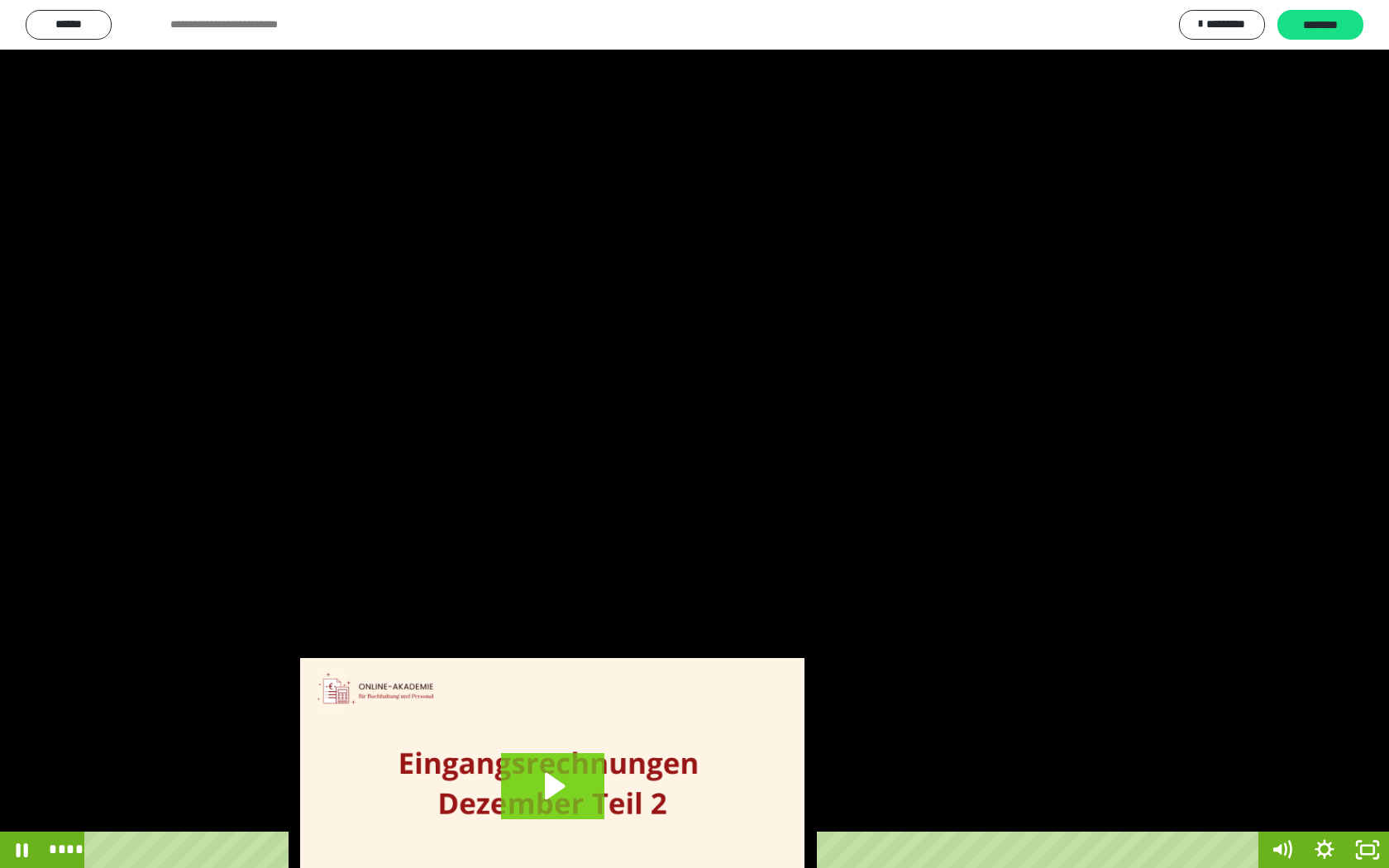click at bounding box center [694, 434] 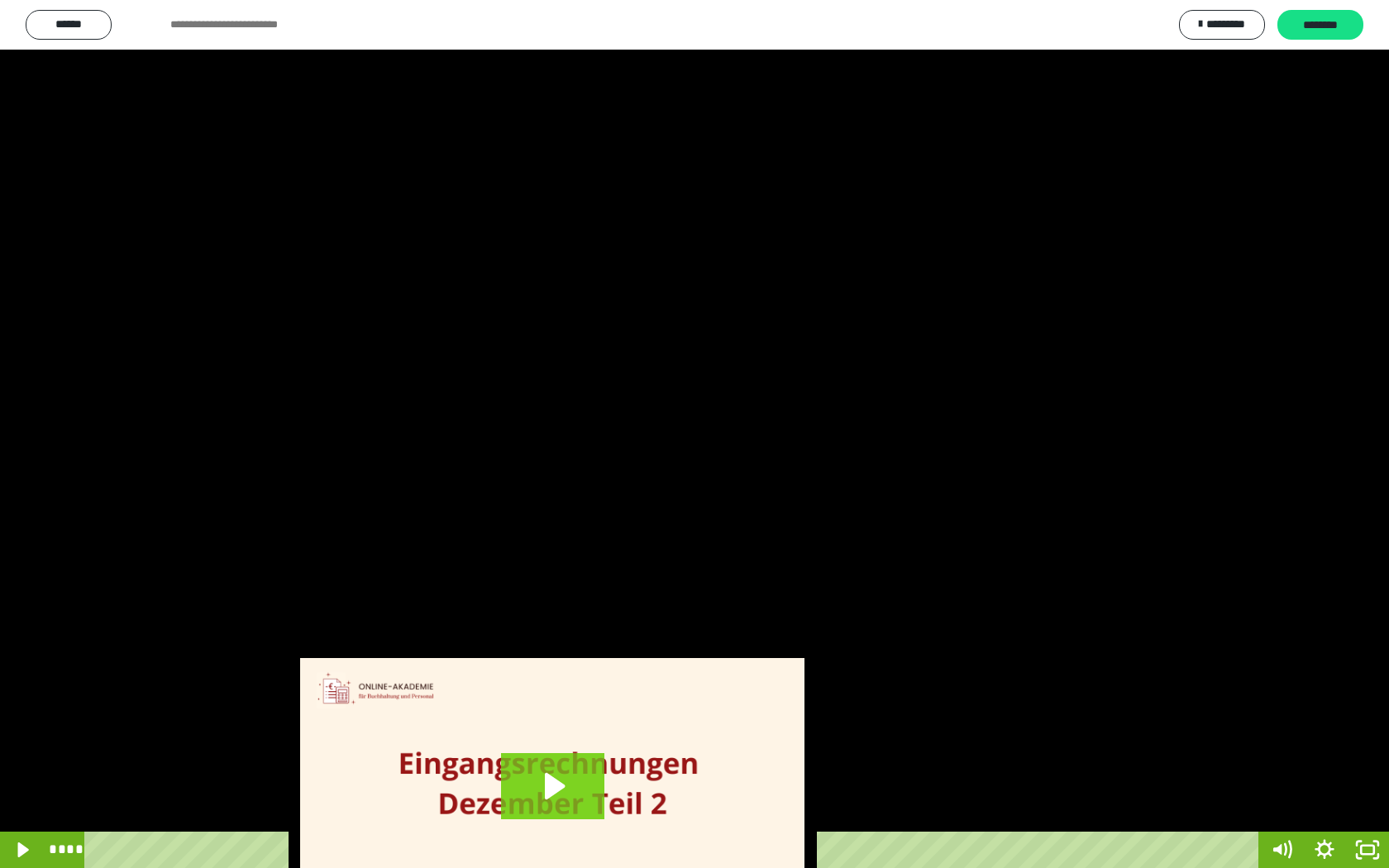 click at bounding box center [694, 434] 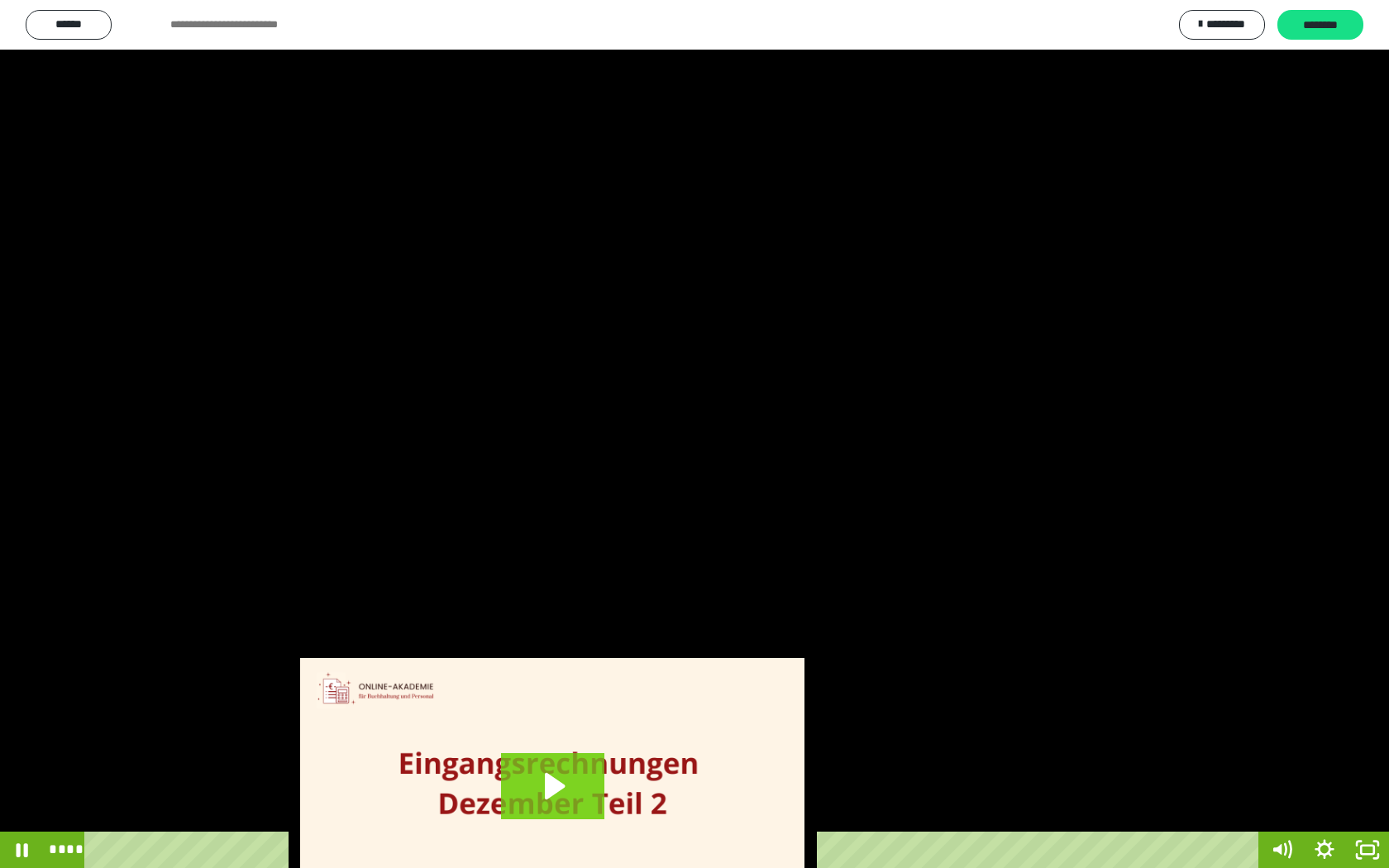 click at bounding box center (694, 434) 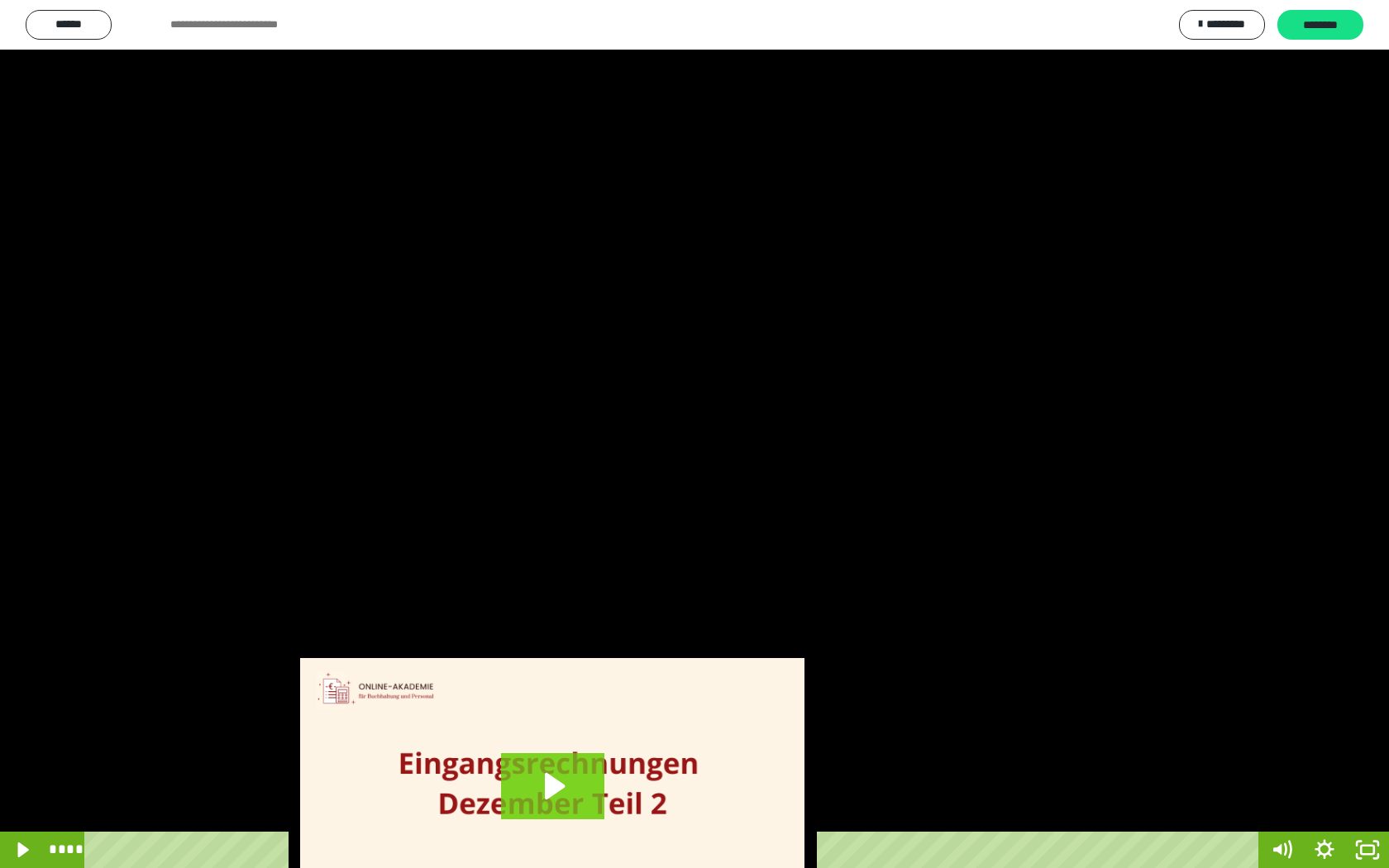 click at bounding box center [694, 434] 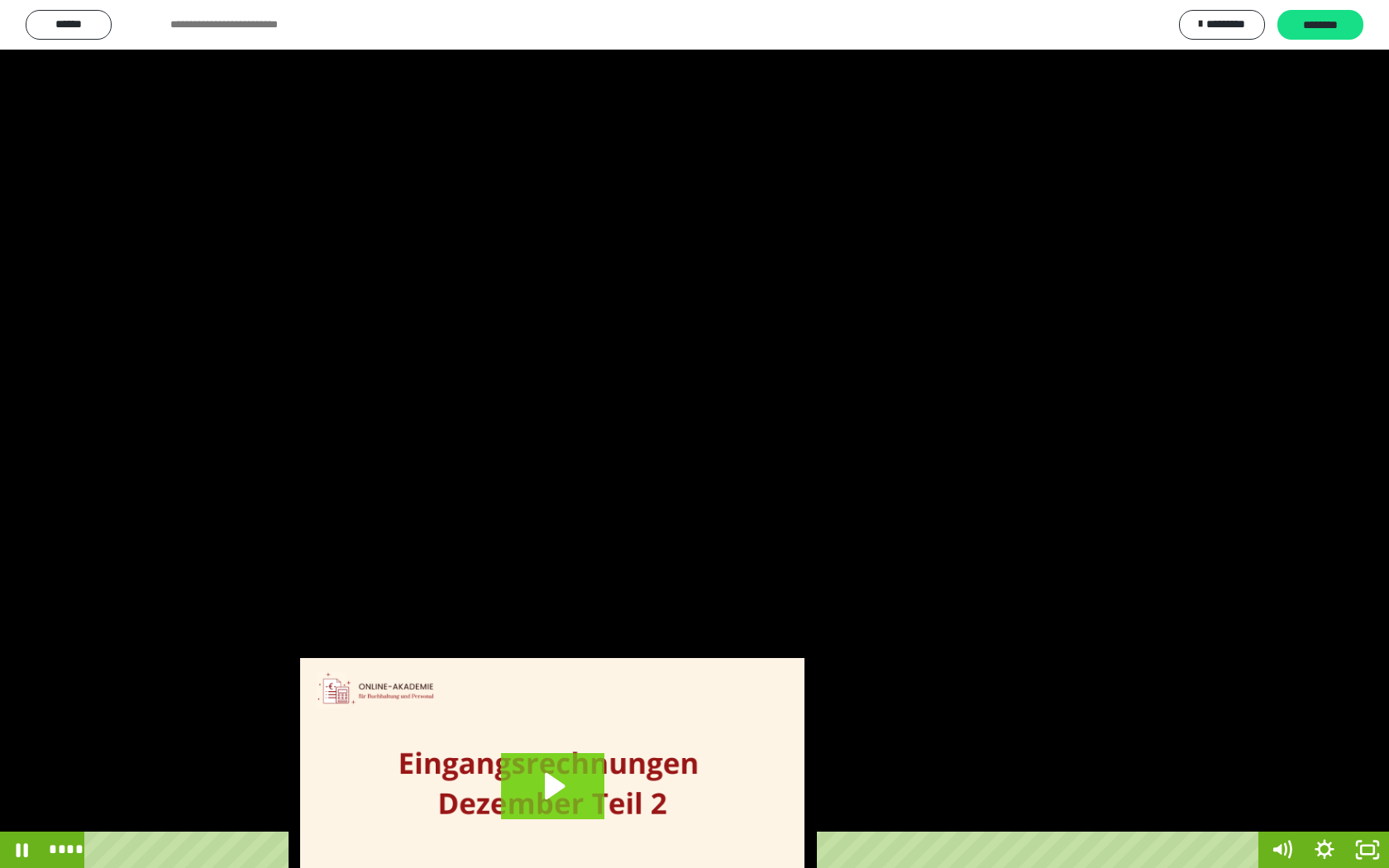 click at bounding box center (694, 434) 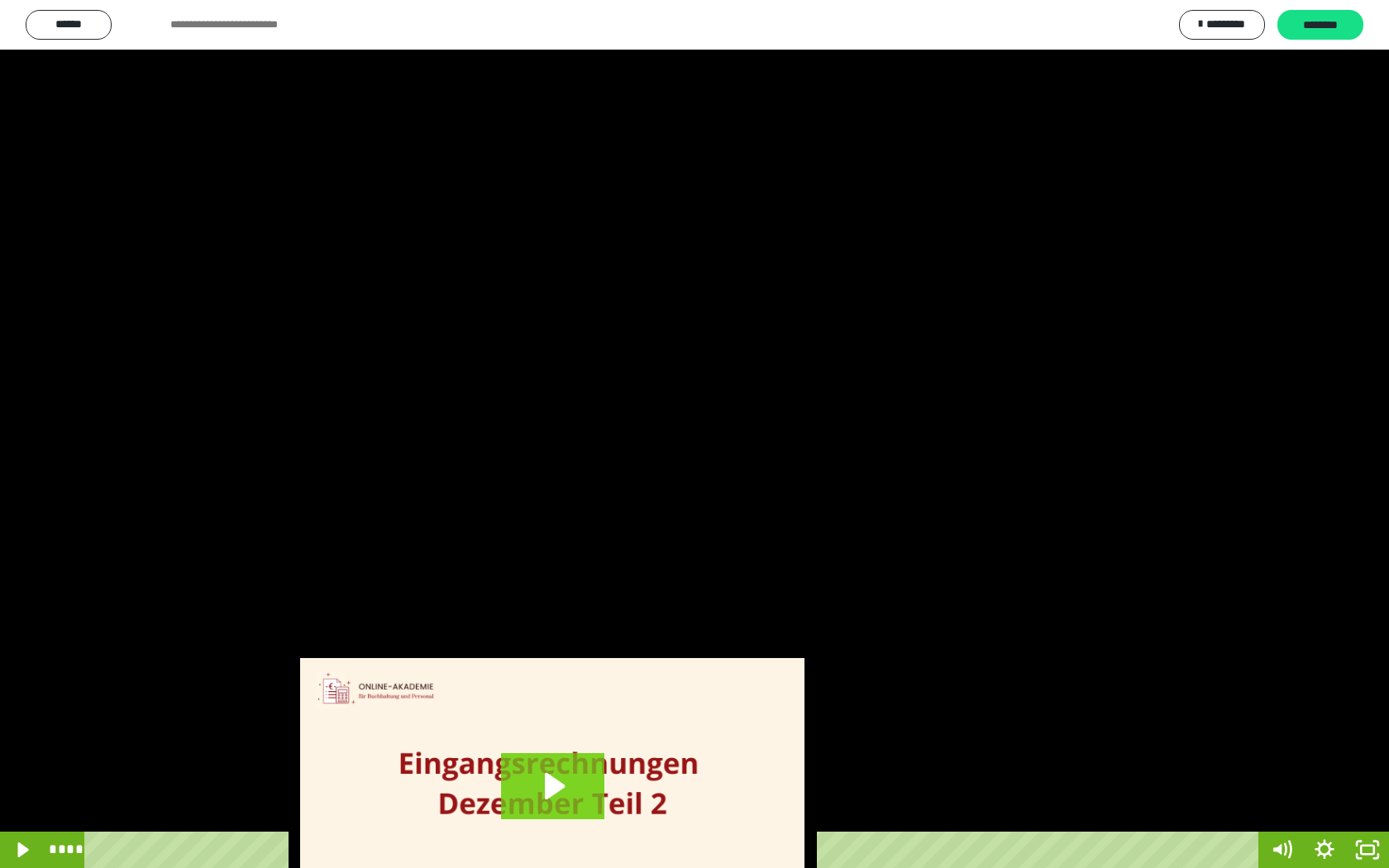 click at bounding box center [694, 434] 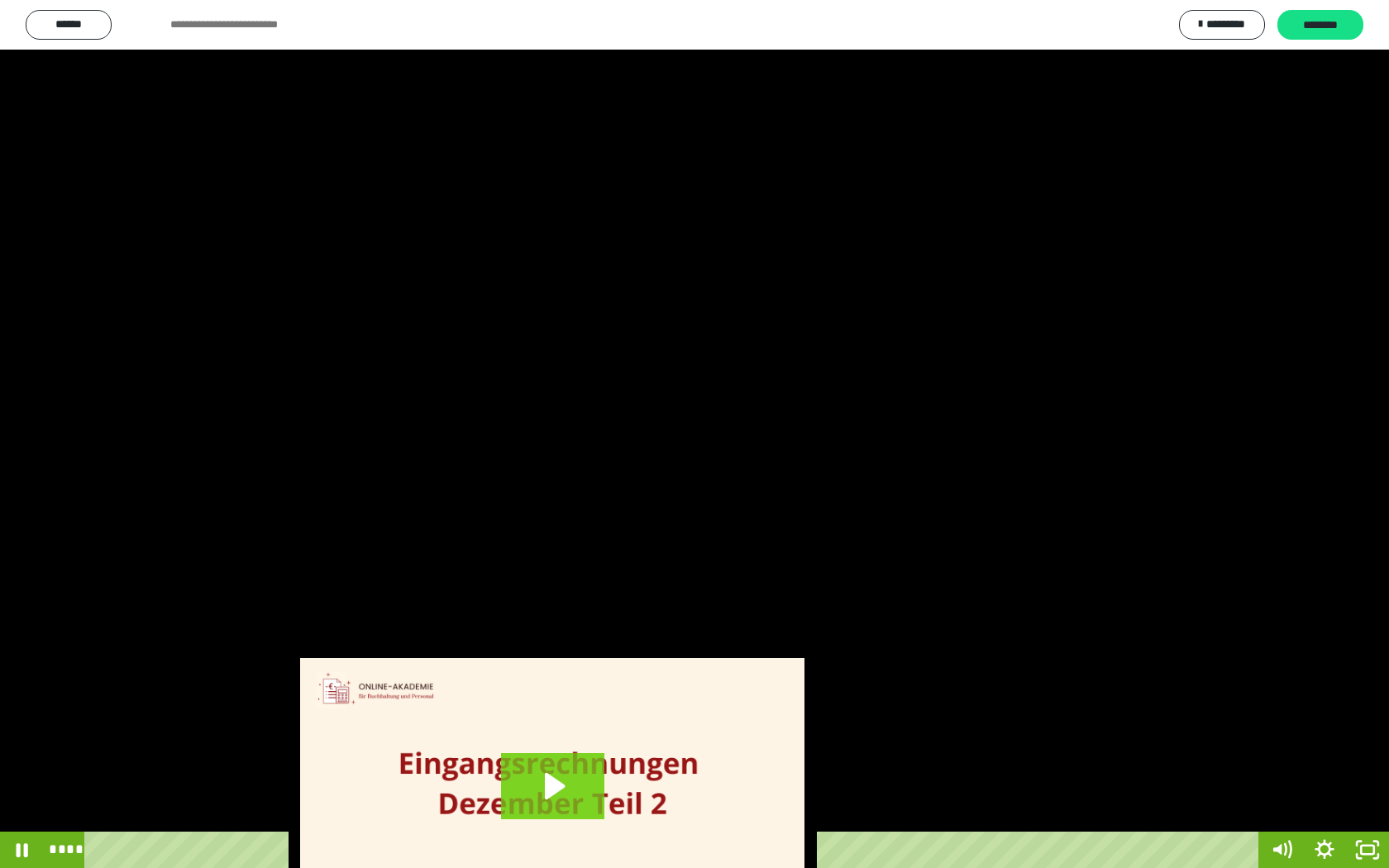 click at bounding box center [694, 434] 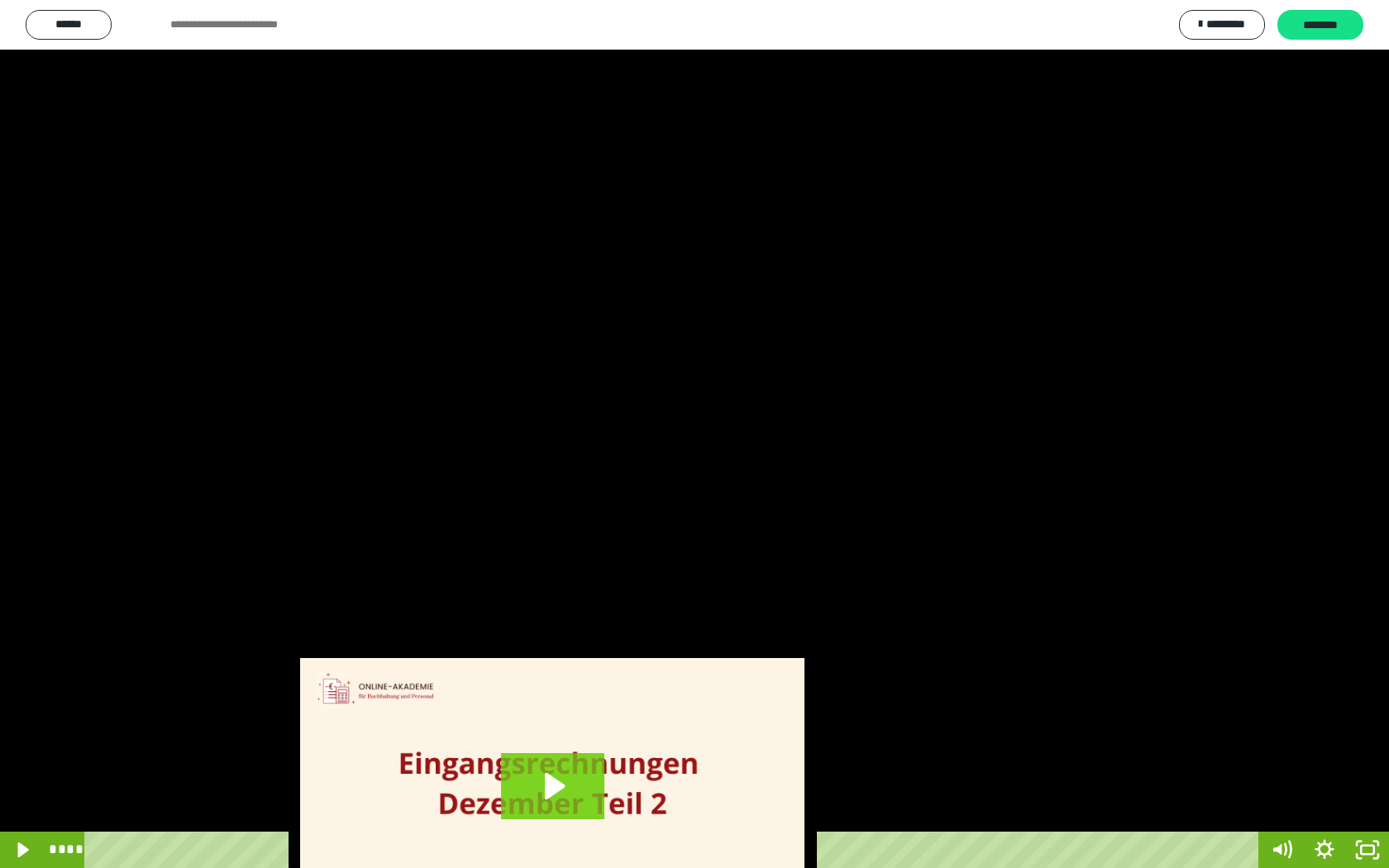click at bounding box center [694, 434] 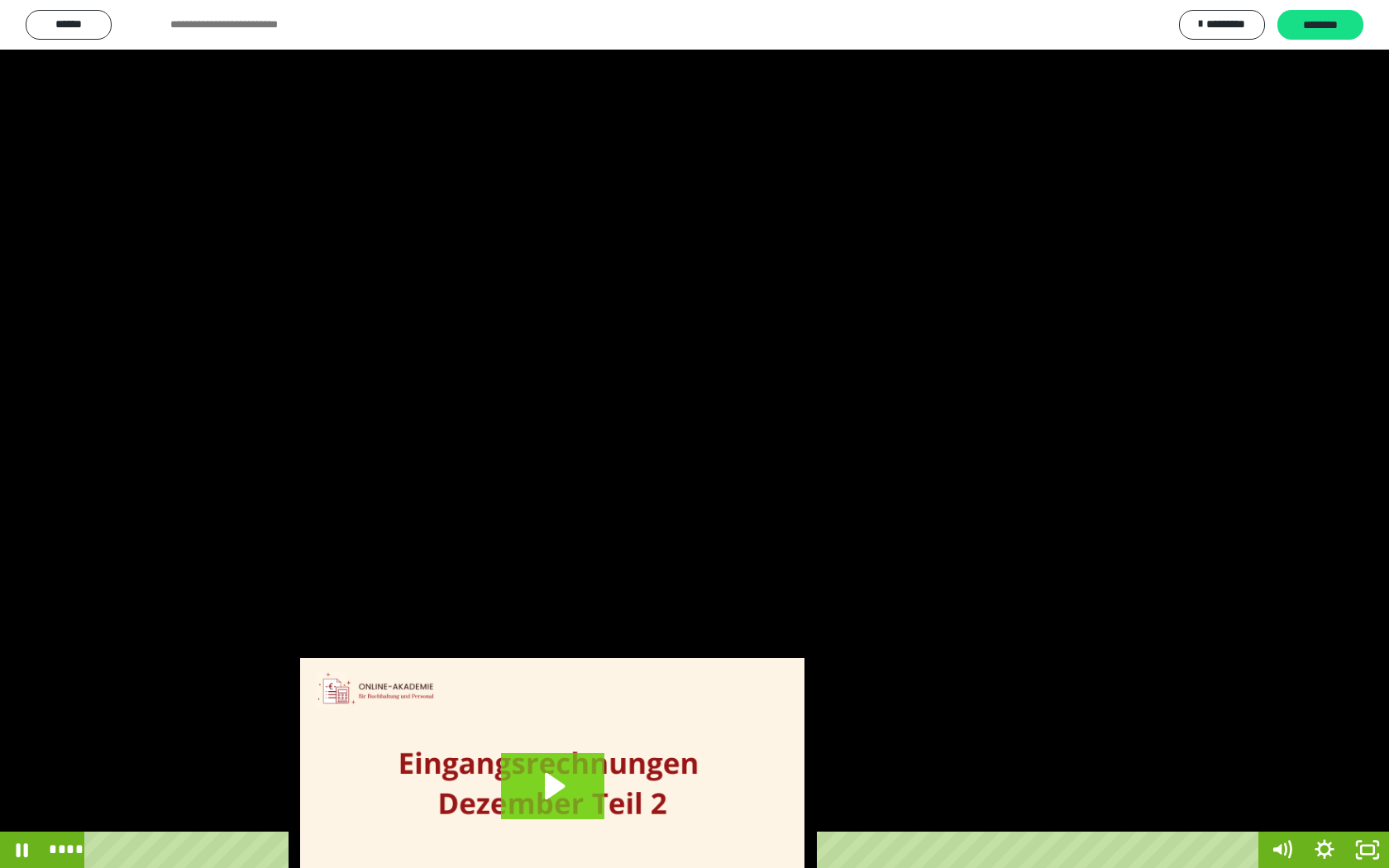 click at bounding box center (694, 434) 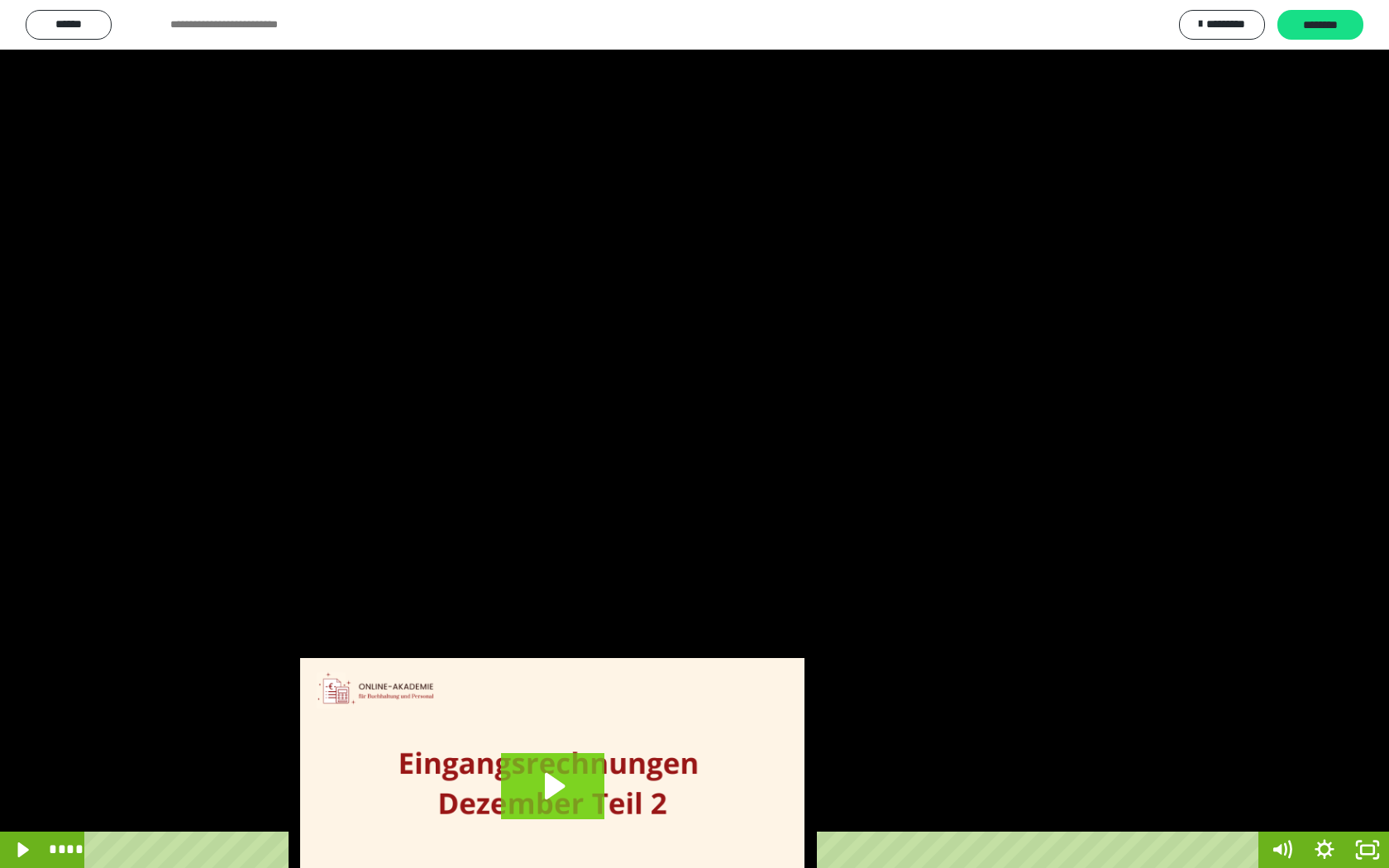 click at bounding box center [694, 434] 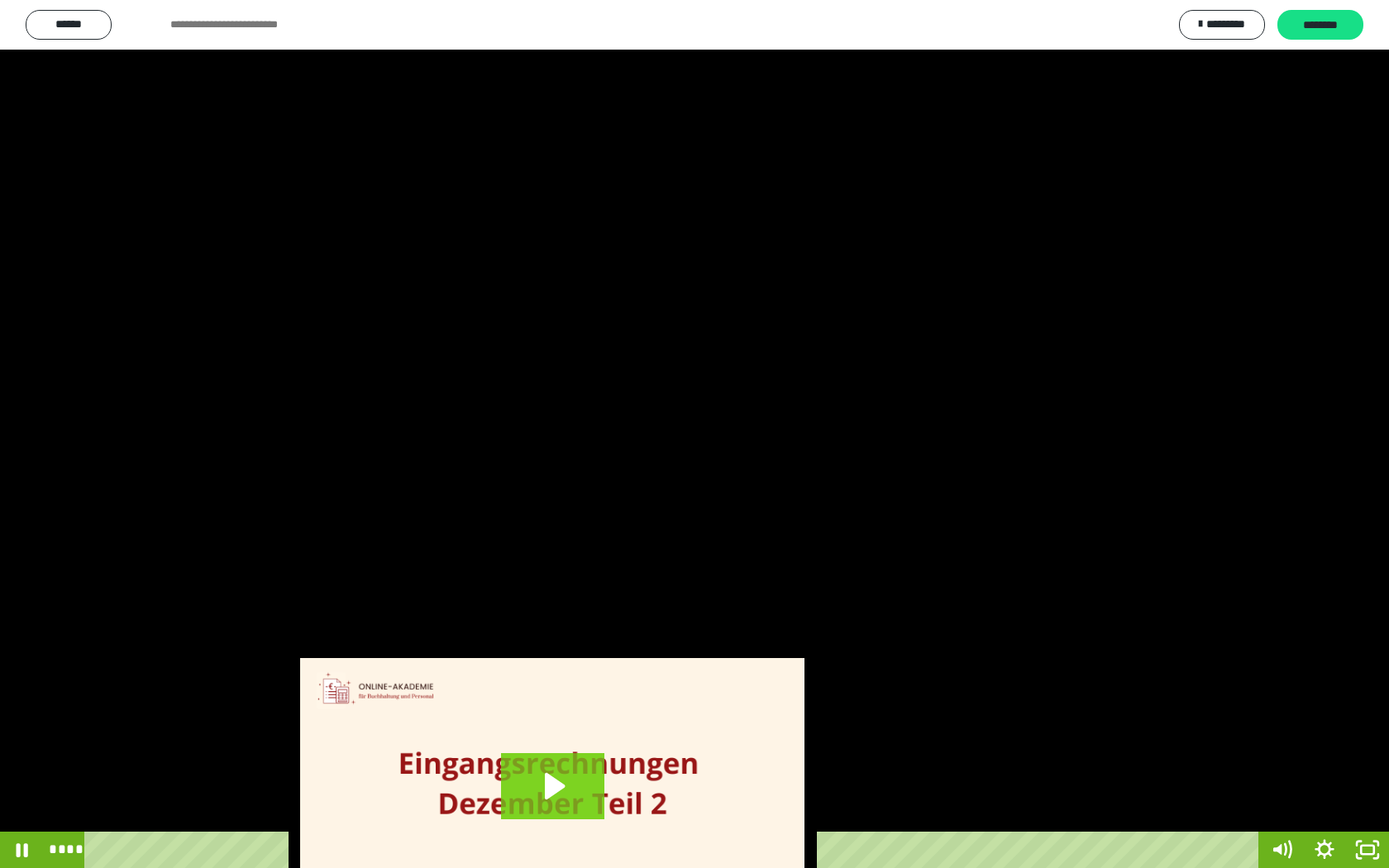click at bounding box center (694, 434) 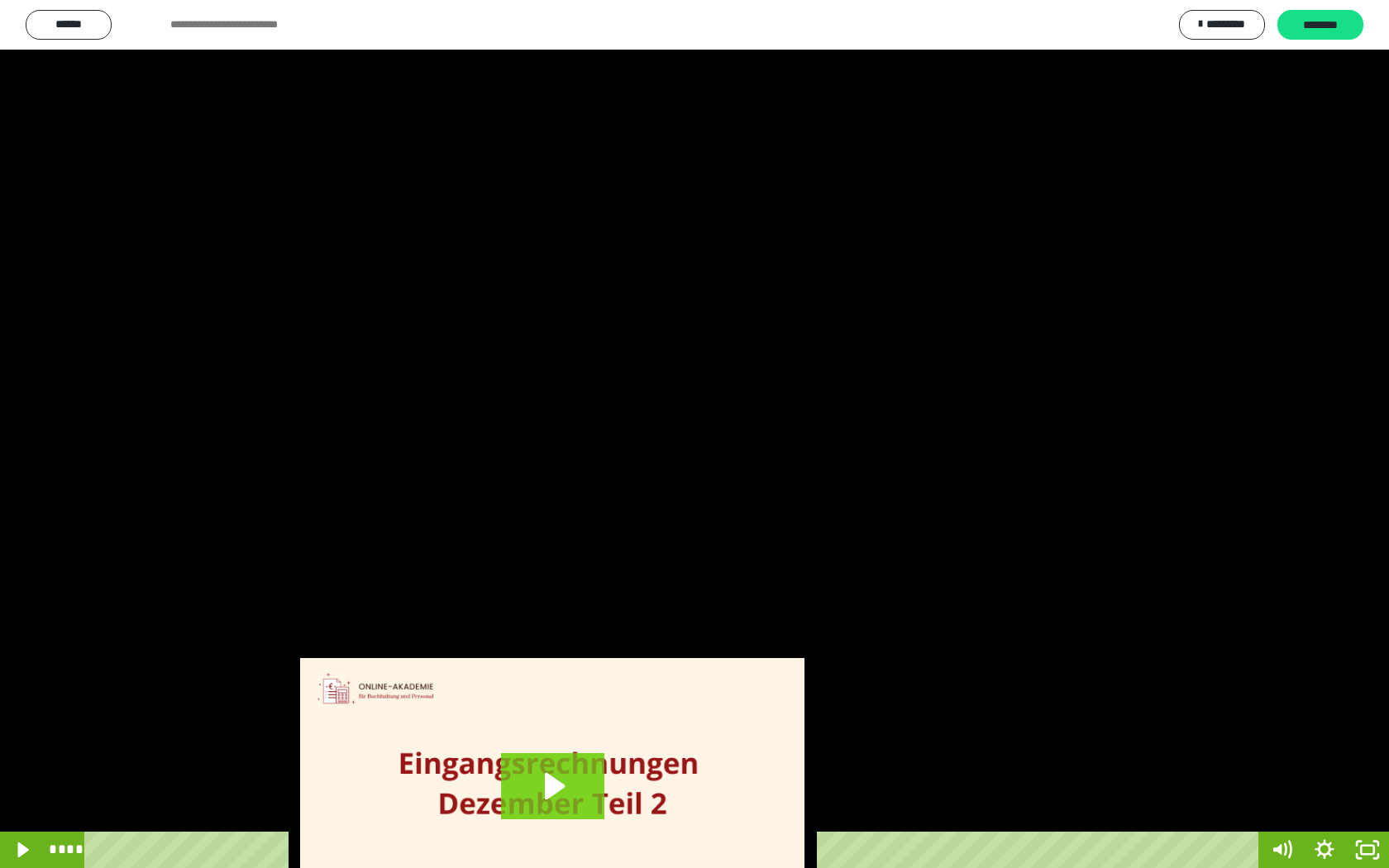 click at bounding box center (694, 434) 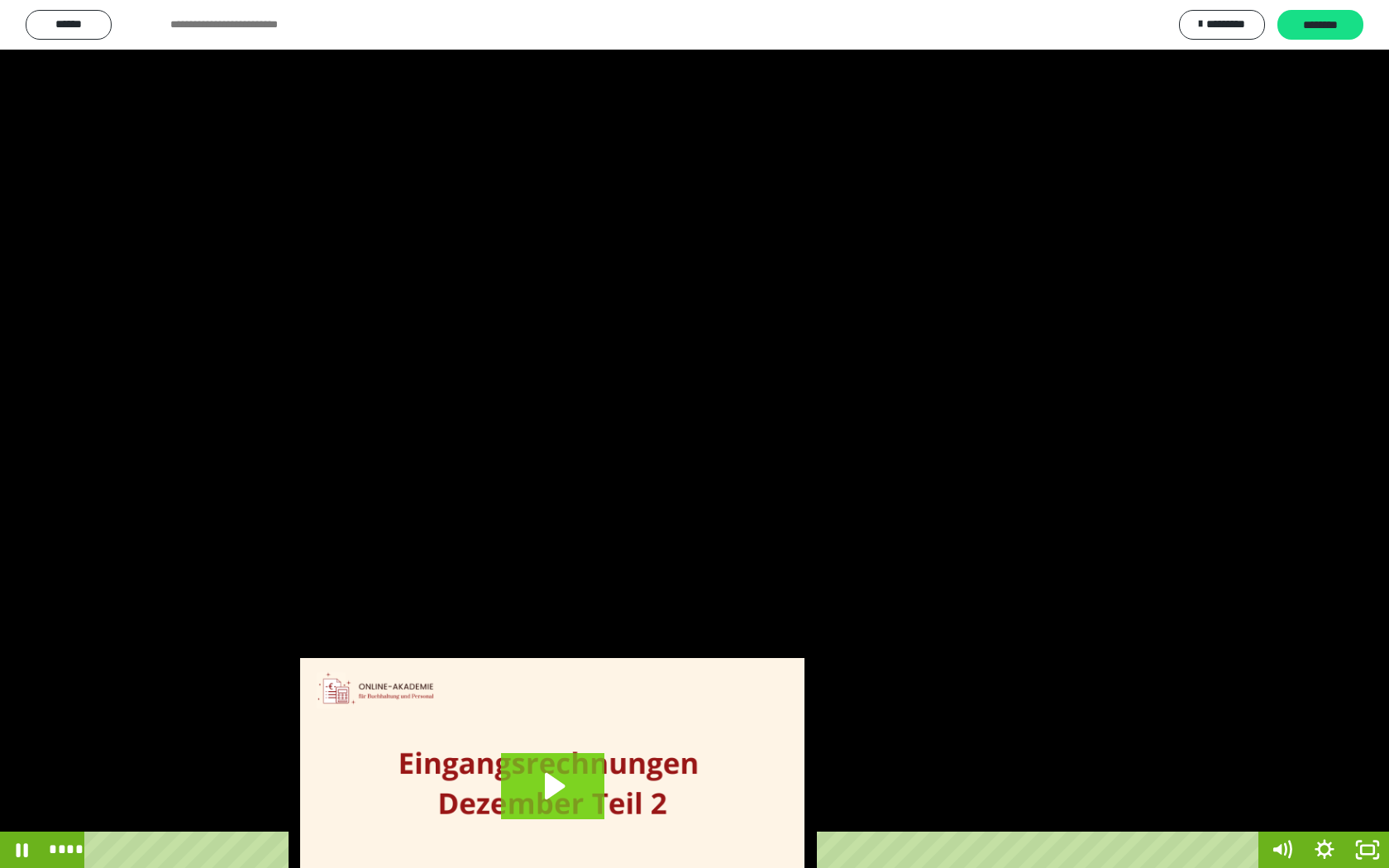 click at bounding box center (694, 434) 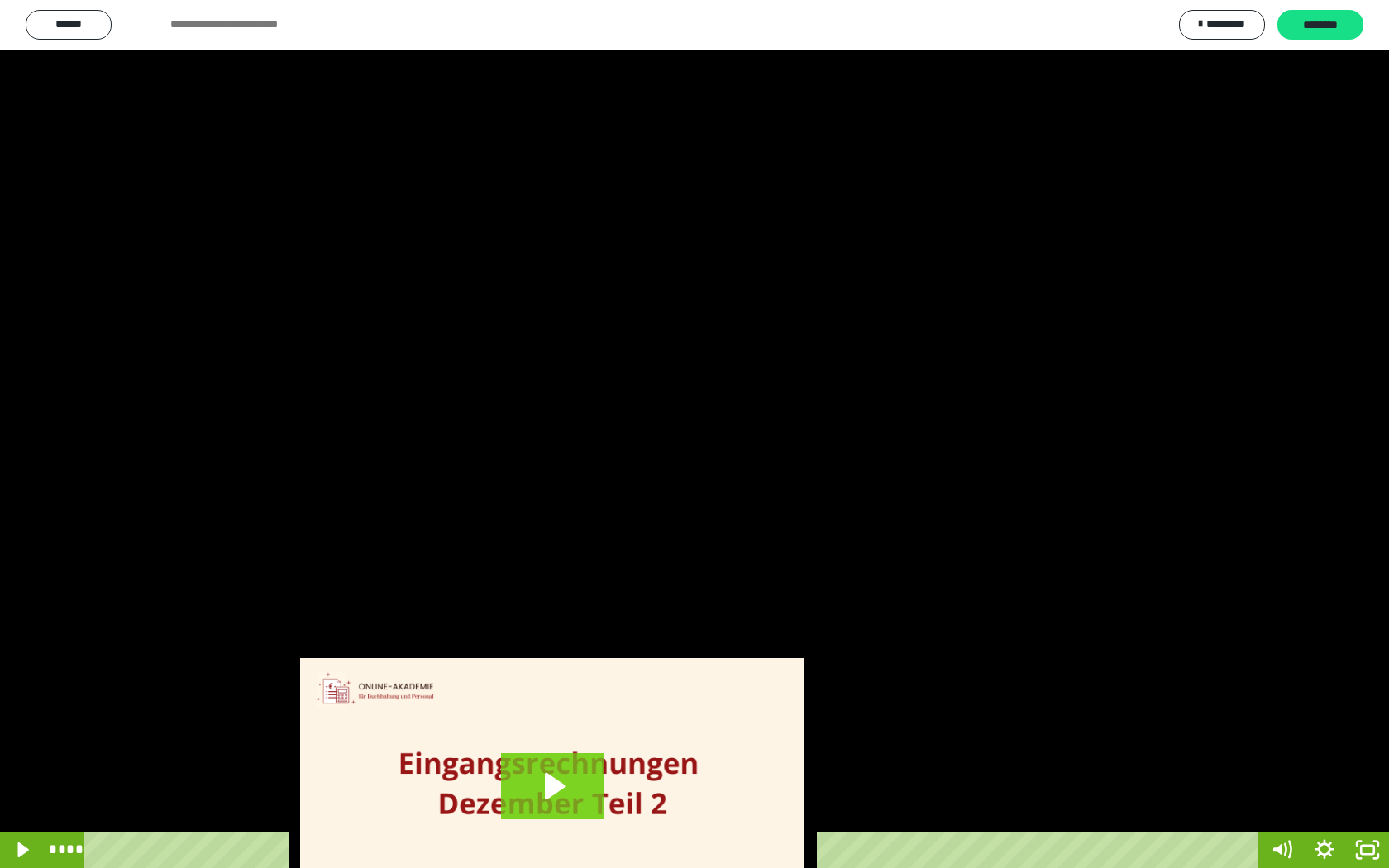 click at bounding box center [694, 434] 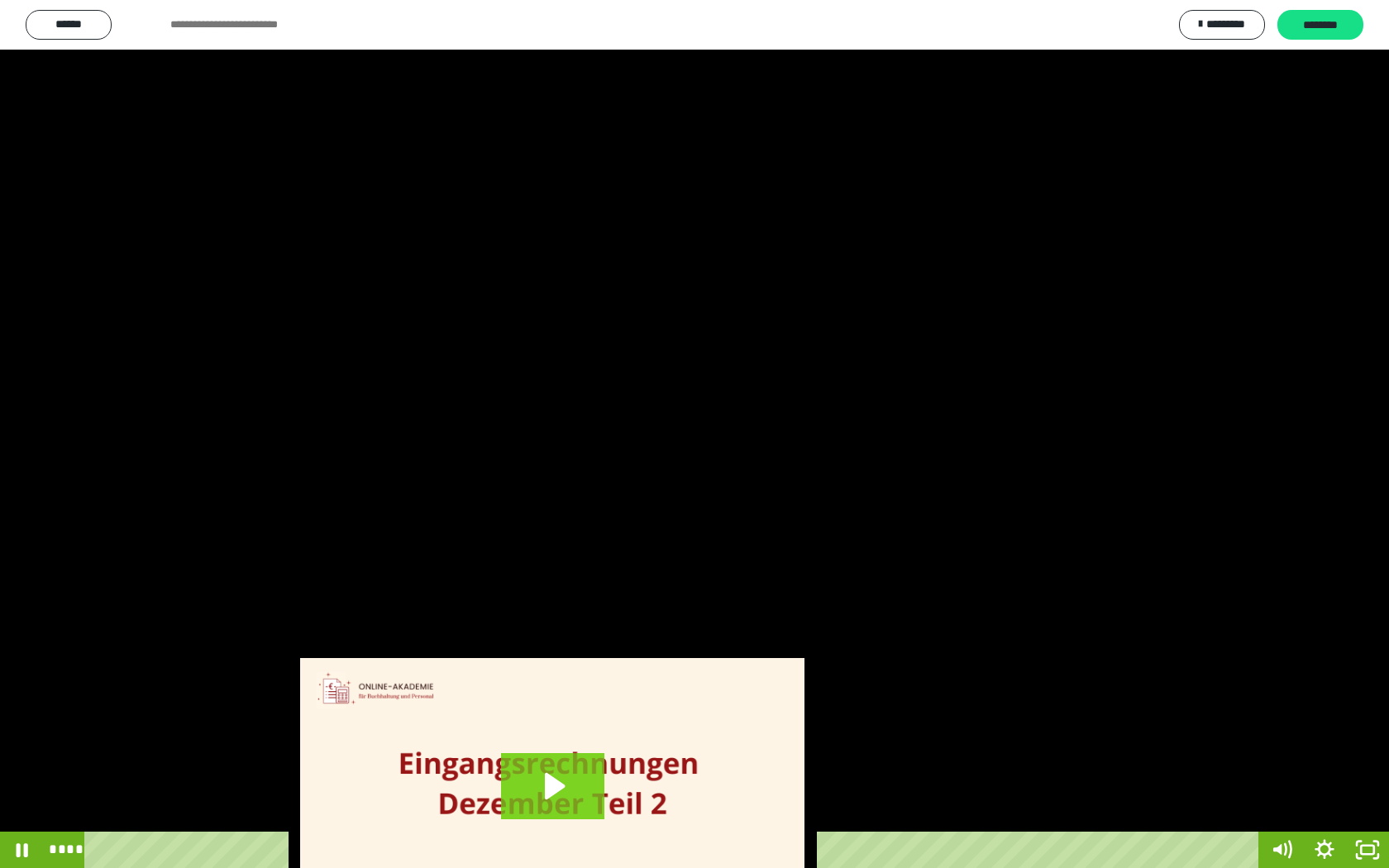 click at bounding box center (694, 434) 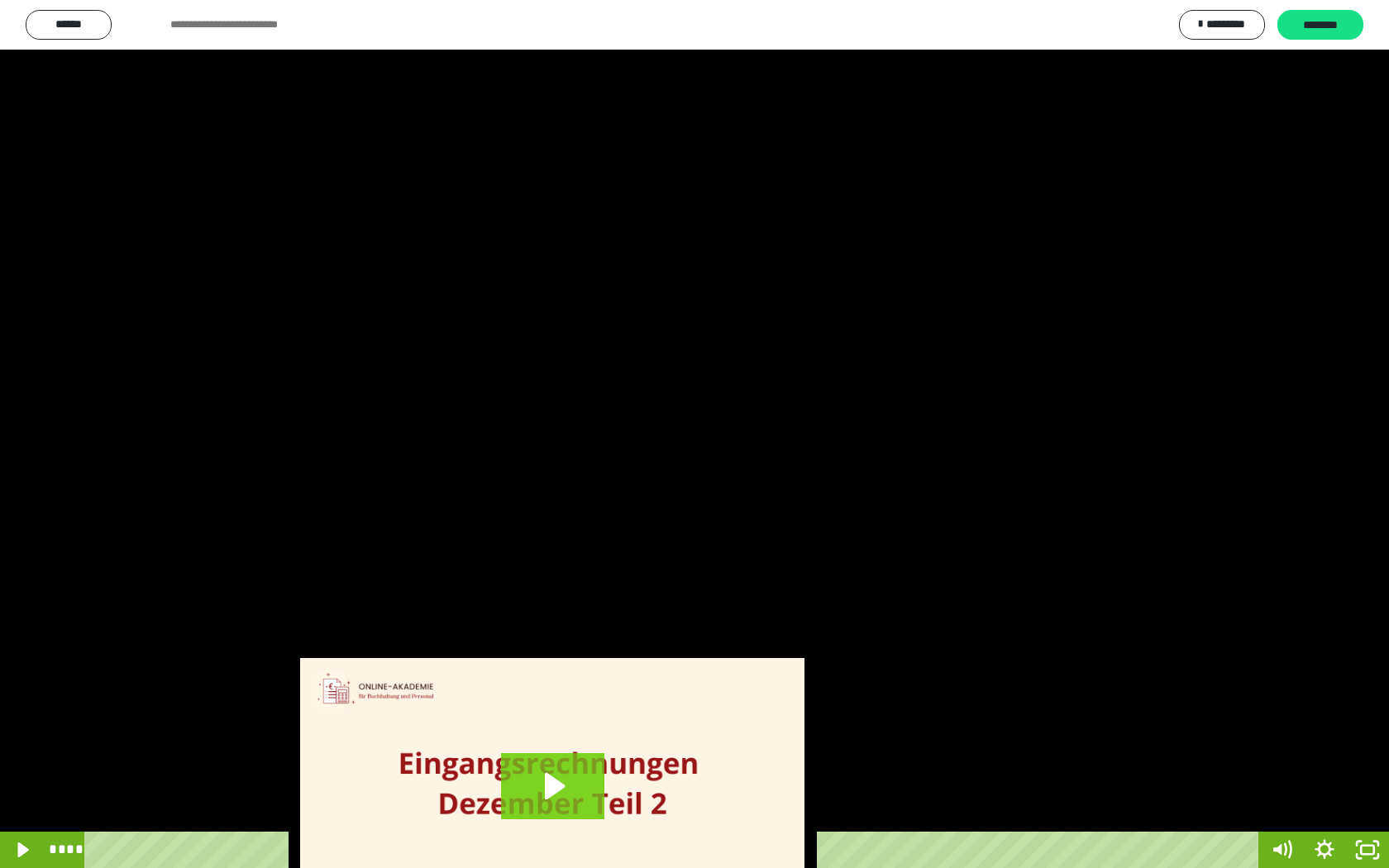 click at bounding box center (694, 434) 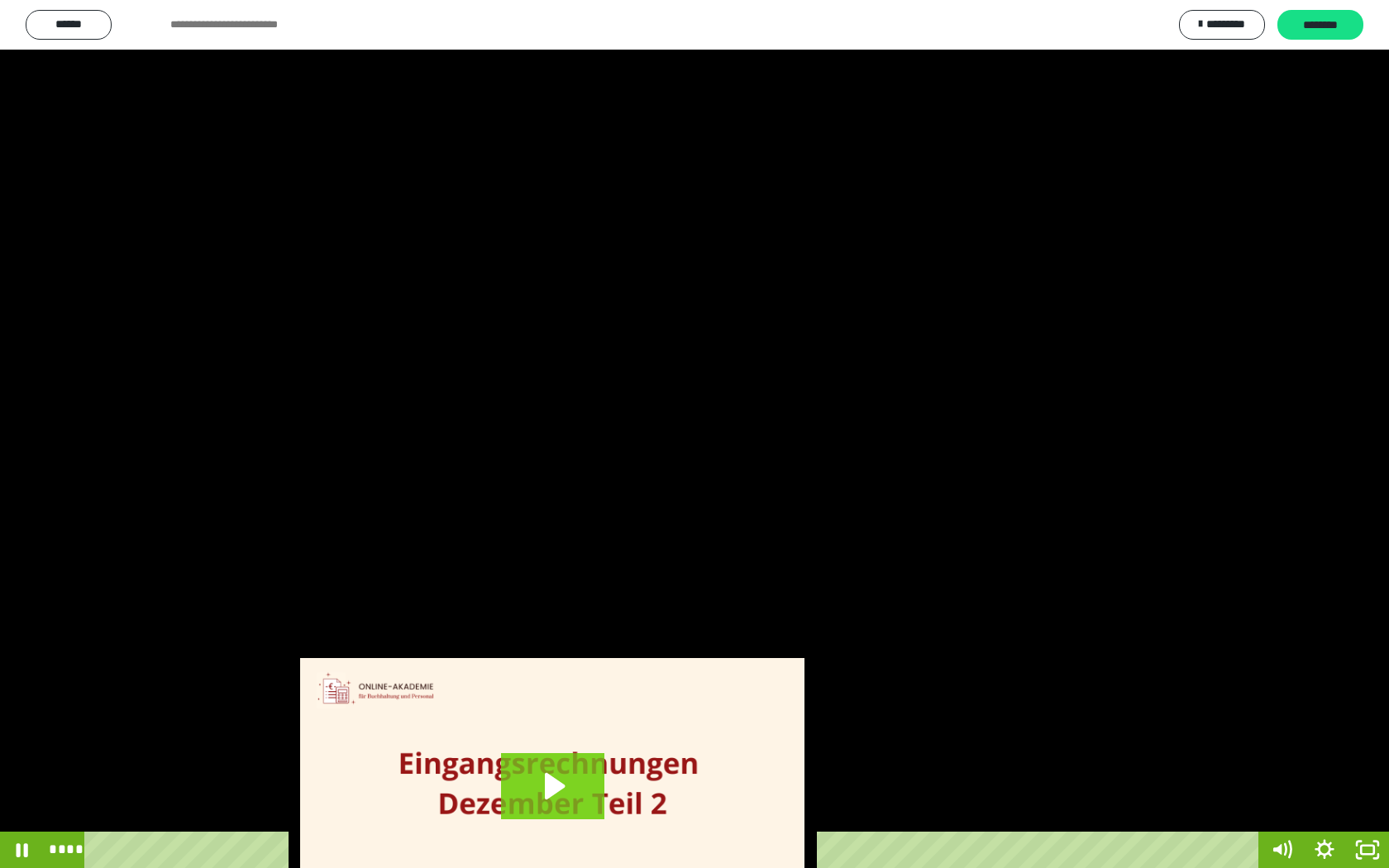 click at bounding box center (694, 434) 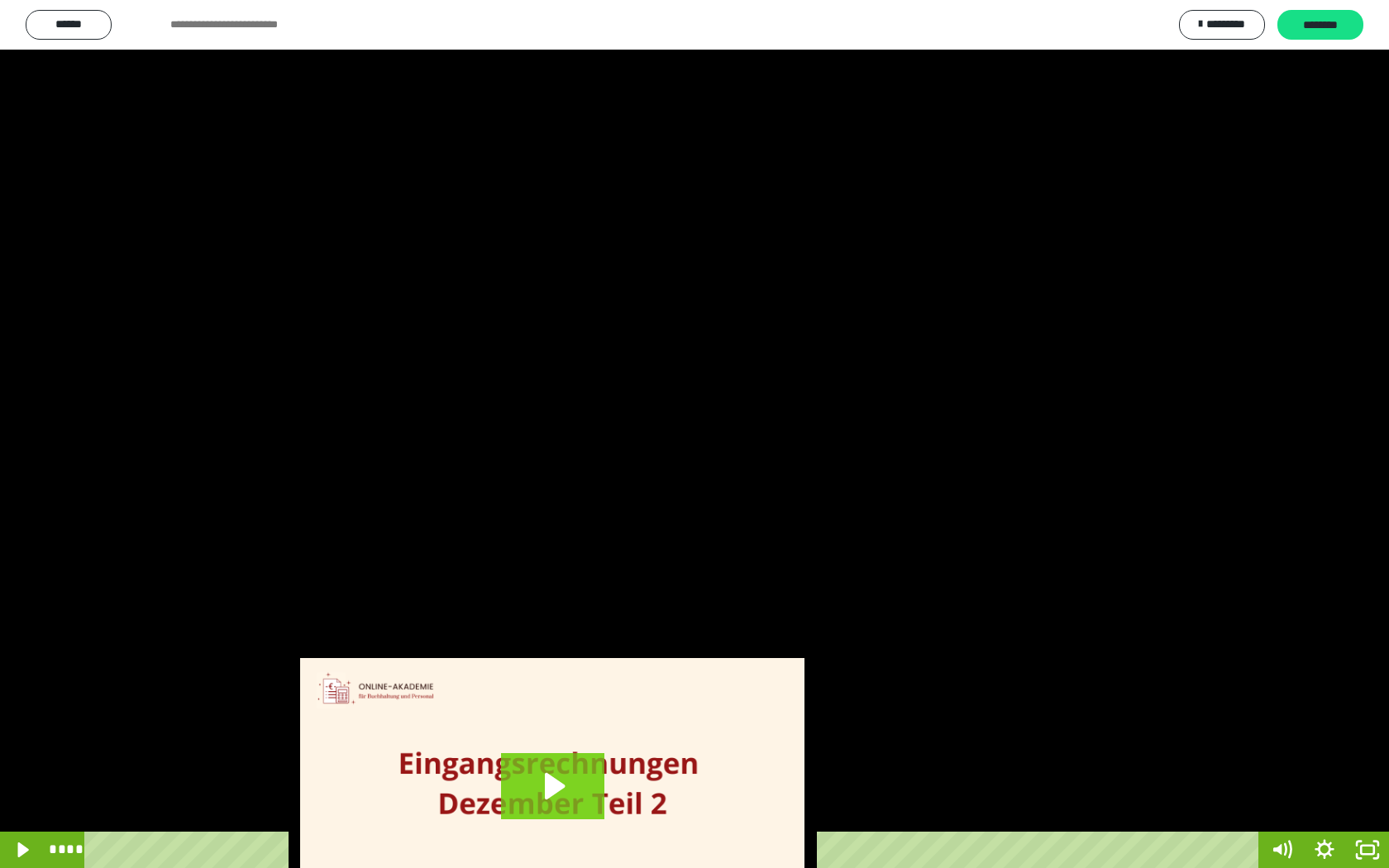 click at bounding box center [694, 434] 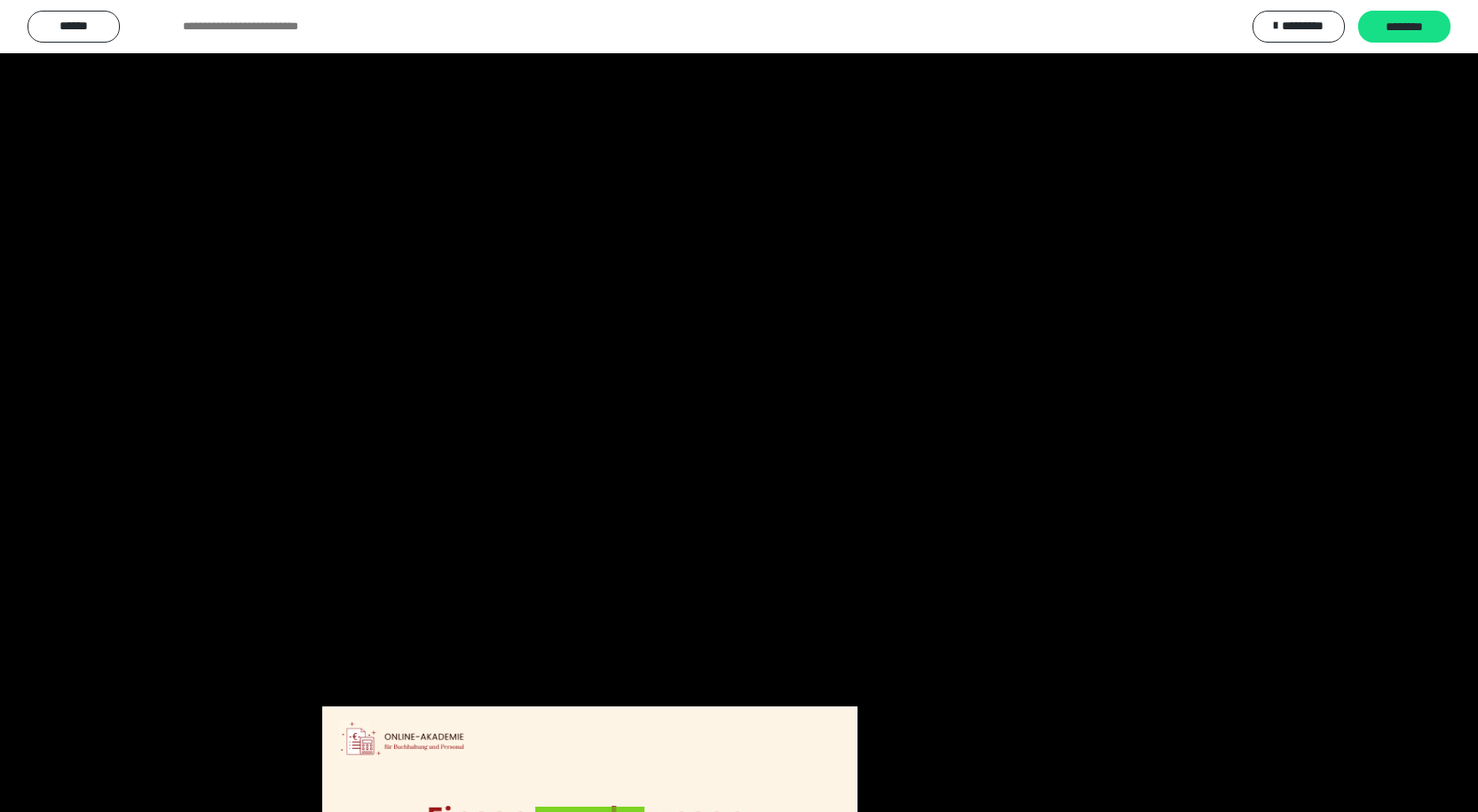 scroll, scrollTop: 3309, scrollLeft: 0, axis: vertical 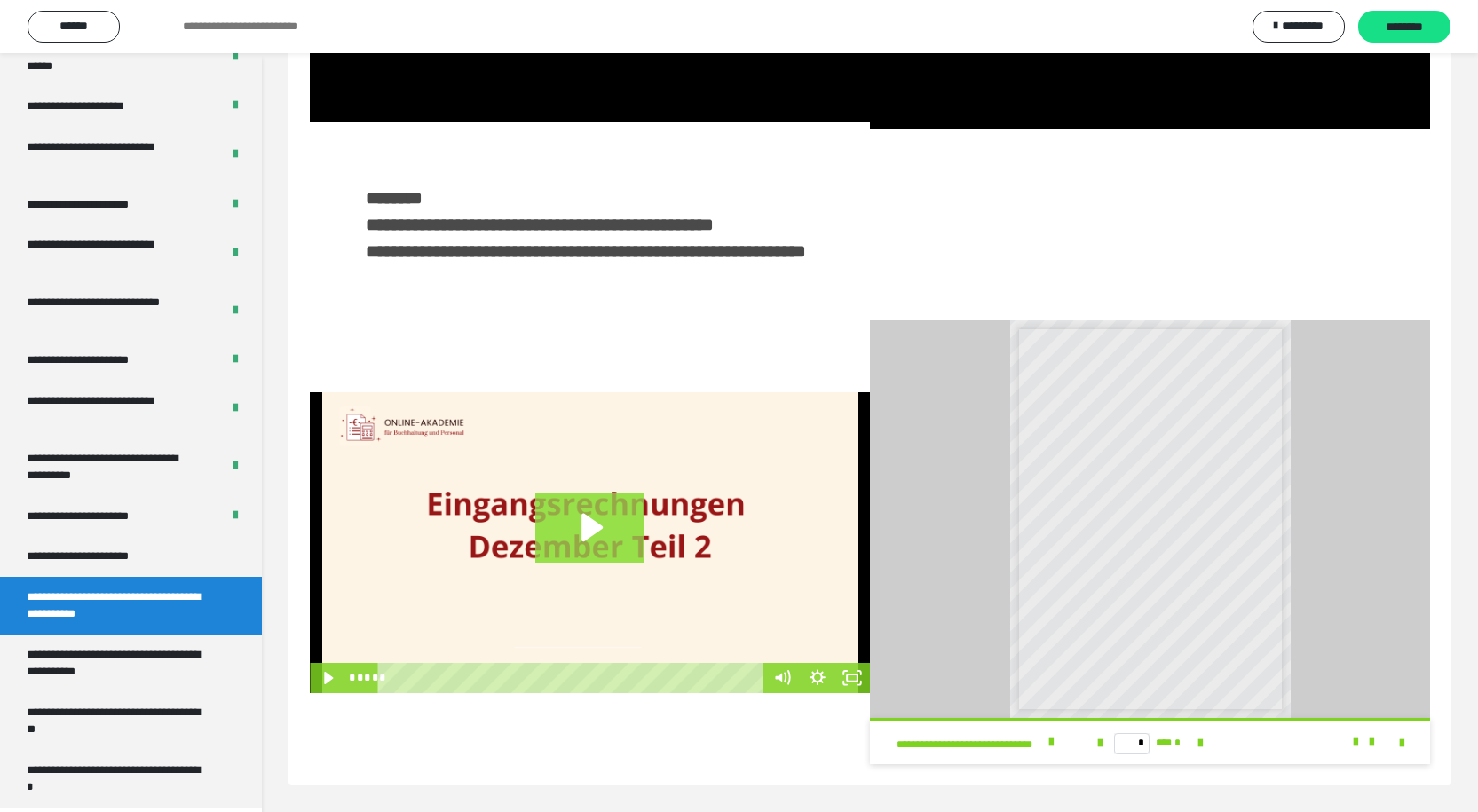 click 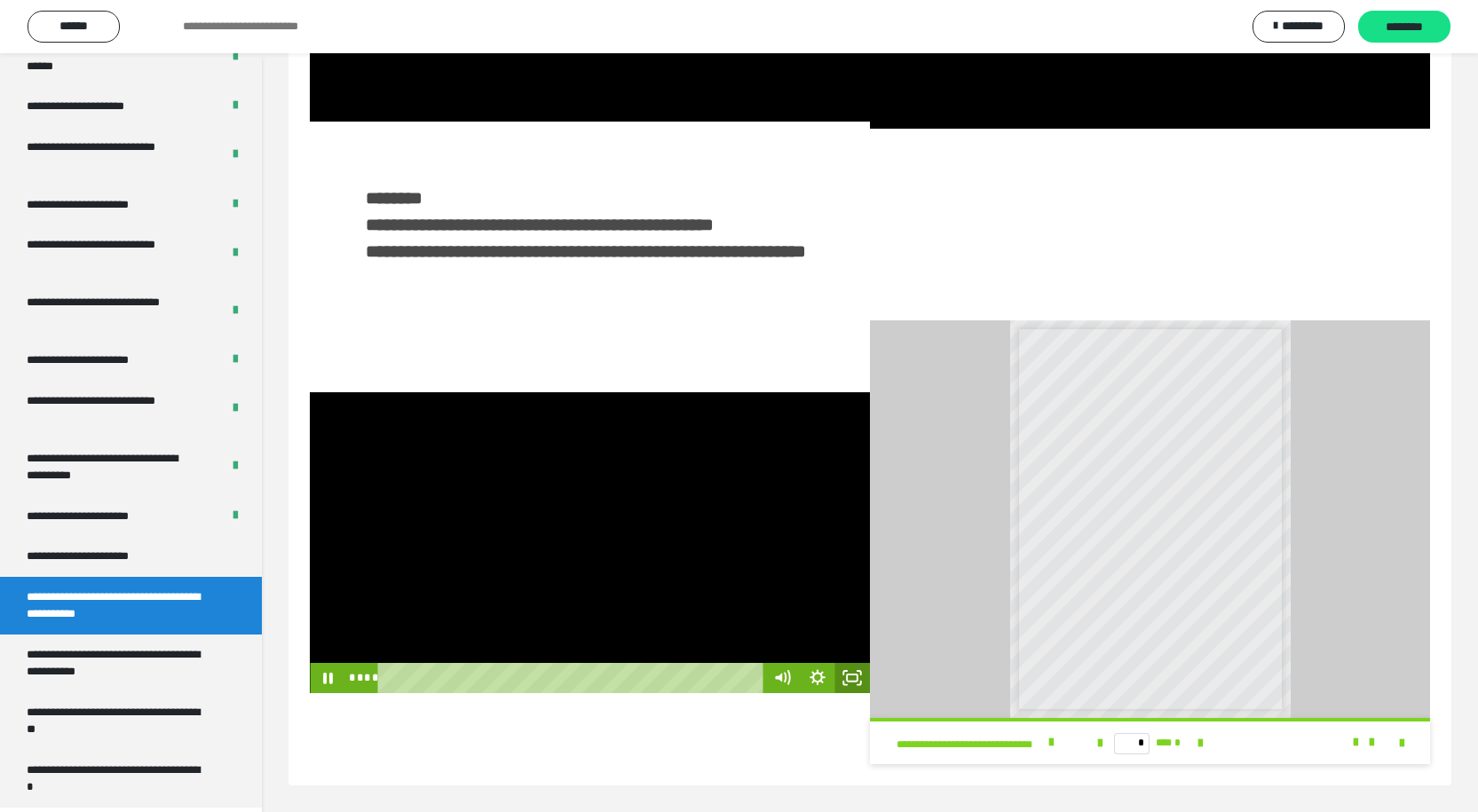drag, startPoint x: 859, startPoint y: 674, endPoint x: 861, endPoint y: 751, distance: 77.02597 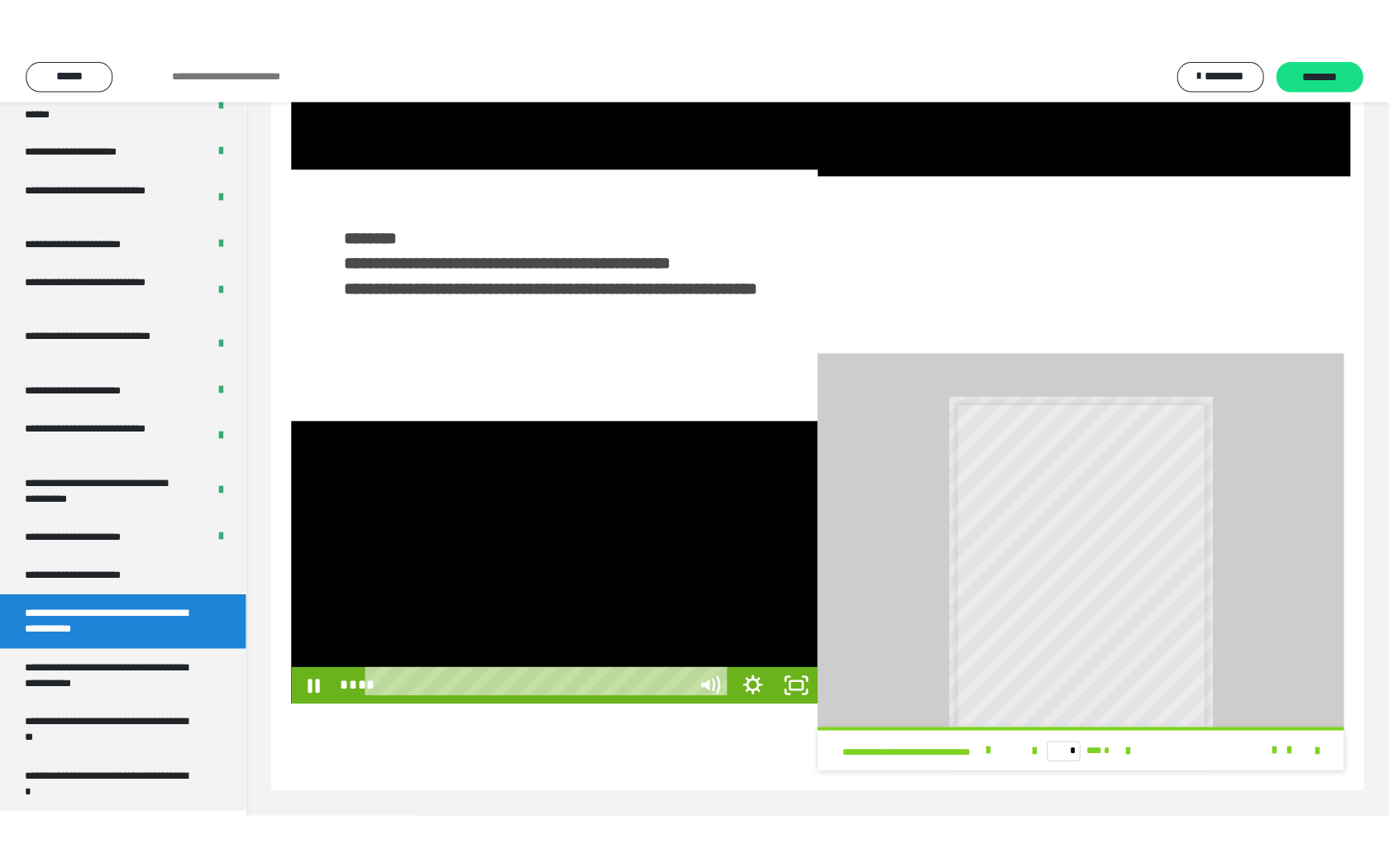 scroll, scrollTop: 184, scrollLeft: 0, axis: vertical 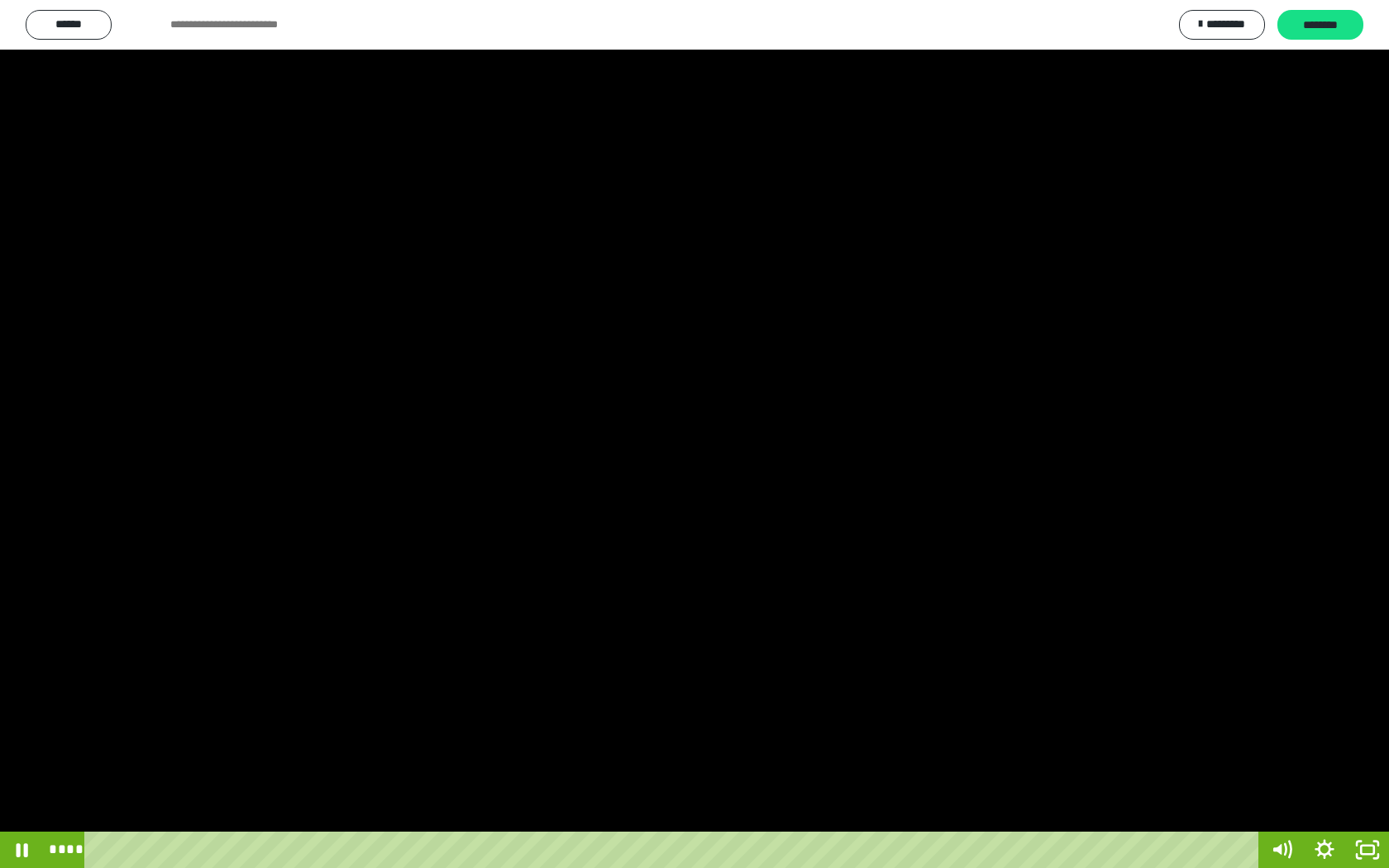 click at bounding box center [694, 434] 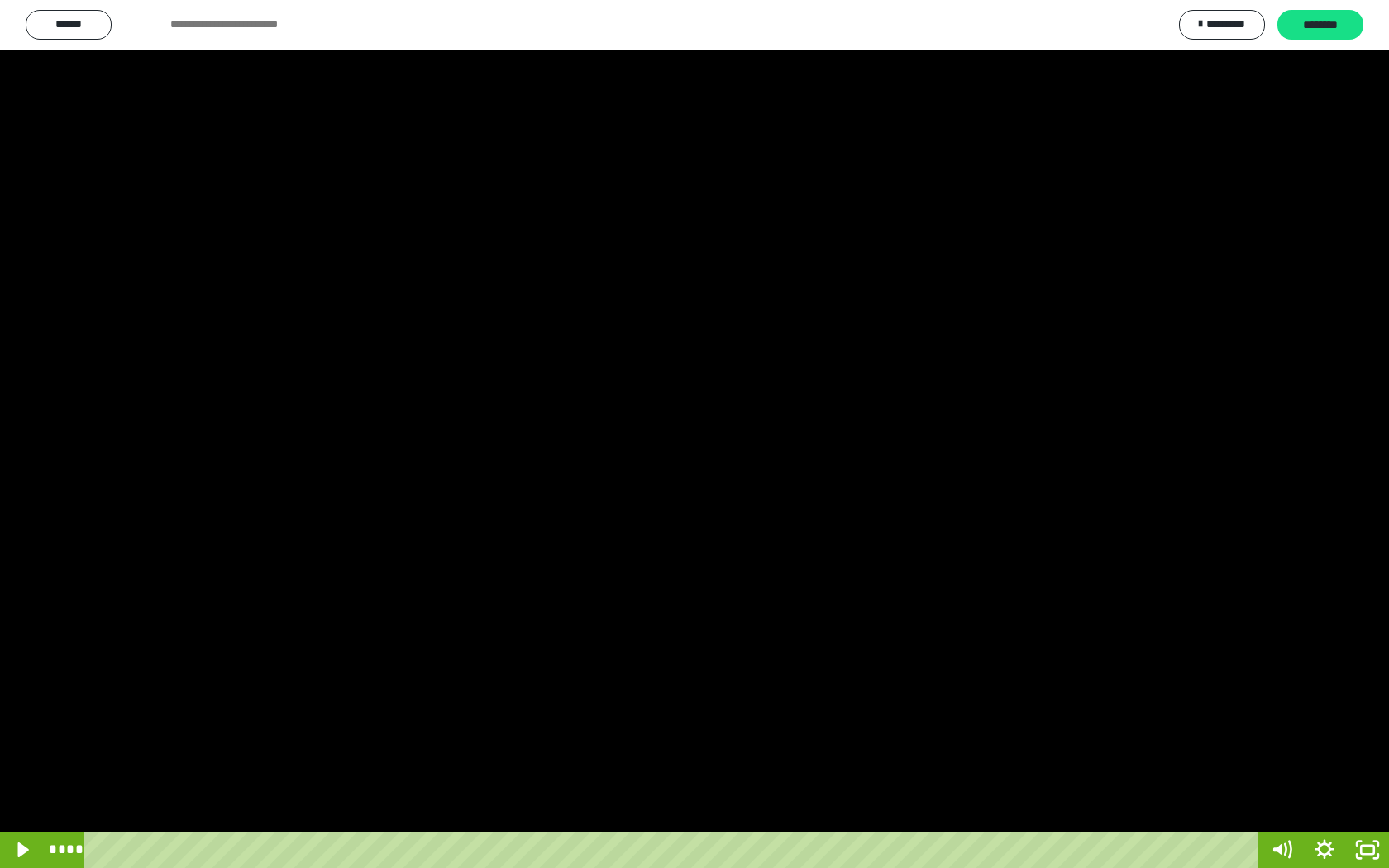 click at bounding box center [694, 434] 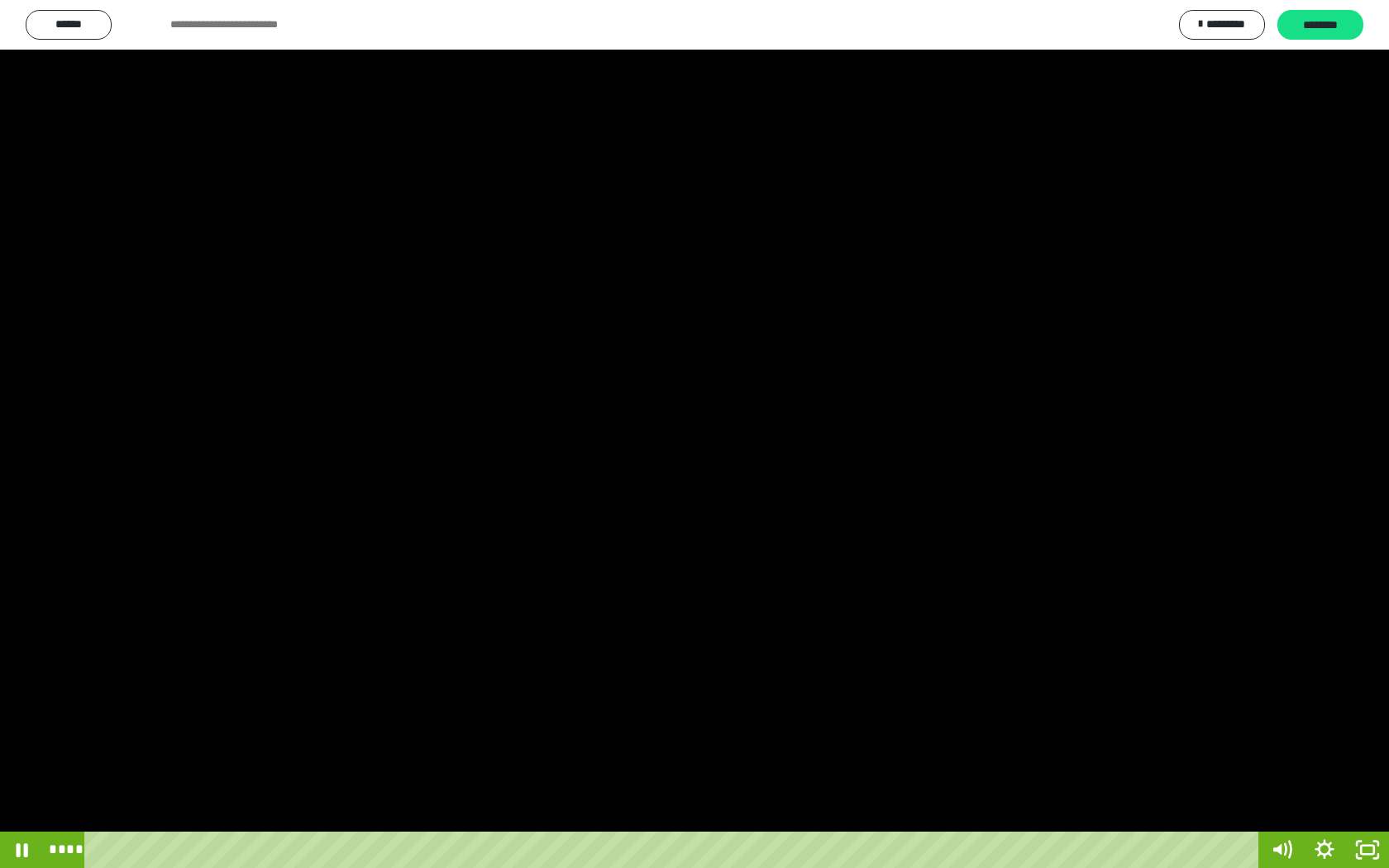 click at bounding box center [694, 434] 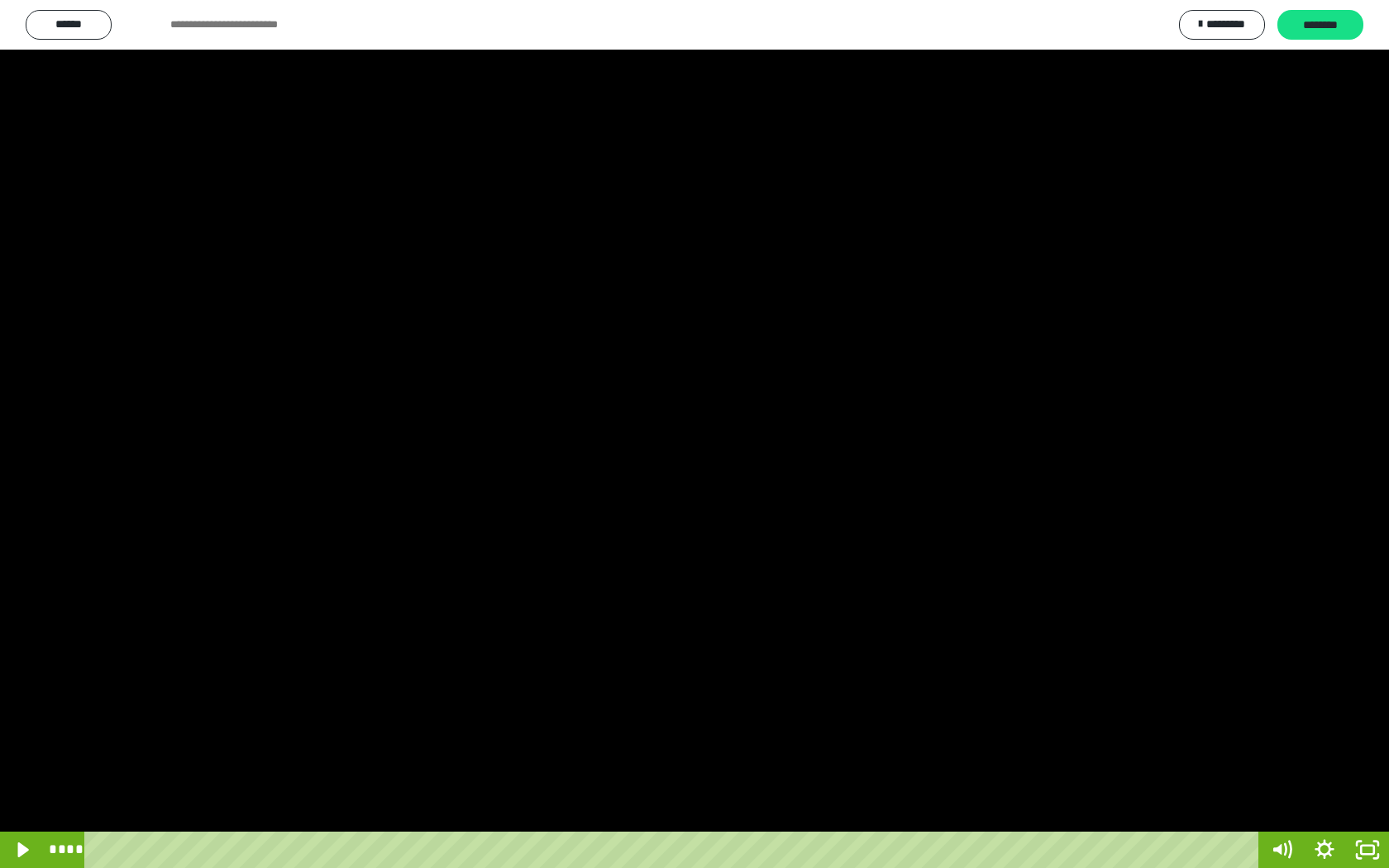 click at bounding box center (694, 434) 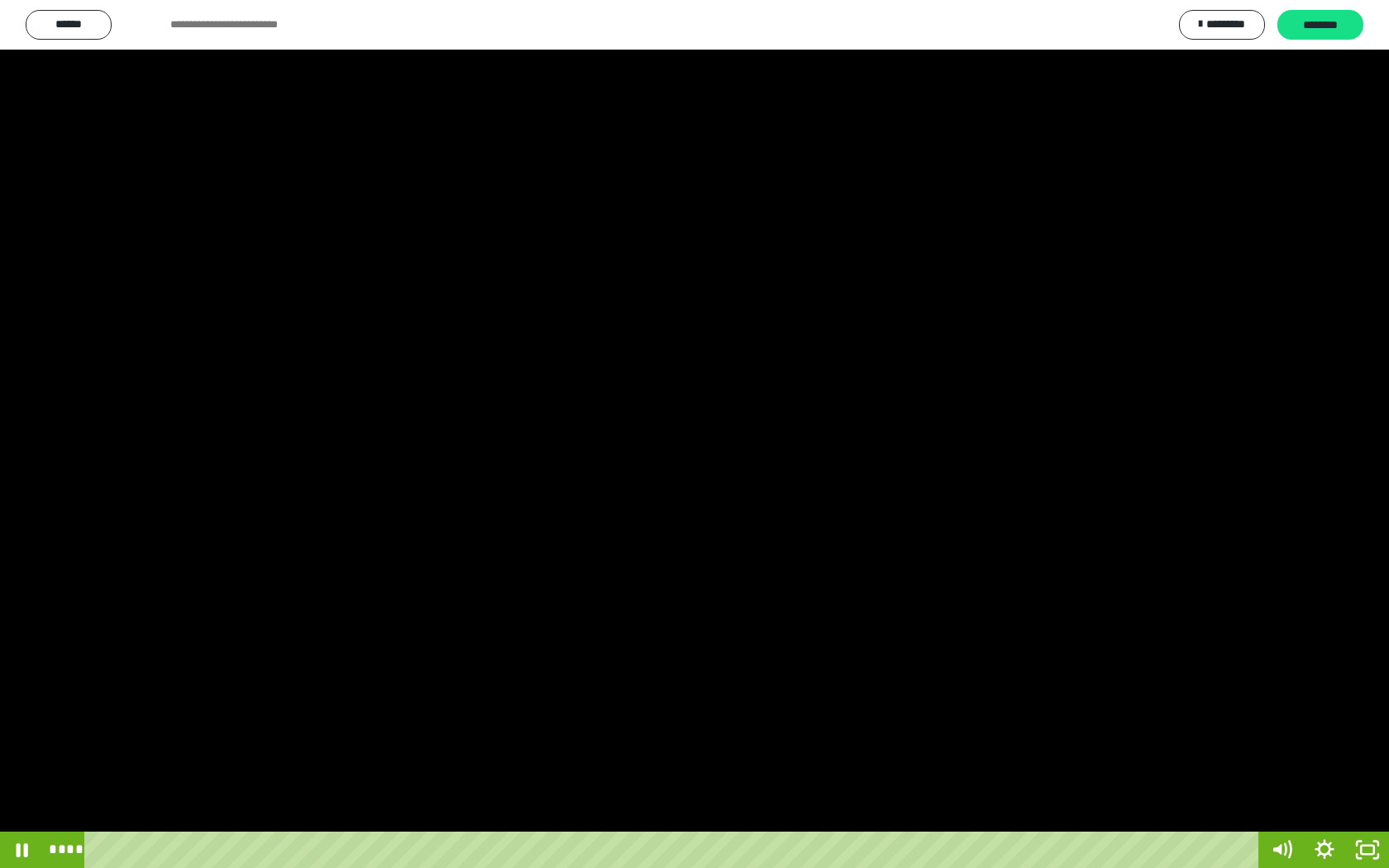 click at bounding box center [694, 434] 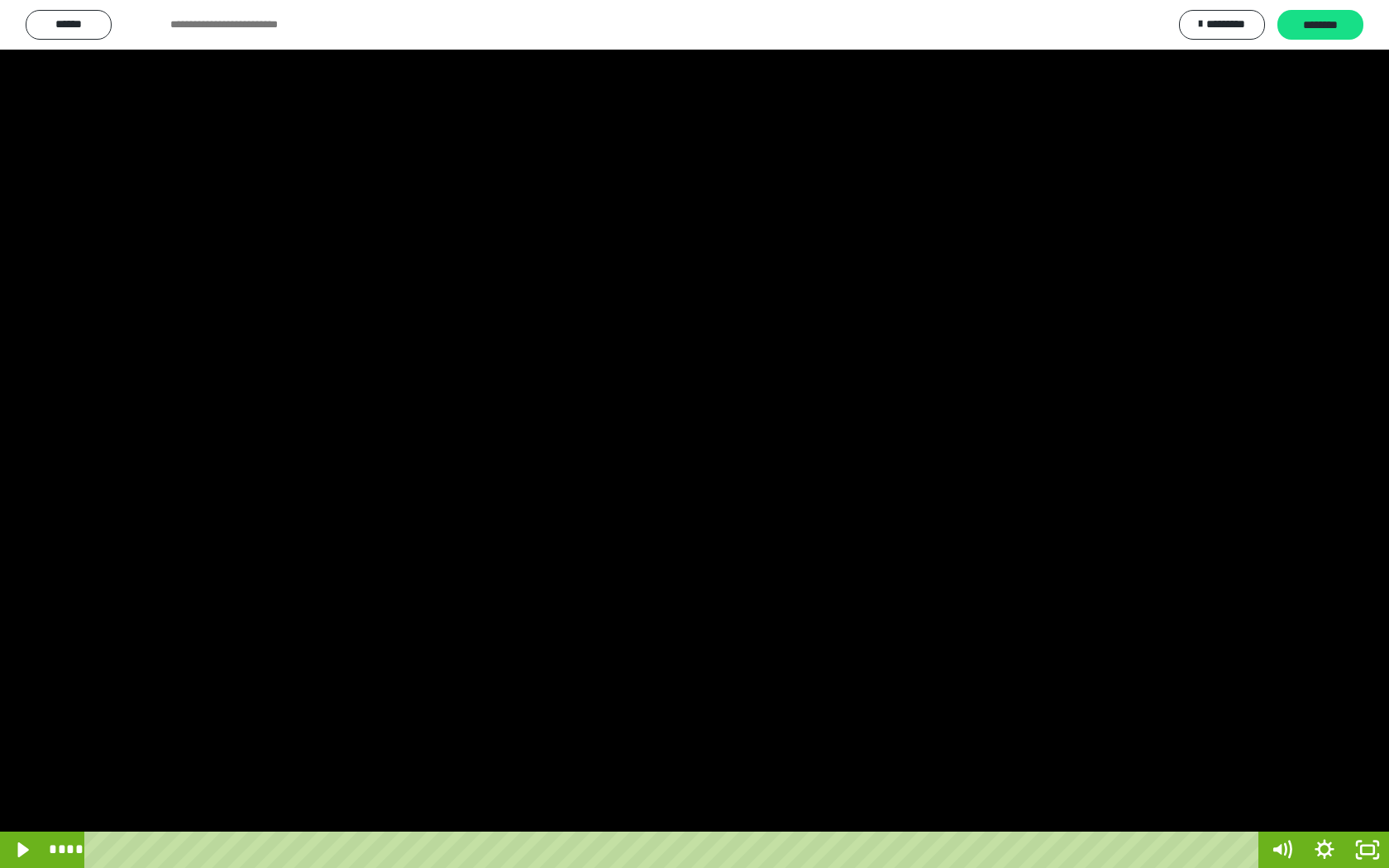 click at bounding box center [694, 434] 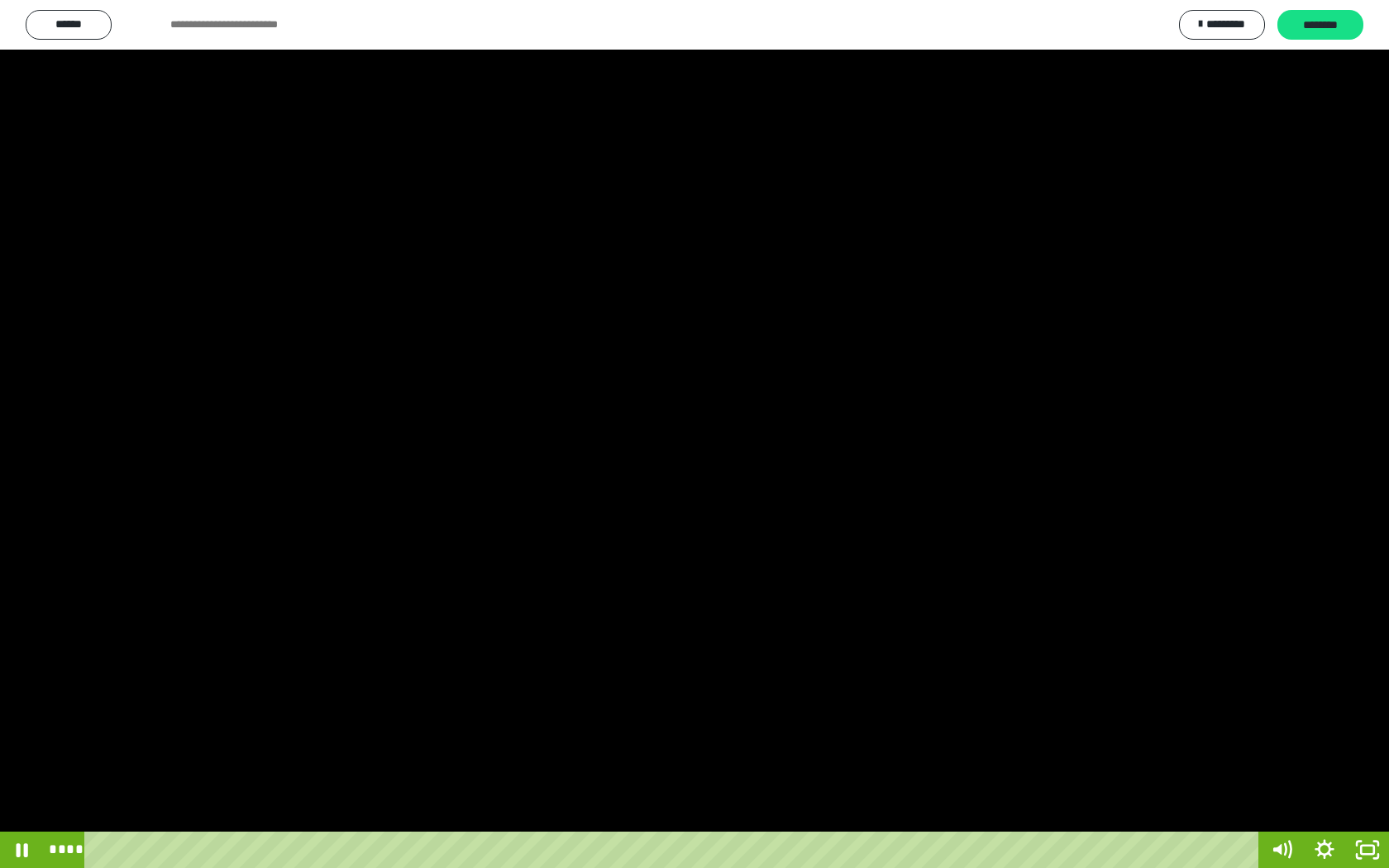type 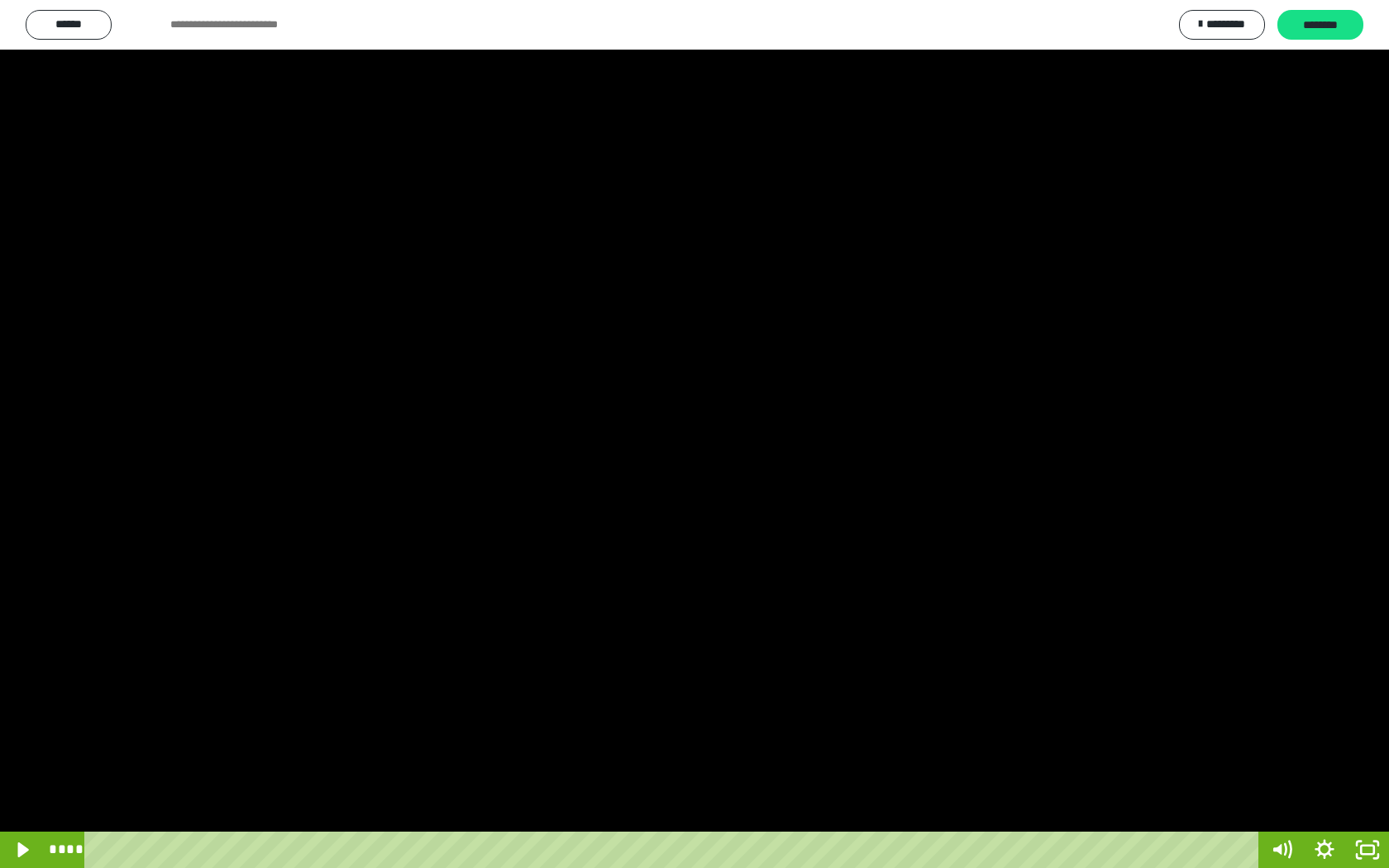 click at bounding box center (694, 434) 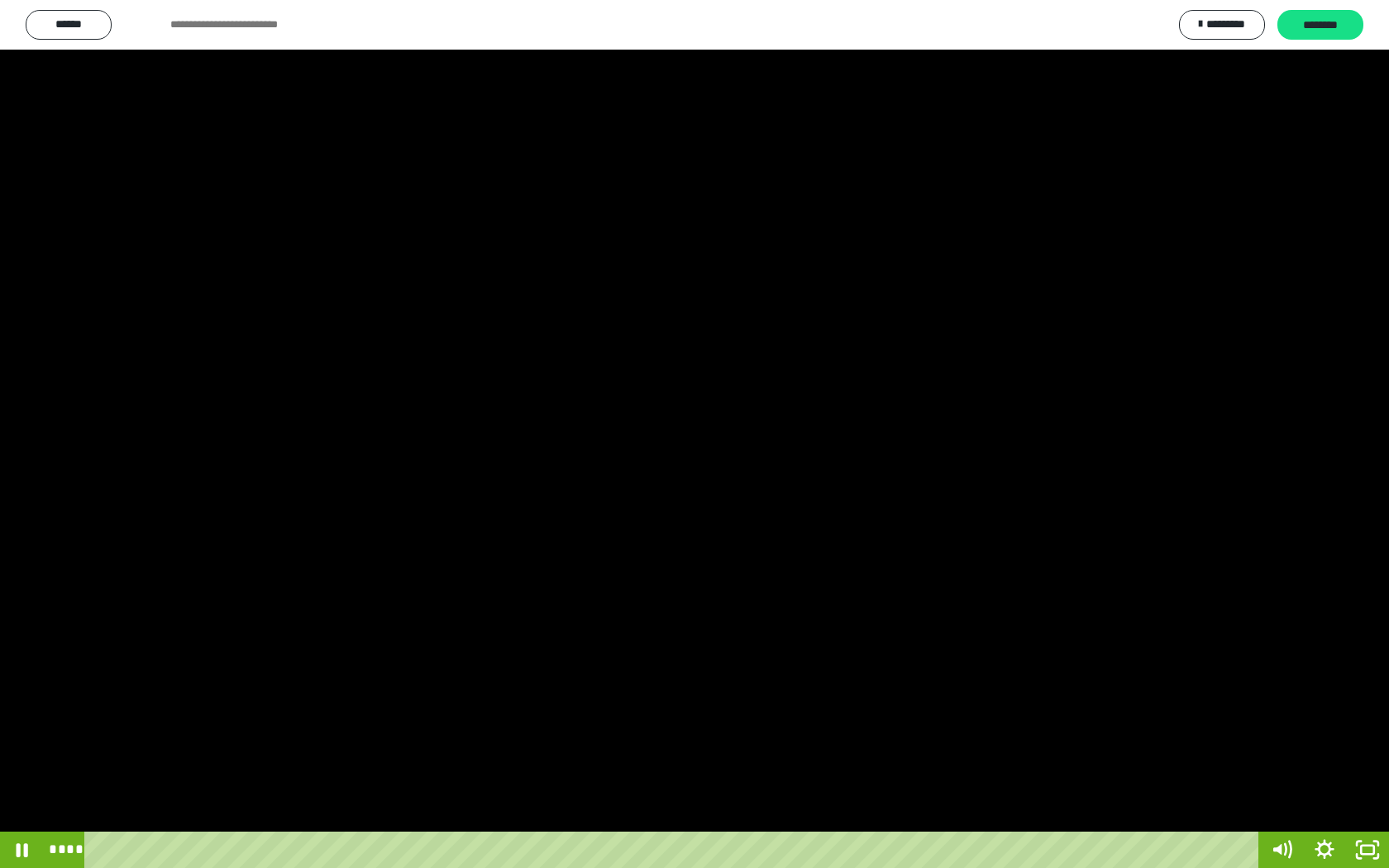 click at bounding box center (694, 434) 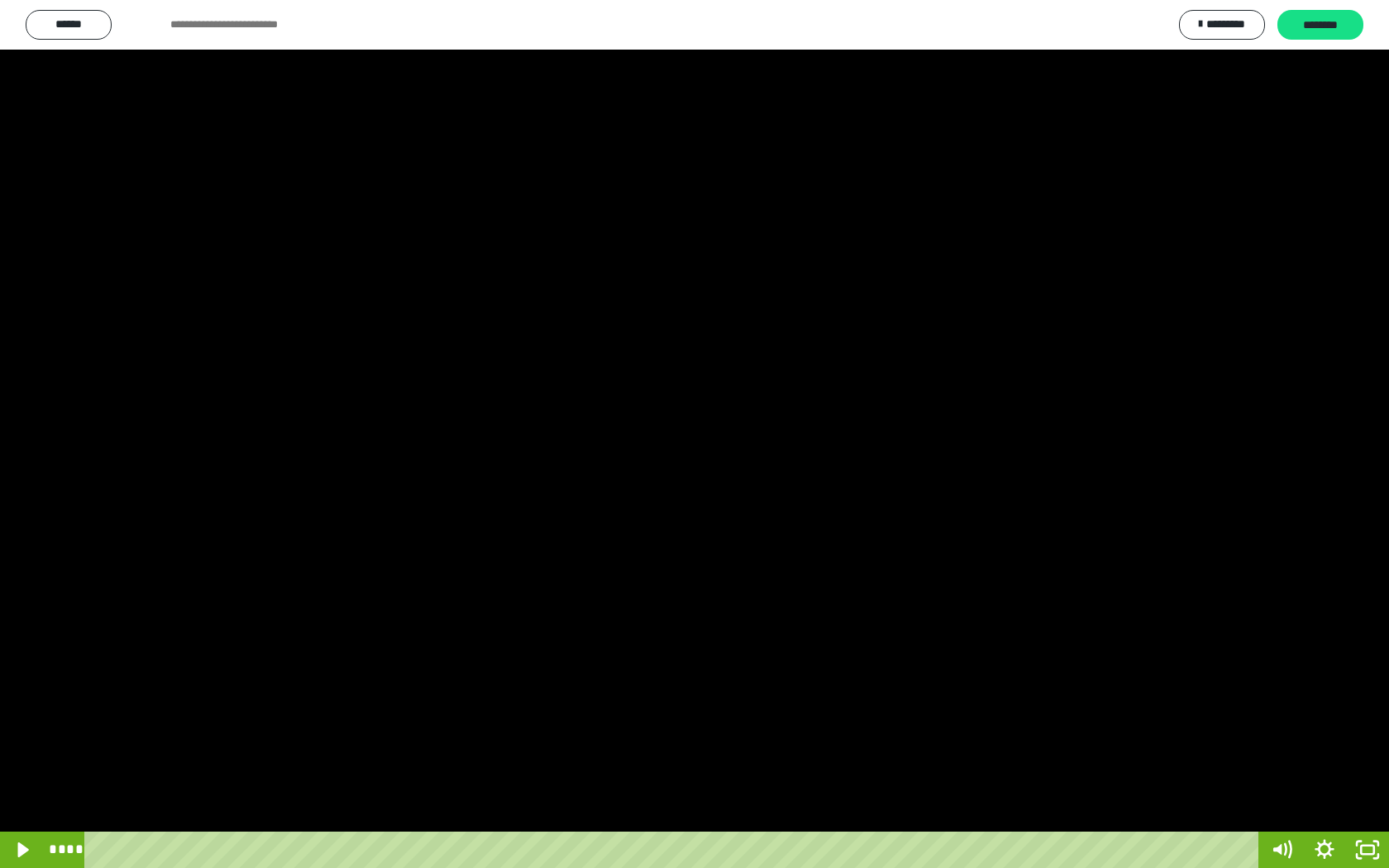 click at bounding box center (694, 434) 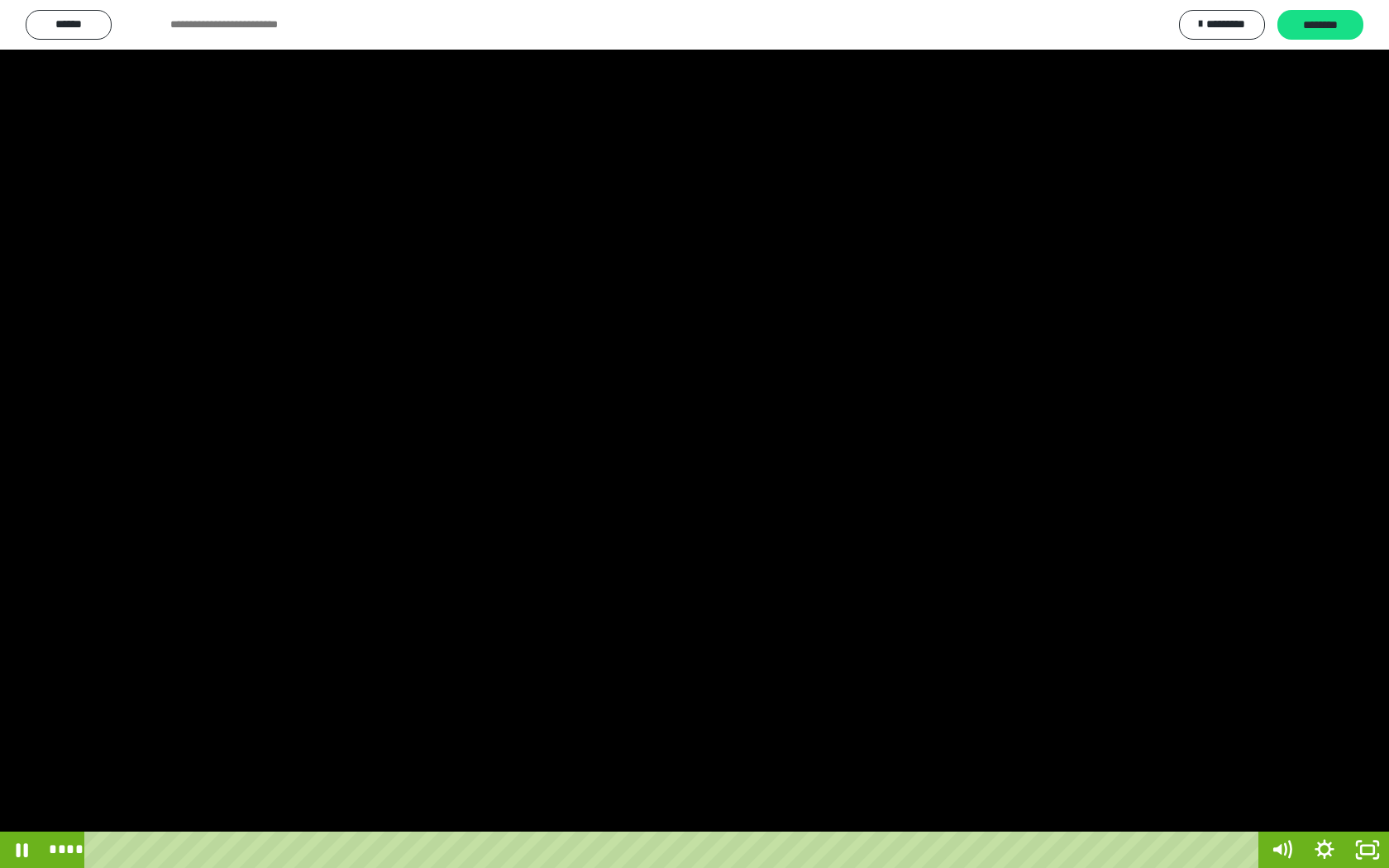 click at bounding box center (694, 434) 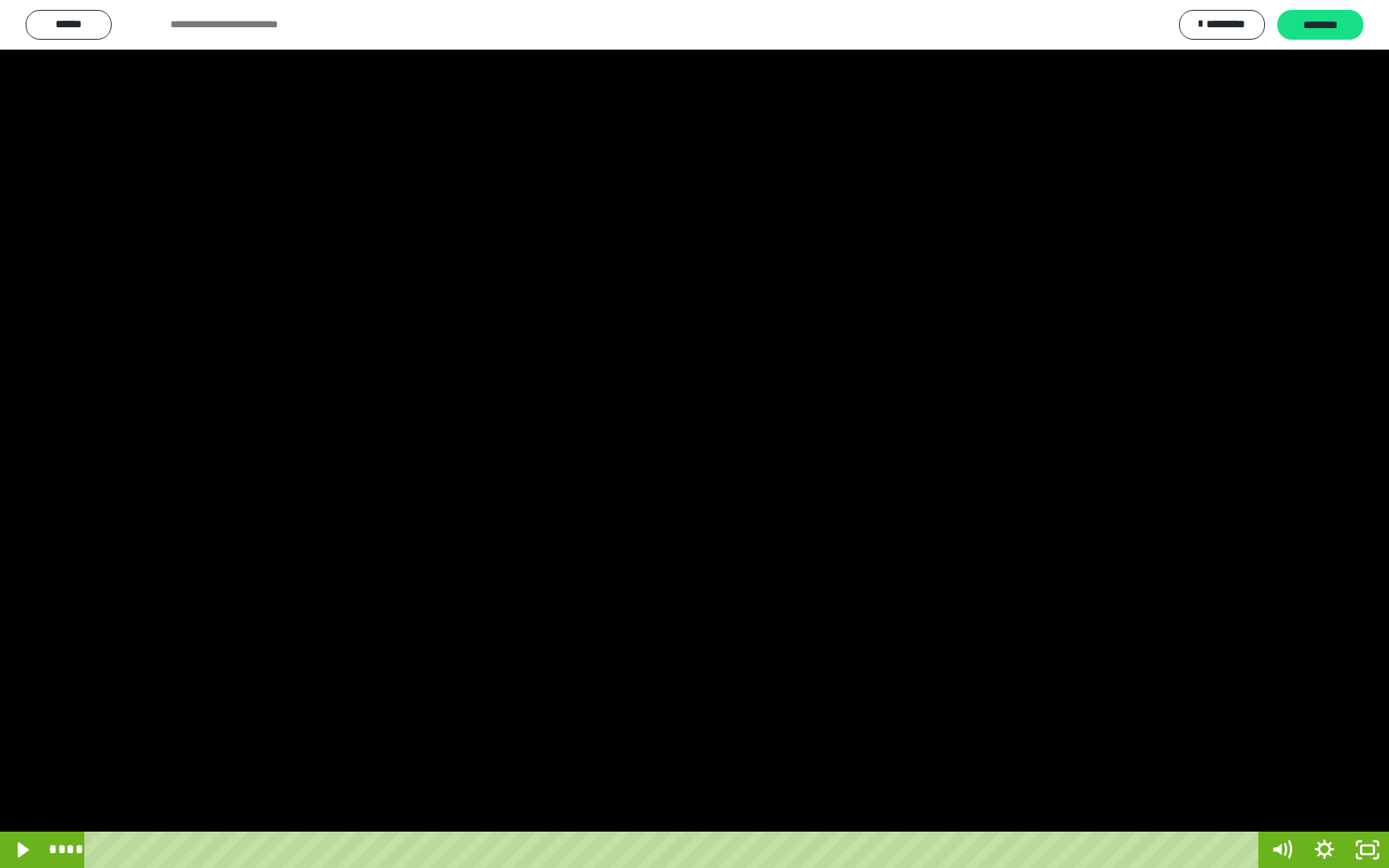 click at bounding box center [694, 434] 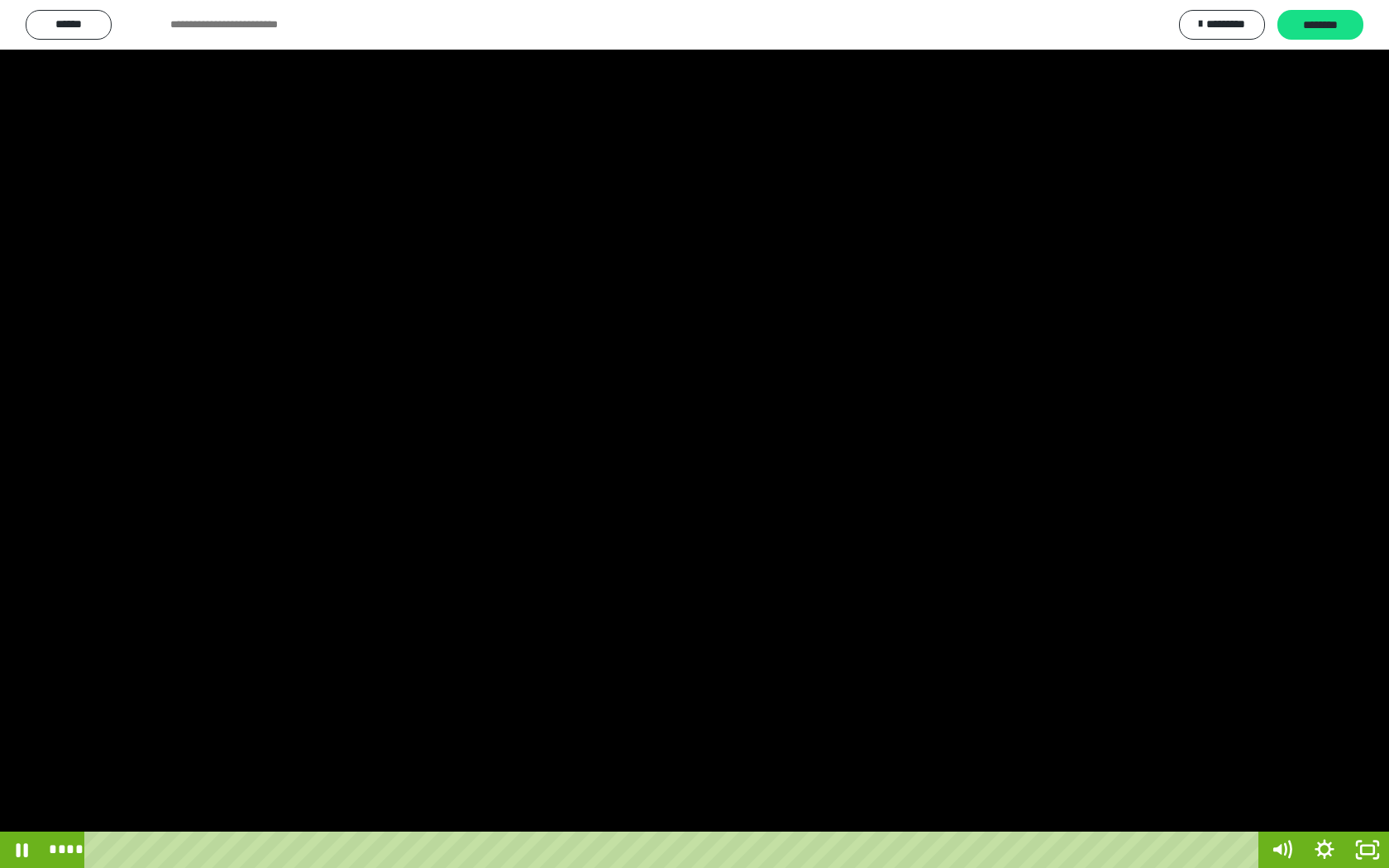 click at bounding box center (694, 434) 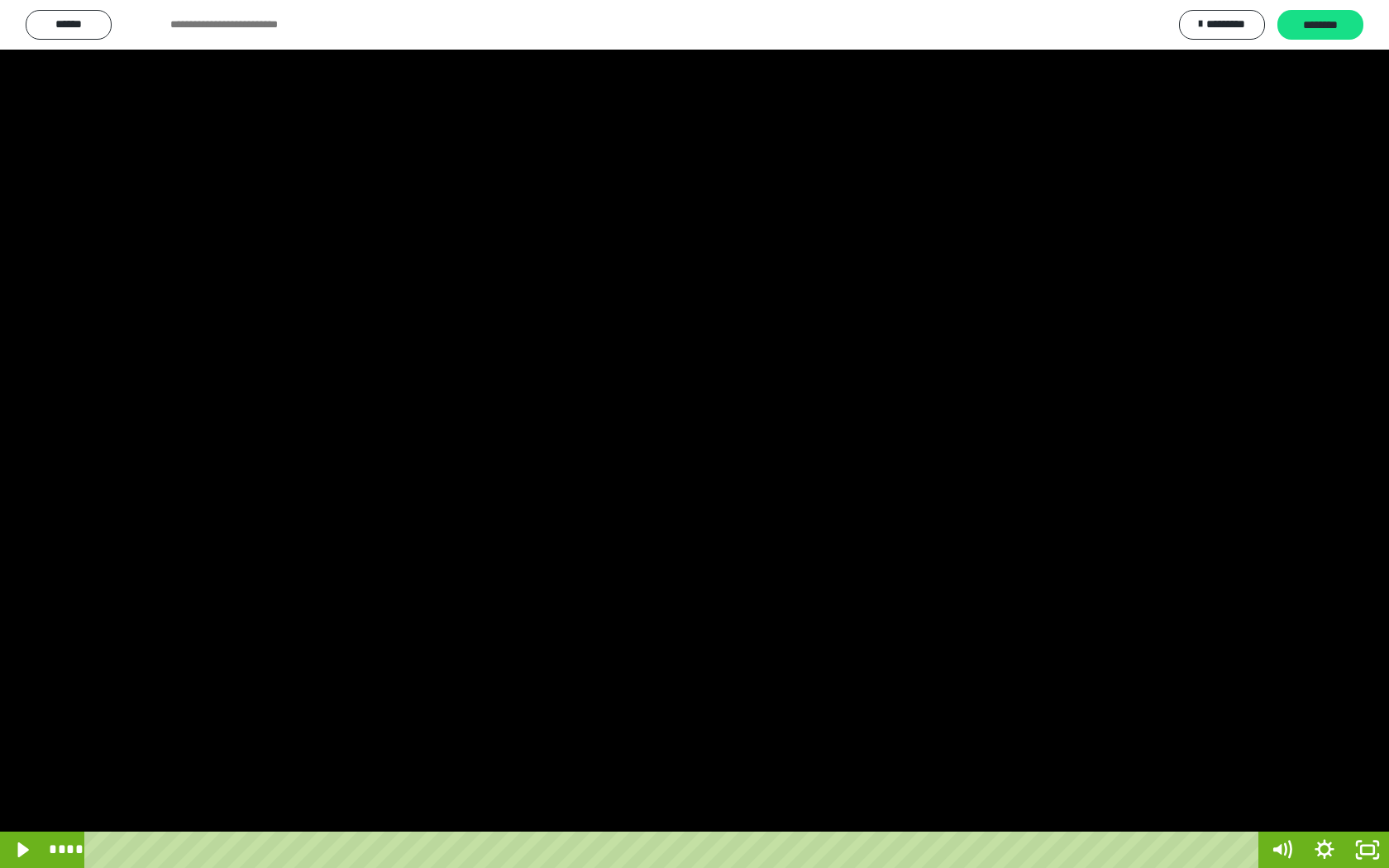 click at bounding box center [694, 434] 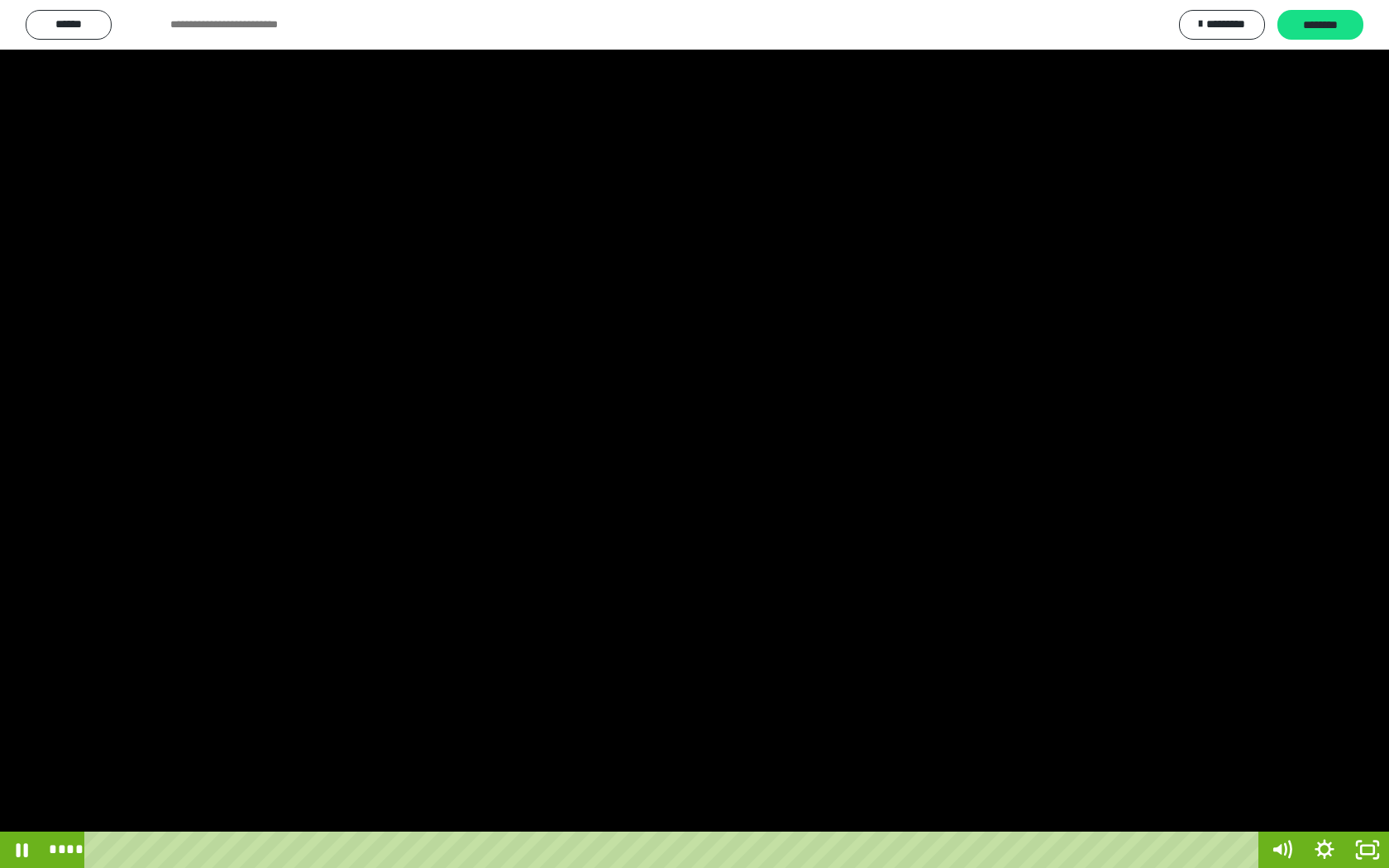 click at bounding box center [694, 434] 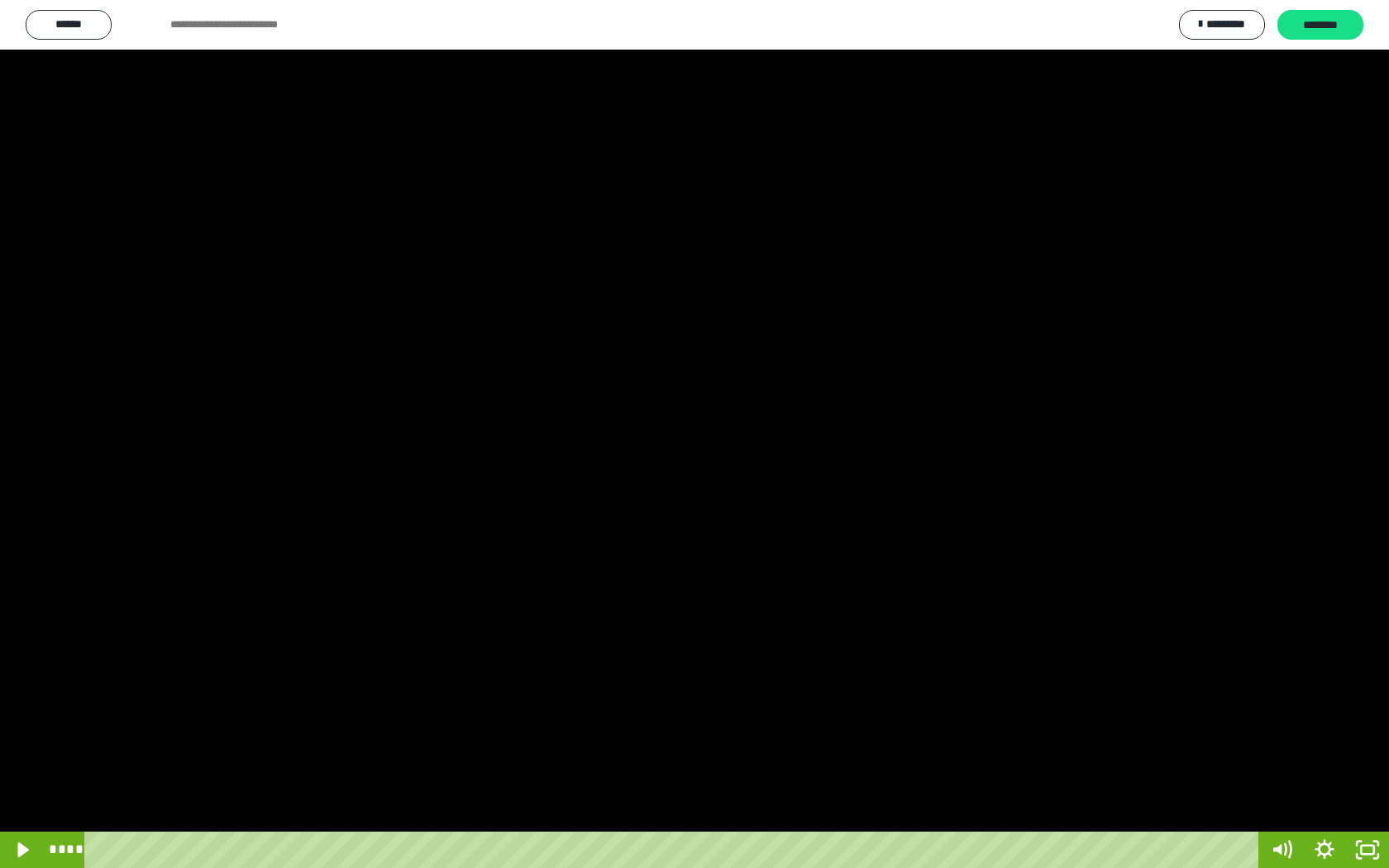 click at bounding box center [694, 434] 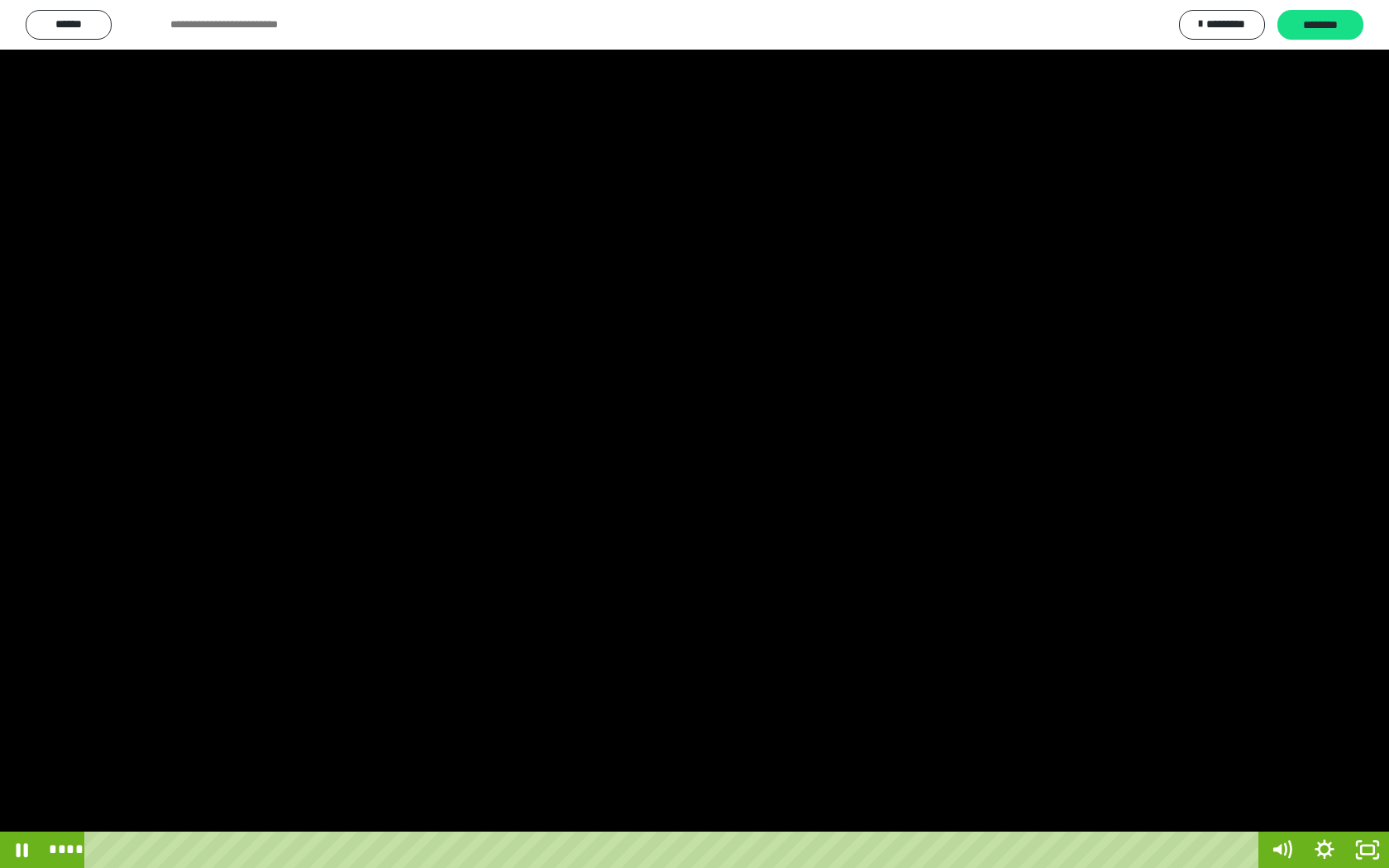 click at bounding box center (694, 434) 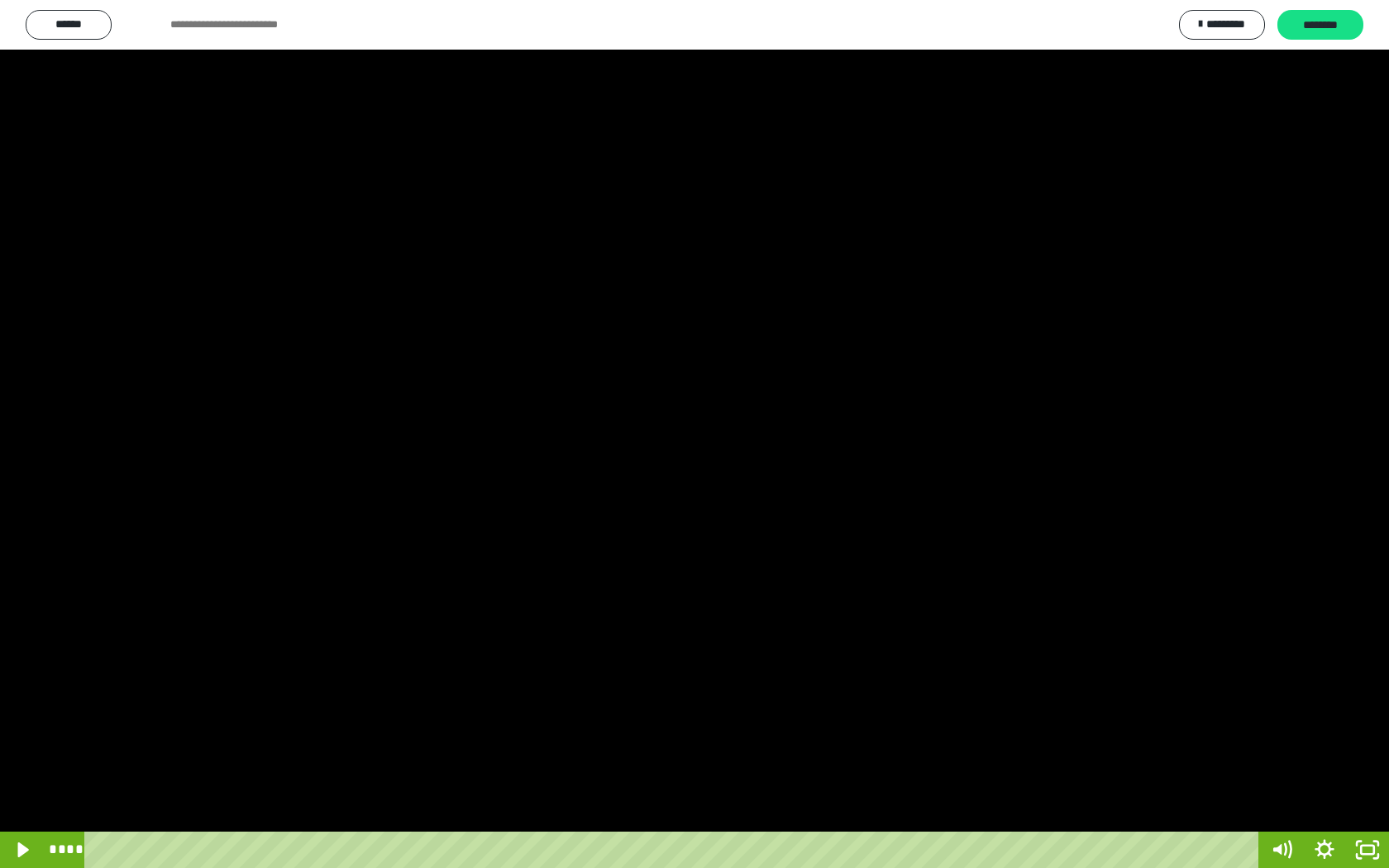 click at bounding box center [694, 434] 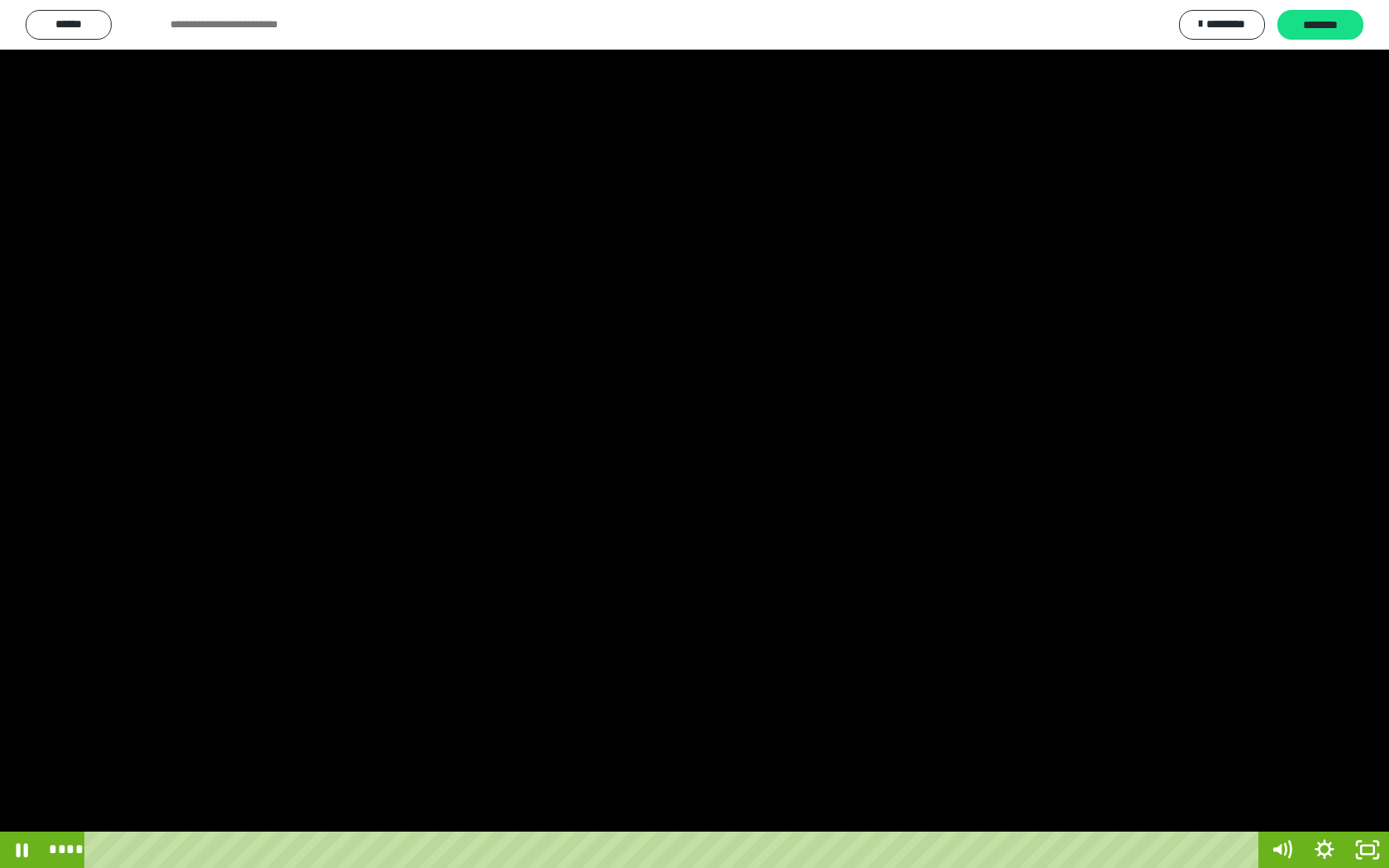 click at bounding box center (0, 0) 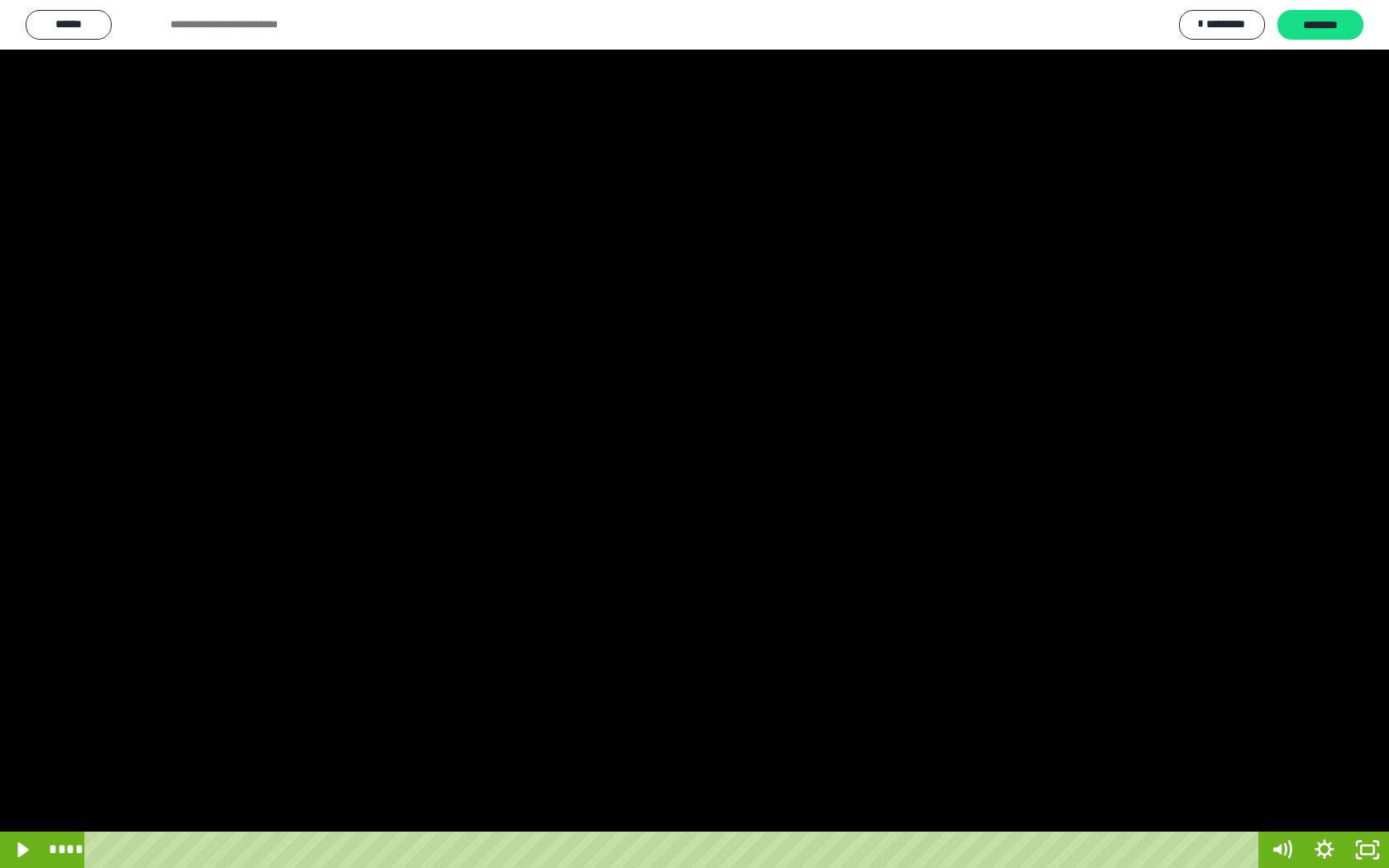 click at bounding box center [0, 0] 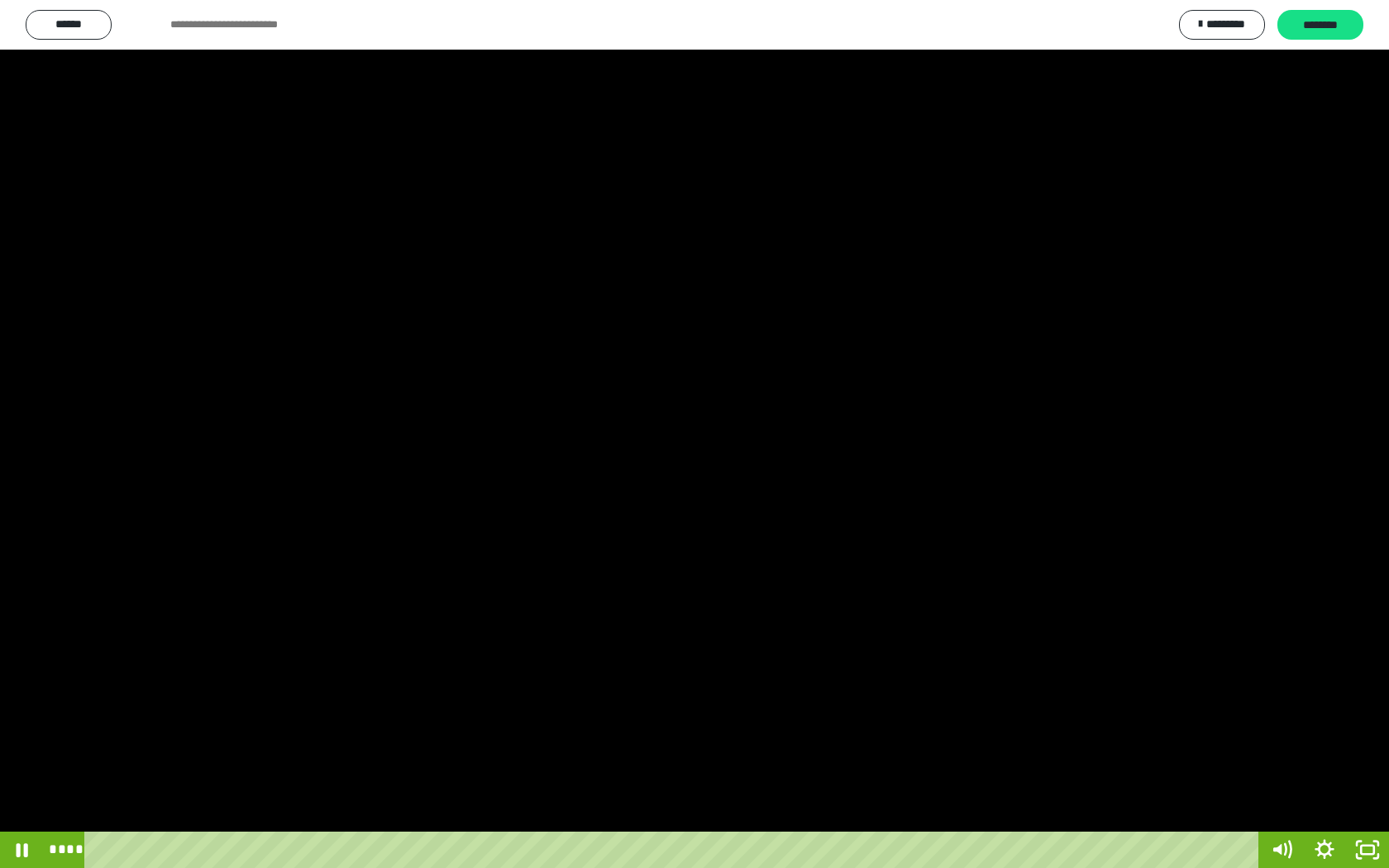 click at bounding box center [694, 434] 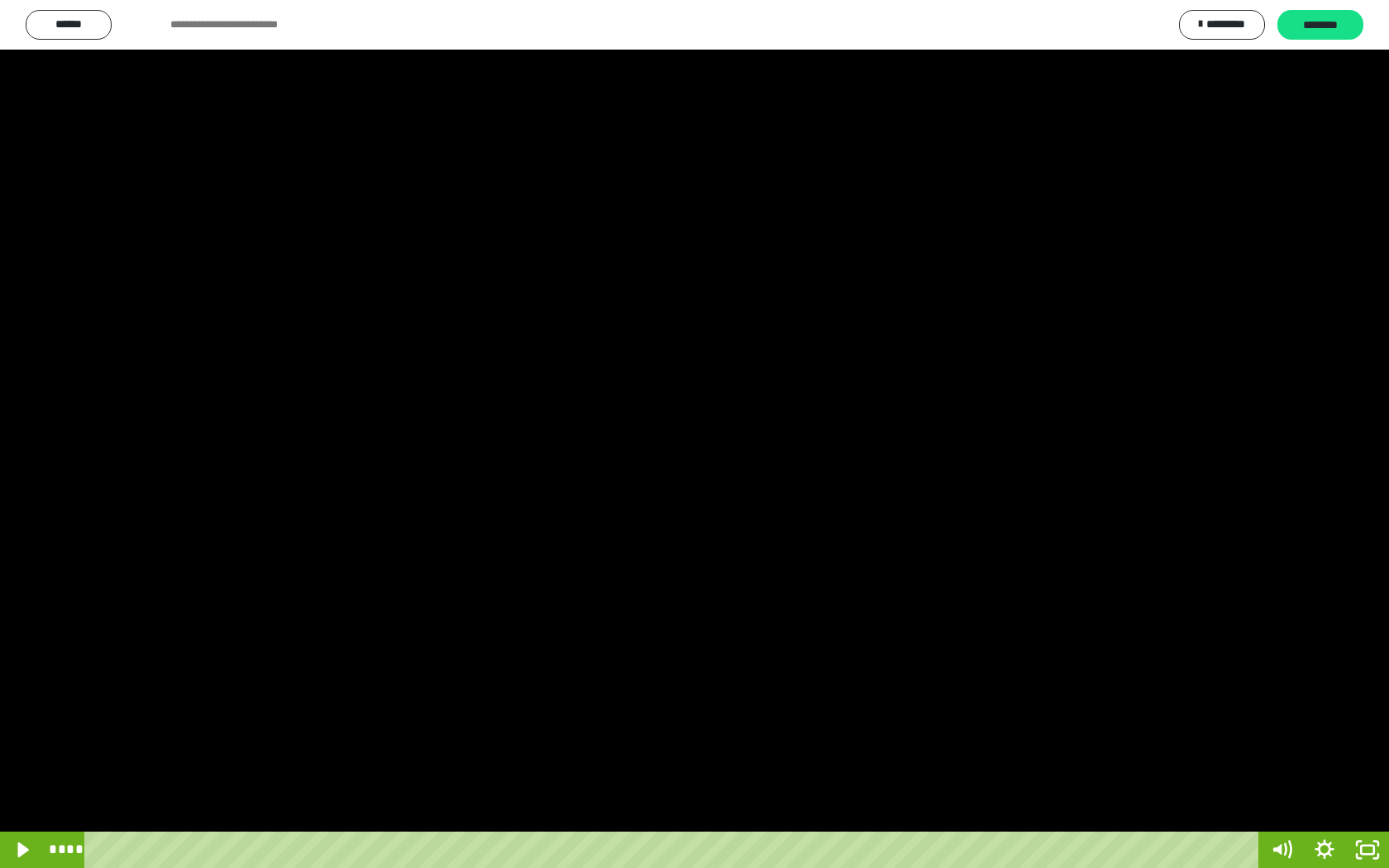 click at bounding box center [694, 434] 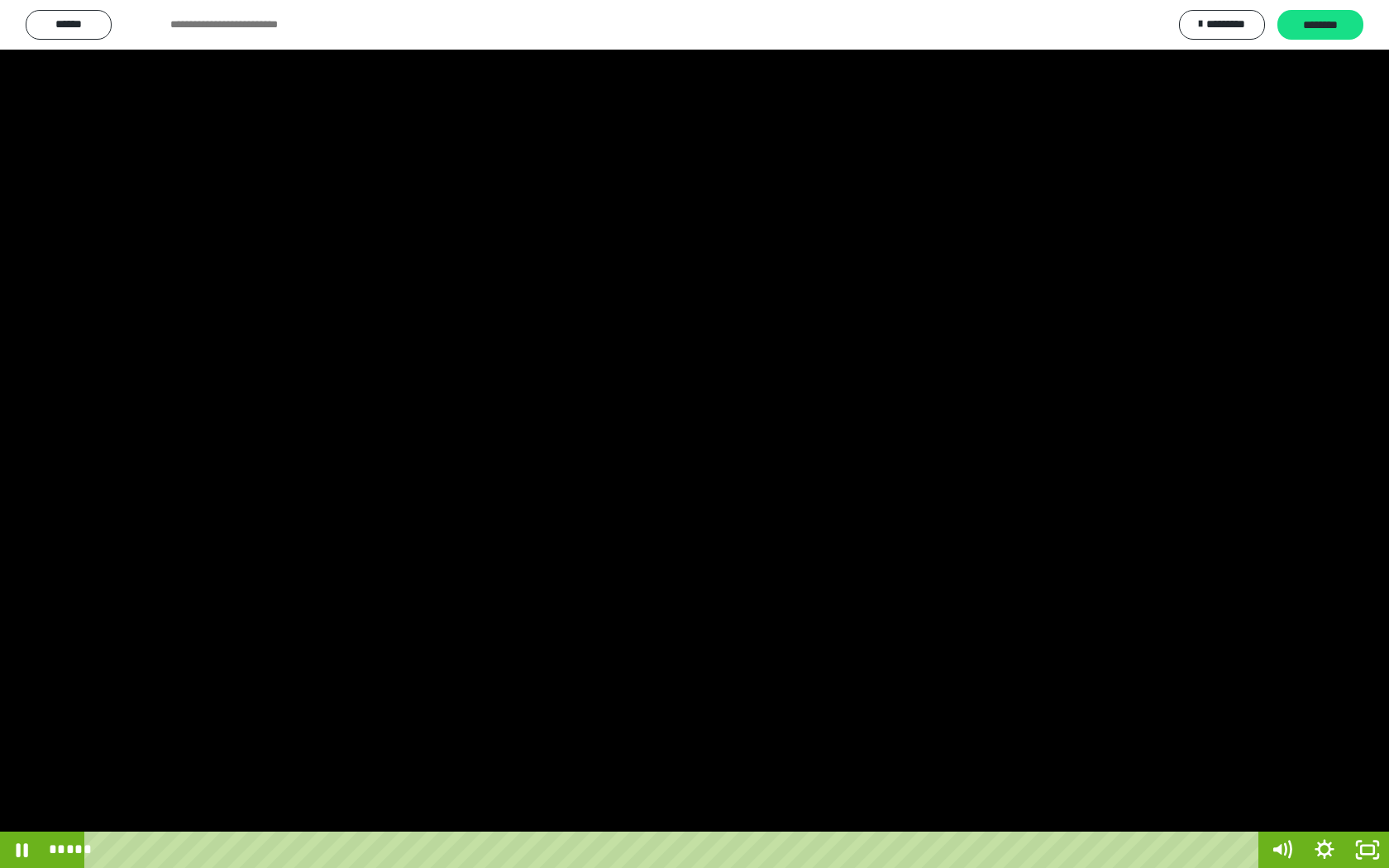 click at bounding box center (694, 434) 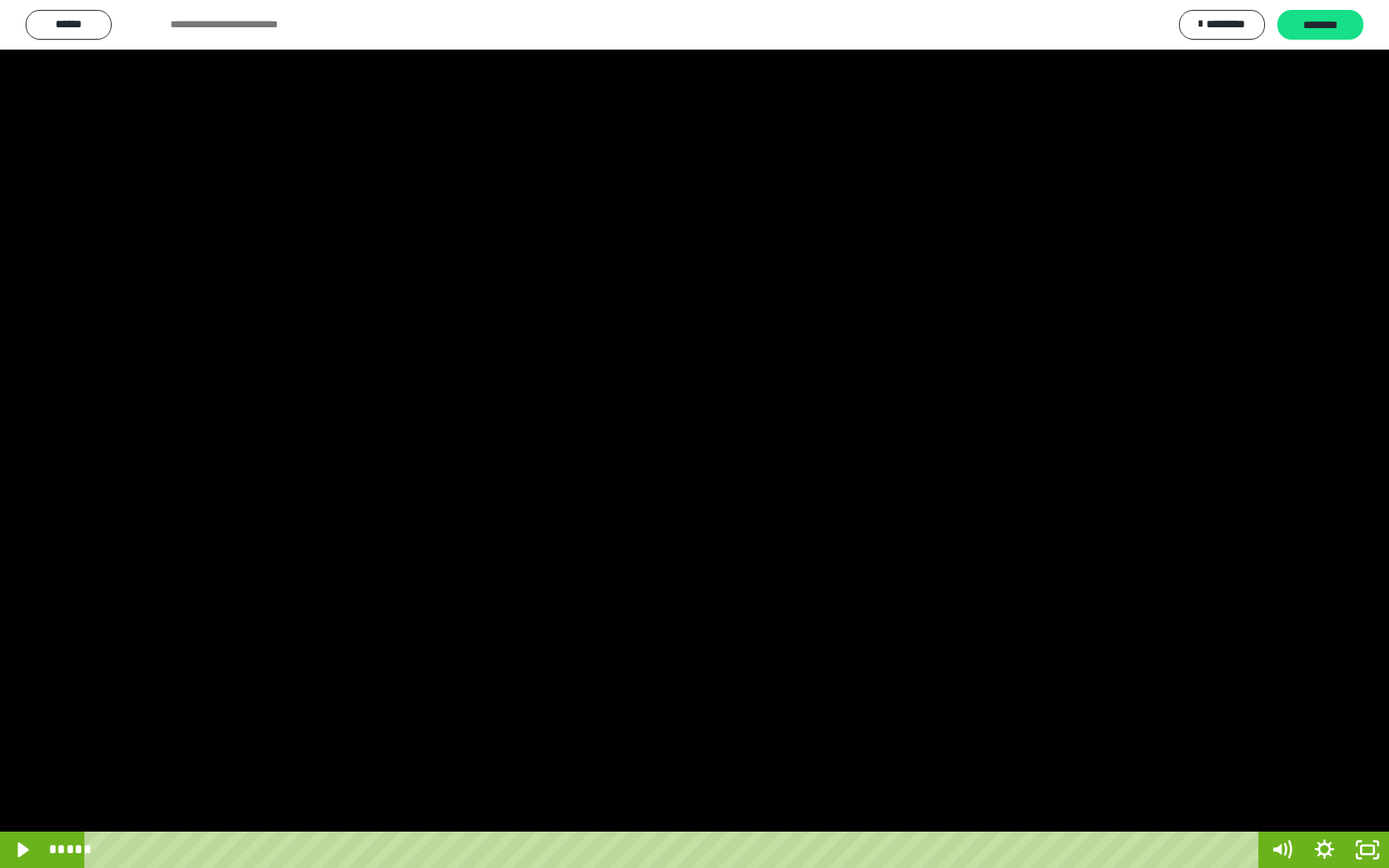 click at bounding box center (694, 434) 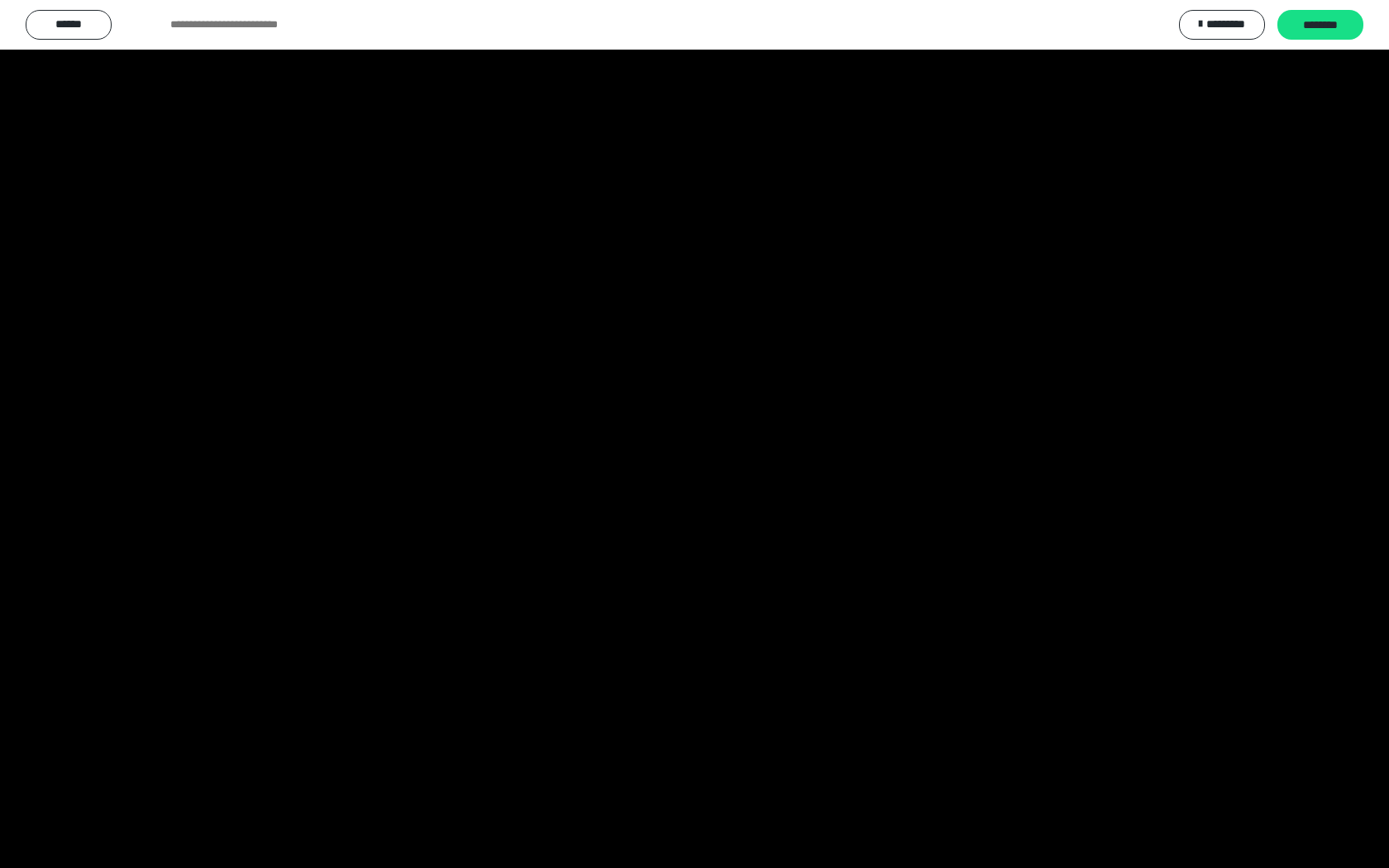 click at bounding box center [694, 434] 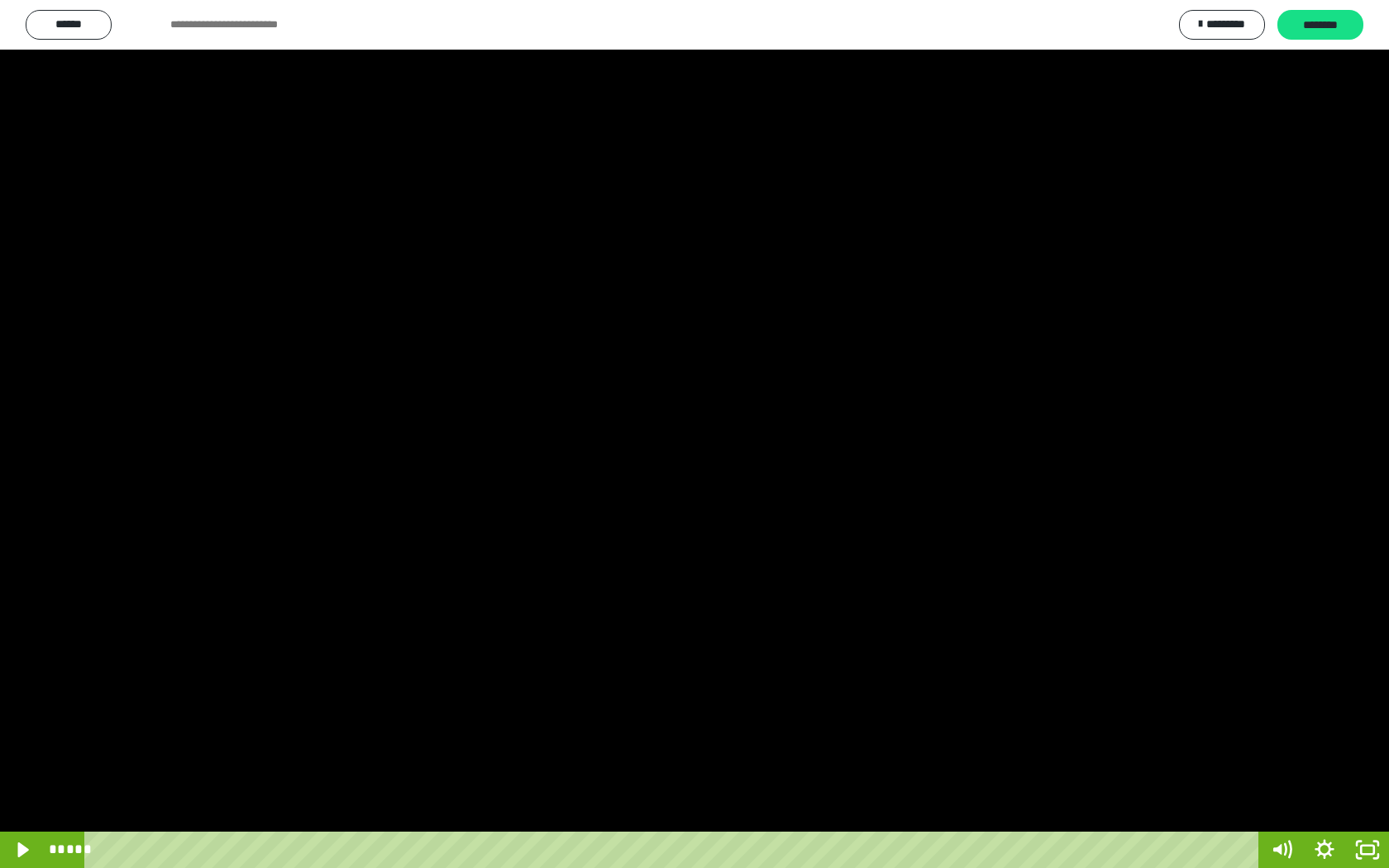 click at bounding box center [694, 434] 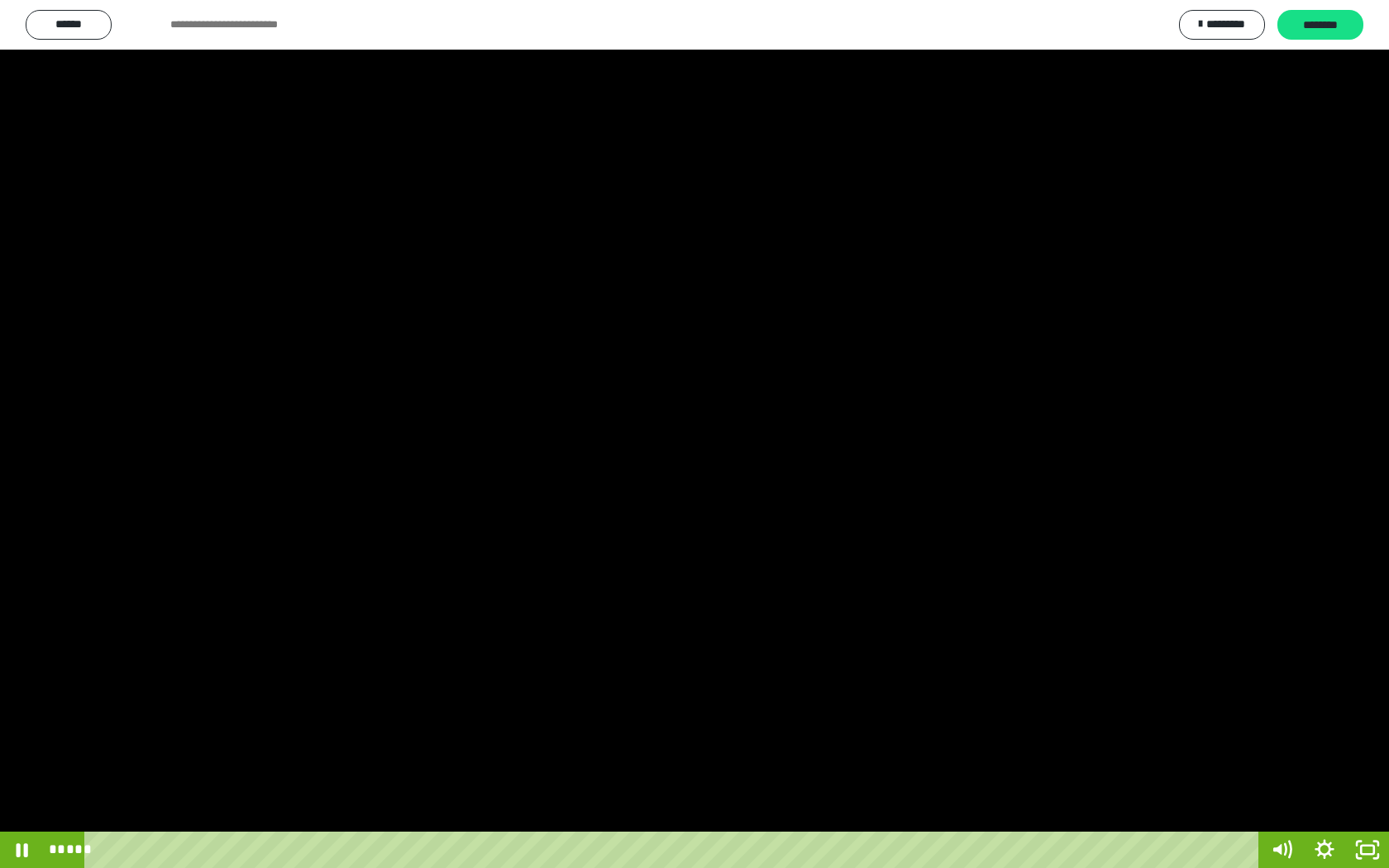 click at bounding box center (694, 434) 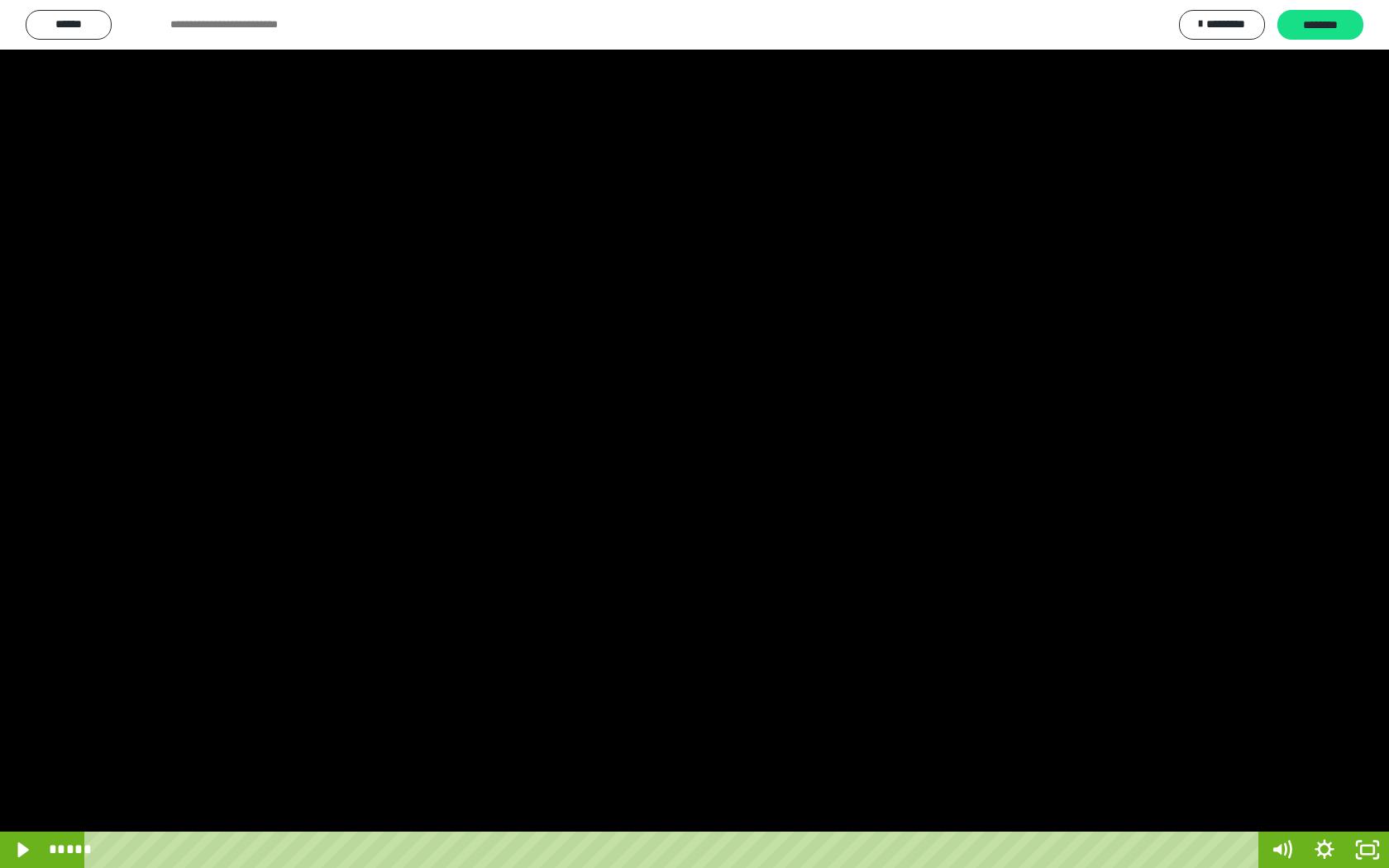 click at bounding box center [694, 434] 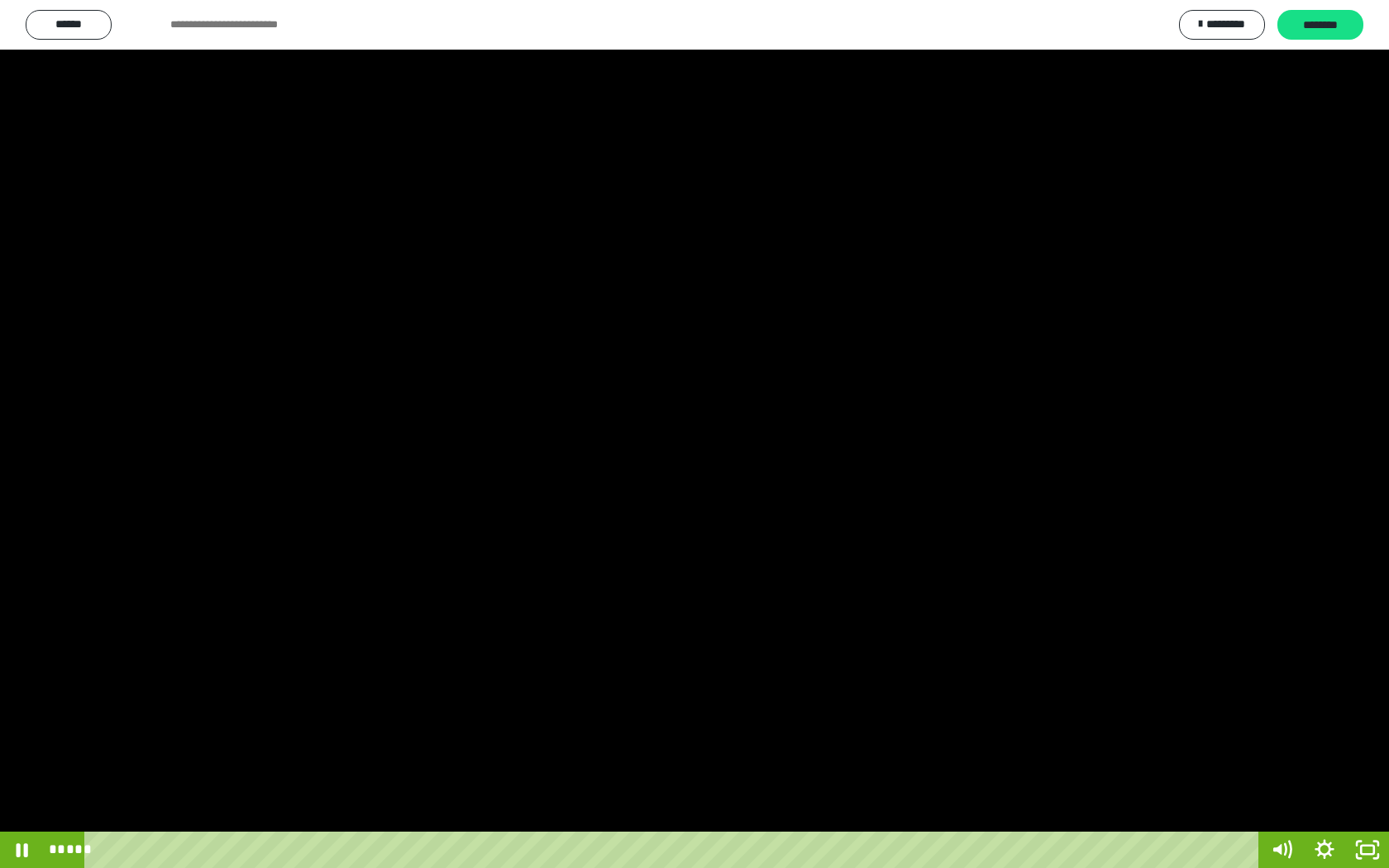 click at bounding box center [694, 434] 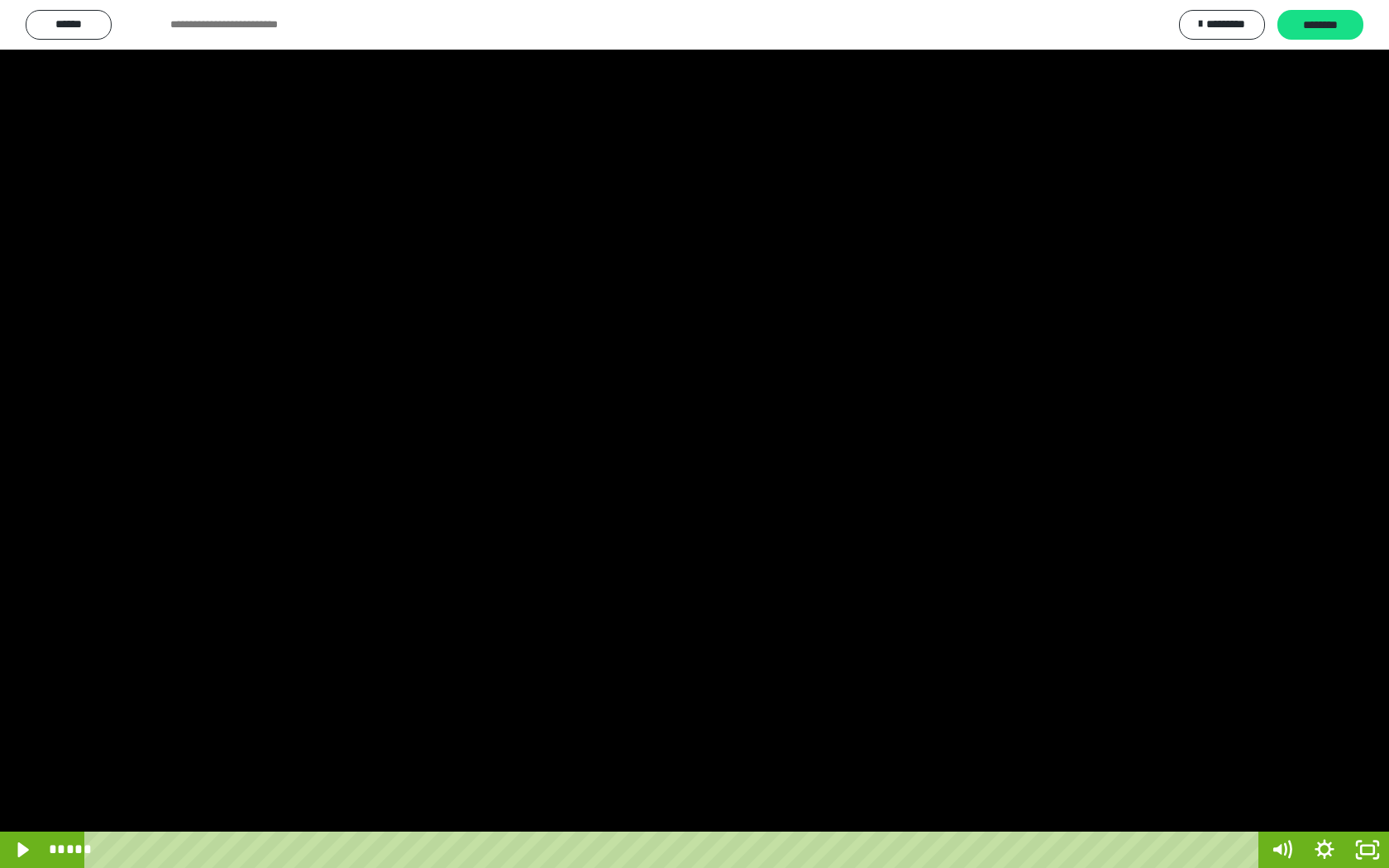 click at bounding box center (694, 434) 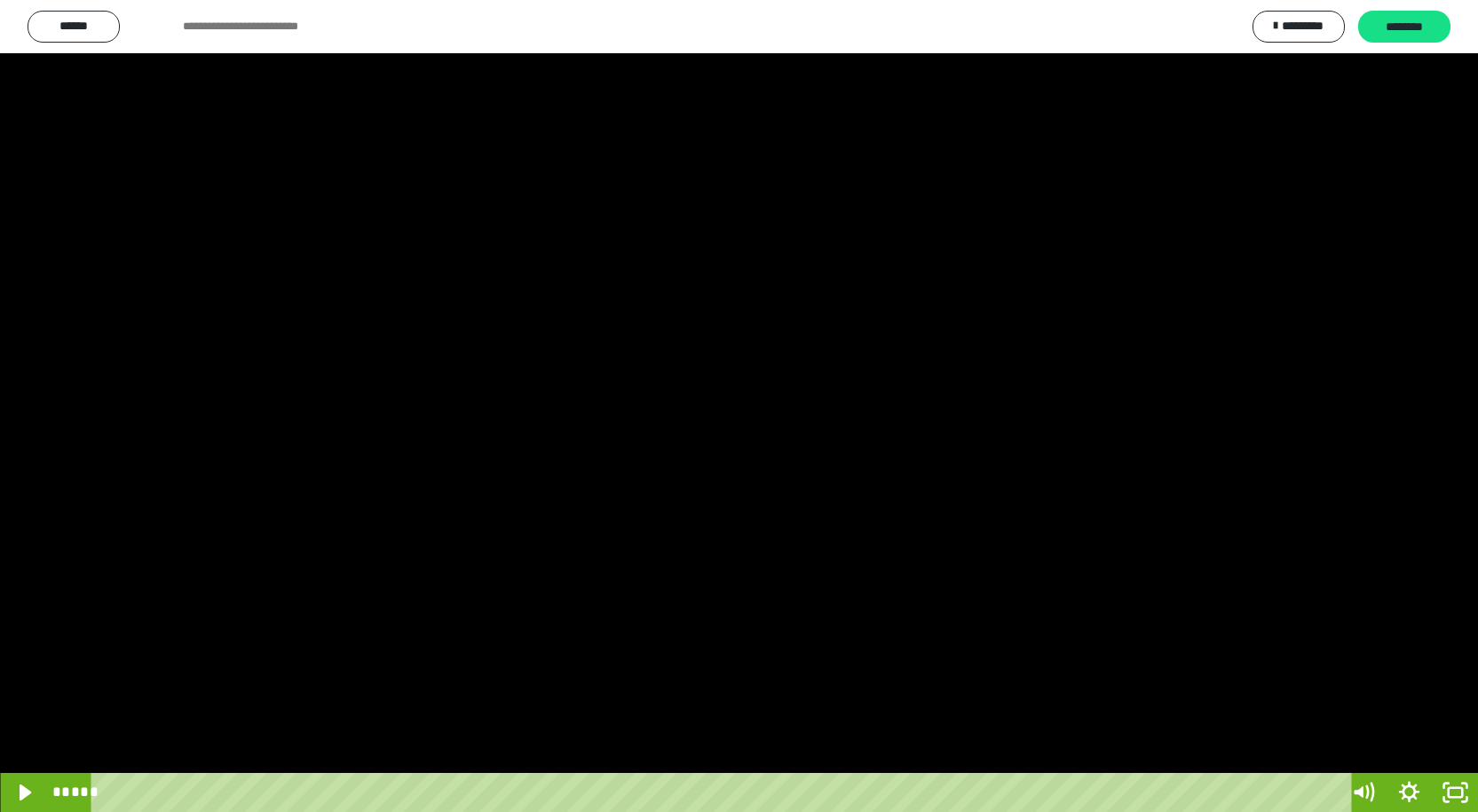 scroll, scrollTop: 3309, scrollLeft: 0, axis: vertical 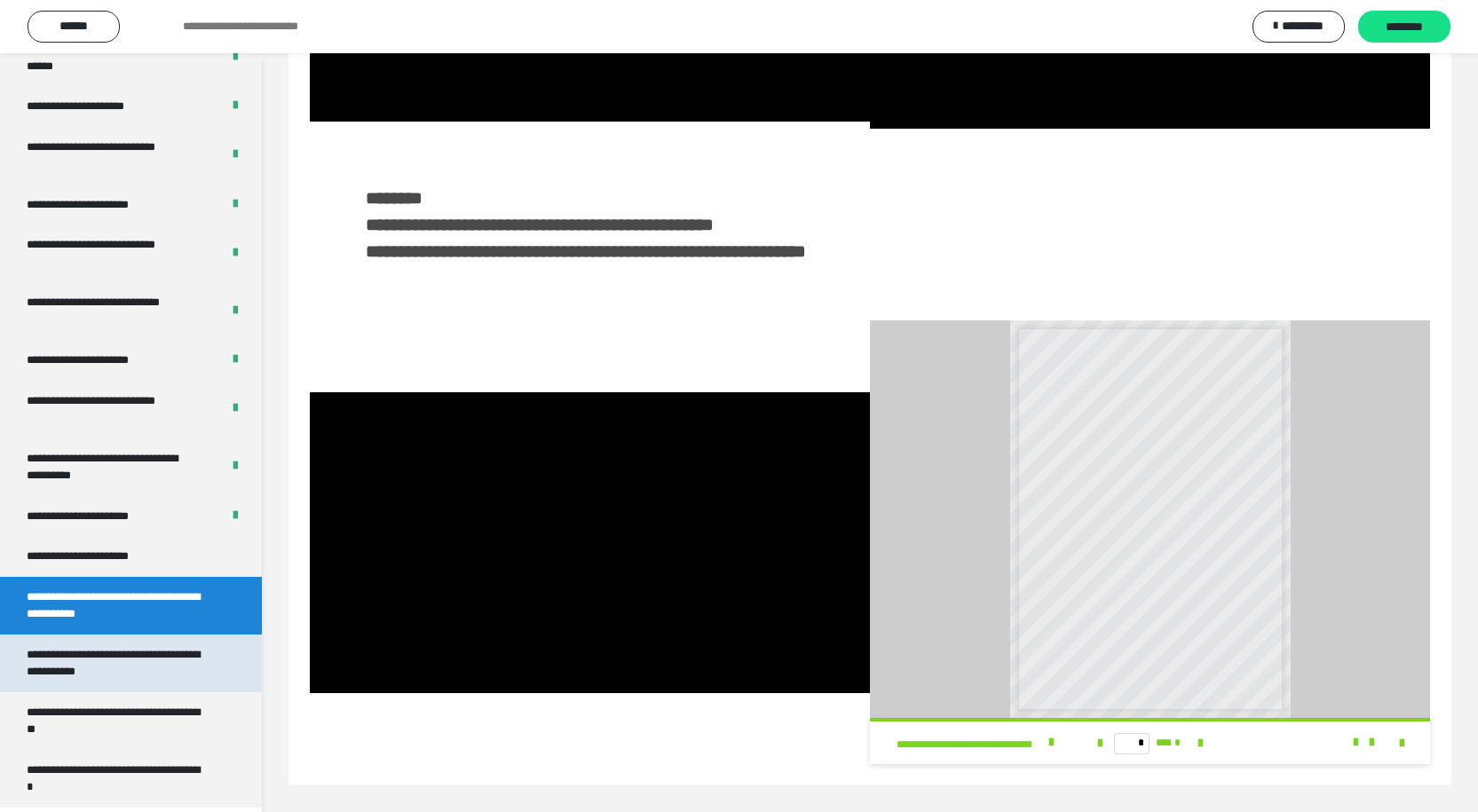 click on "**********" at bounding box center (117, 663) 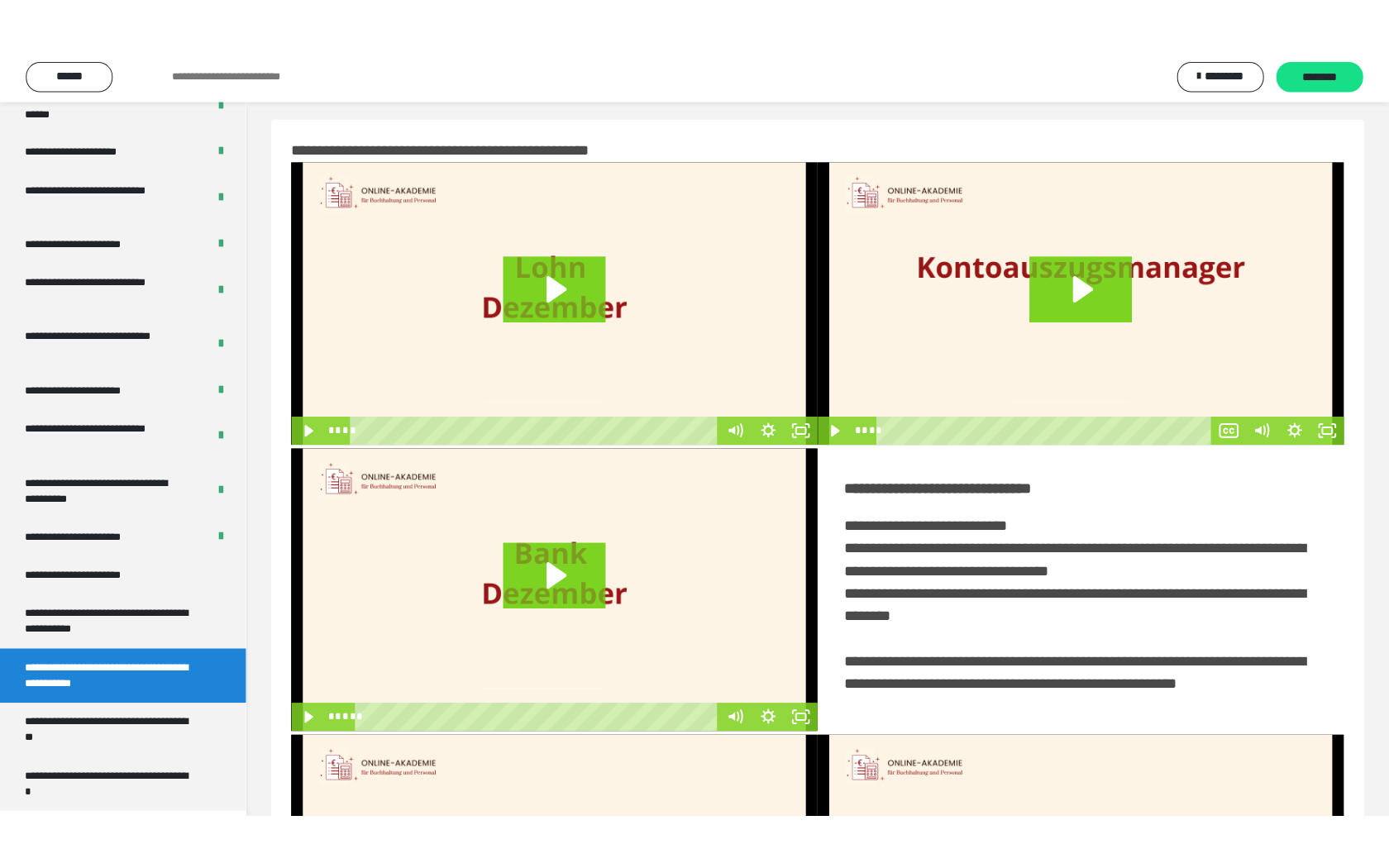 scroll, scrollTop: 0, scrollLeft: 0, axis: both 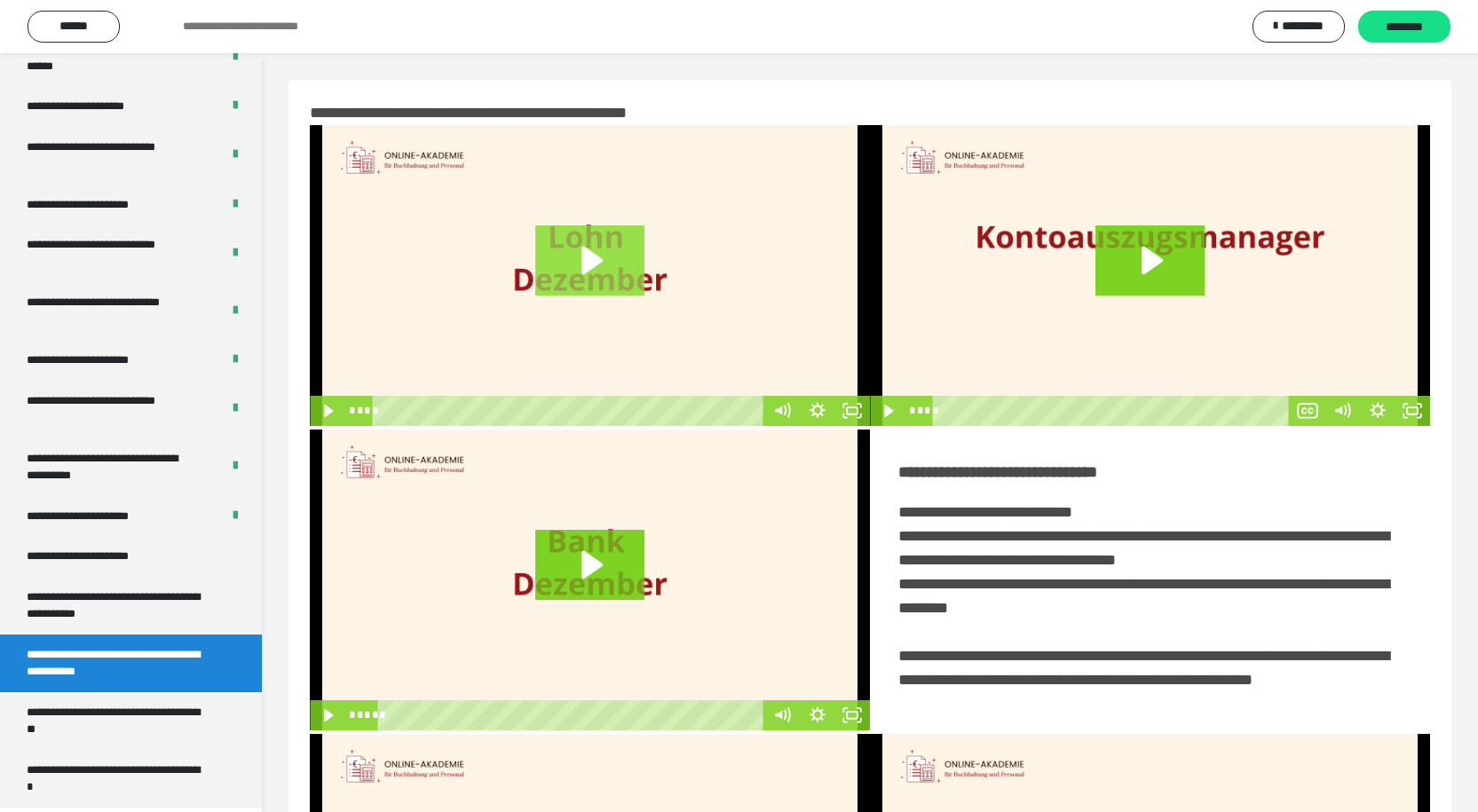 click 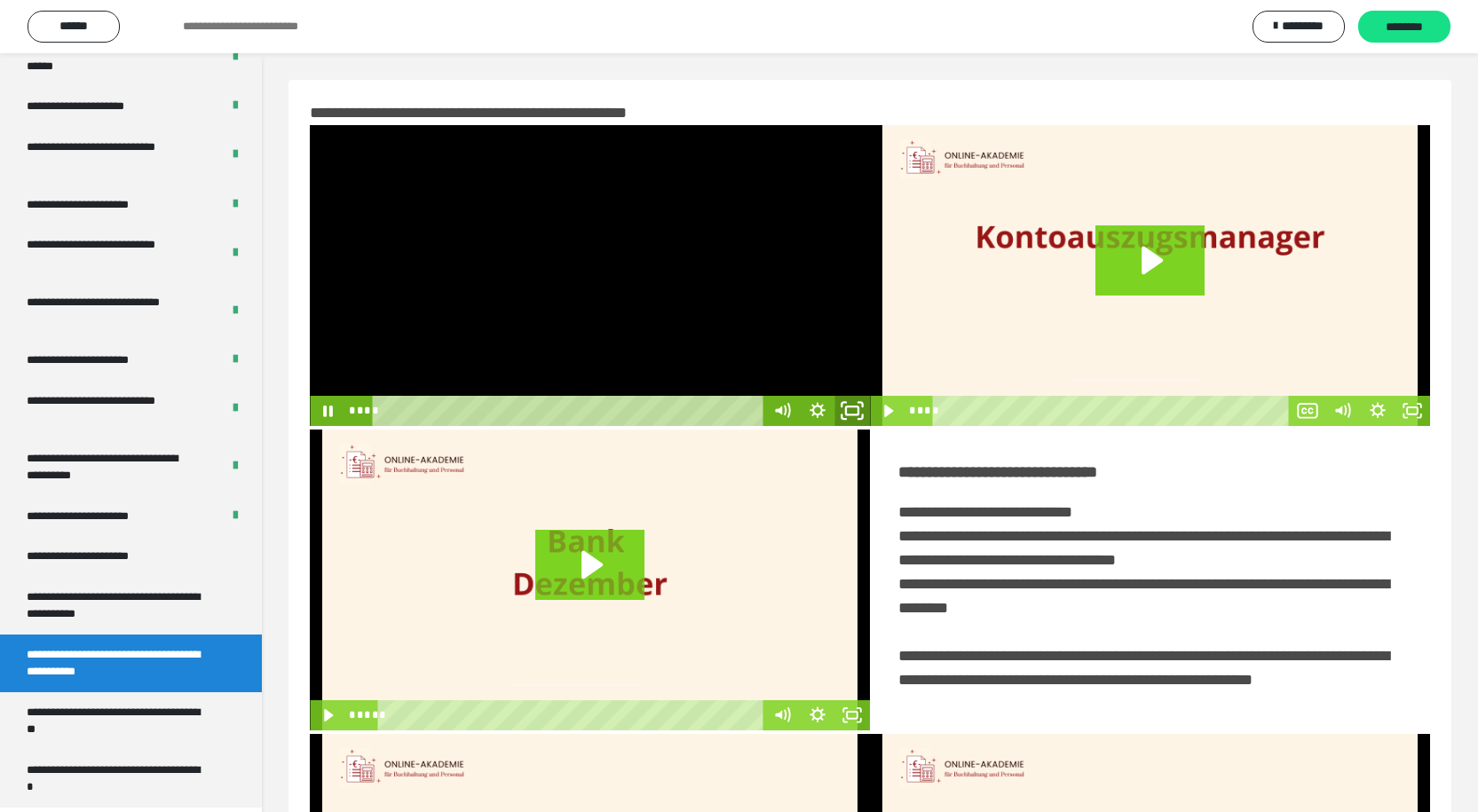 click 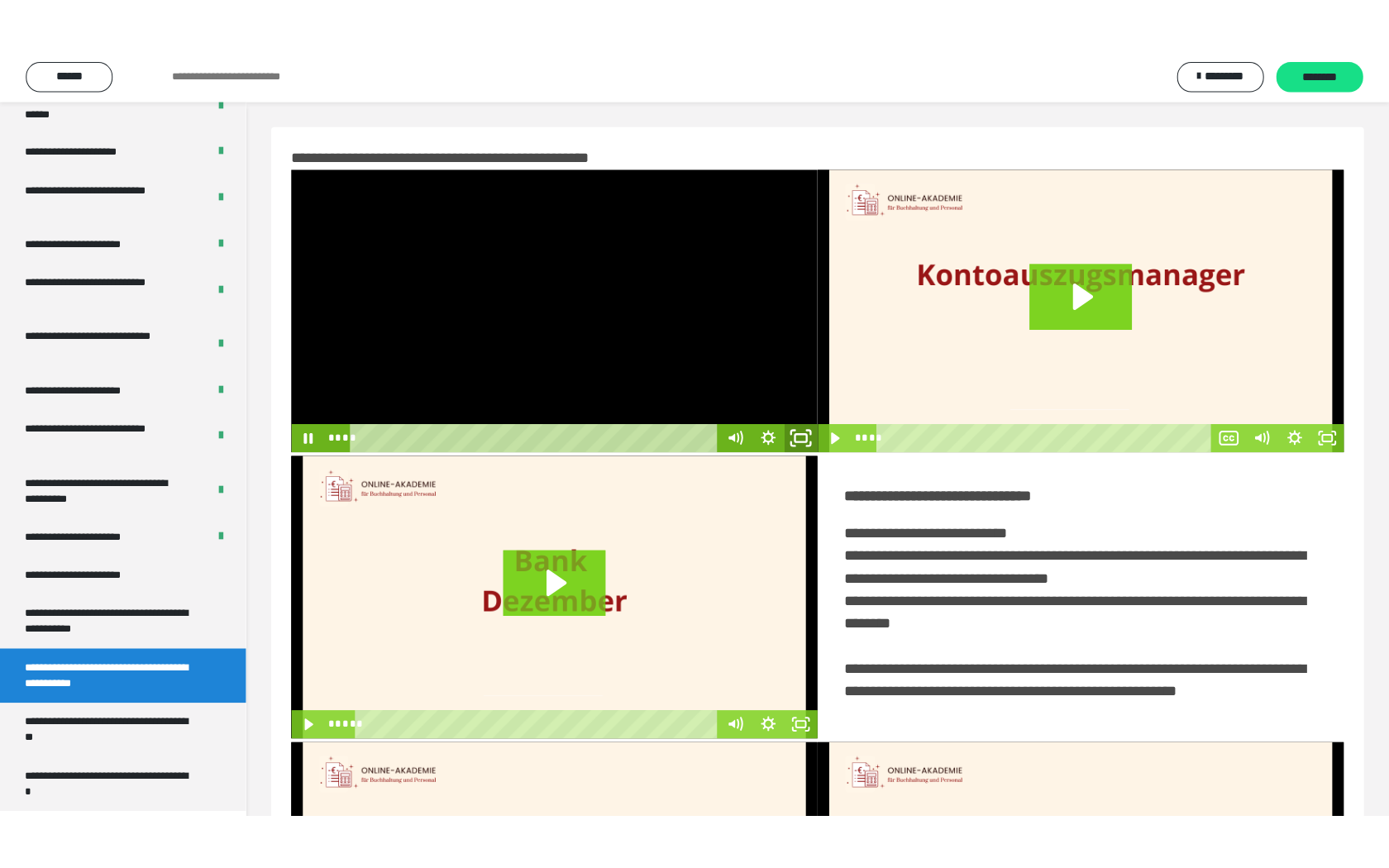 scroll, scrollTop: 2971, scrollLeft: 0, axis: vertical 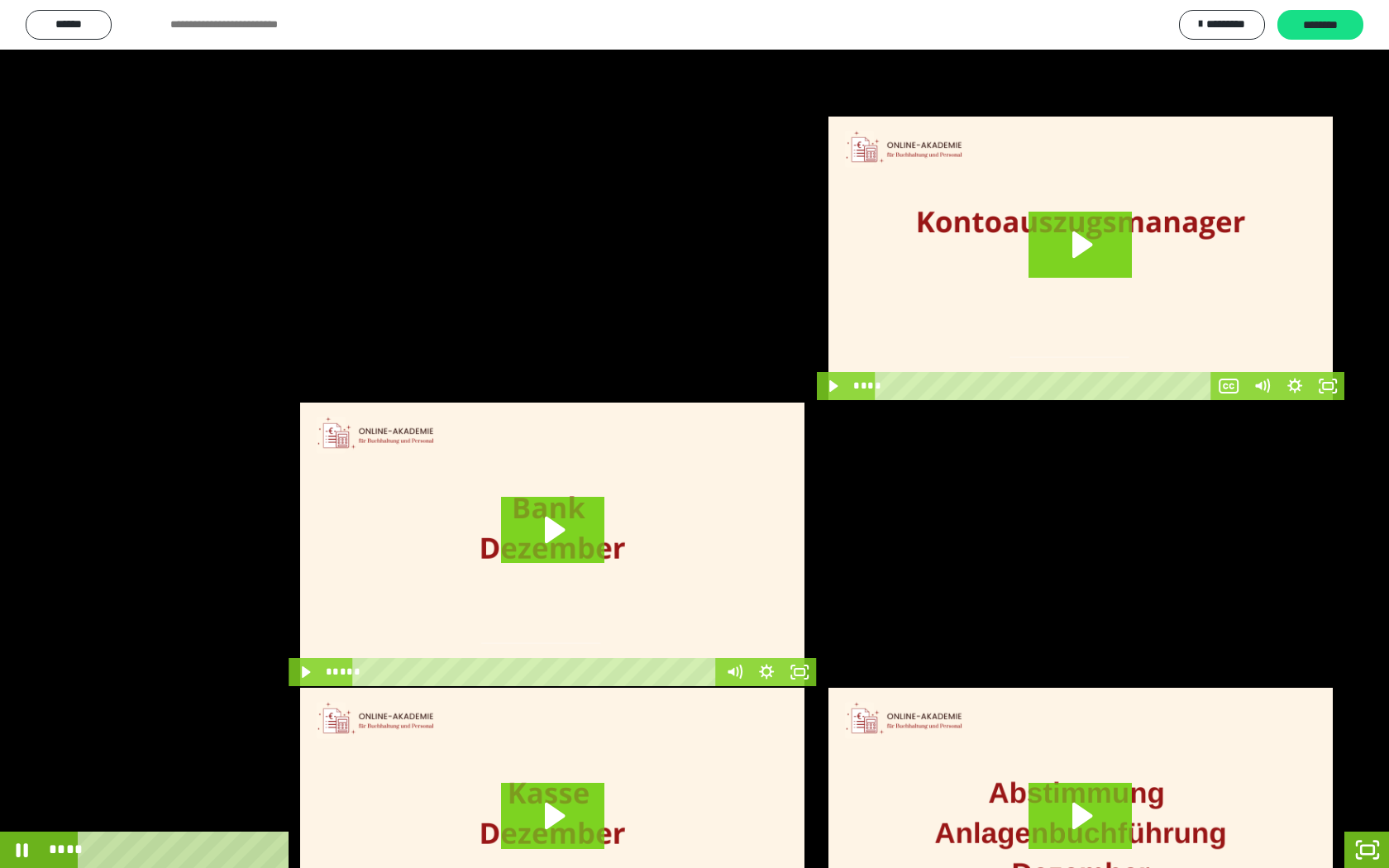 click at bounding box center [694, 434] 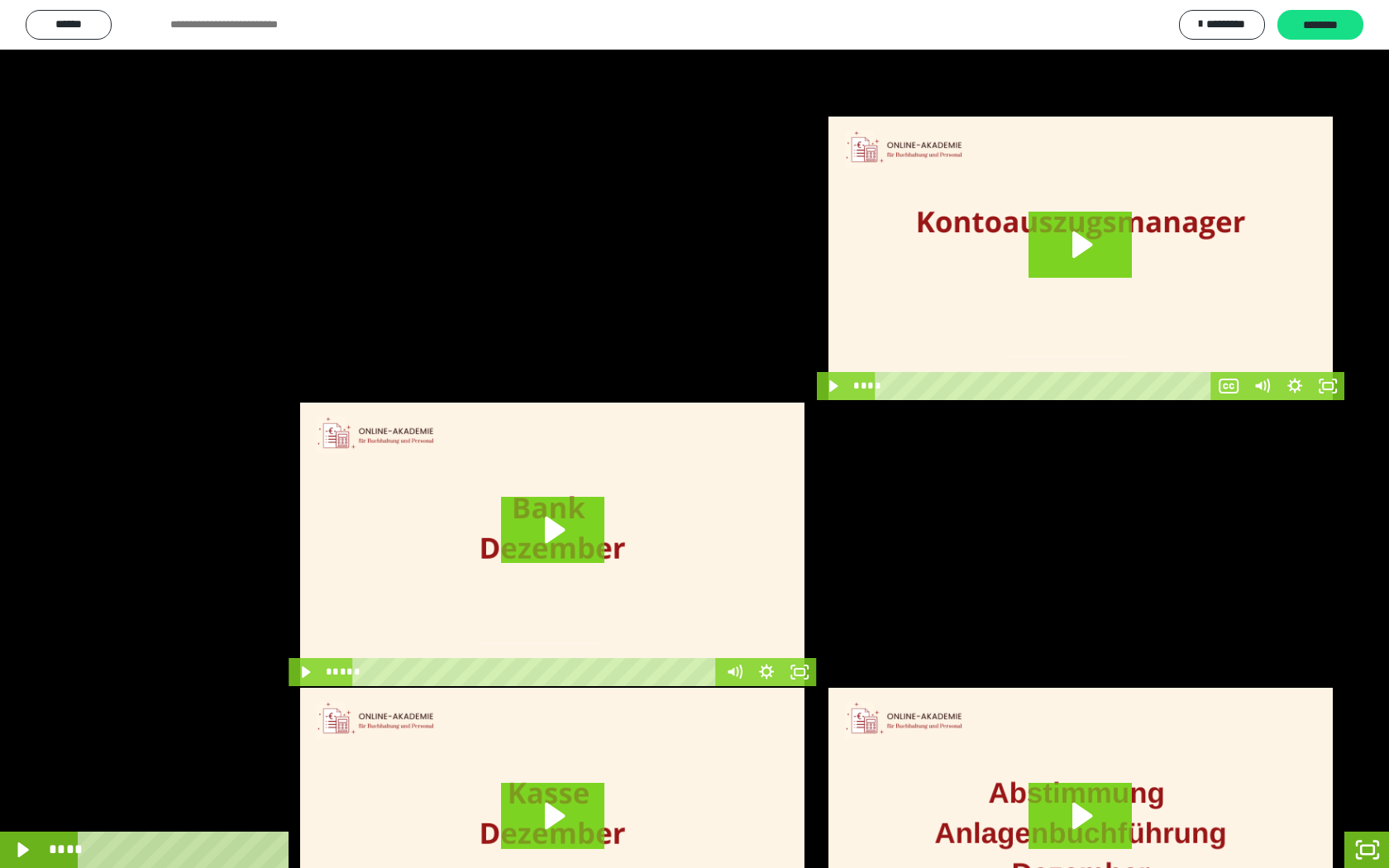 click at bounding box center (694, 434) 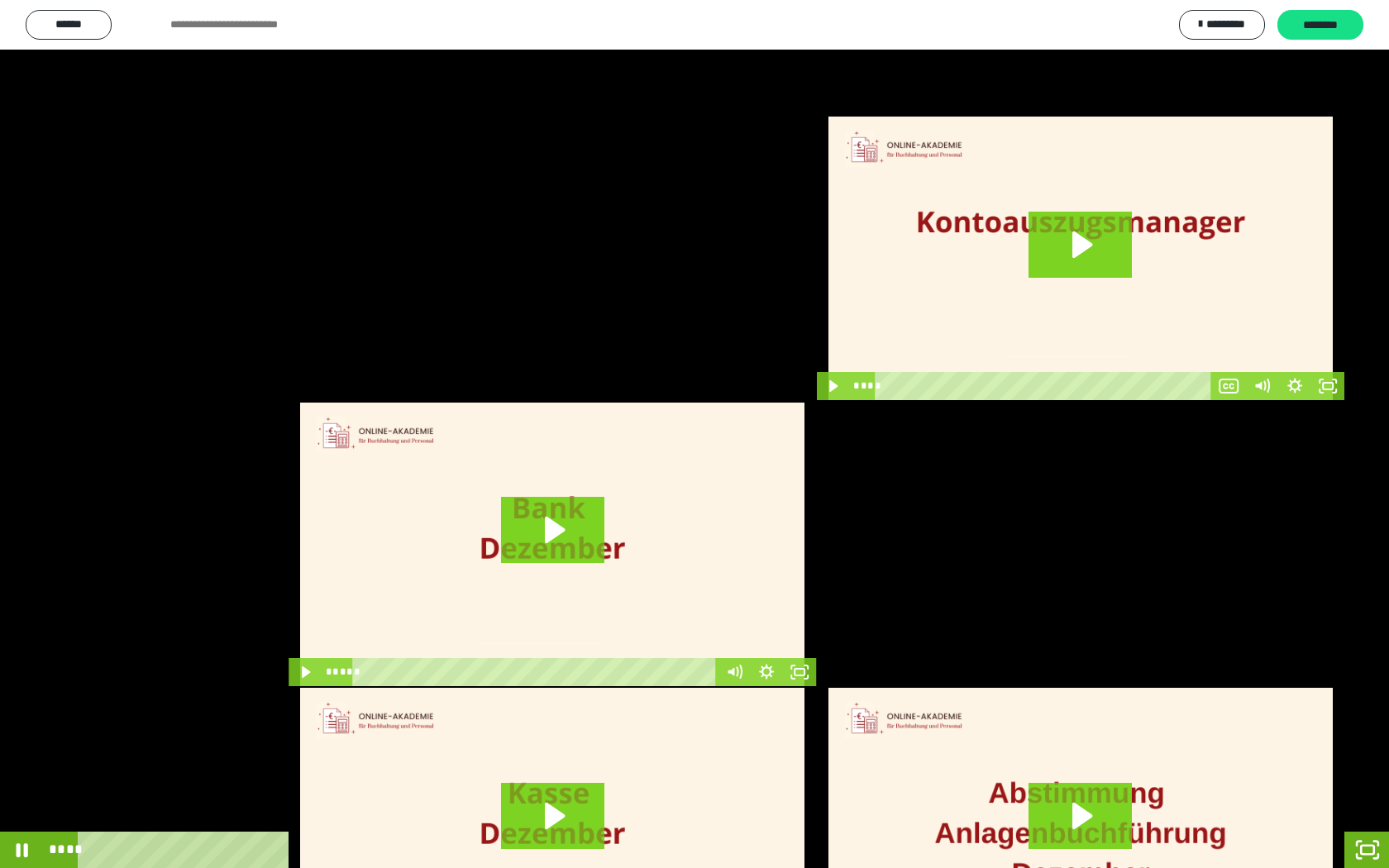 click at bounding box center [694, 434] 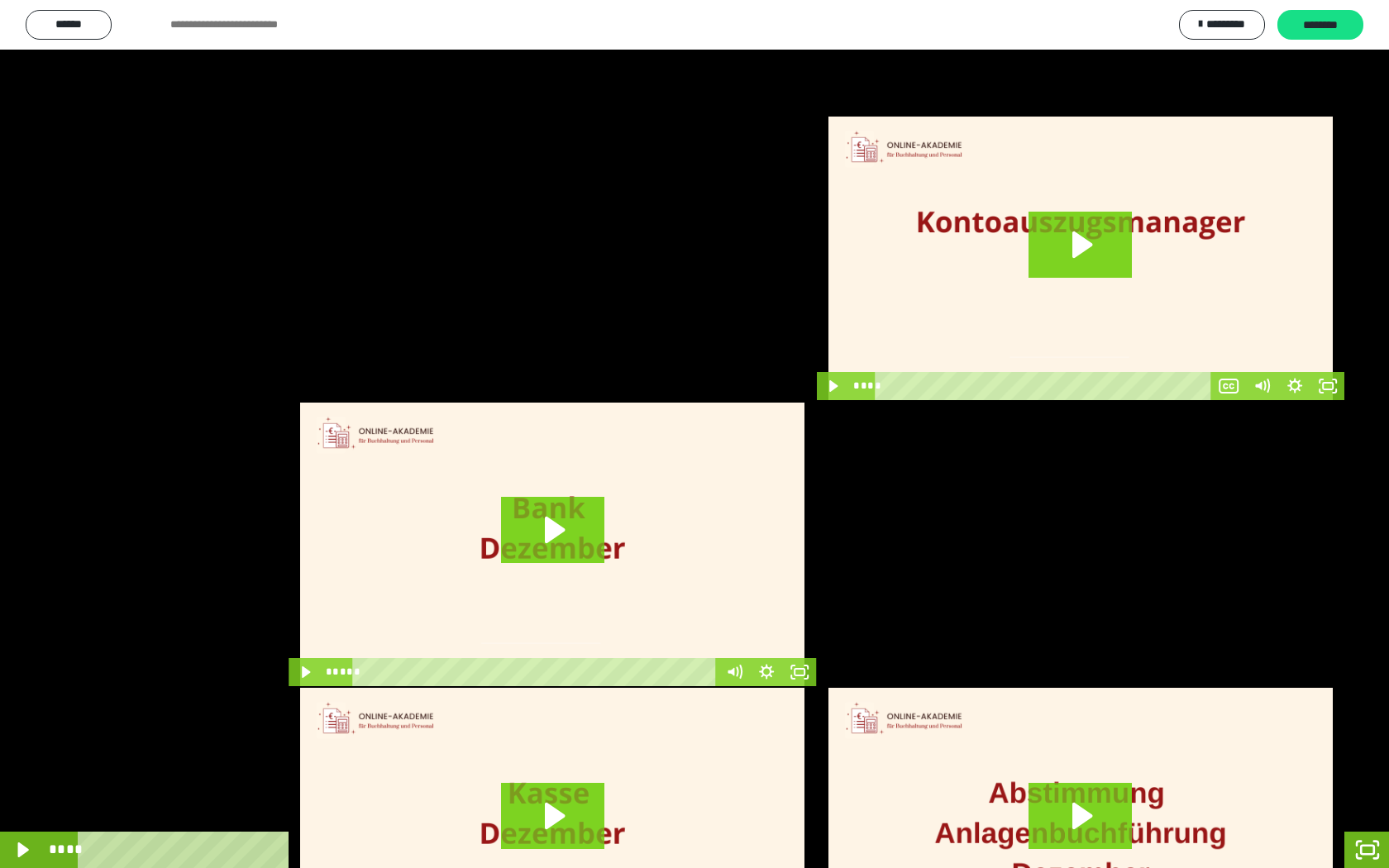 click at bounding box center (694, 434) 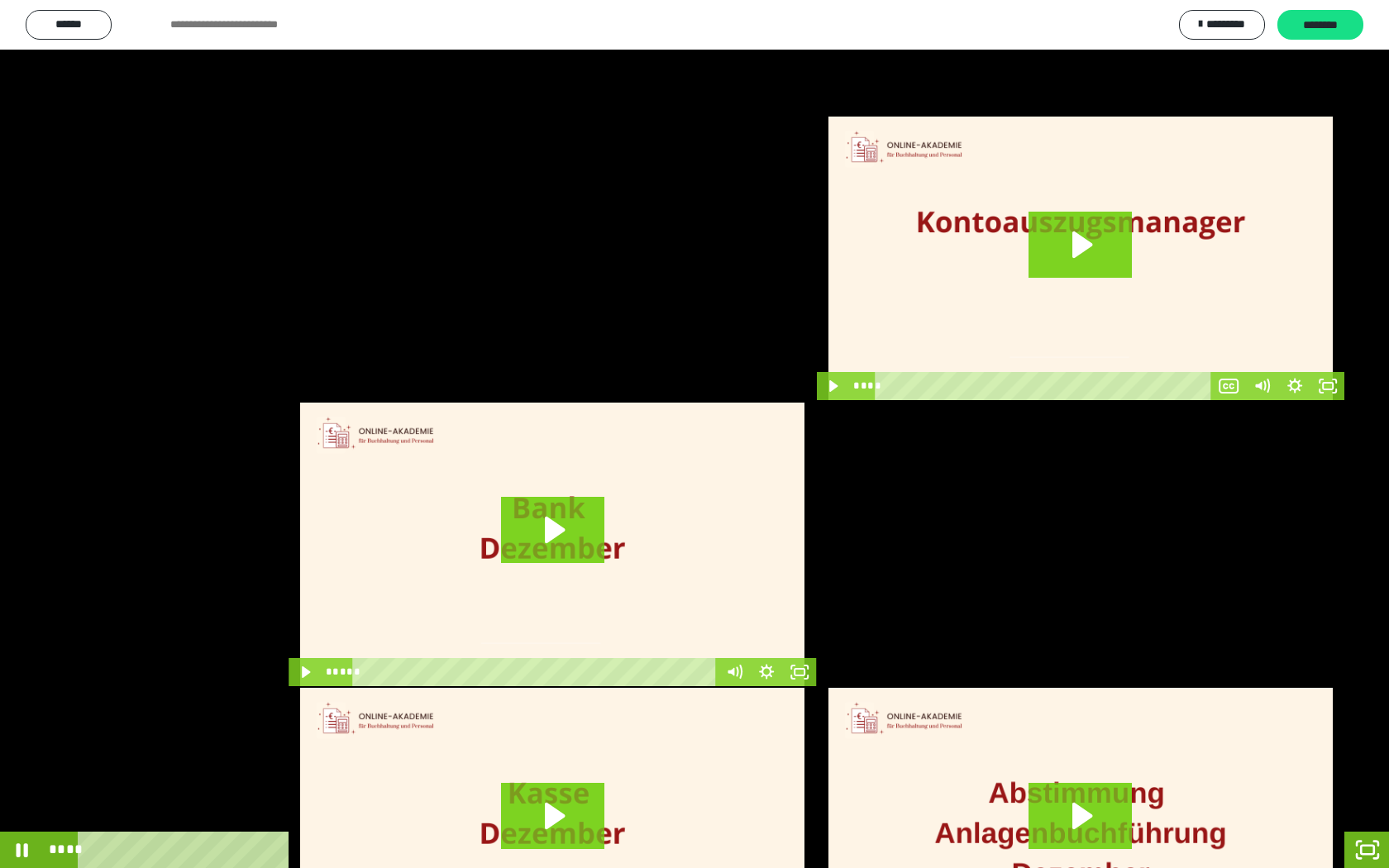 type 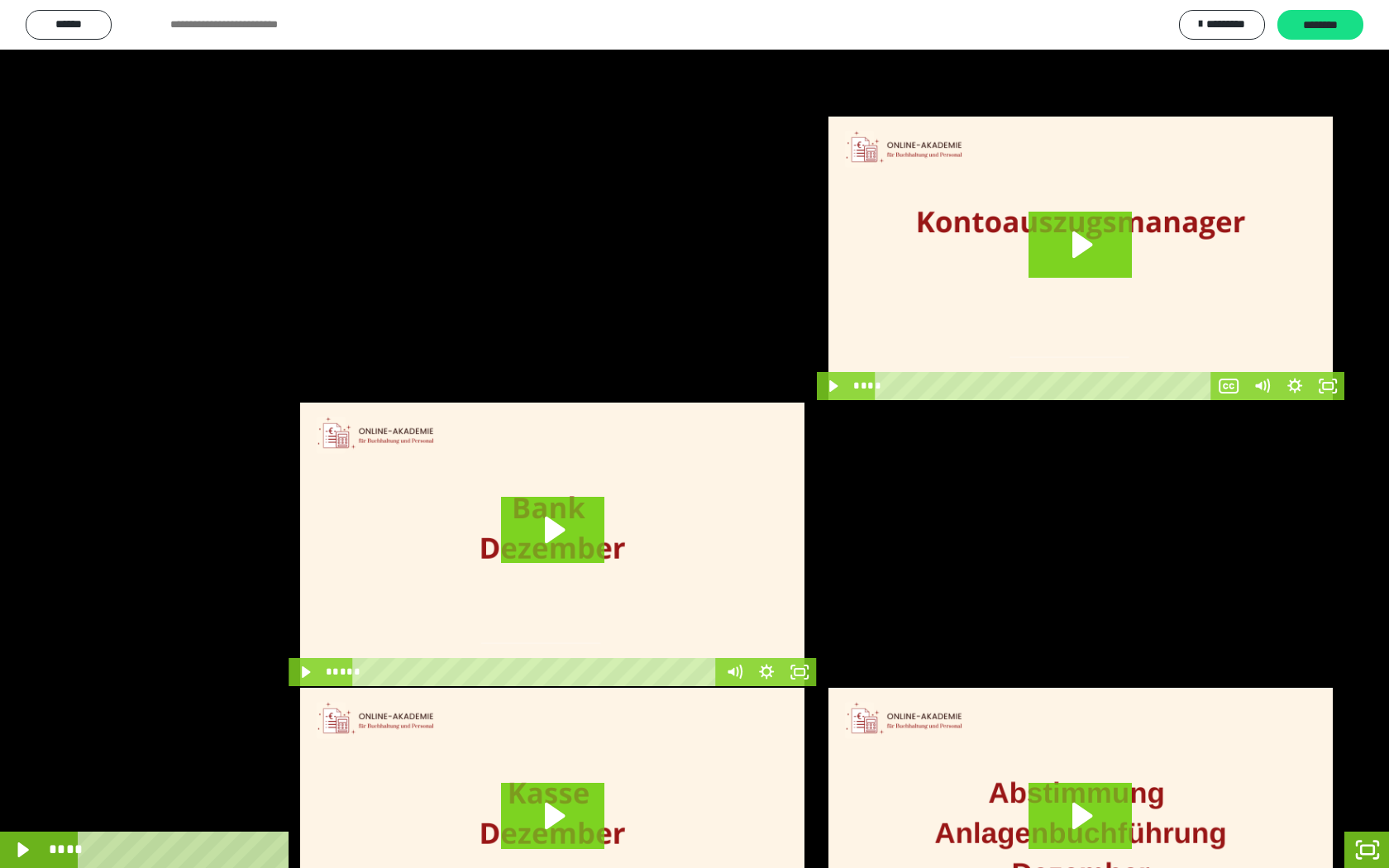 click at bounding box center (694, 434) 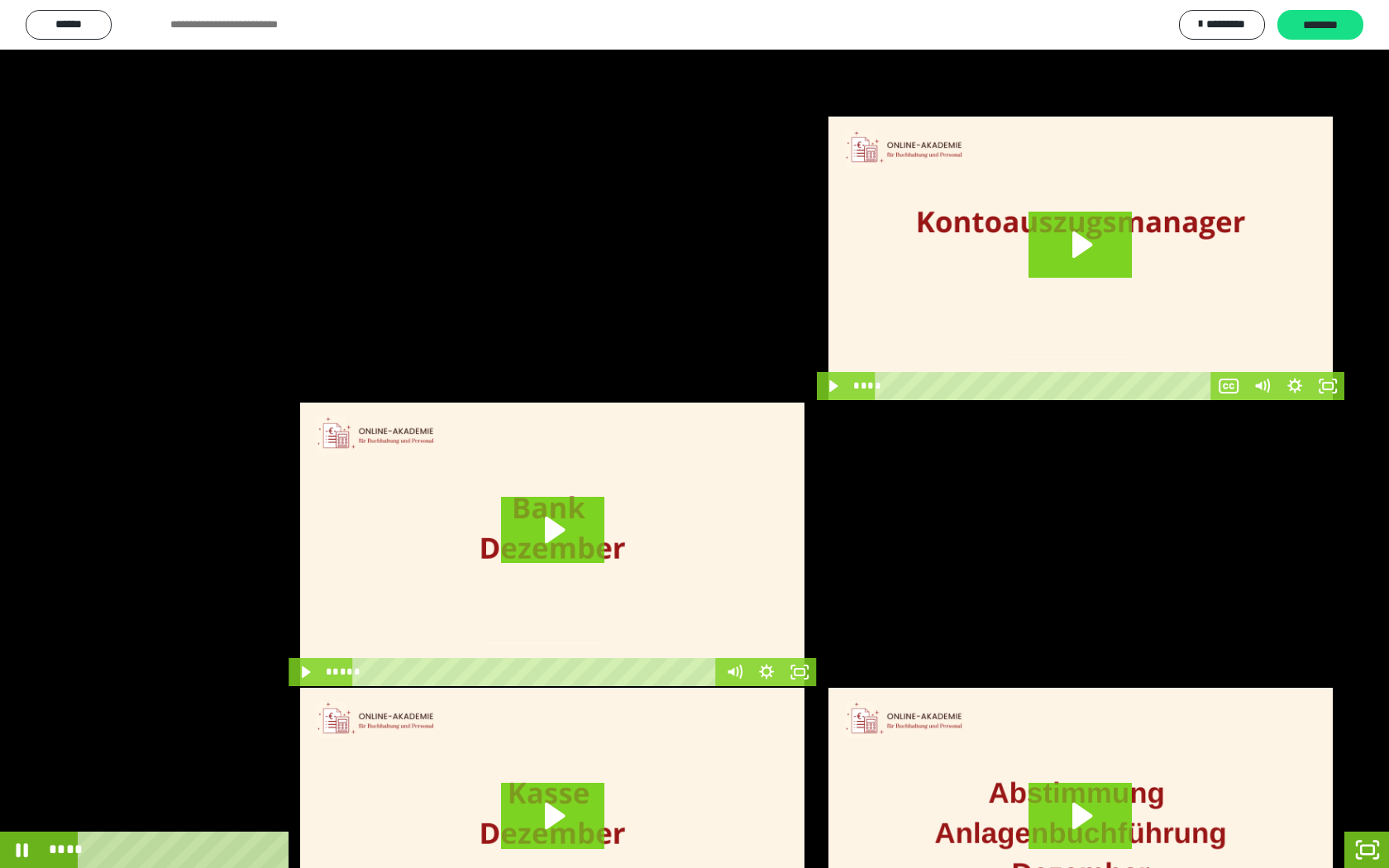 click at bounding box center (694, 434) 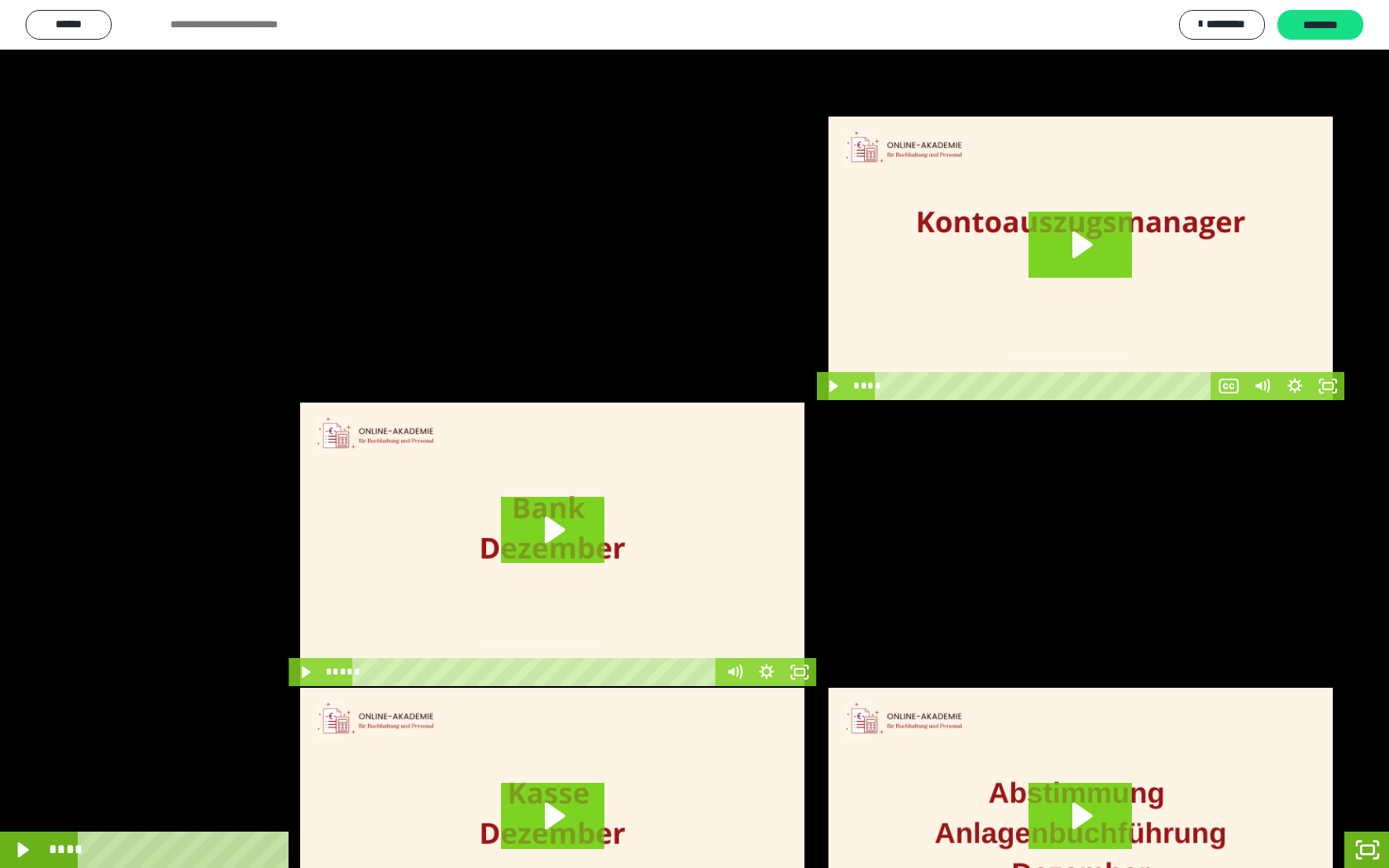 click at bounding box center (694, 434) 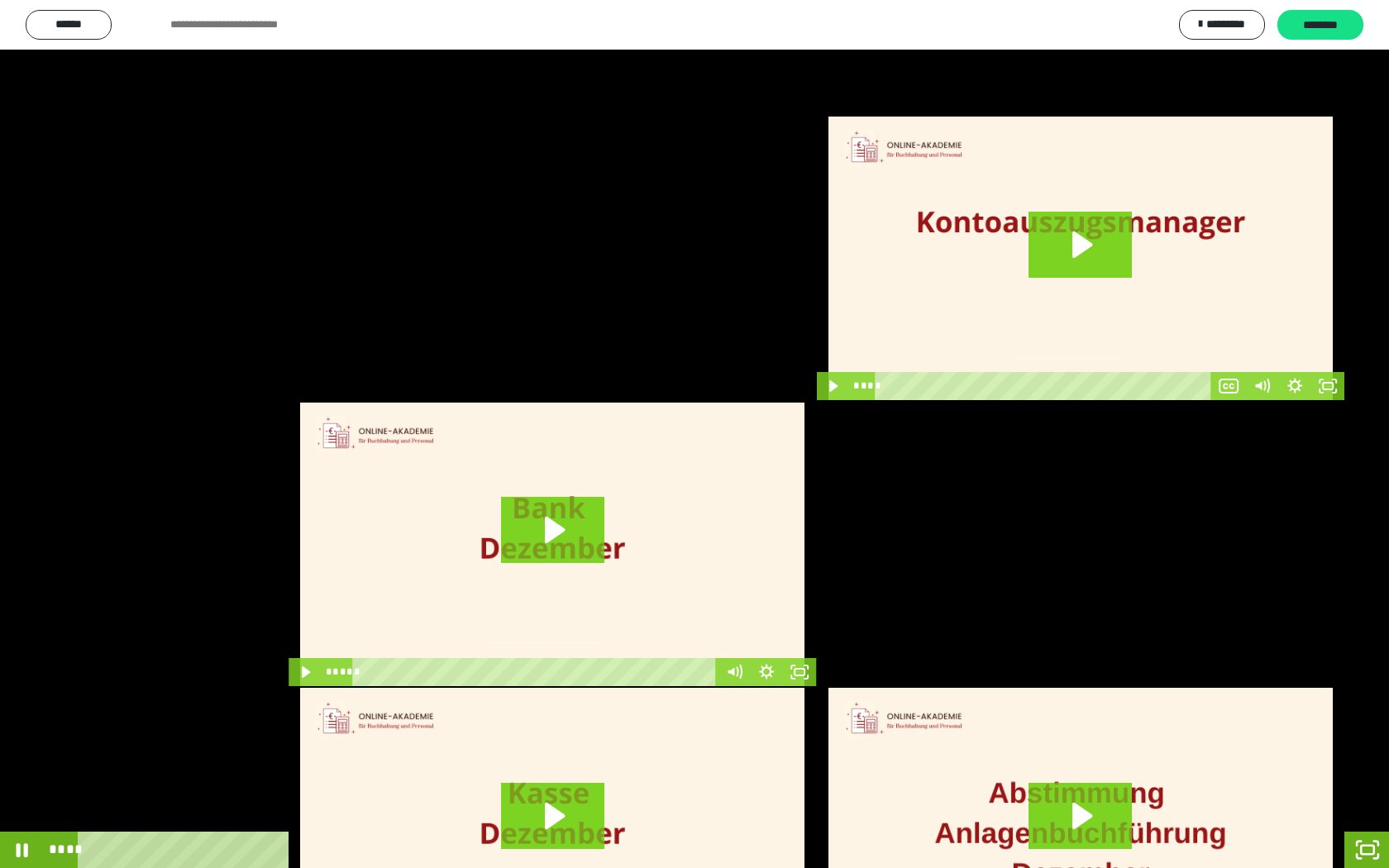 click at bounding box center (694, 434) 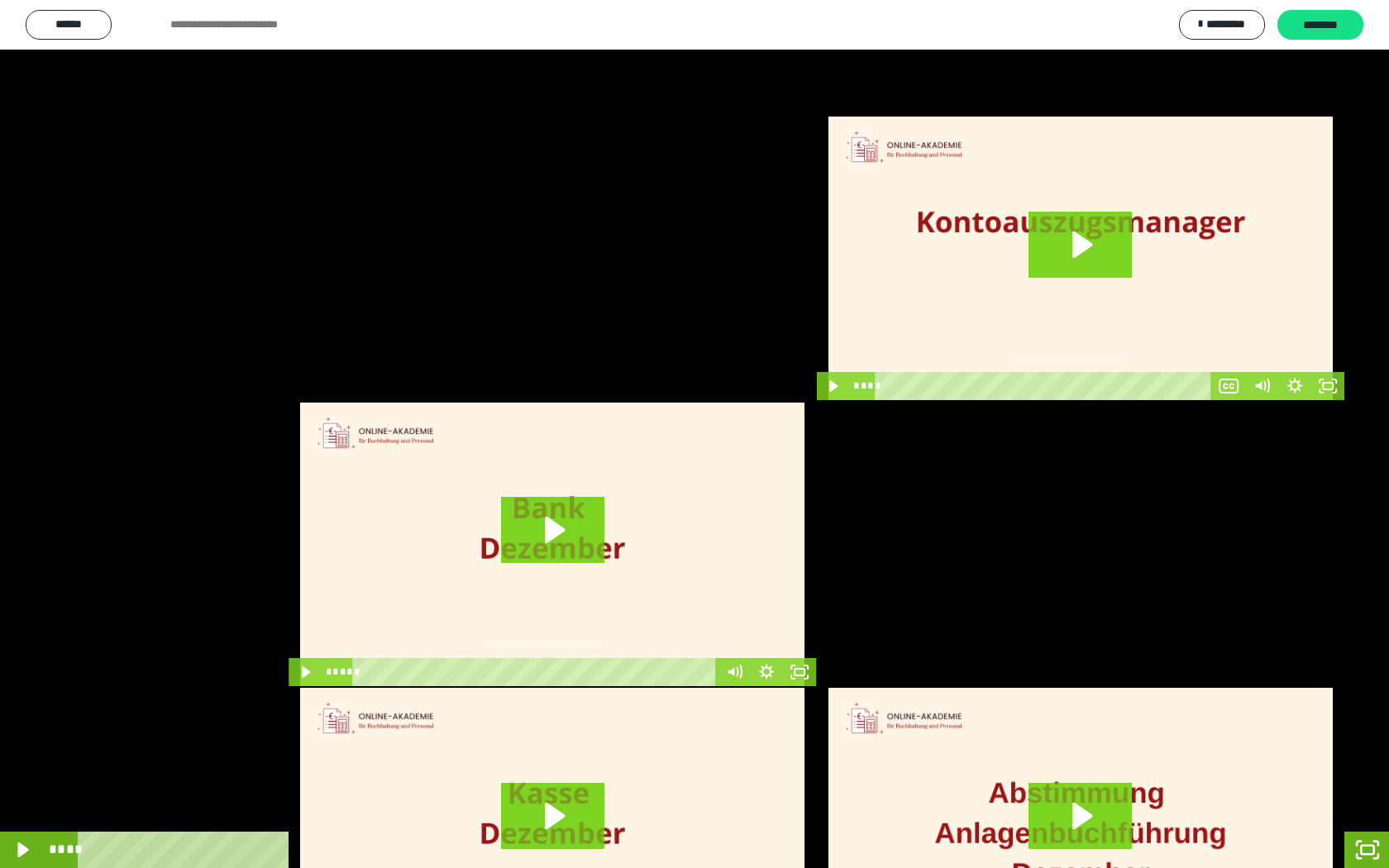 click at bounding box center [694, 434] 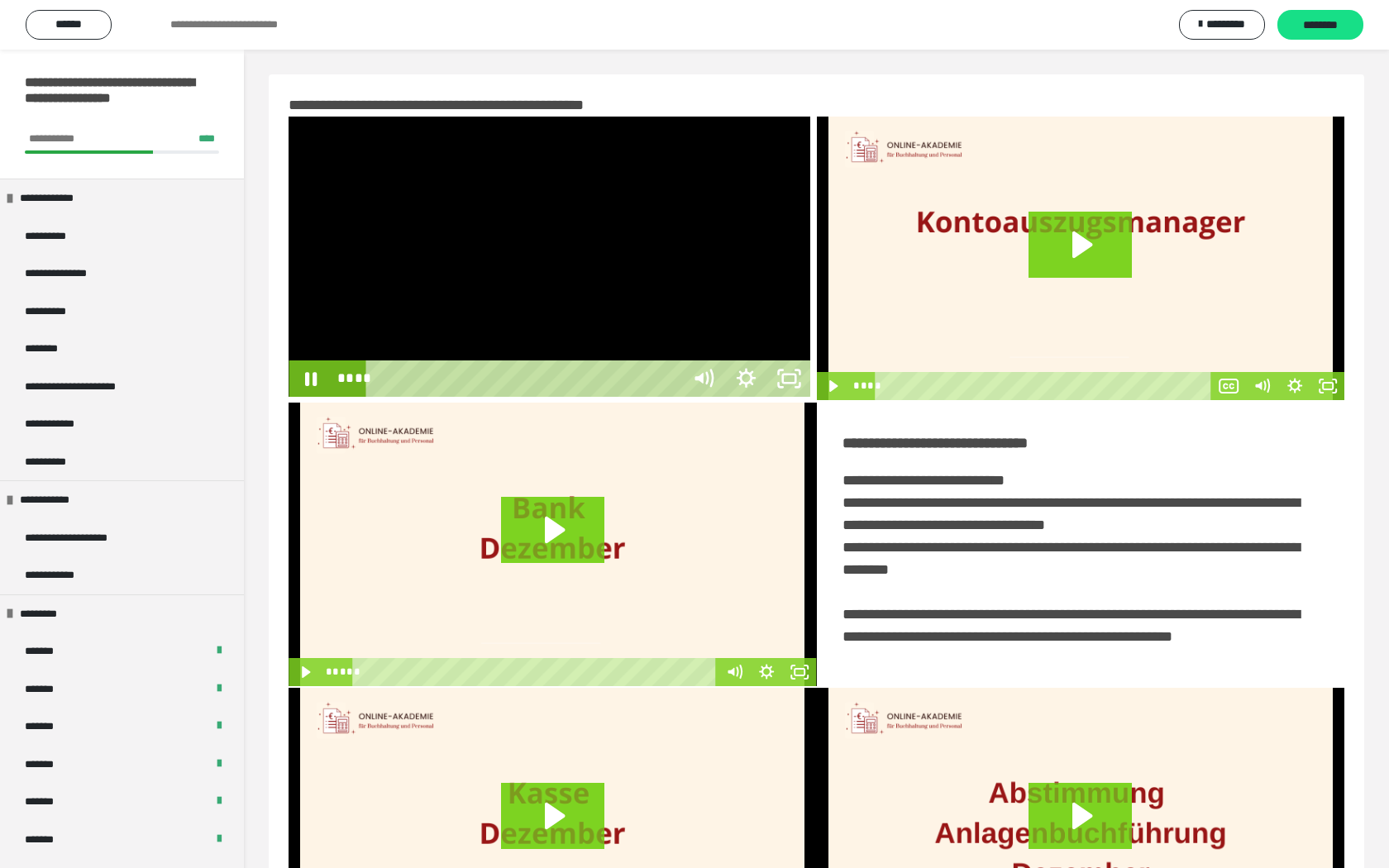 scroll, scrollTop: 0, scrollLeft: 0, axis: both 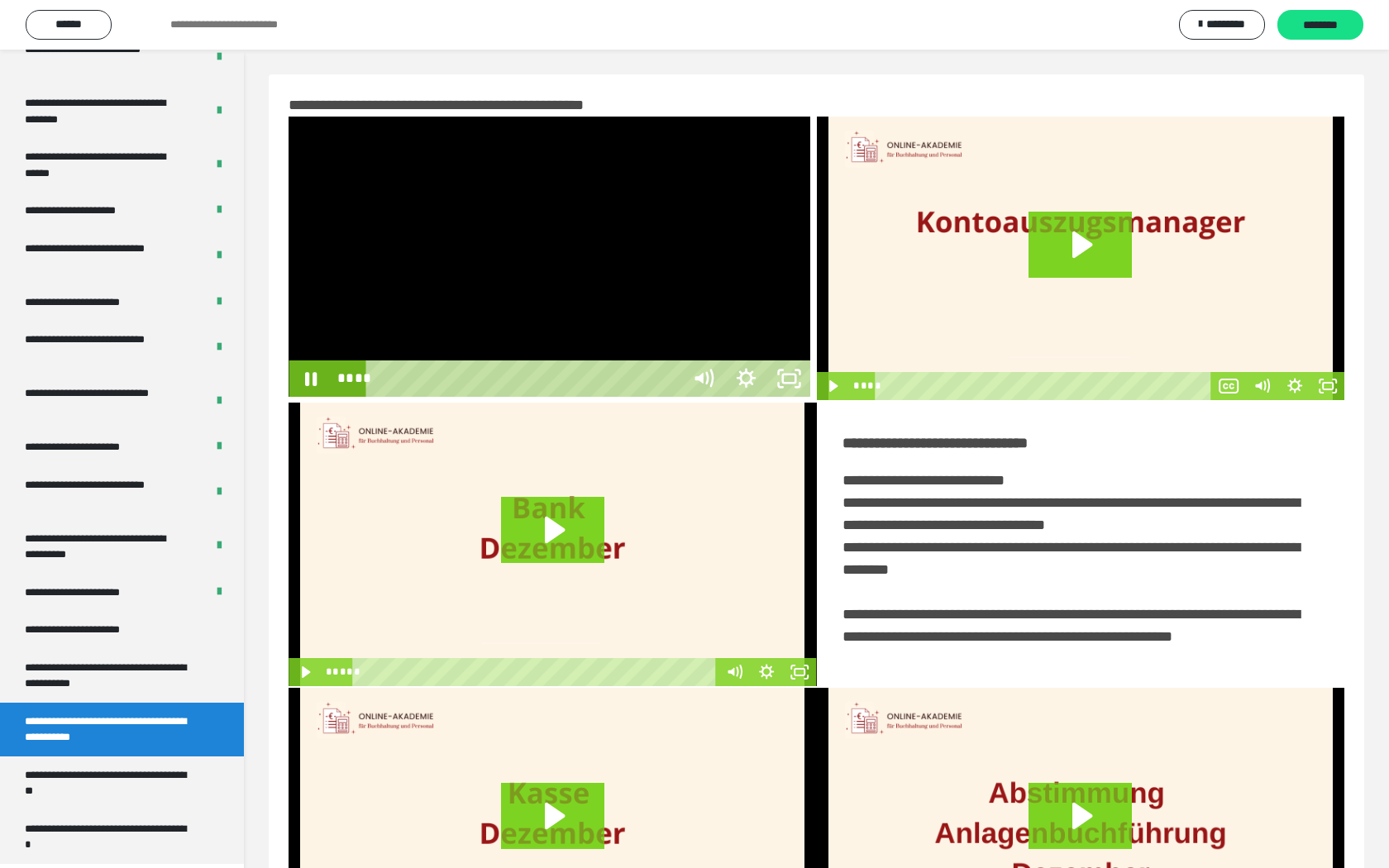 click at bounding box center (549, 256) 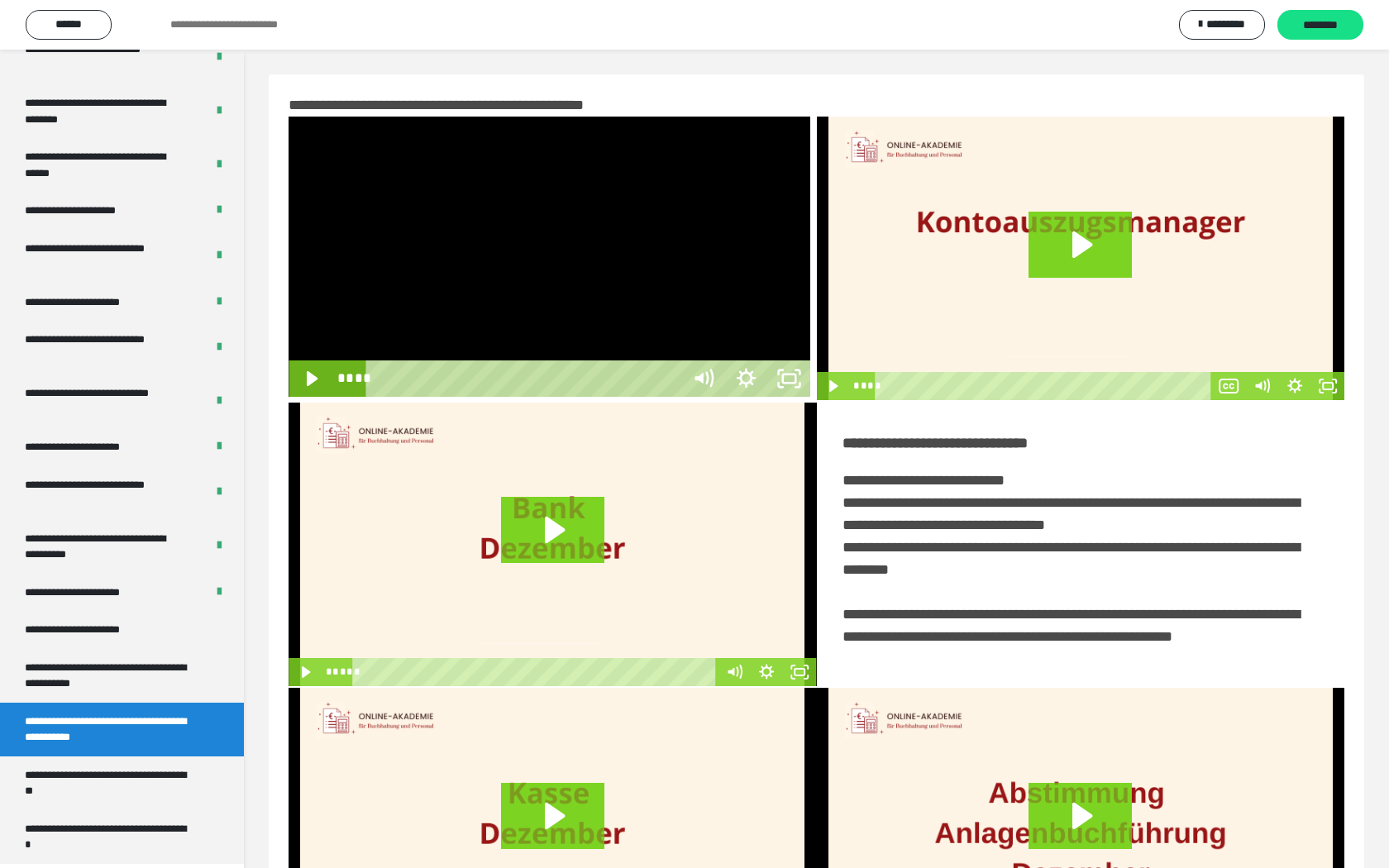 click at bounding box center [549, 256] 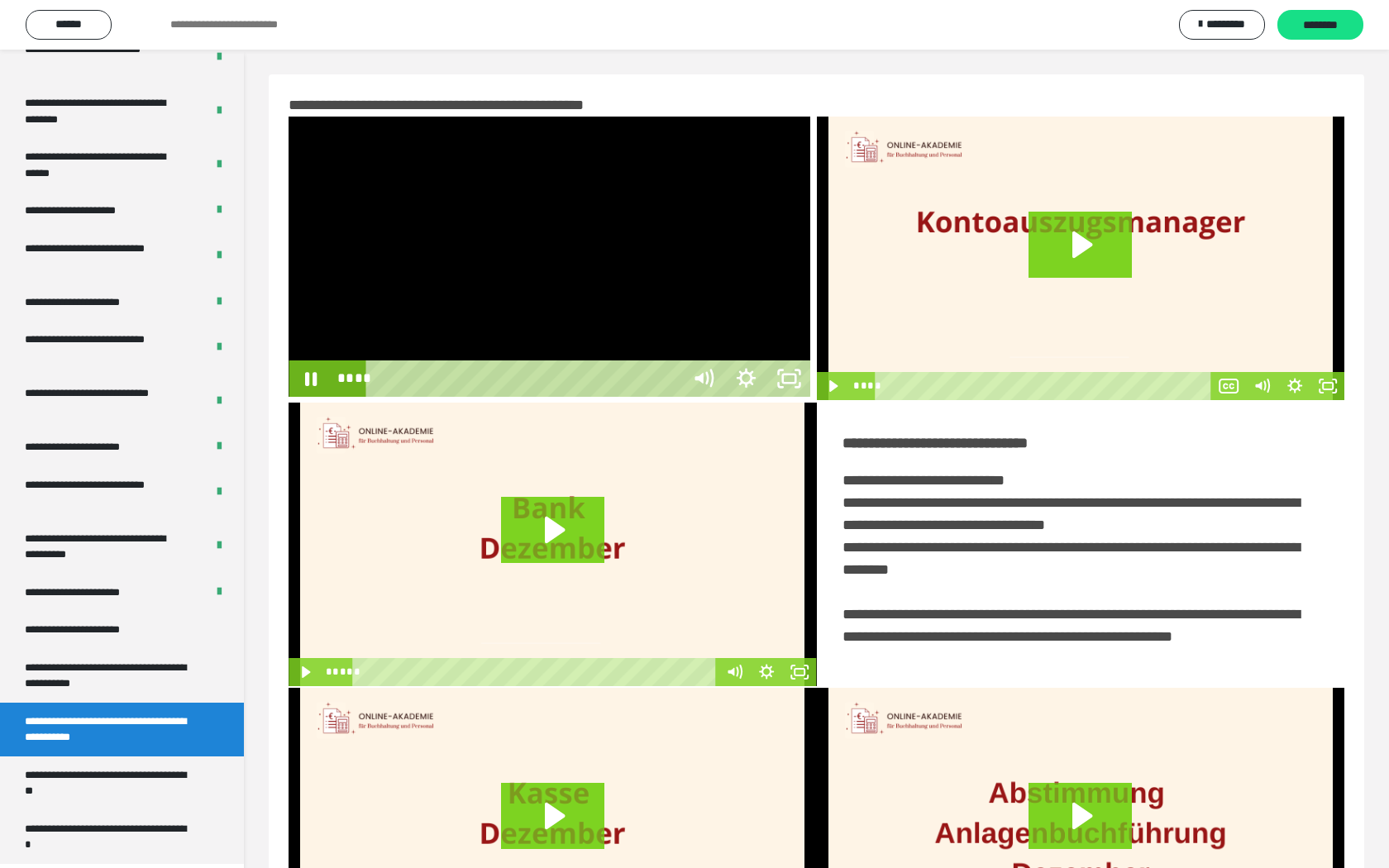 click at bounding box center (549, 256) 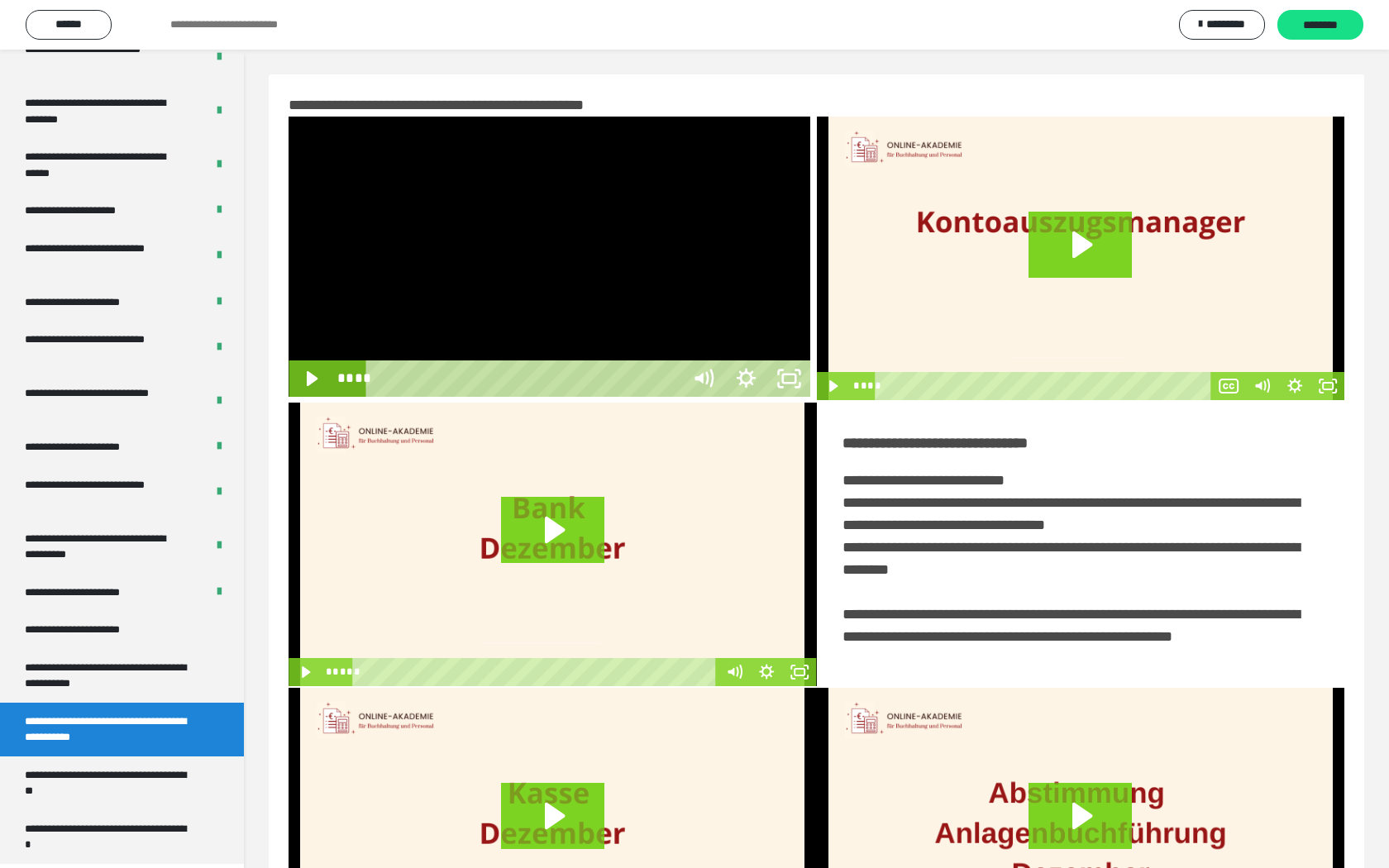 click at bounding box center (549, 256) 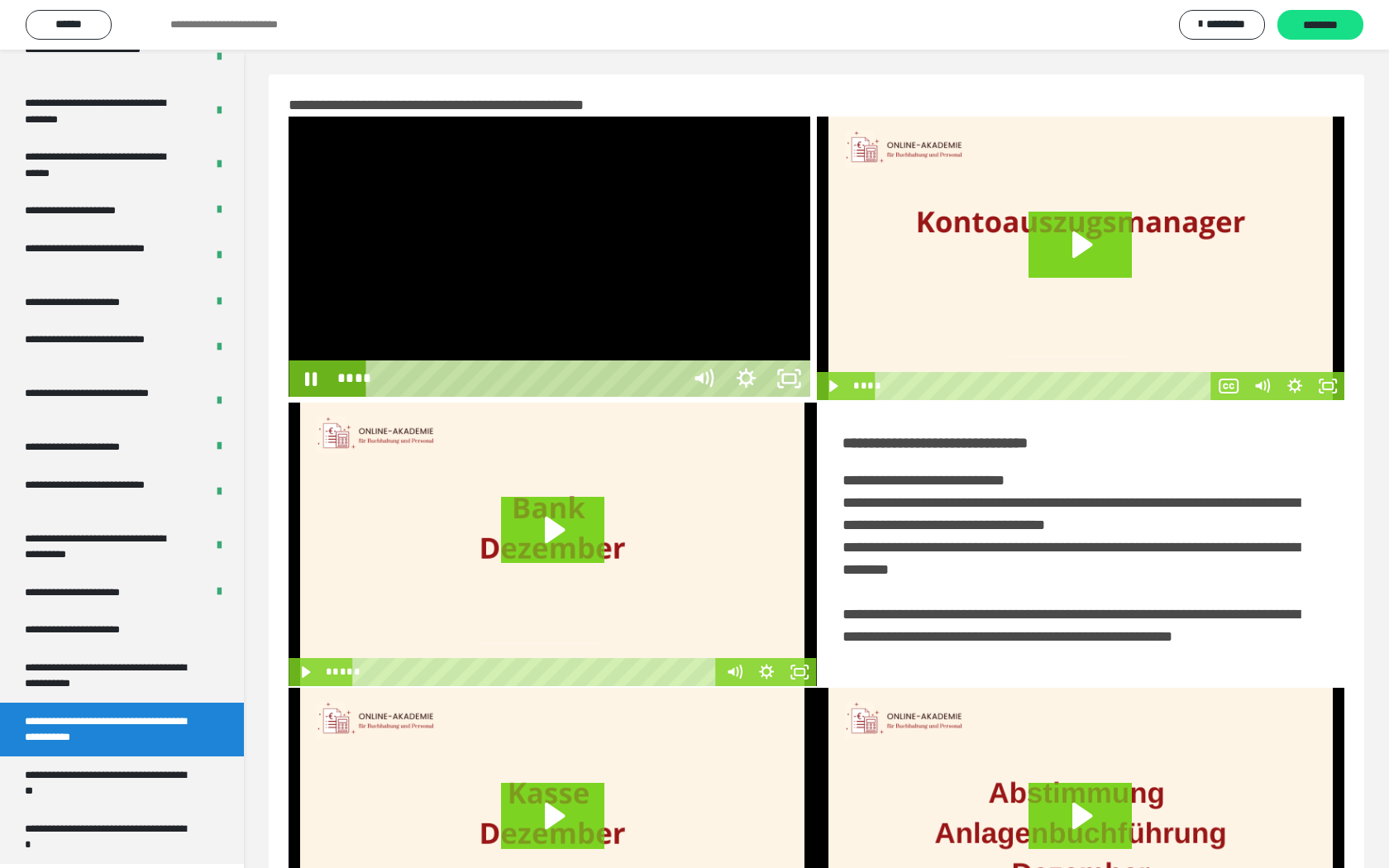 click at bounding box center [549, 256] 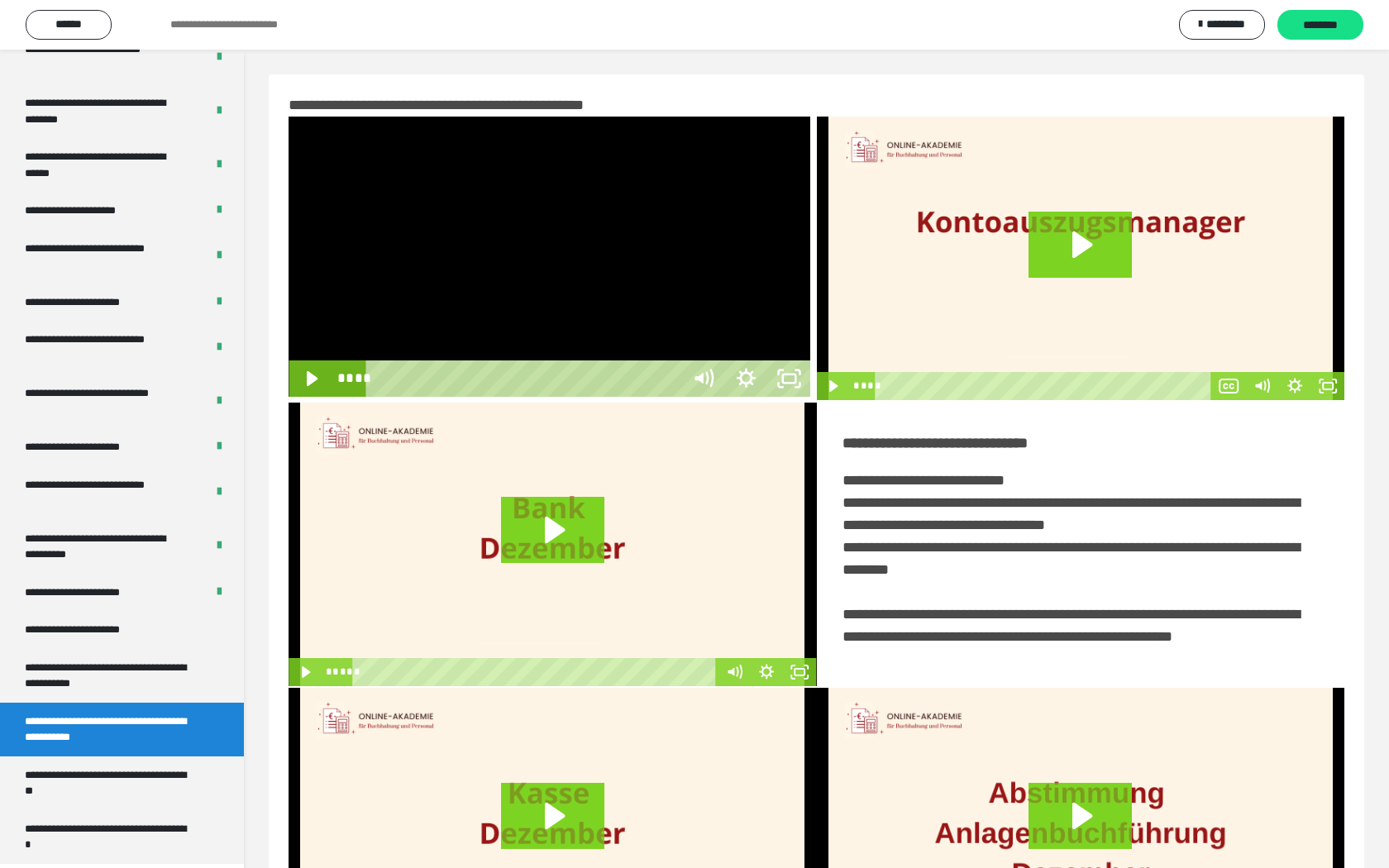type 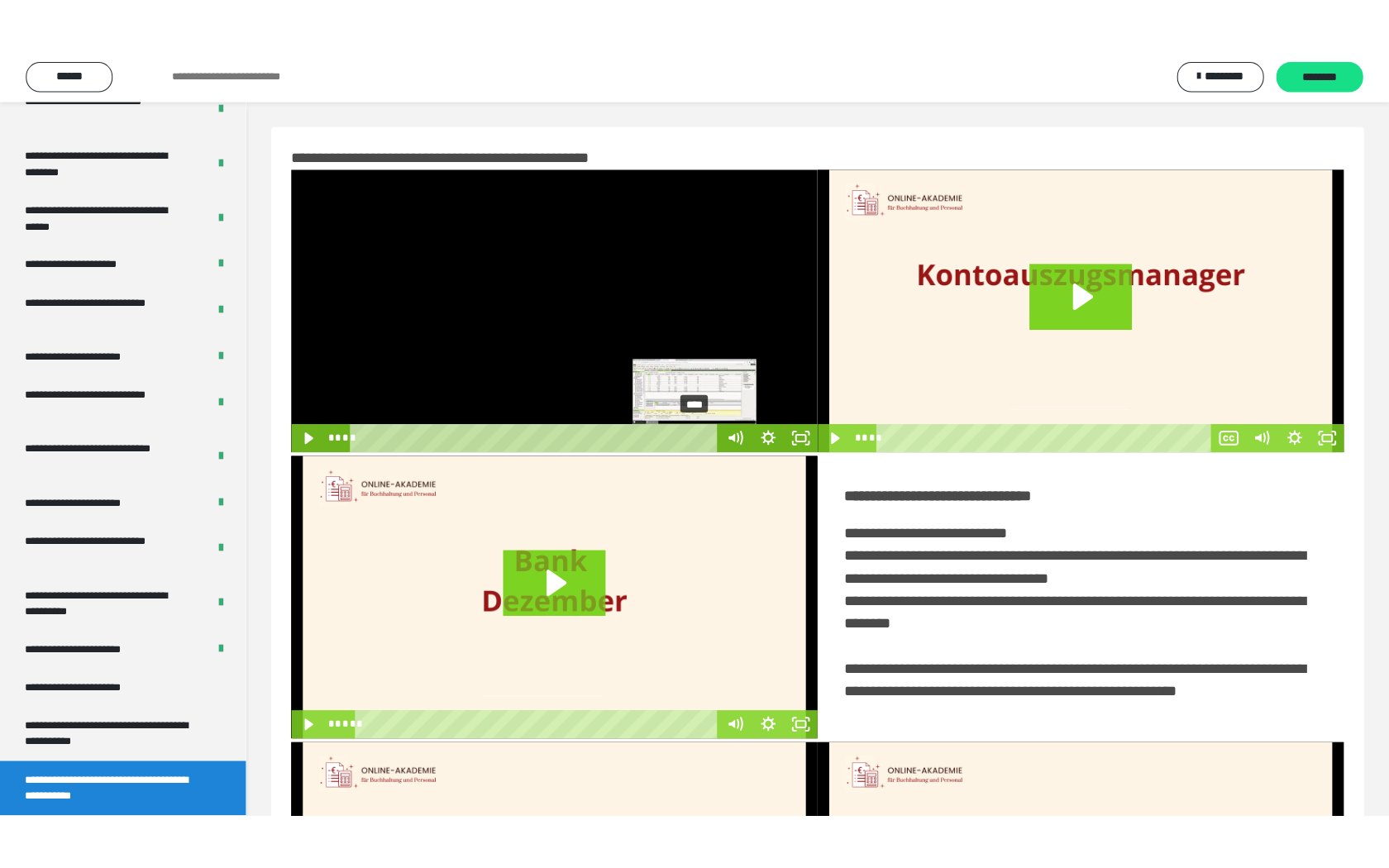 scroll, scrollTop: 3083, scrollLeft: 0, axis: vertical 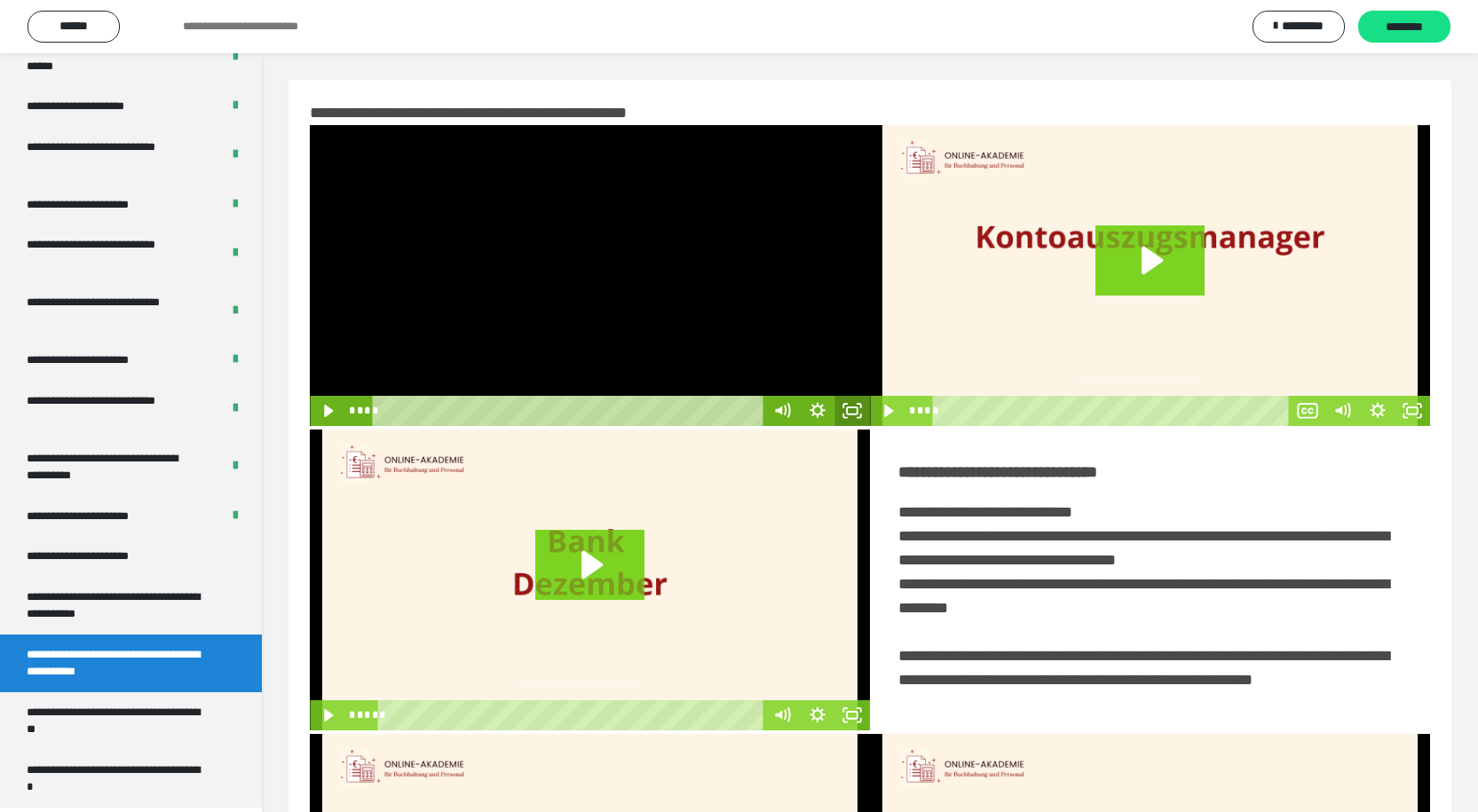 drag, startPoint x: 850, startPoint y: 416, endPoint x: 851, endPoint y: 493, distance: 77.006493 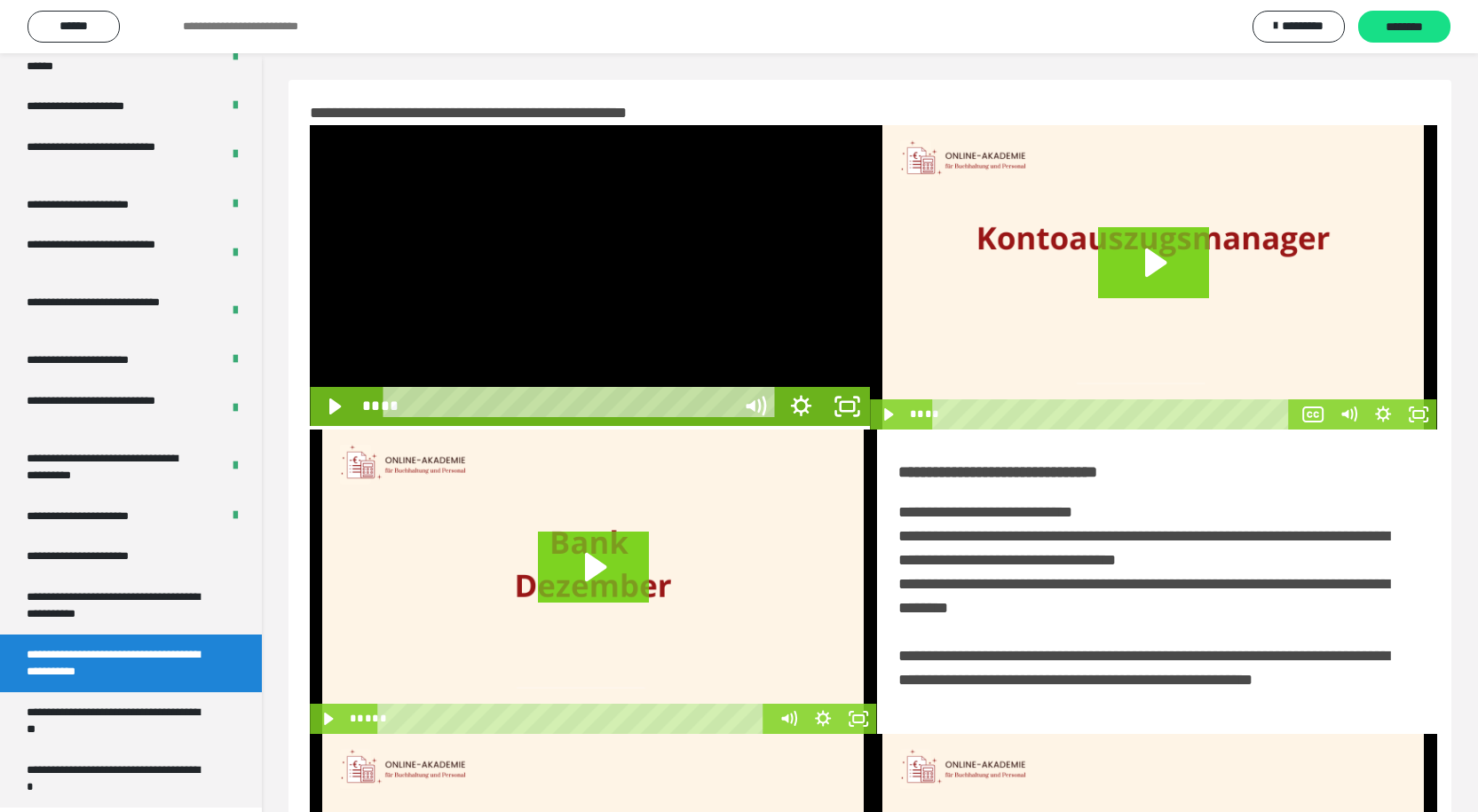 scroll, scrollTop: 3189, scrollLeft: 0, axis: vertical 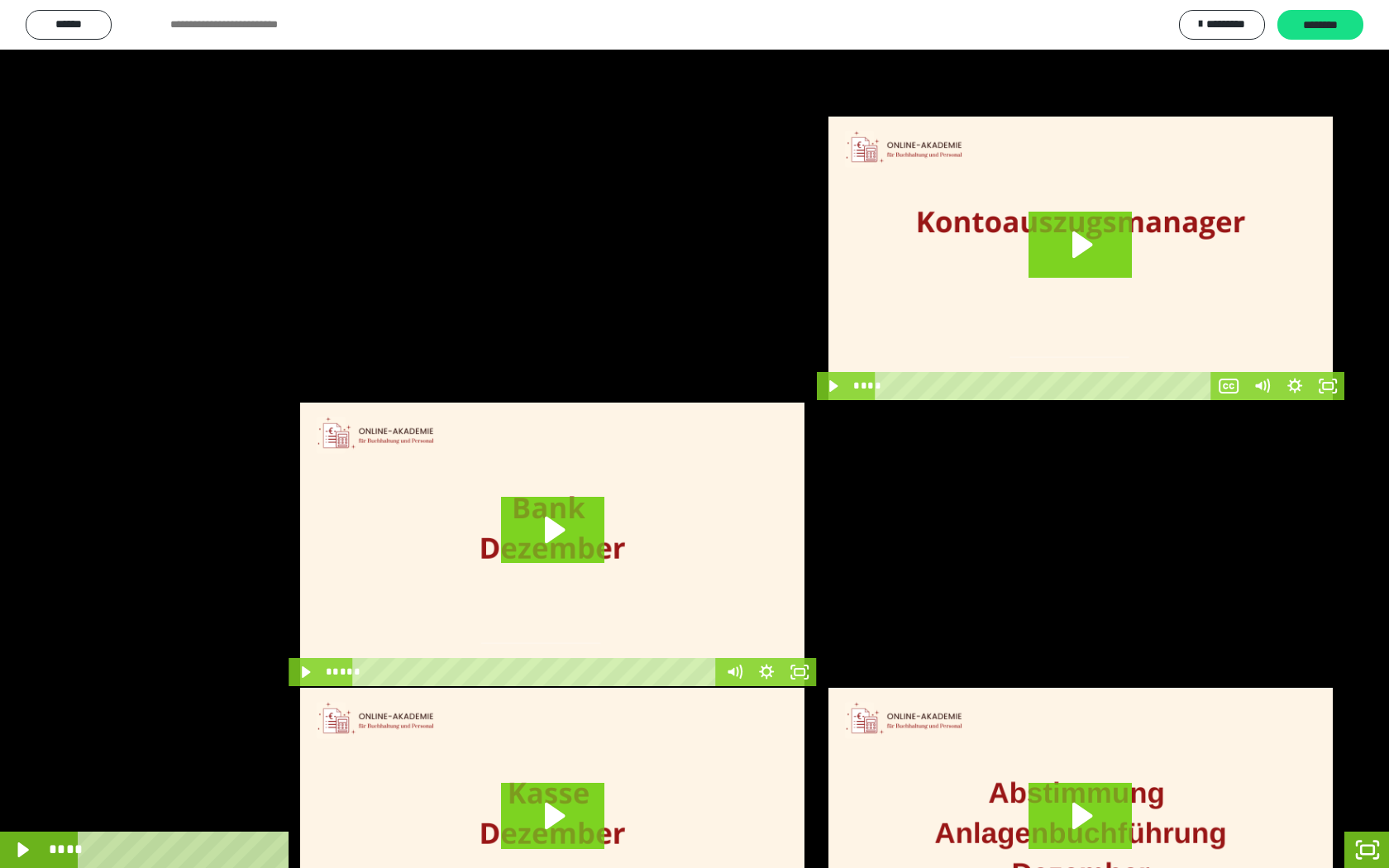 click at bounding box center (694, 434) 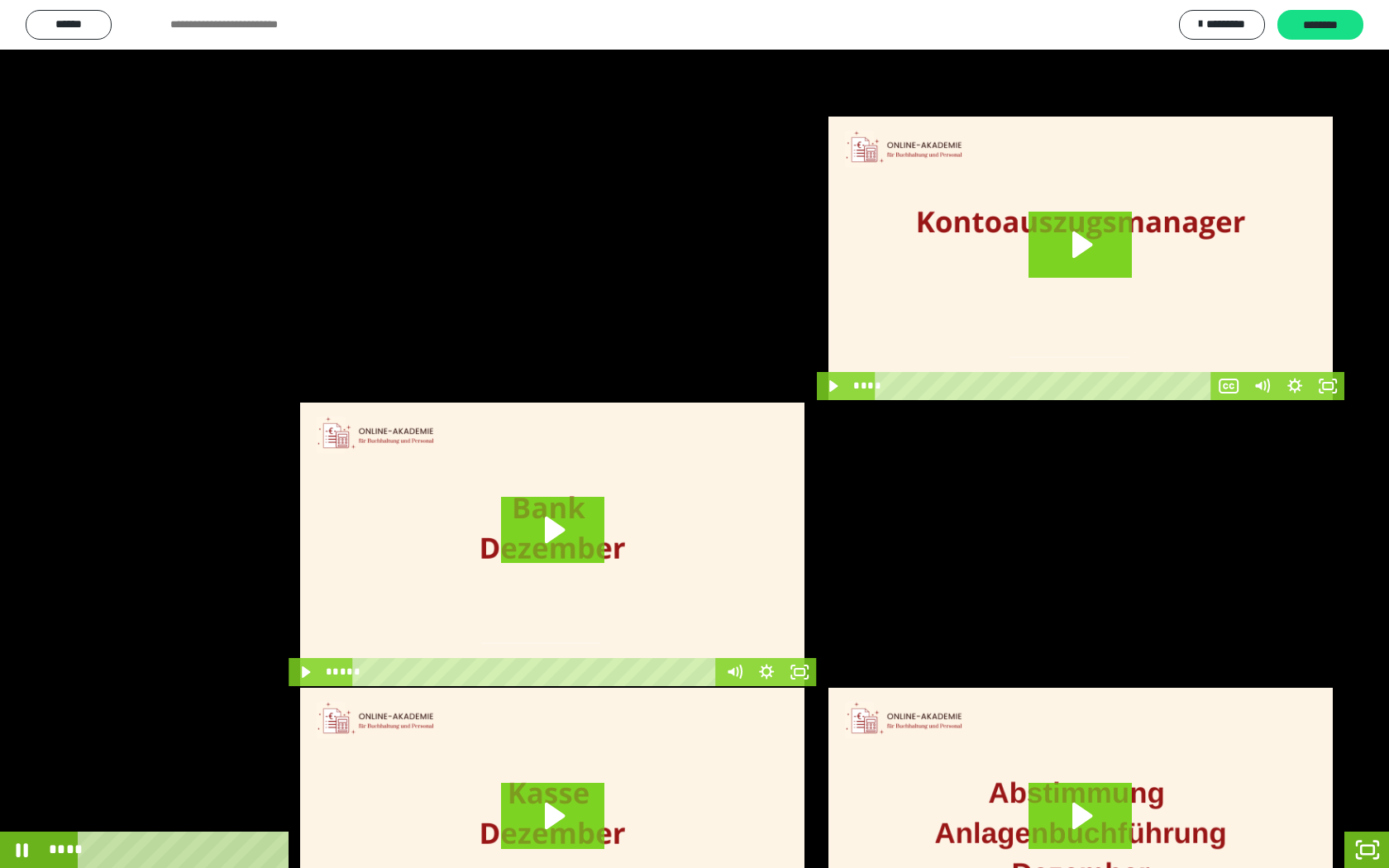 click at bounding box center (694, 434) 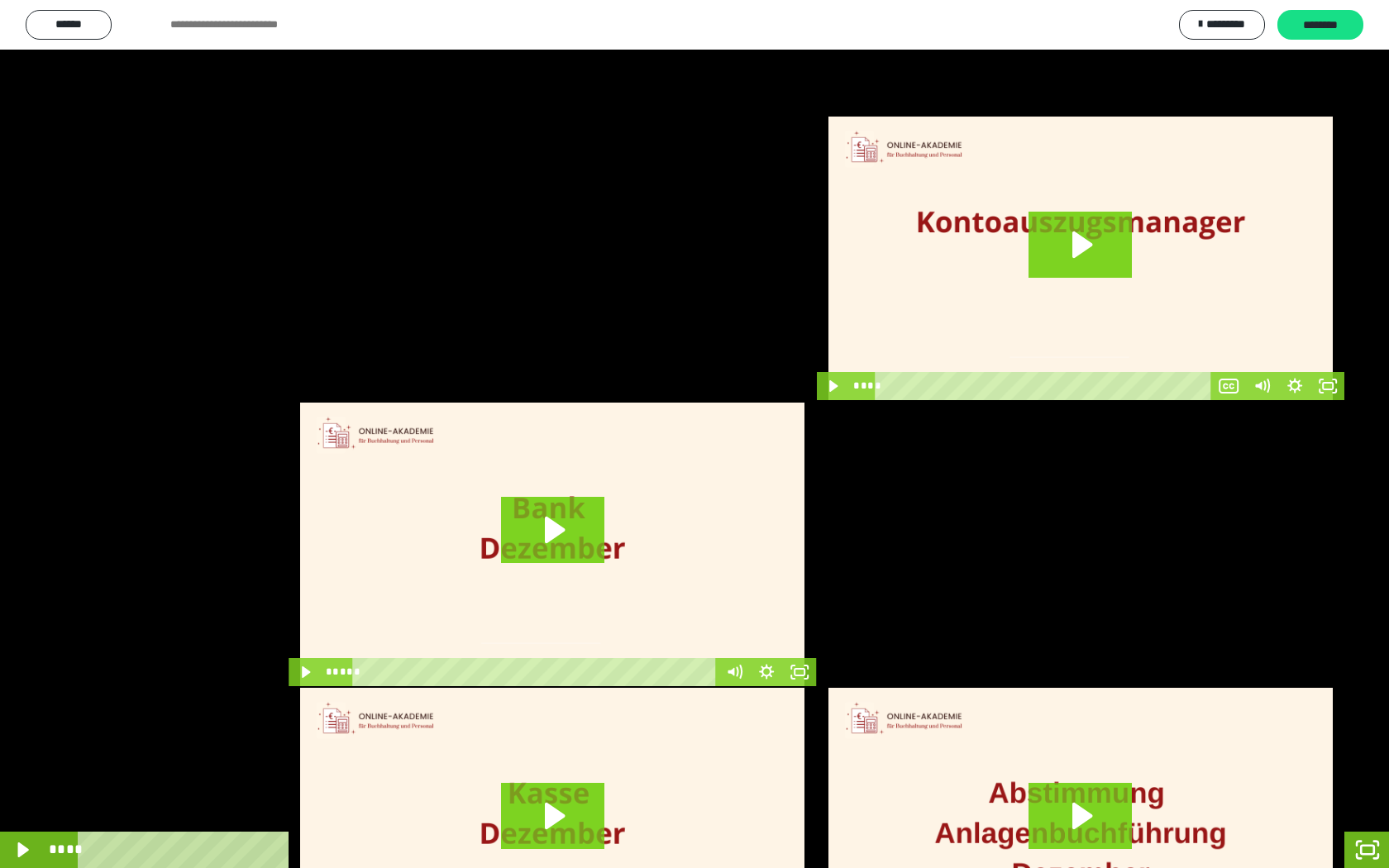 click at bounding box center (694, 434) 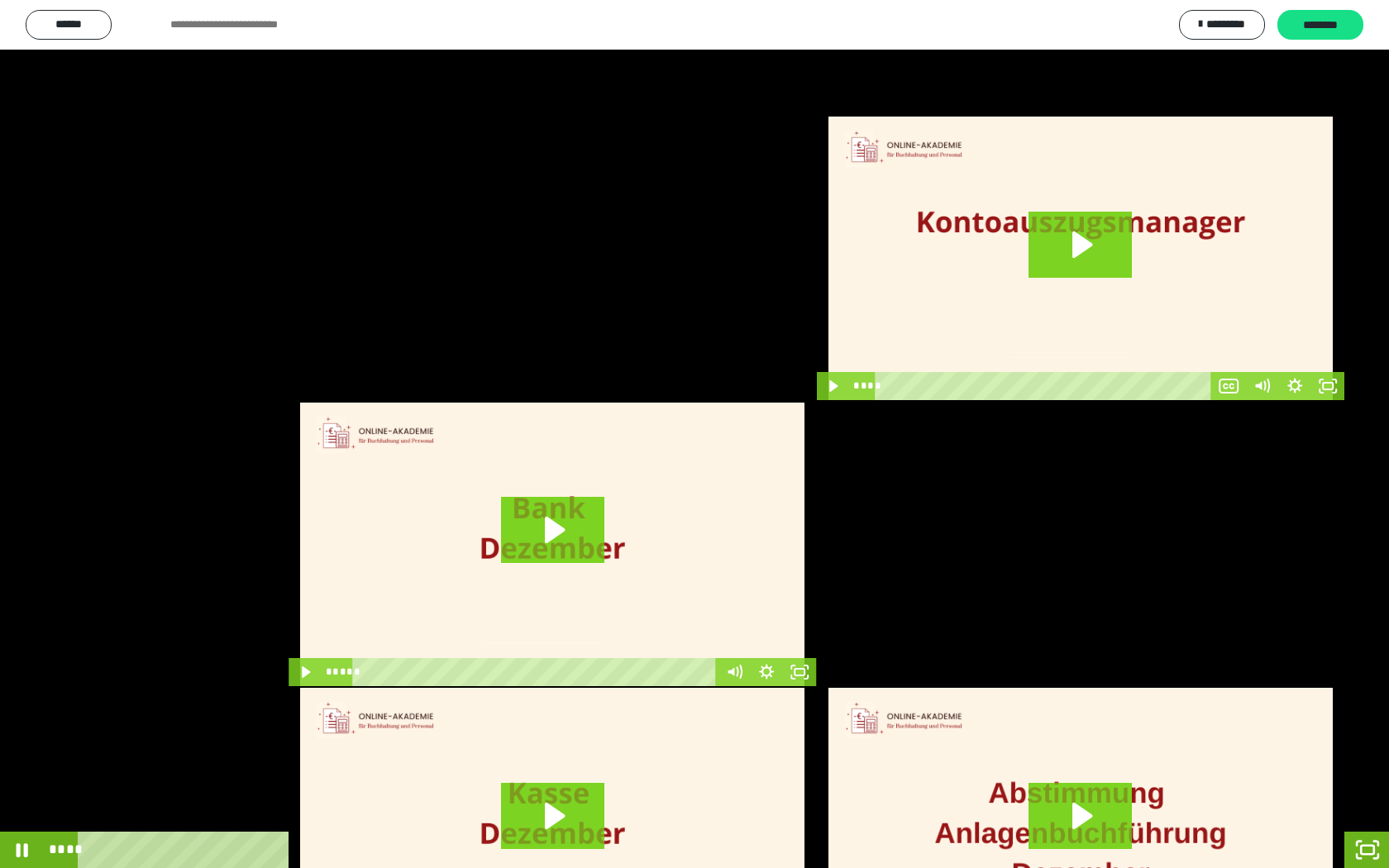 click at bounding box center (694, 434) 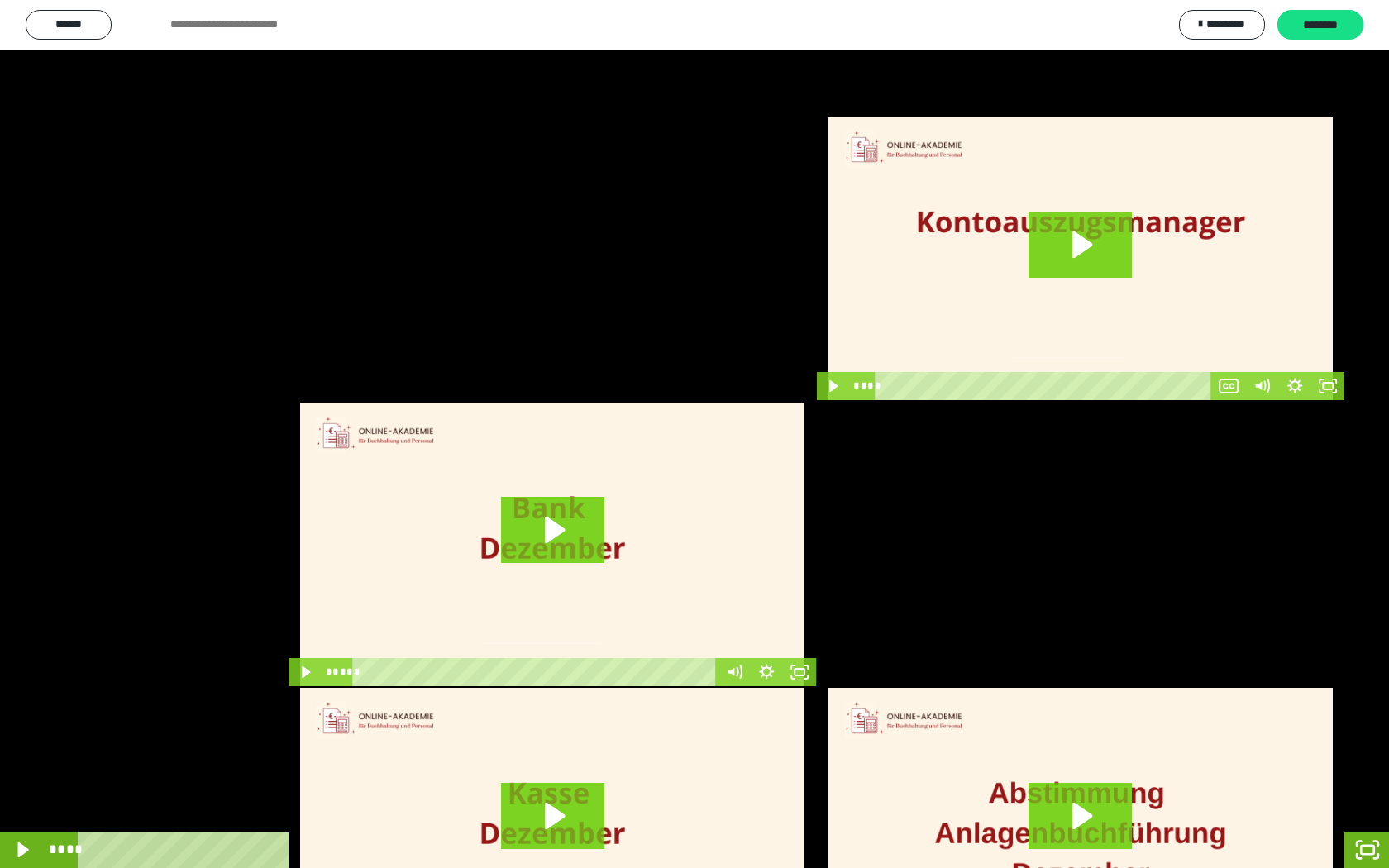 click at bounding box center [694, 434] 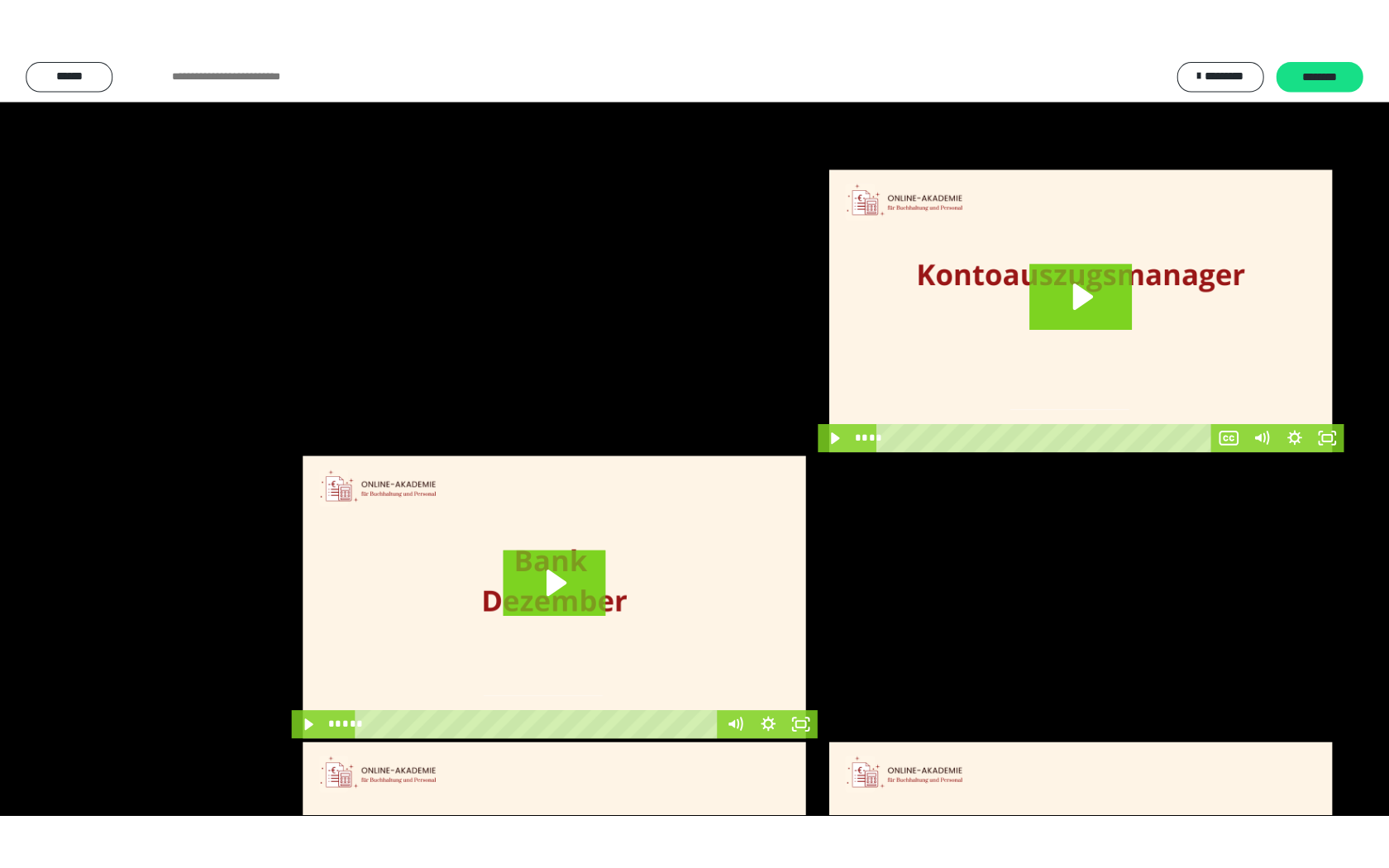 scroll, scrollTop: 3083, scrollLeft: 0, axis: vertical 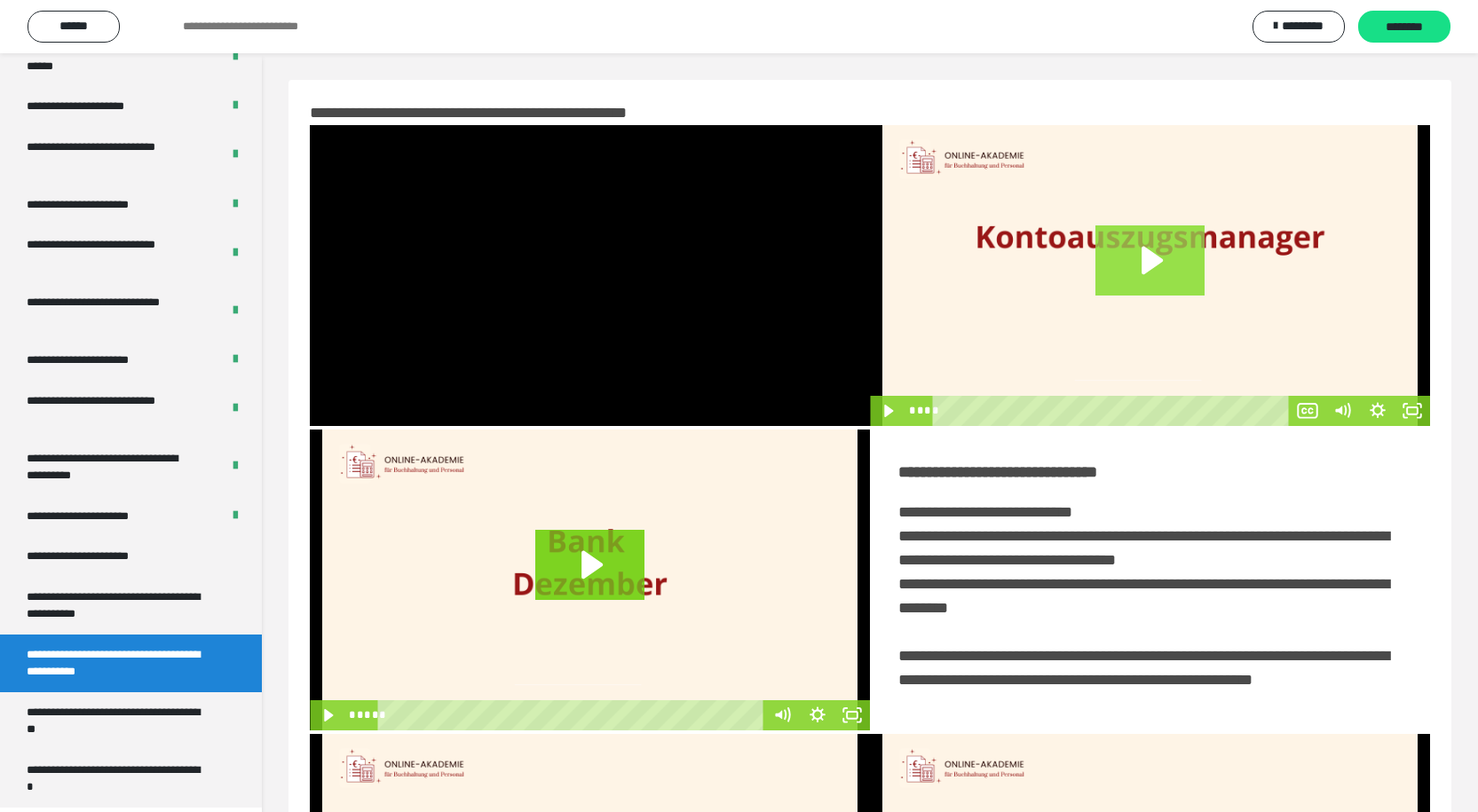 click 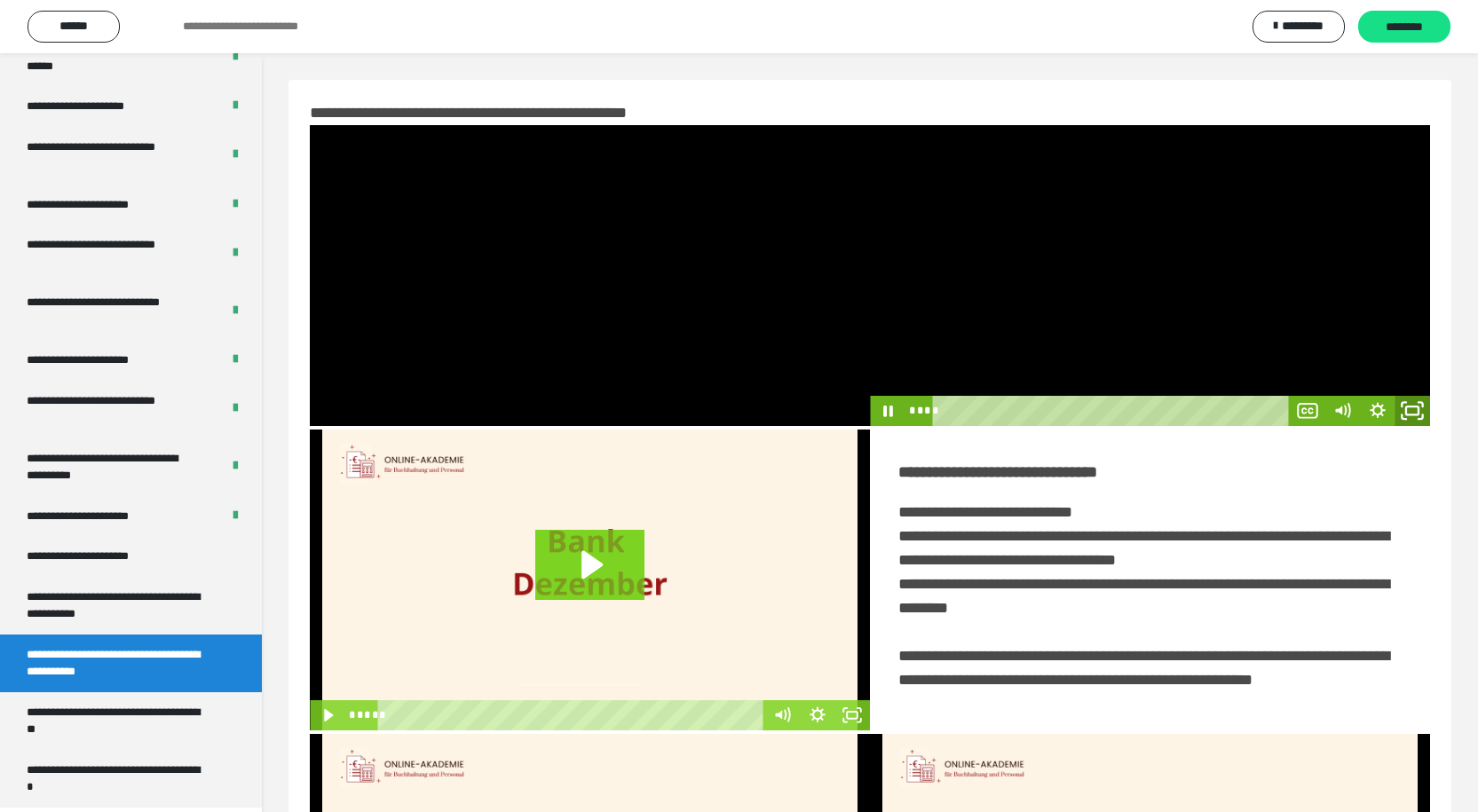 click 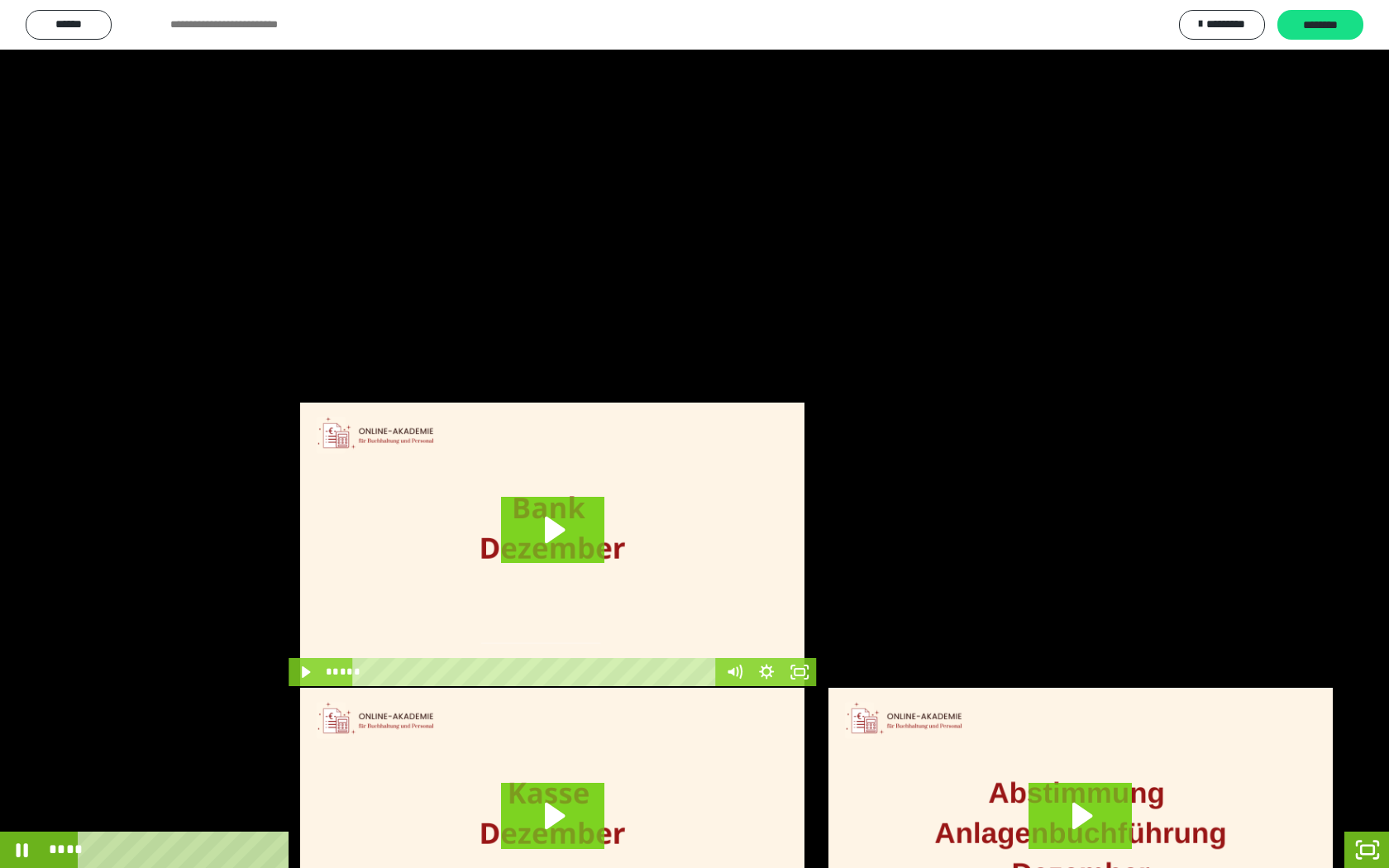 click at bounding box center [694, 434] 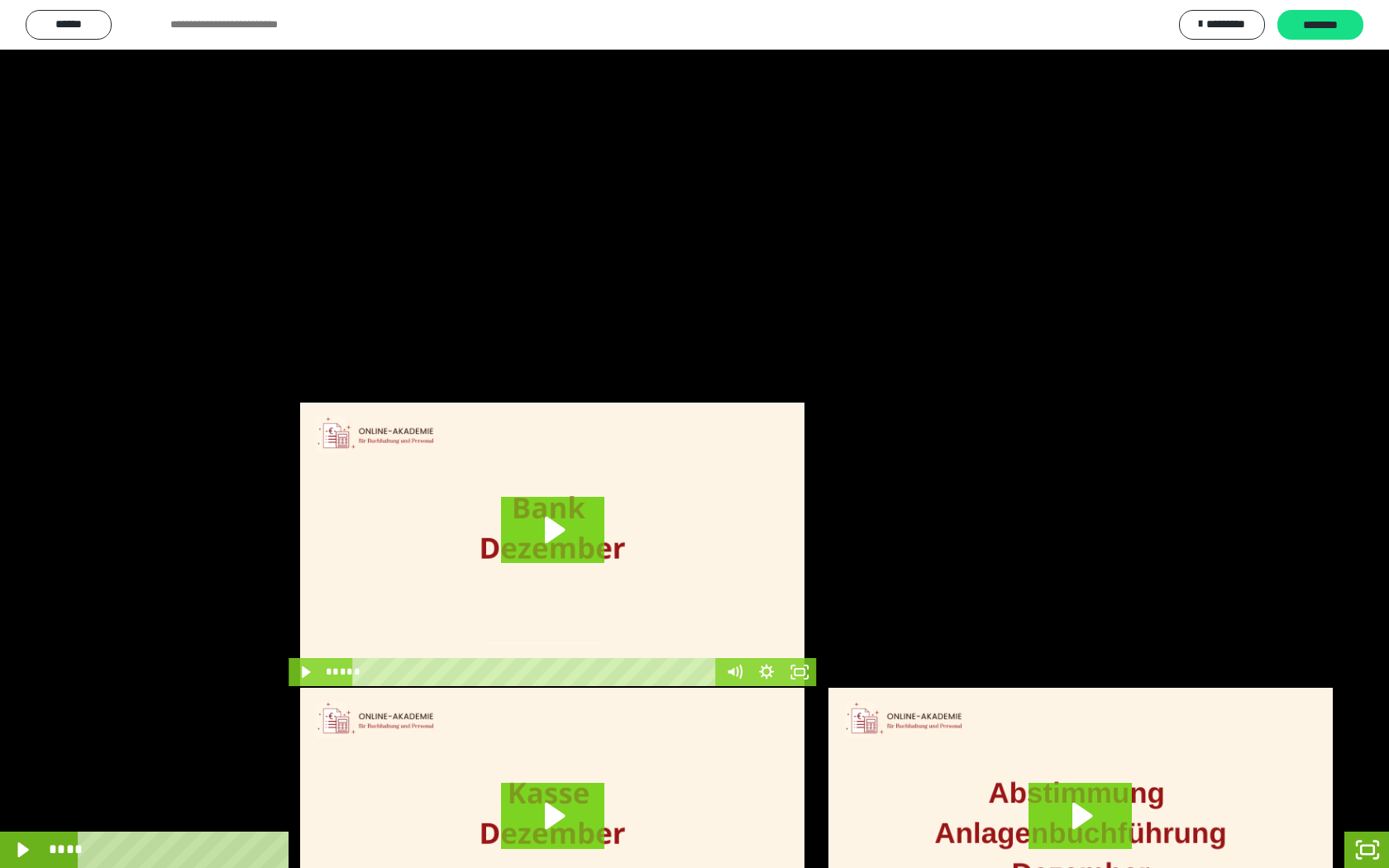 click at bounding box center (694, 434) 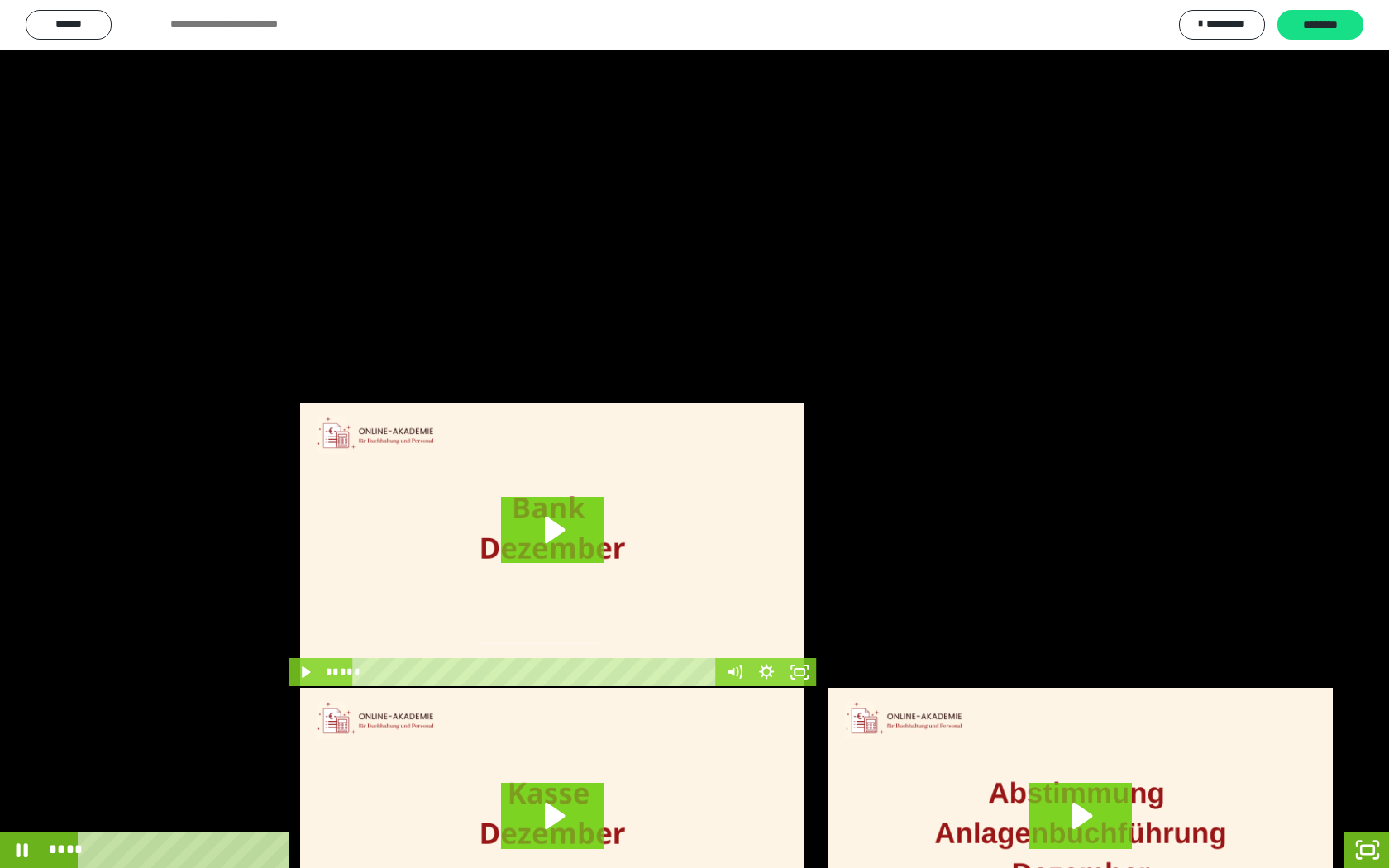 type 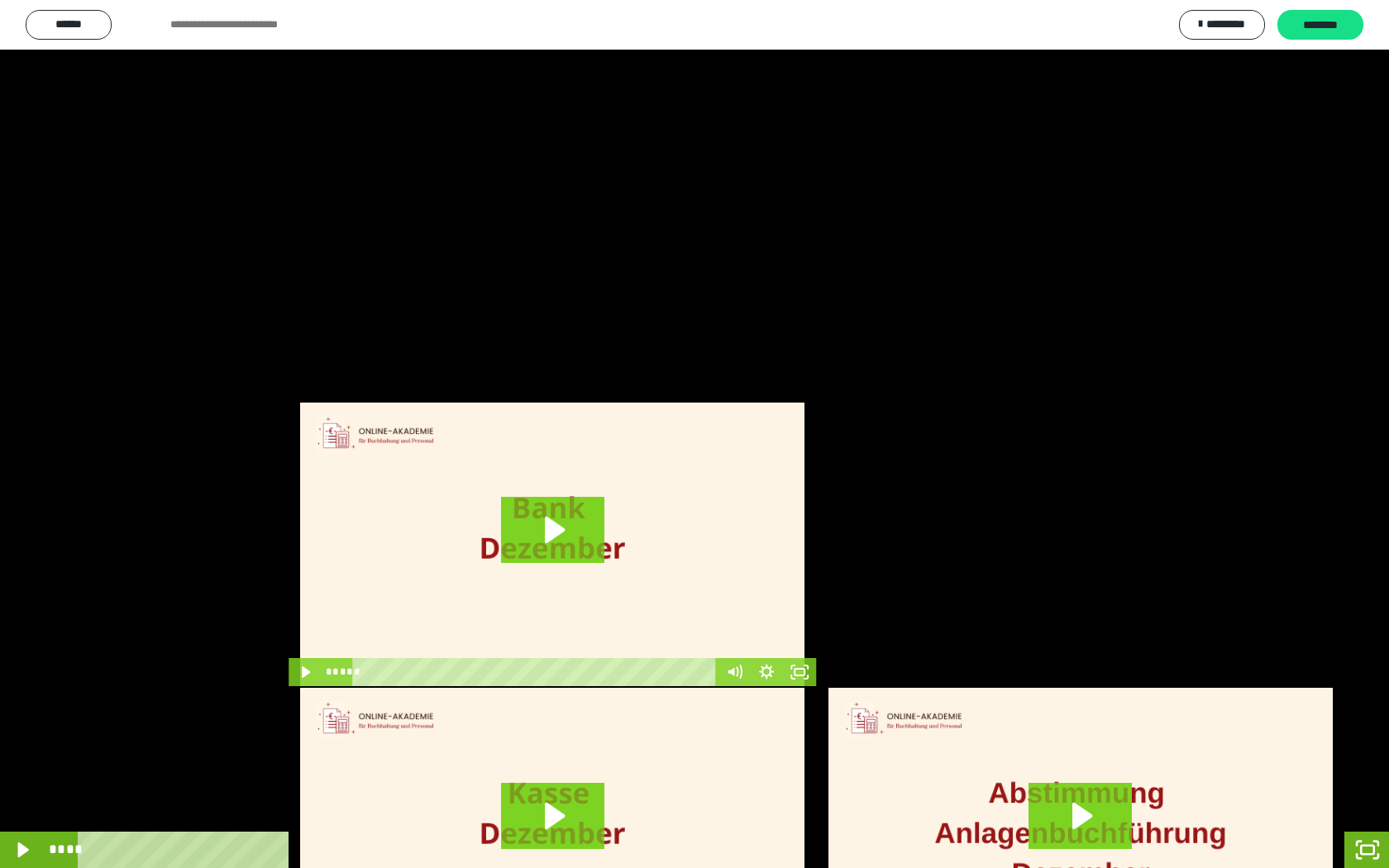 click at bounding box center [694, 434] 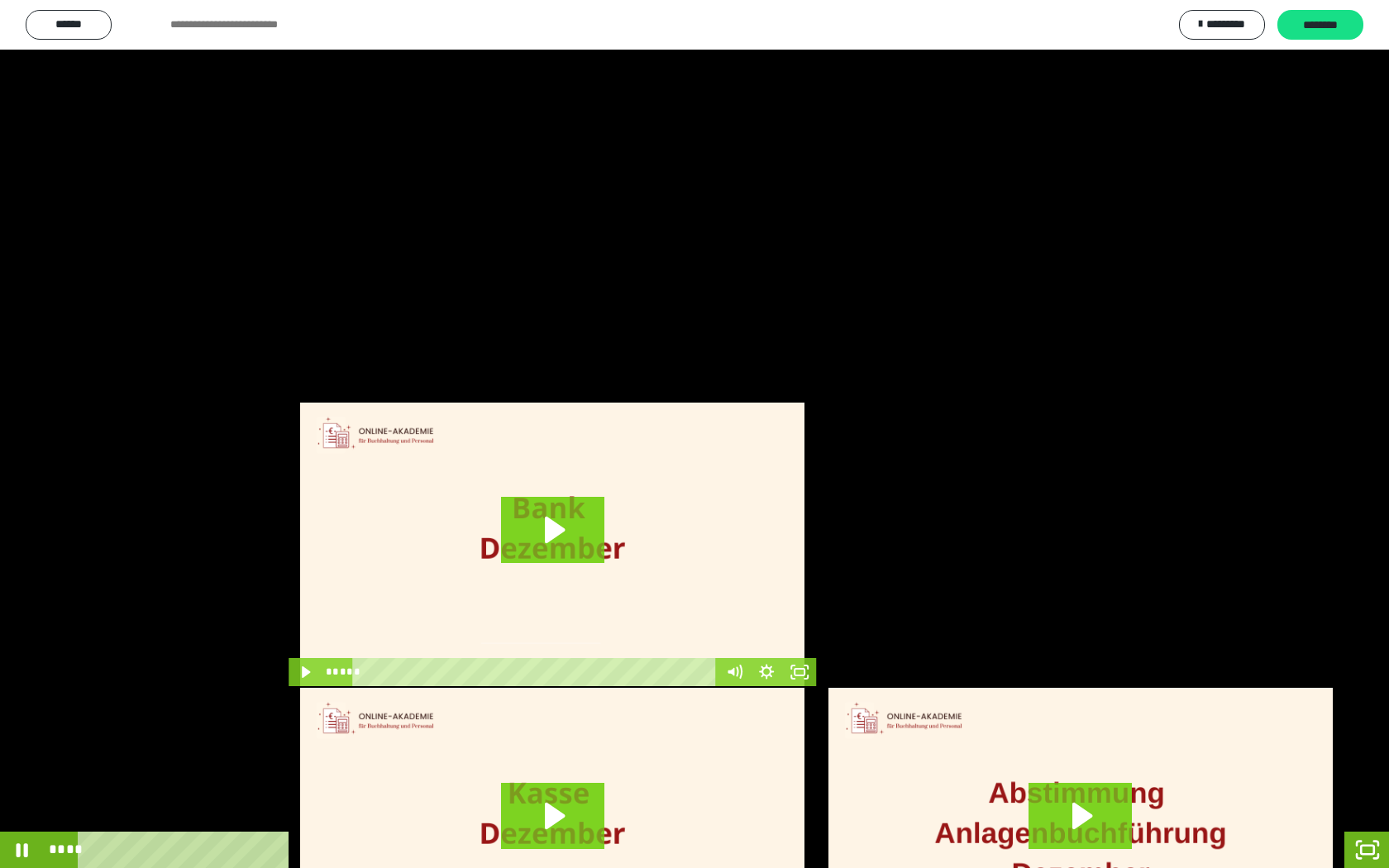 click at bounding box center (694, 434) 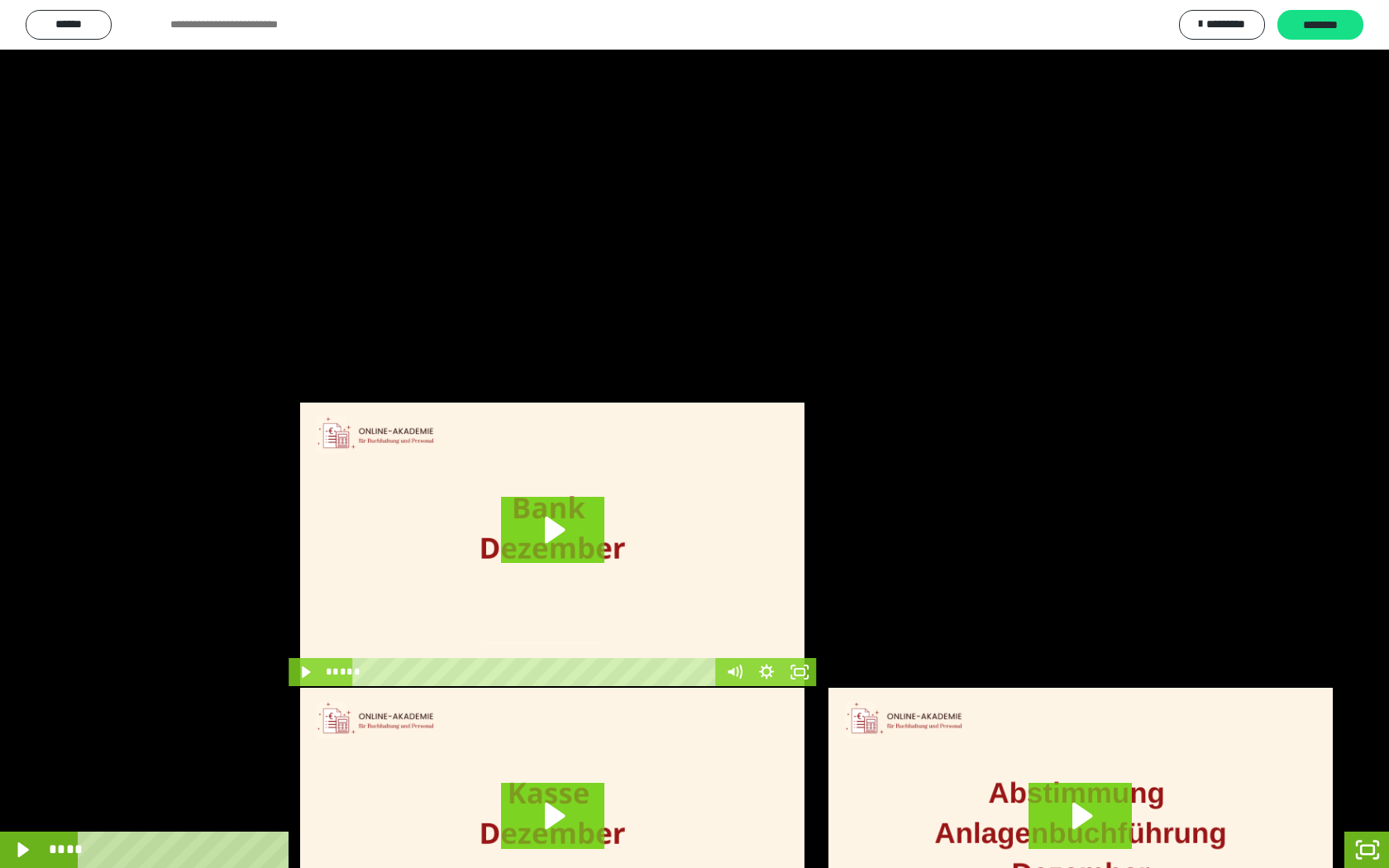 drag, startPoint x: 1152, startPoint y: 360, endPoint x: 1161, endPoint y: 359, distance: 9.05539 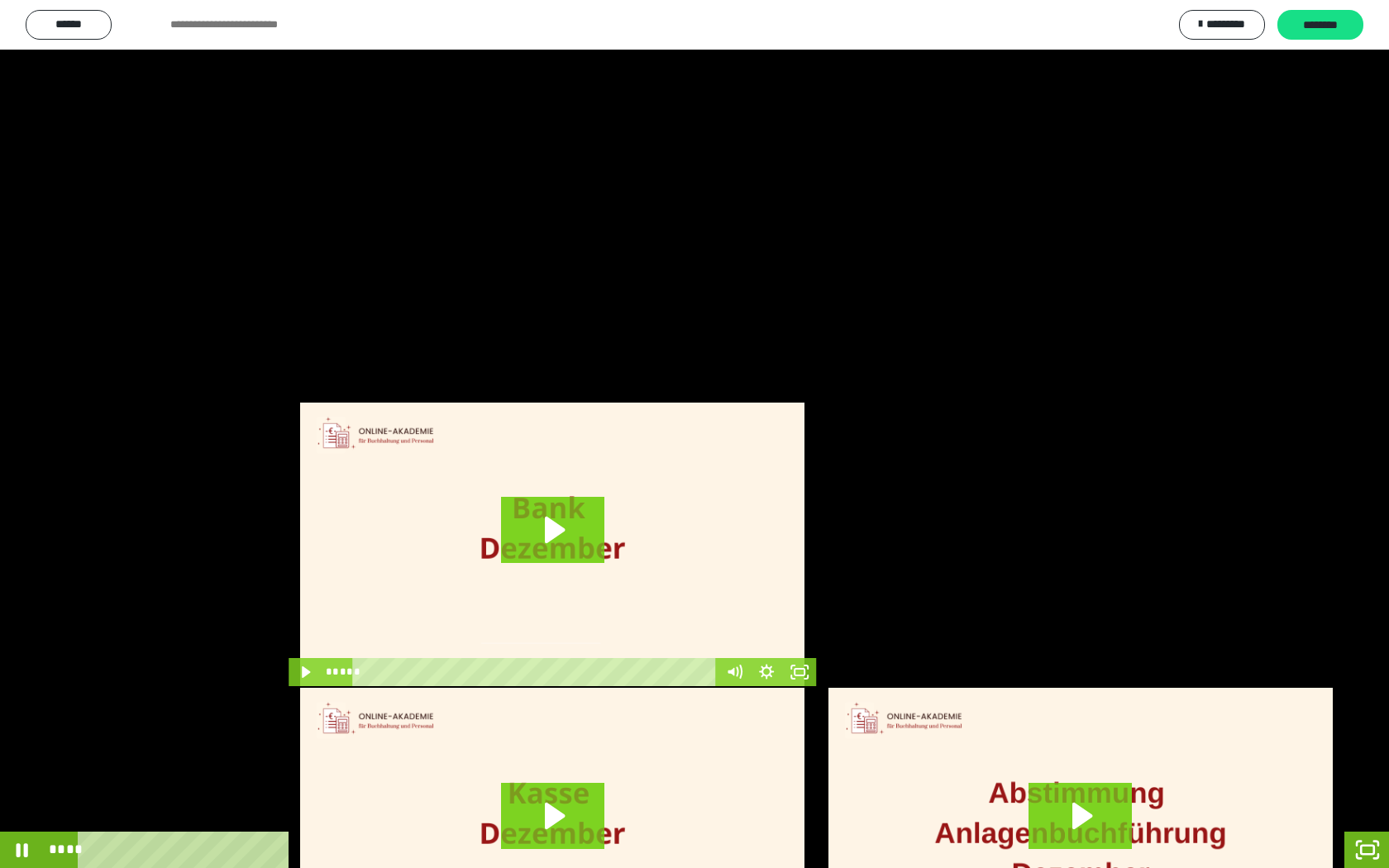 click at bounding box center [694, 434] 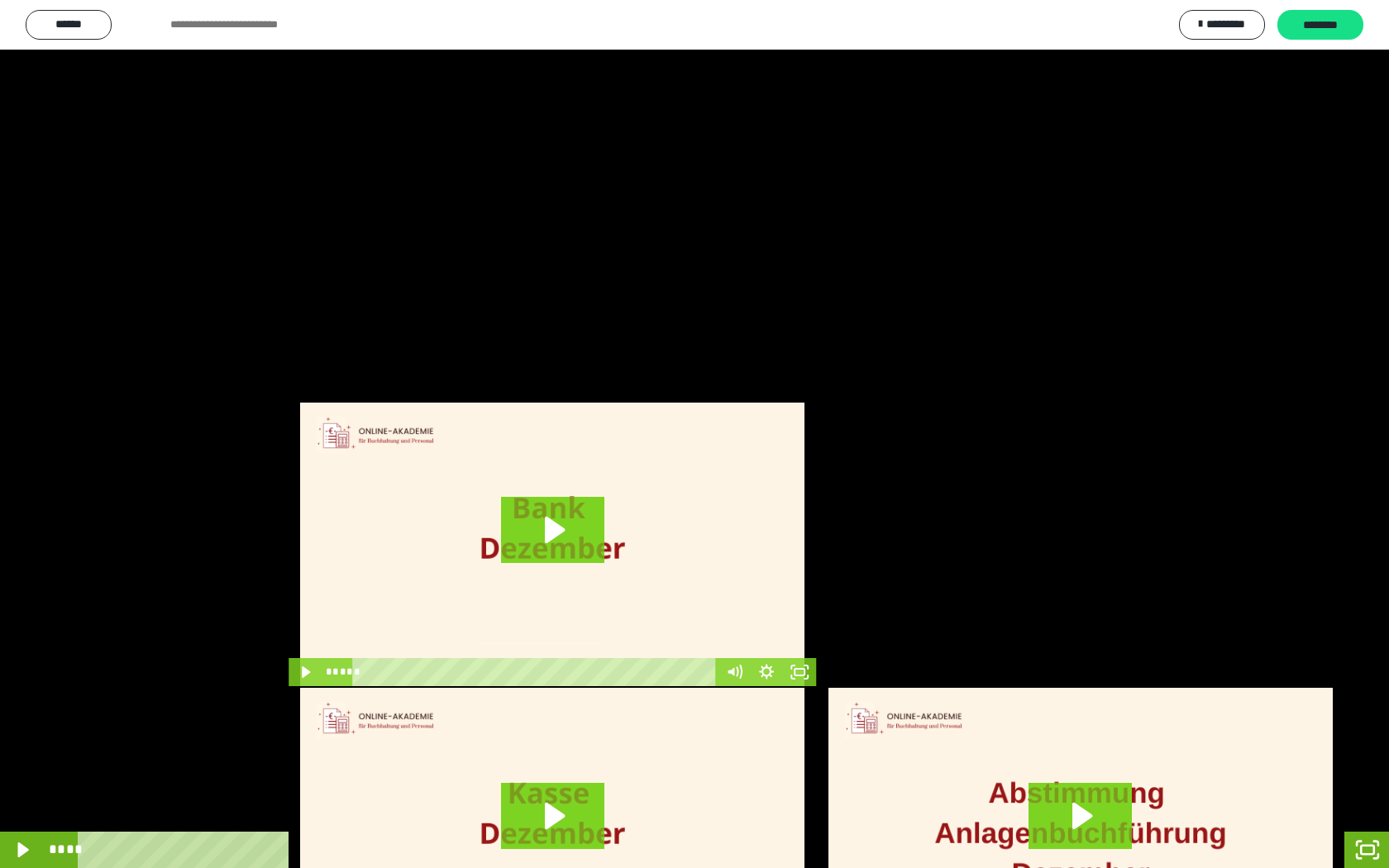 click at bounding box center (694, 434) 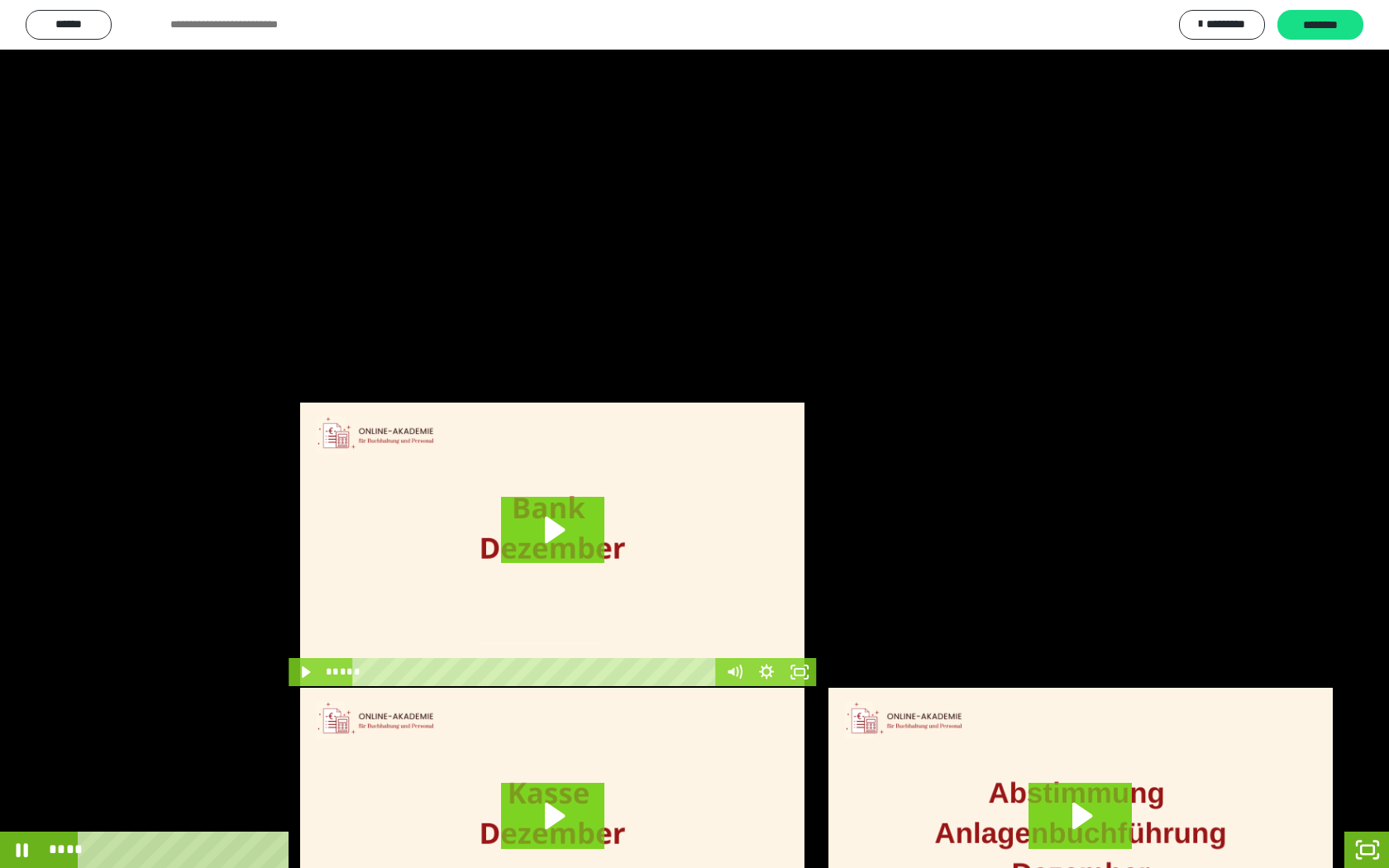 click at bounding box center (694, 434) 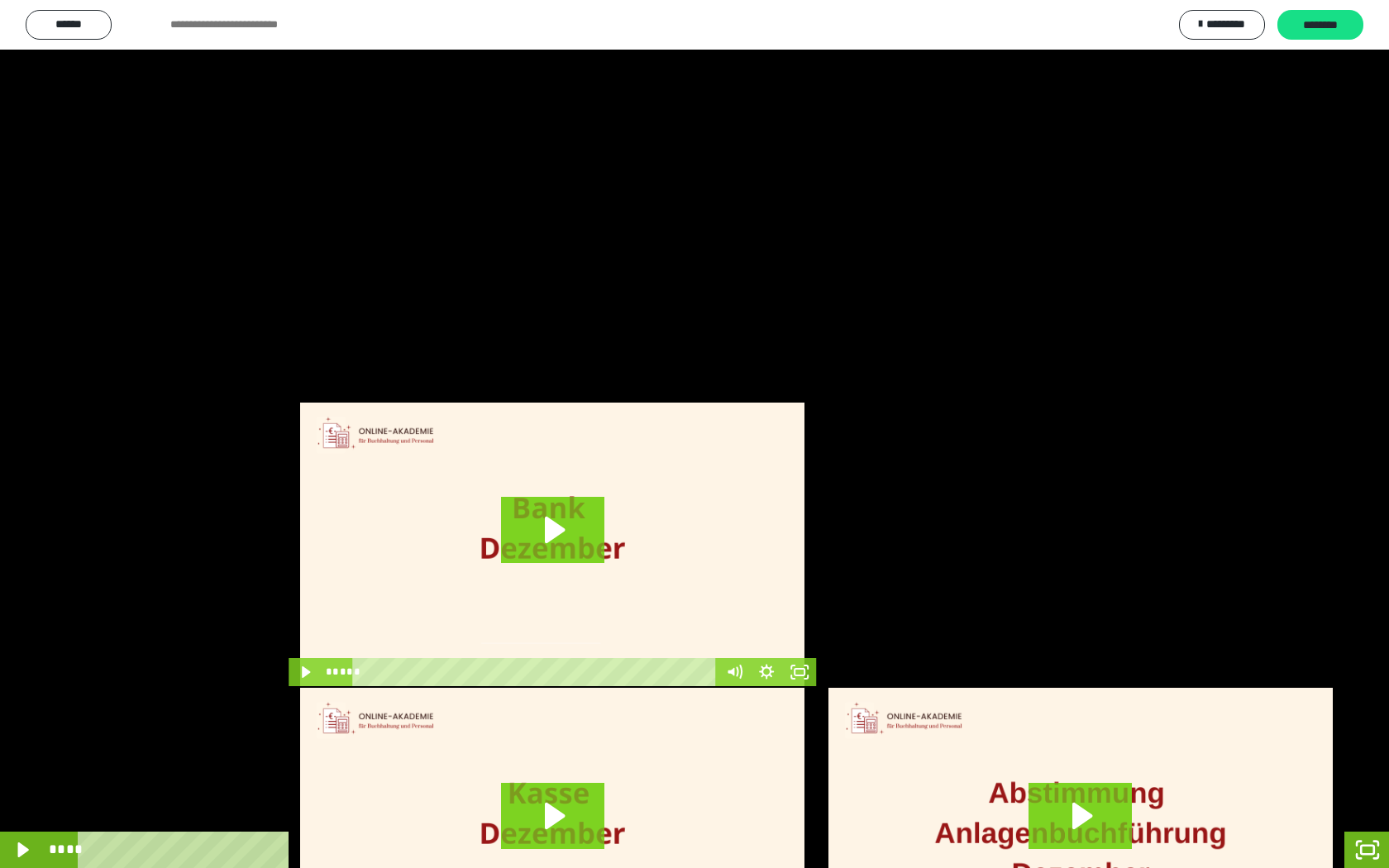 click at bounding box center [694, 434] 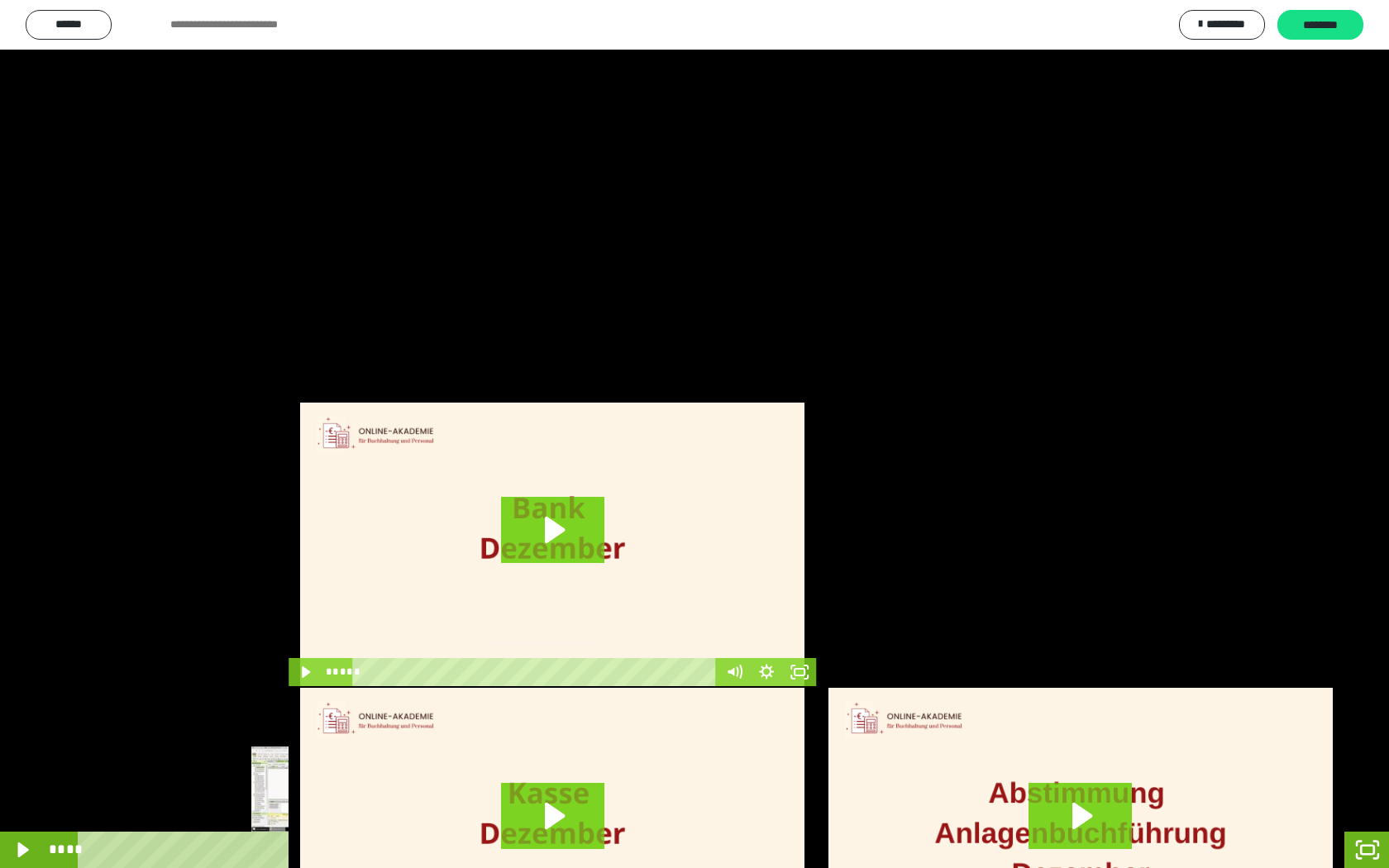 click on "****" at bounding box center (650, 850) 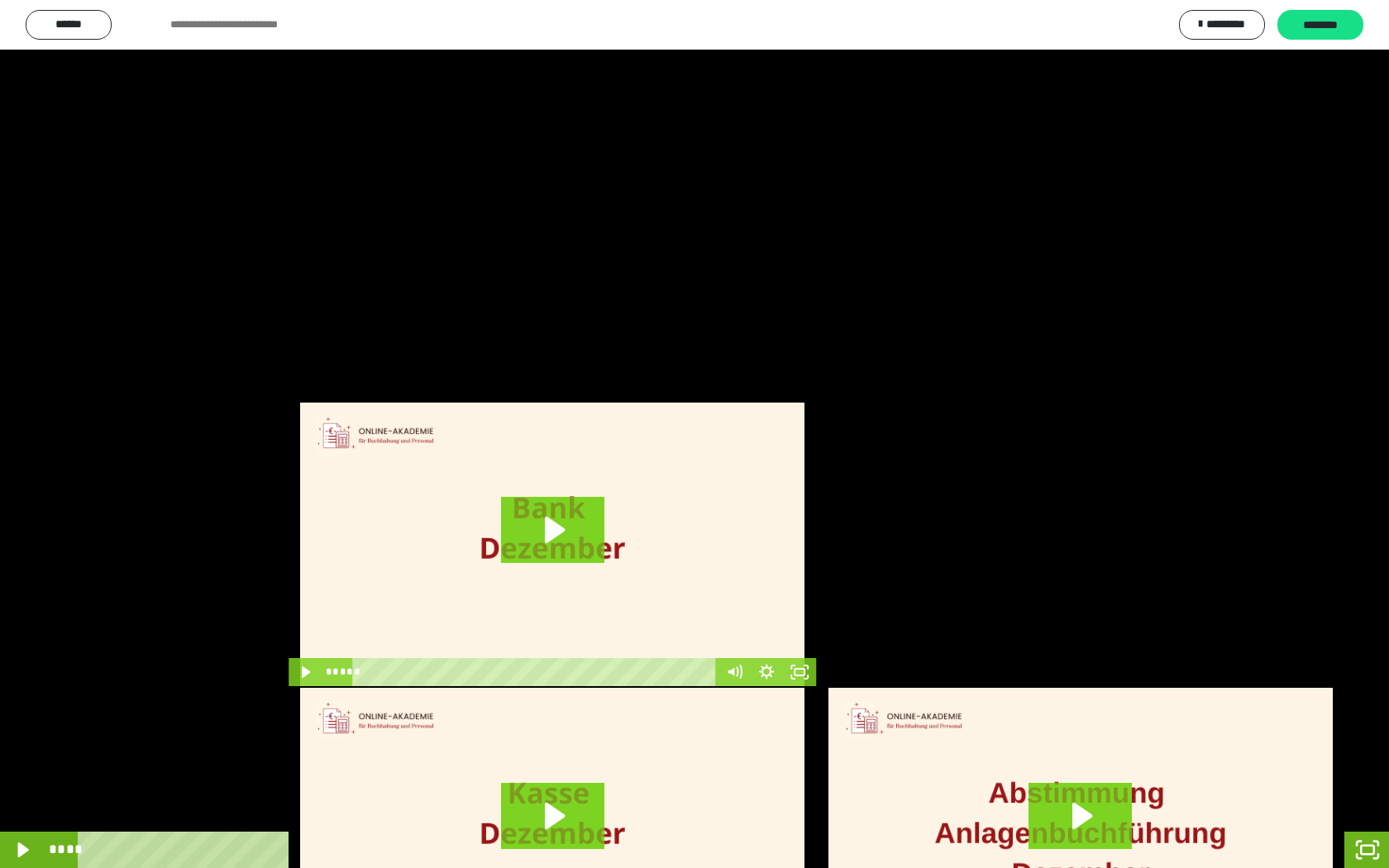 click on "****" at bounding box center (650, 850) 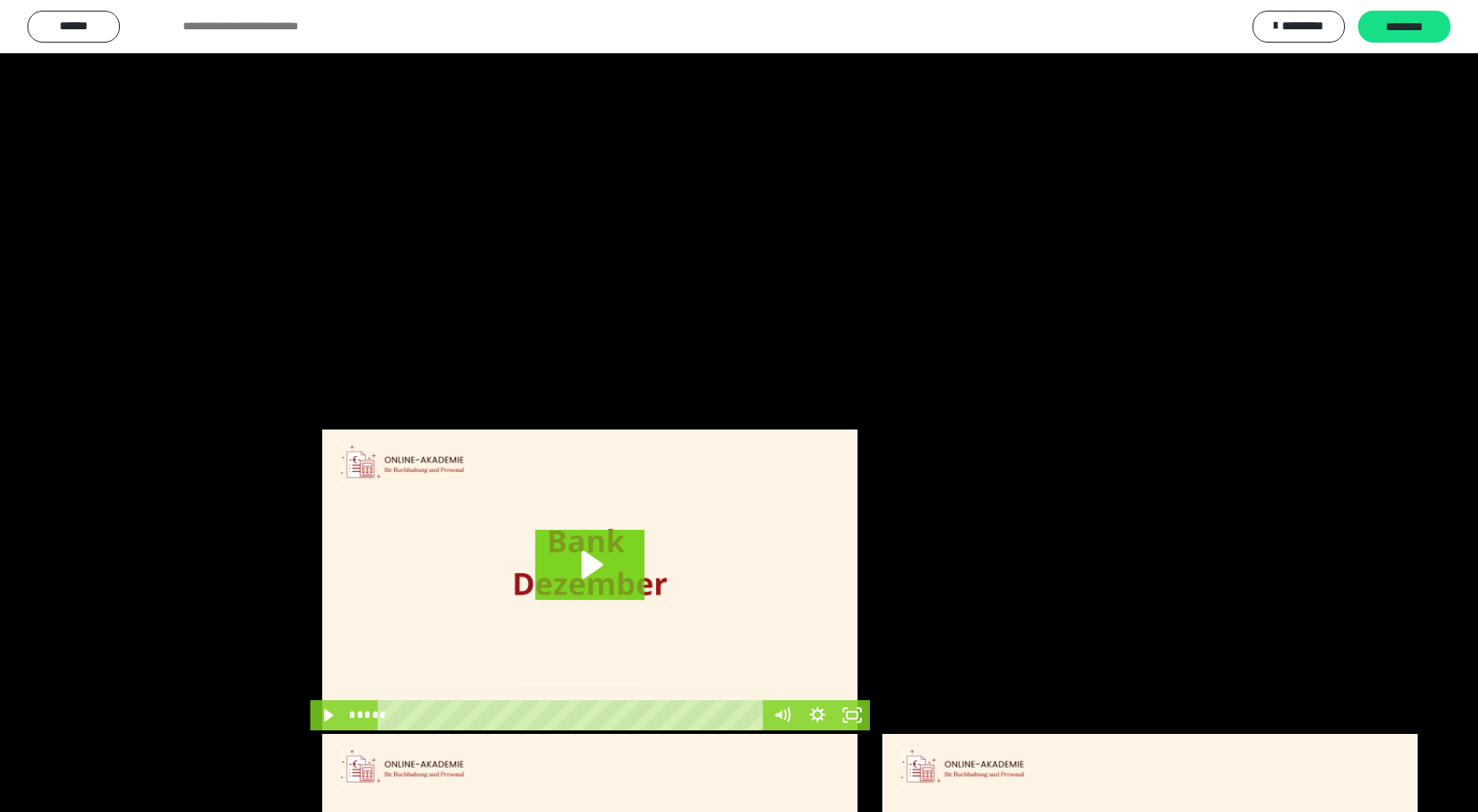 scroll, scrollTop: 3309, scrollLeft: 0, axis: vertical 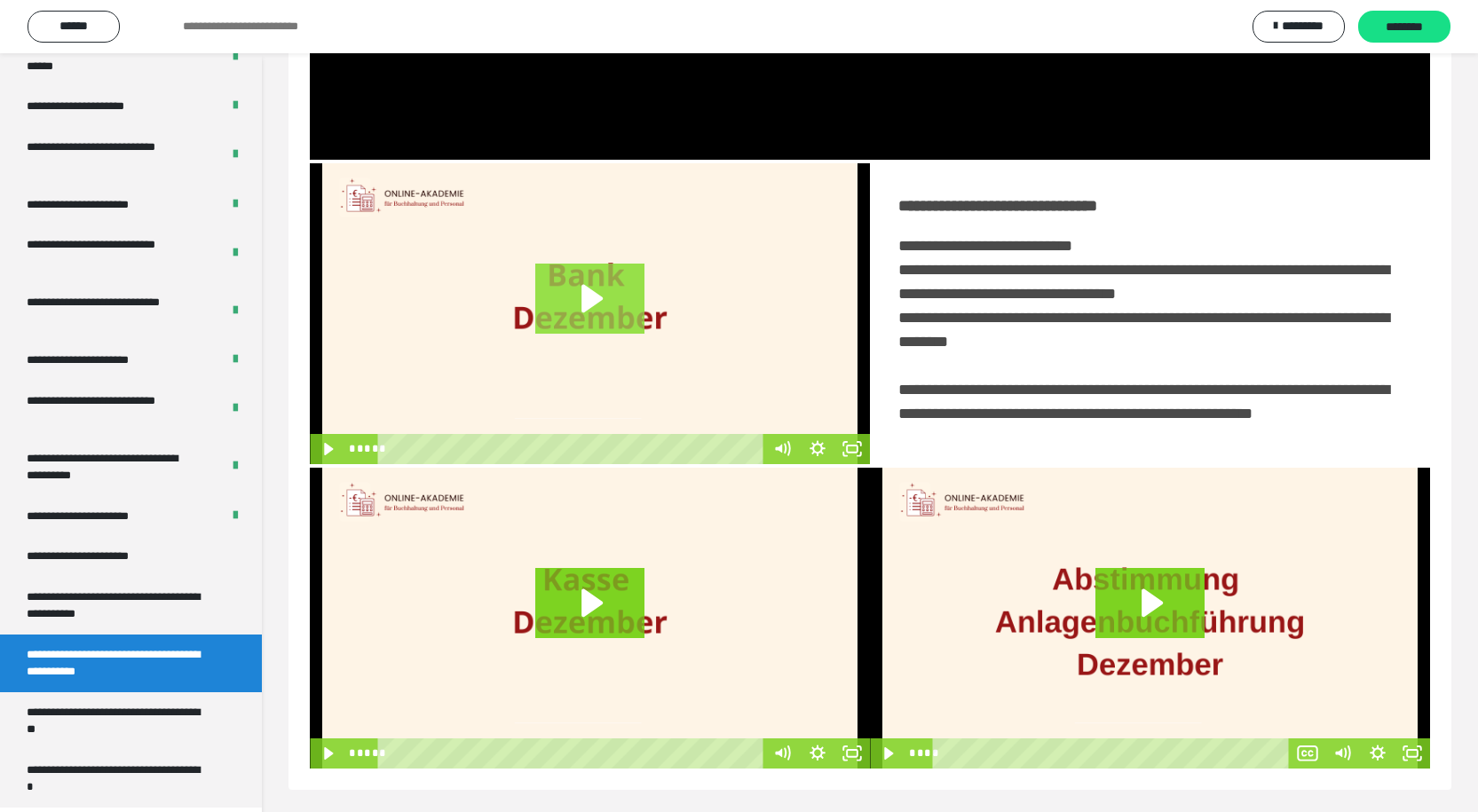 click 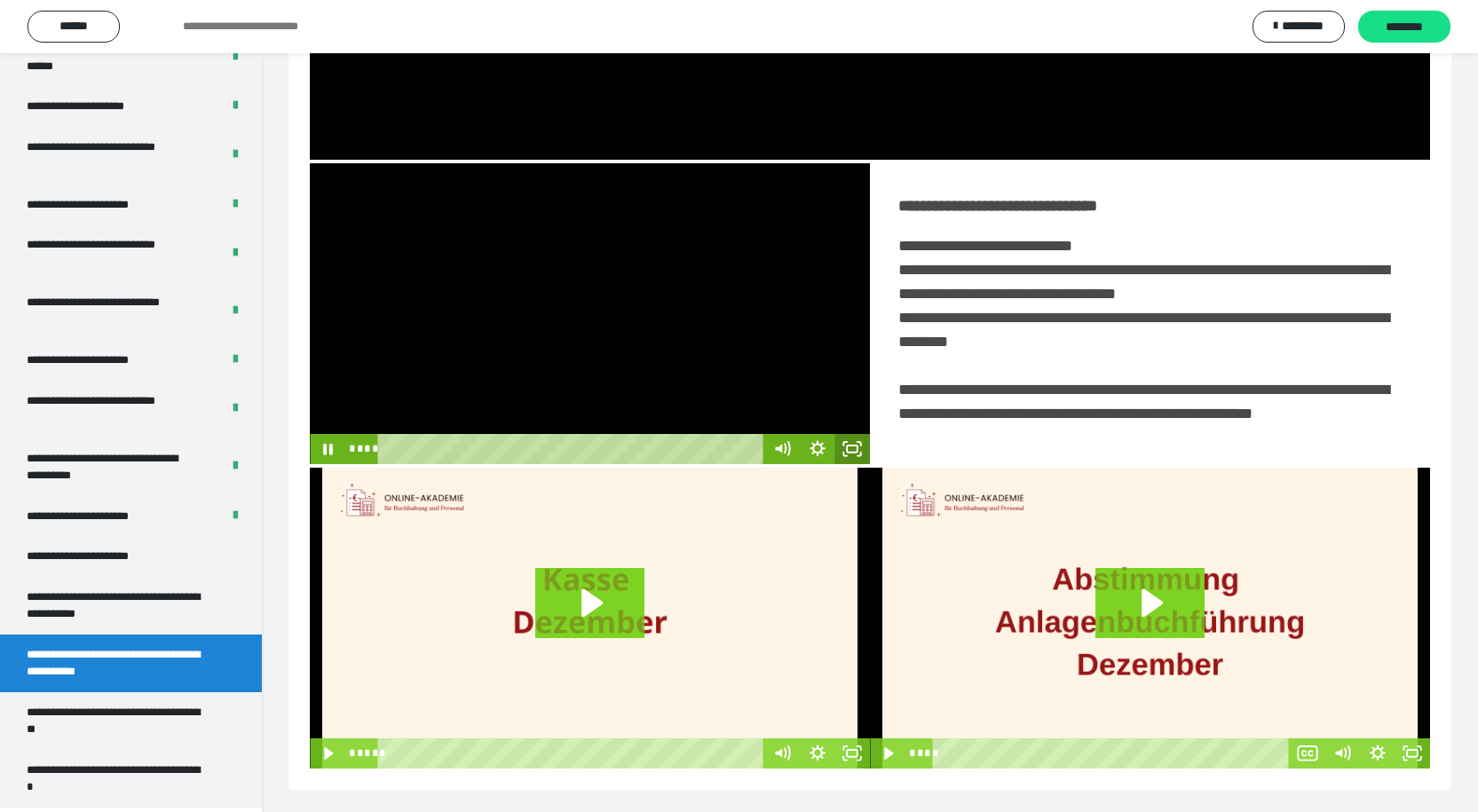 drag, startPoint x: 857, startPoint y: 463, endPoint x: 857, endPoint y: 540, distance: 77 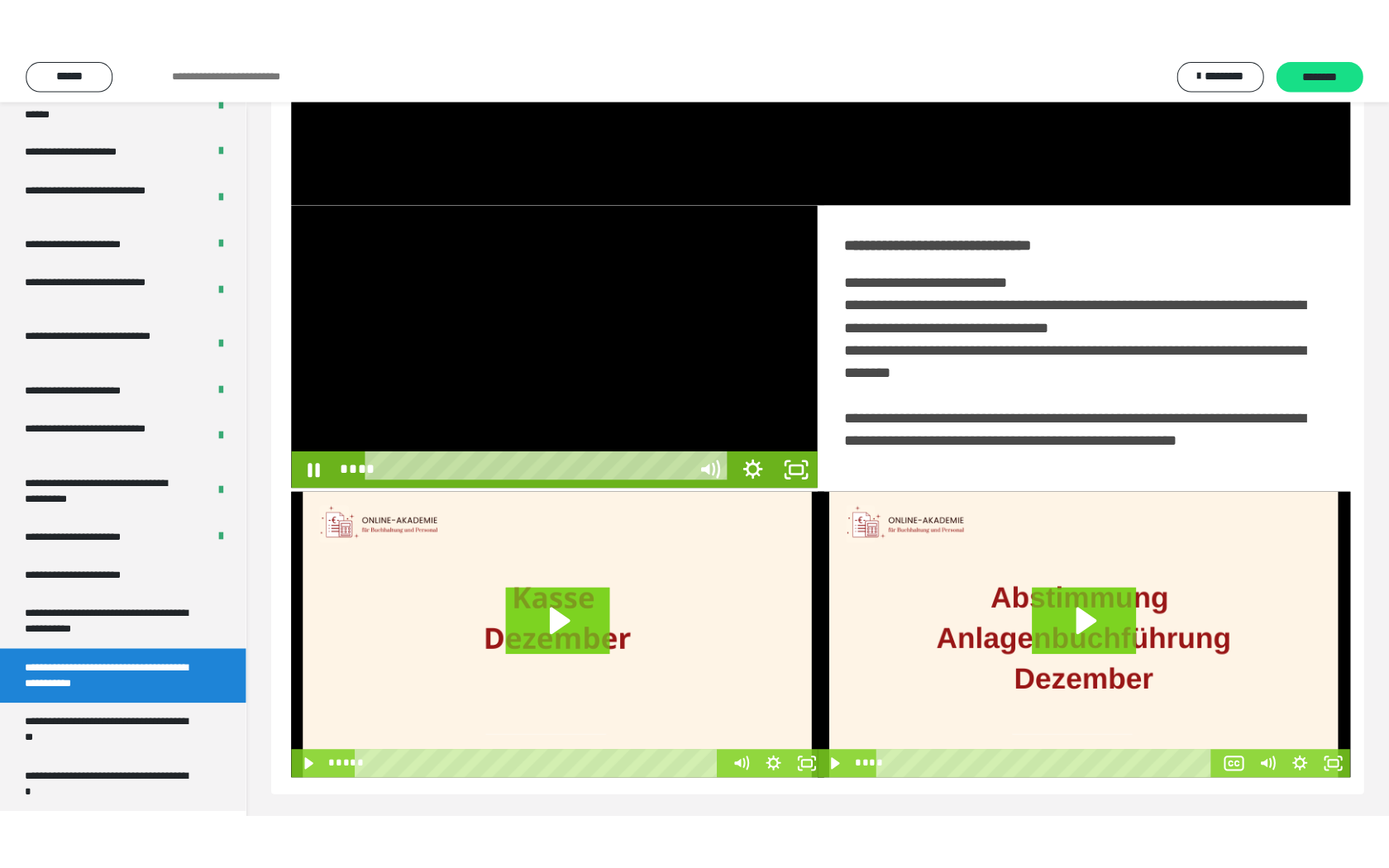 scroll, scrollTop: 170, scrollLeft: 0, axis: vertical 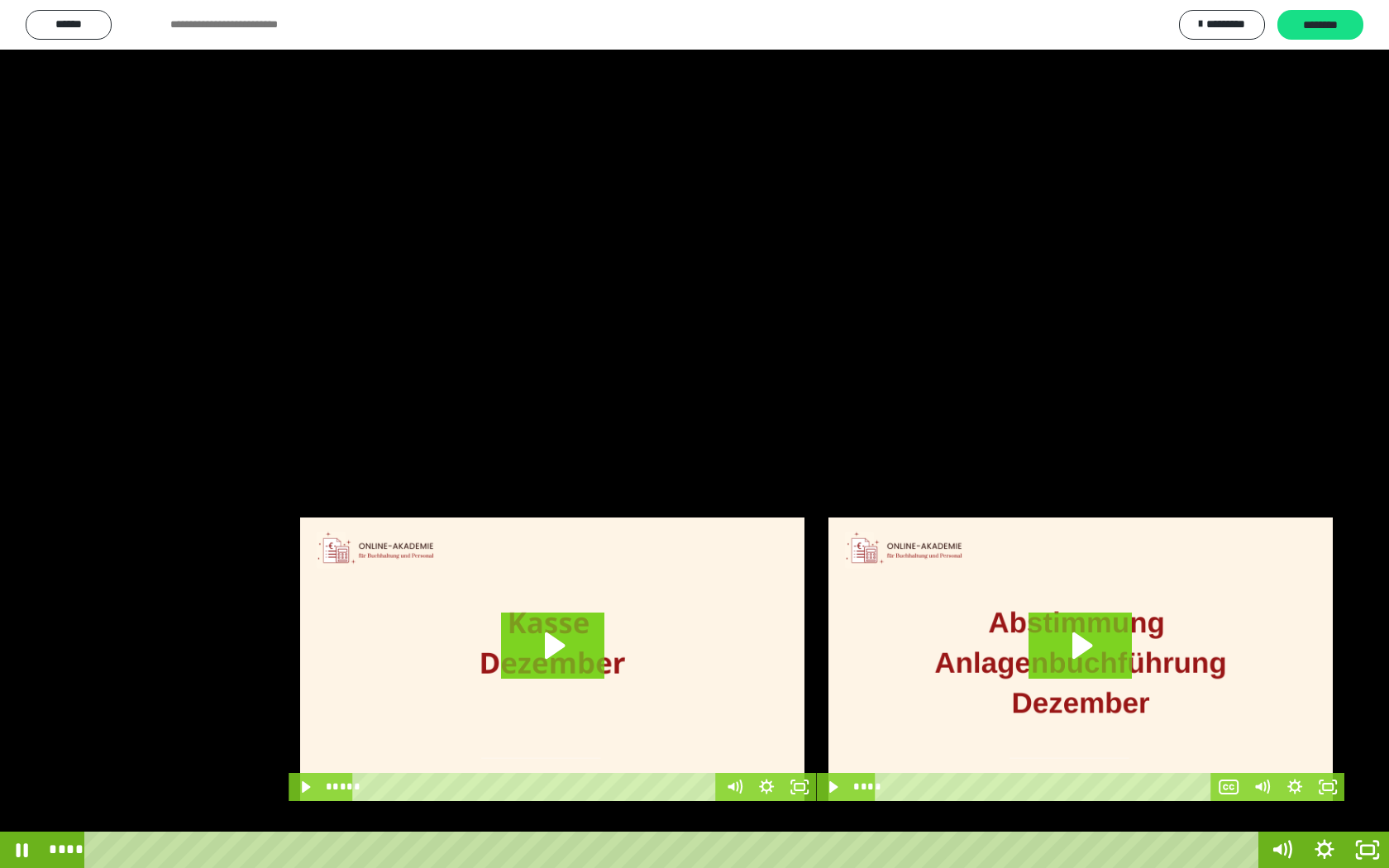 click at bounding box center [694, 434] 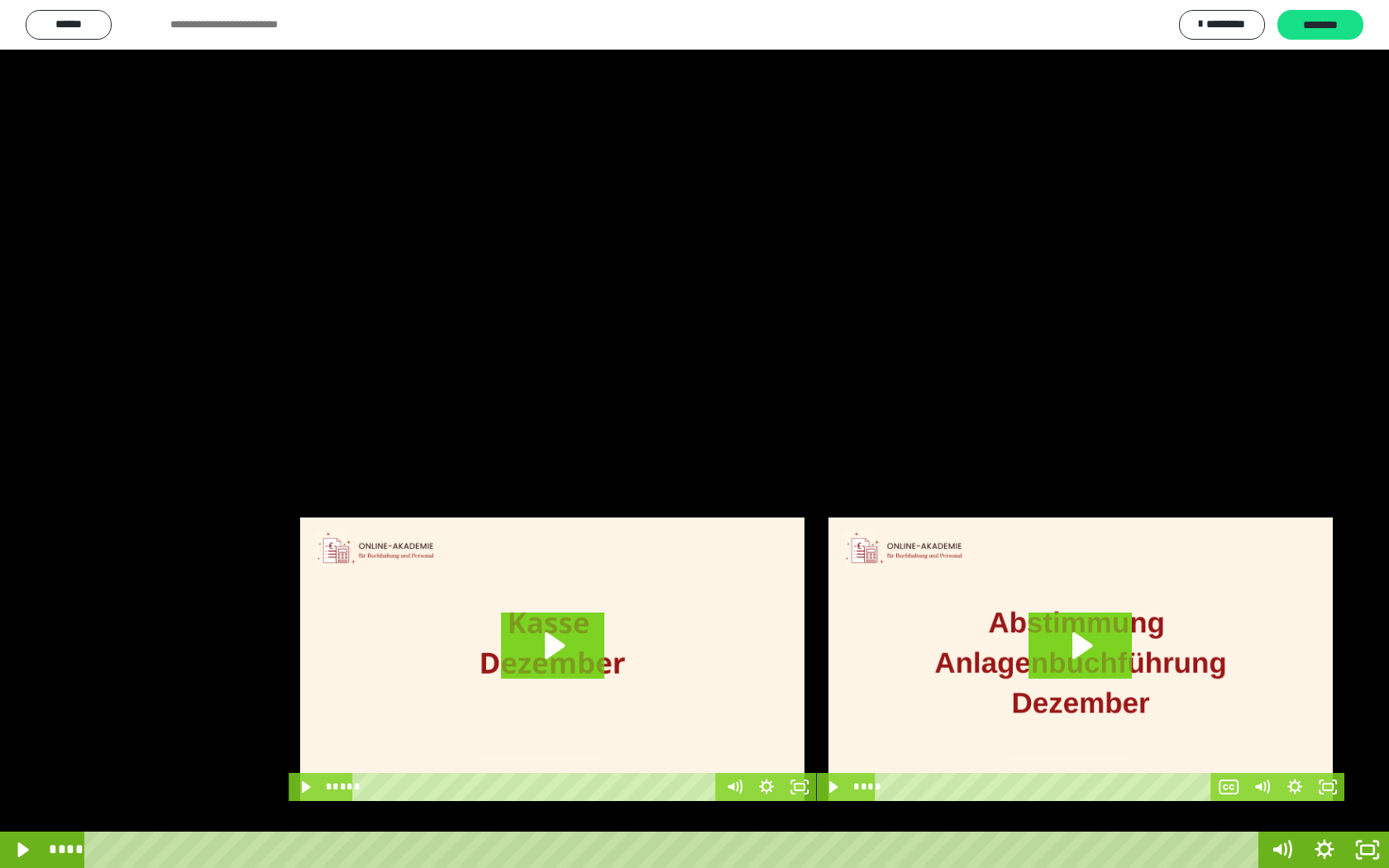 click at bounding box center [694, 434] 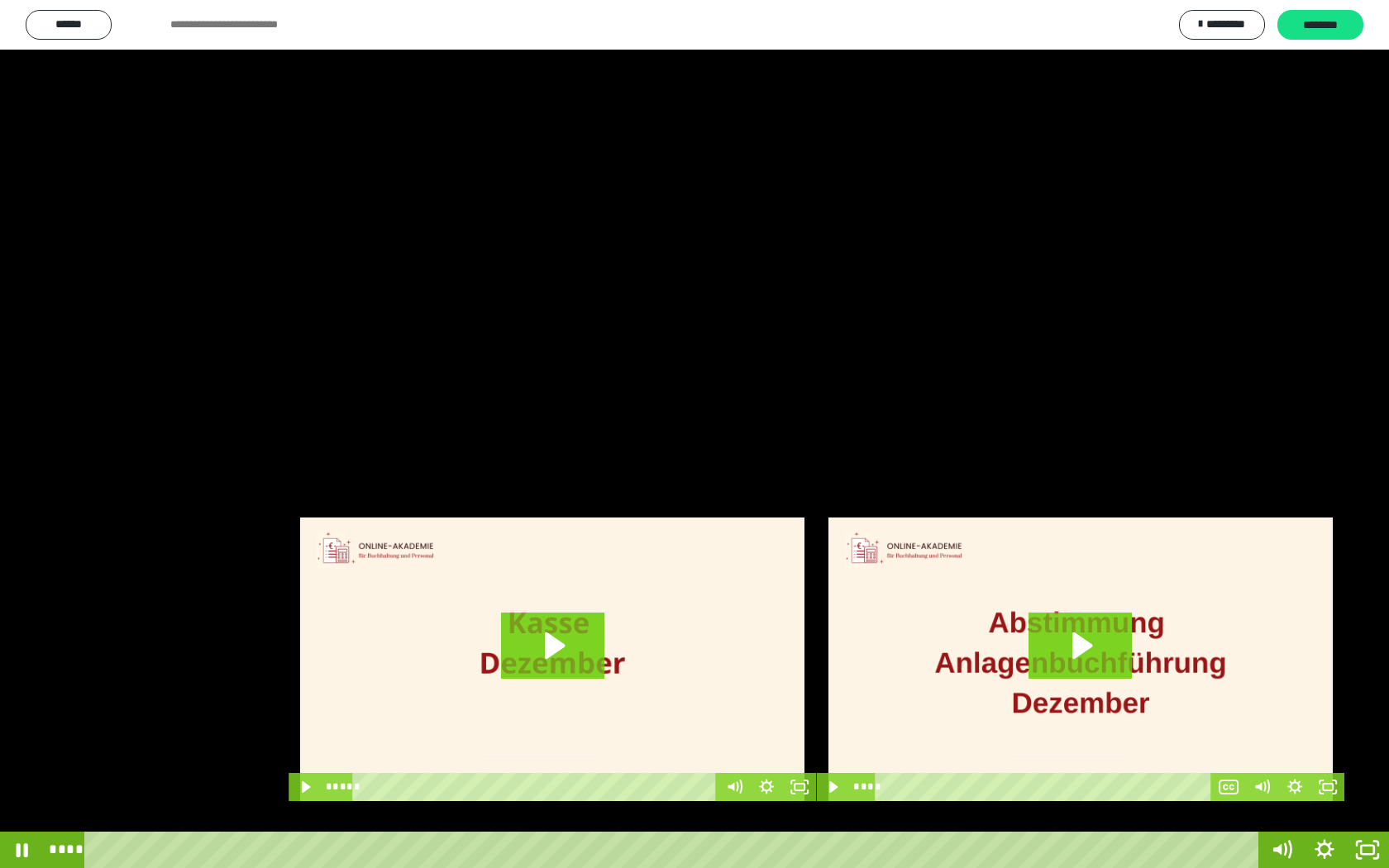 type 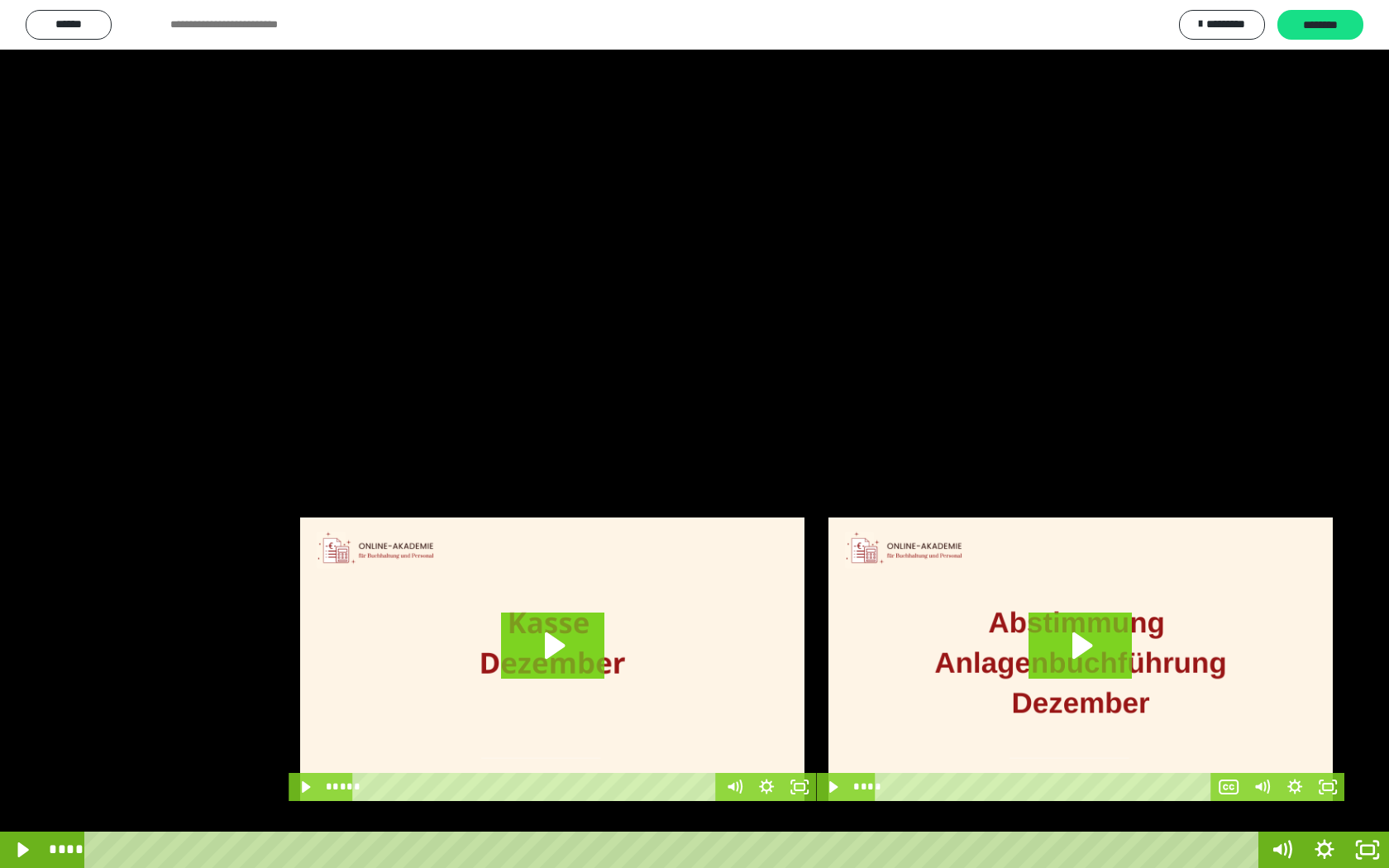 click at bounding box center [694, 434] 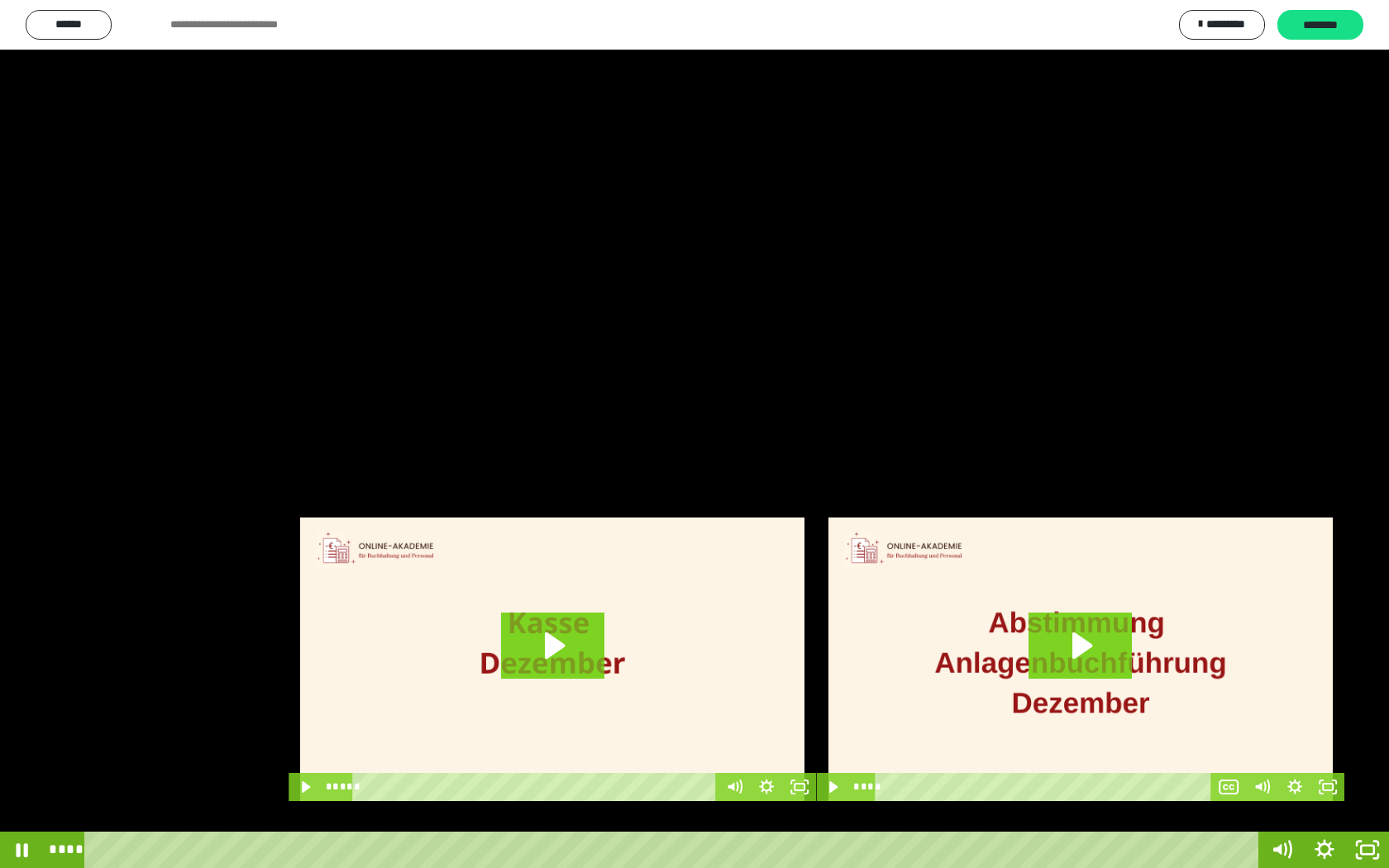 click at bounding box center (694, 434) 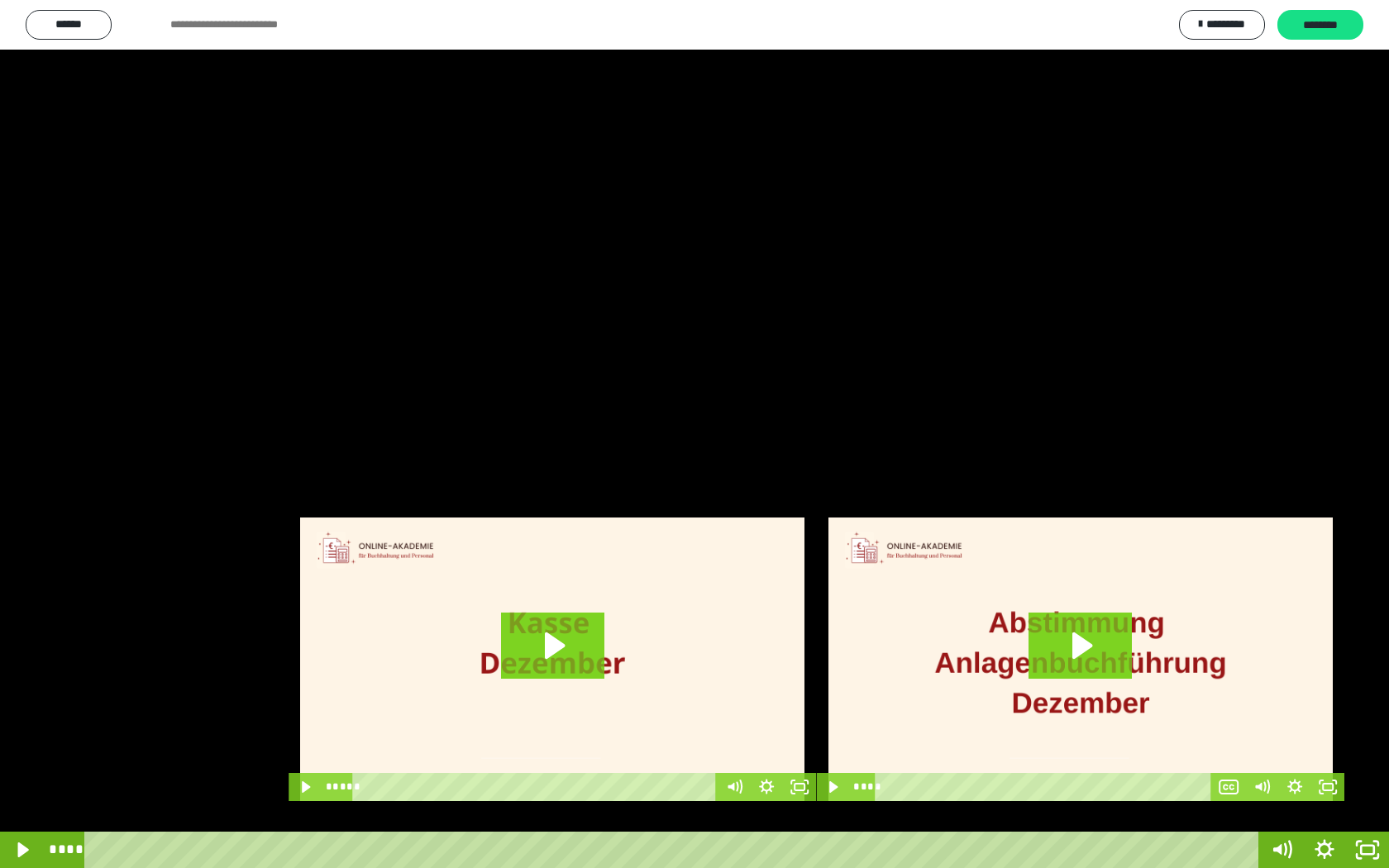 click at bounding box center [694, 434] 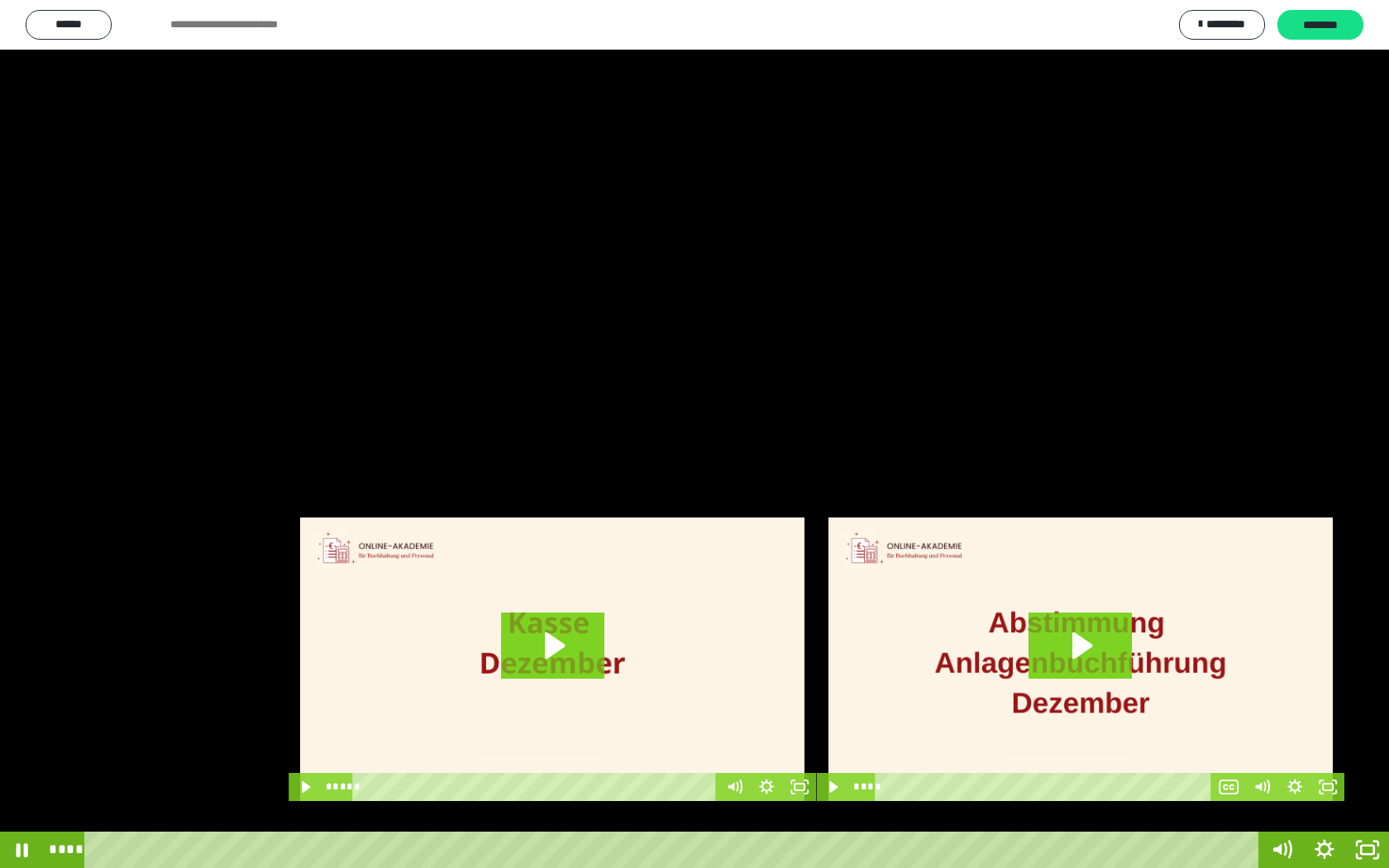 click at bounding box center [694, 434] 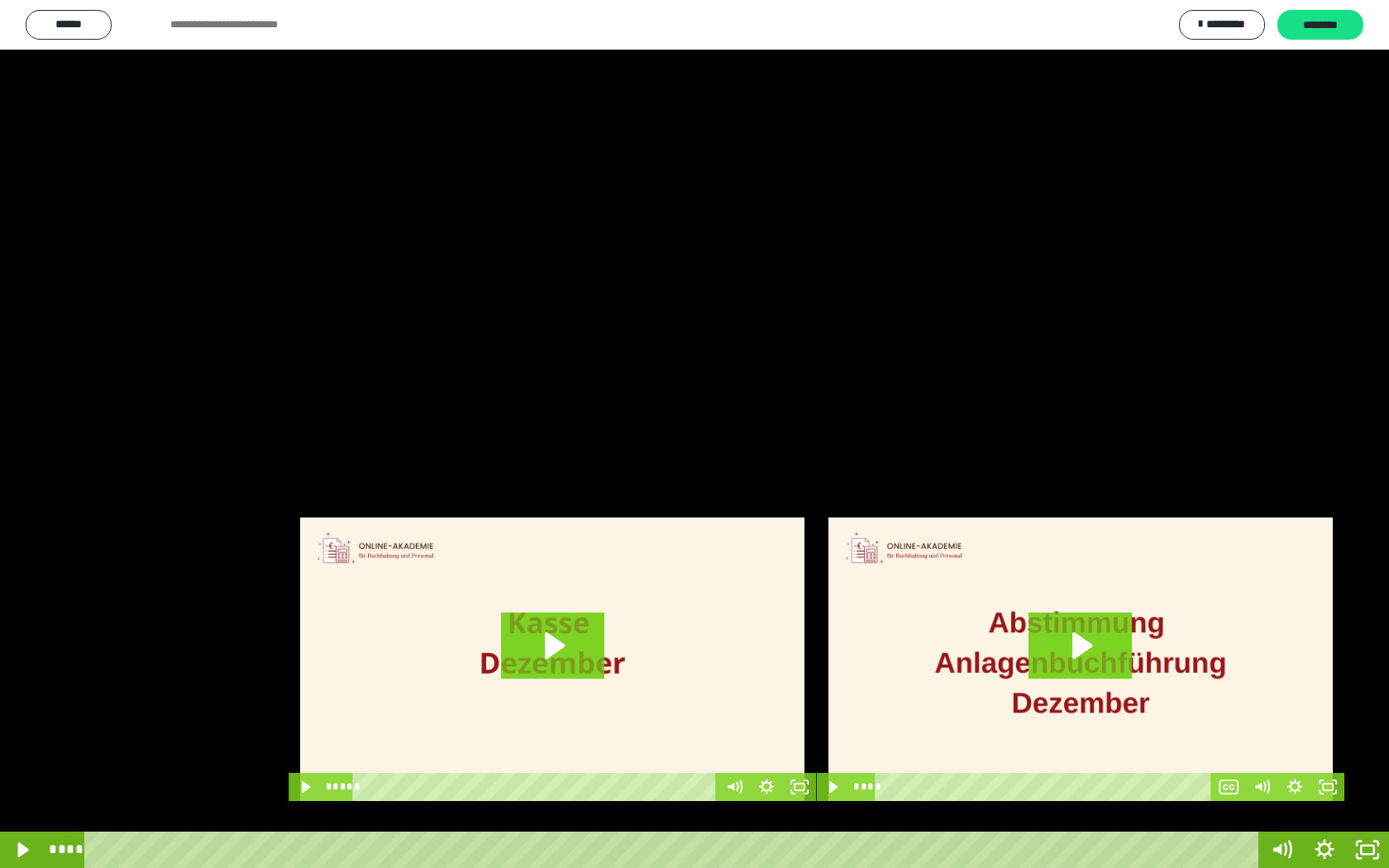 click at bounding box center [694, 434] 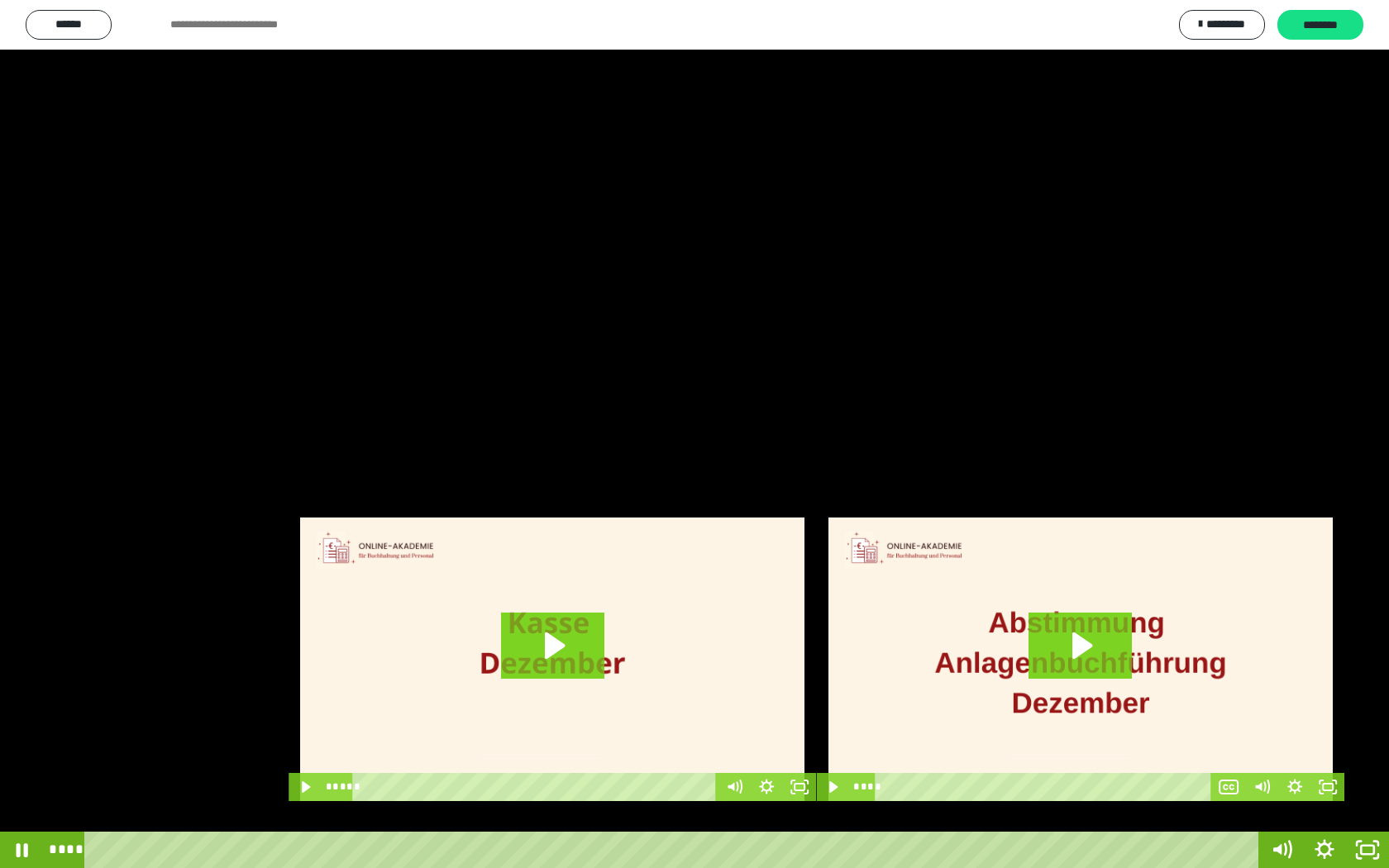 click at bounding box center [694, 434] 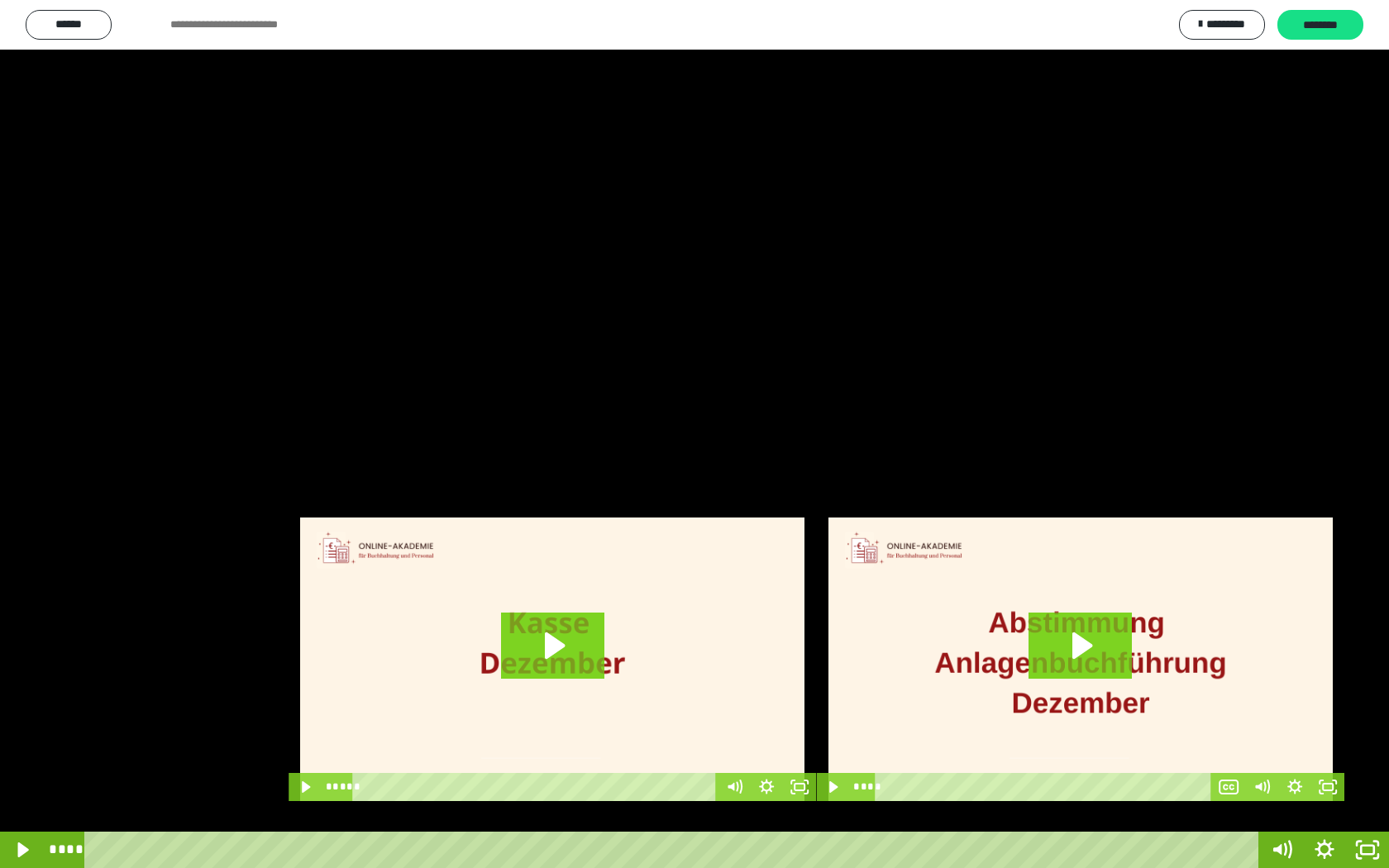 click at bounding box center [694, 434] 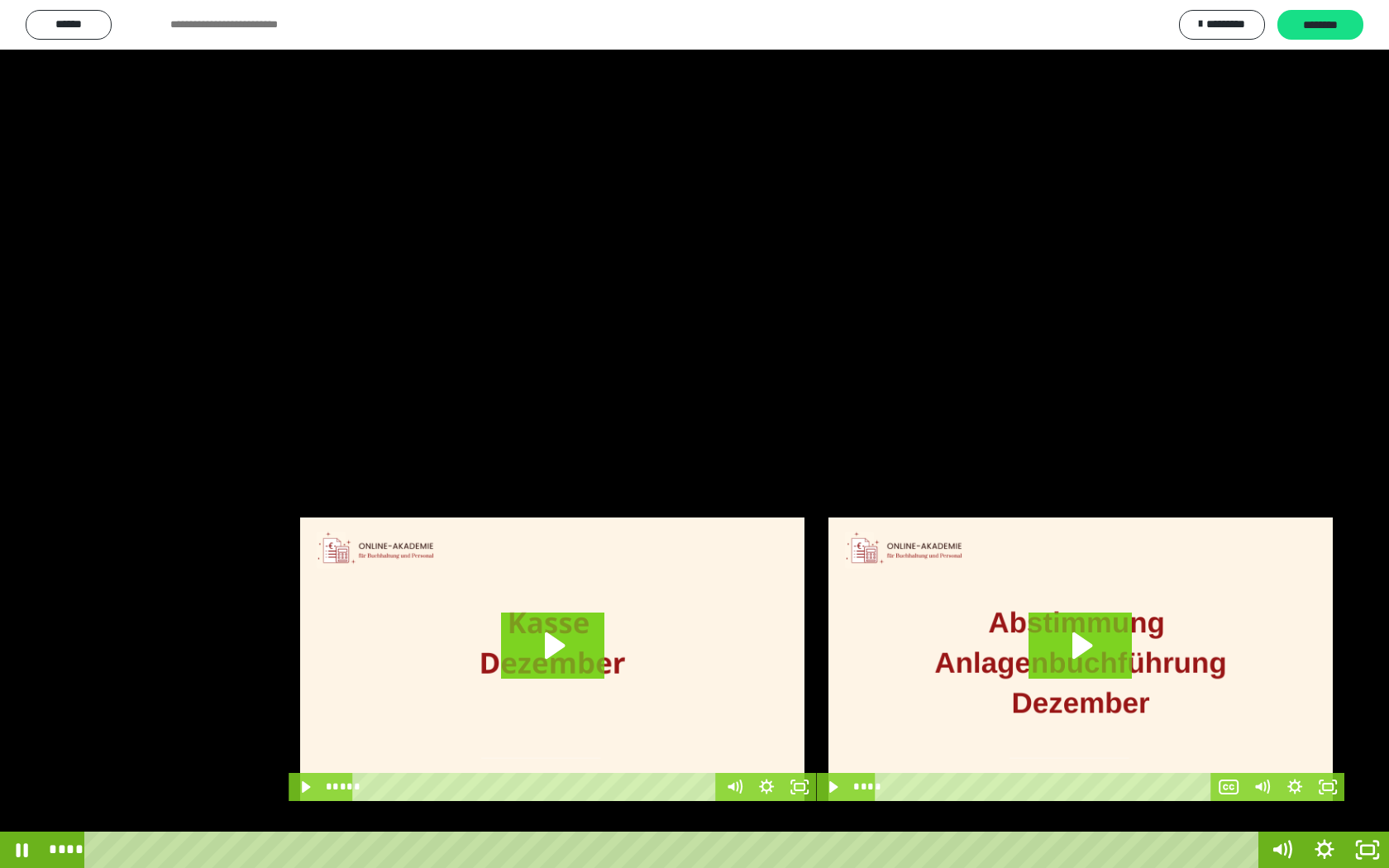 click at bounding box center [694, 434] 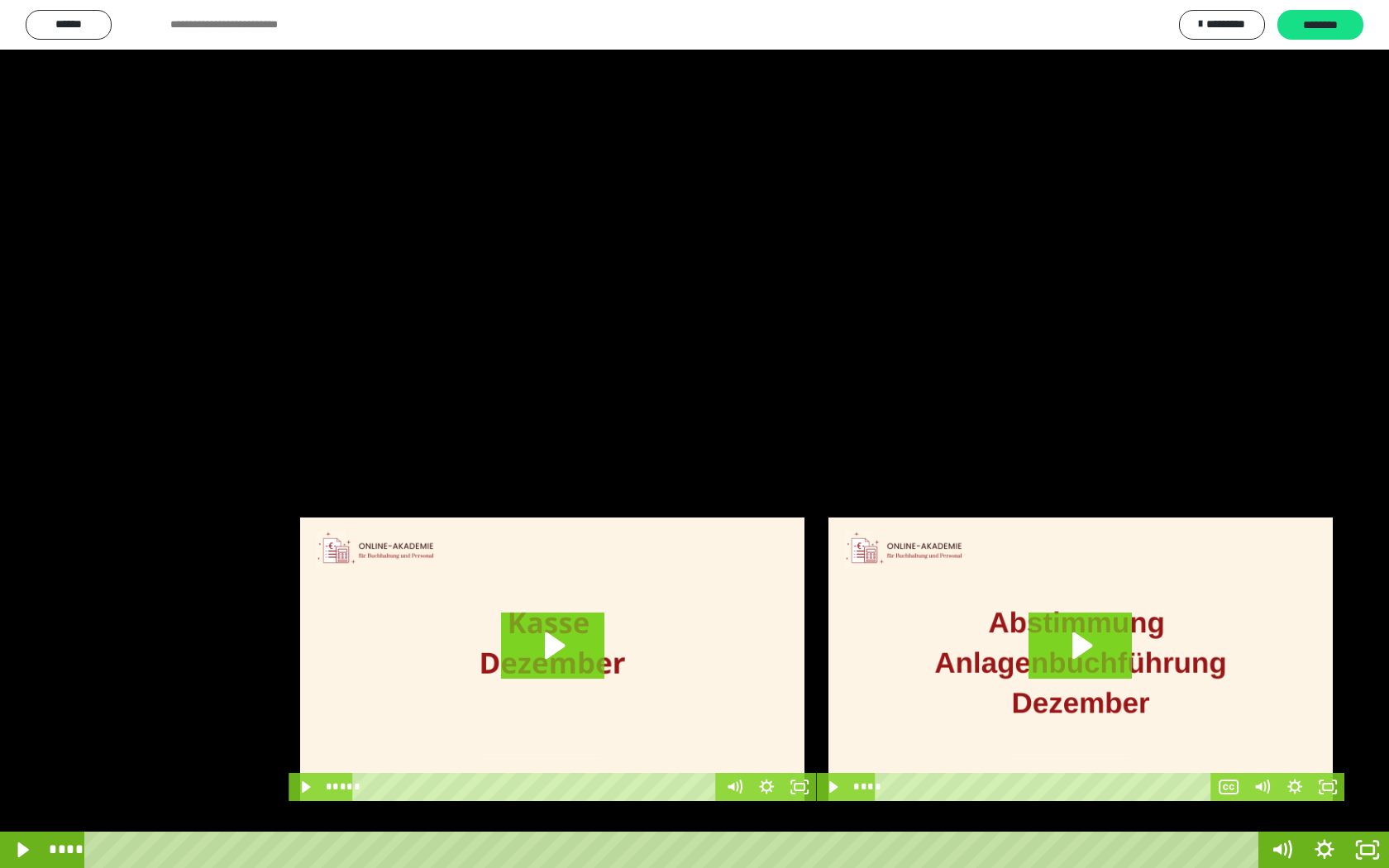 click at bounding box center (694, 434) 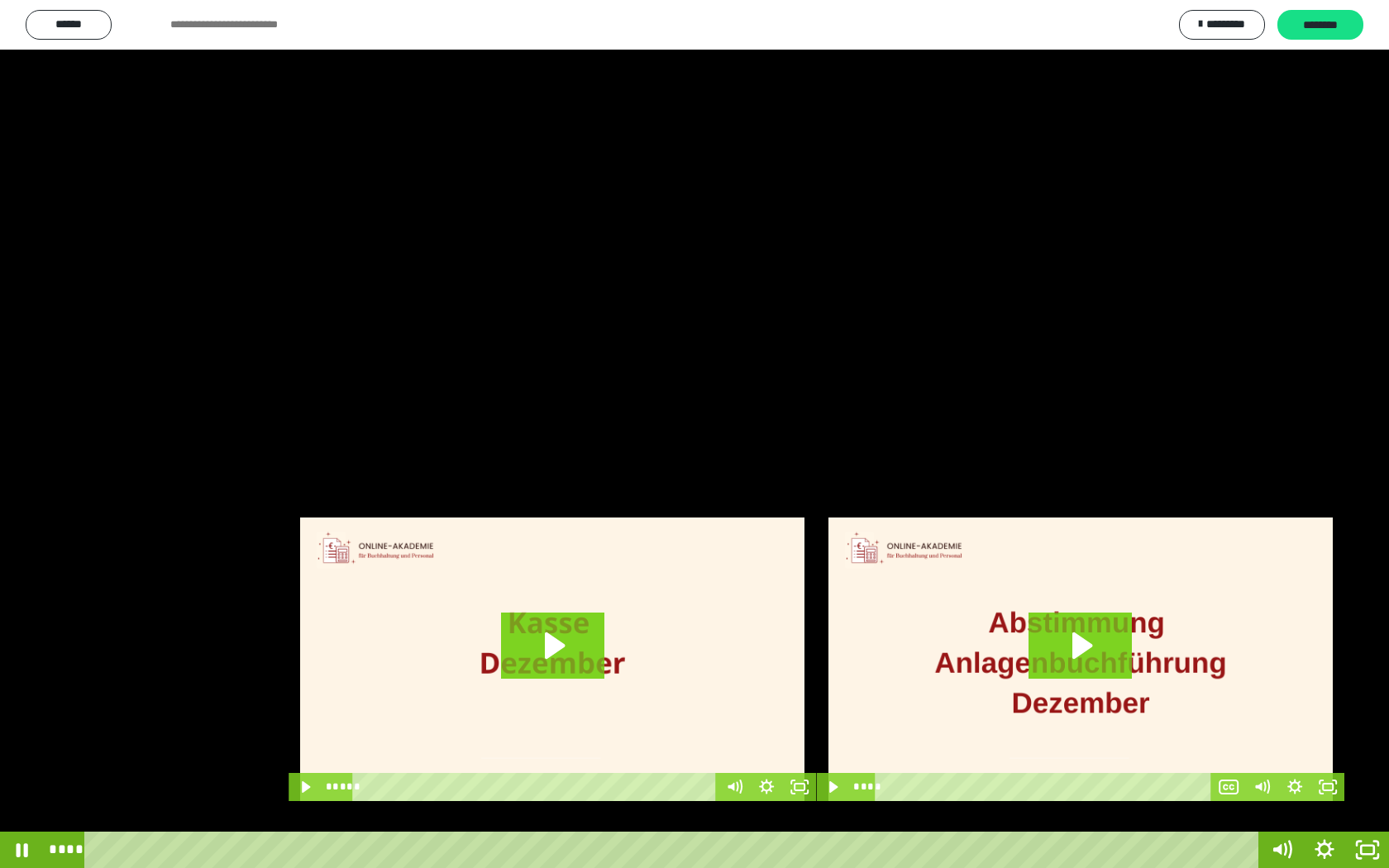 click at bounding box center (694, 434) 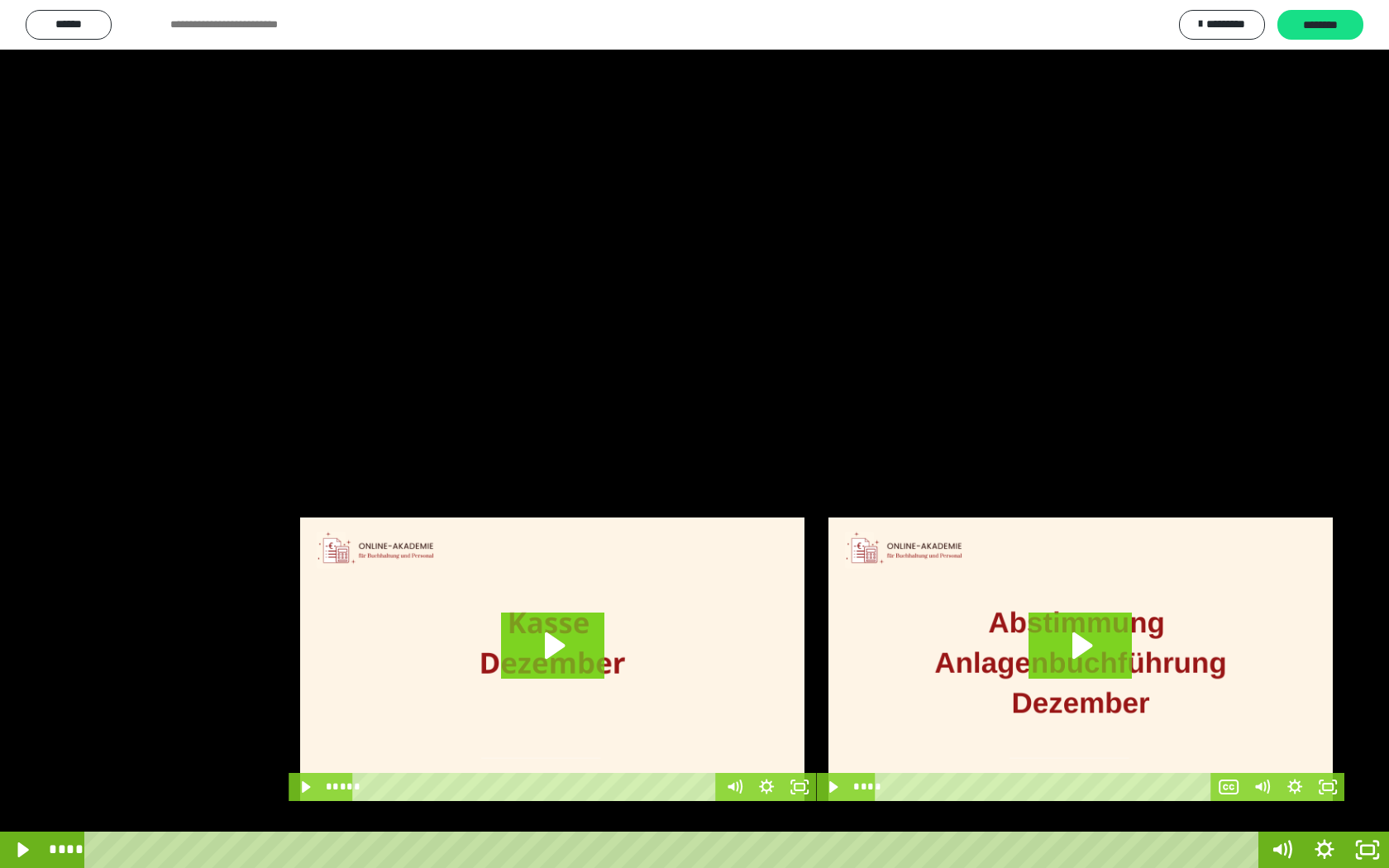 click at bounding box center [694, 434] 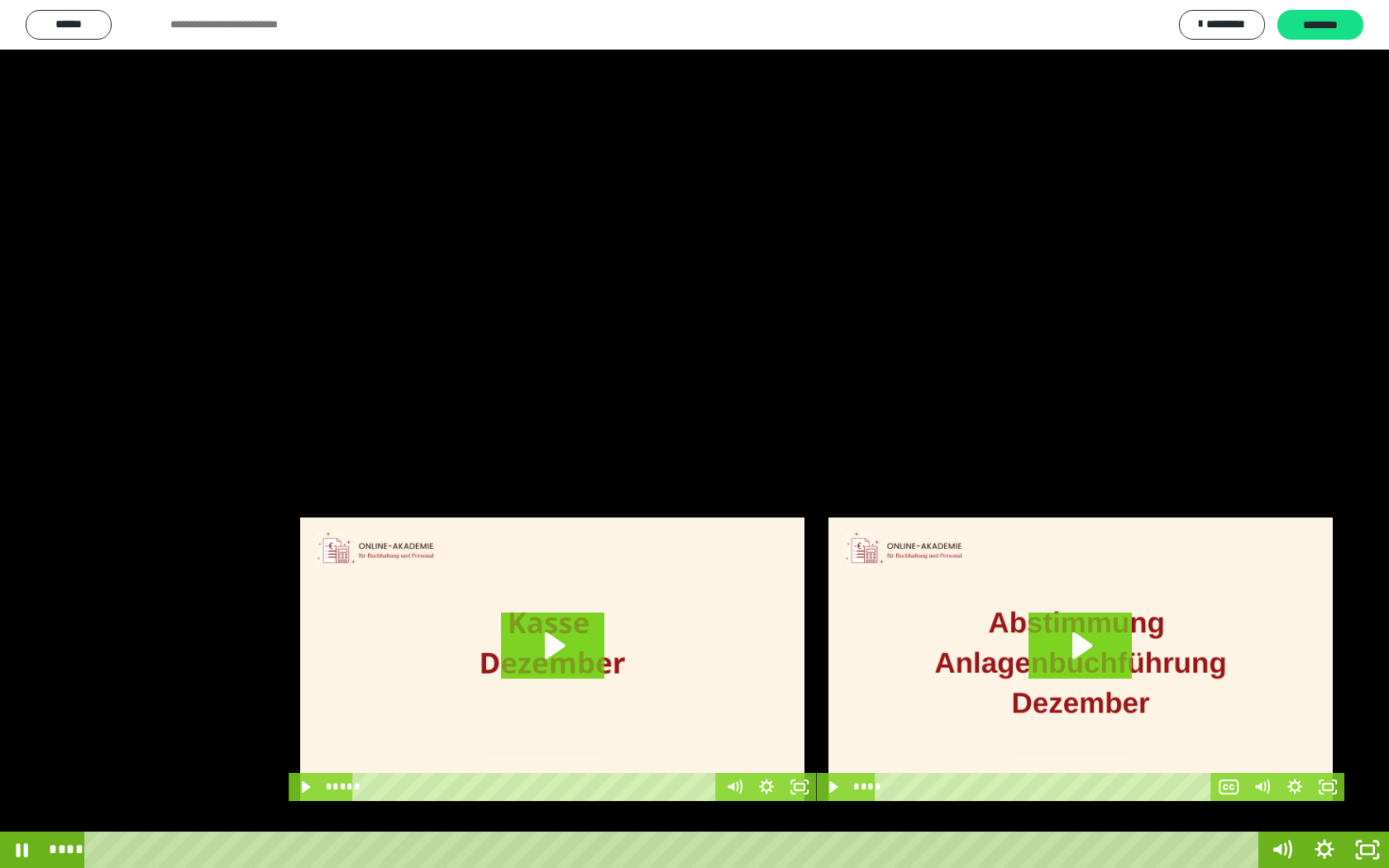 click at bounding box center [694, 434] 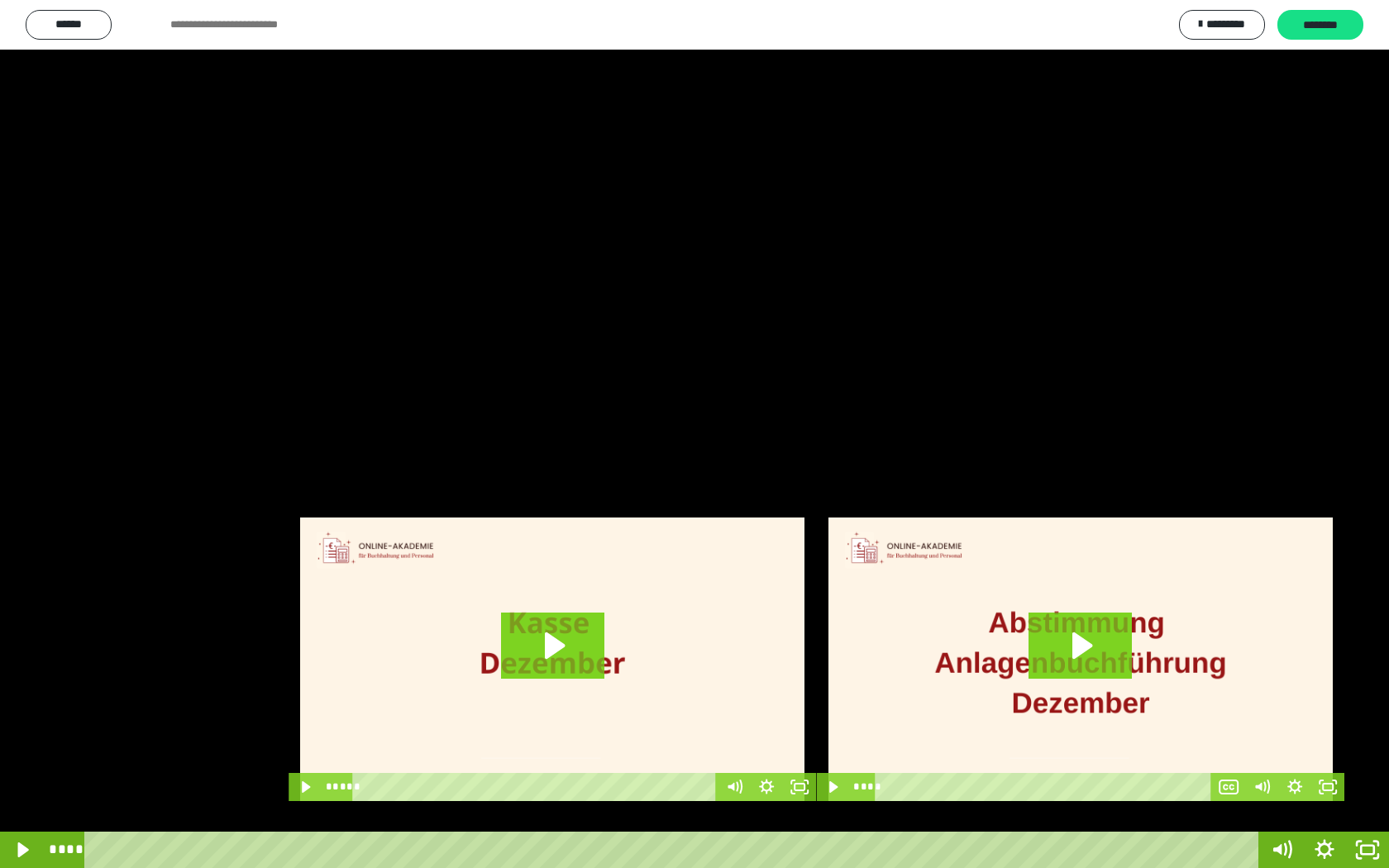 click at bounding box center [694, 434] 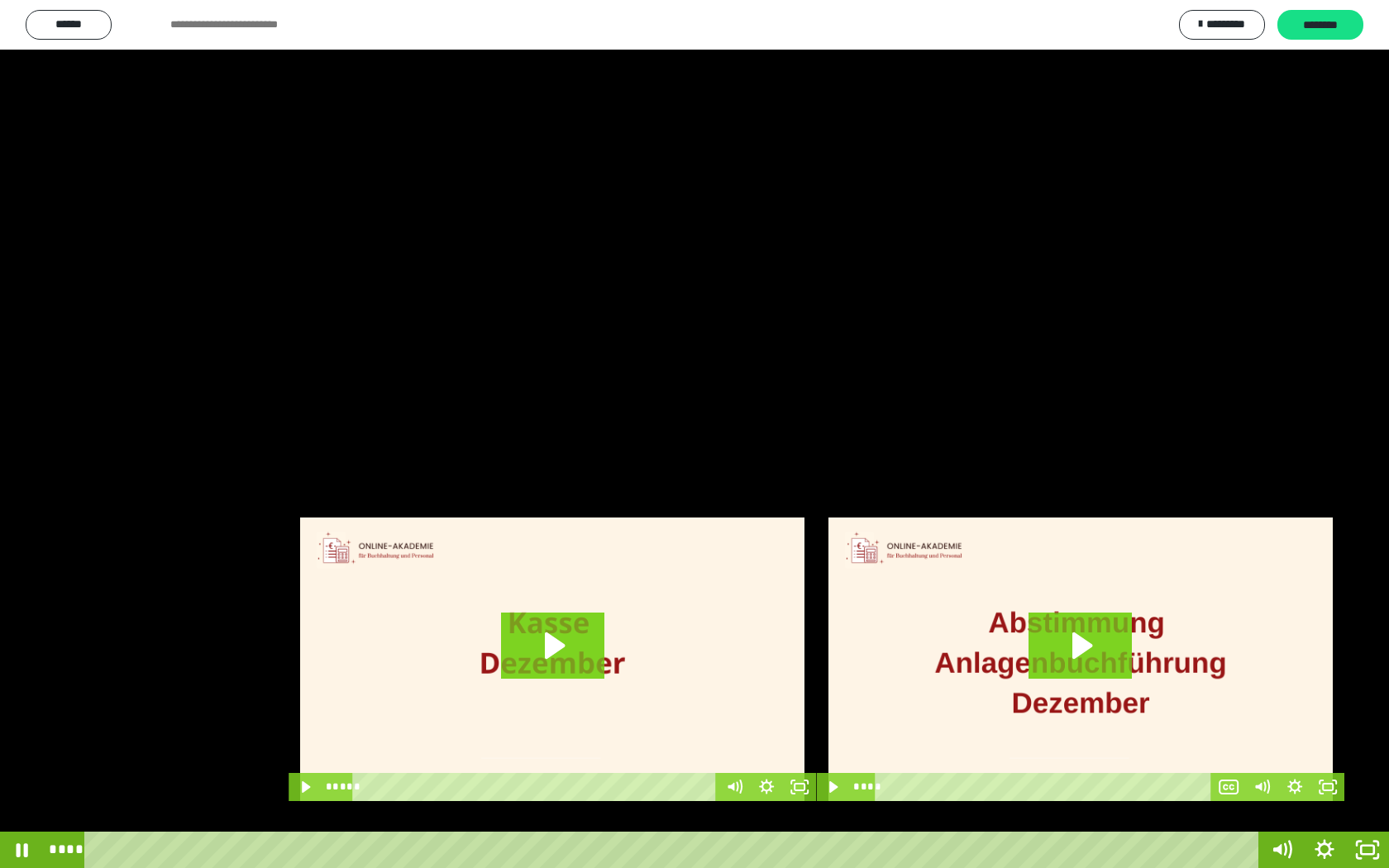 click at bounding box center [694, 434] 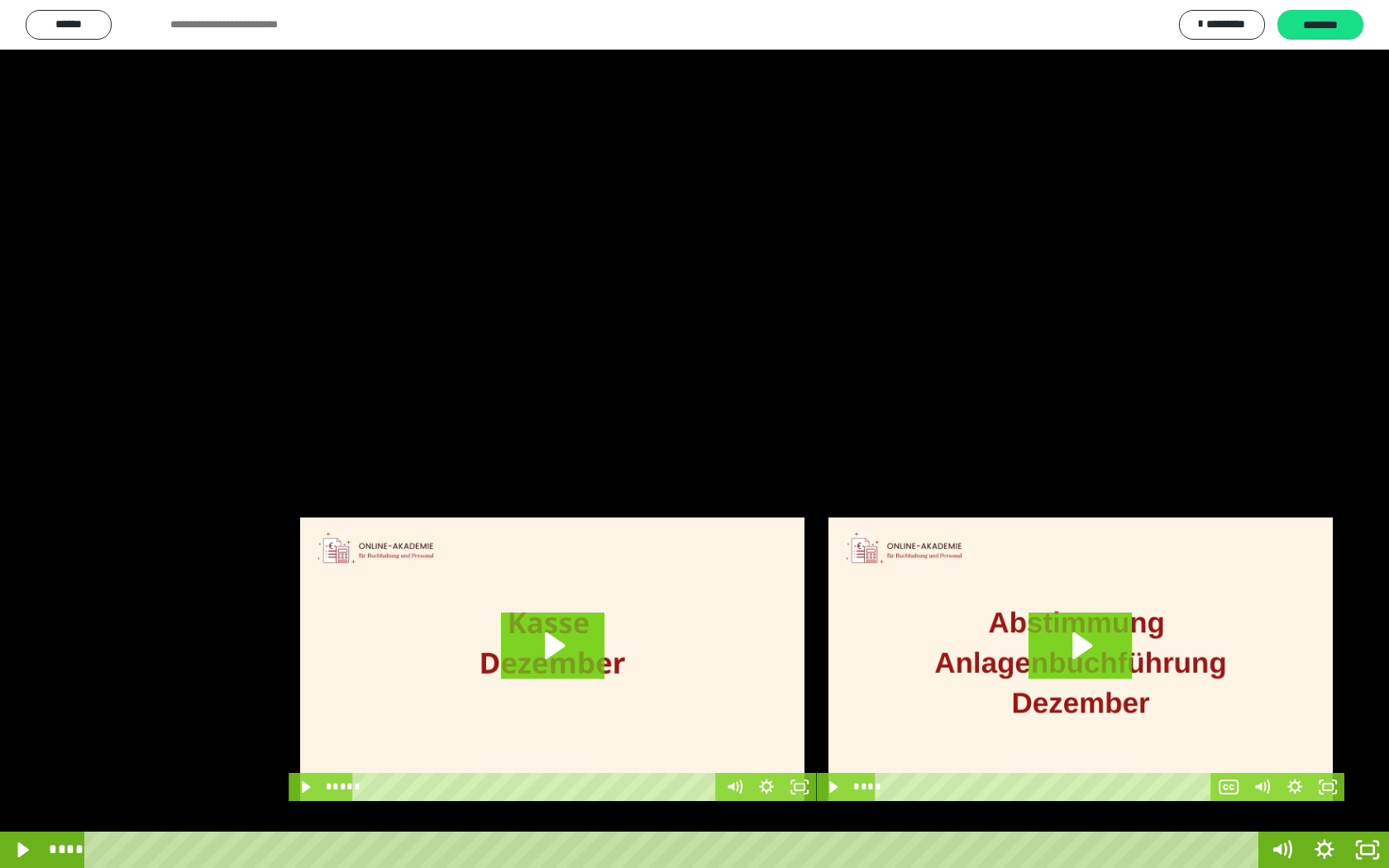 click at bounding box center [694, 434] 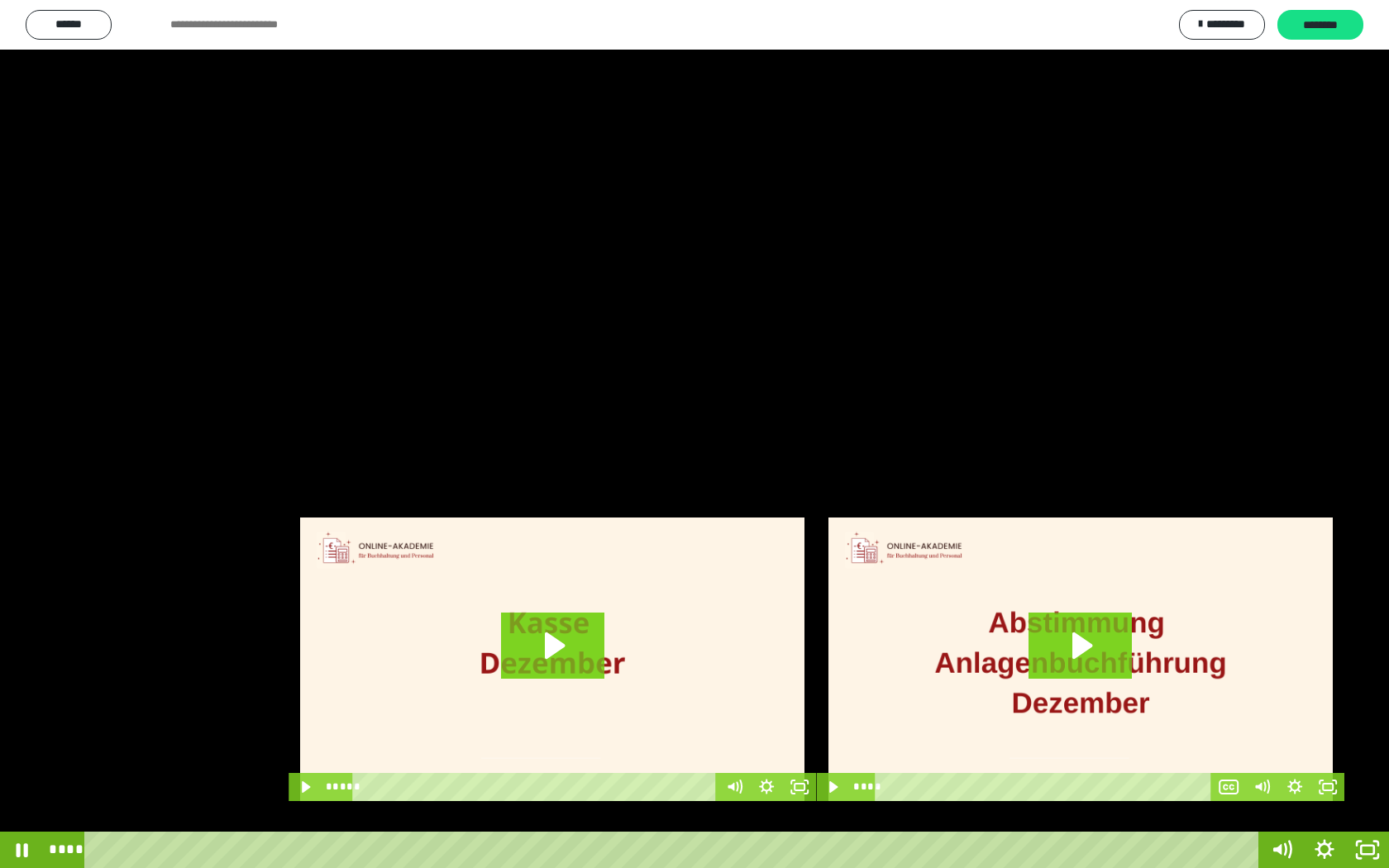 click at bounding box center (694, 434) 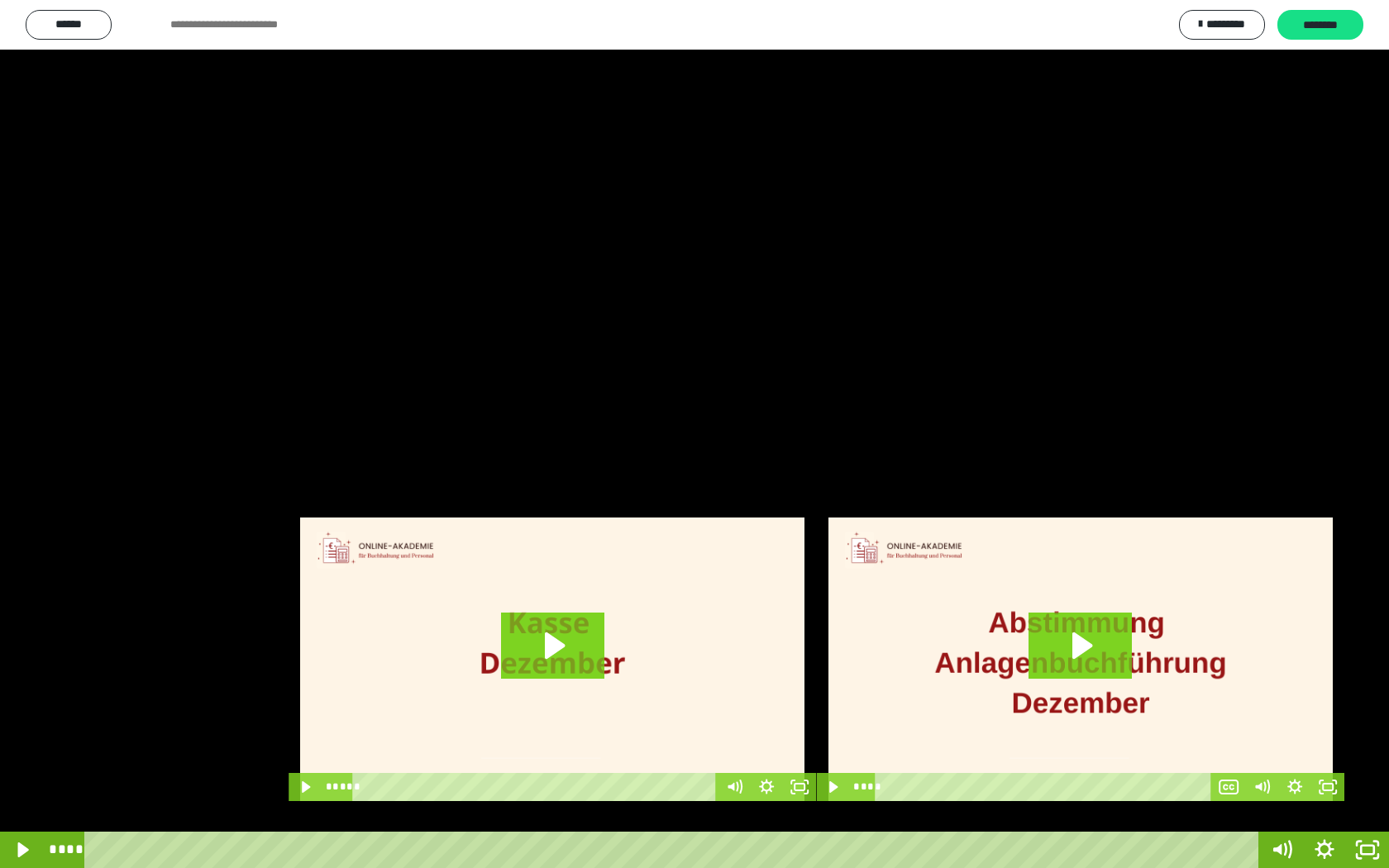 click at bounding box center (694, 434) 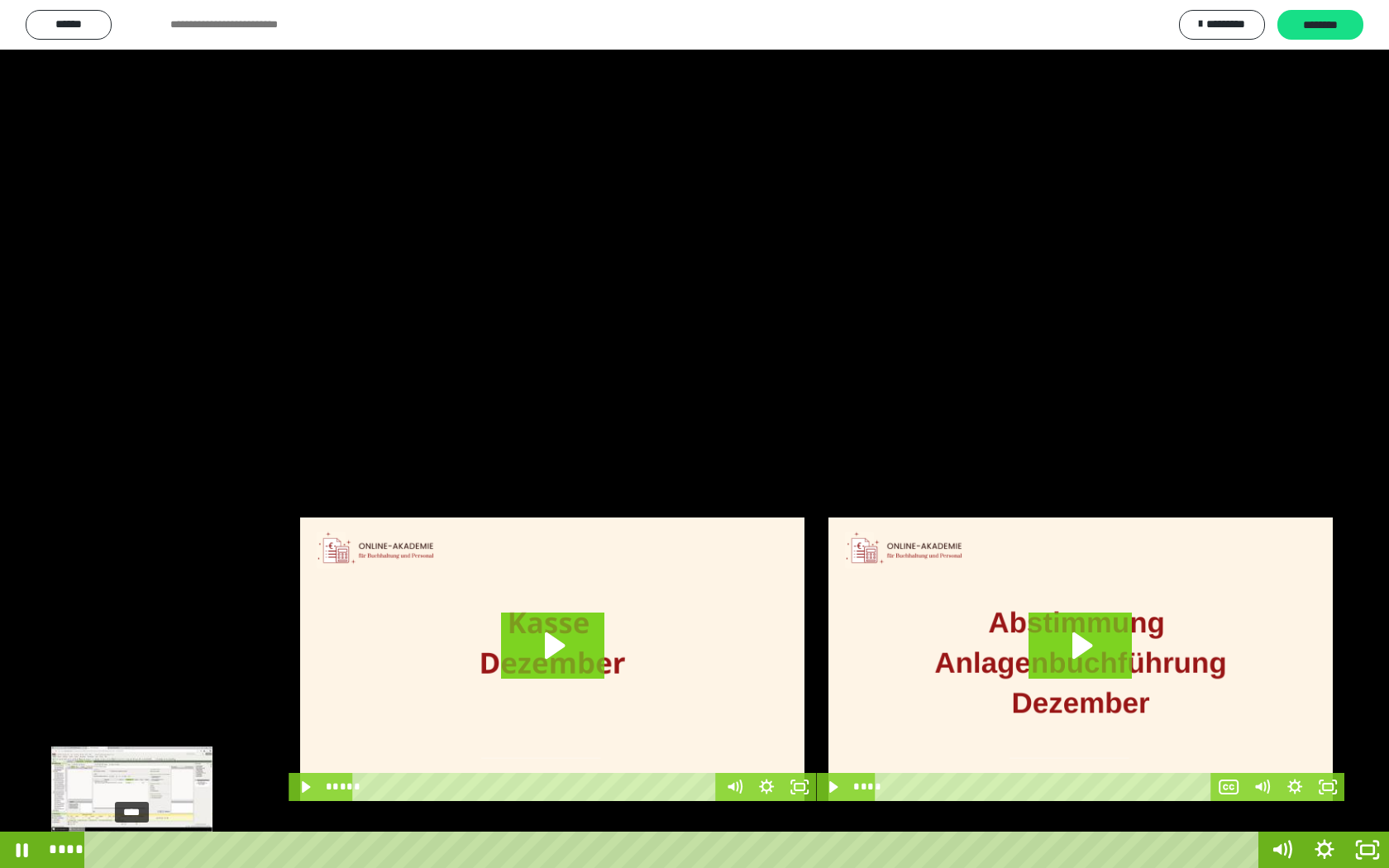 click on "****" at bounding box center [675, 850] 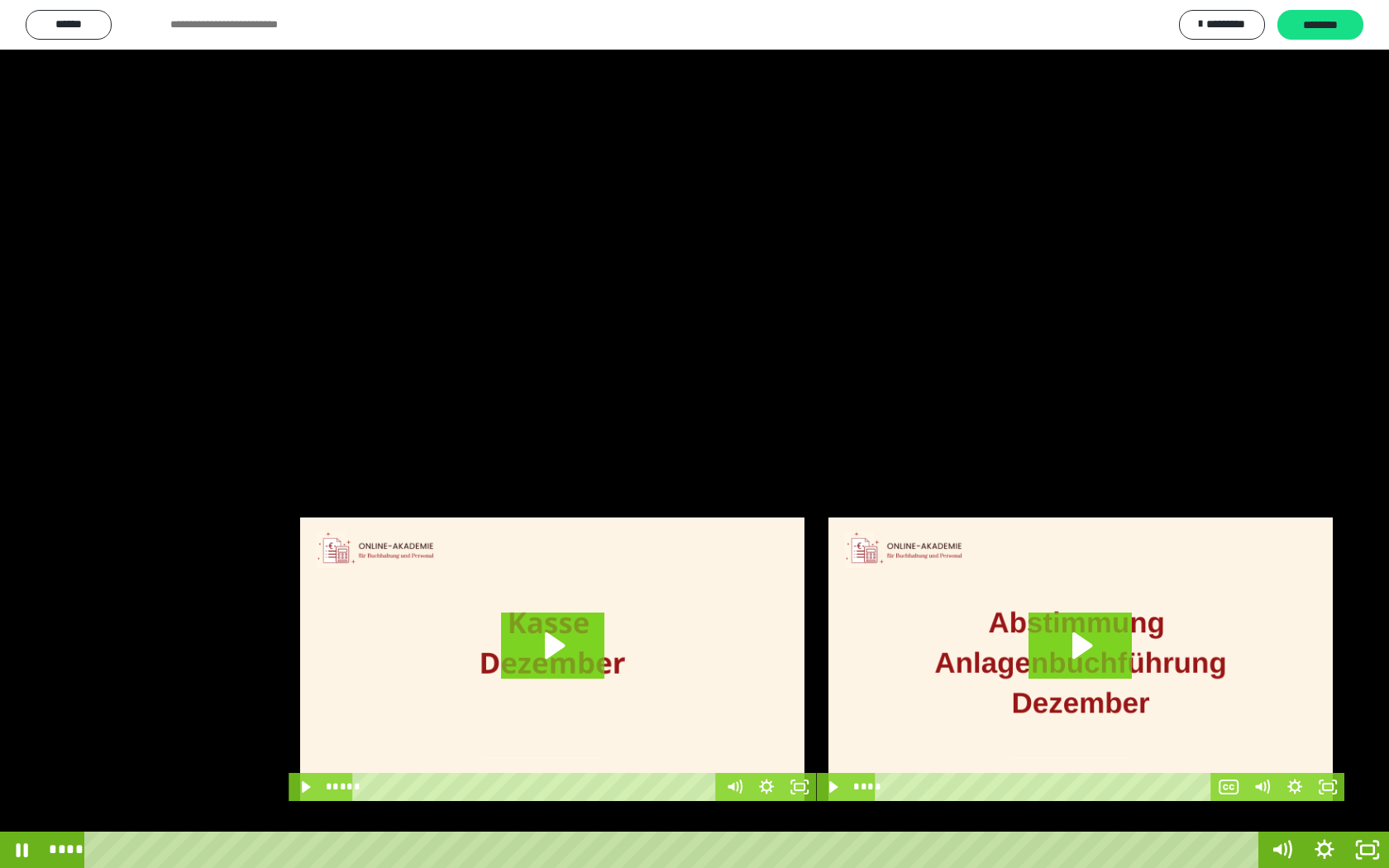 click at bounding box center (694, 434) 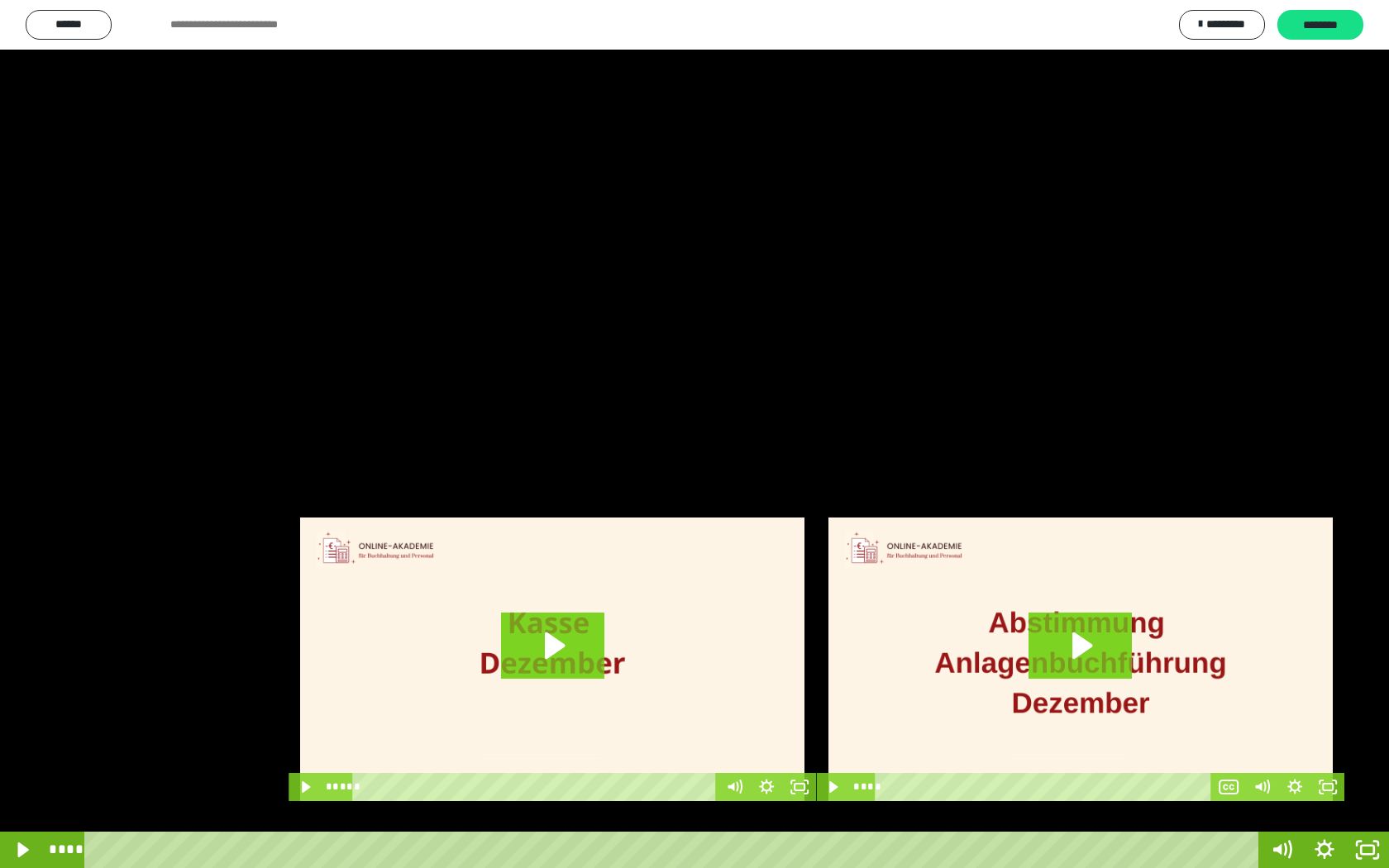 click at bounding box center [694, 434] 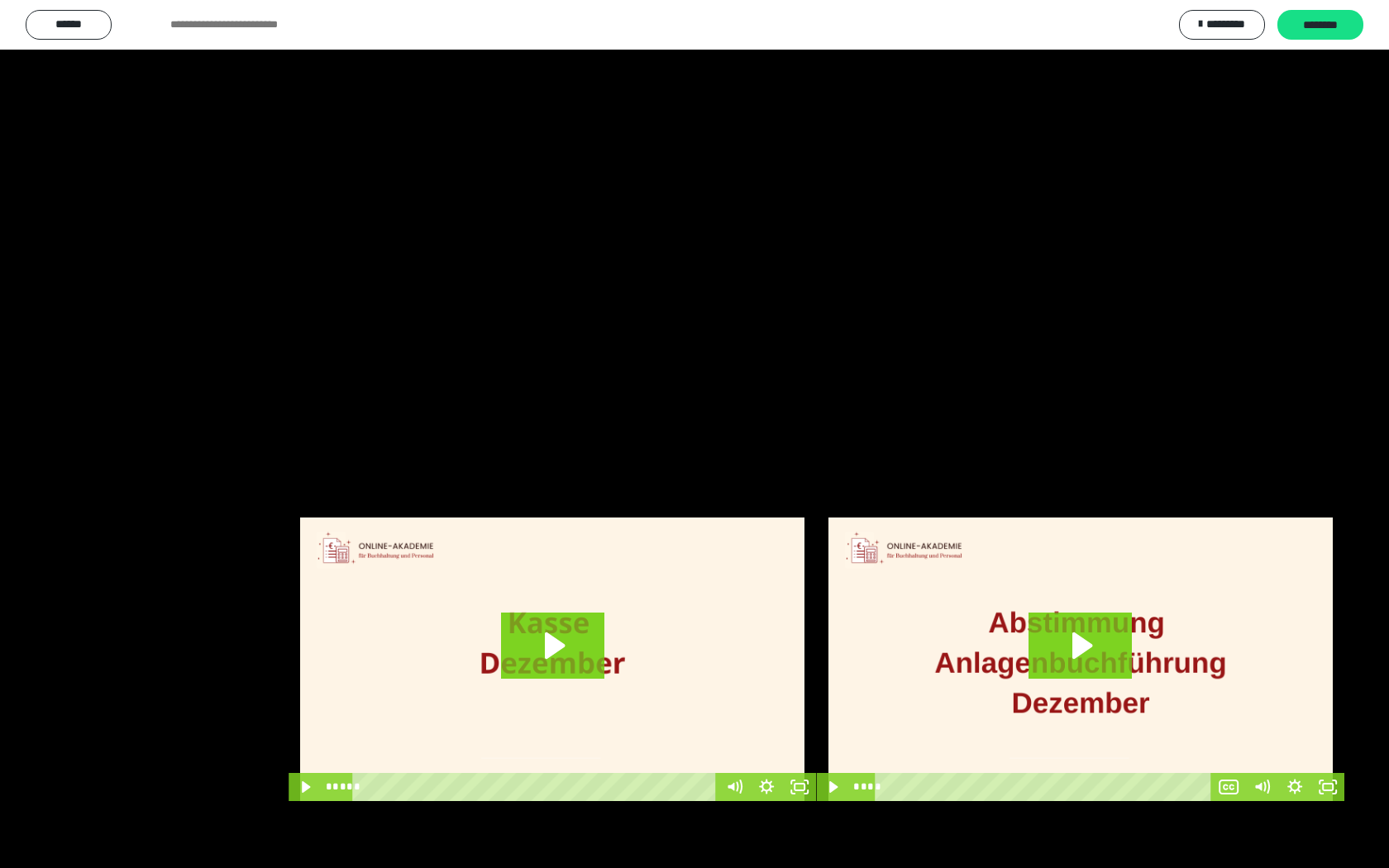 click at bounding box center [694, 434] 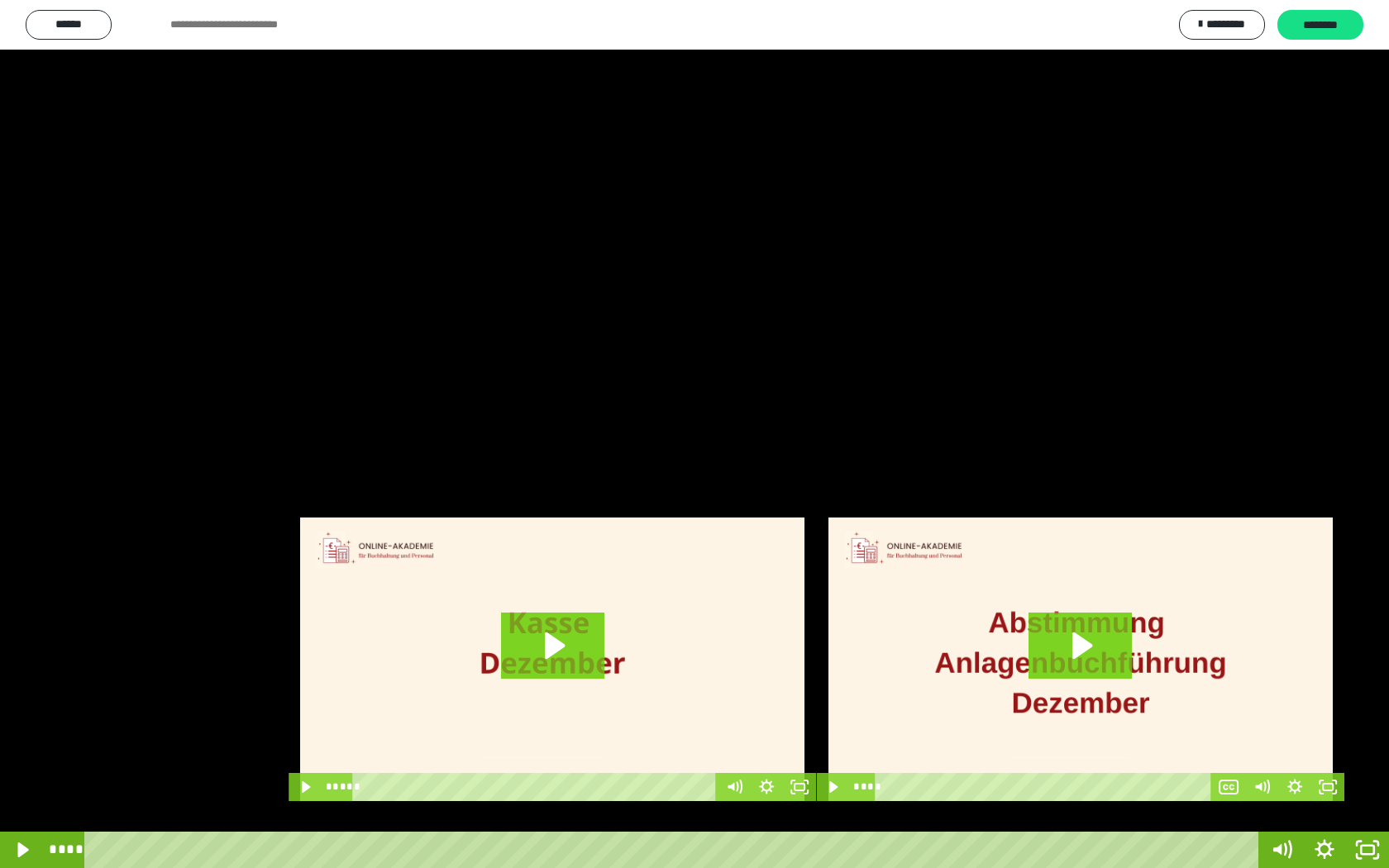 click at bounding box center (694, 434) 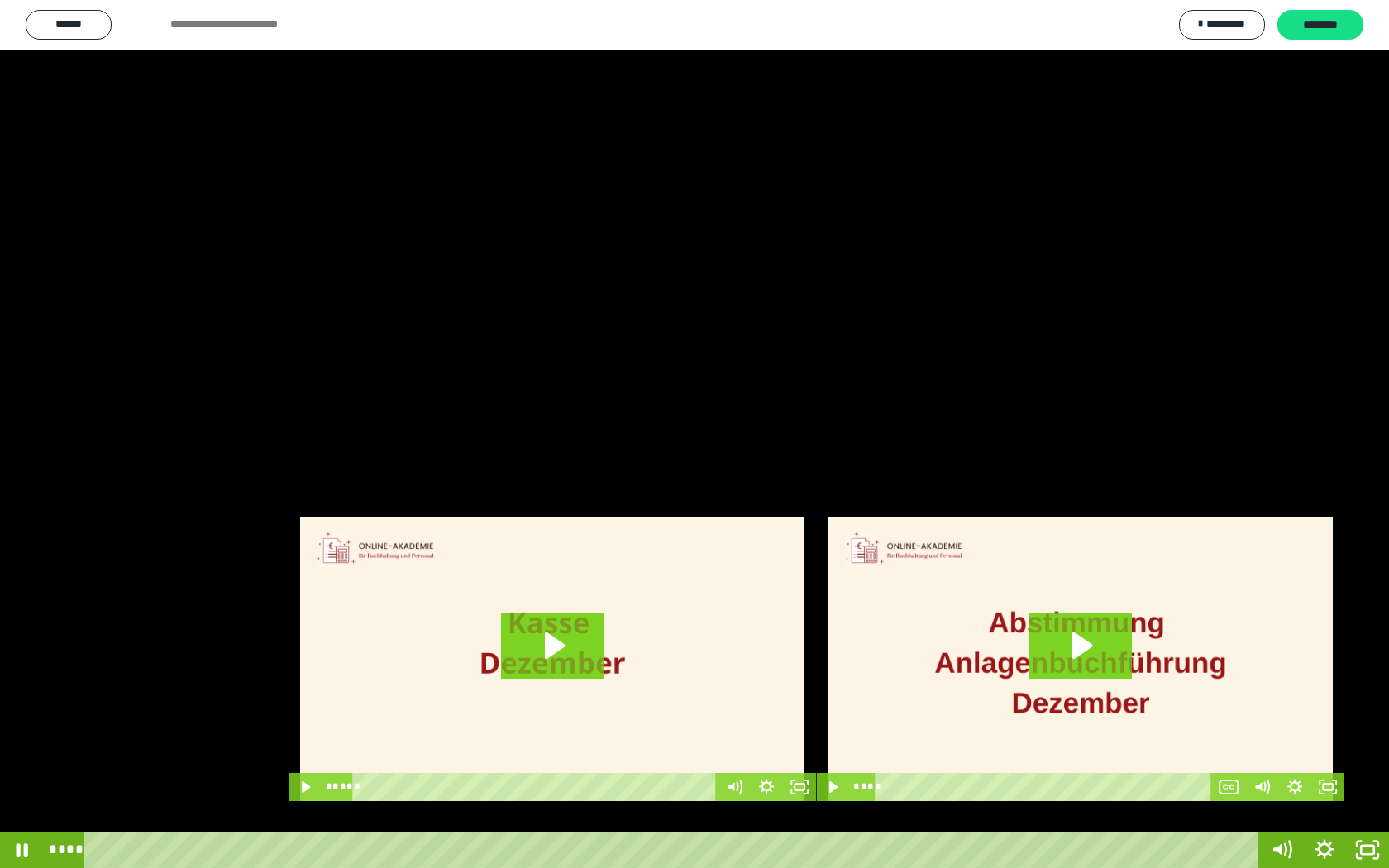 click at bounding box center (694, 434) 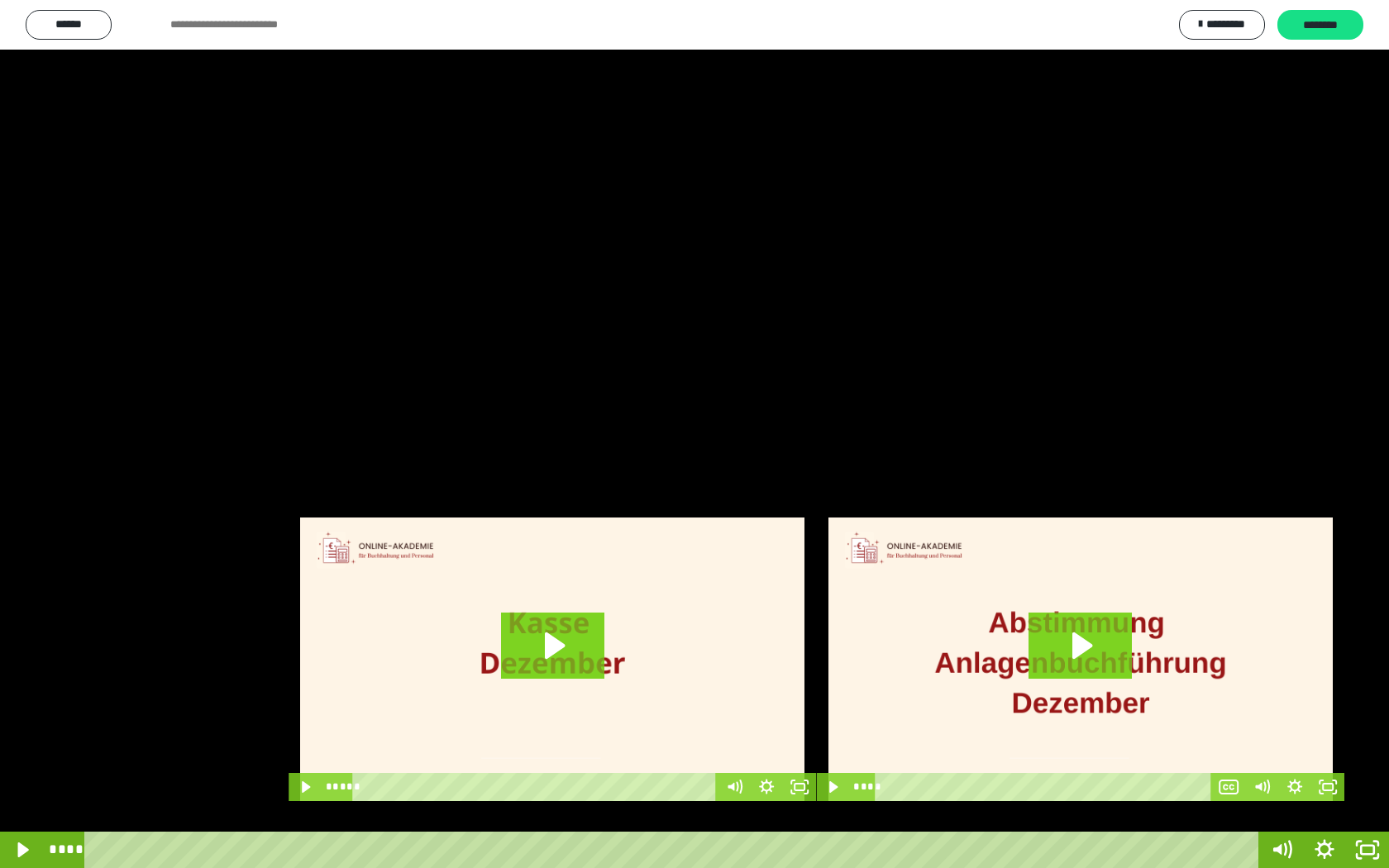 click at bounding box center (694, 434) 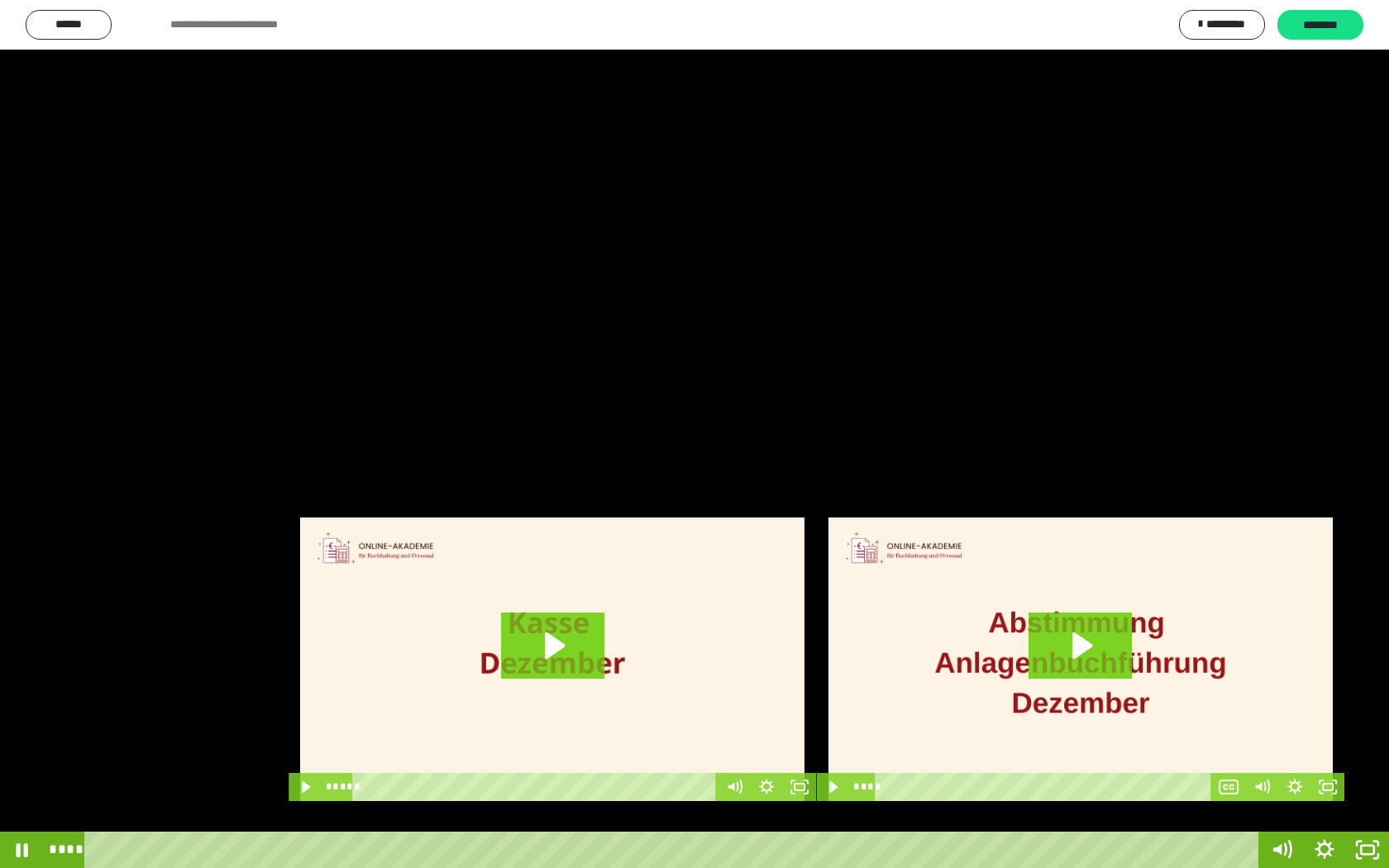 click at bounding box center (694, 434) 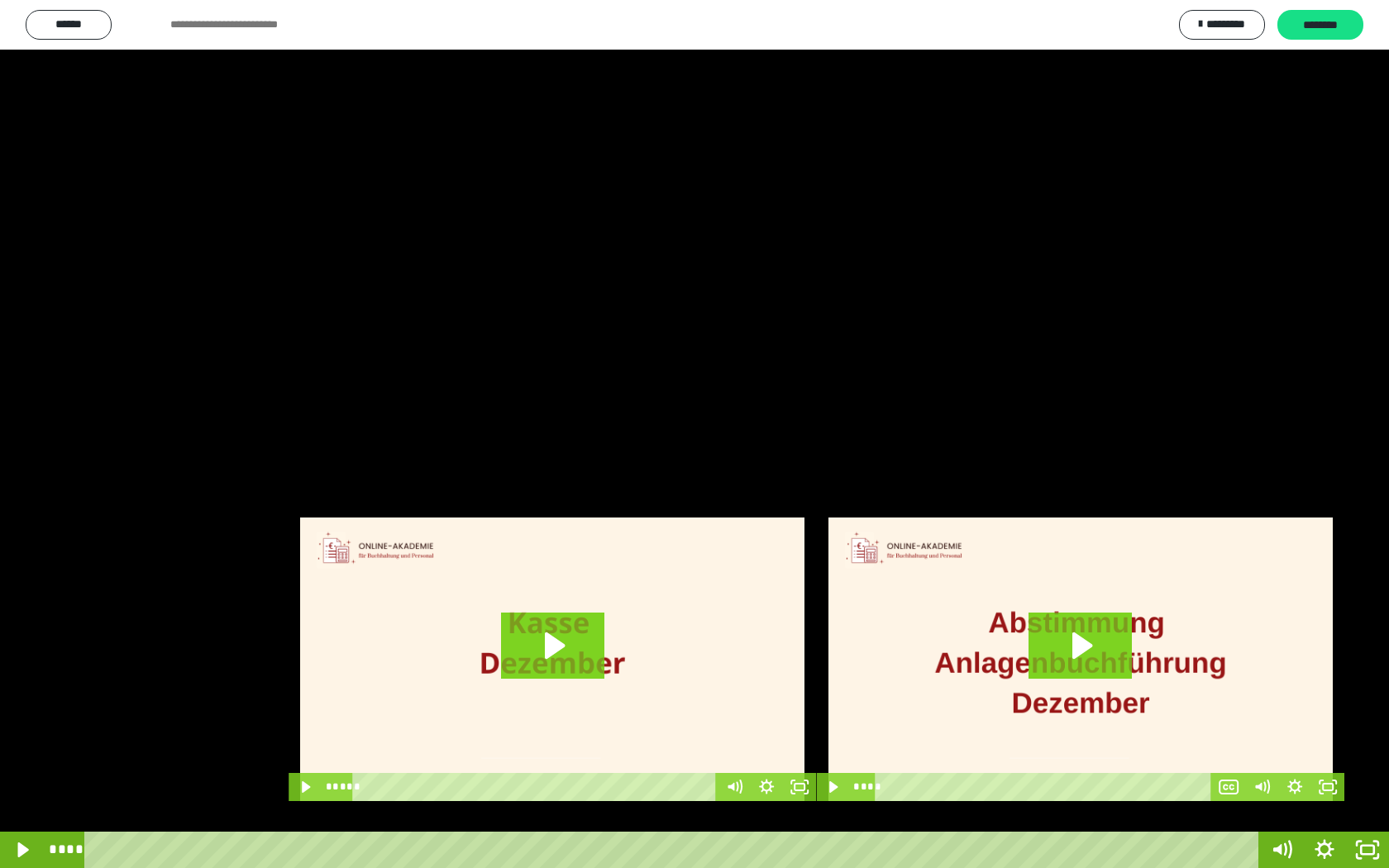 click at bounding box center [694, 434] 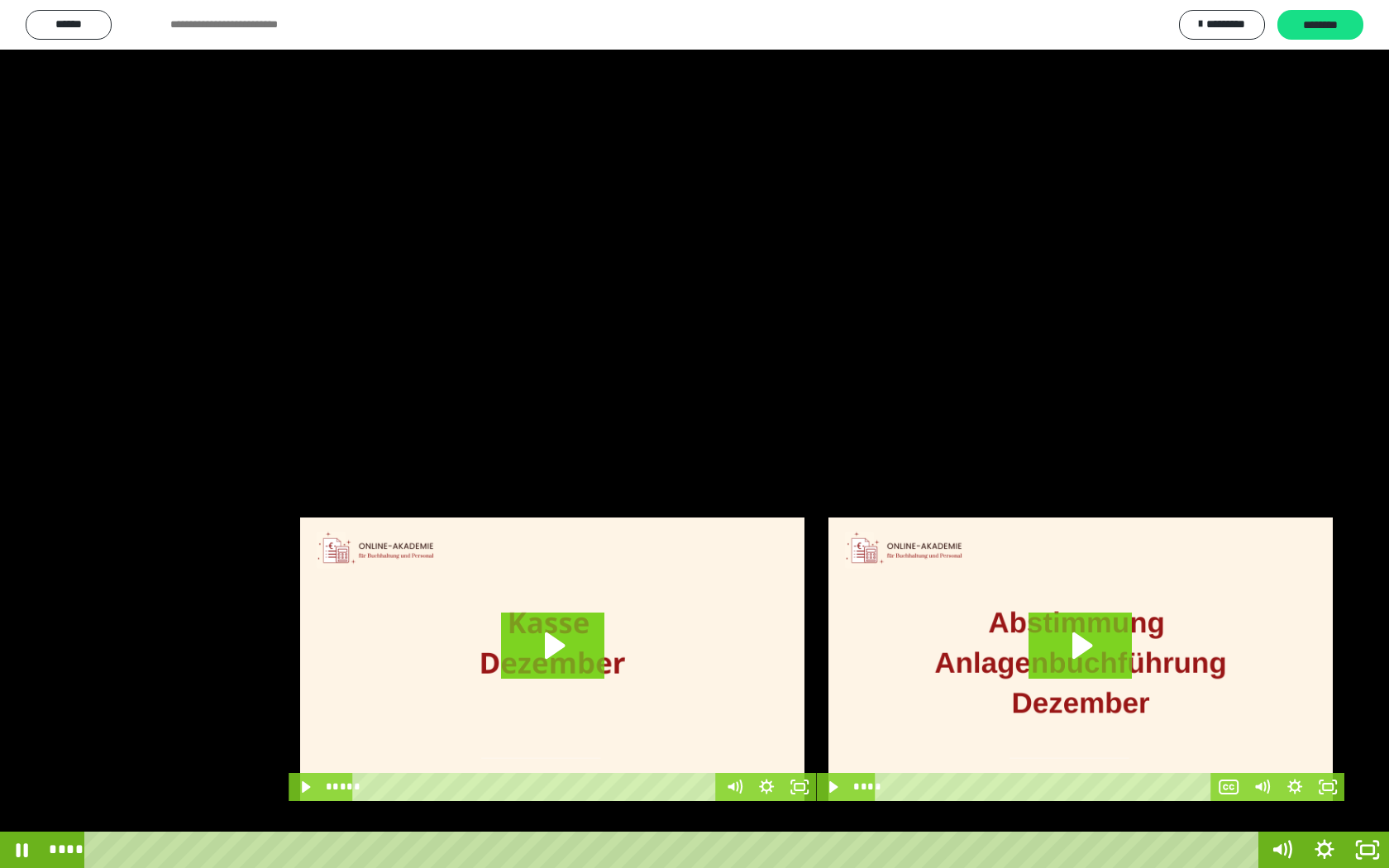 click at bounding box center [694, 434] 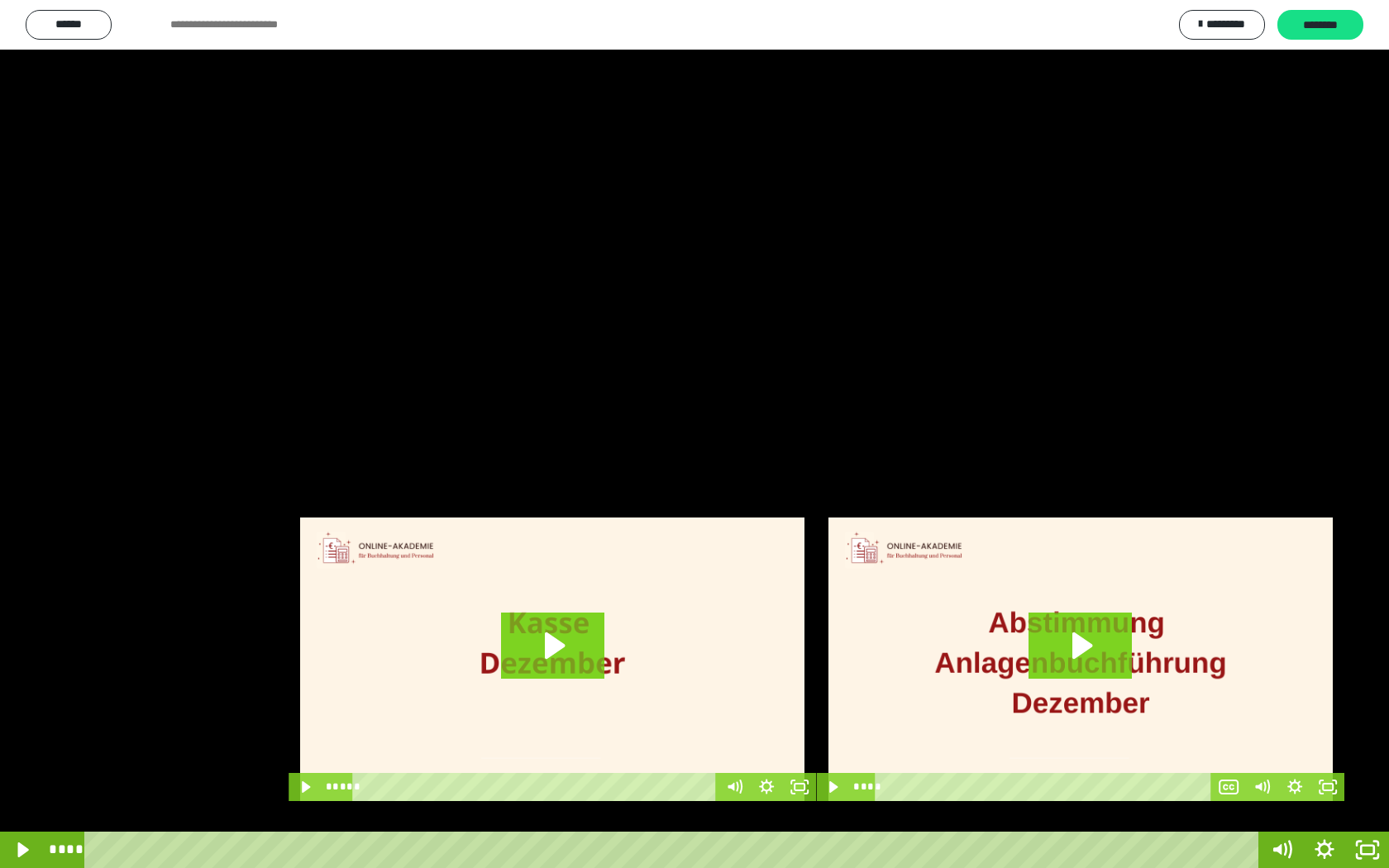 click at bounding box center [694, 434] 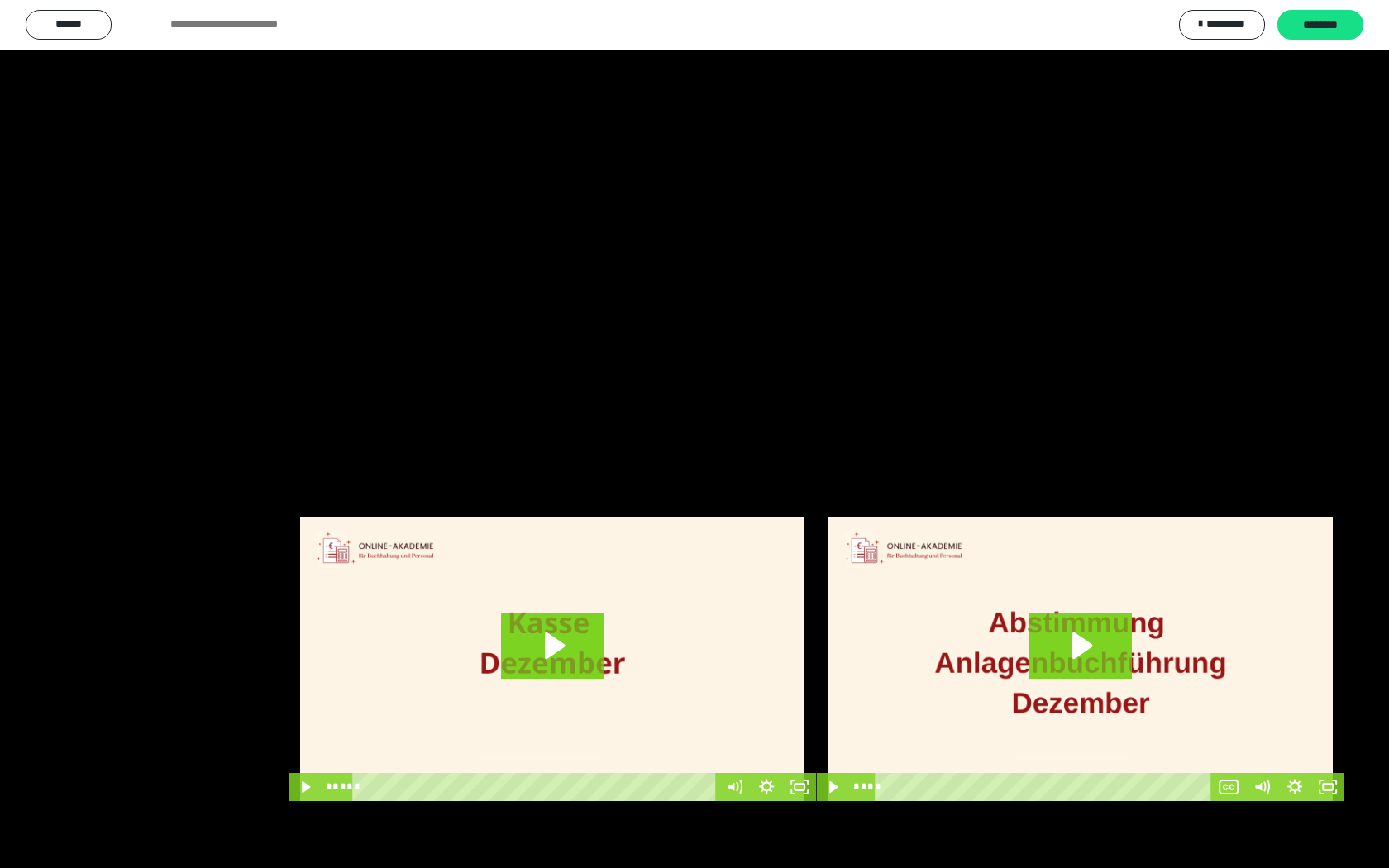 click at bounding box center (694, 434) 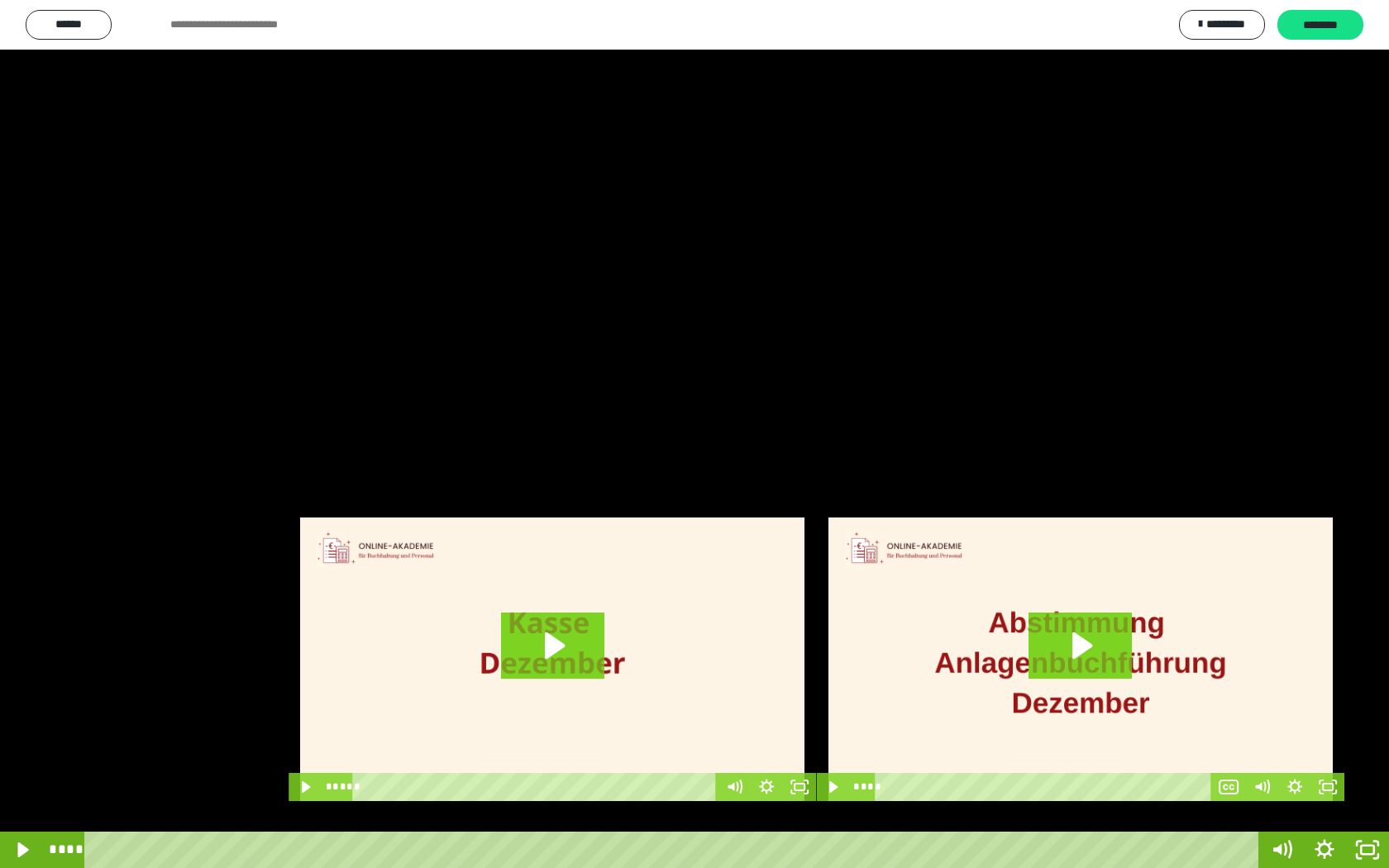 click at bounding box center [694, 434] 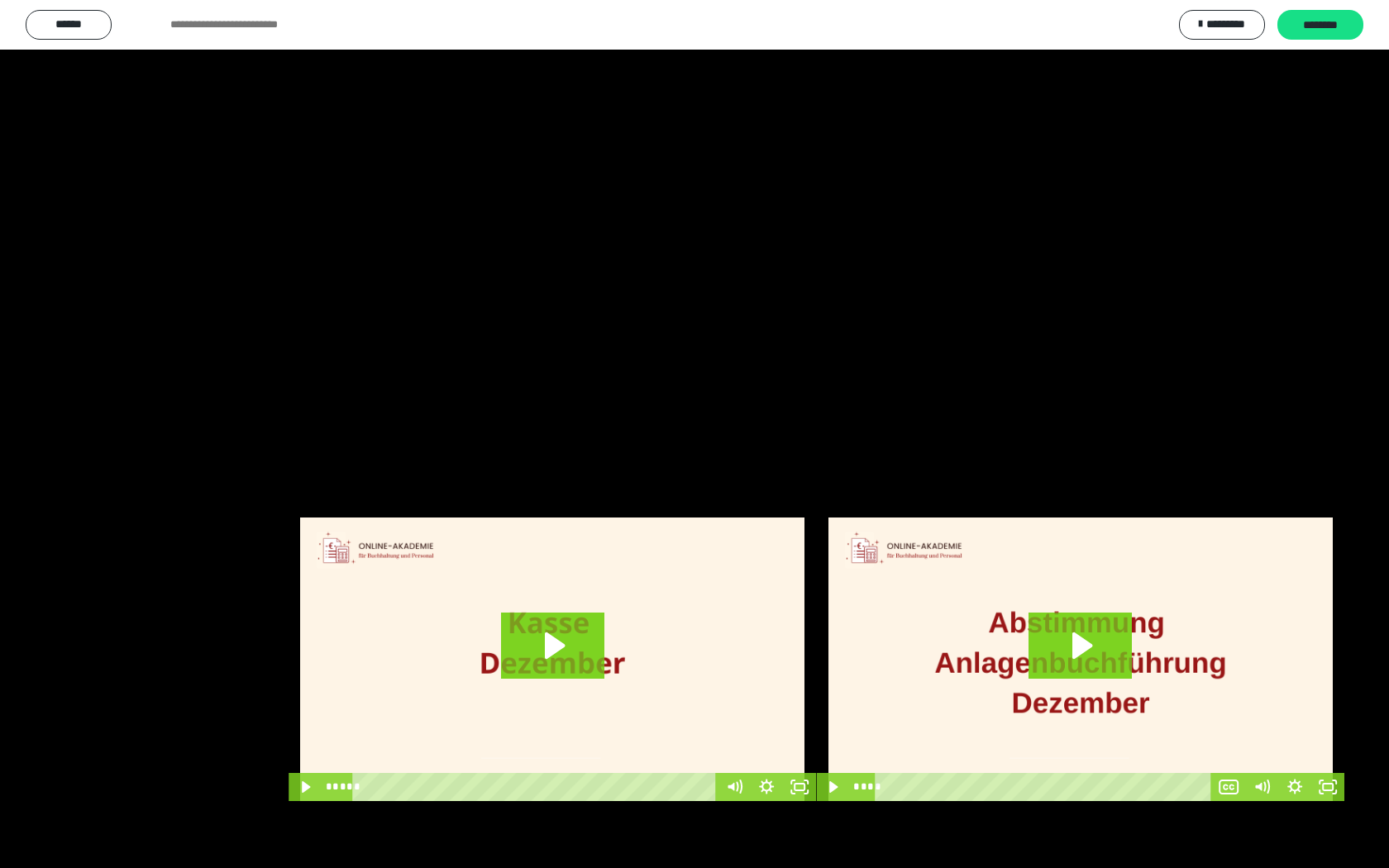 click at bounding box center [694, 434] 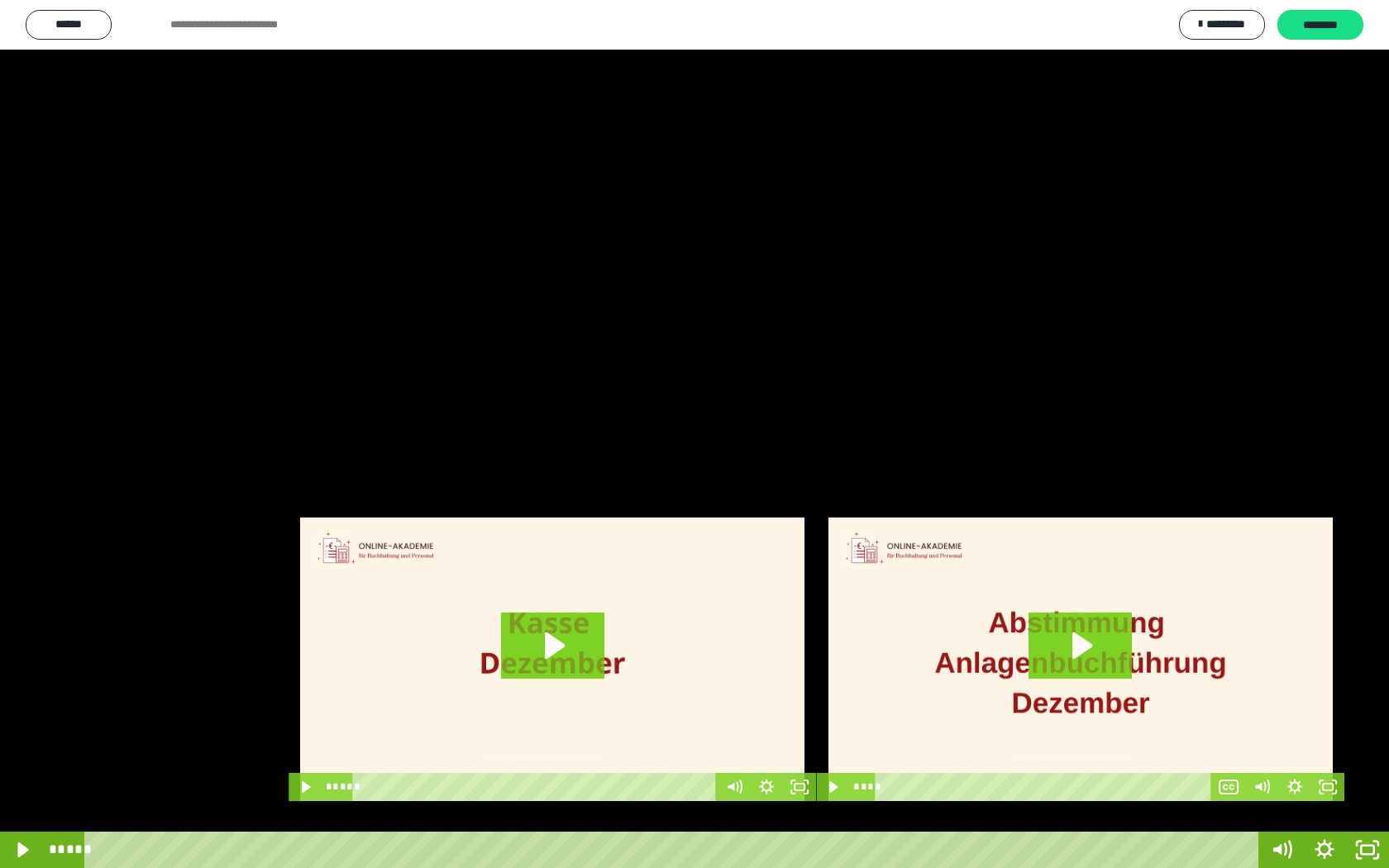 click at bounding box center (694, 434) 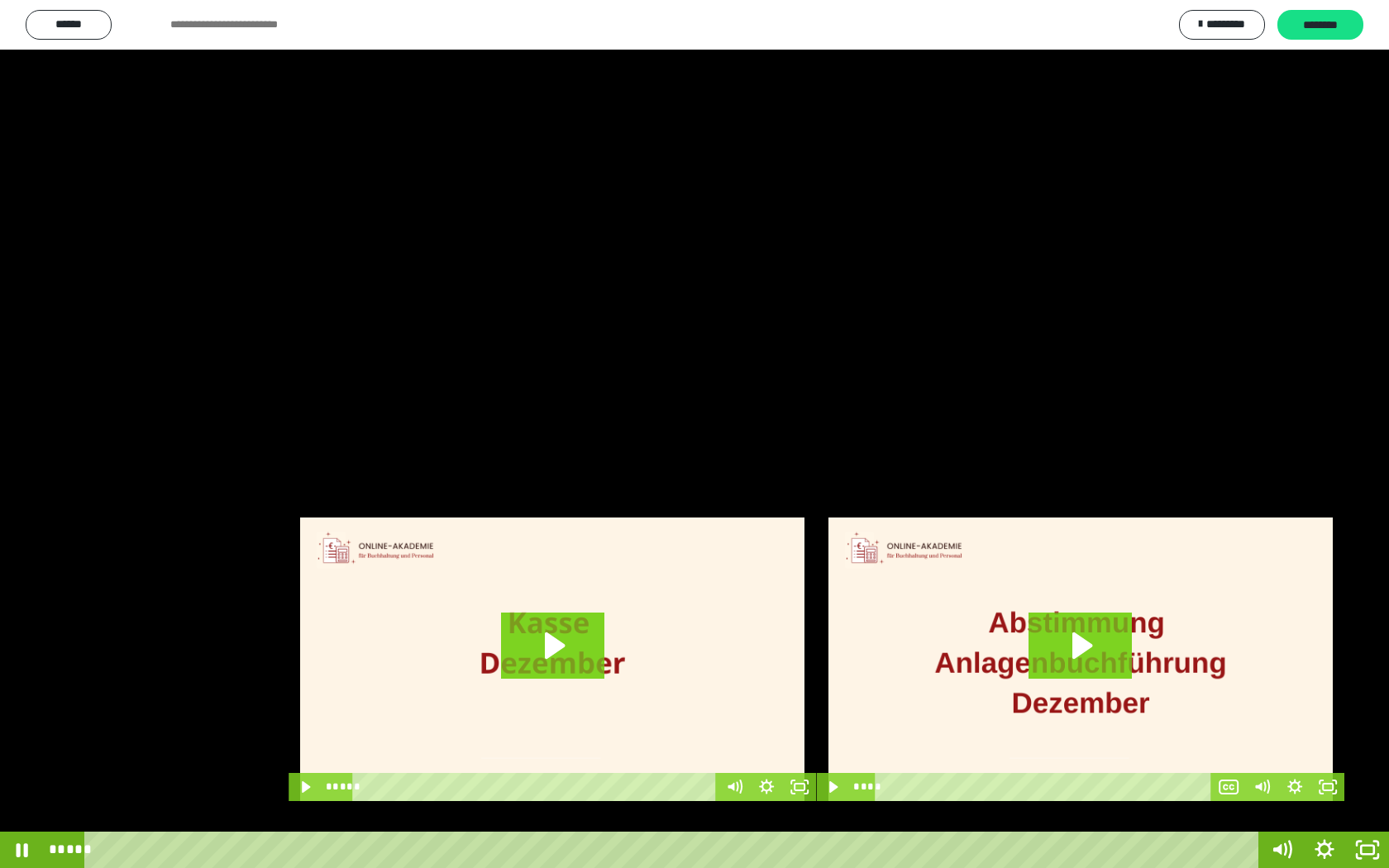 click at bounding box center (694, 434) 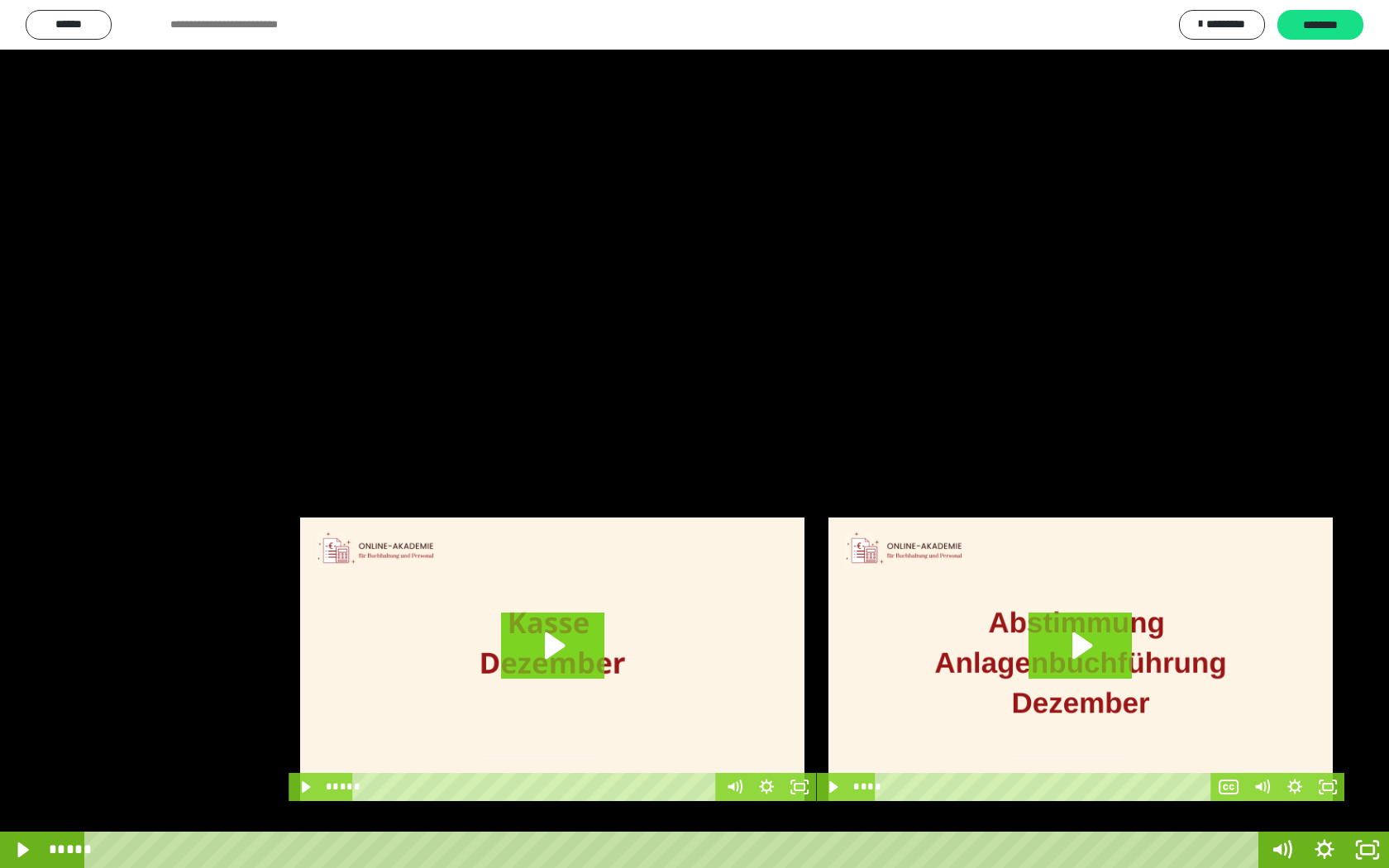 click at bounding box center (694, 434) 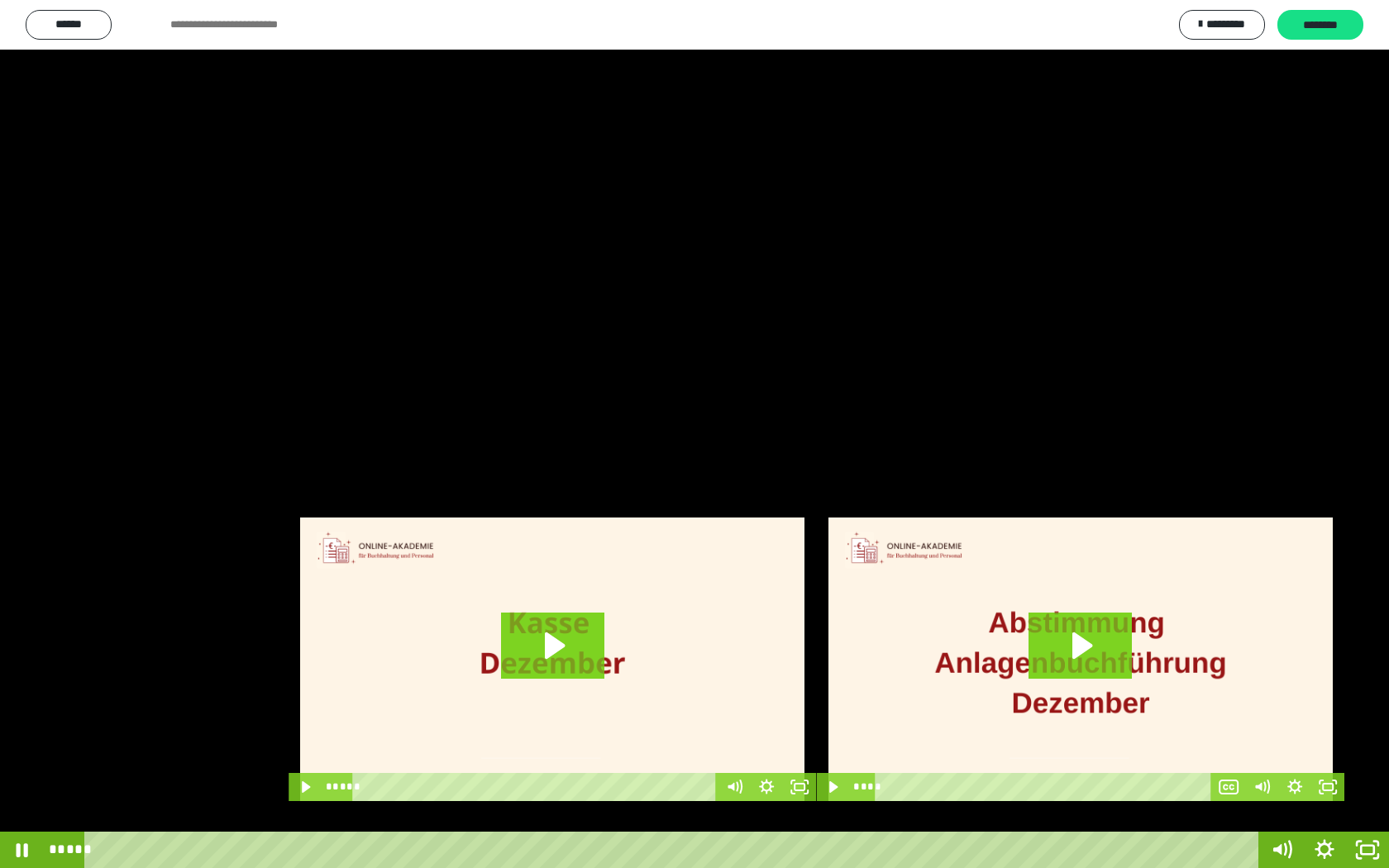 click at bounding box center (694, 434) 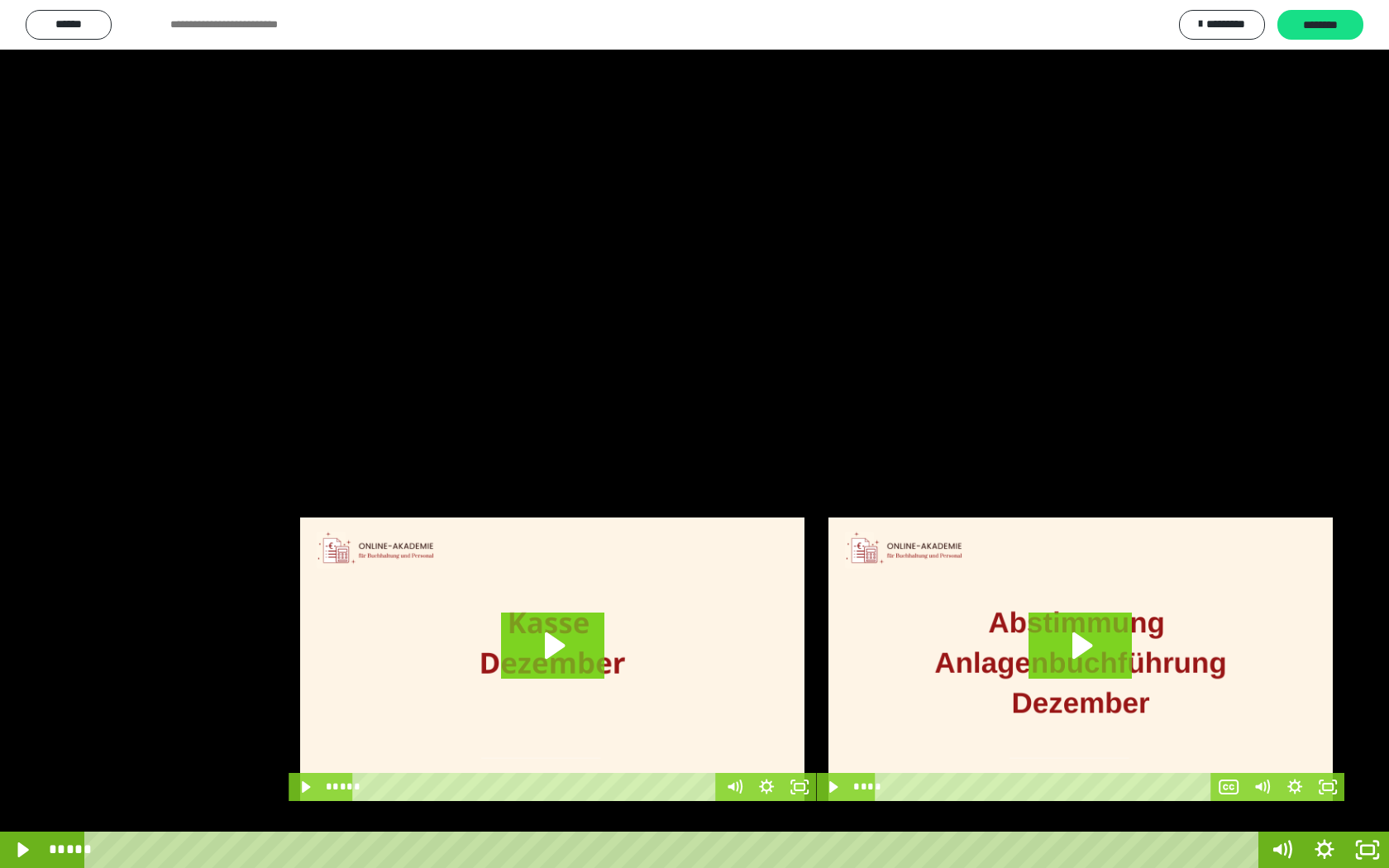 click at bounding box center [694, 434] 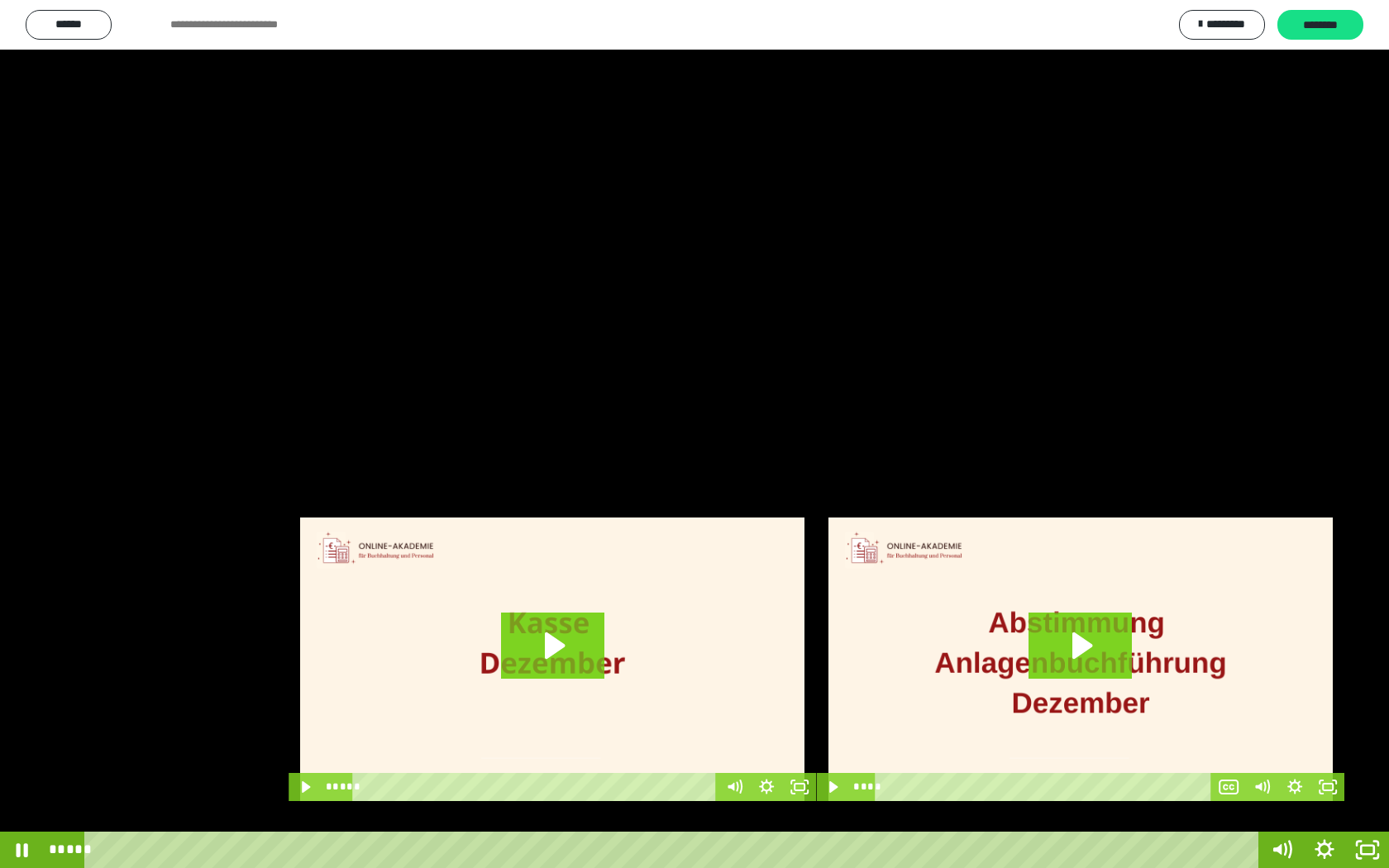 click at bounding box center (694, 434) 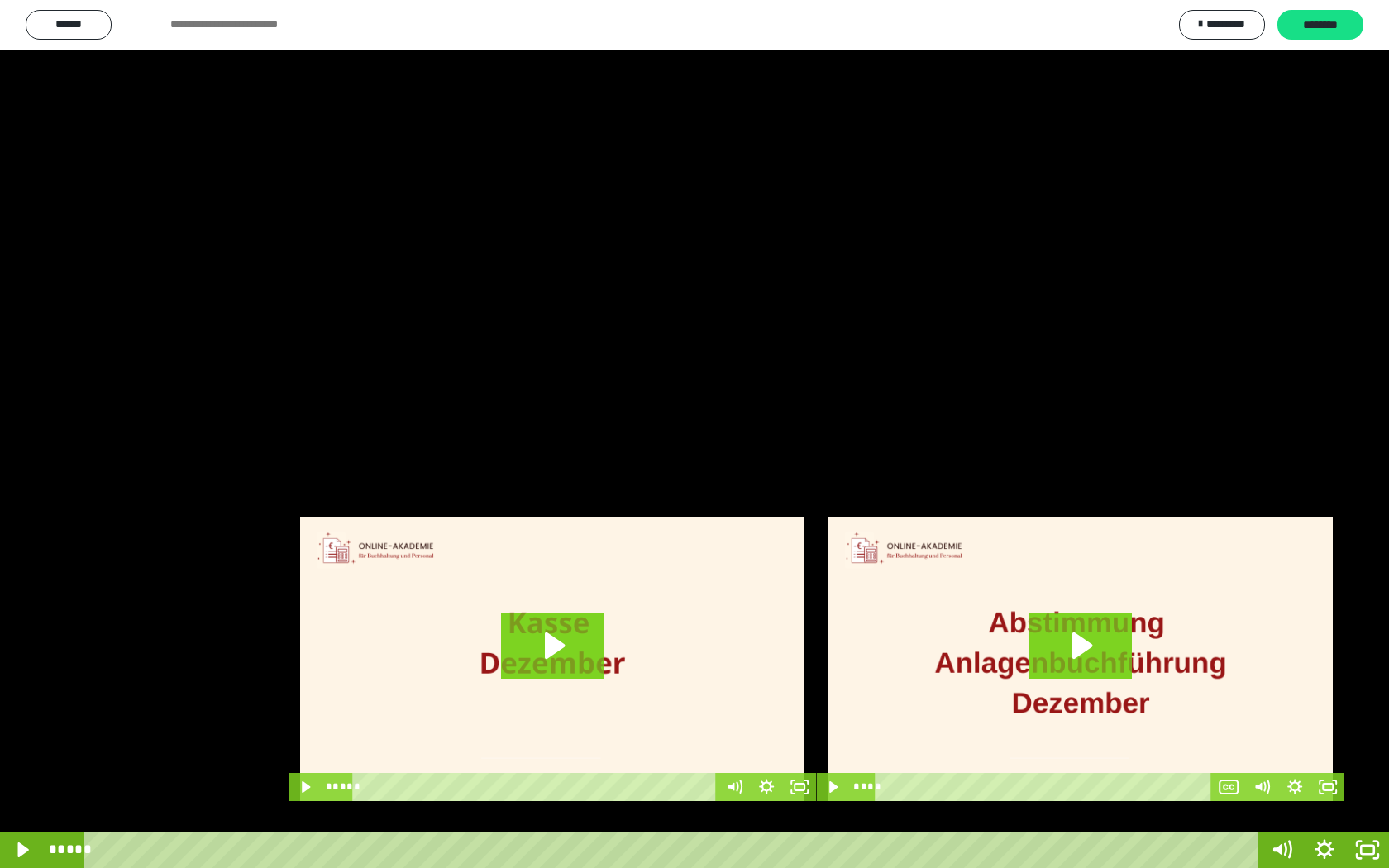 click at bounding box center (694, 434) 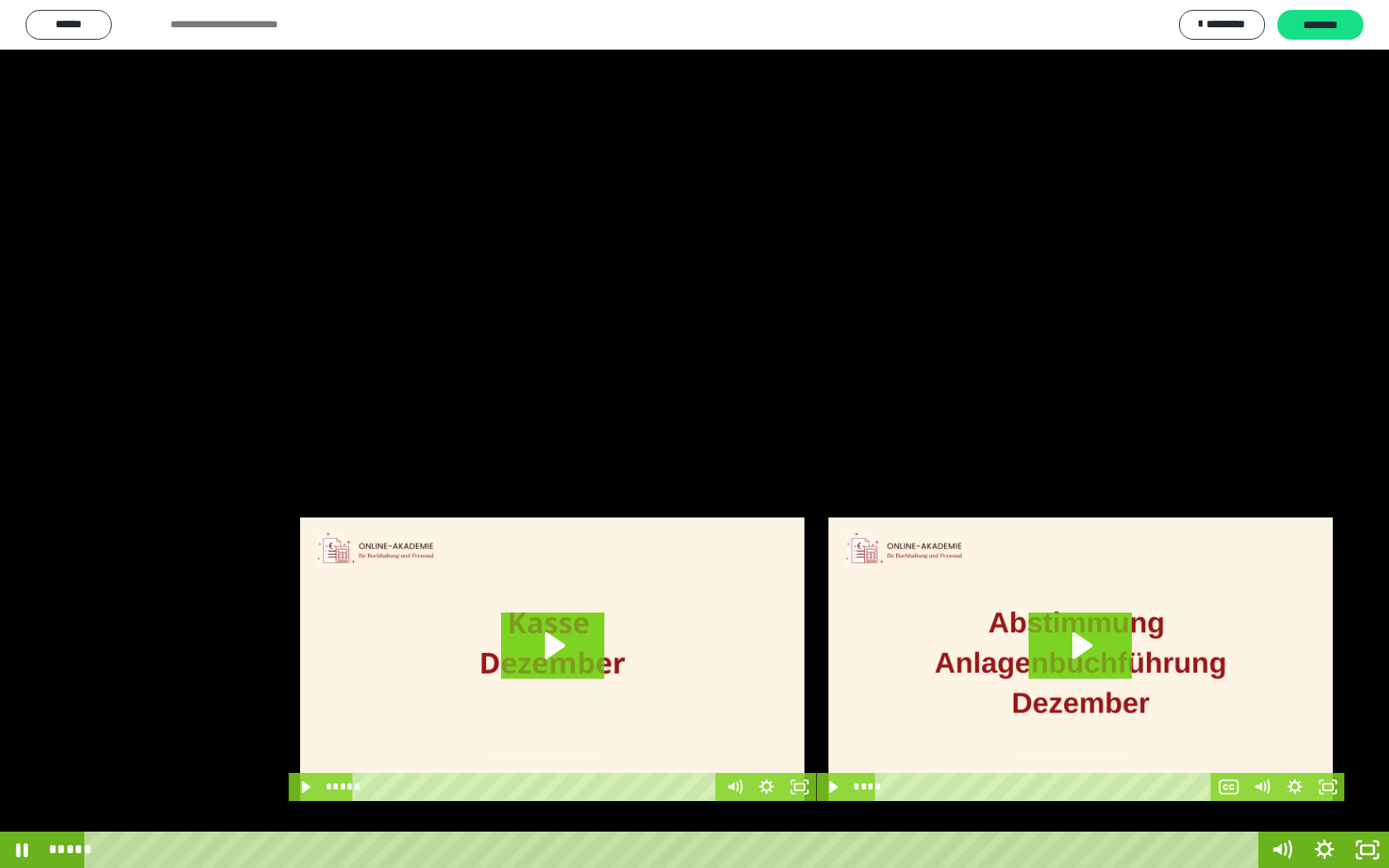 click at bounding box center [694, 434] 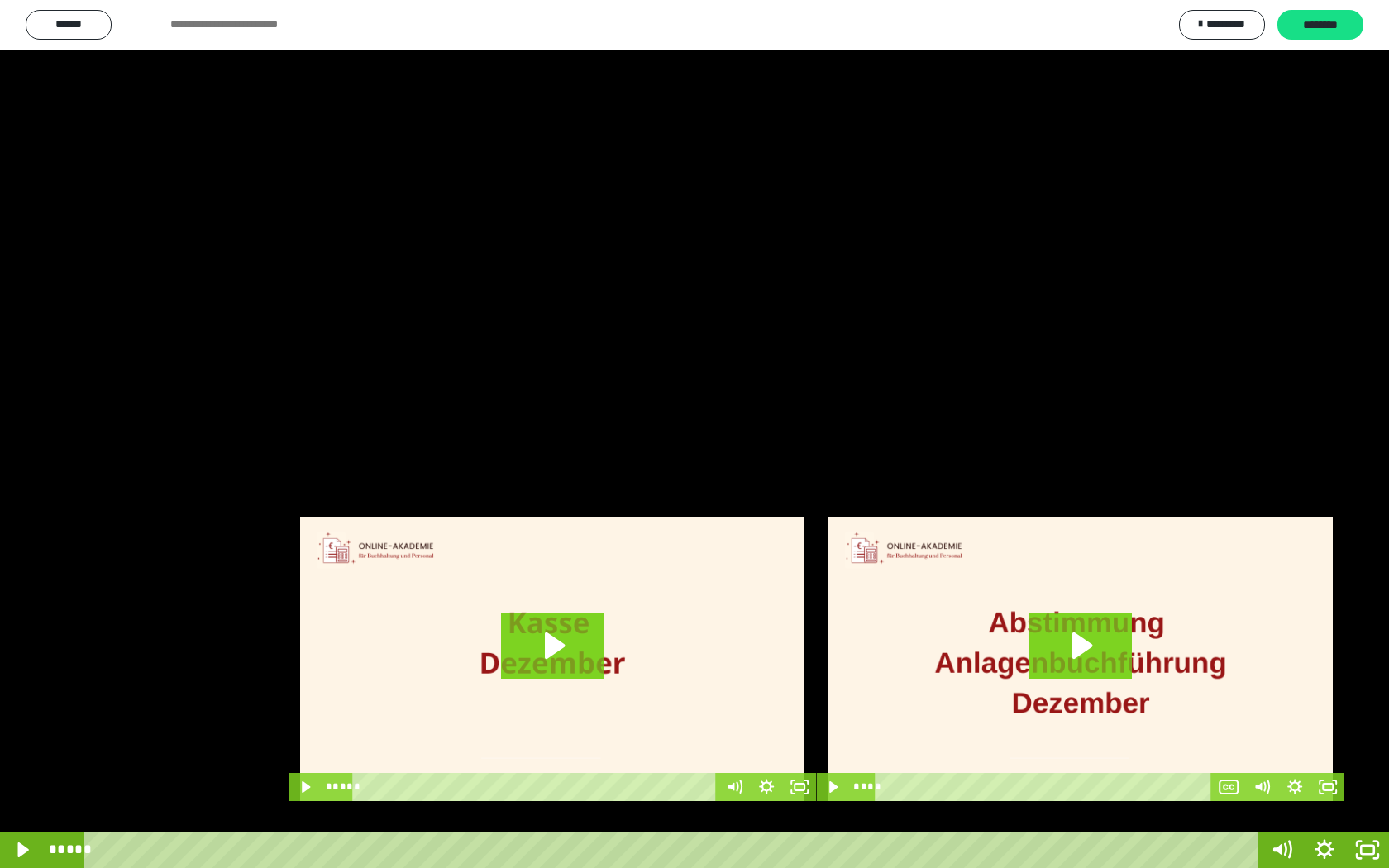 click at bounding box center [694, 434] 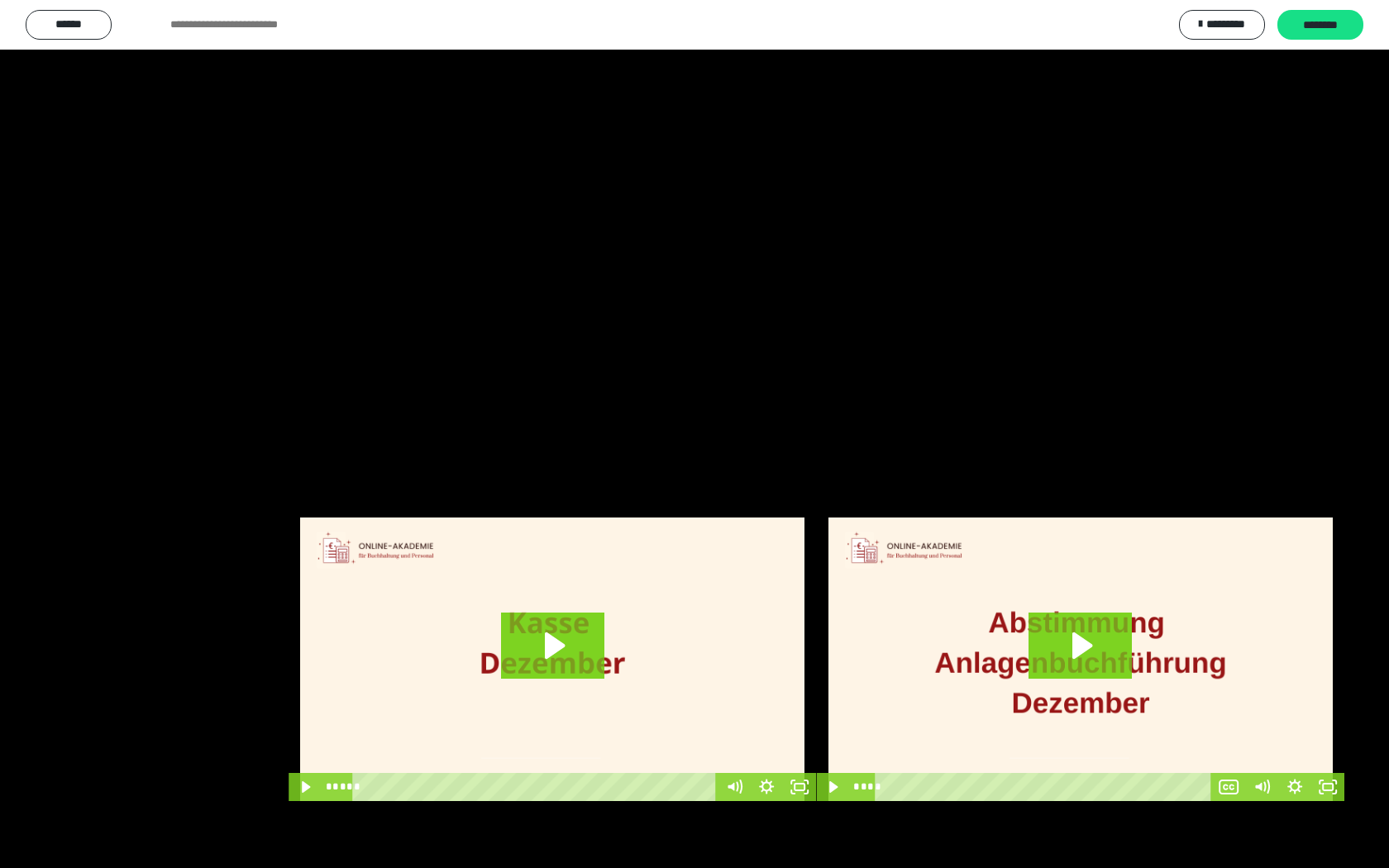 click at bounding box center [694, 434] 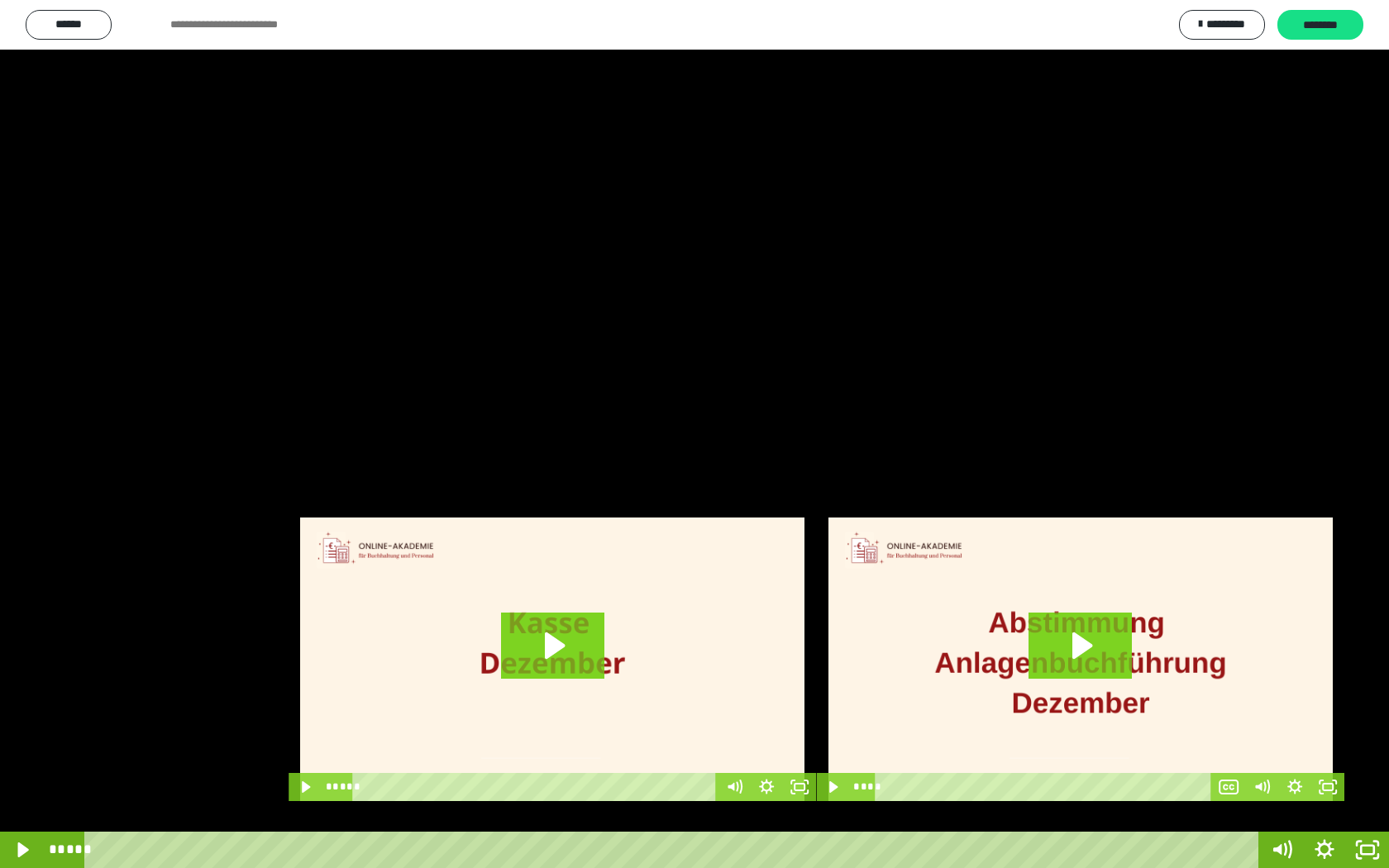 click at bounding box center (694, 434) 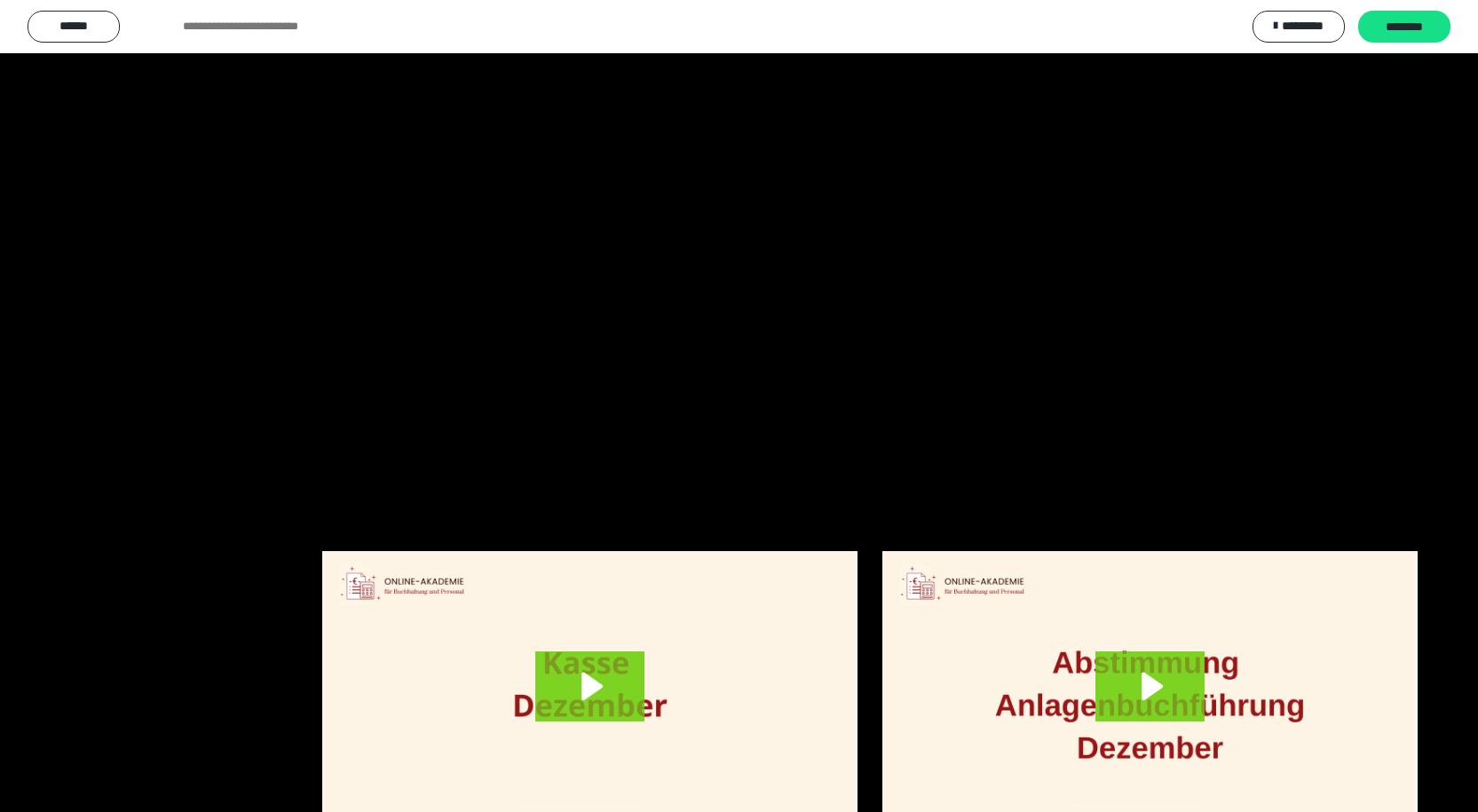 scroll, scrollTop: 3309, scrollLeft: 0, axis: vertical 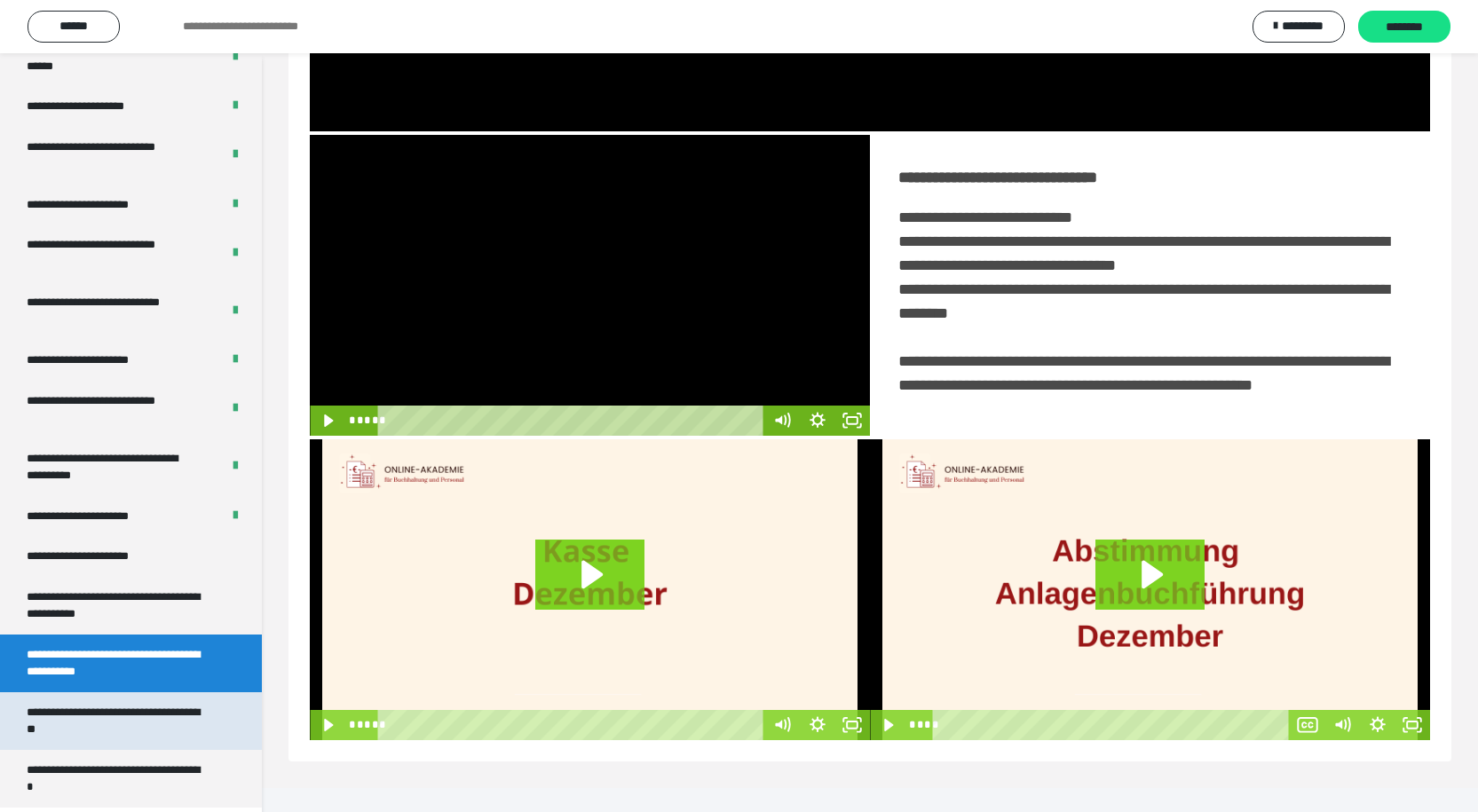 click on "**********" at bounding box center (117, 721) 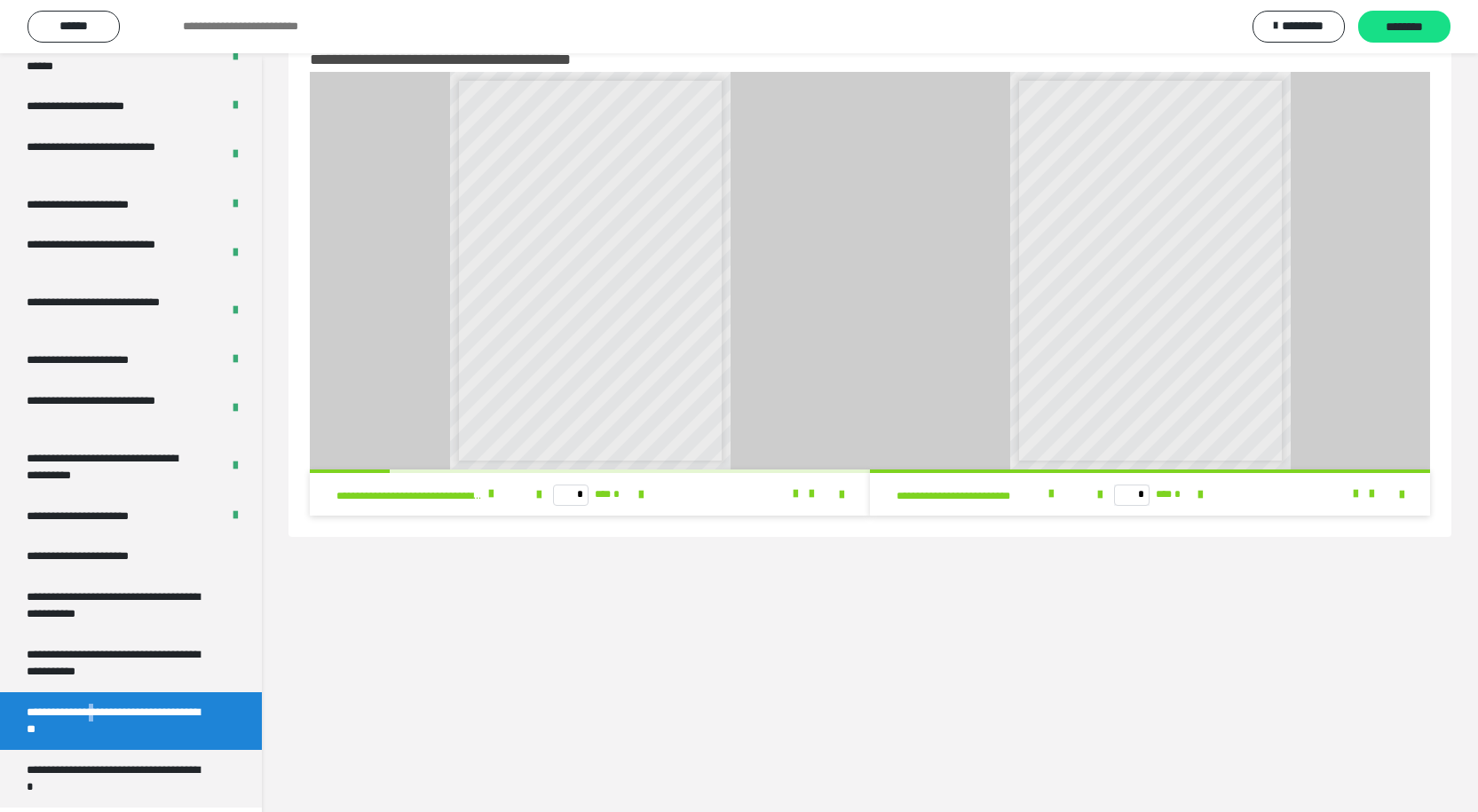 scroll, scrollTop: 0, scrollLeft: 0, axis: both 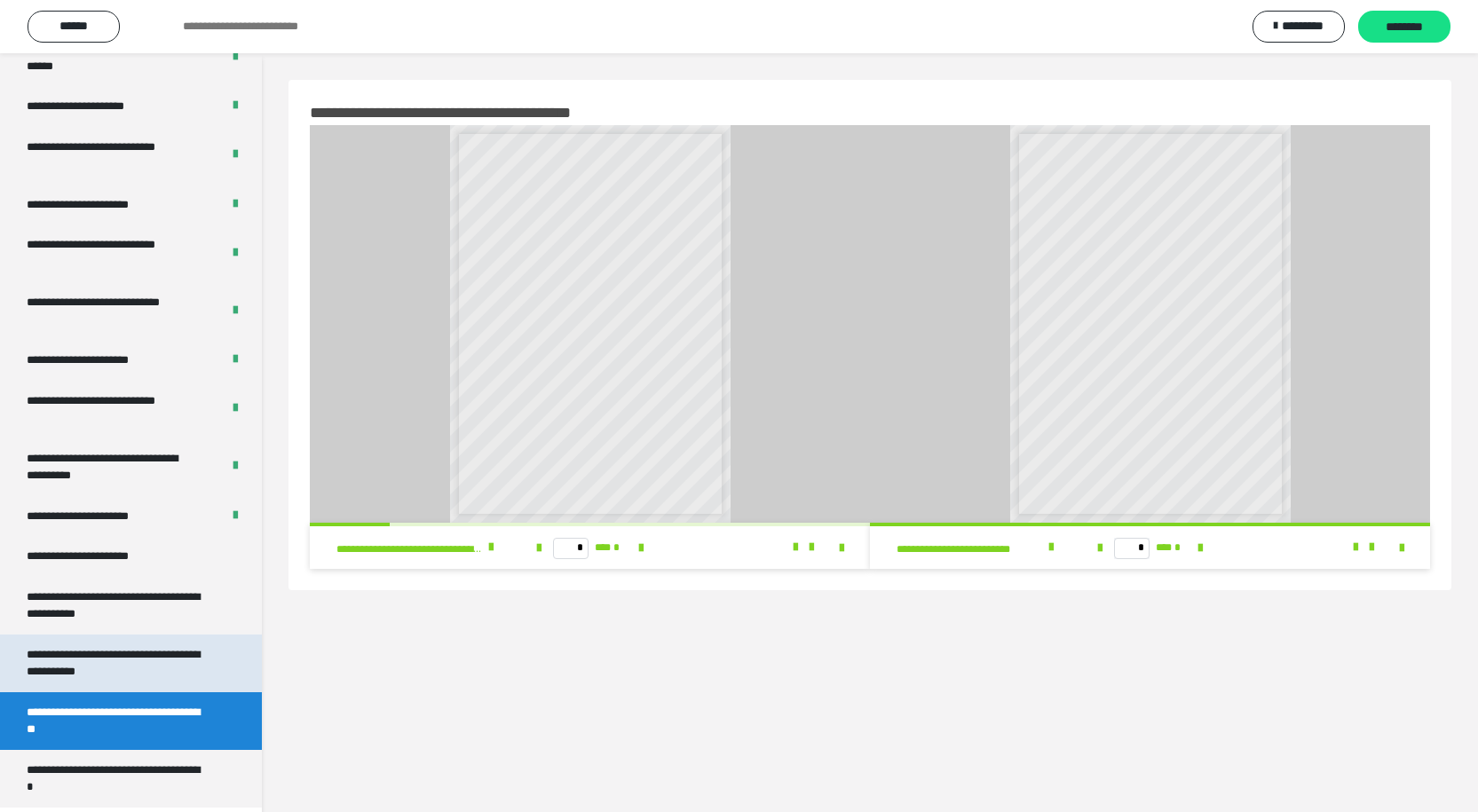 click on "**********" at bounding box center (117, 663) 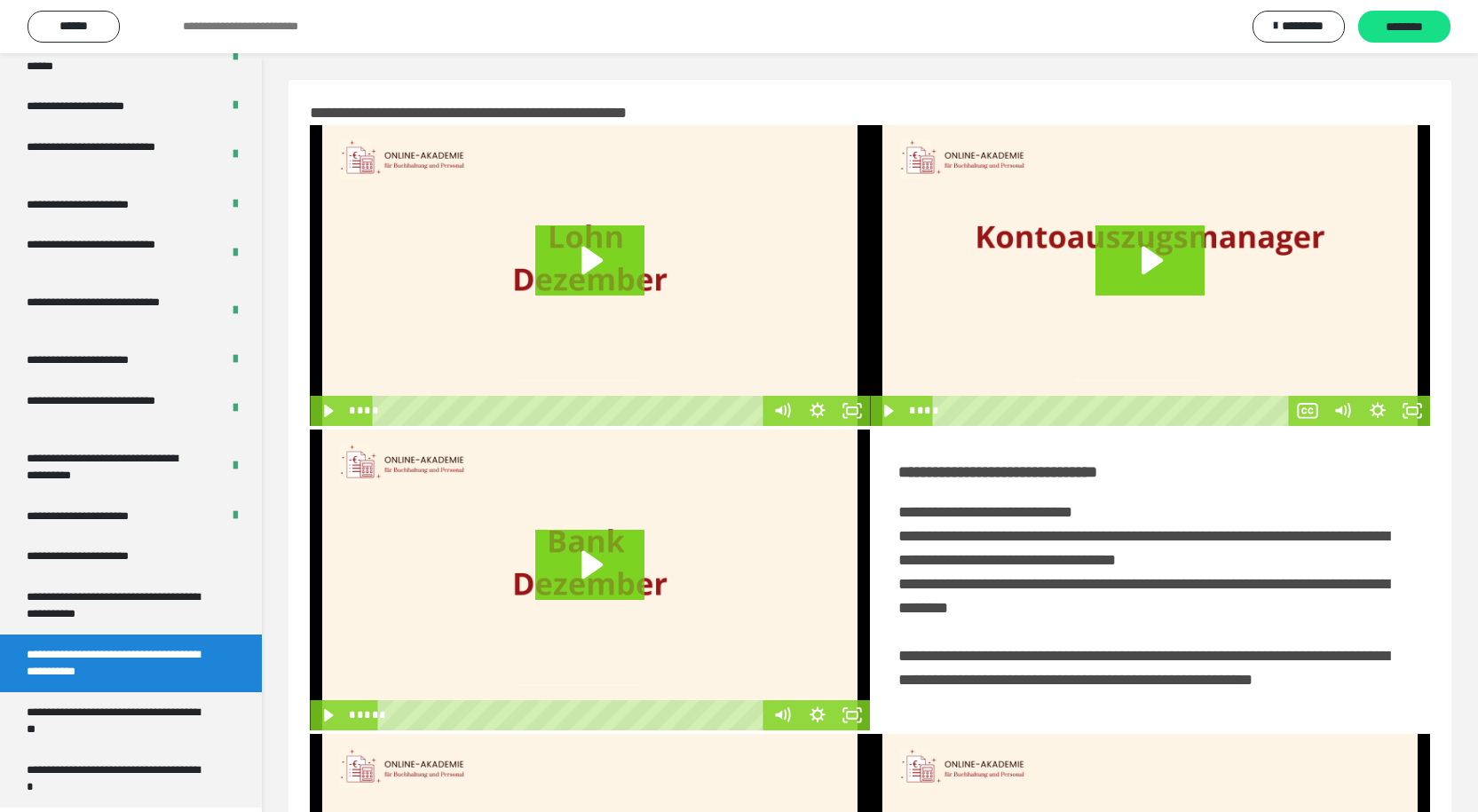 scroll, scrollTop: 295, scrollLeft: 0, axis: vertical 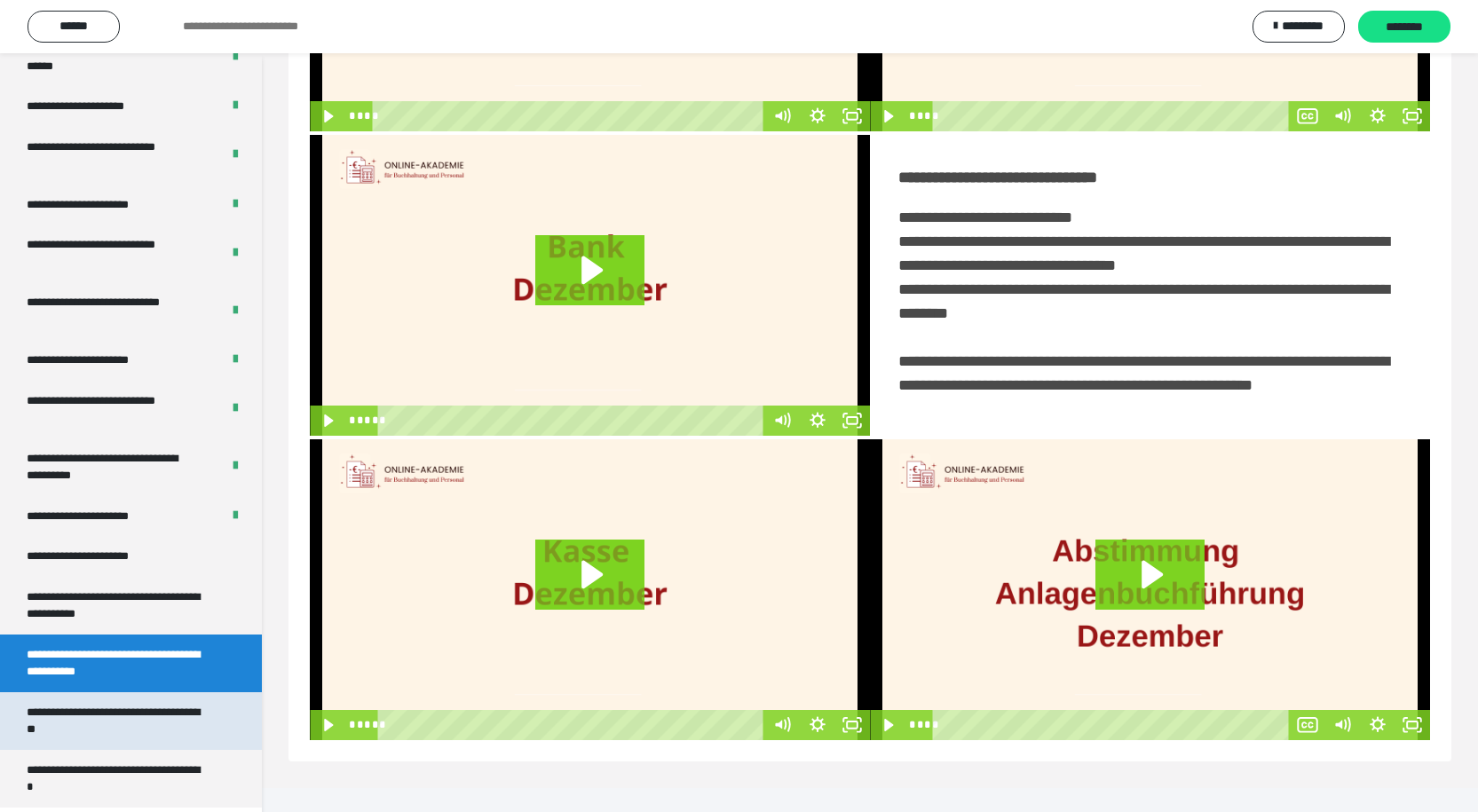 click on "**********" at bounding box center [117, 721] 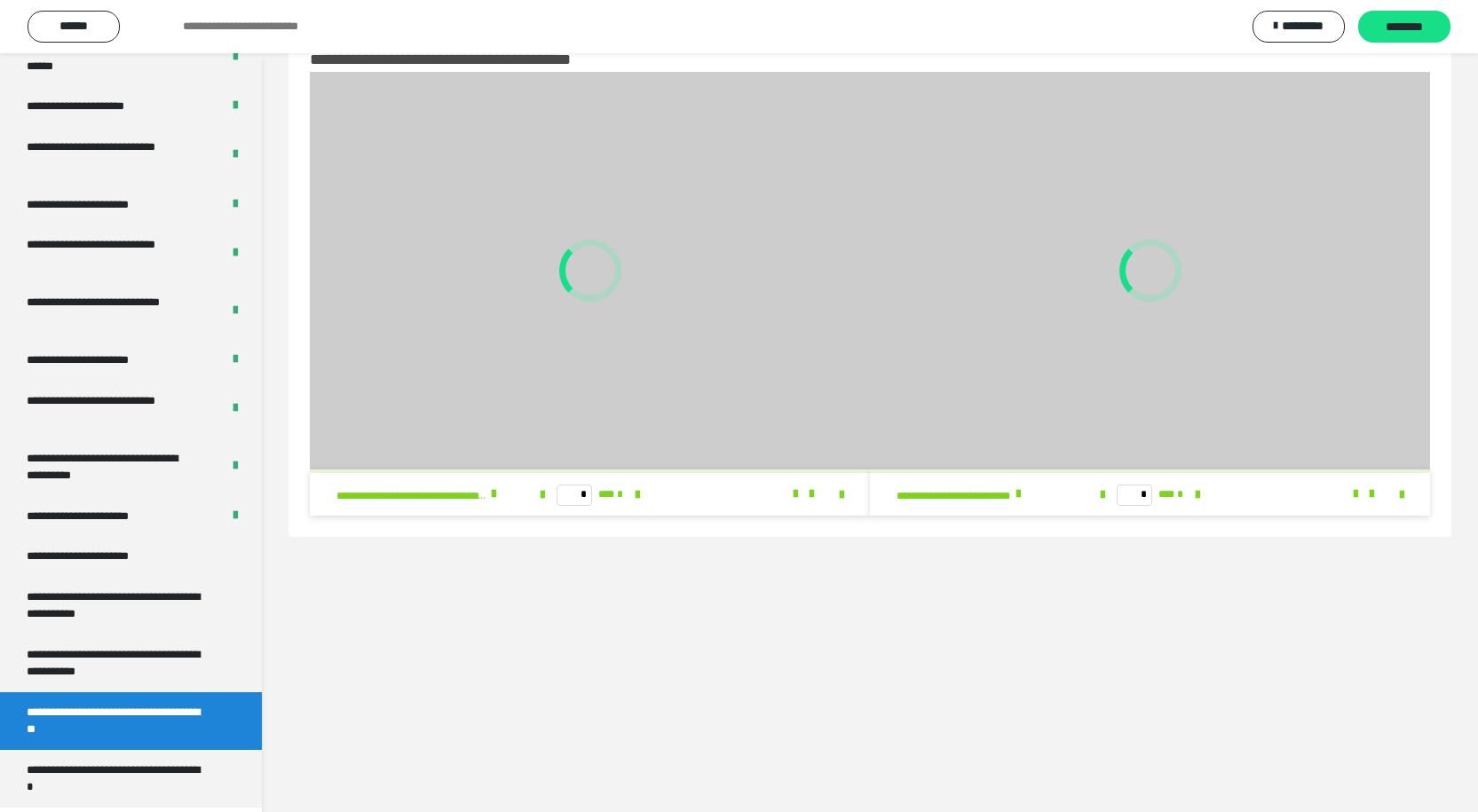 scroll, scrollTop: 53, scrollLeft: 0, axis: vertical 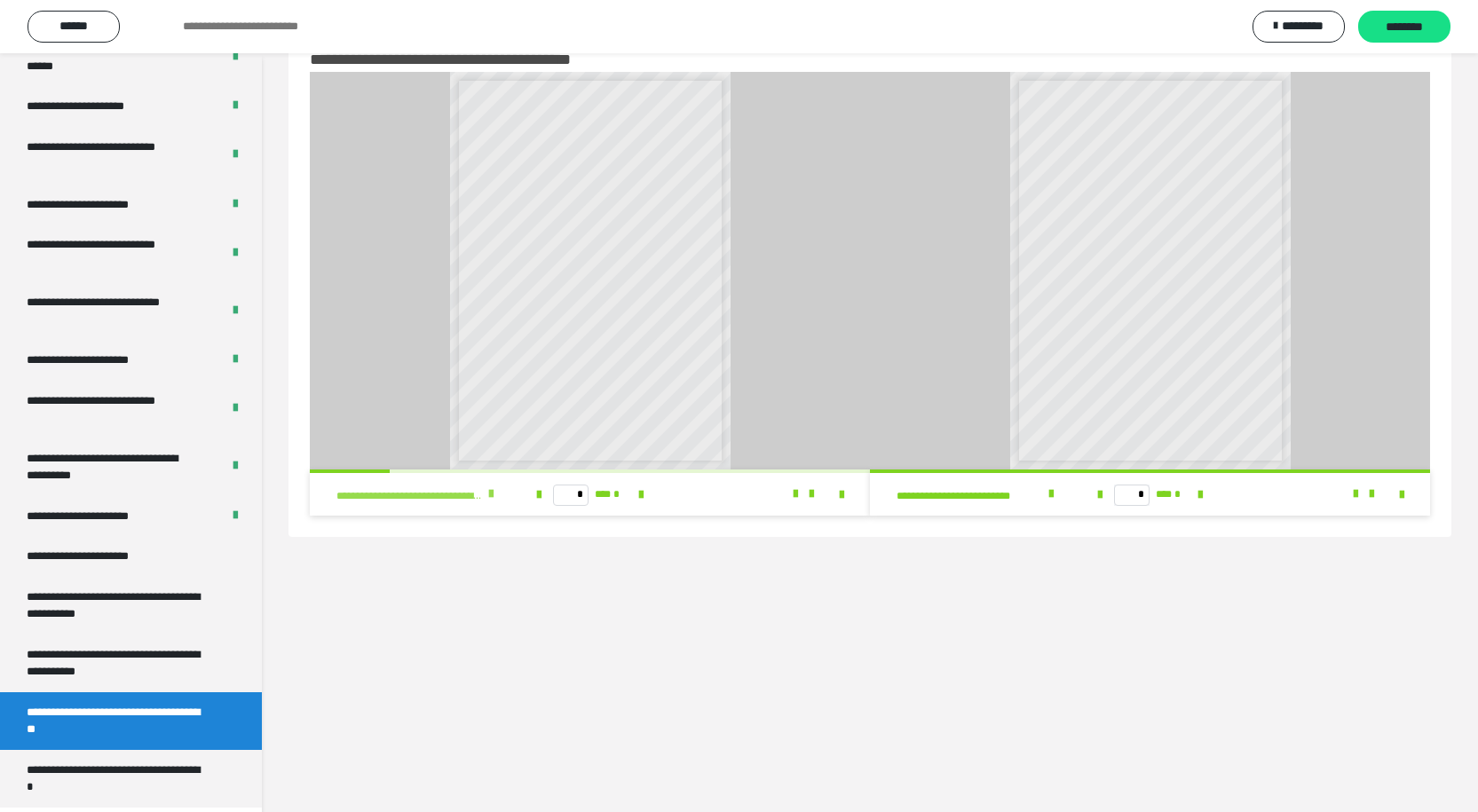 click at bounding box center [491, 494] 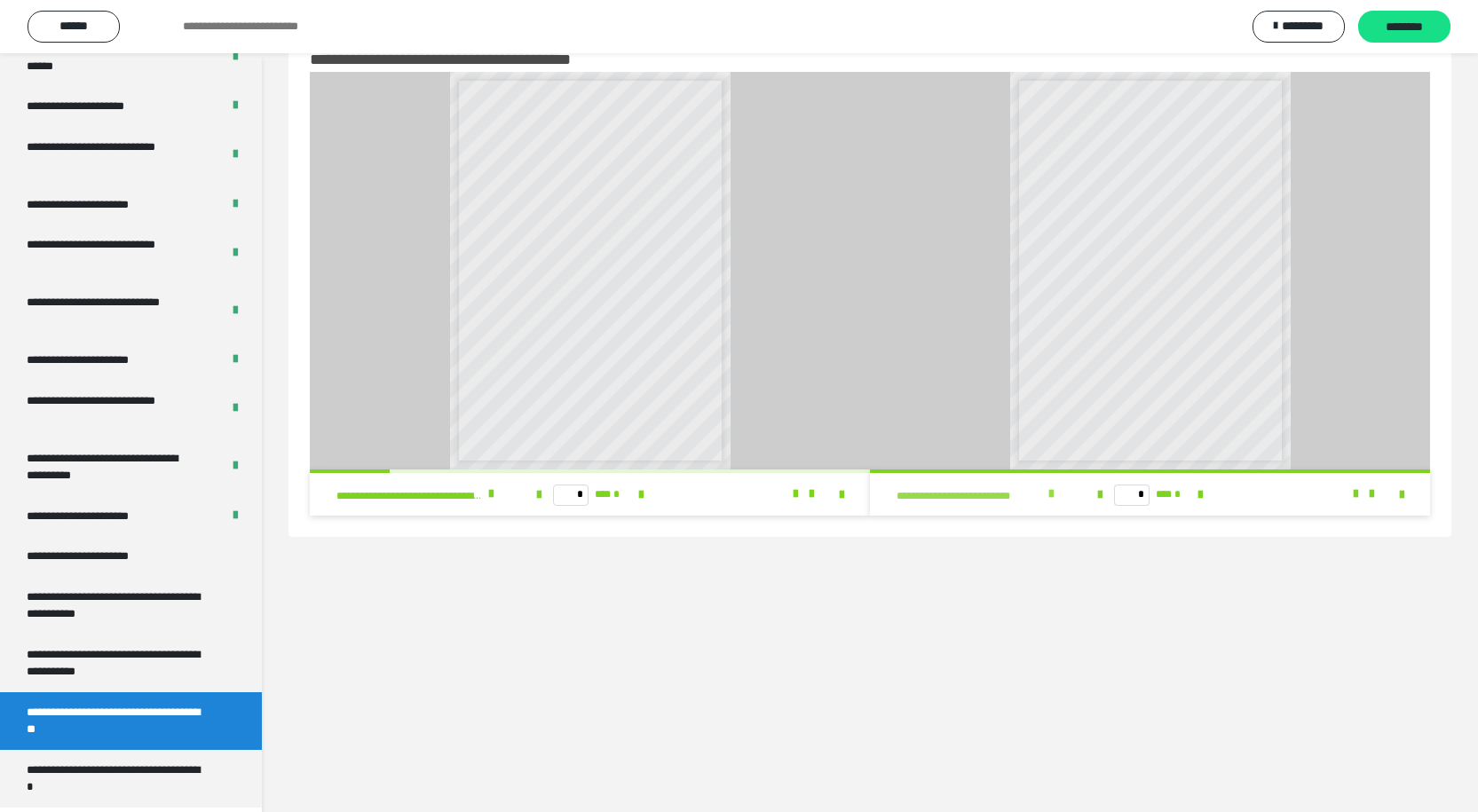 click at bounding box center [1051, 494] 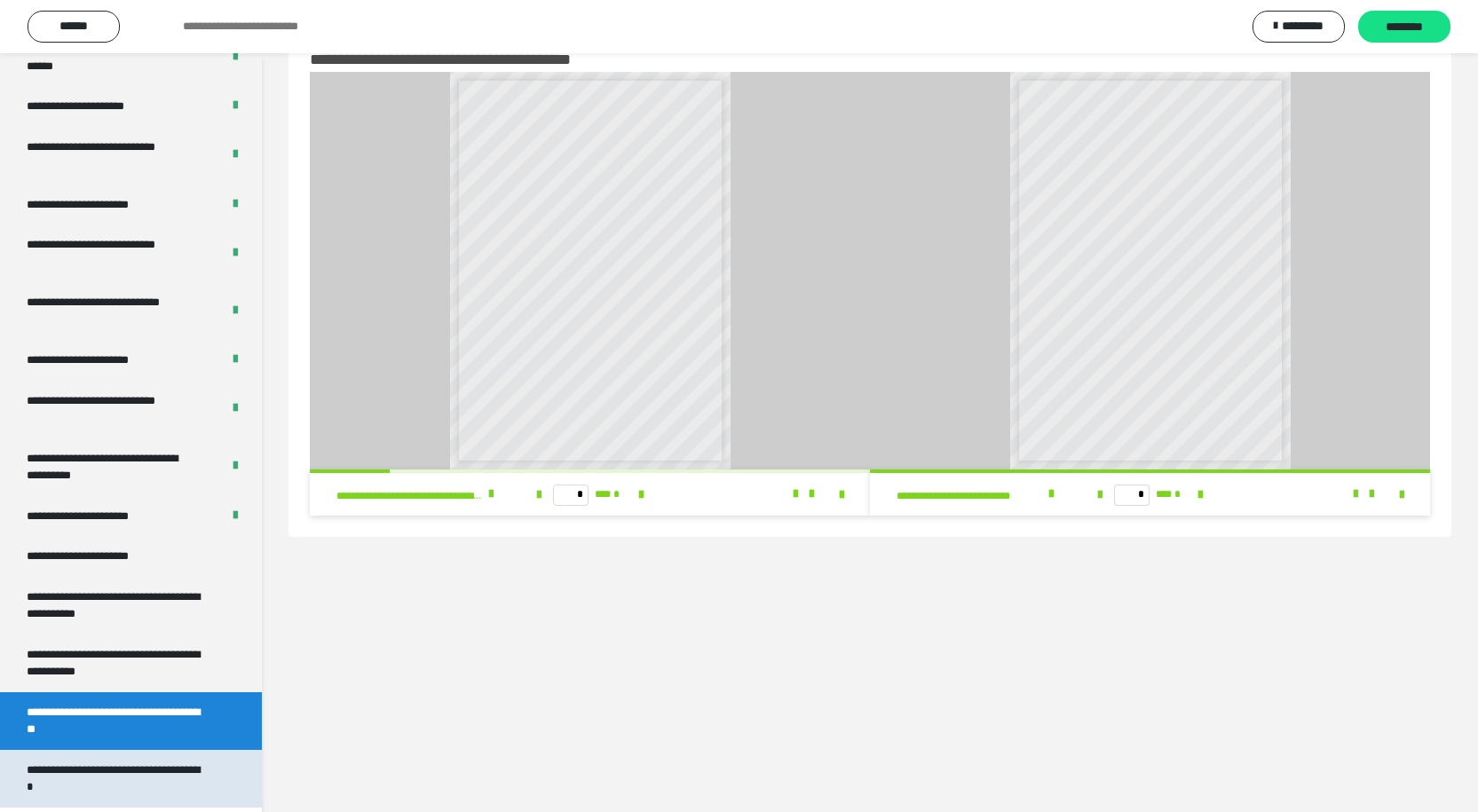 click on "**********" at bounding box center (117, 778) 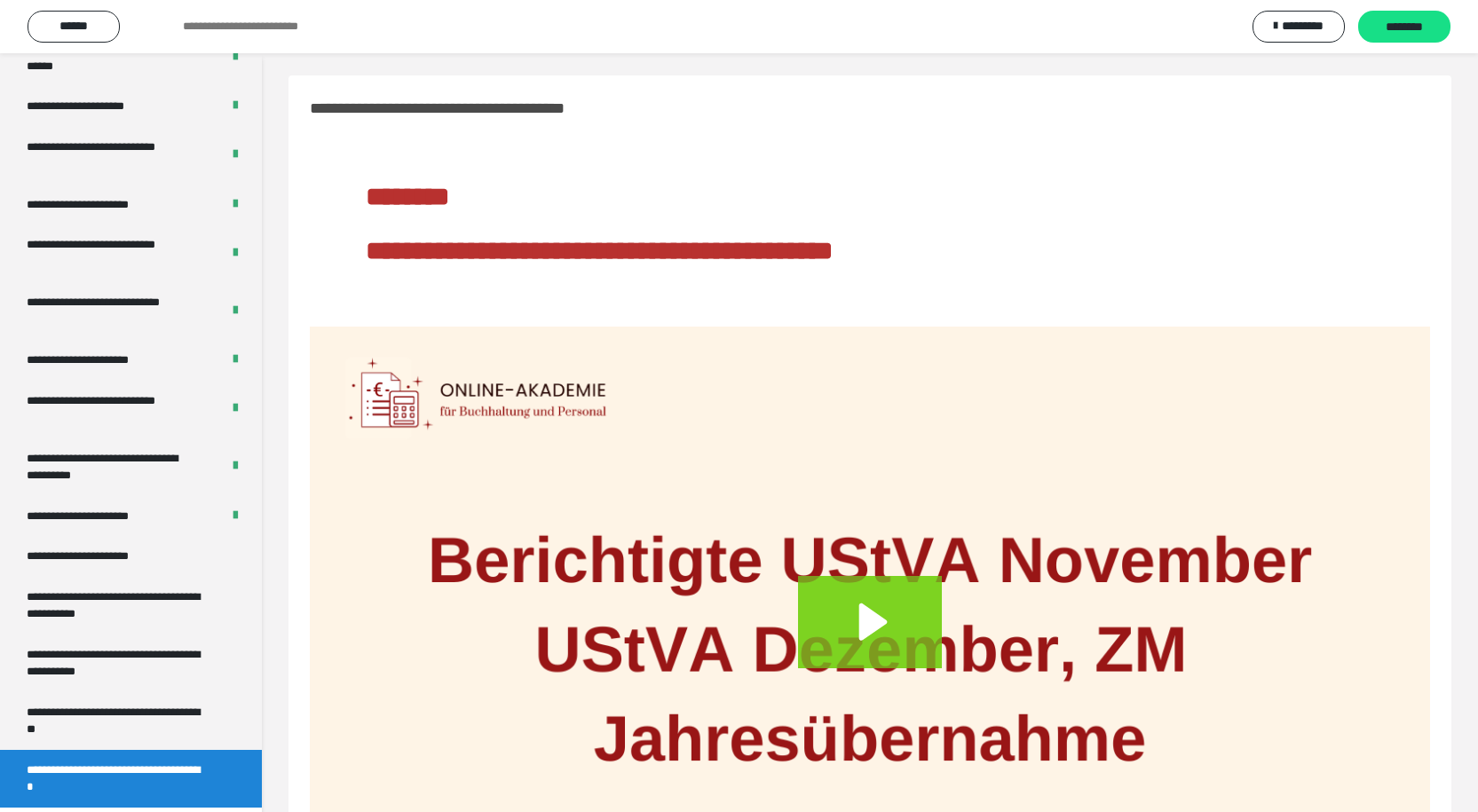 scroll, scrollTop: 0, scrollLeft: 0, axis: both 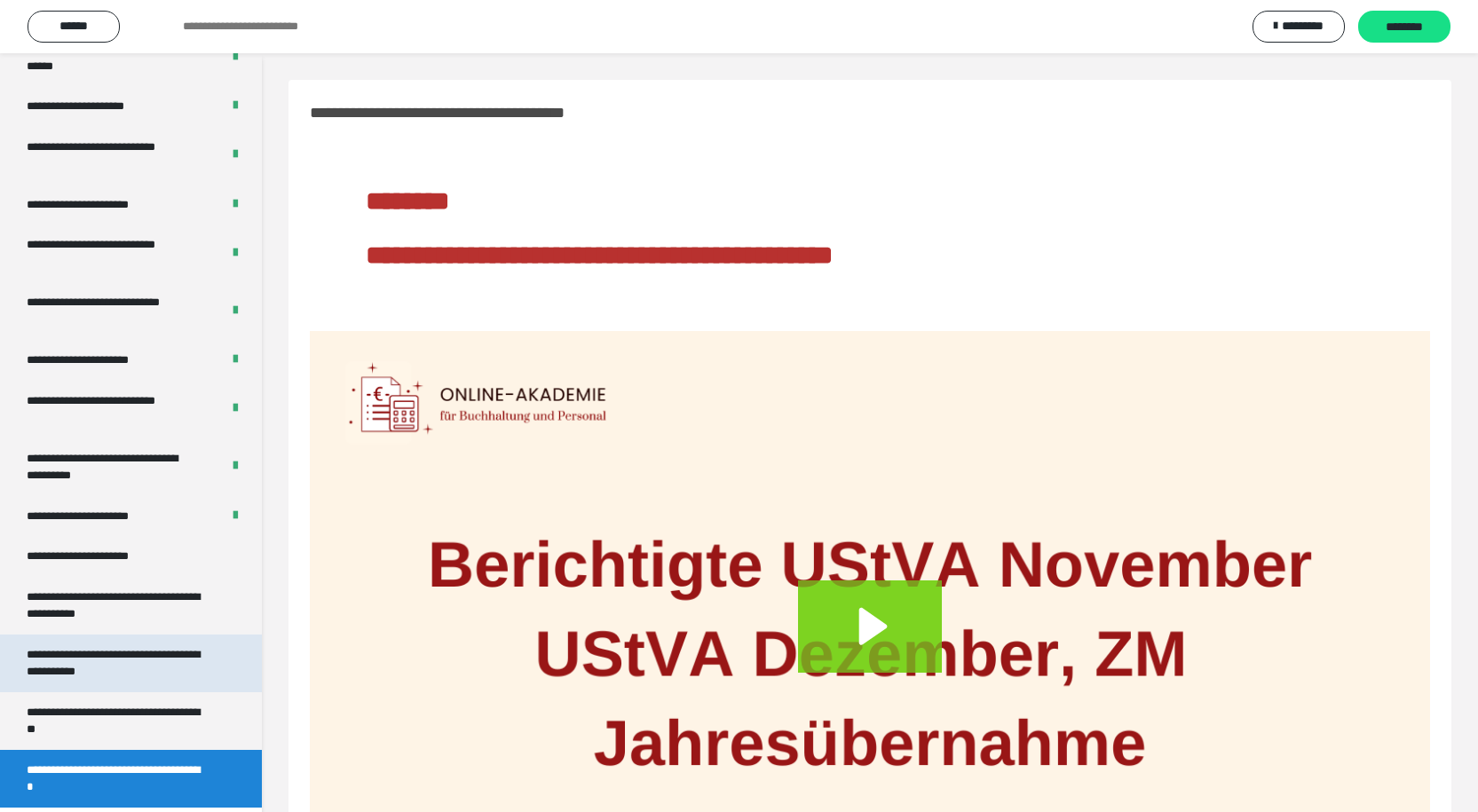 click on "**********" at bounding box center (117, 663) 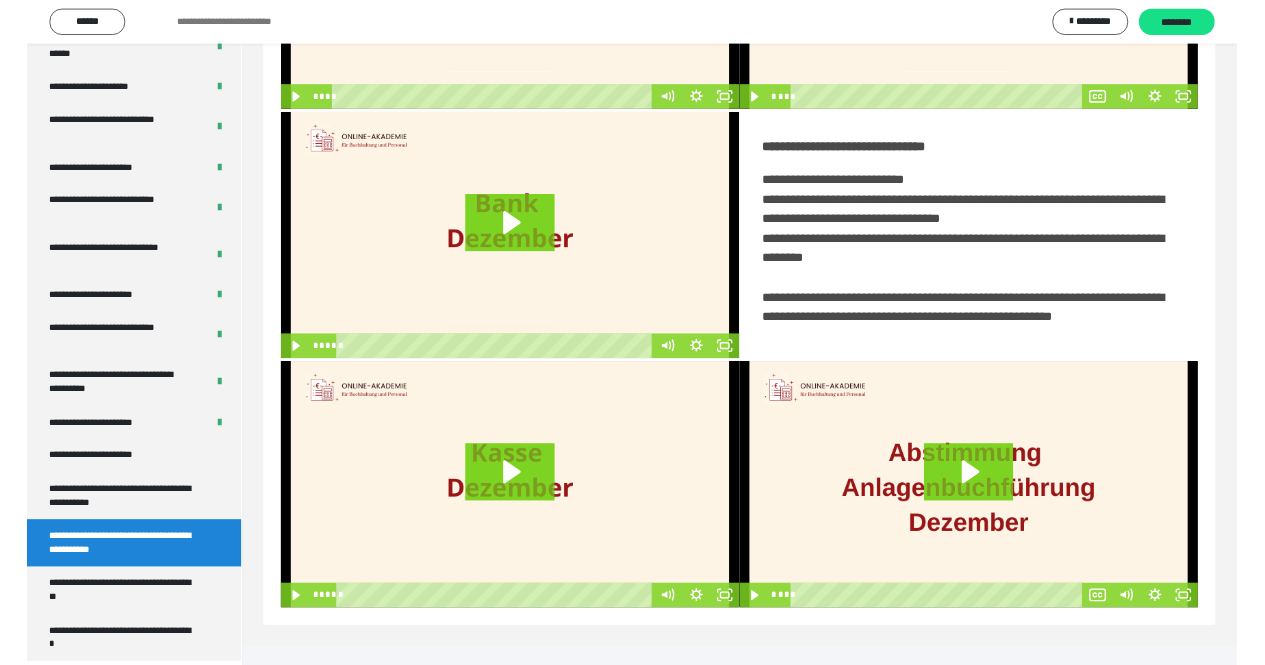 scroll, scrollTop: 332, scrollLeft: 0, axis: vertical 